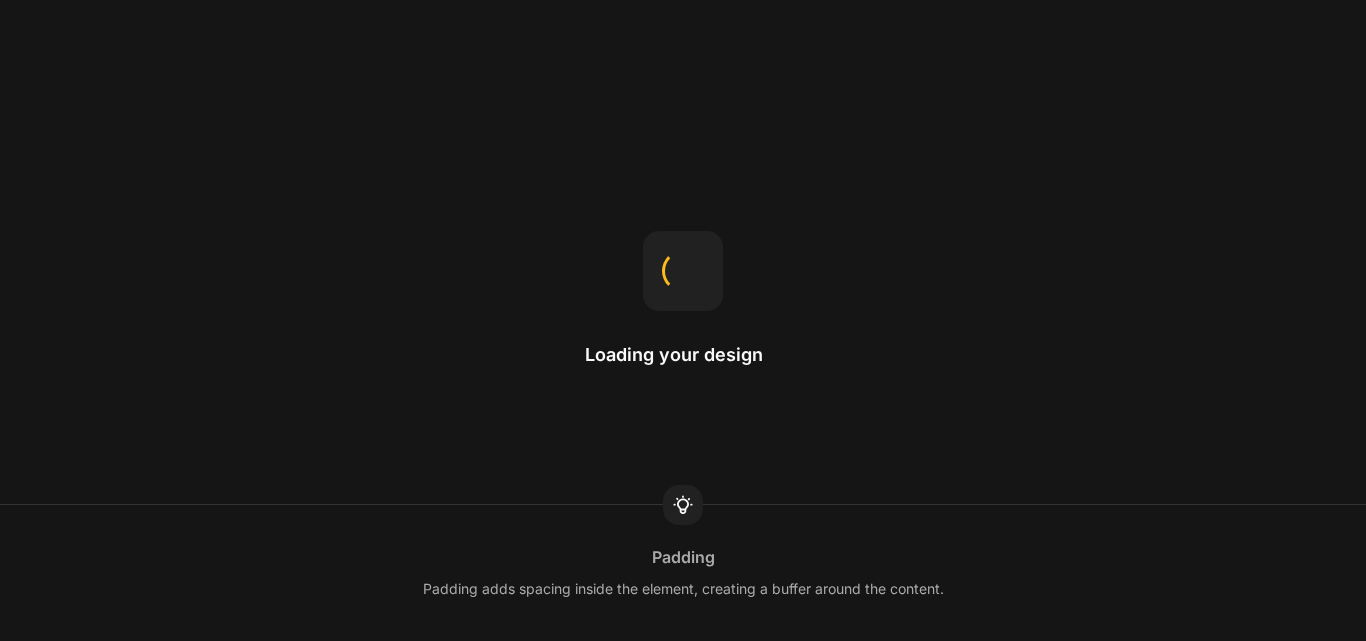 scroll, scrollTop: 0, scrollLeft: 0, axis: both 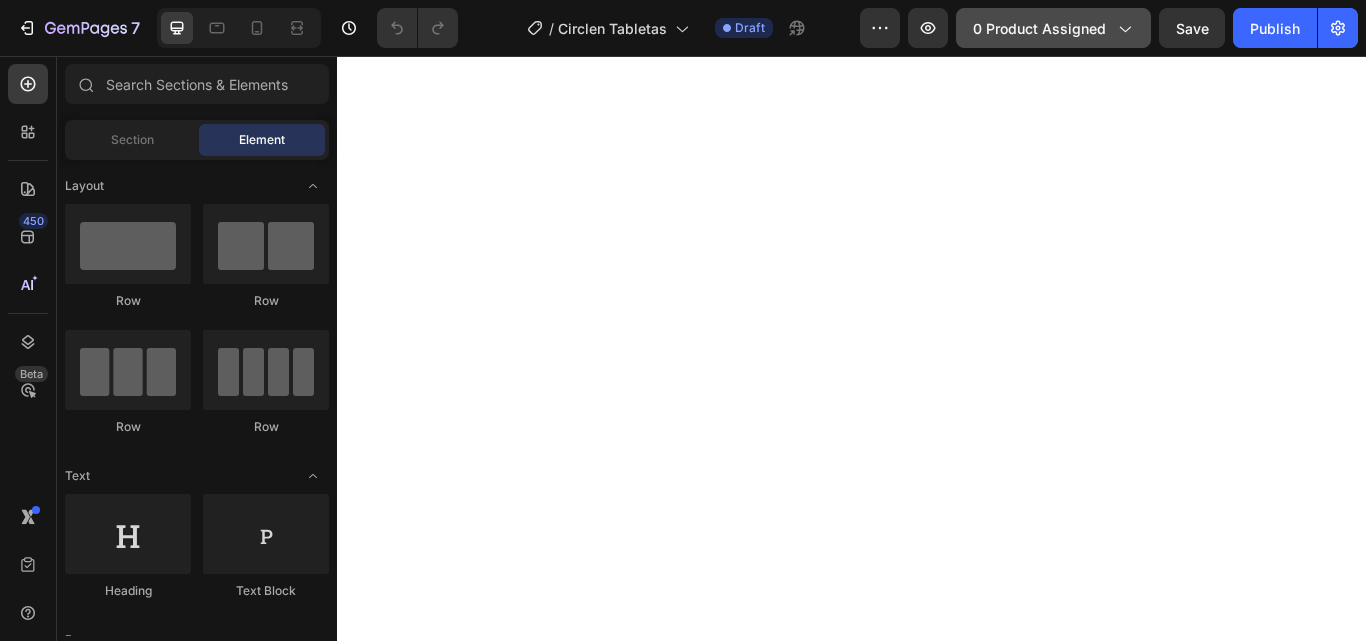 click on "0 product assigned" 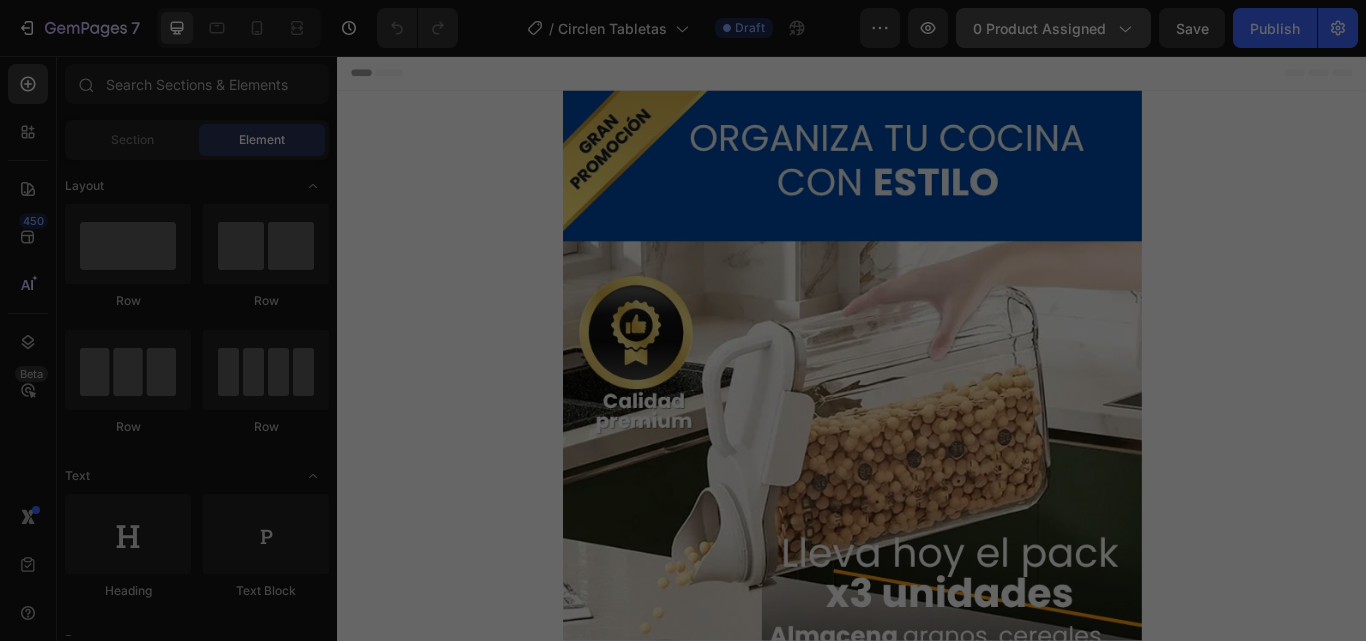 scroll, scrollTop: 0, scrollLeft: 0, axis: both 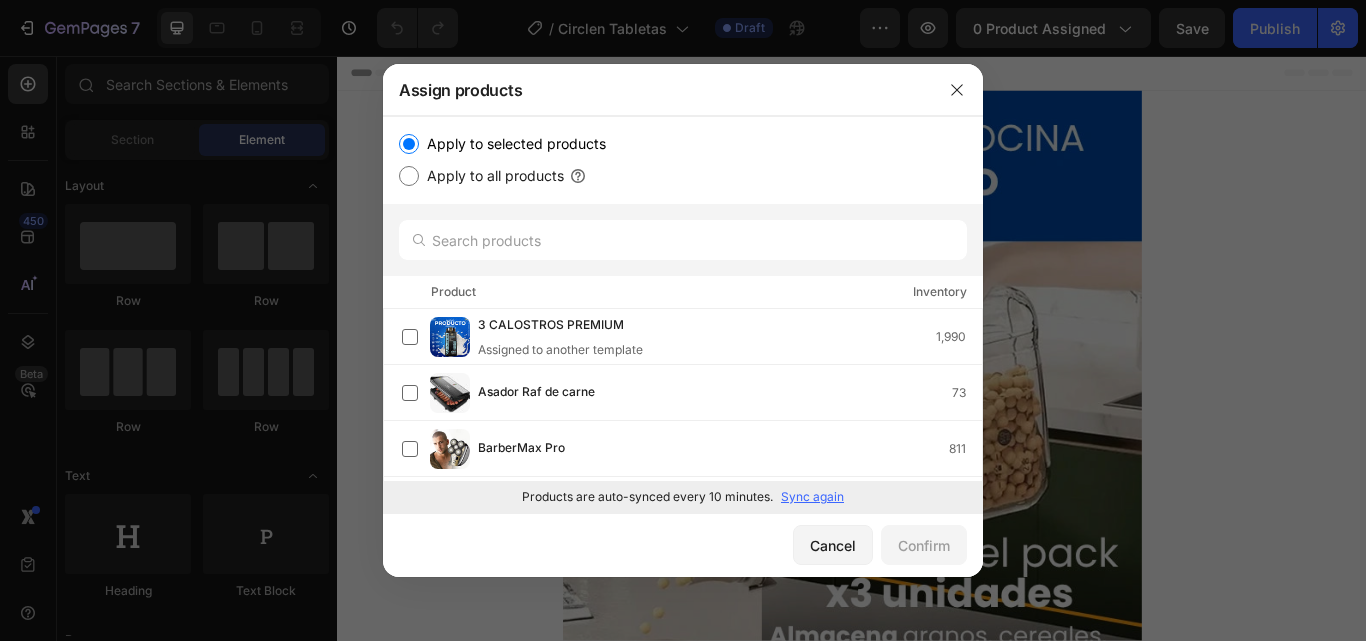 click on "Sync again" at bounding box center (812, 497) 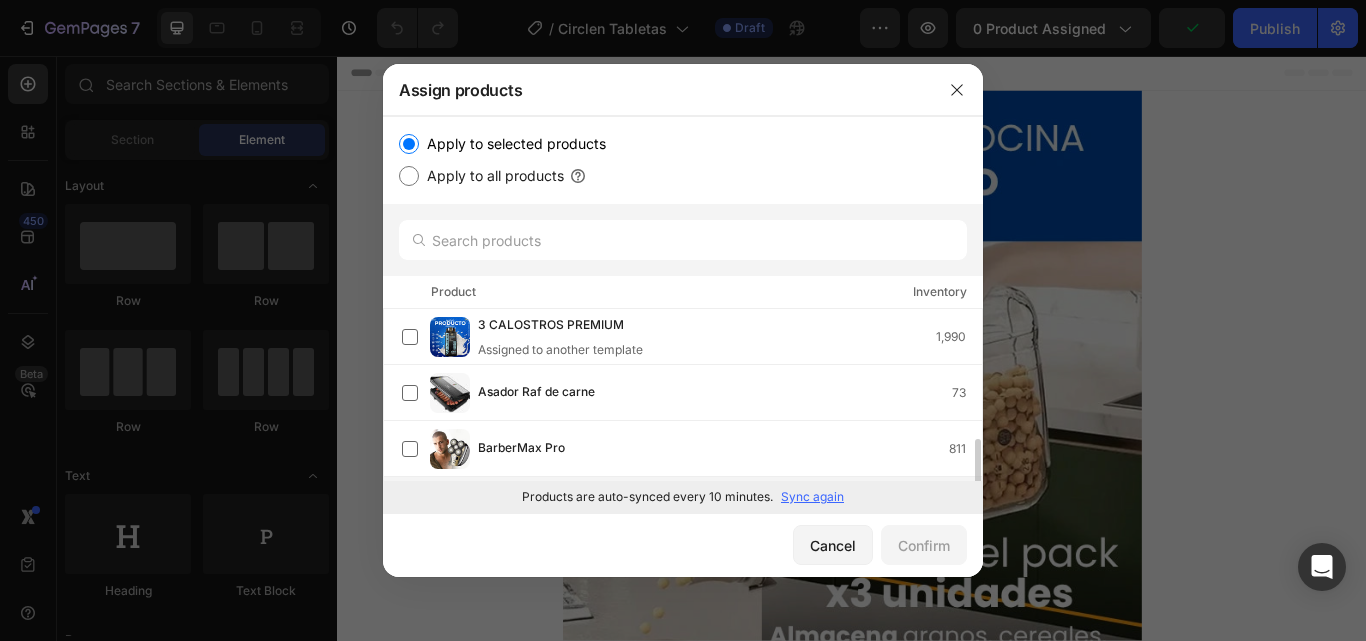 scroll, scrollTop: 100, scrollLeft: 0, axis: vertical 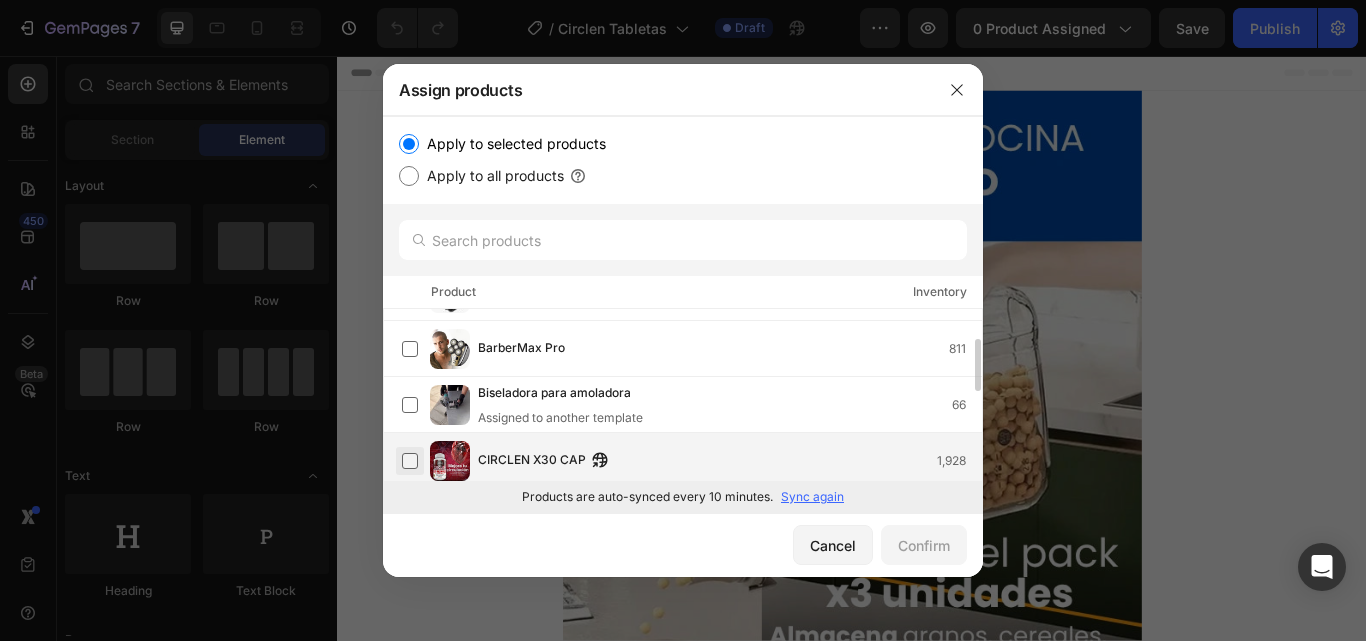 click at bounding box center [410, 461] 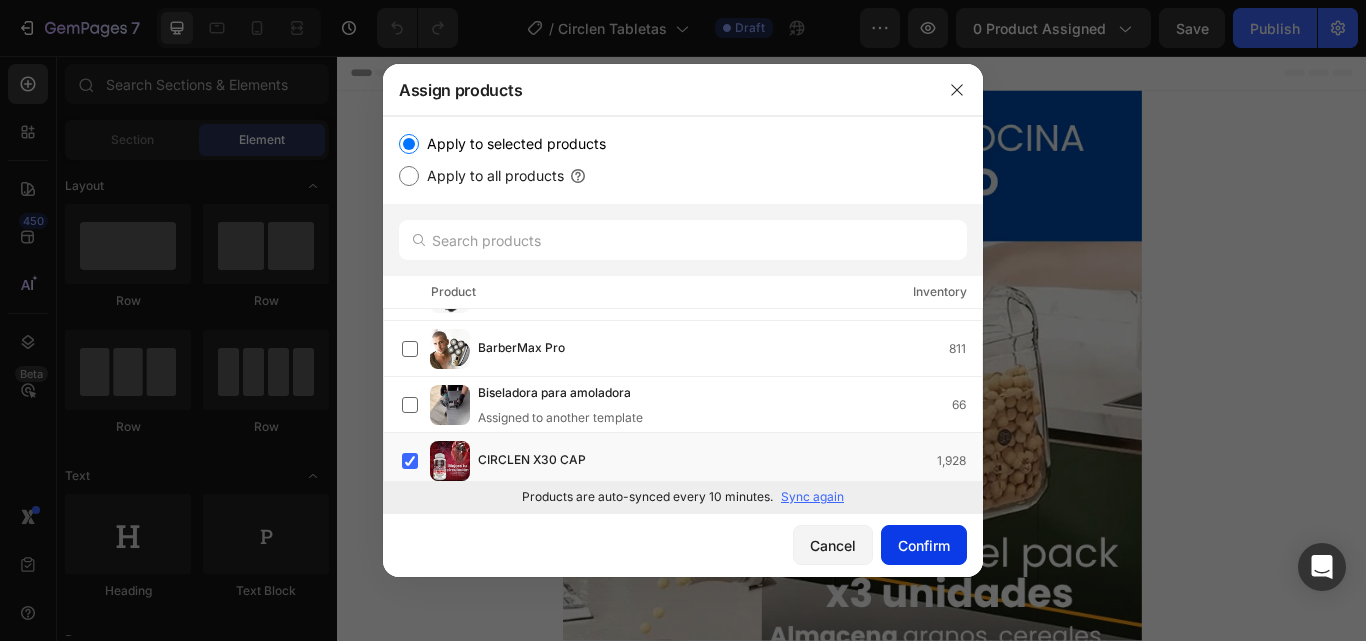 click on "Confirm" at bounding box center (924, 545) 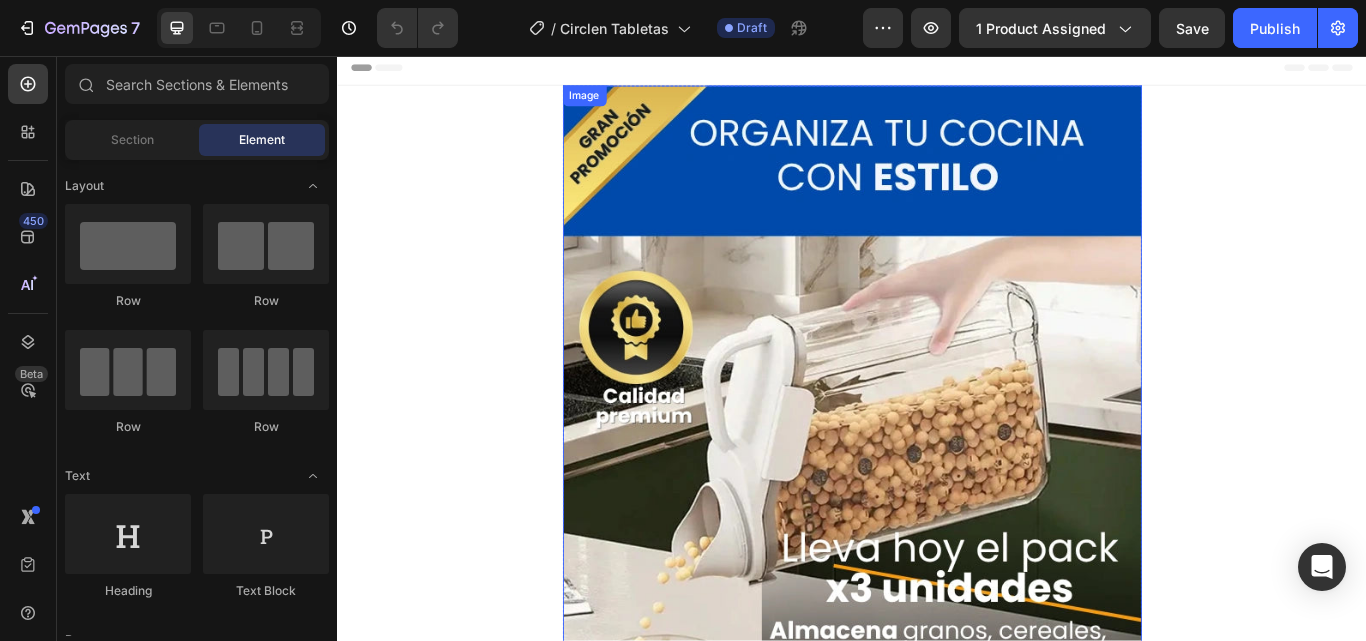 scroll, scrollTop: 0, scrollLeft: 0, axis: both 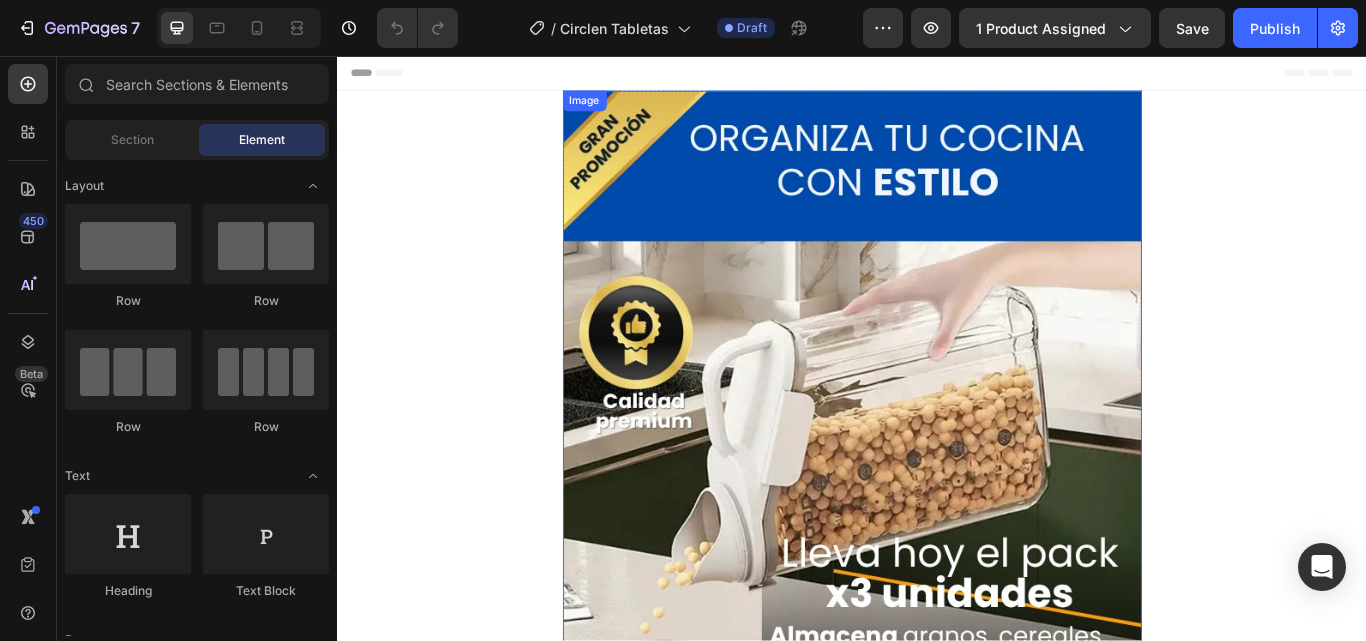 click at bounding box center (937, 547) 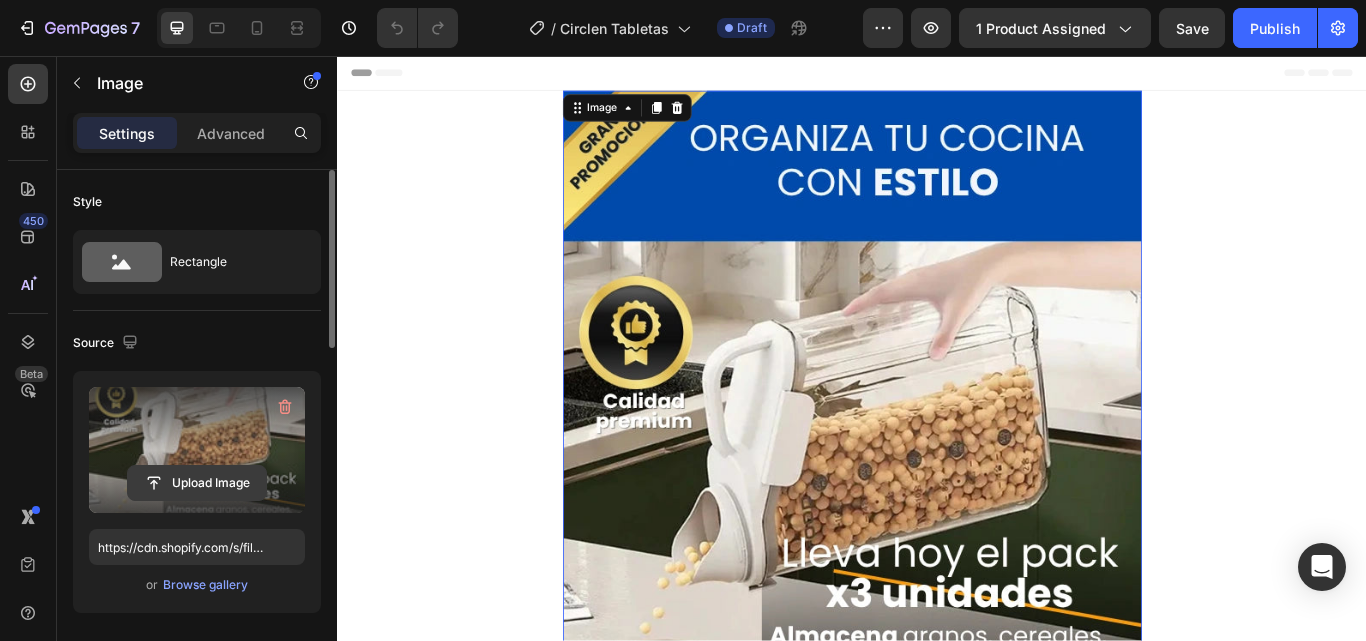 click 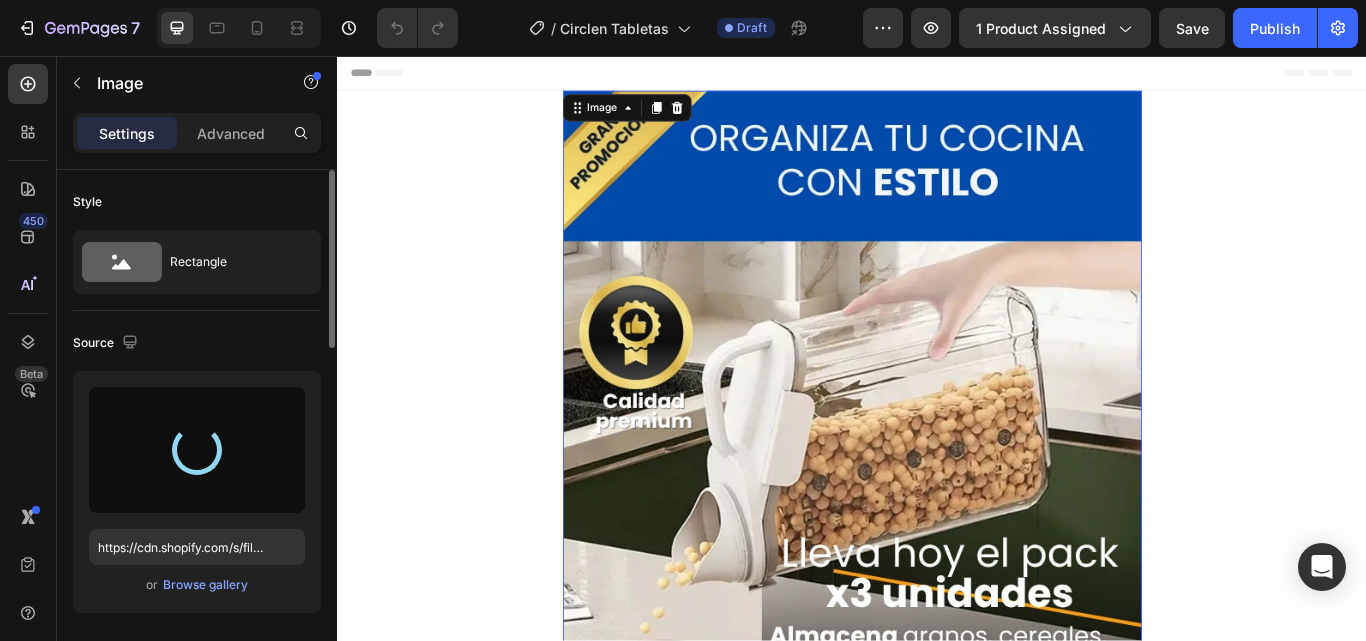 type on "https://cdn.shopify.com/s/files/1/0671/9664/9517/files/gempages_559782329577374501-b3074b50-43dd-458c-baaf-eac3cba4808b.webp" 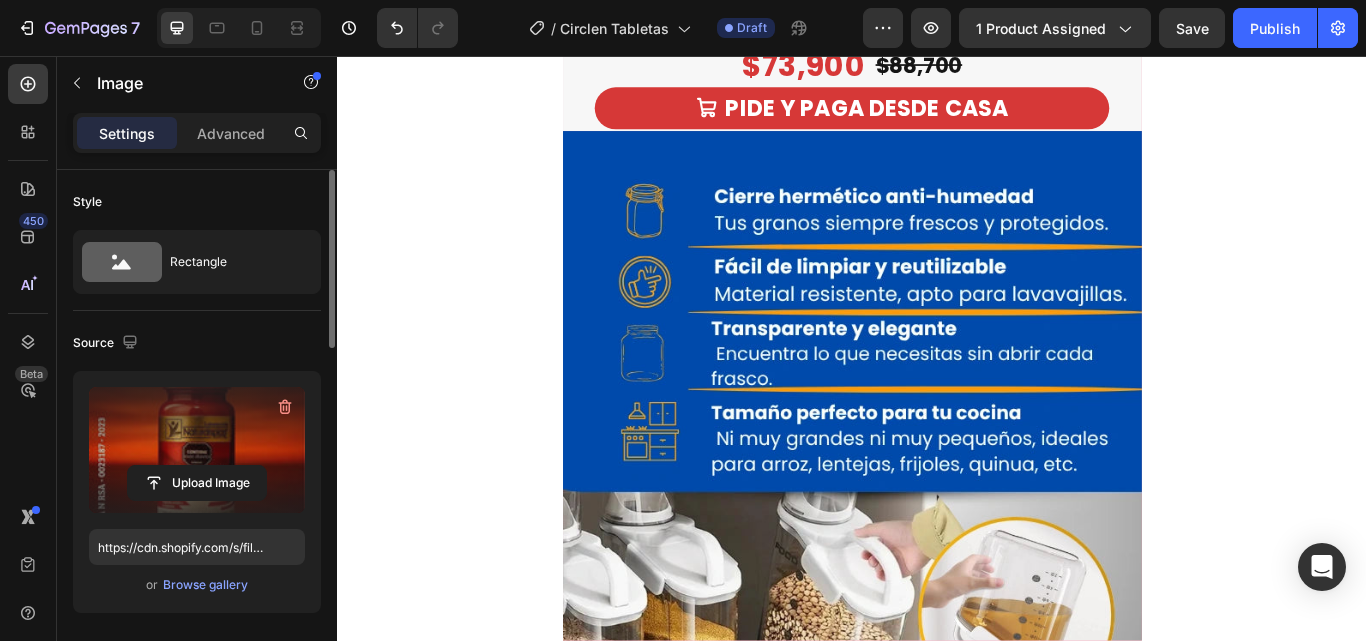 scroll, scrollTop: 1000, scrollLeft: 0, axis: vertical 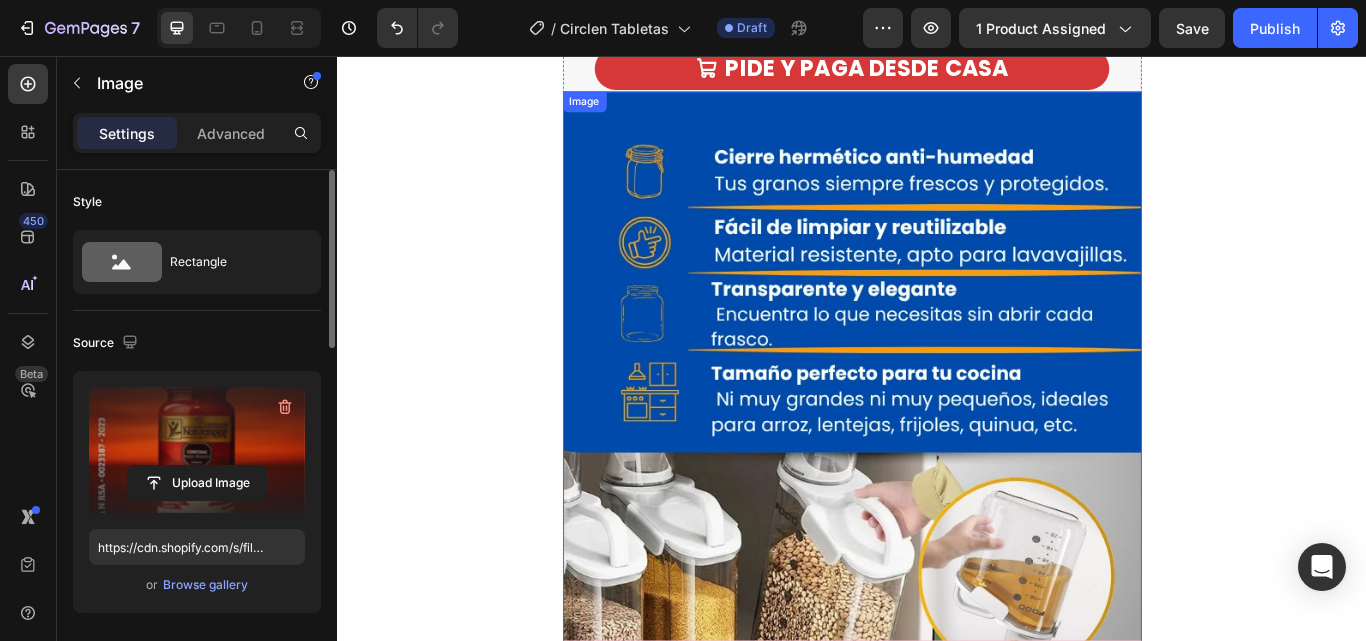 click at bounding box center (937, 548) 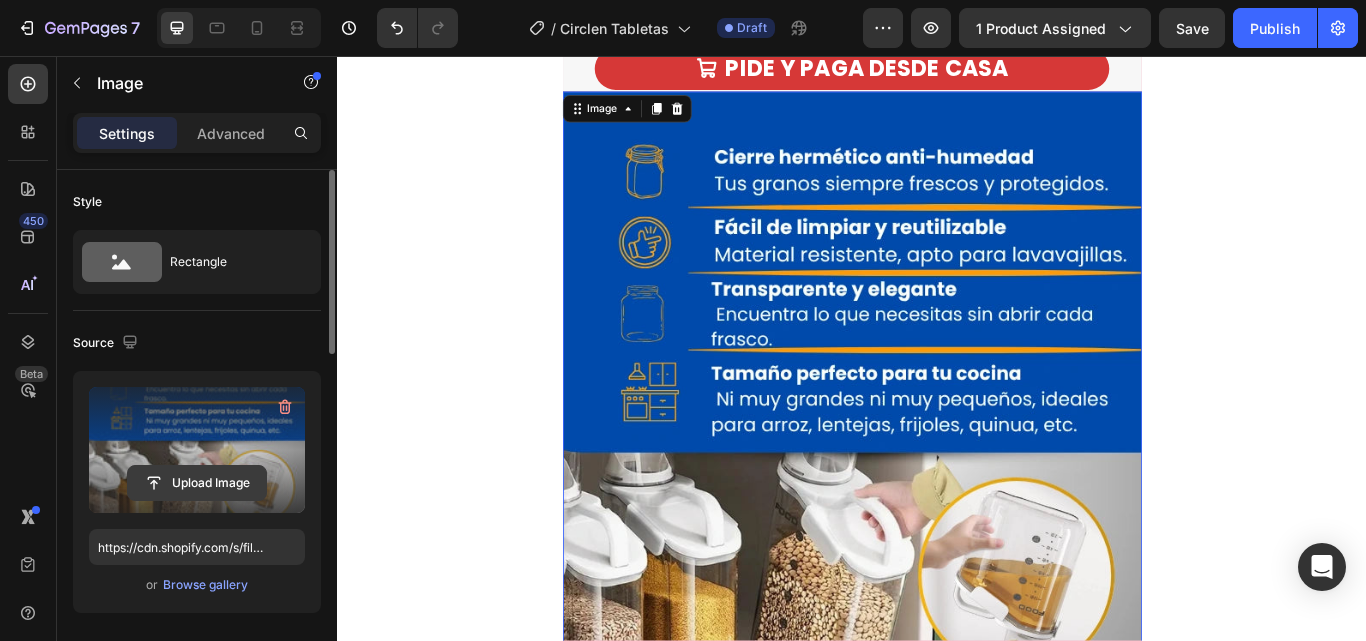 click 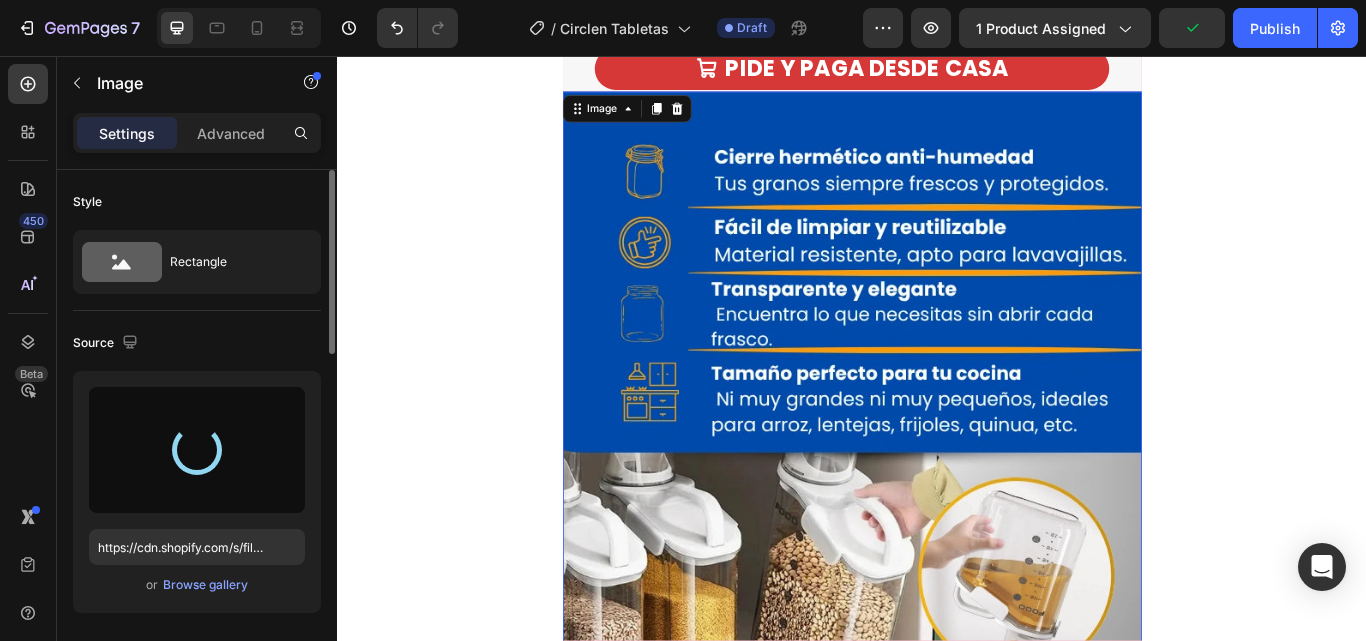 type on "https://cdn.shopify.com/s/files/1/0671/9664/9517/files/gempages_559782329577374501-562d0714-49e7-4856-8b95-b571df325937.webp" 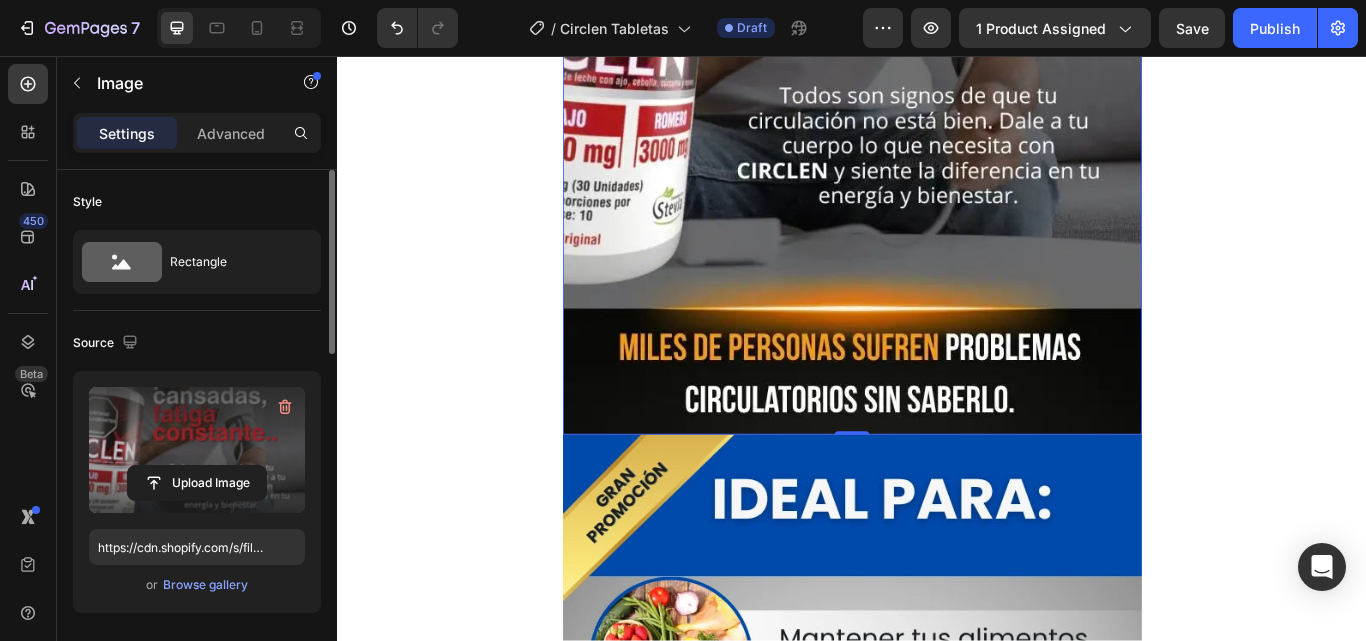 scroll, scrollTop: 1800, scrollLeft: 0, axis: vertical 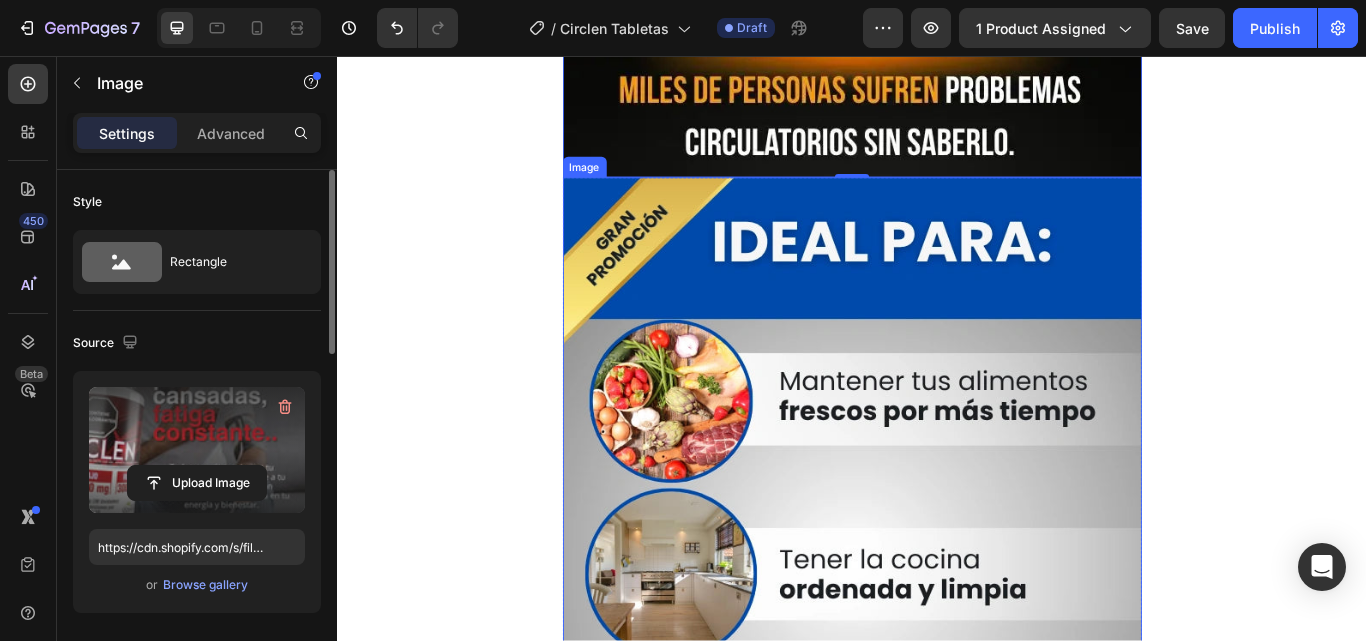 click at bounding box center (937, 648) 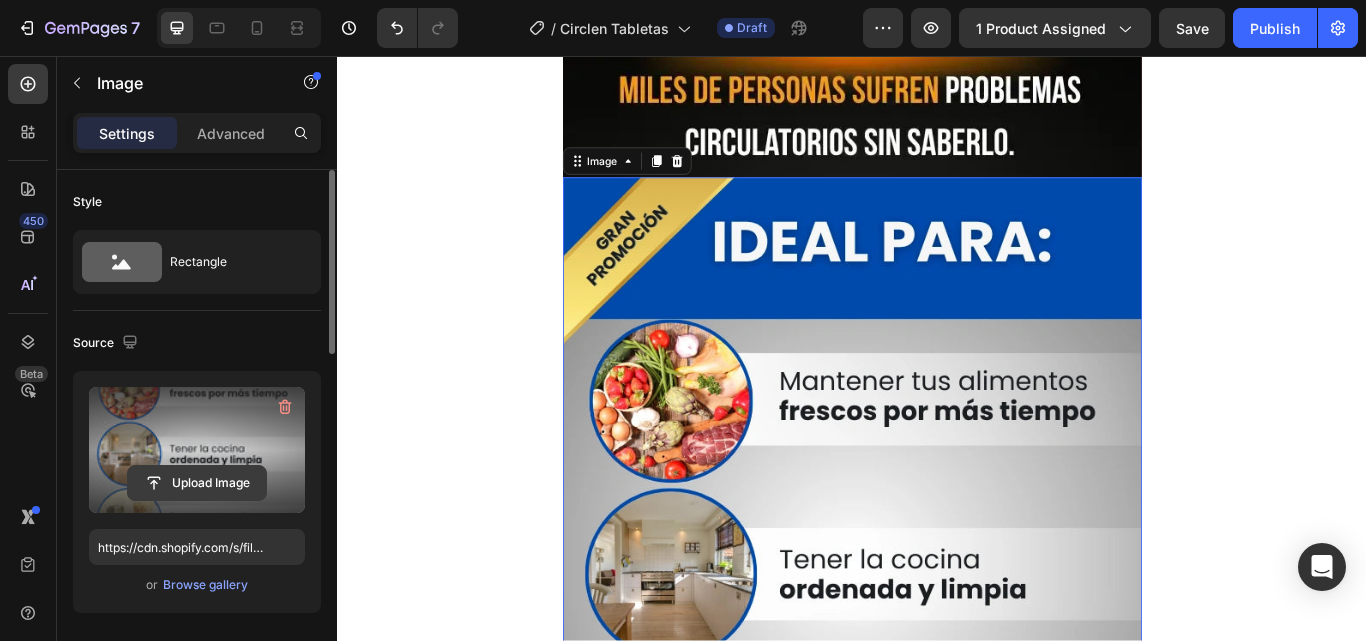 click 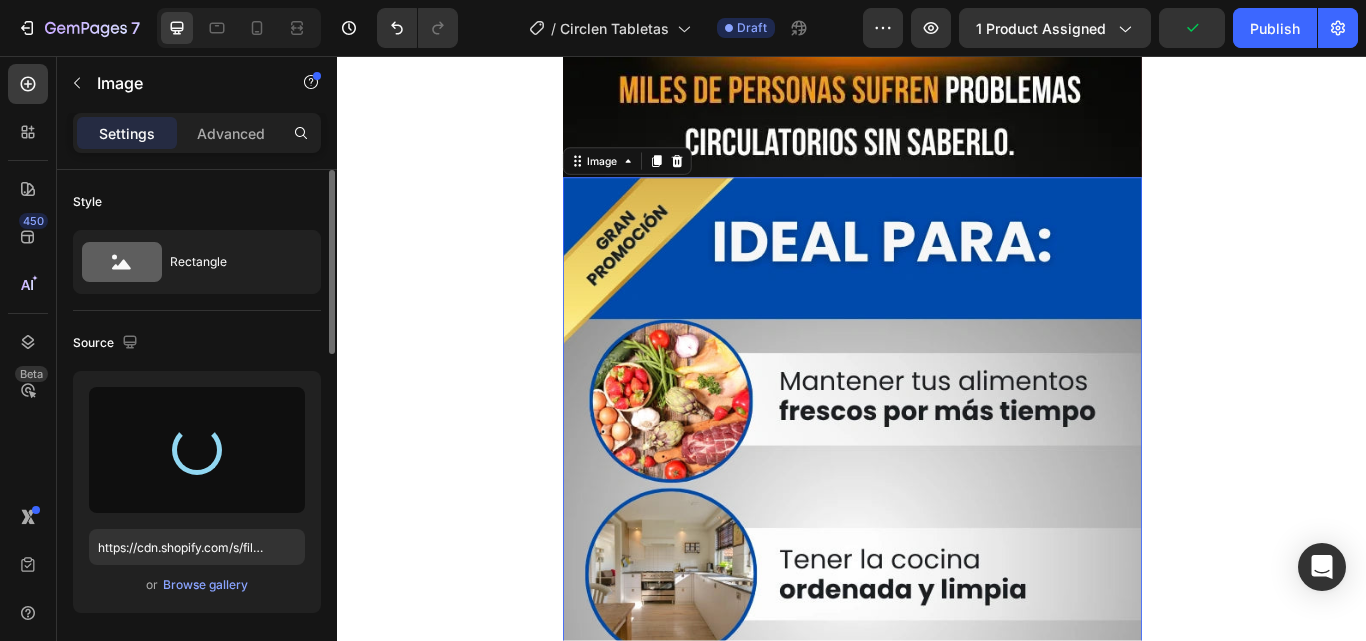 type on "https://cdn.shopify.com/s/files/1/0671/9664/9517/files/gempages_559782329577374501-953a7884-a28a-49fd-a22b-bd1a24f5b52c.webp" 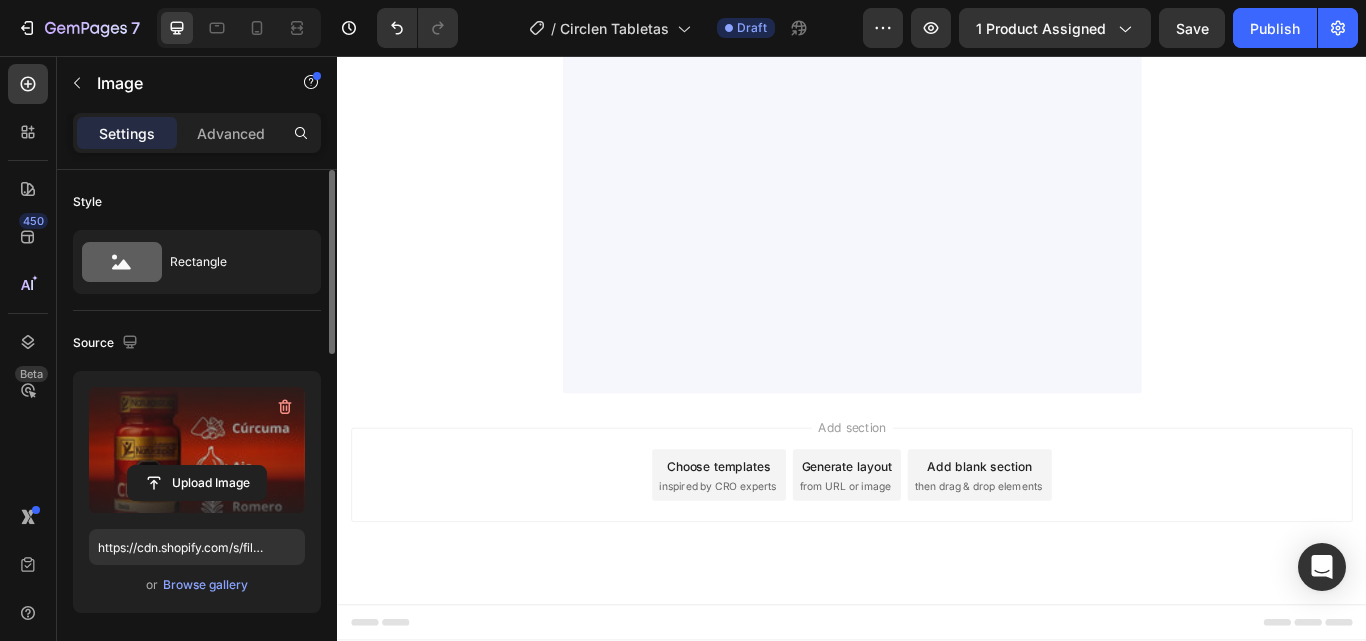 scroll, scrollTop: 4100, scrollLeft: 0, axis: vertical 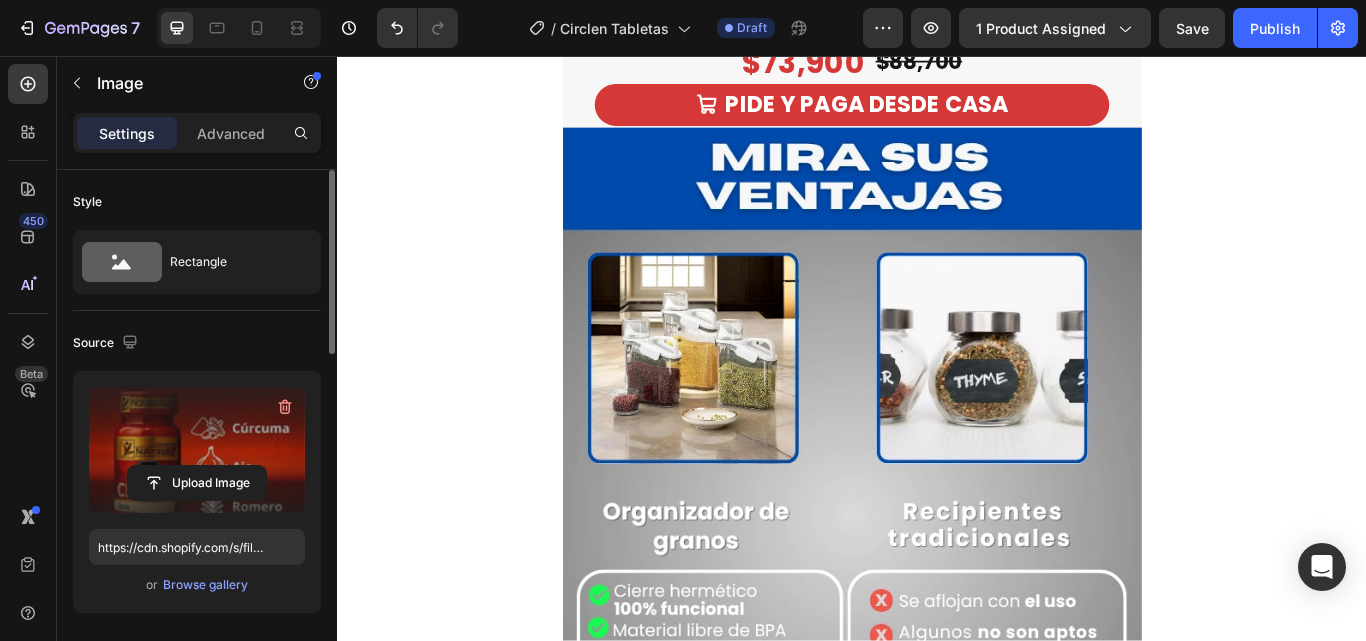 click at bounding box center (937, 590) 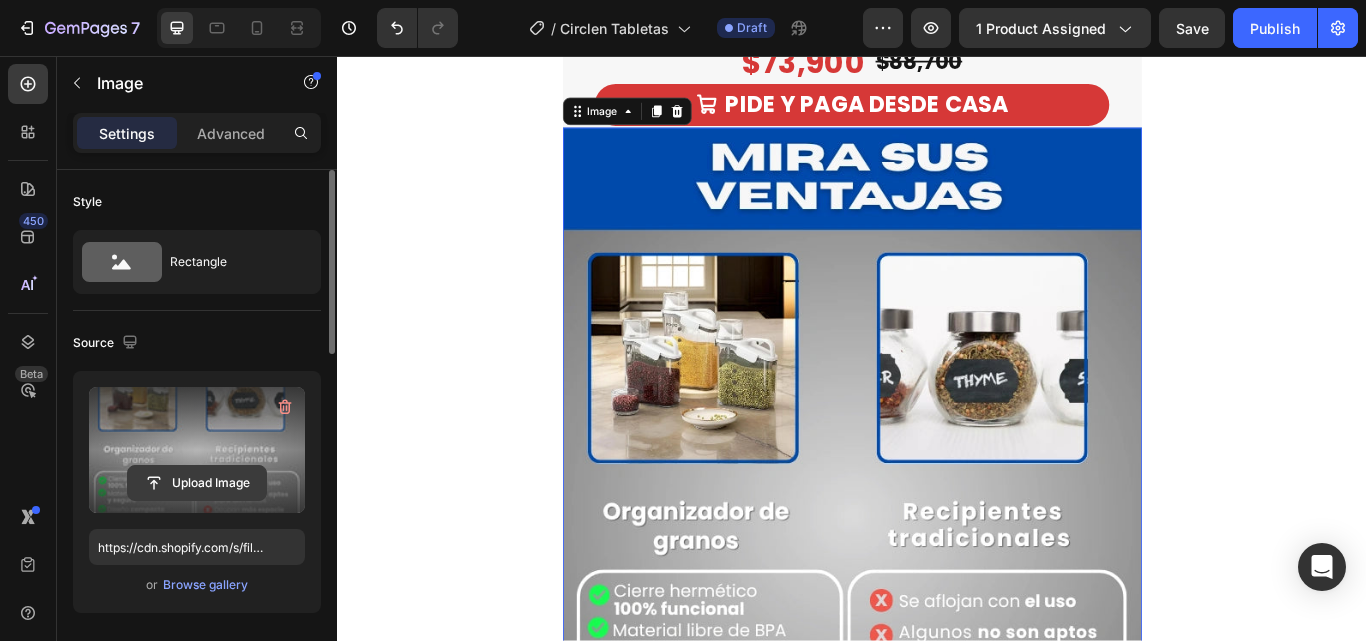 click 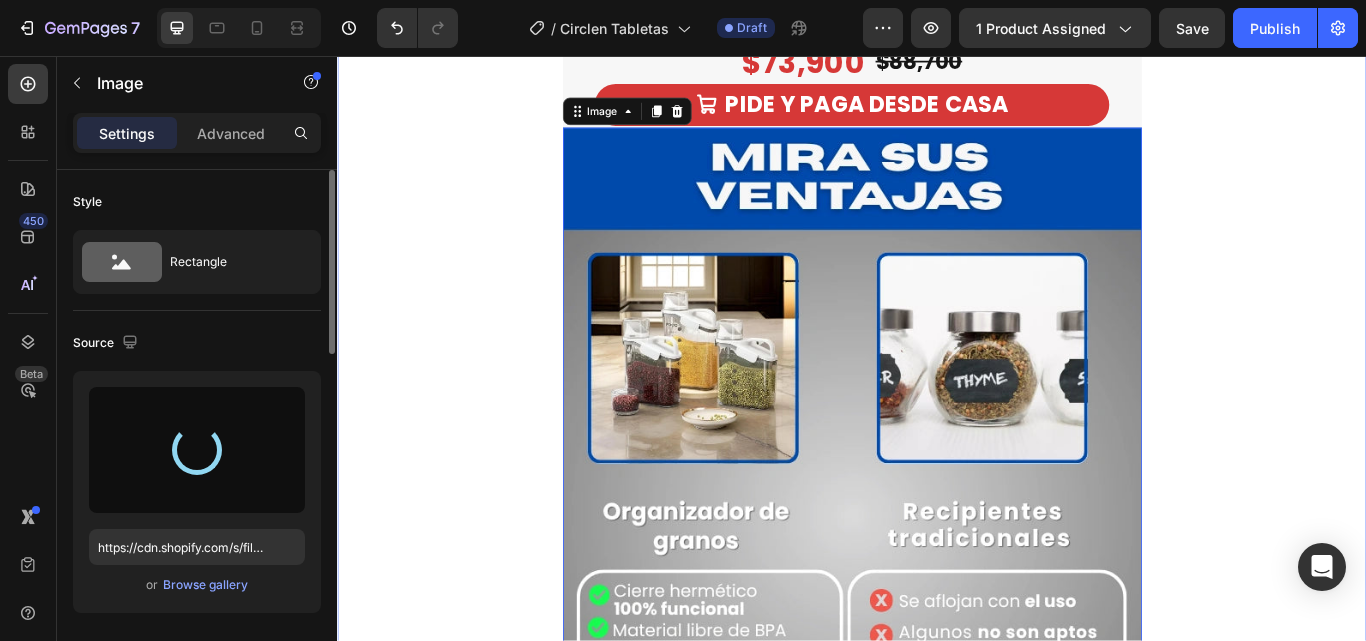 type on "https://cdn.shopify.com/s/files/1/0671/9664/9517/files/gempages_559782329577374501-2ccc9986-d6e2-46b6-9777-22a6b790198e.webp" 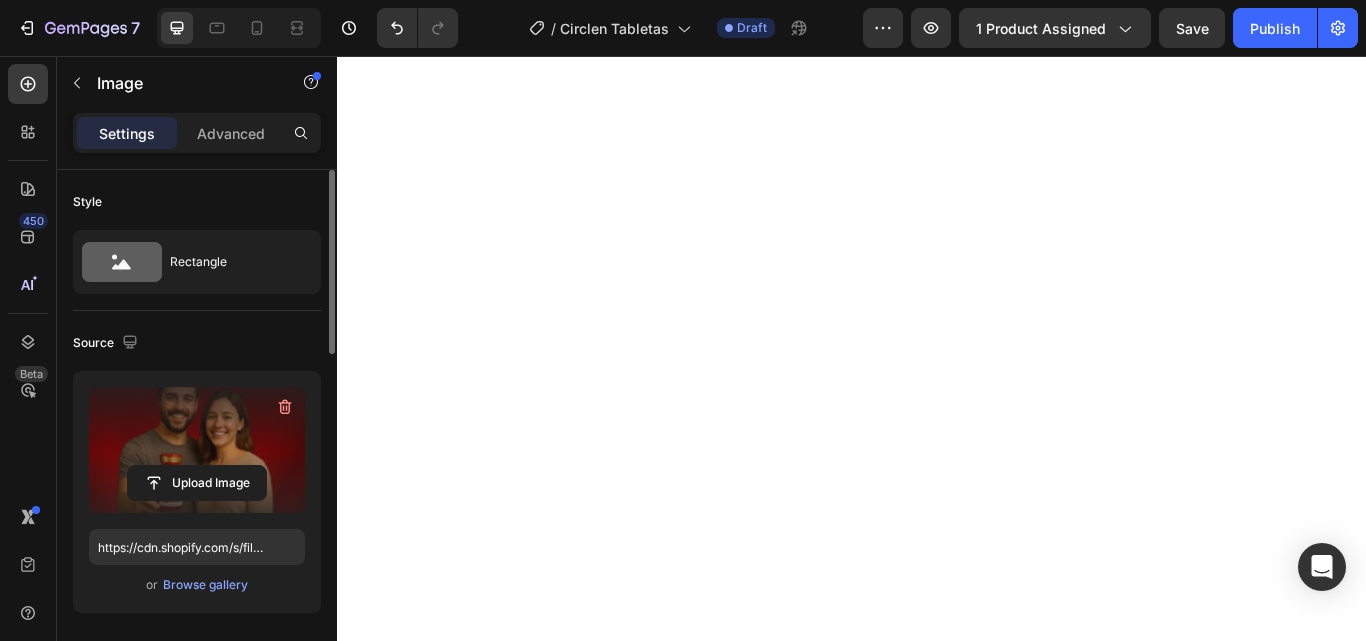 scroll, scrollTop: 5200, scrollLeft: 0, axis: vertical 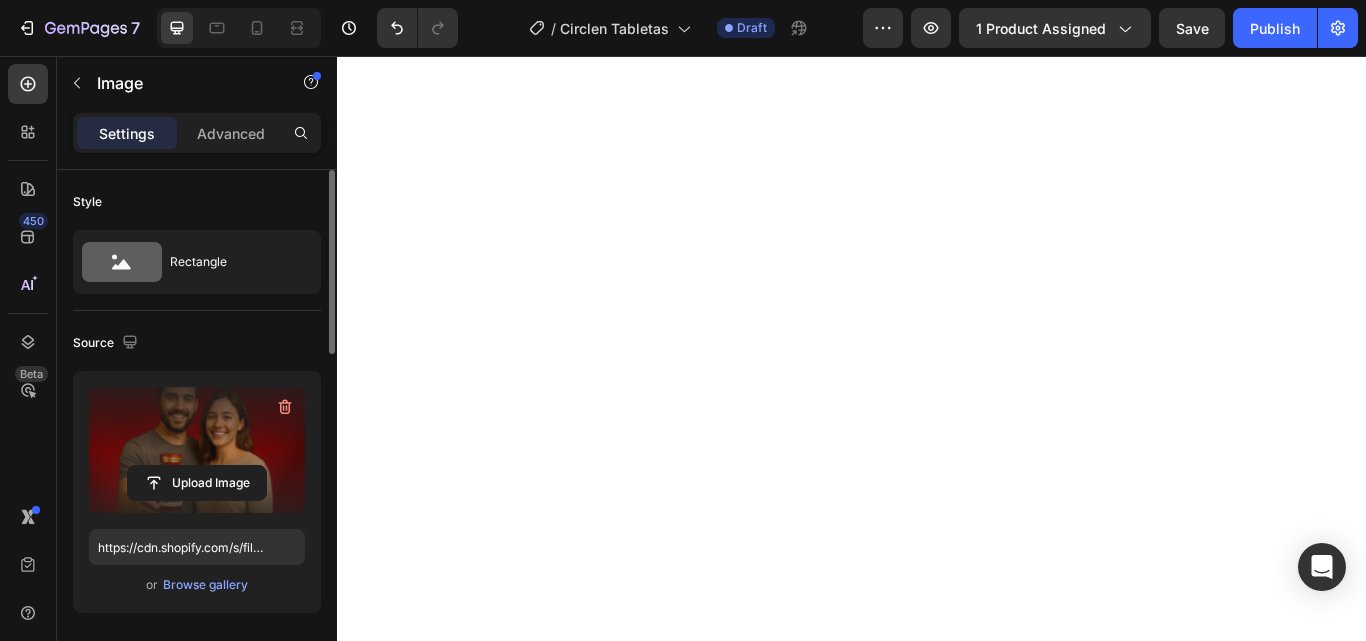 click at bounding box center (937, -60) 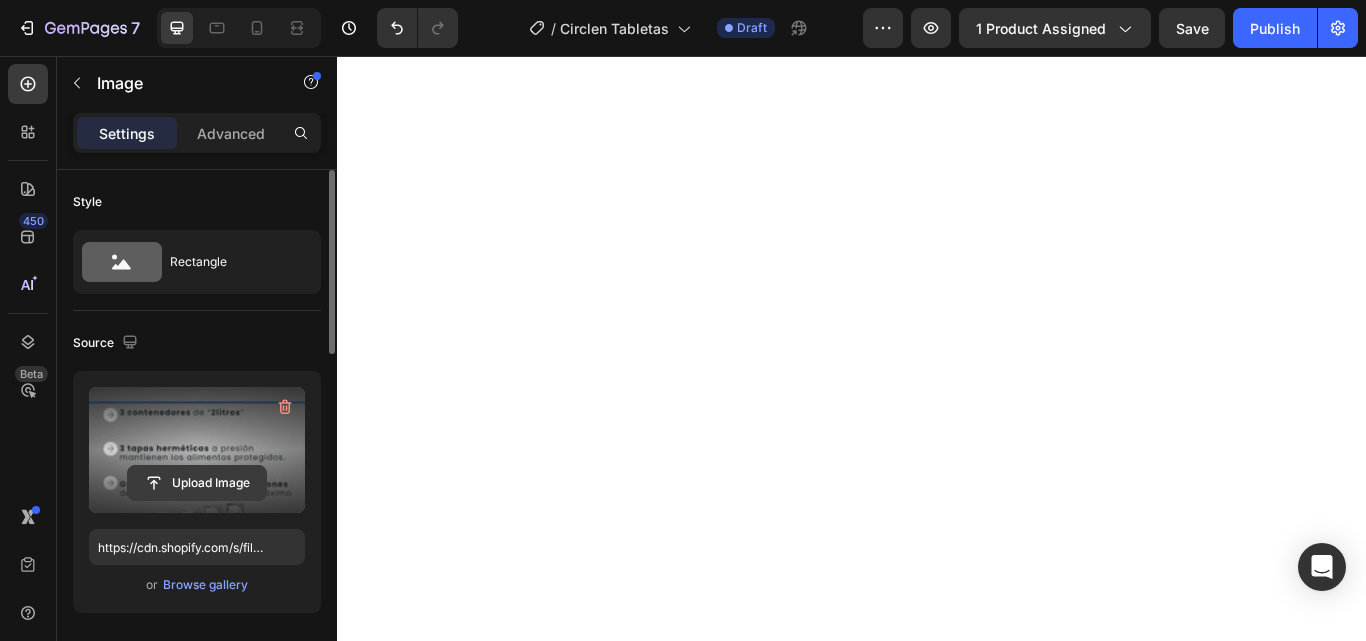 click 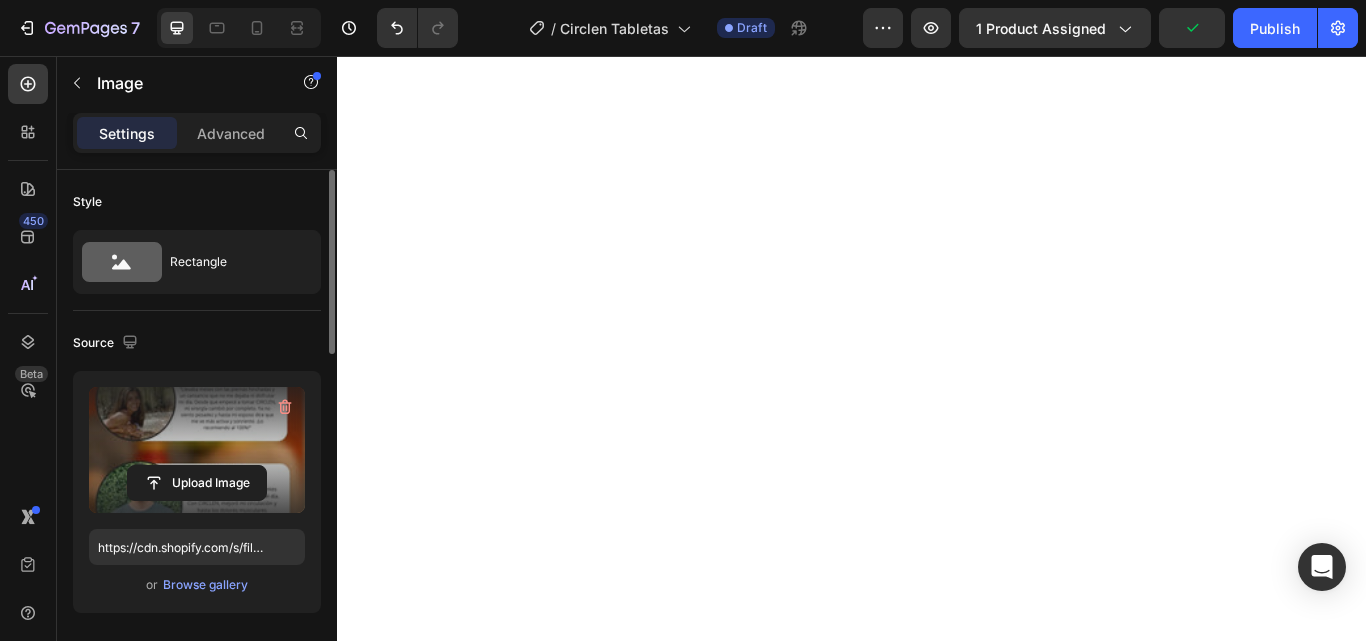 type on "https://cdn.shopify.com/s/files/1/0671/9664/9517/files/gempages_559782329577374501-29430474-e5a7-4273-bbb6-65804d9334cc.webp" 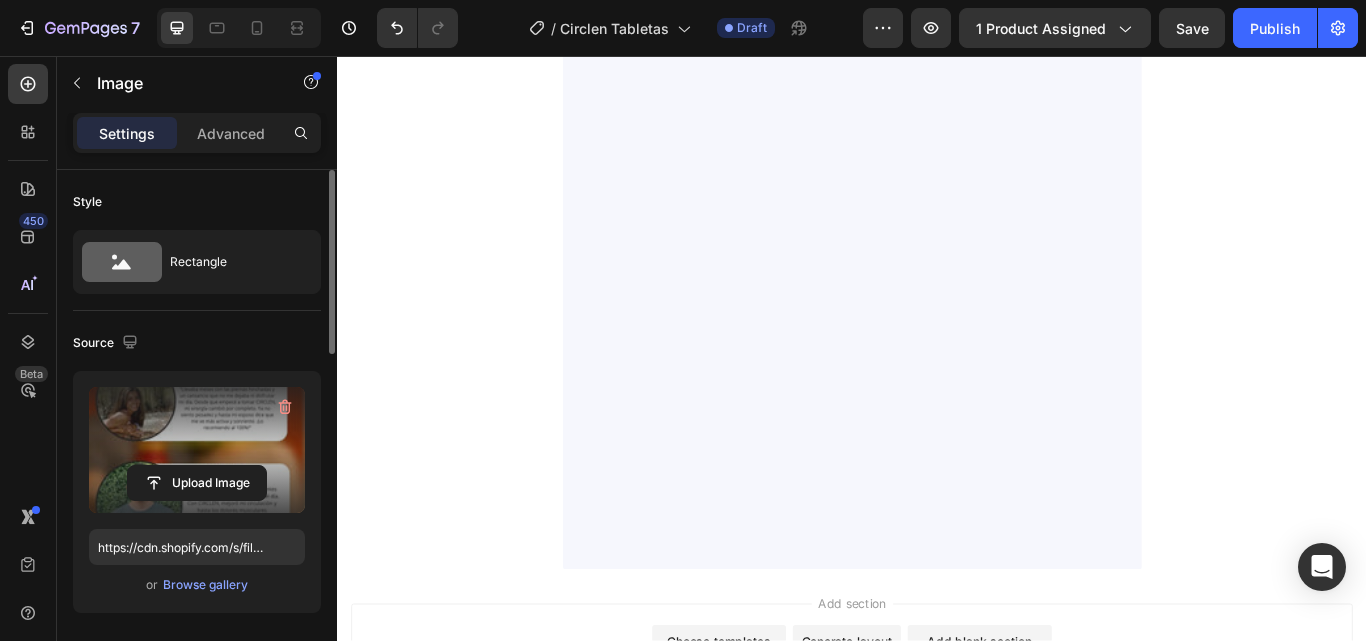 scroll, scrollTop: 5700, scrollLeft: 0, axis: vertical 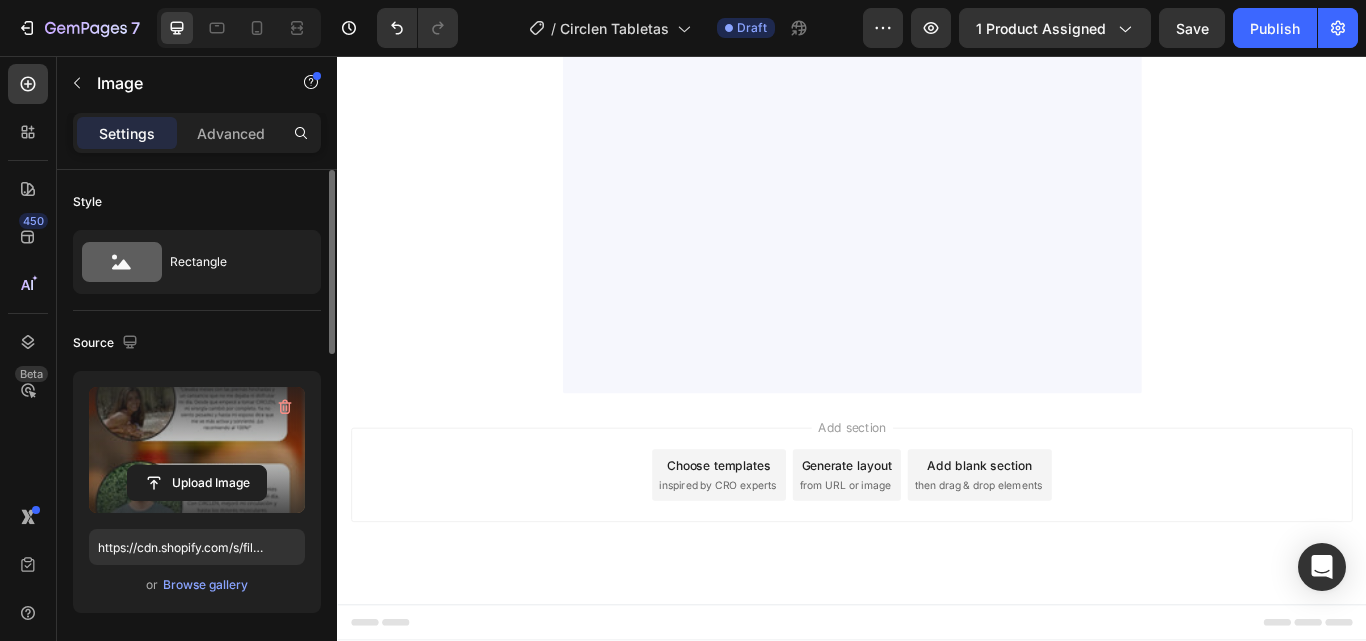 click at bounding box center (937, -402) 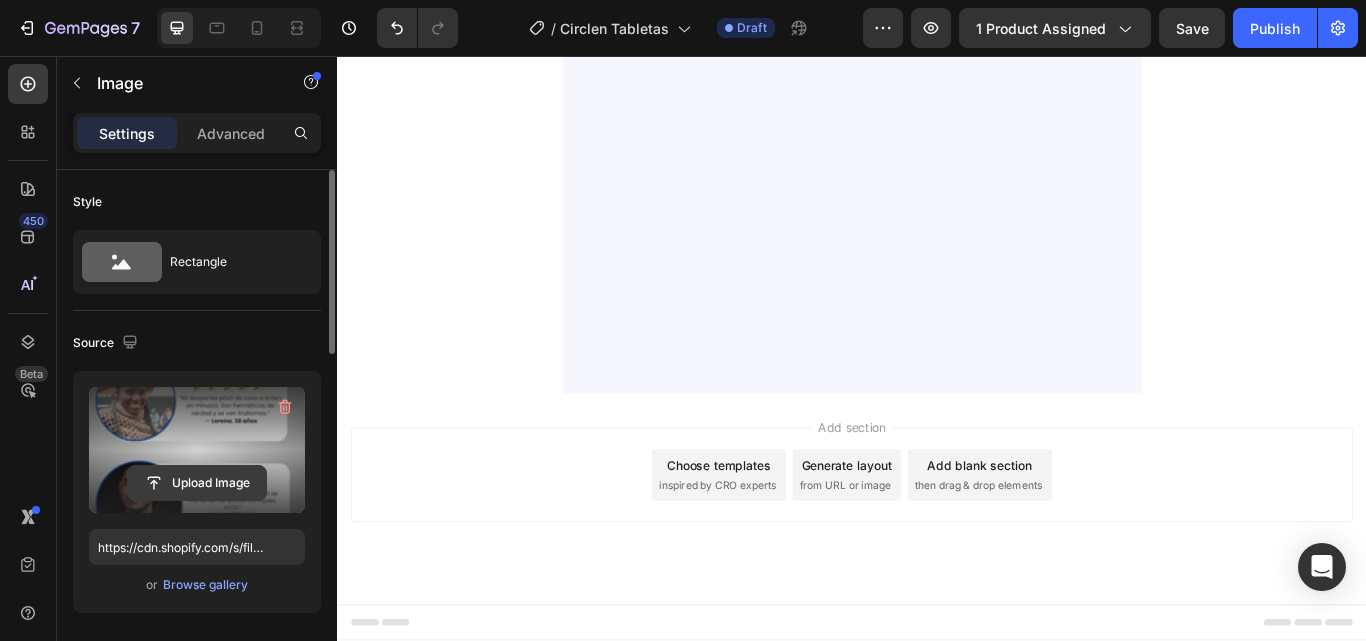 click 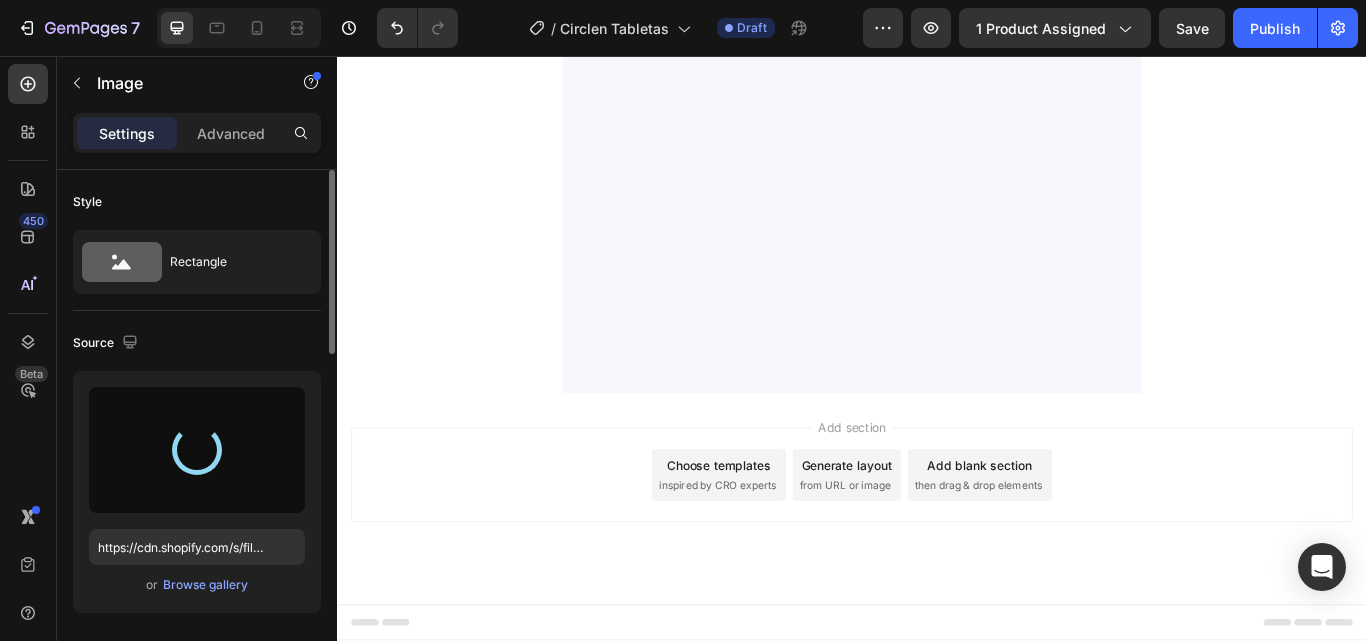 type on "https://cdn.shopify.com/s/files/1/0671/9664/9517/files/gempages_559782329577374501-1b9a6bca-fa36-46ed-9a91-dfcbaf56f35e.webp" 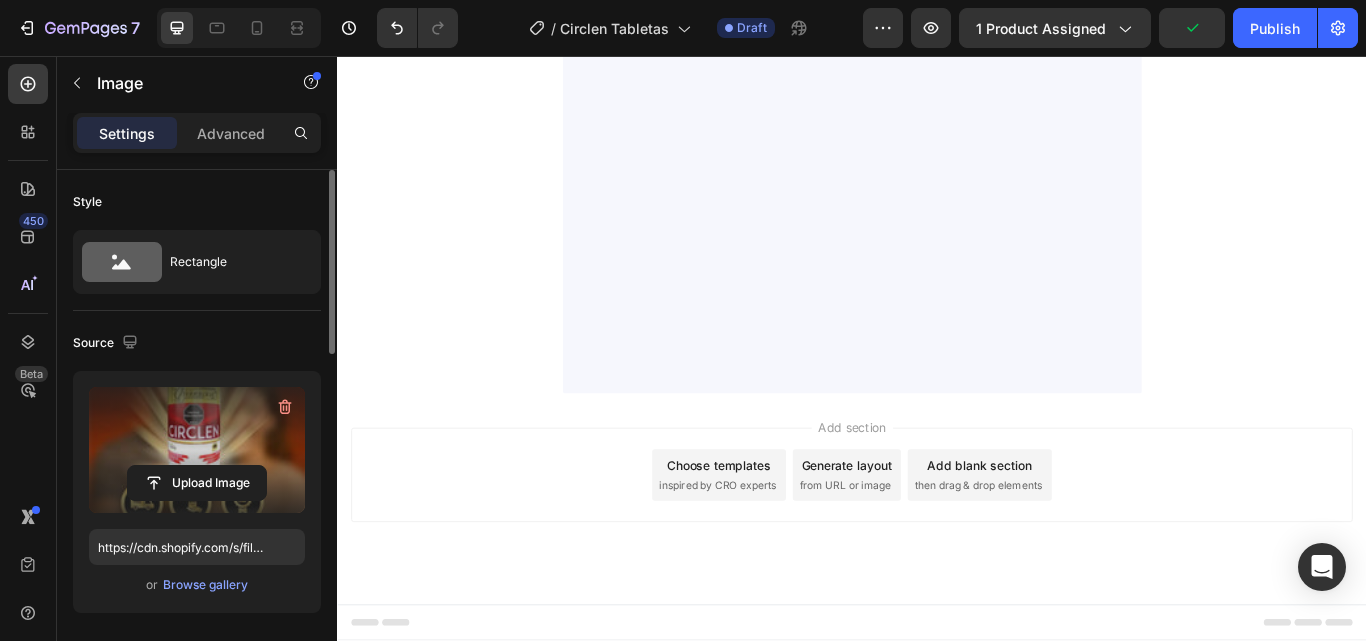 scroll, scrollTop: 7100, scrollLeft: 0, axis: vertical 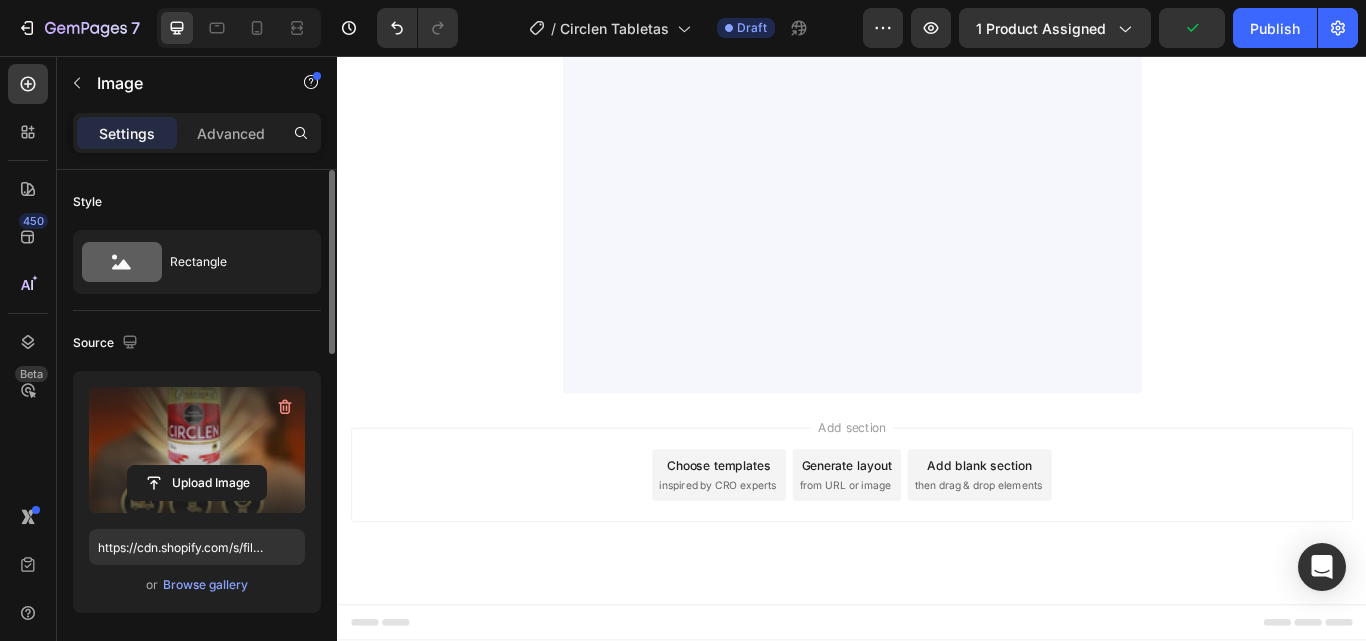 click at bounding box center [937, -402] 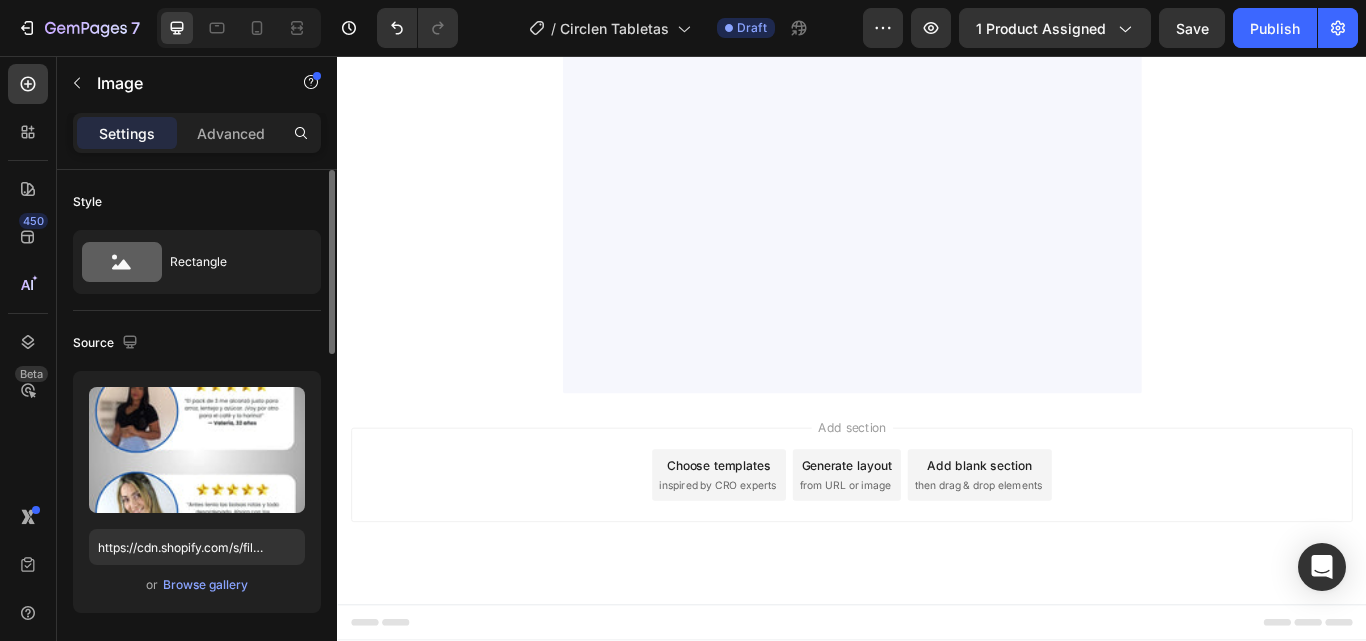 scroll, scrollTop: 6600, scrollLeft: 0, axis: vertical 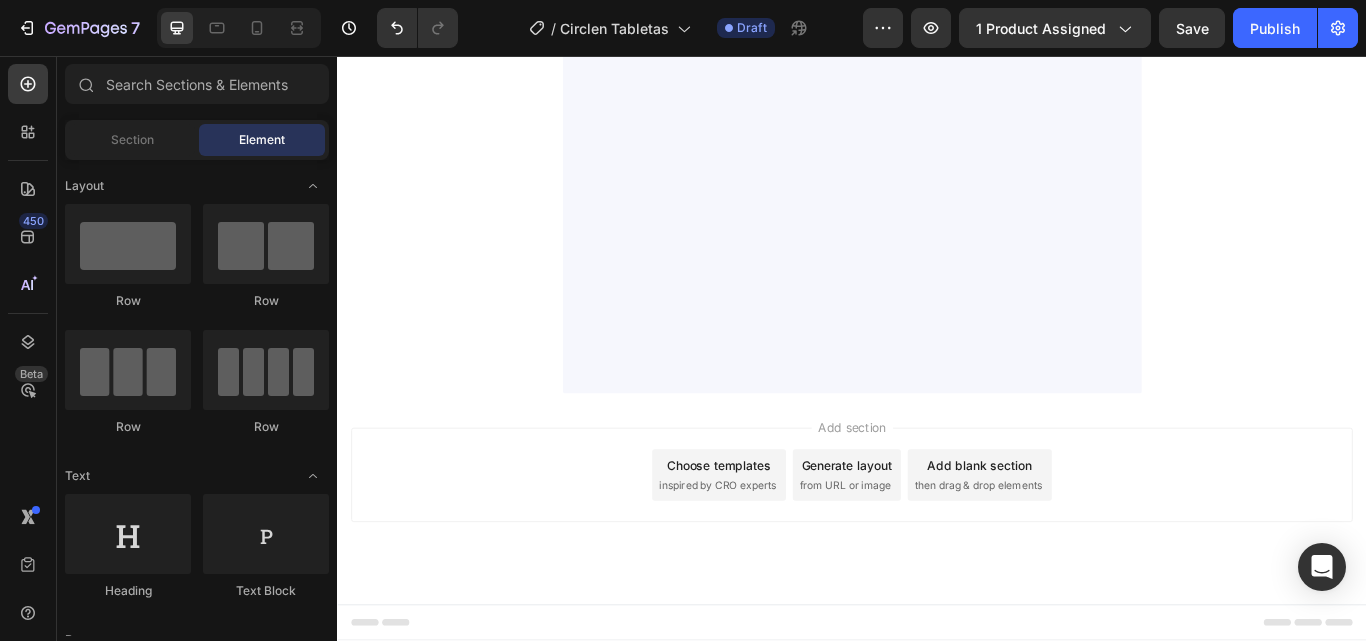 click at bounding box center (937, -402) 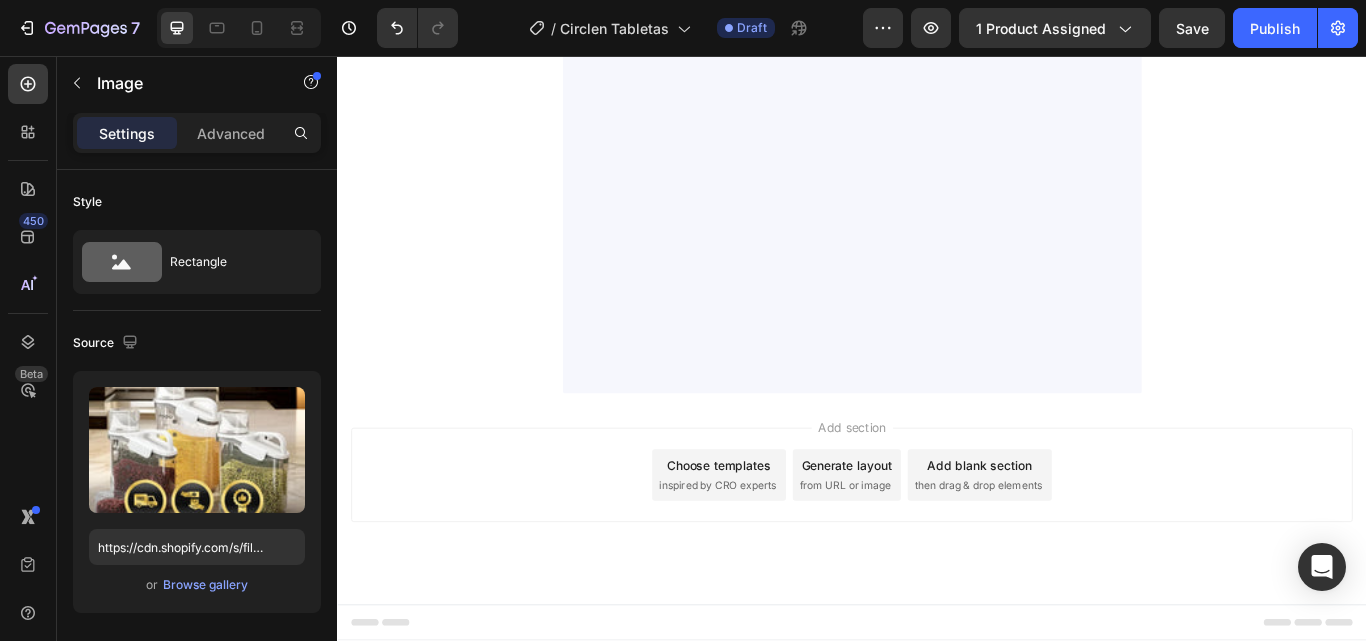 click at bounding box center (733, -382) 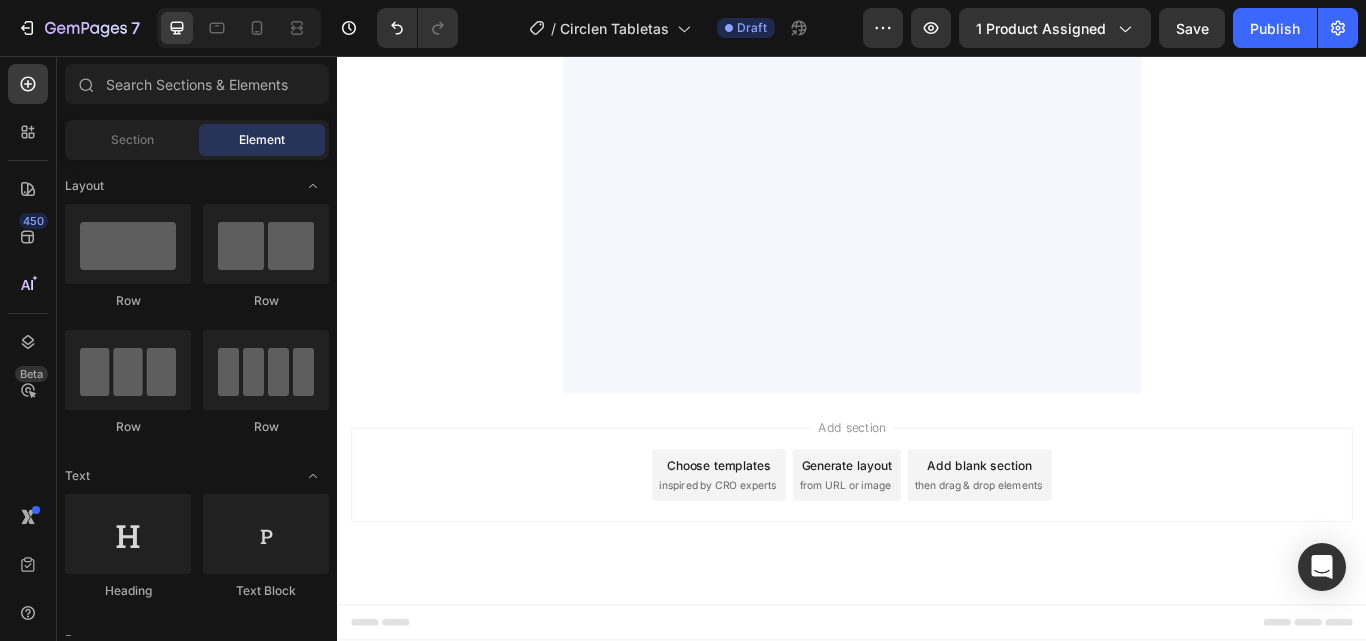 scroll, scrollTop: 6000, scrollLeft: 0, axis: vertical 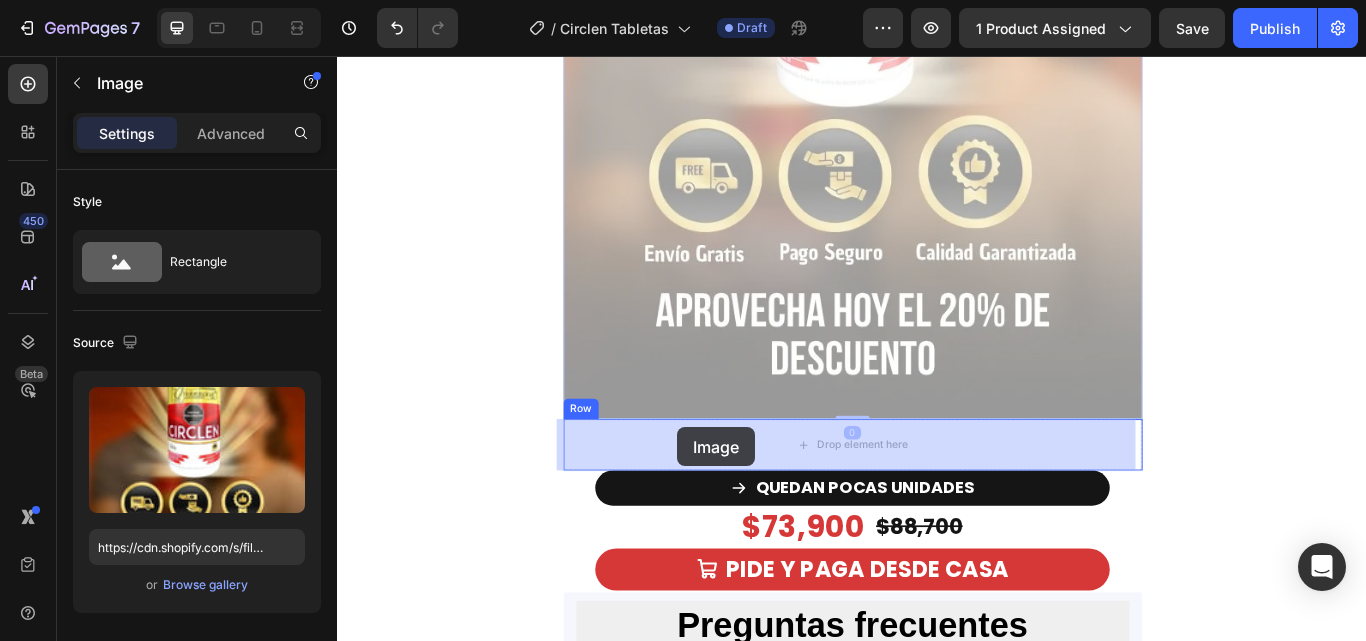 drag, startPoint x: 727, startPoint y: 542, endPoint x: 734, endPoint y: 489, distance: 53.460266 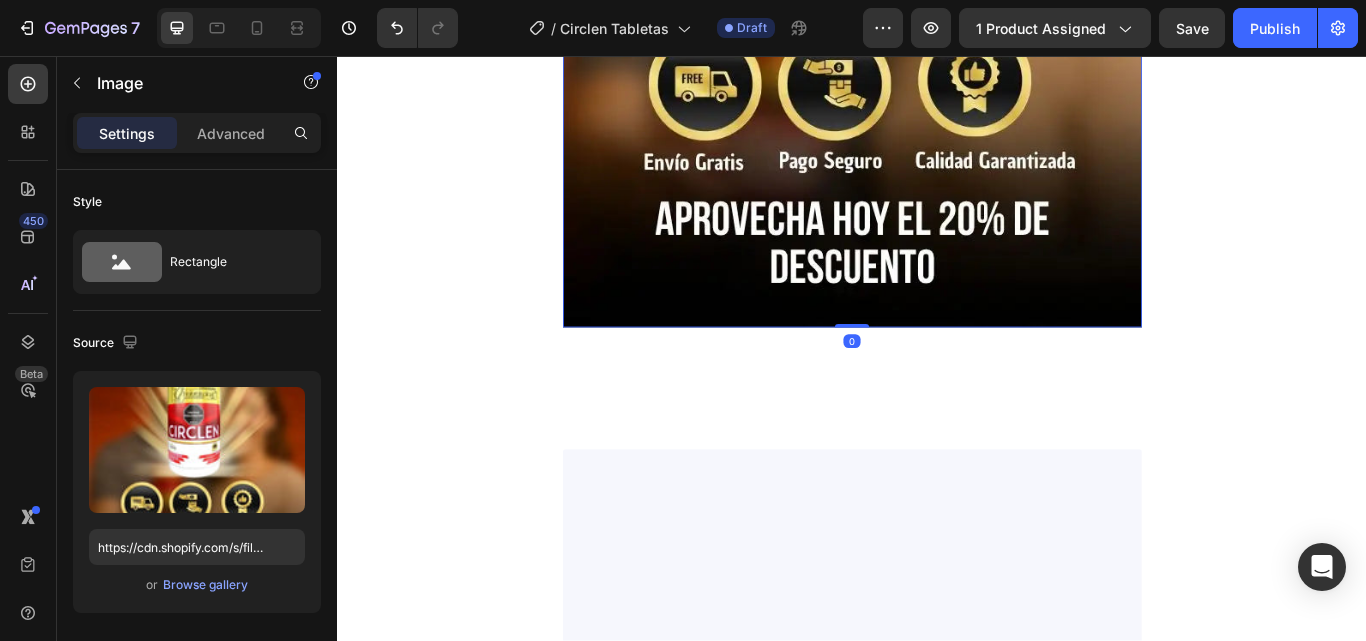 scroll, scrollTop: 5660, scrollLeft: 0, axis: vertical 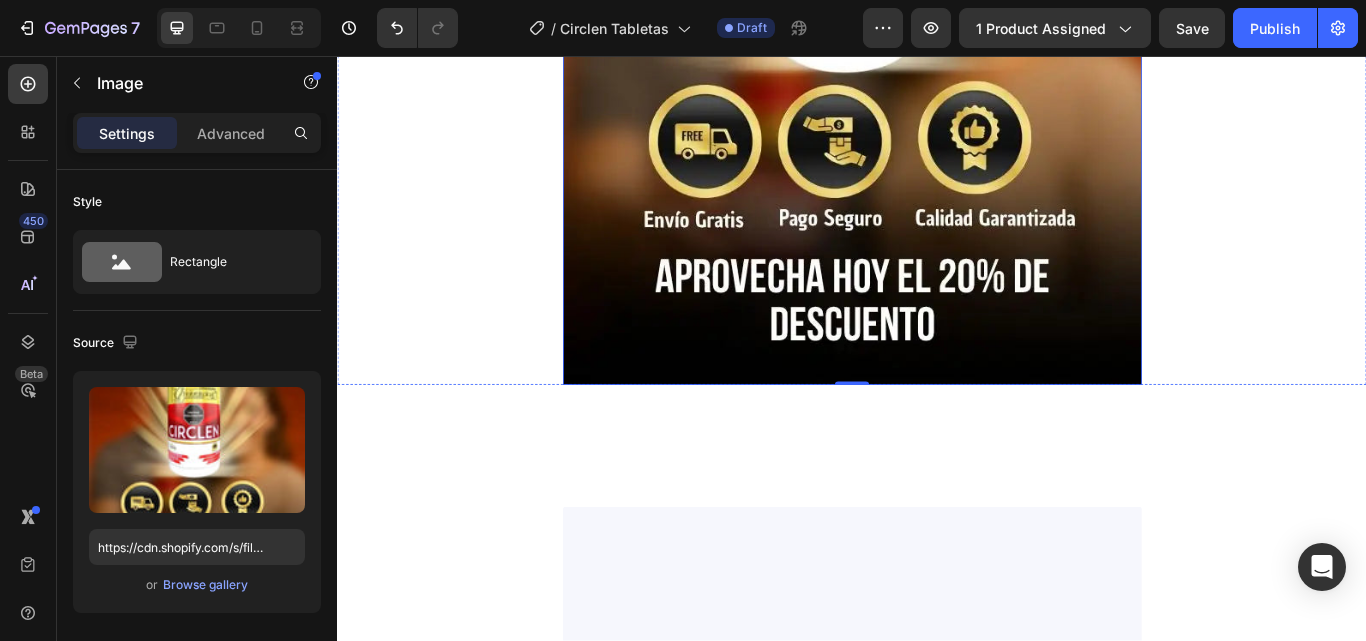 click on "Drop element here" at bounding box center (937, -490) 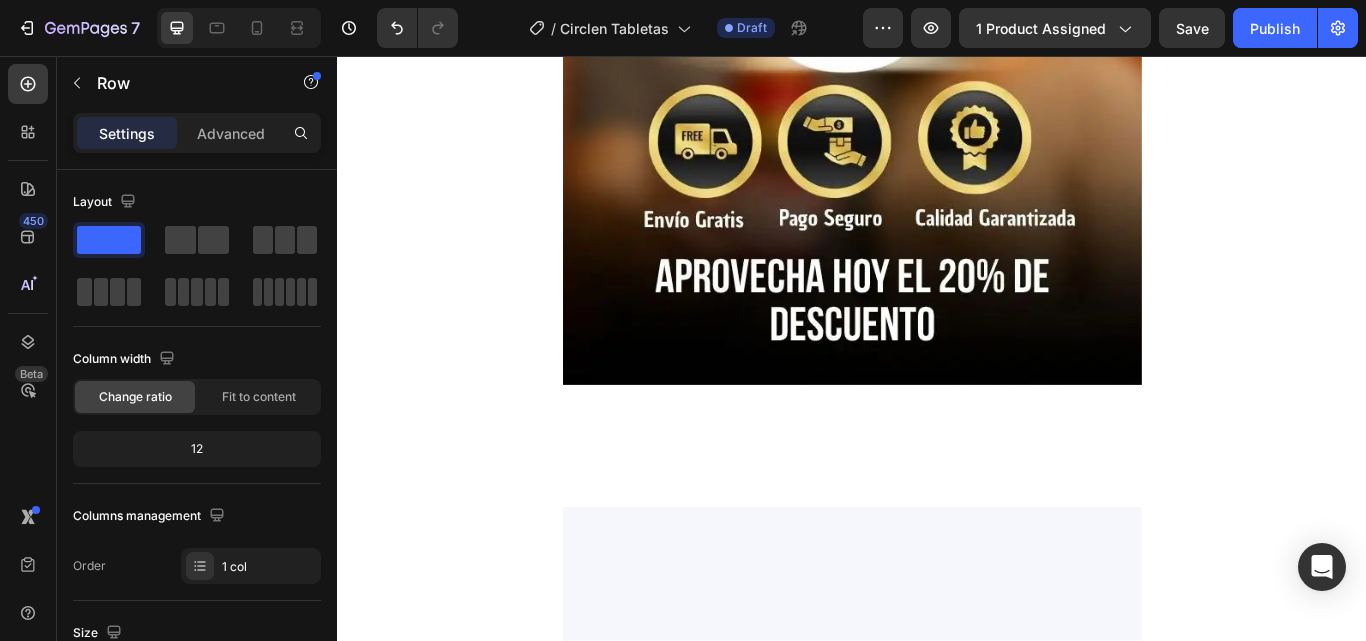 click at bounding box center (723, -539) 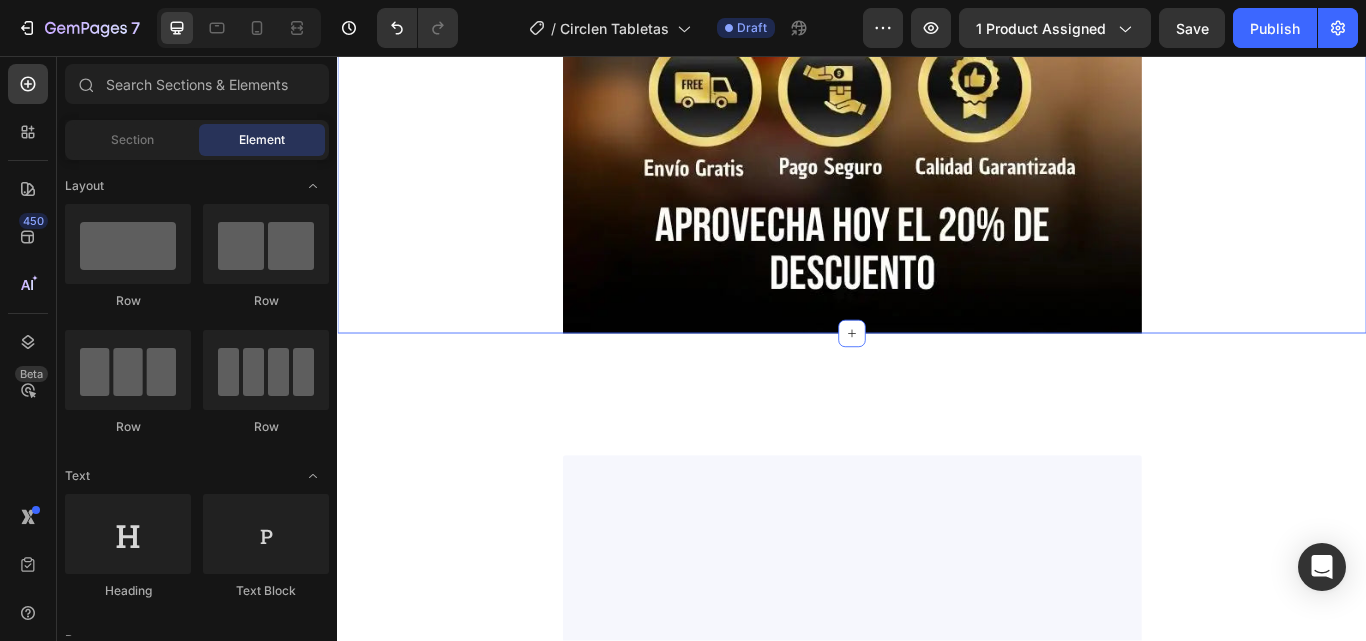 click on "Image Row" at bounding box center (937, -70) 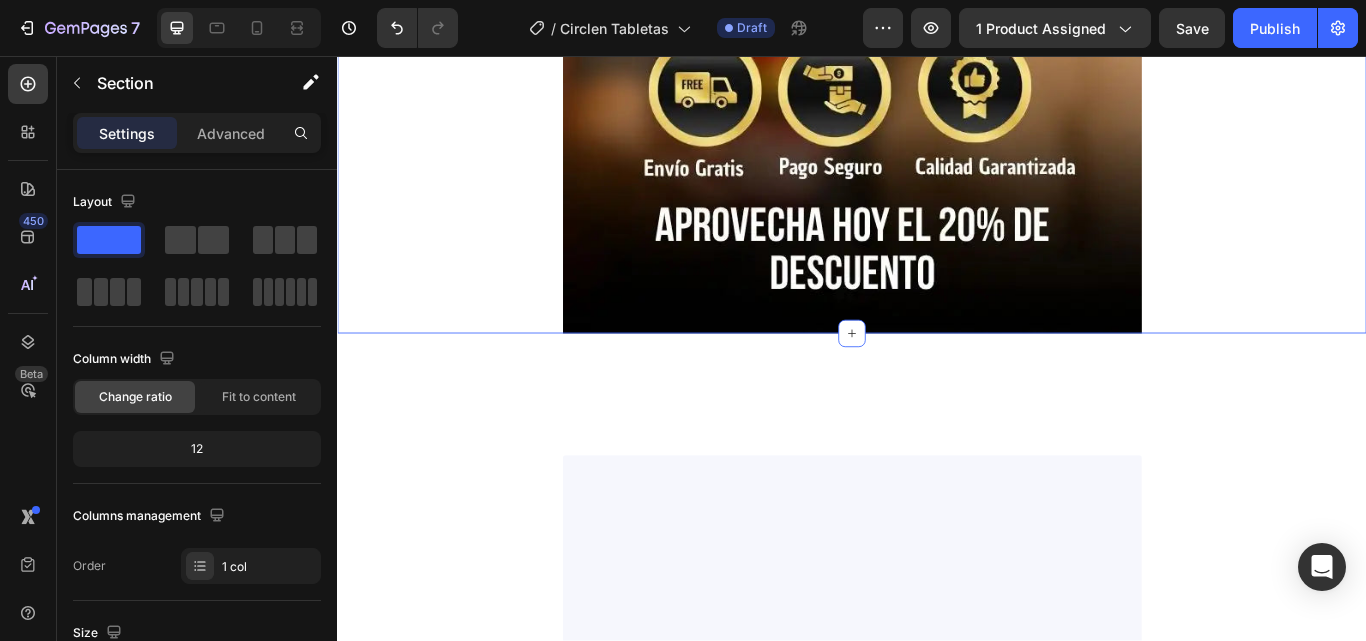 click on "Image Row" at bounding box center [937, -520] 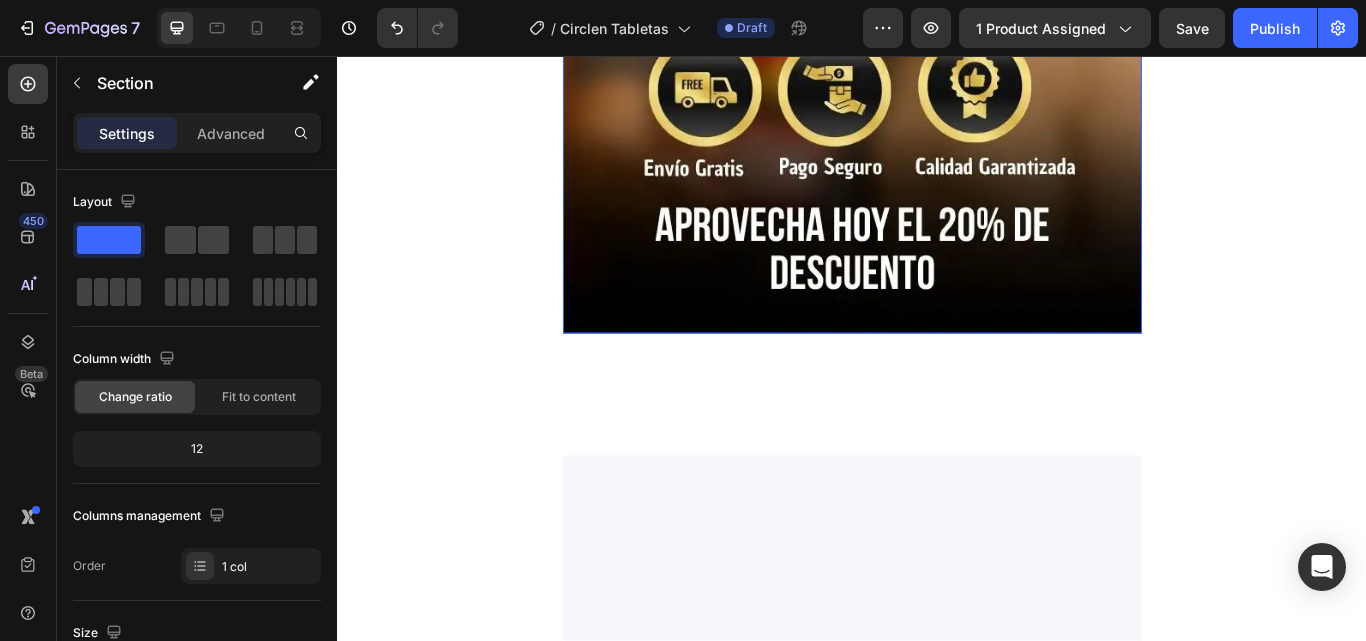 click at bounding box center [937, -70] 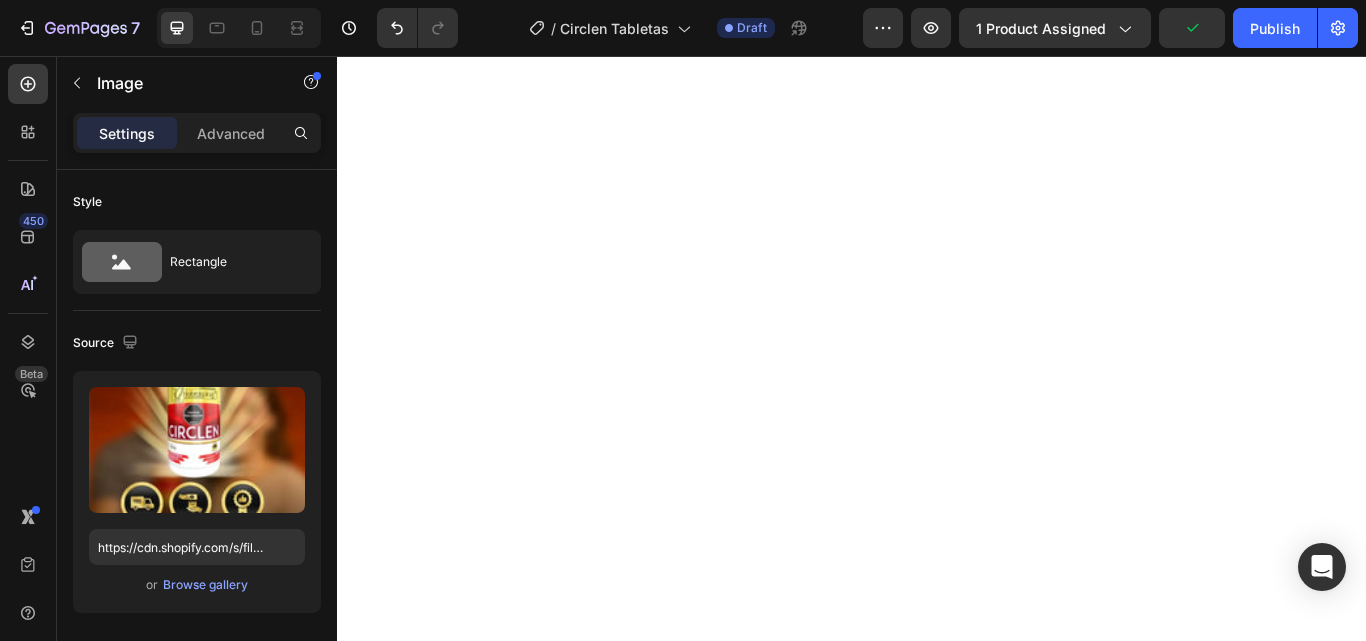 scroll, scrollTop: 1960, scrollLeft: 0, axis: vertical 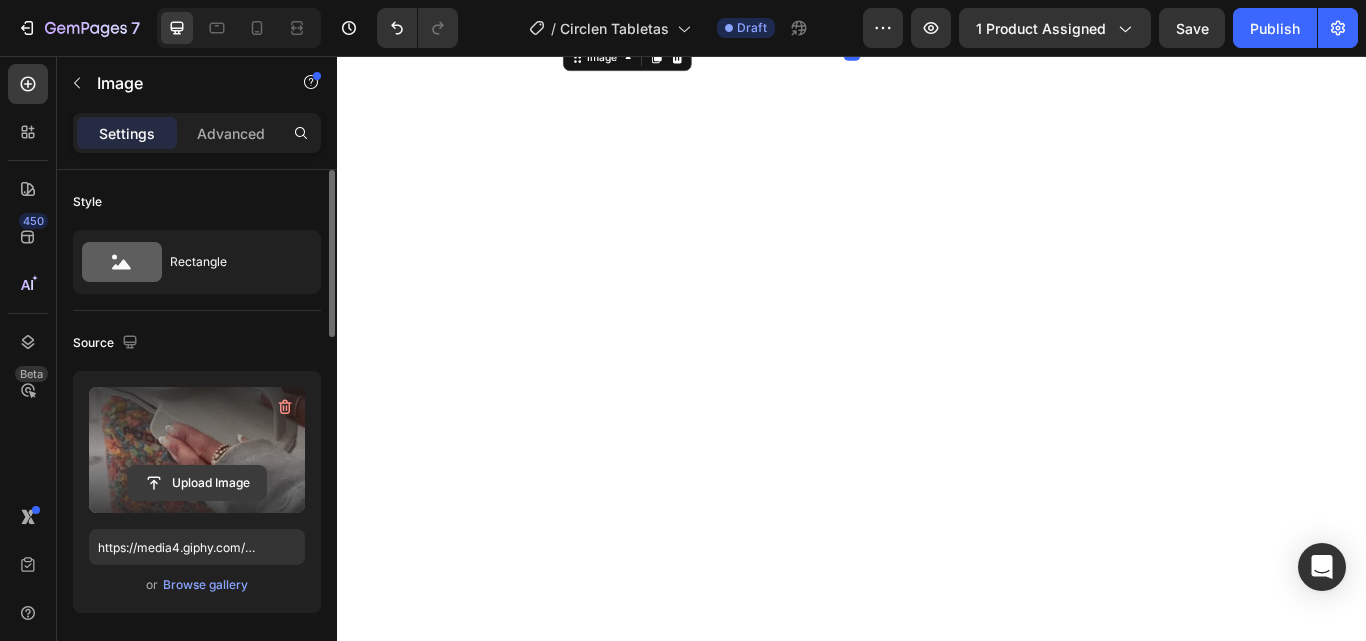 click 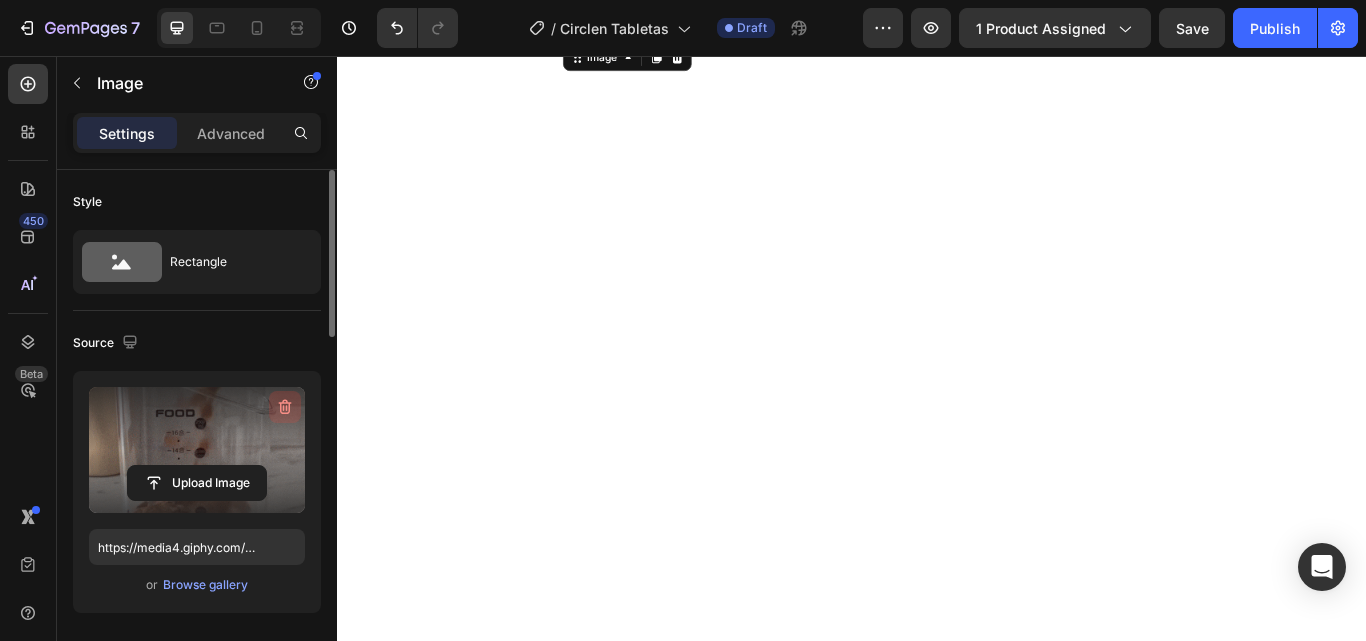 click 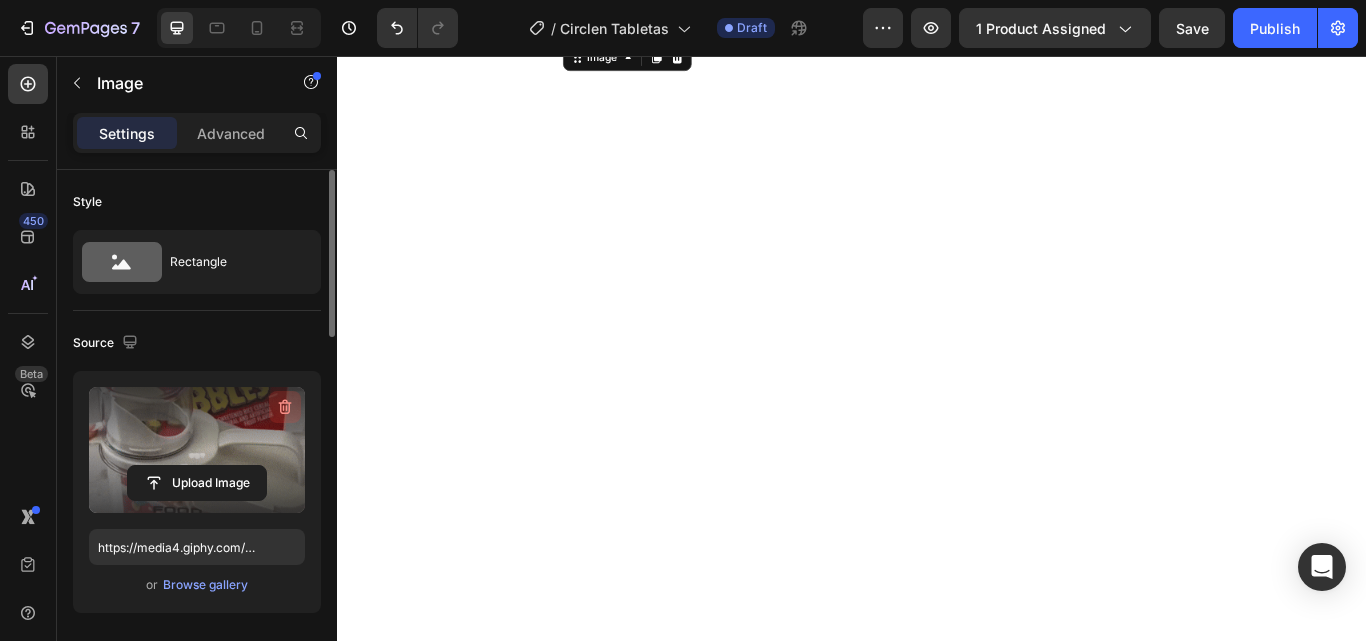 type 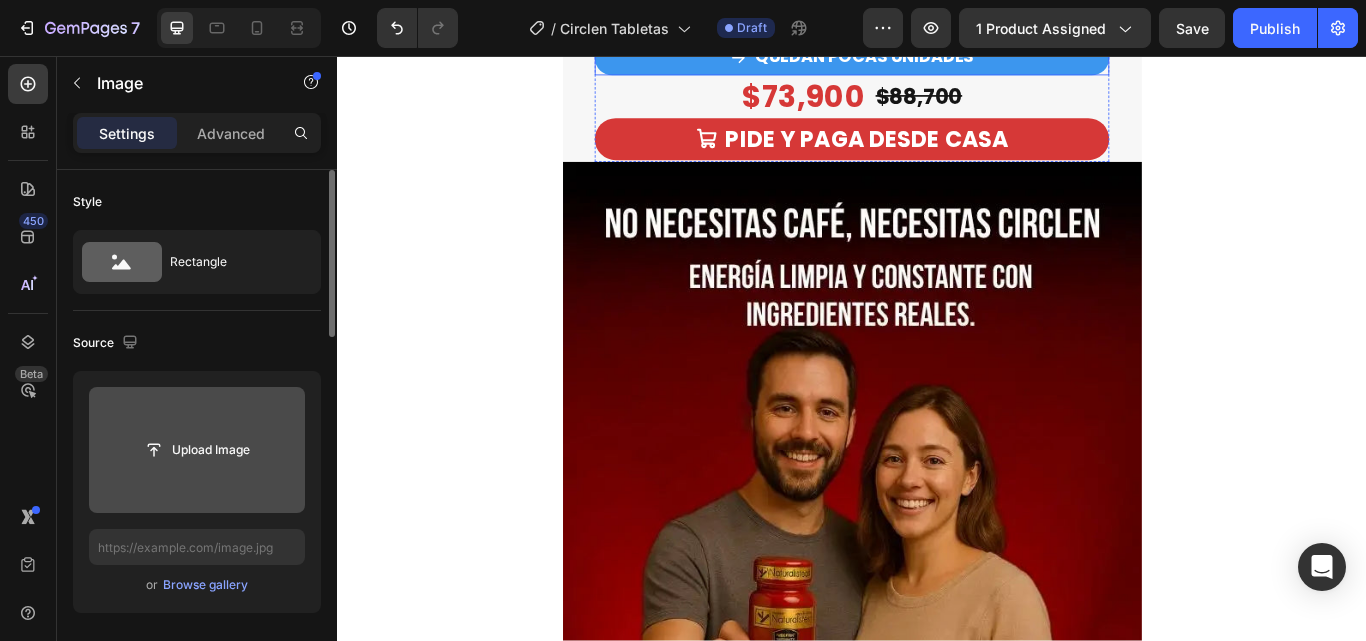 click at bounding box center [937, 38] 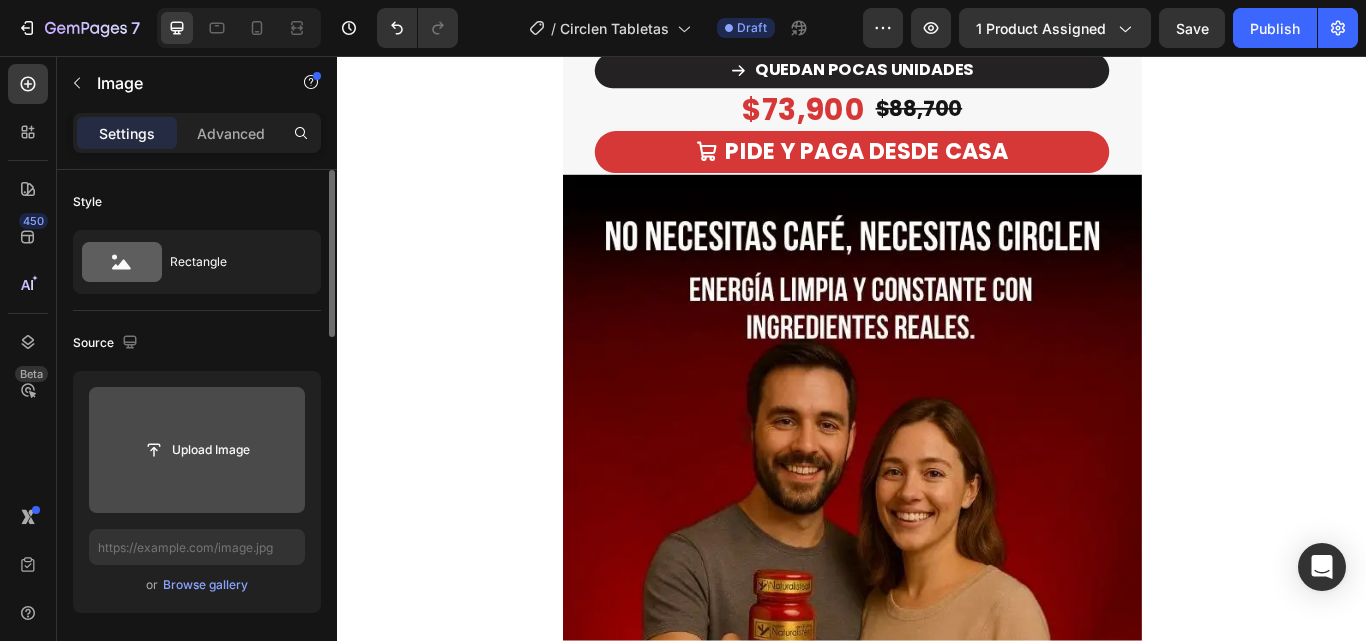 scroll, scrollTop: 2960, scrollLeft: 0, axis: vertical 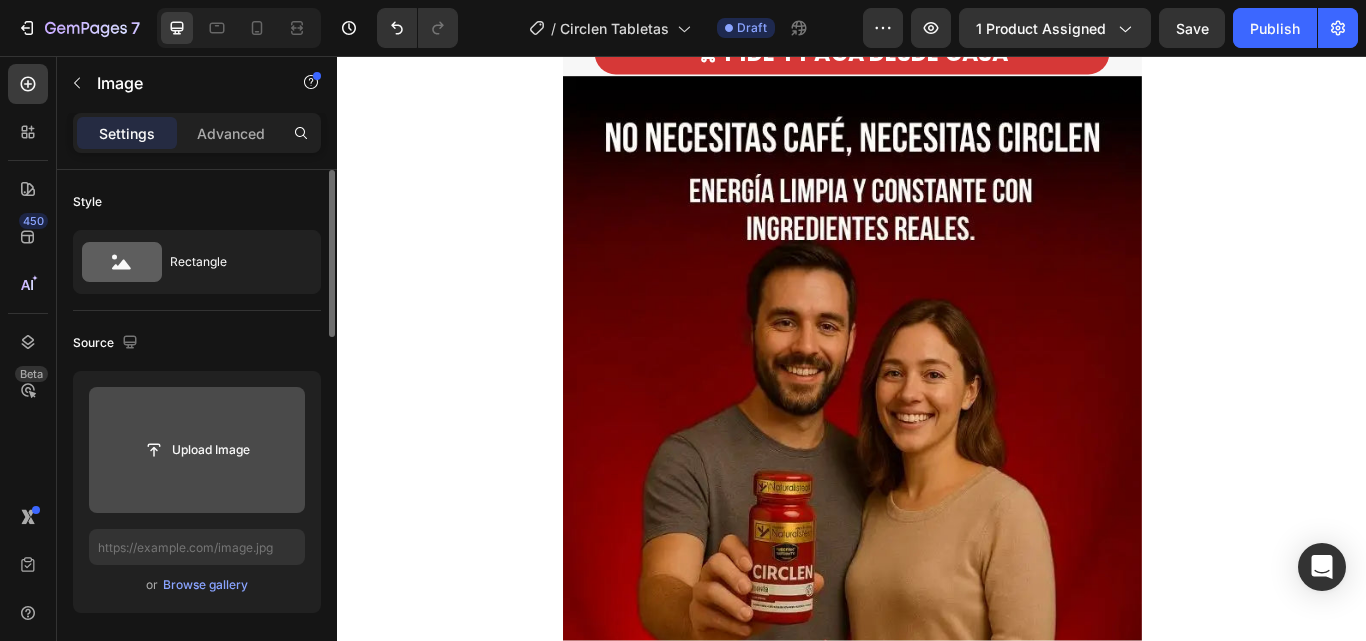 click at bounding box center (937, -62) 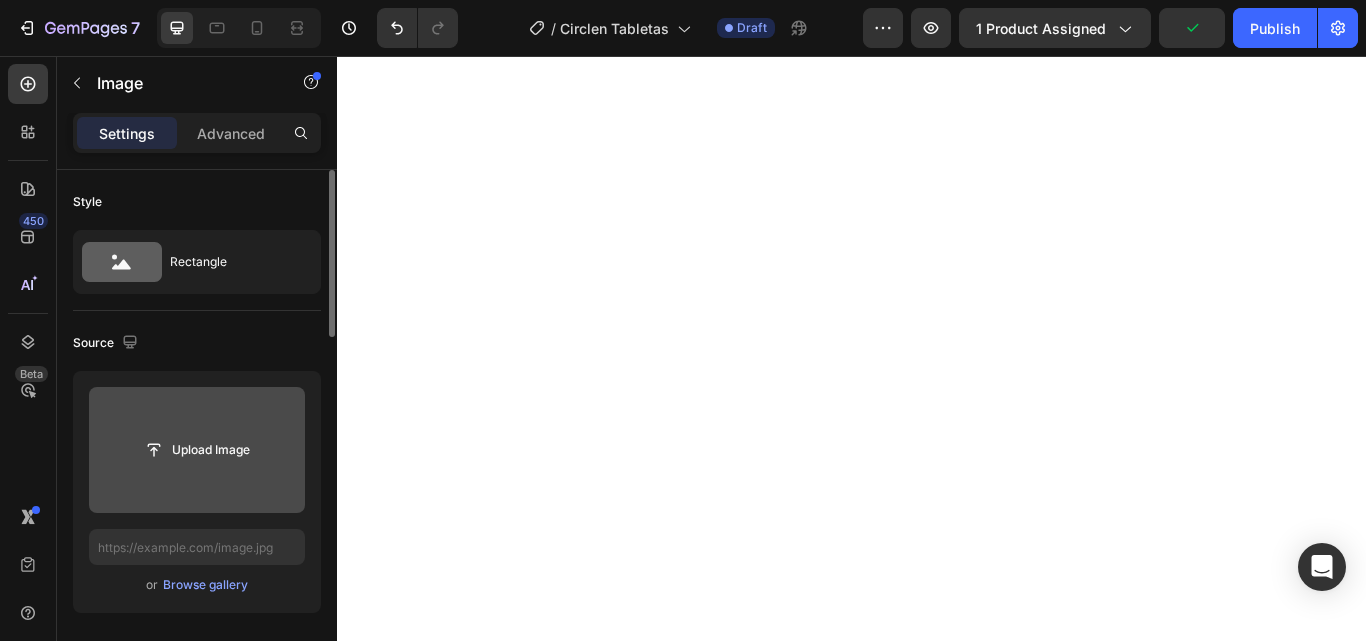 scroll, scrollTop: 2660, scrollLeft: 0, axis: vertical 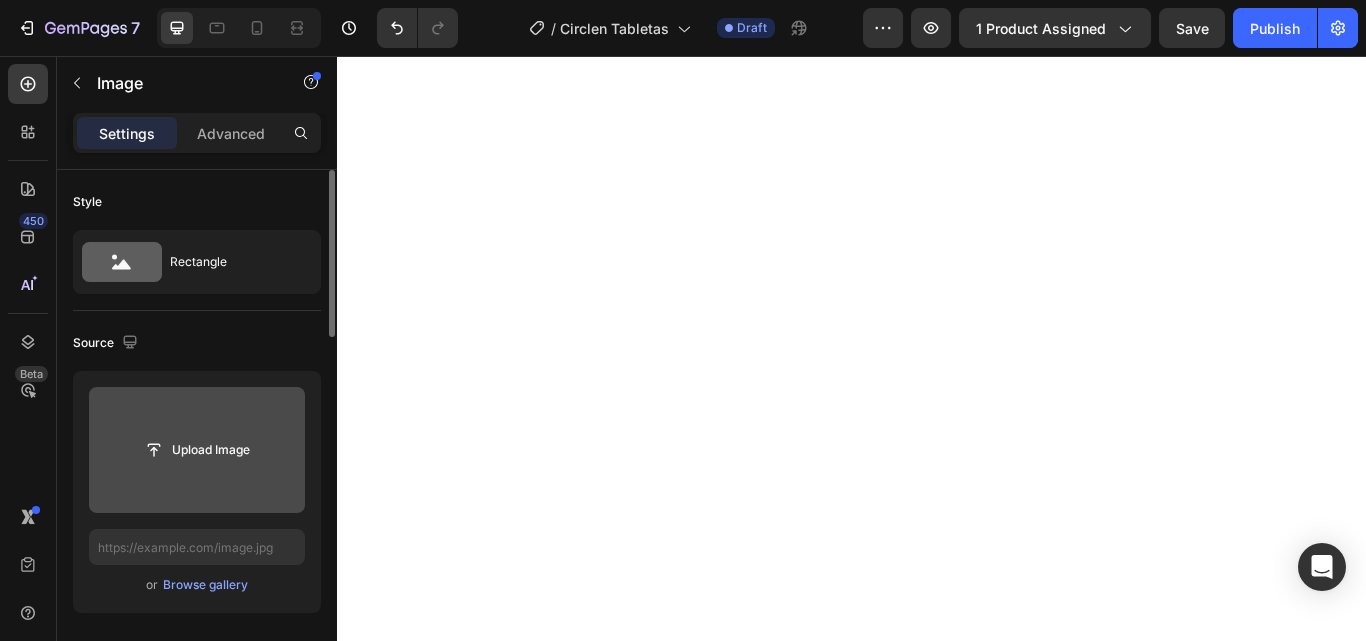 click at bounding box center (937, -662) 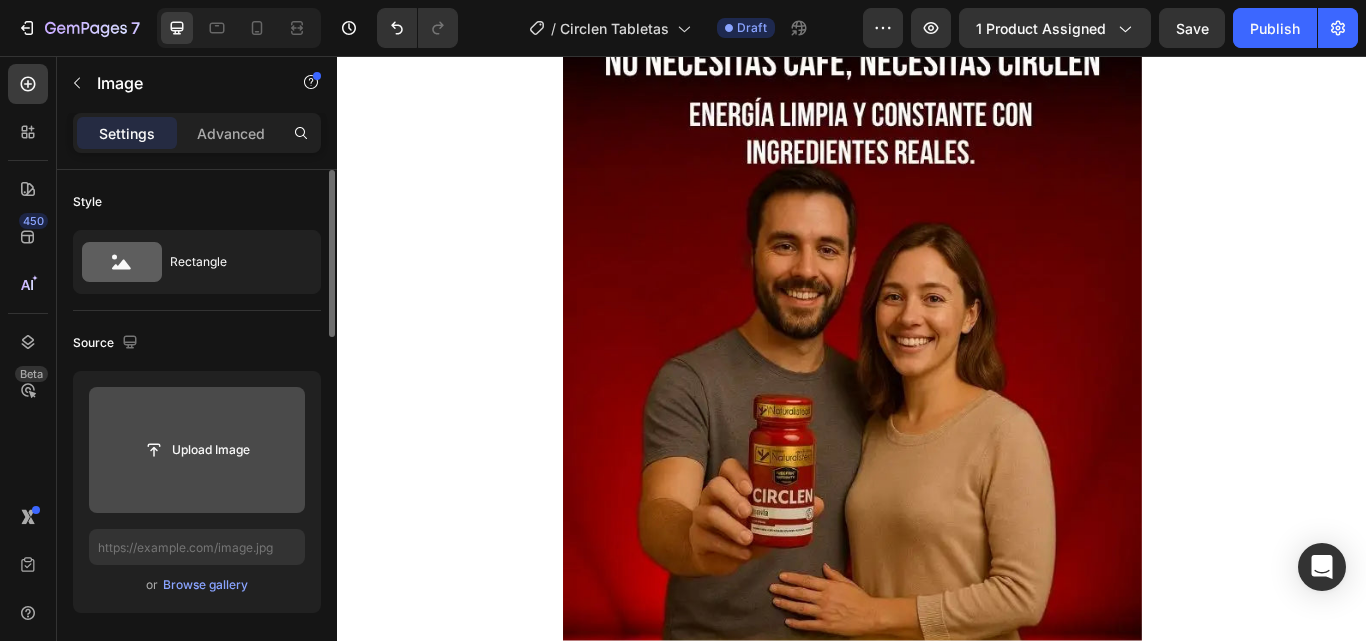 scroll, scrollTop: 3060, scrollLeft: 0, axis: vertical 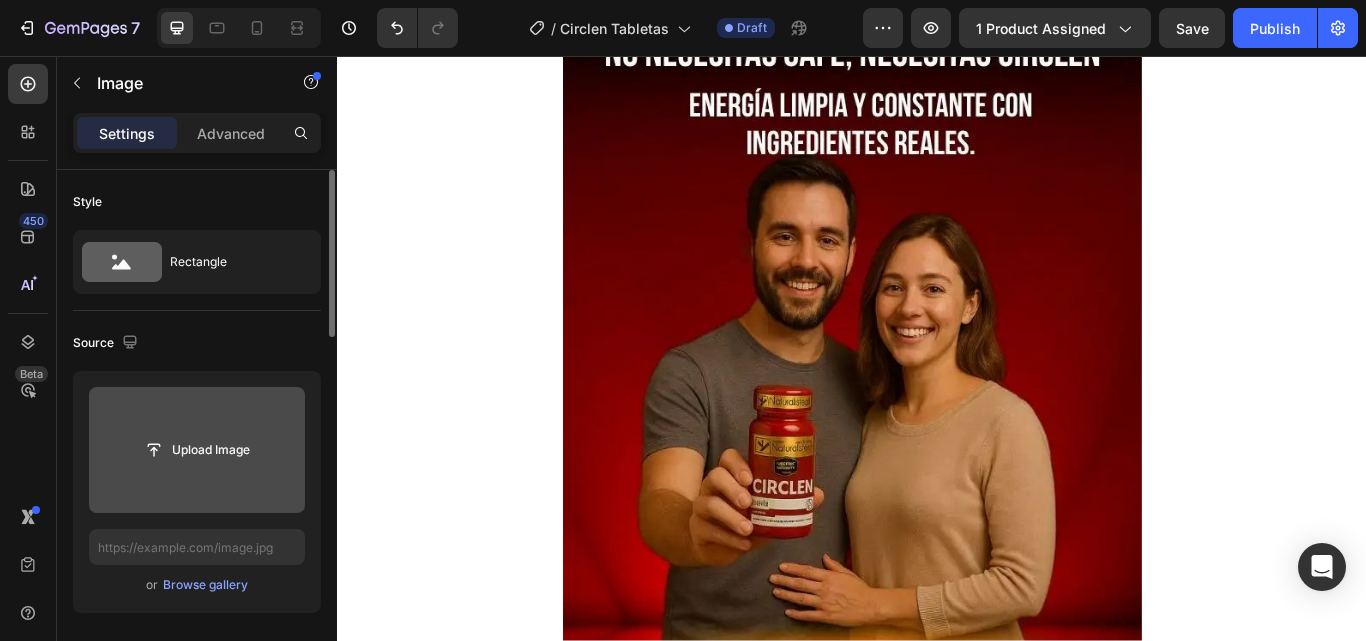 click at bounding box center [937, -162] 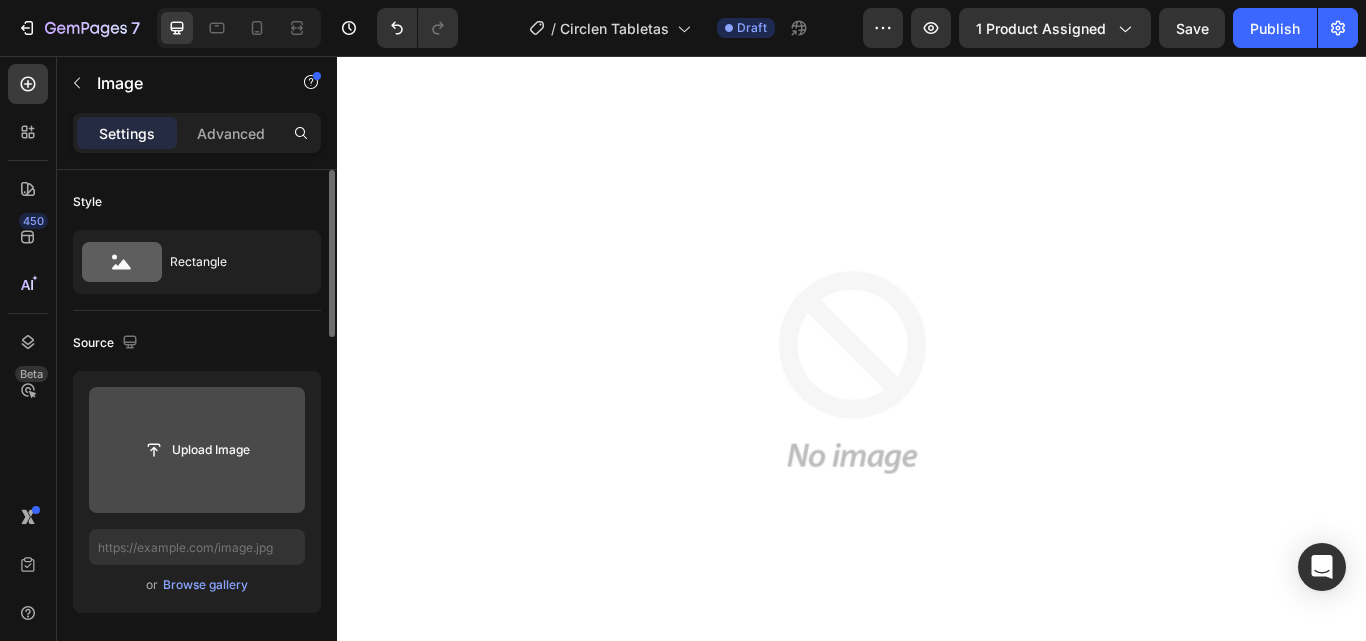 scroll, scrollTop: 2760, scrollLeft: 0, axis: vertical 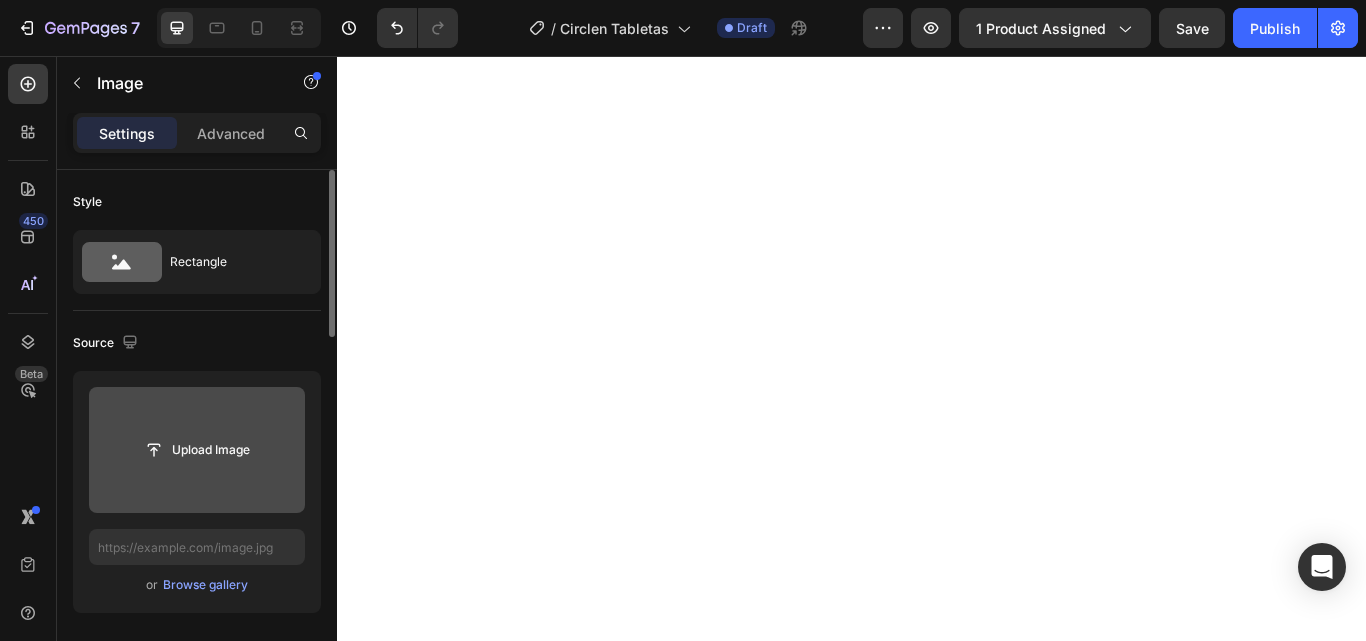 click on "Image Row" at bounding box center (937, -425) 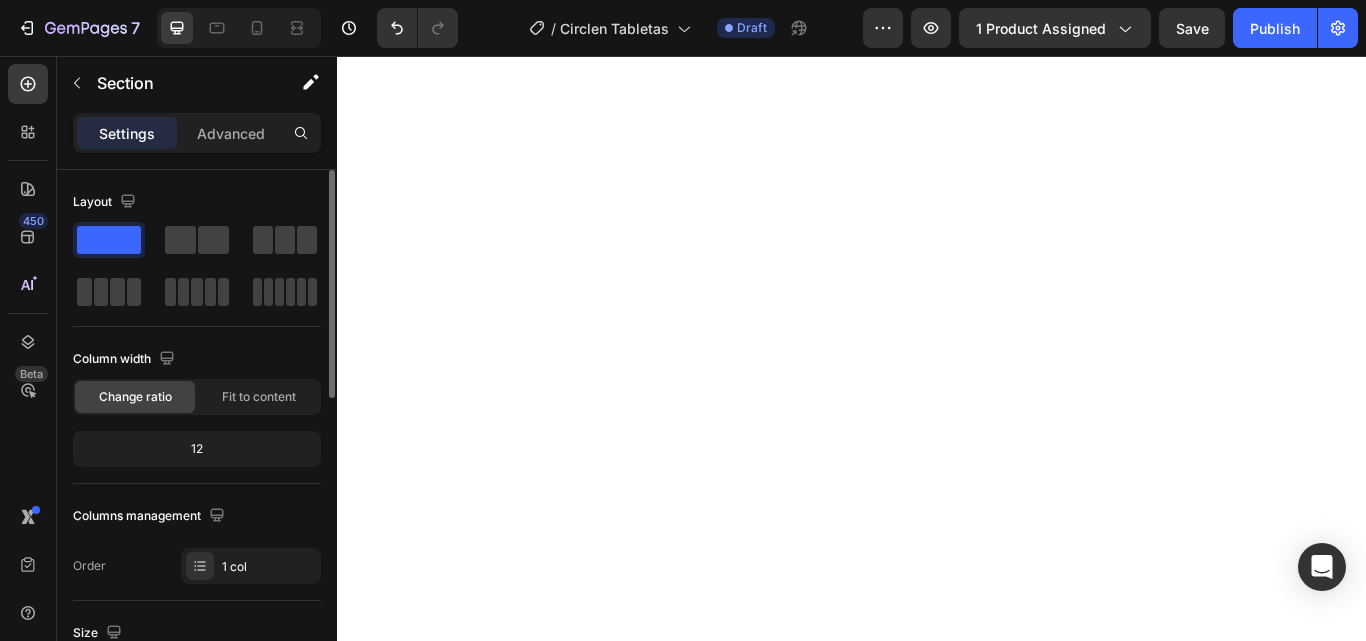 click 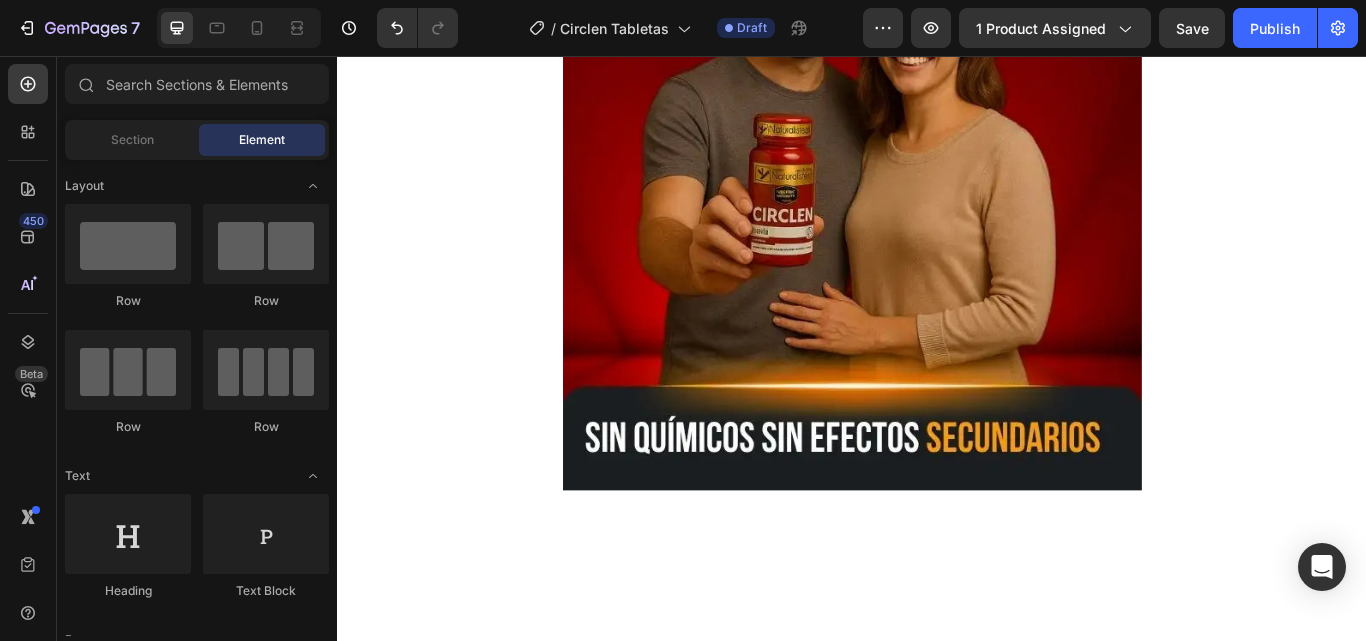 scroll, scrollTop: 2360, scrollLeft: 0, axis: vertical 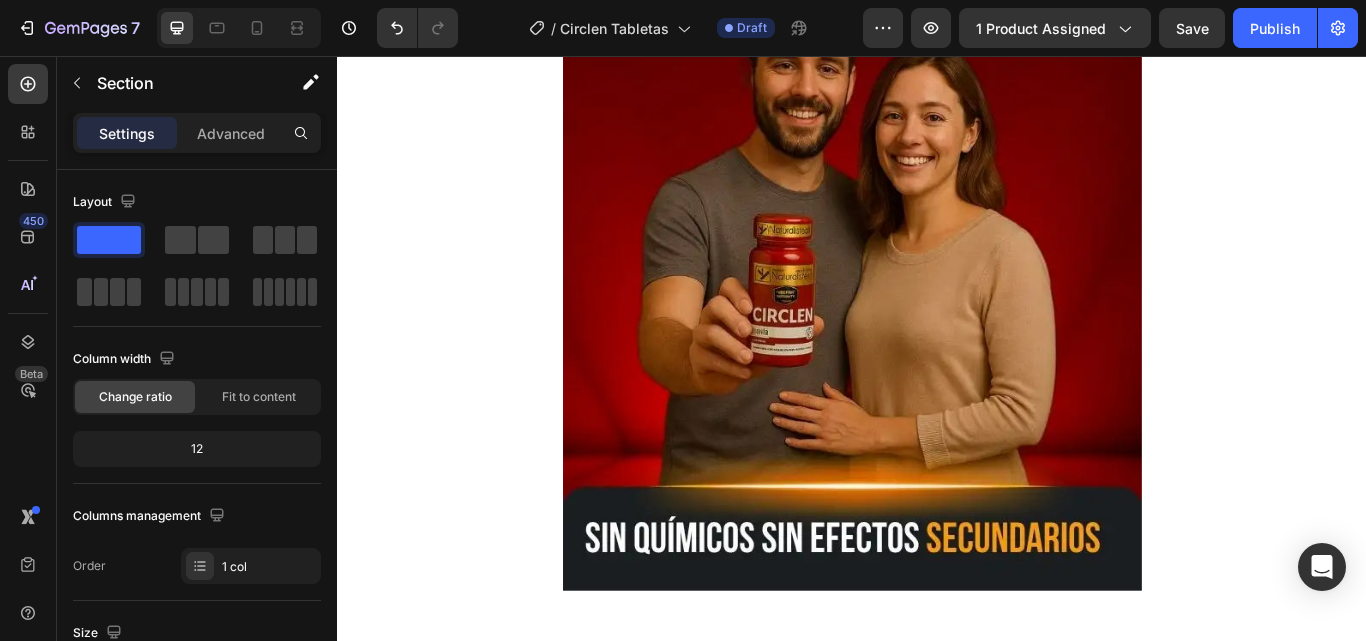 click on "Image Row" at bounding box center (937, -362) 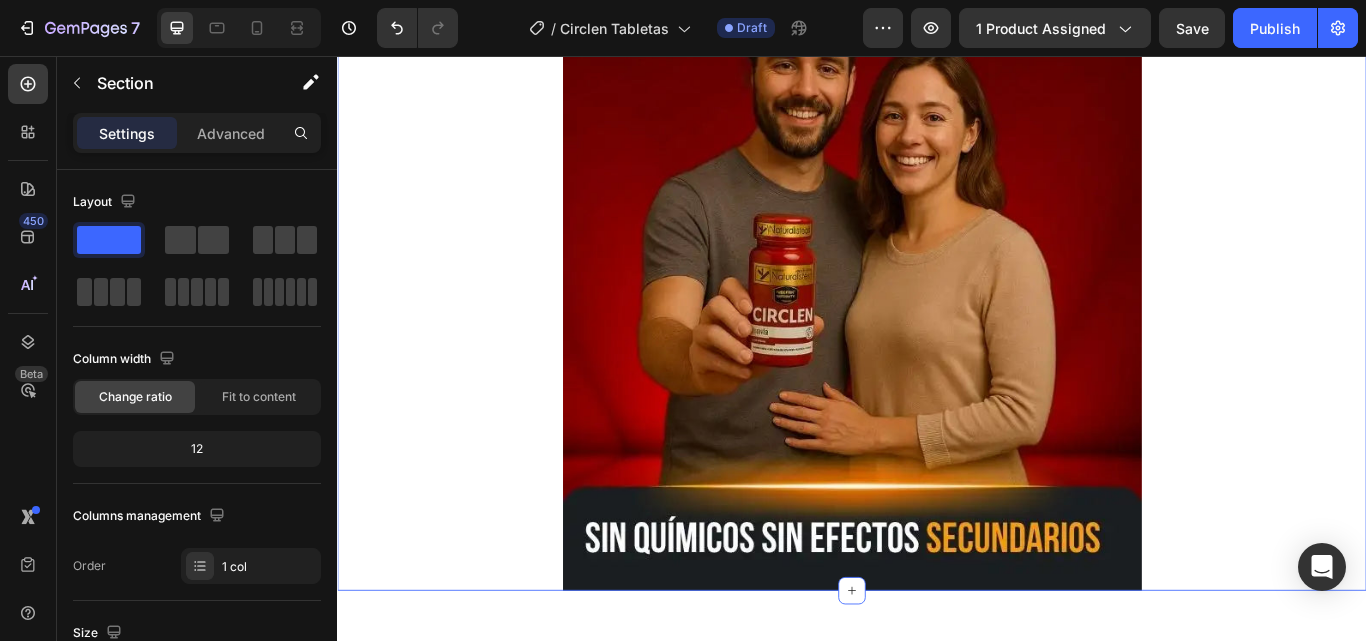 click on "QUEDAN POCAS UNIDADES Button $73,900 Product Price Product Price $88,700 Product Price Product Price Row
PIDE Y PAGA DESDE CASA Button Product Image Row" at bounding box center [937, 159] 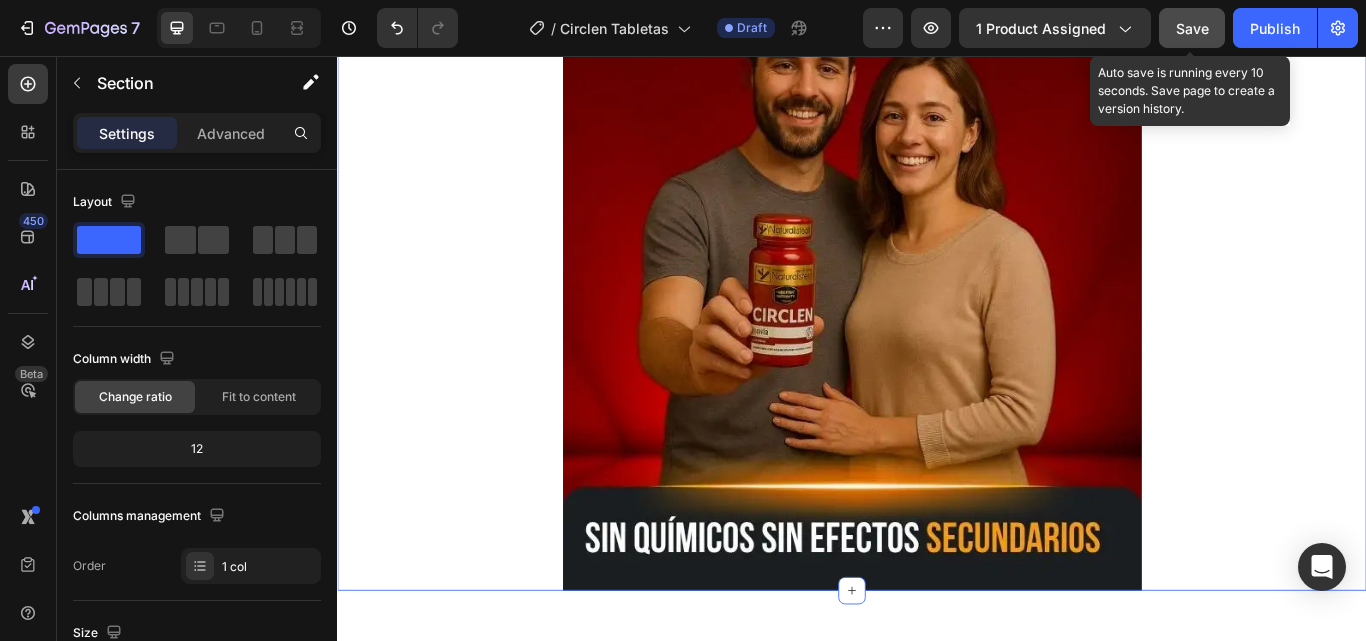 click on "Save" at bounding box center (1192, 28) 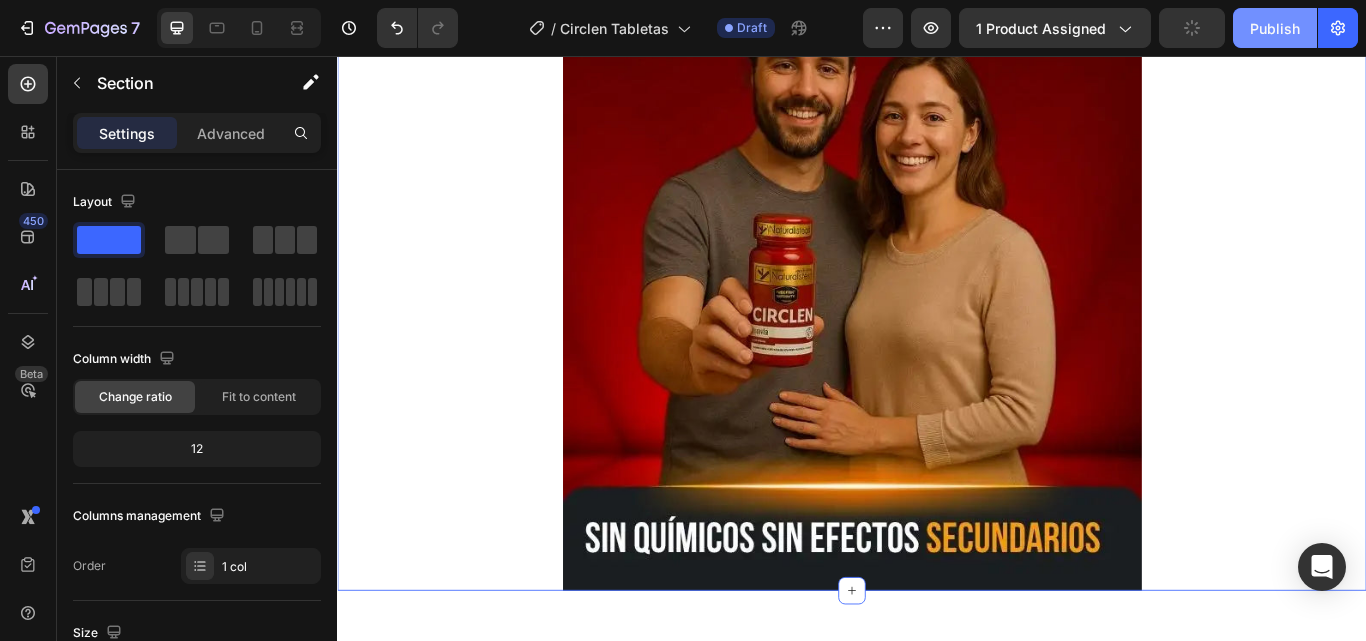 click on "Publish" at bounding box center [1275, 28] 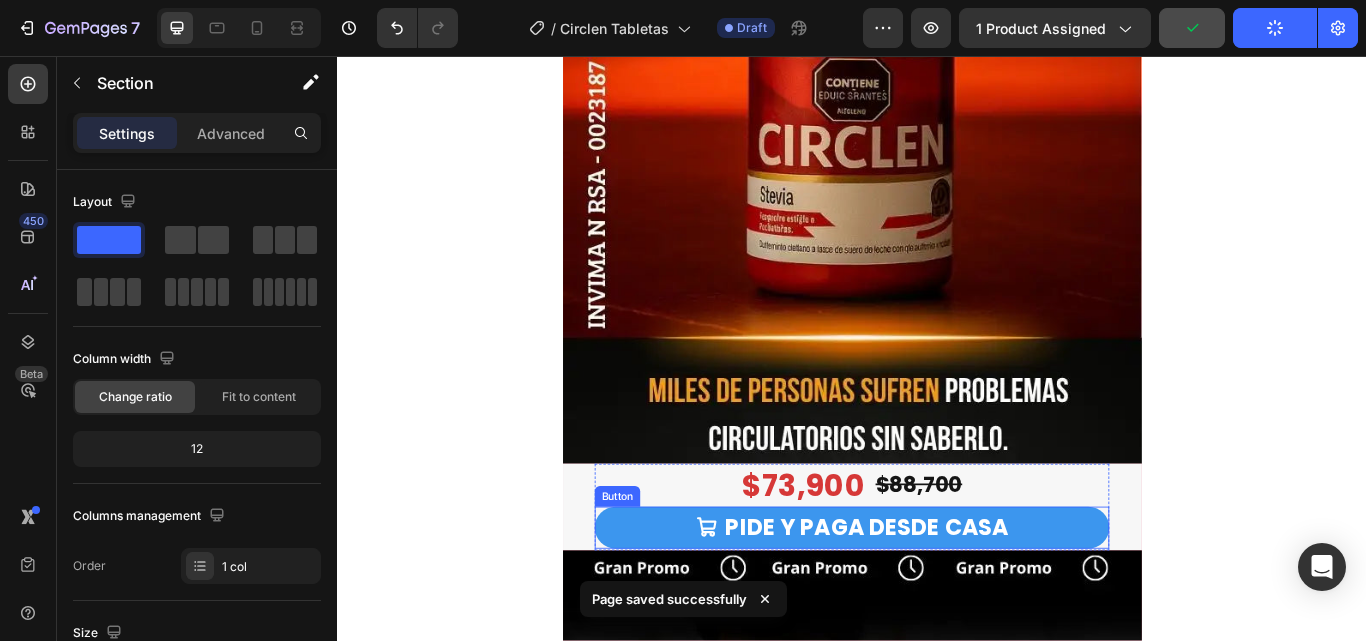 scroll, scrollTop: 500, scrollLeft: 0, axis: vertical 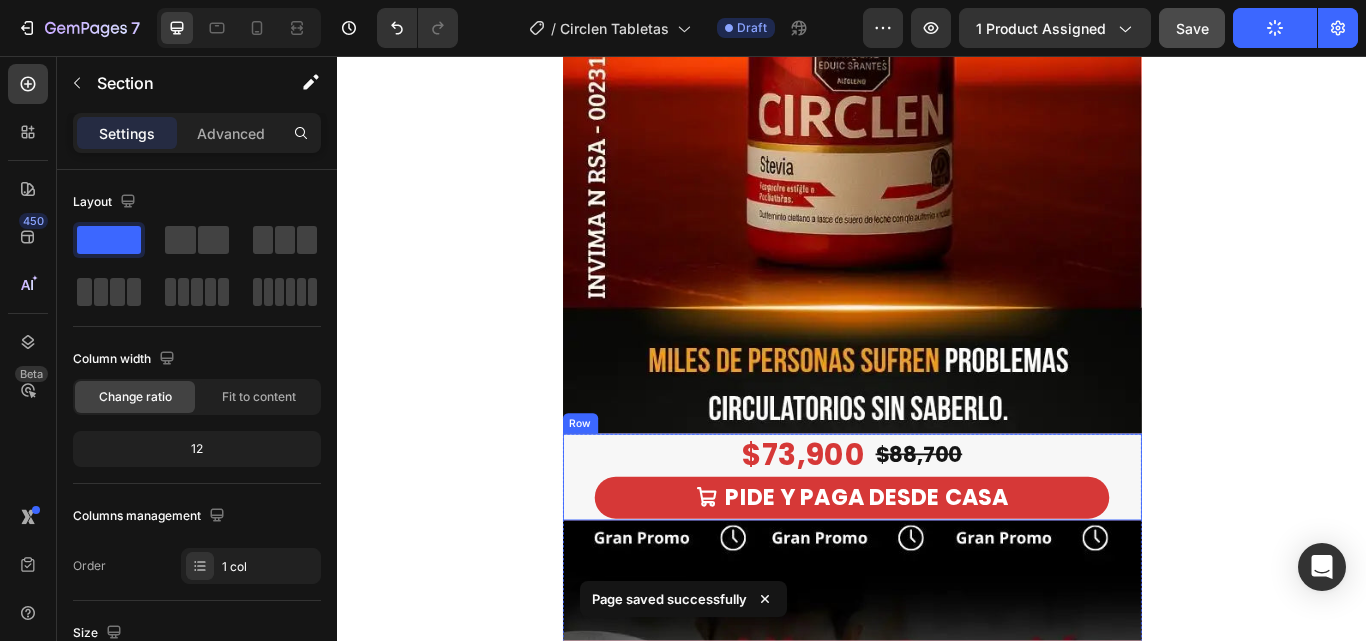 click on "$73,900 Product Price Product Price $88,700 Product Price Product Price Row
PIDE Y PAGA DESDE CASA Button Product" at bounding box center (937, 547) 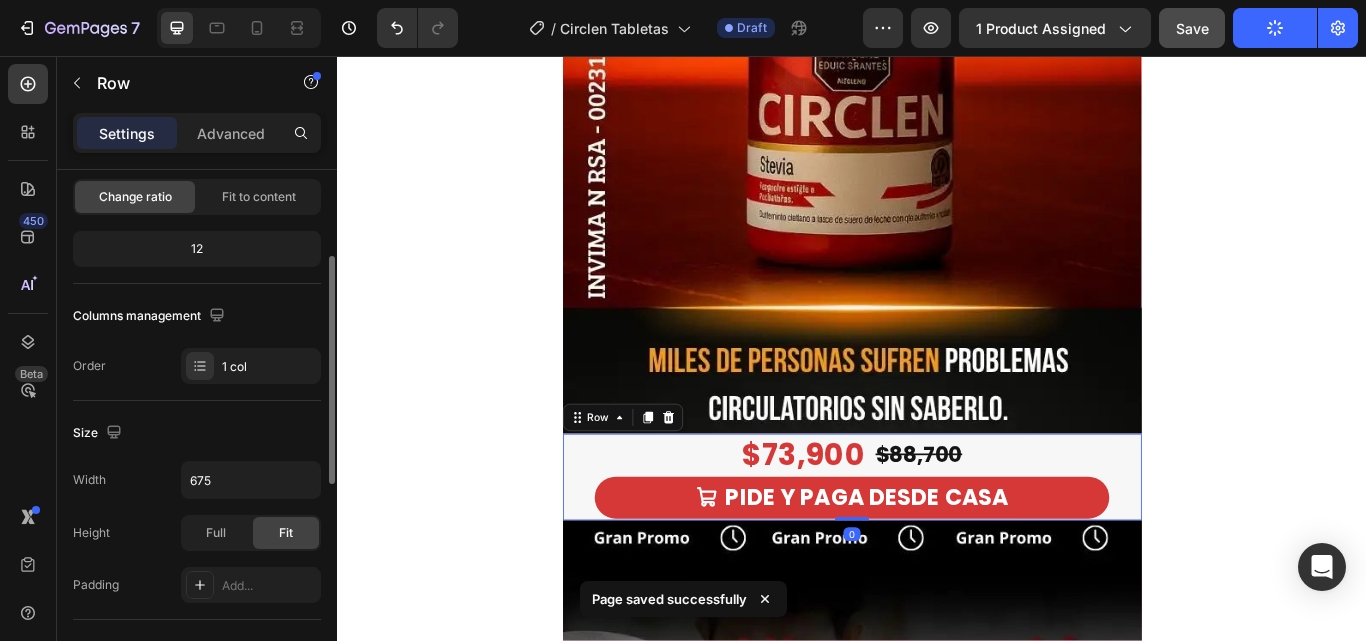 scroll, scrollTop: 500, scrollLeft: 0, axis: vertical 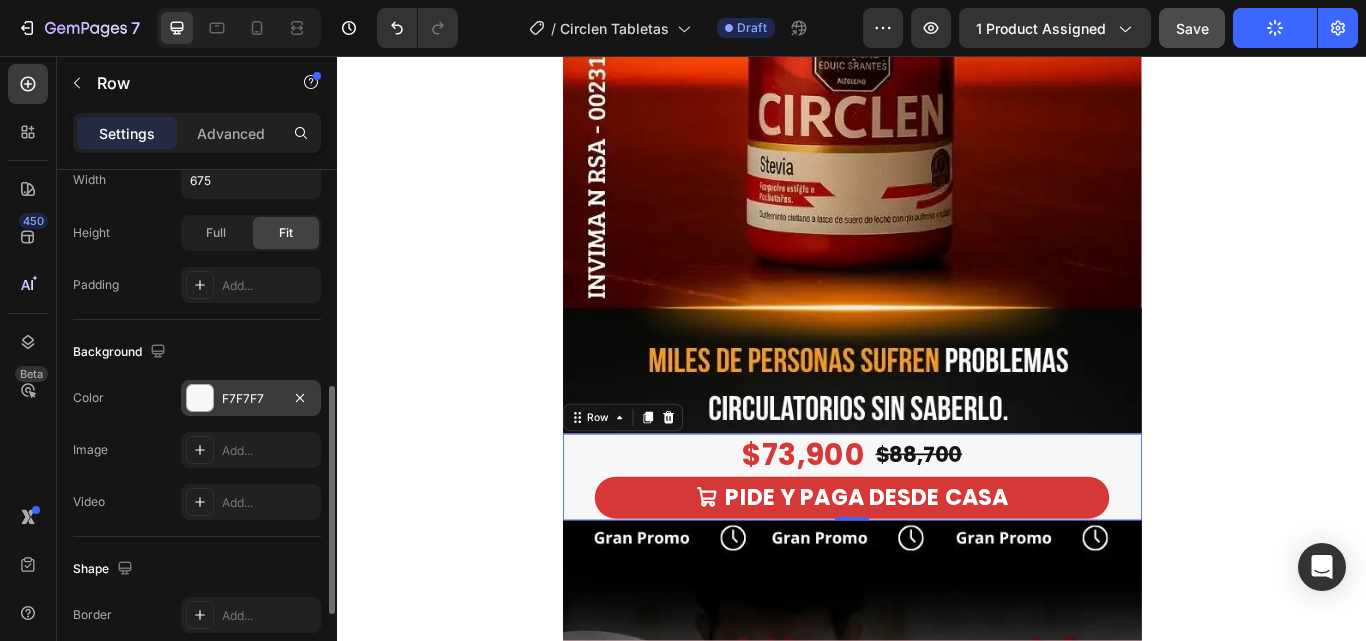 click at bounding box center (200, 398) 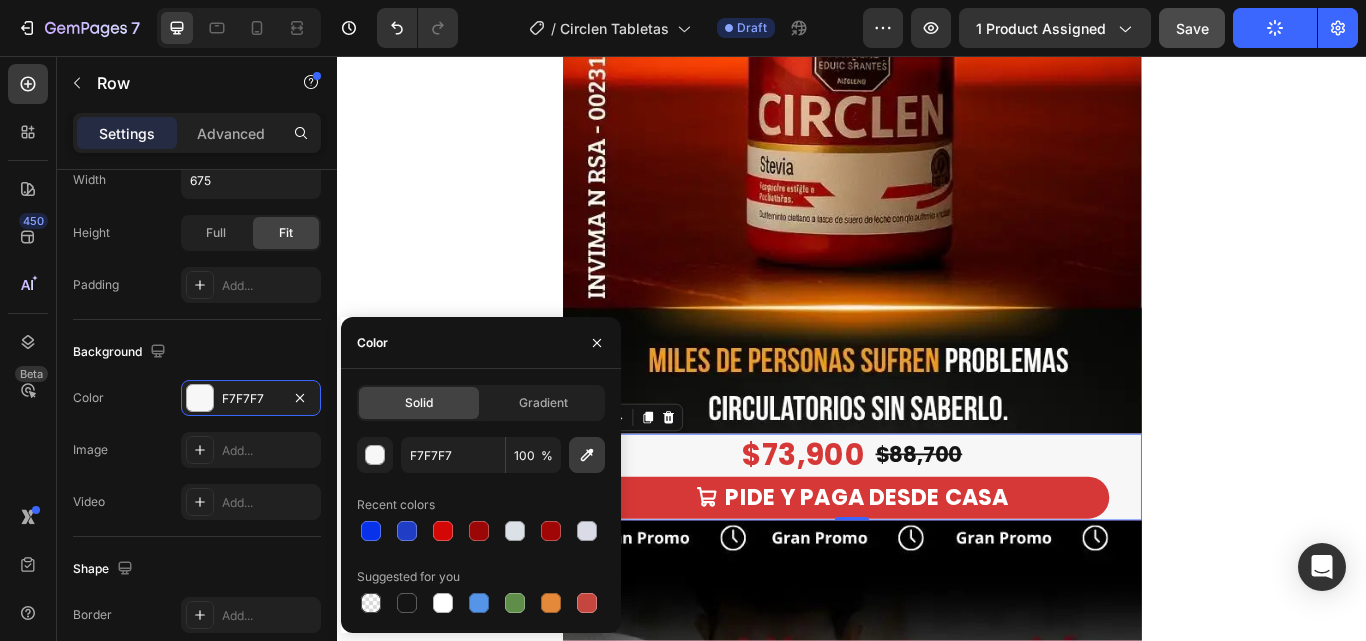 click at bounding box center (587, 455) 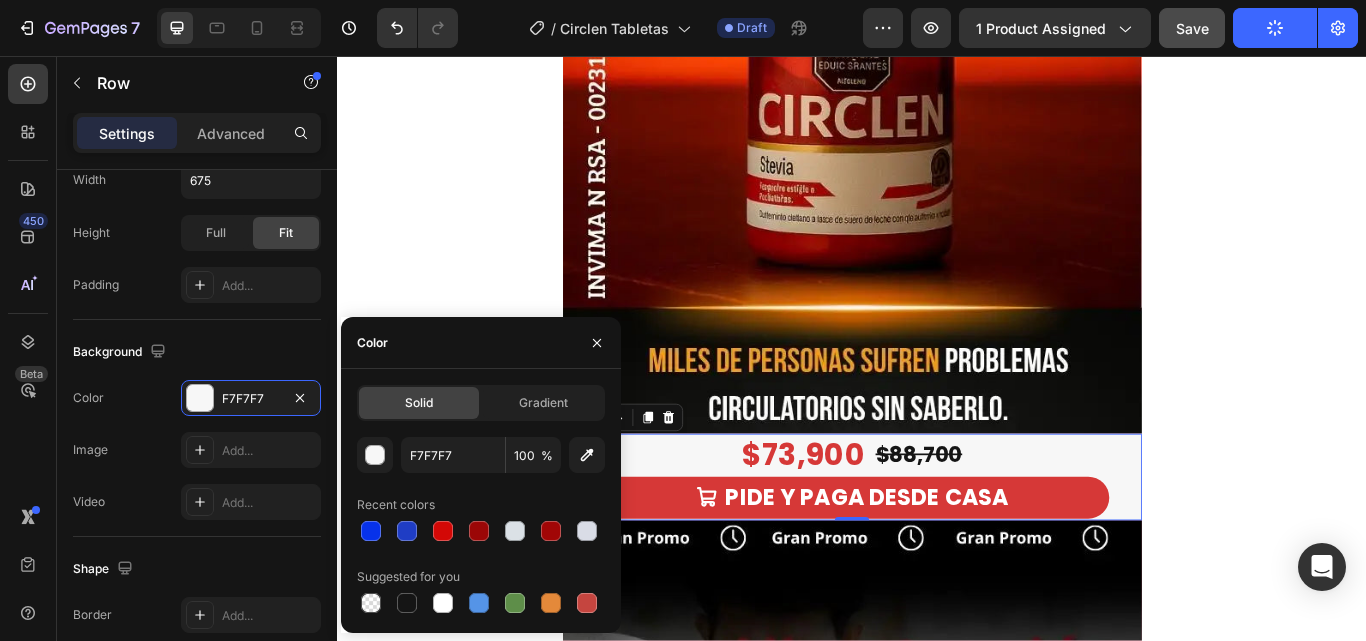 type on "0C0C0A" 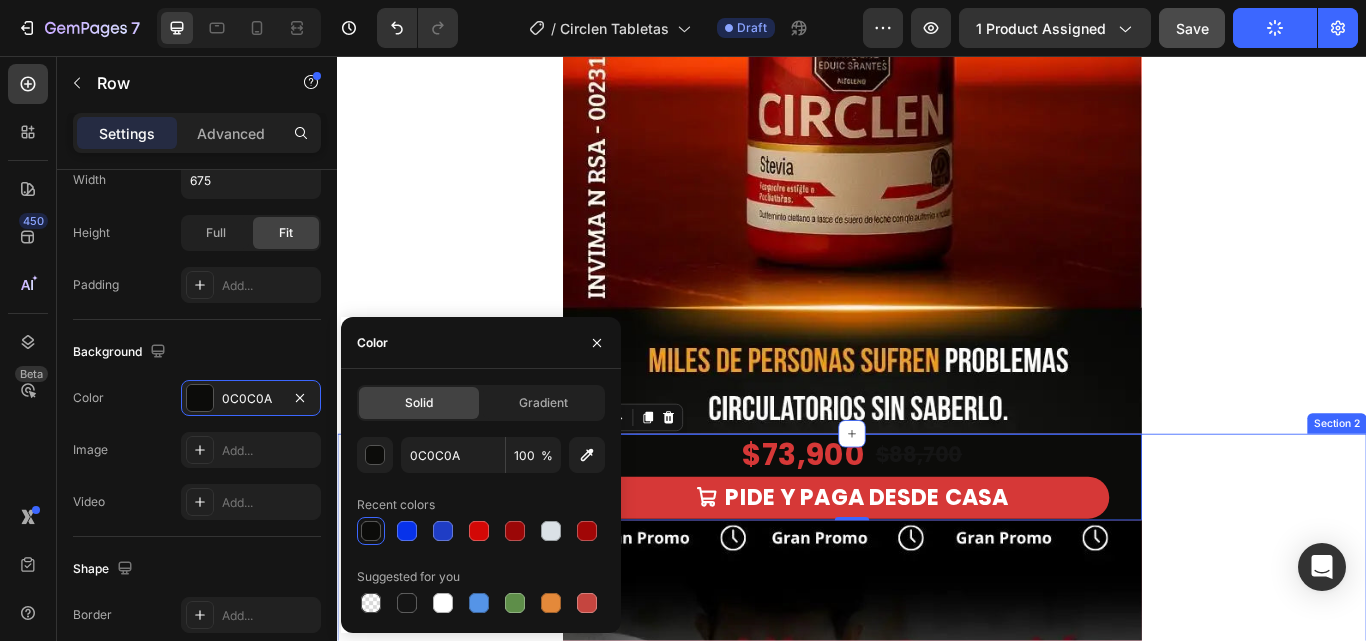 click on "$73,900 Product Price Product Price $88,700 Product Price Product Price Row
PIDE Y PAGA DESDE CASA Button Product Row   0 Image Row" at bounding box center (937, 997) 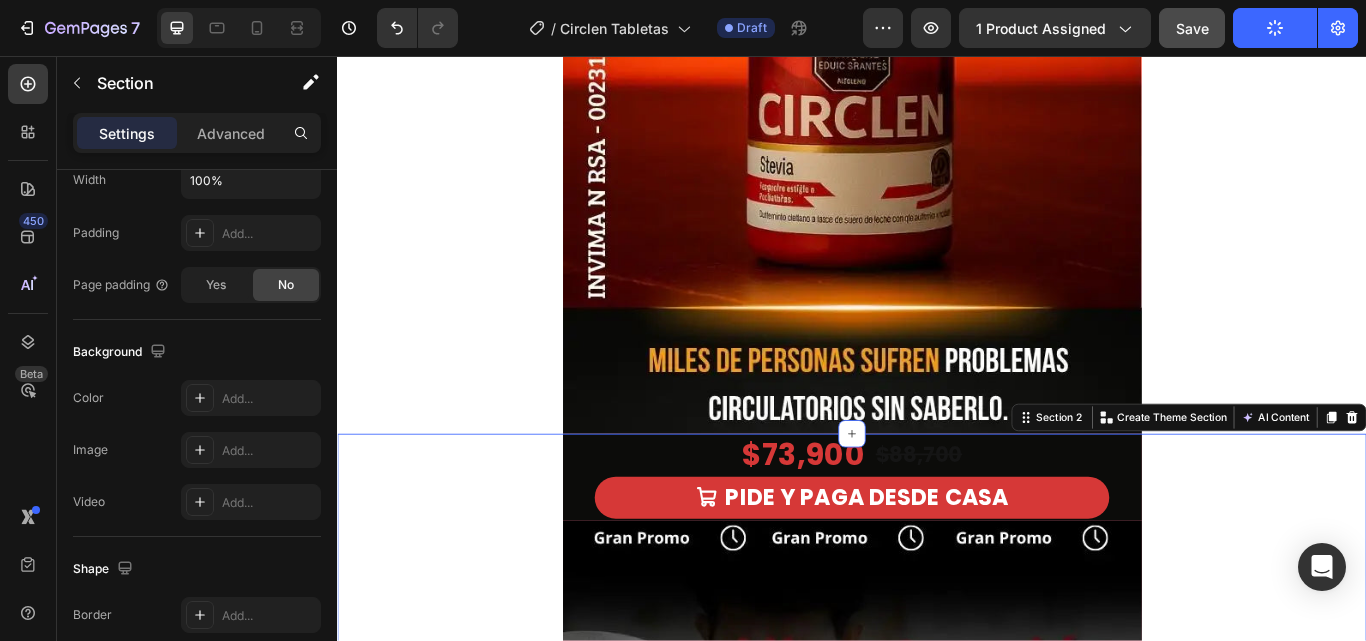 scroll, scrollTop: 0, scrollLeft: 0, axis: both 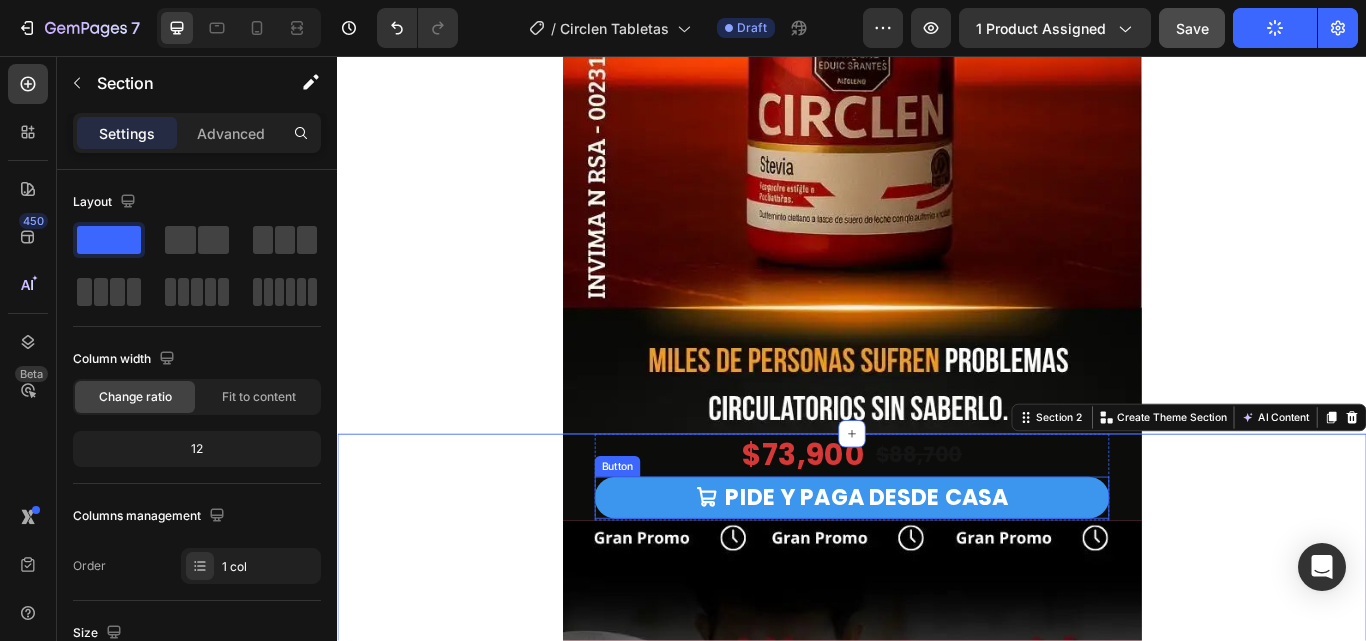 click on "PIDE Y PAGA DESDE CASA" at bounding box center (937, 572) 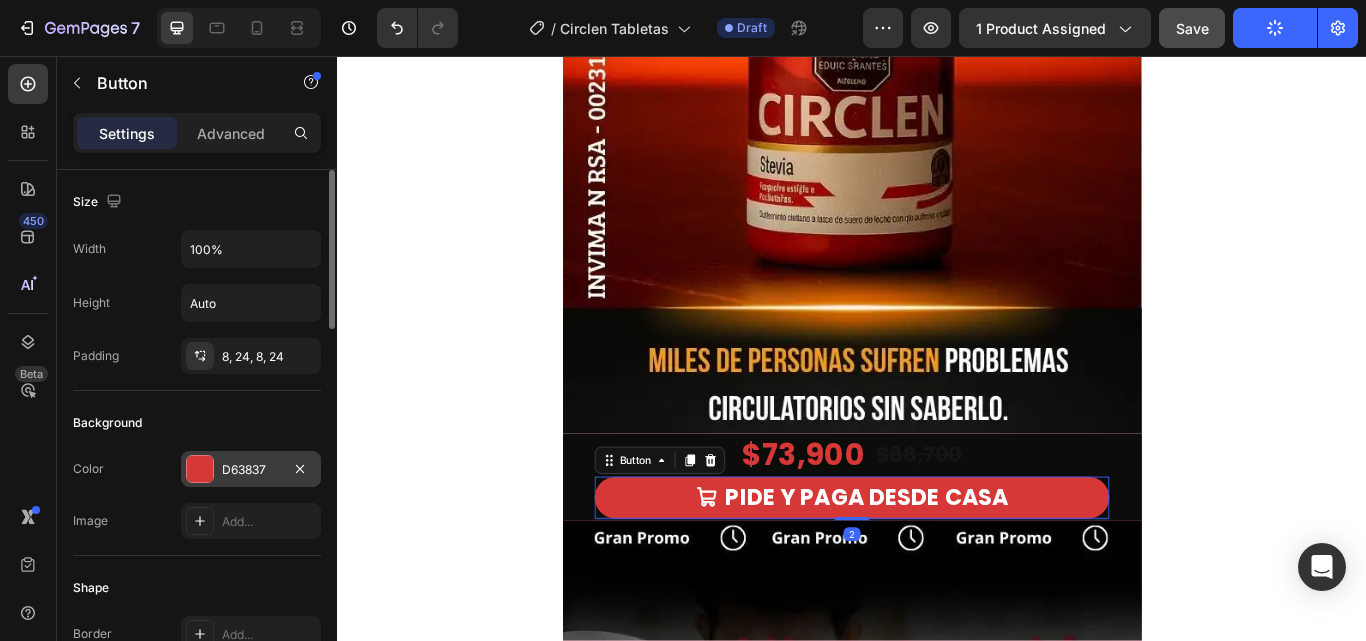 click at bounding box center (200, 469) 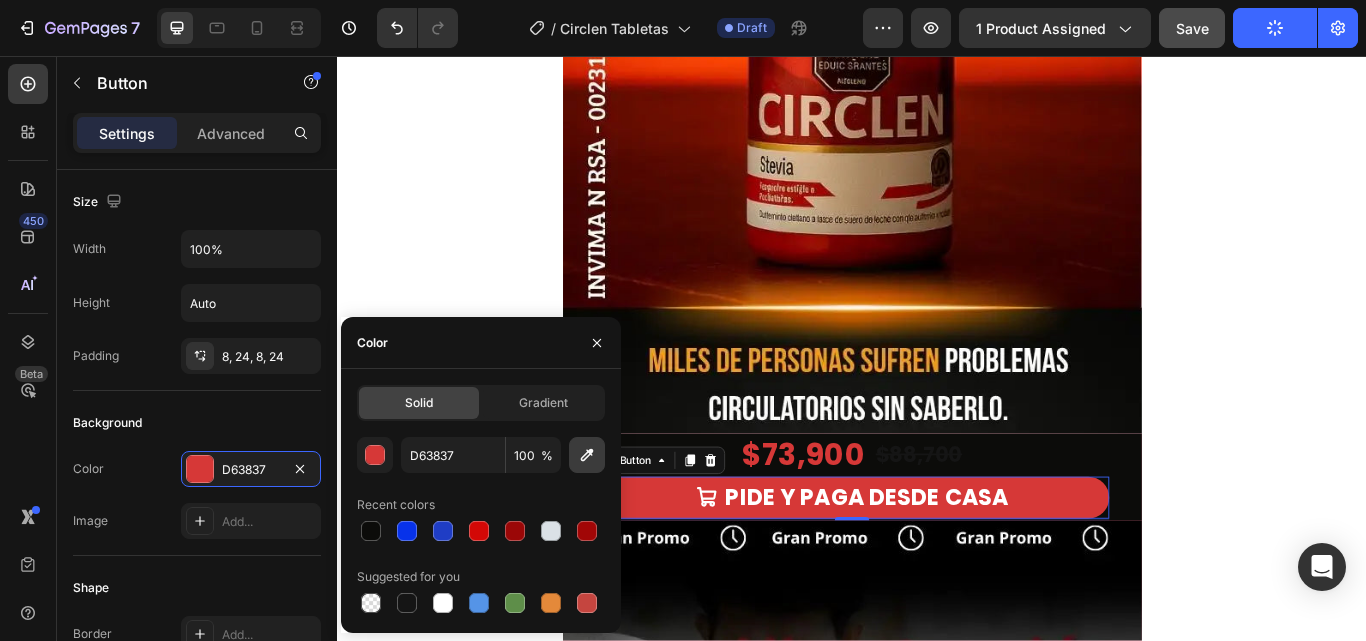 click at bounding box center [587, 455] 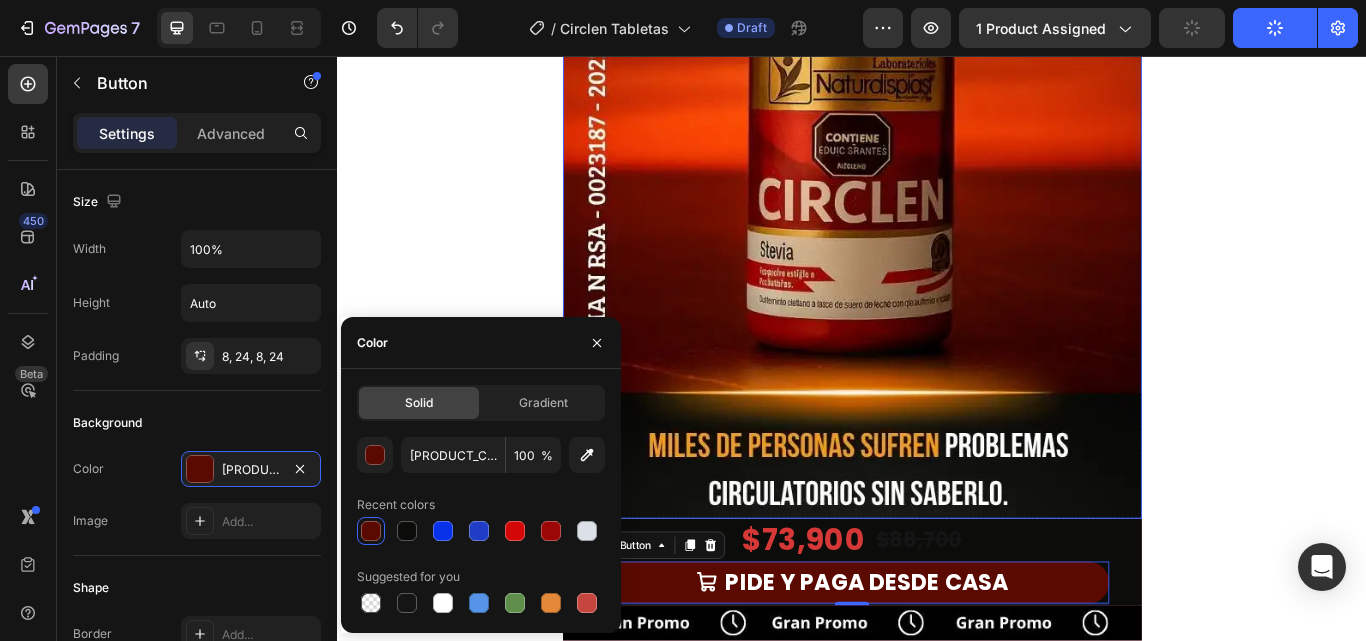 scroll, scrollTop: 400, scrollLeft: 0, axis: vertical 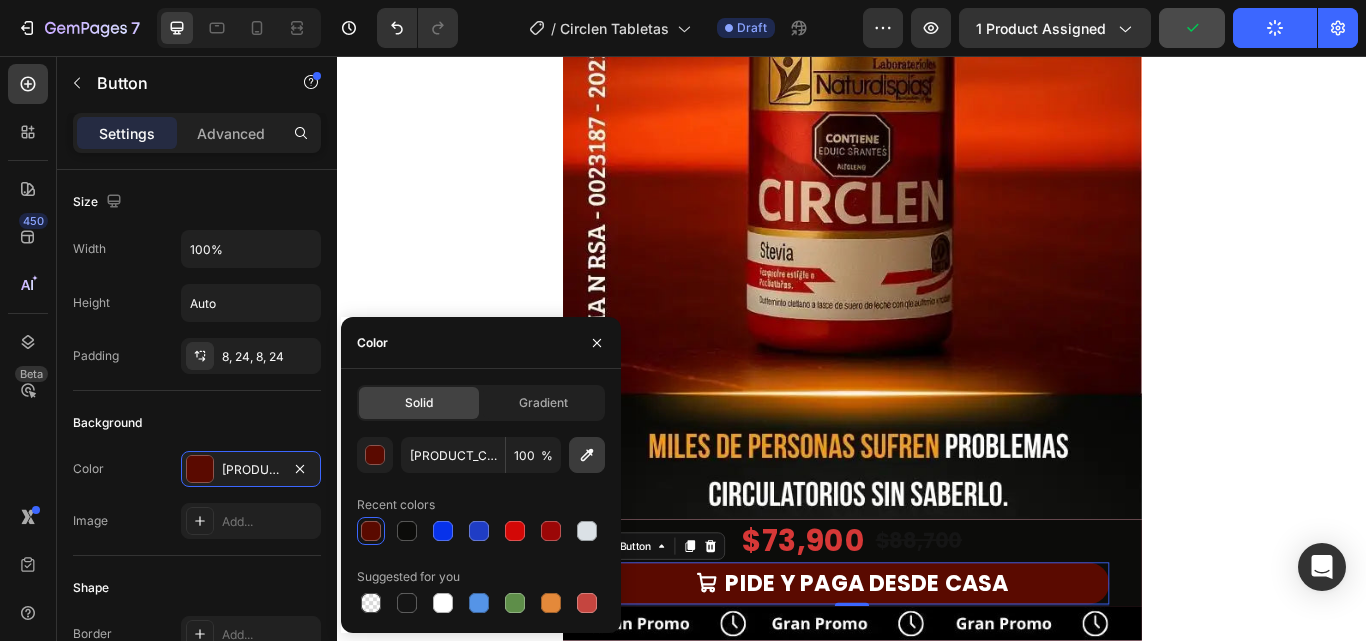 click 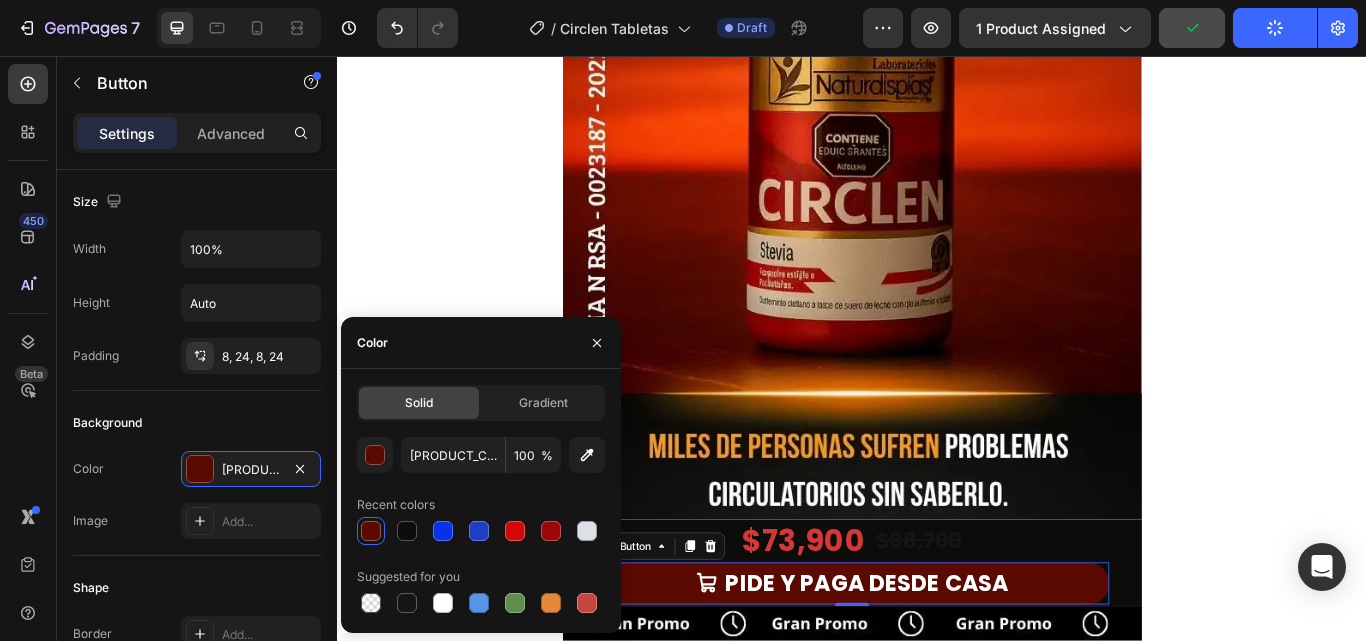 type on "F44107" 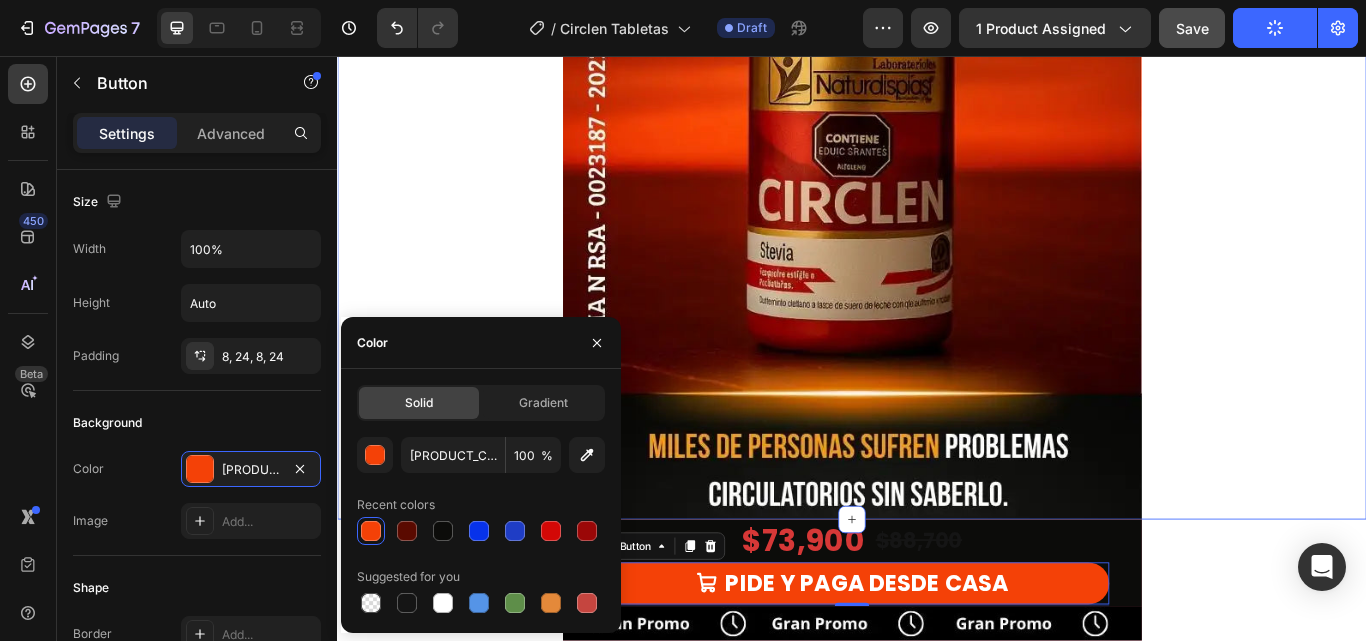 click on "Image Row" at bounding box center [937, 147] 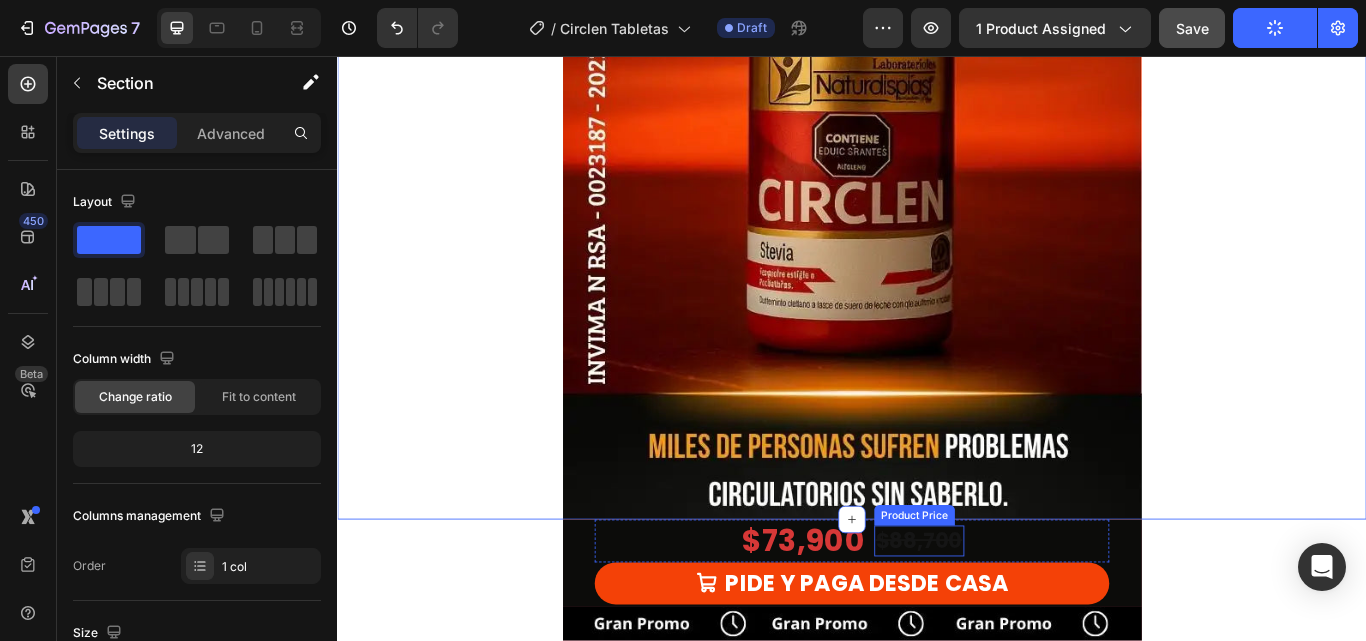 click on "$88,700" at bounding box center (1015, 622) 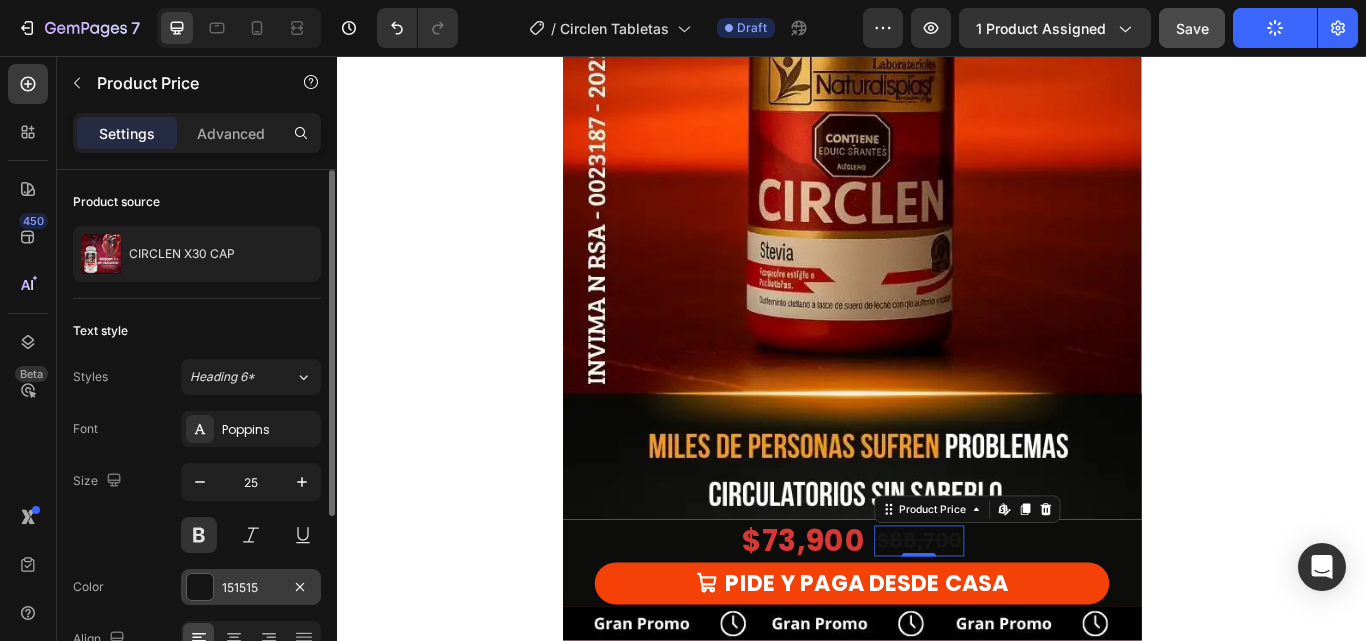 click at bounding box center (200, 587) 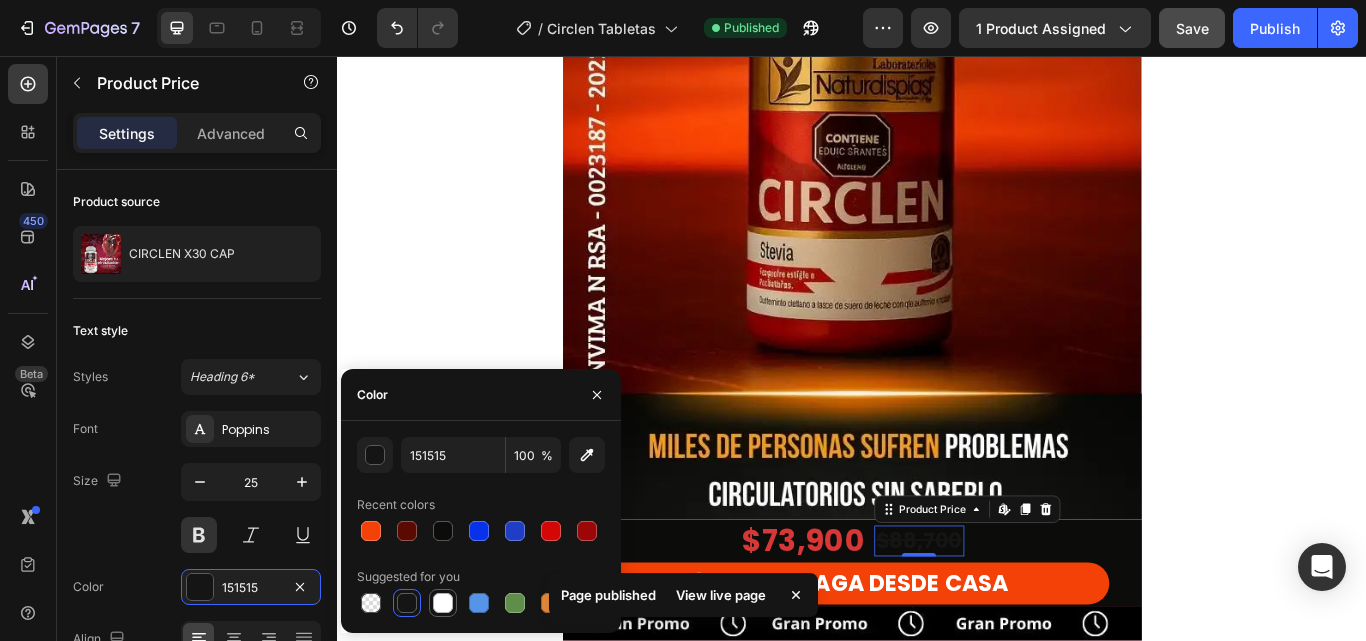 click at bounding box center [443, 603] 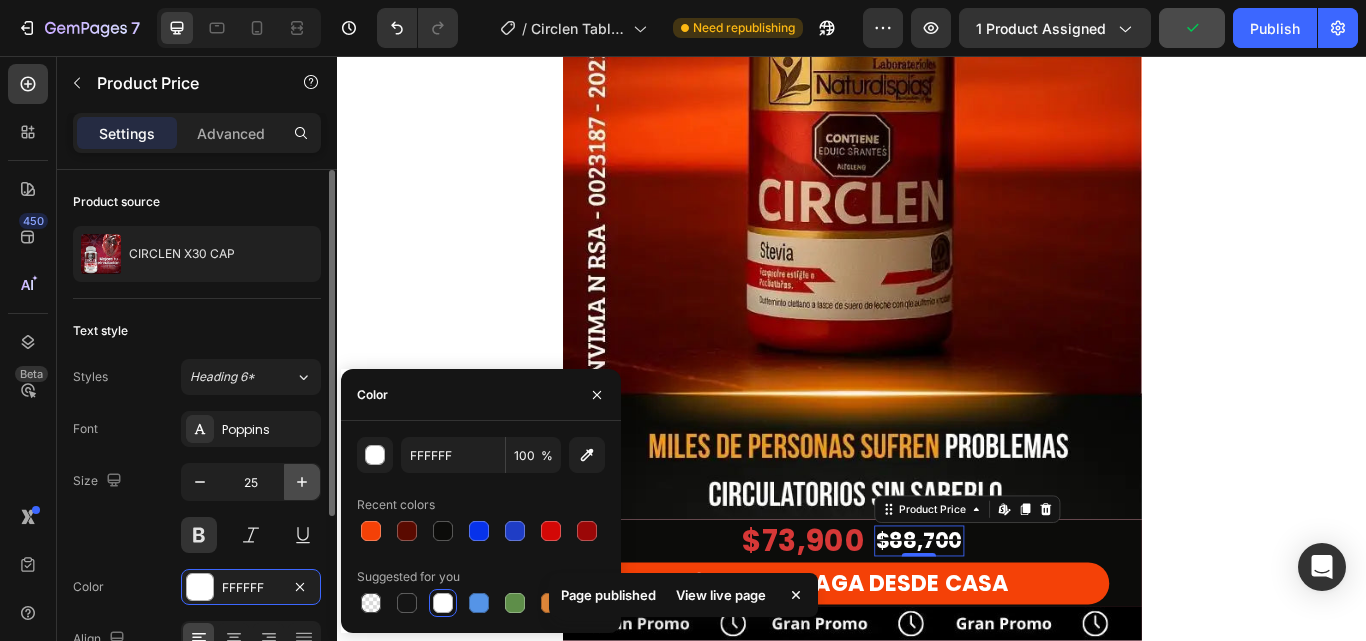 click 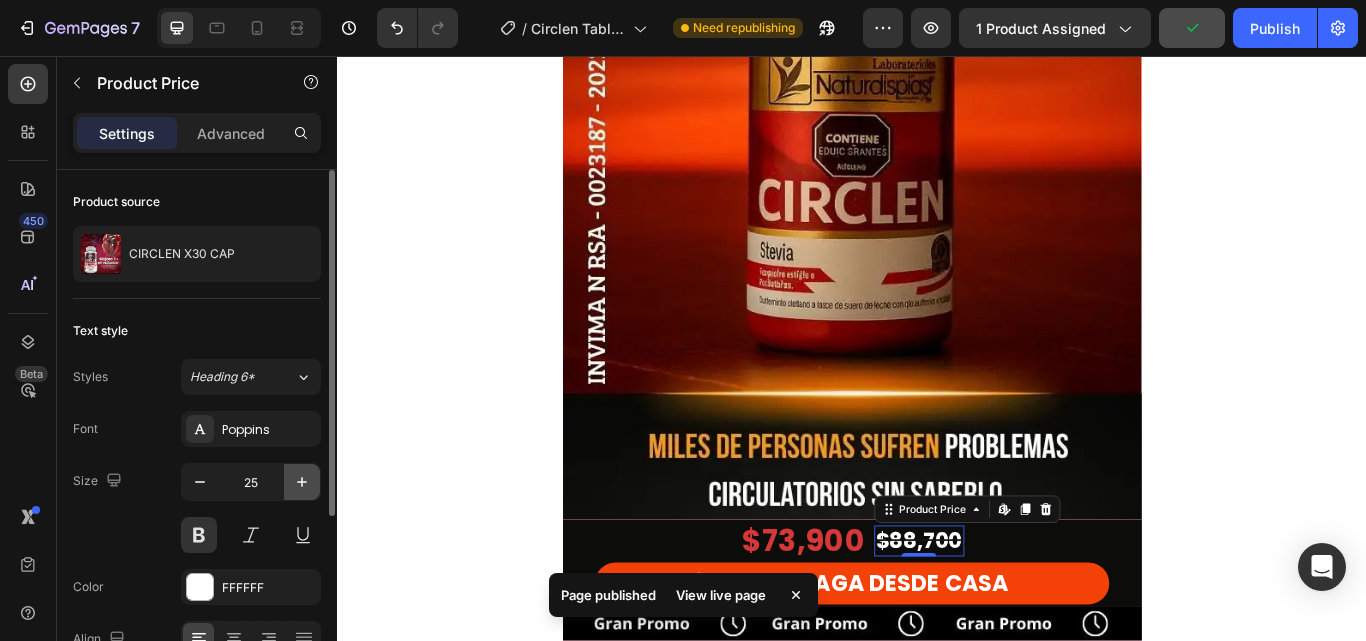 type on "26" 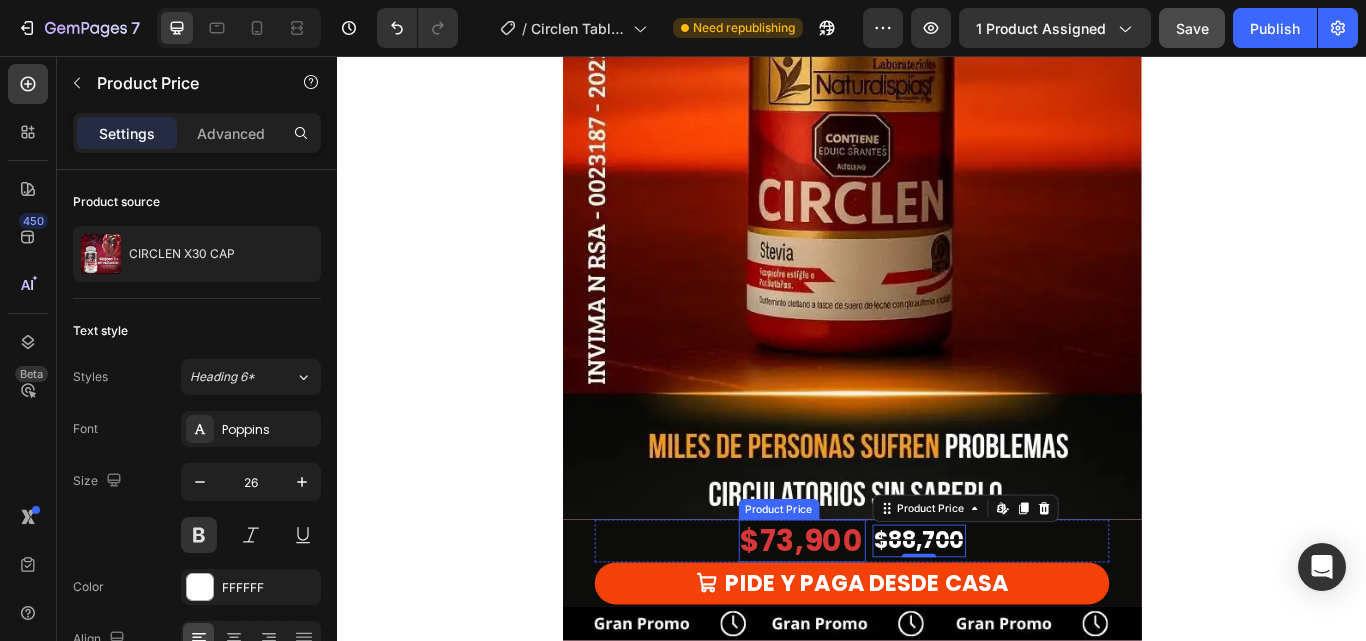 click on "$73,900" at bounding box center (879, 622) 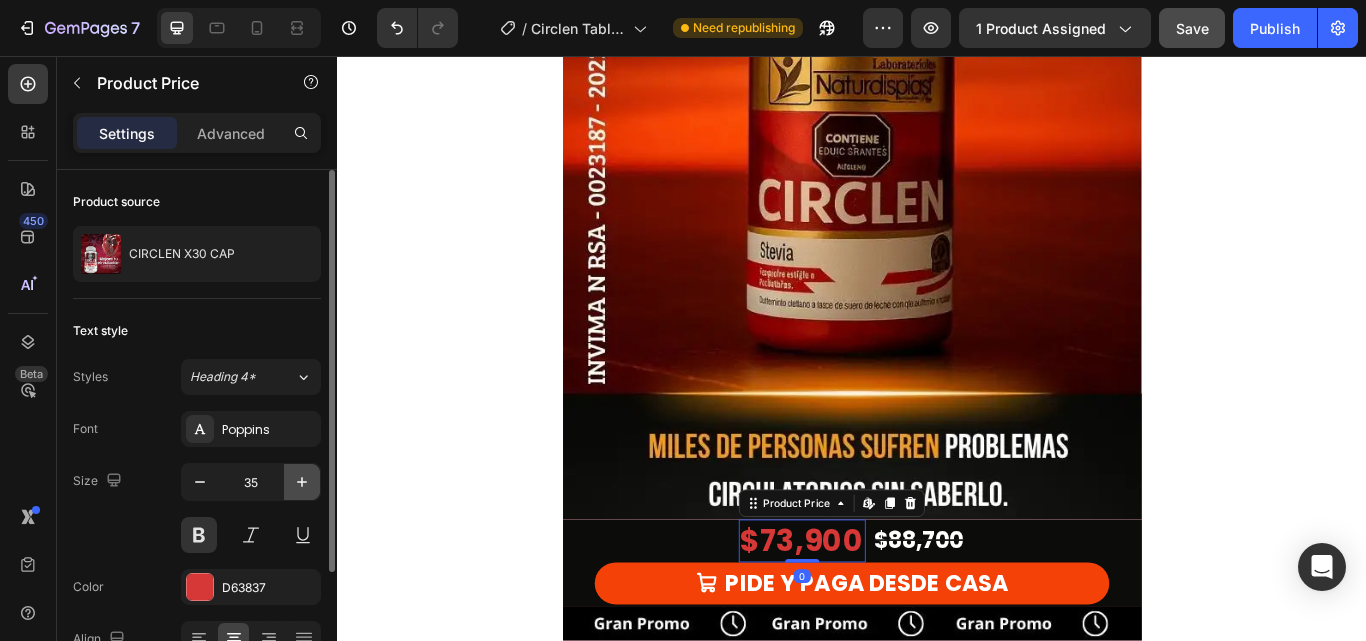 click 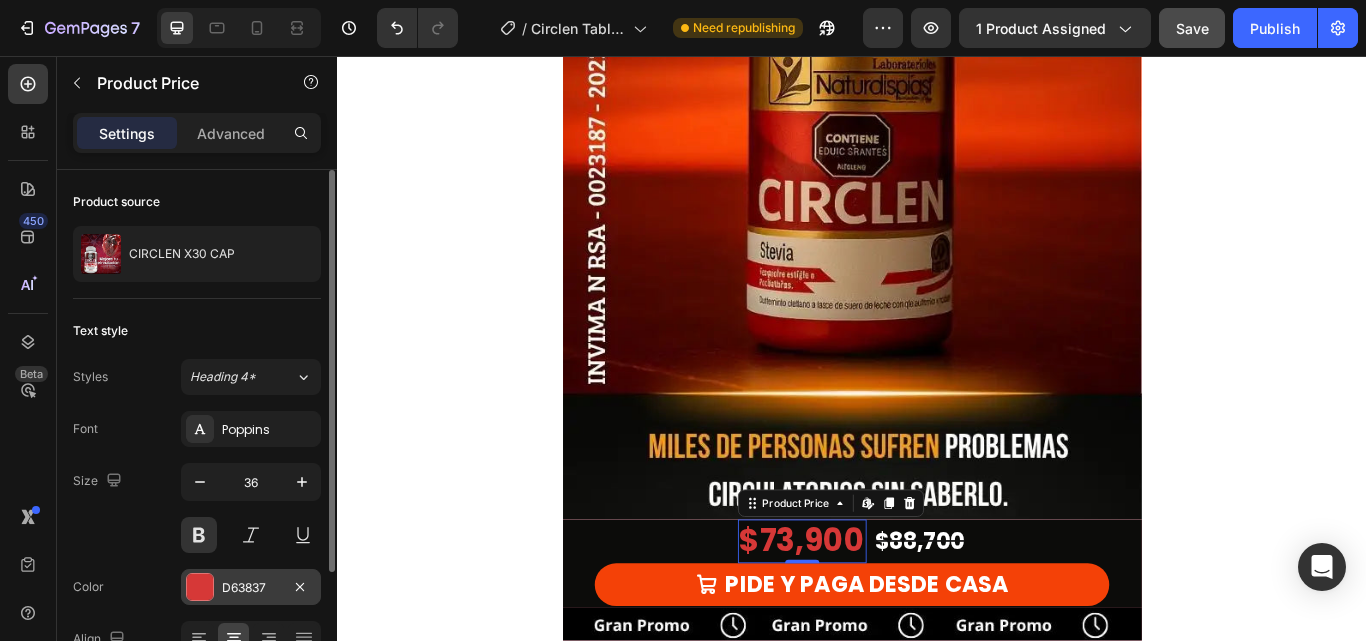 click at bounding box center (200, 587) 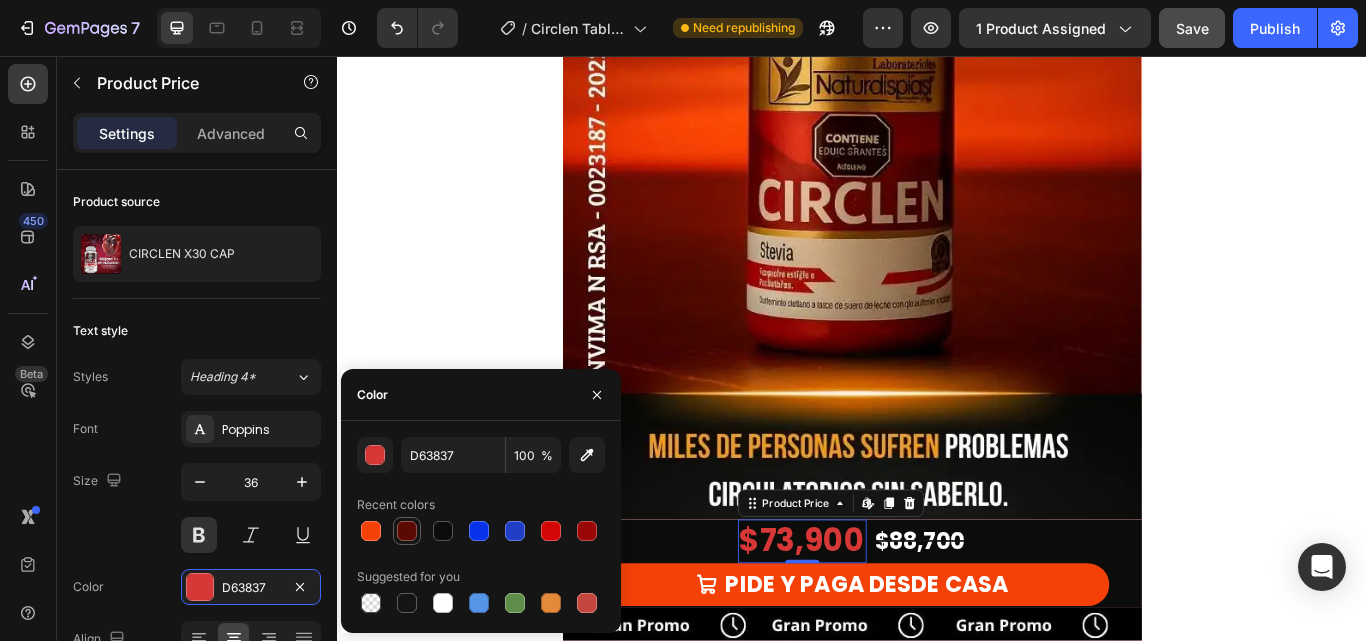 click at bounding box center [407, 531] 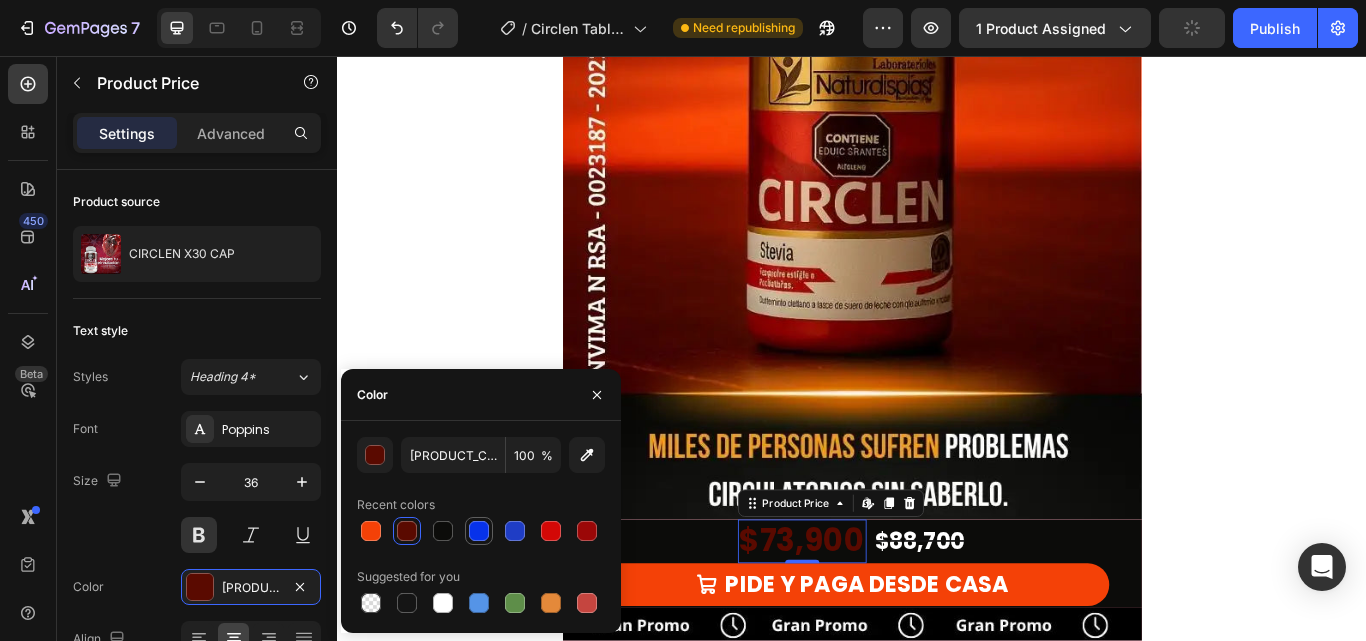click at bounding box center [479, 531] 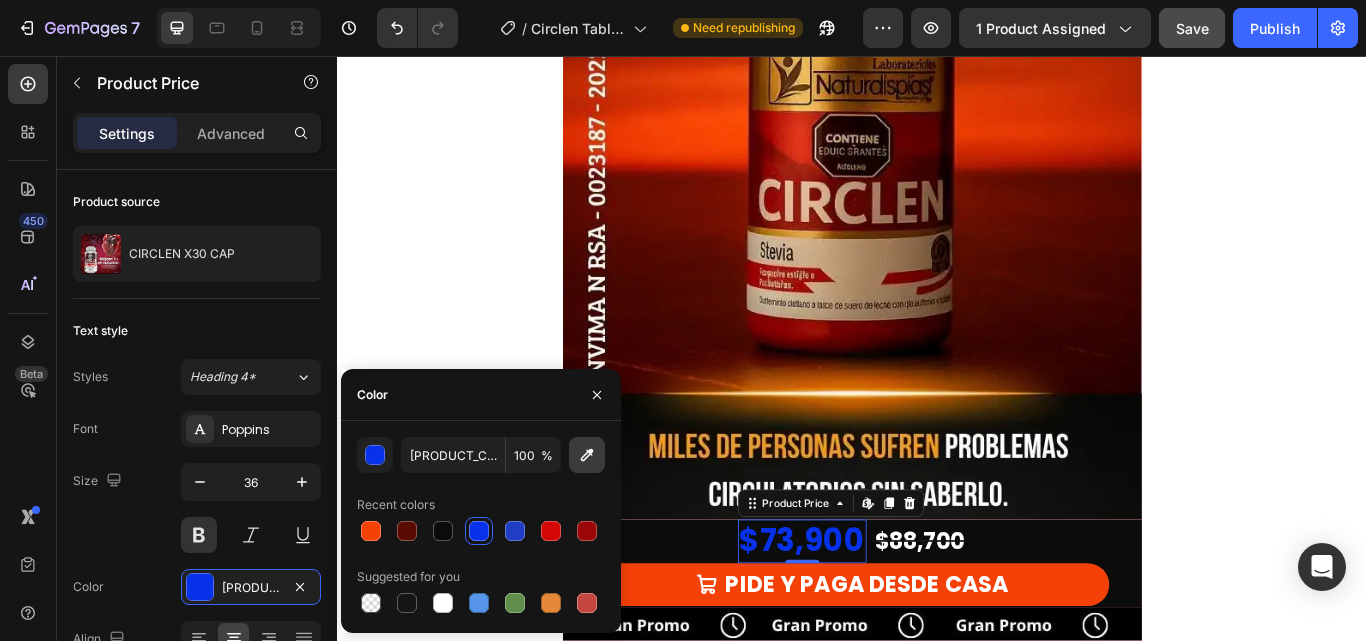 click 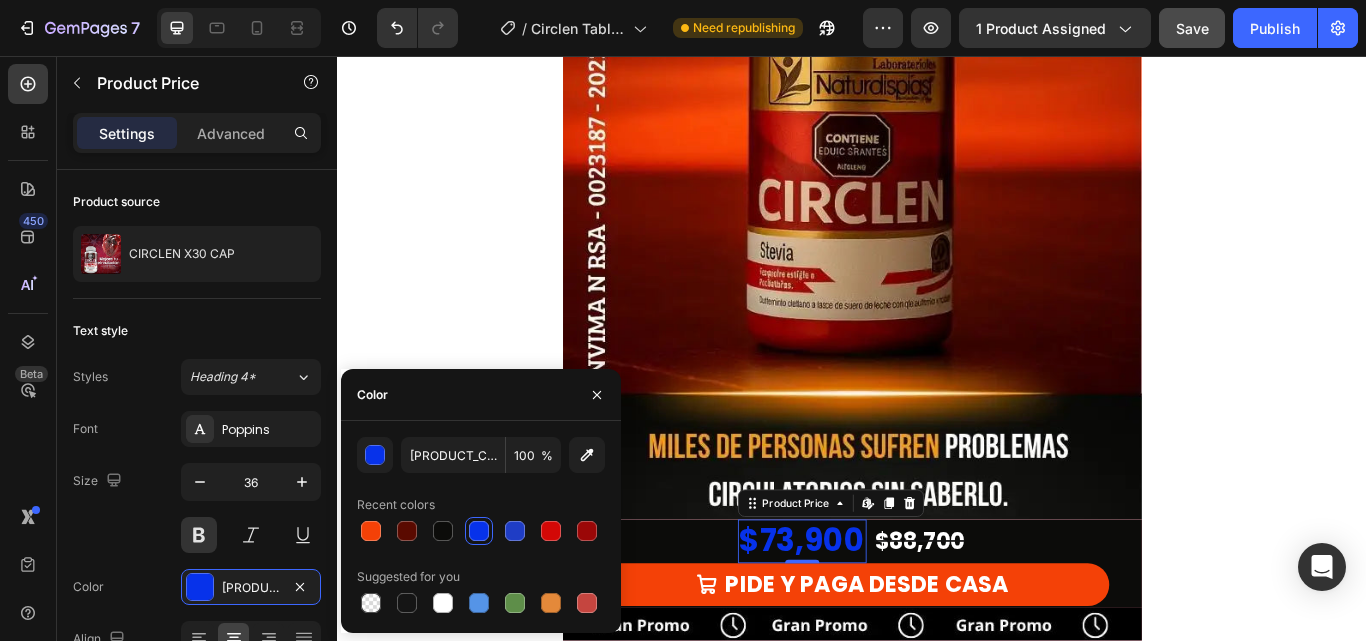 type on "F79C2F" 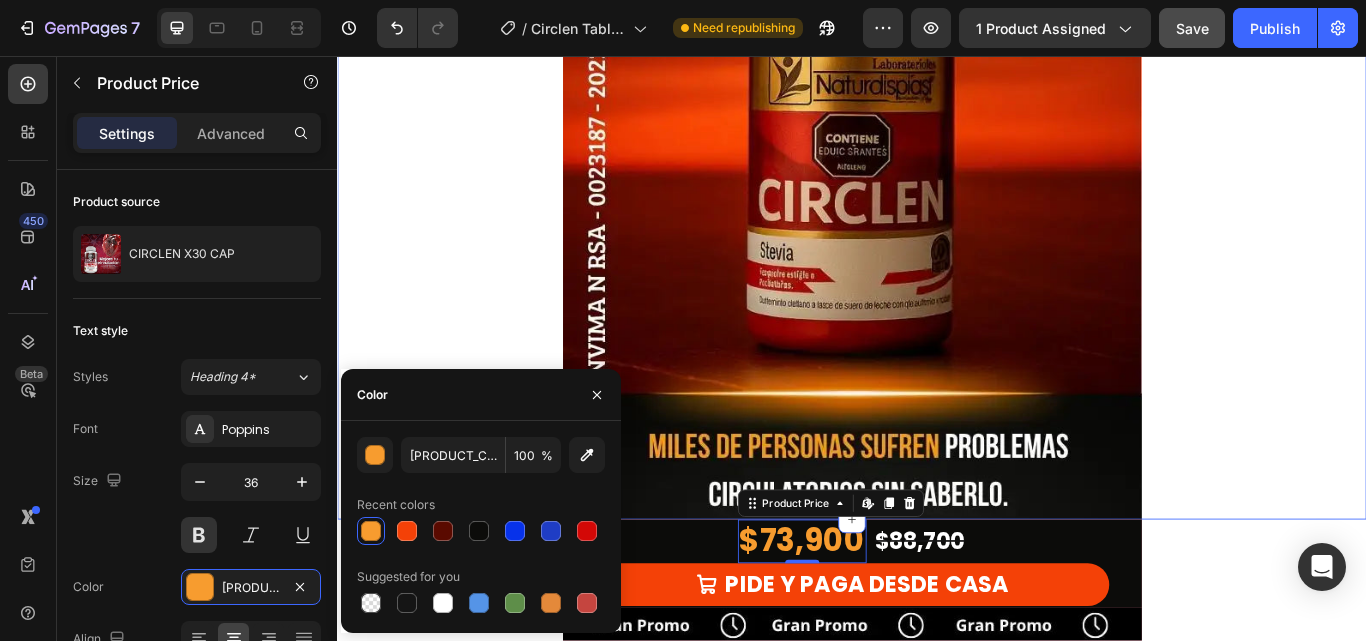 click on "Image Row" at bounding box center [937, 147] 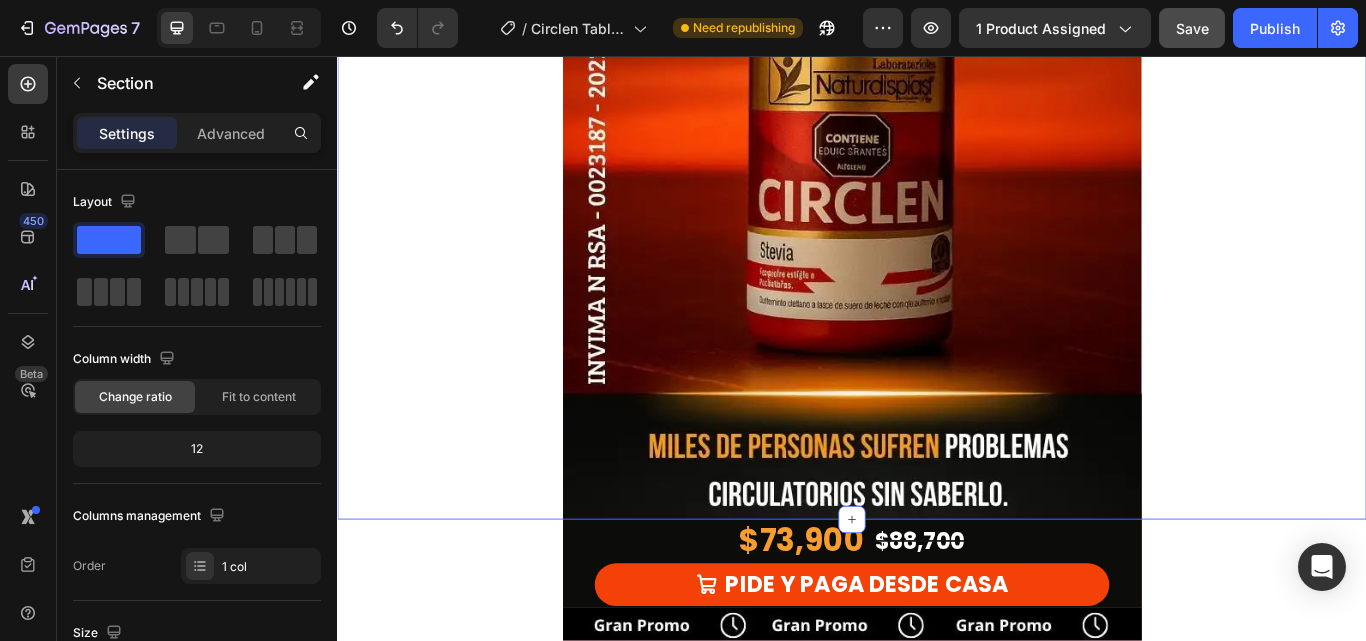 click on "Image Row" at bounding box center [937, 147] 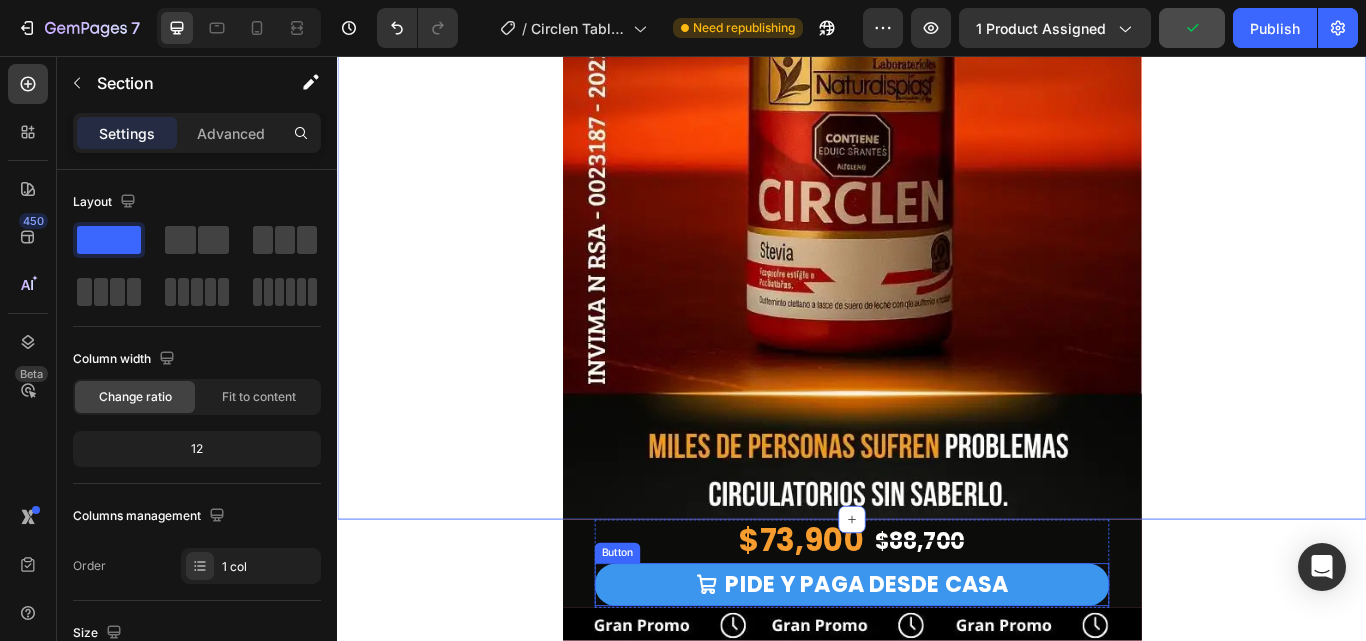 click on "PIDE Y PAGA DESDE CASA" at bounding box center (937, 673) 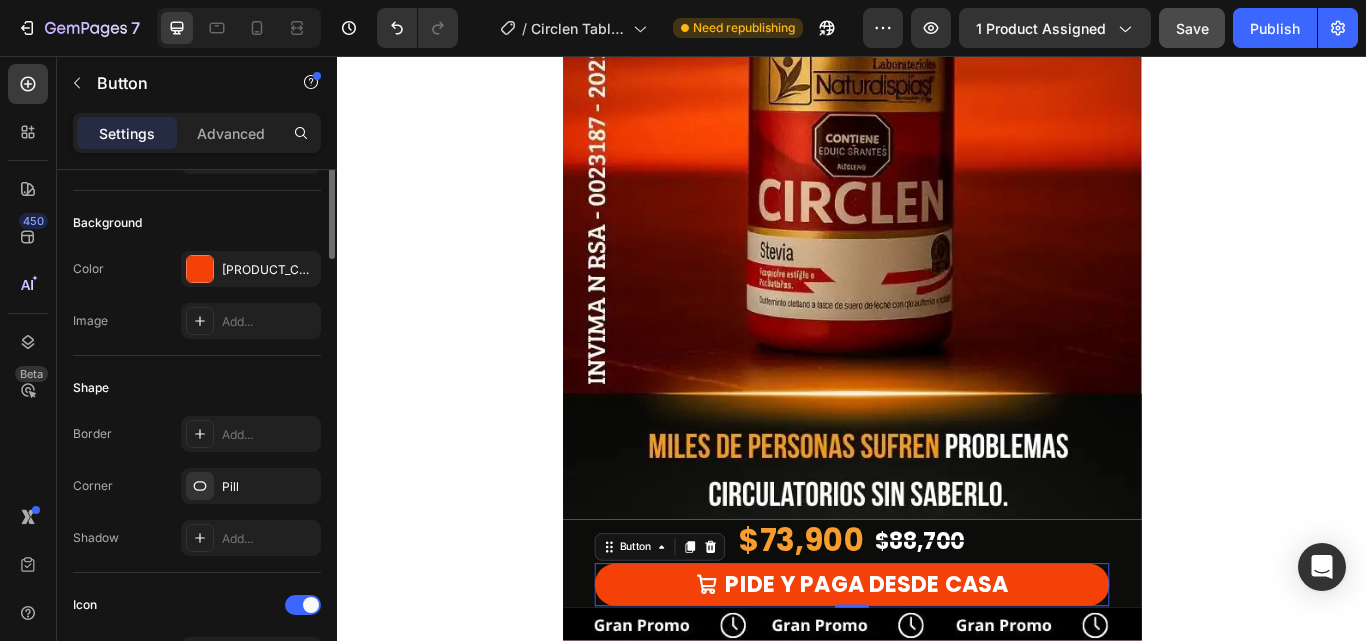 scroll, scrollTop: 0, scrollLeft: 0, axis: both 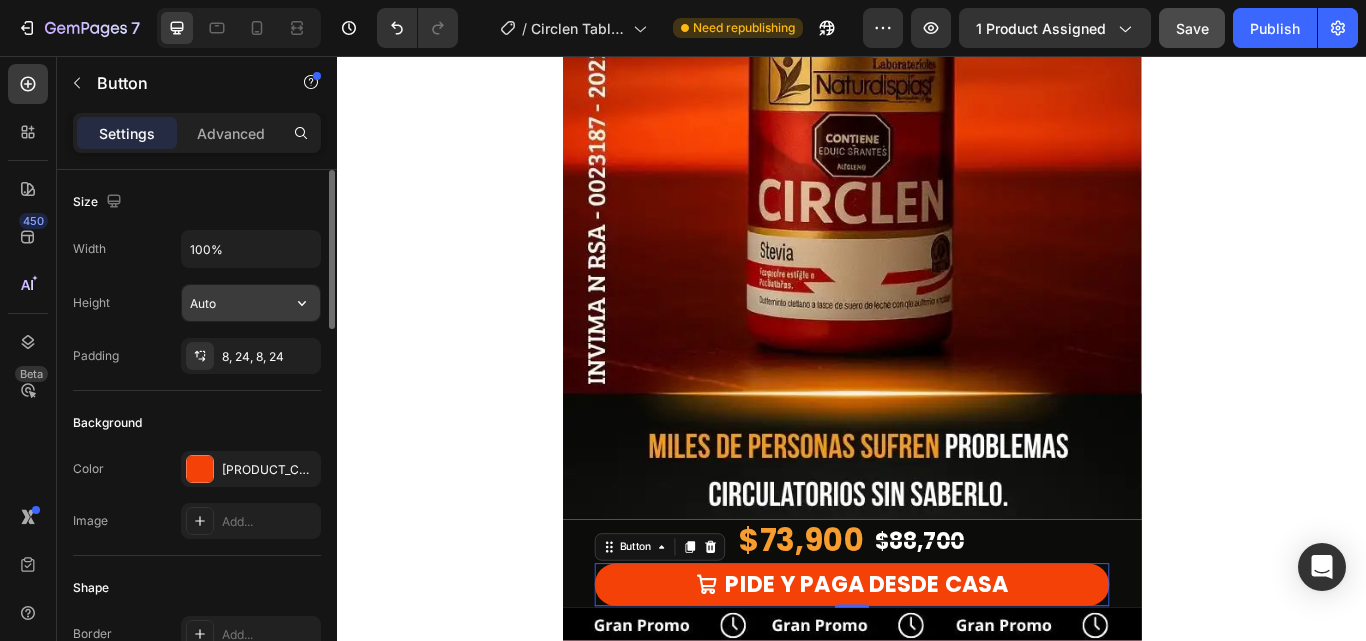click on "Auto" at bounding box center (251, 303) 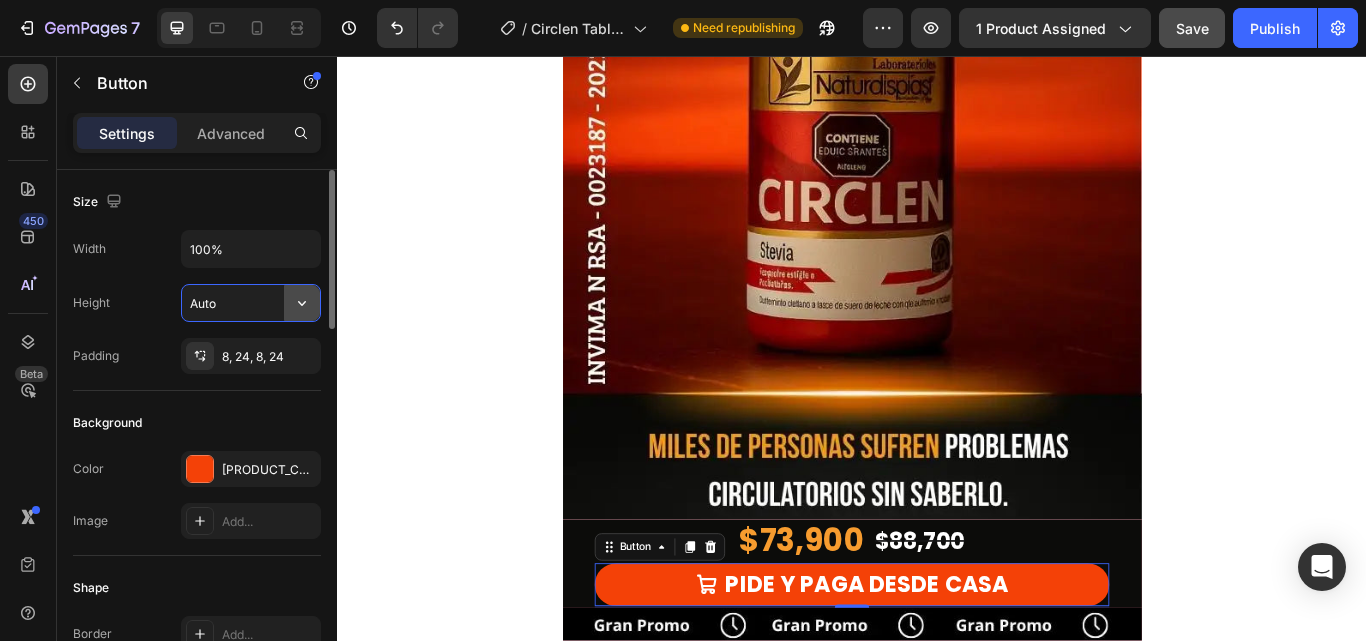 click 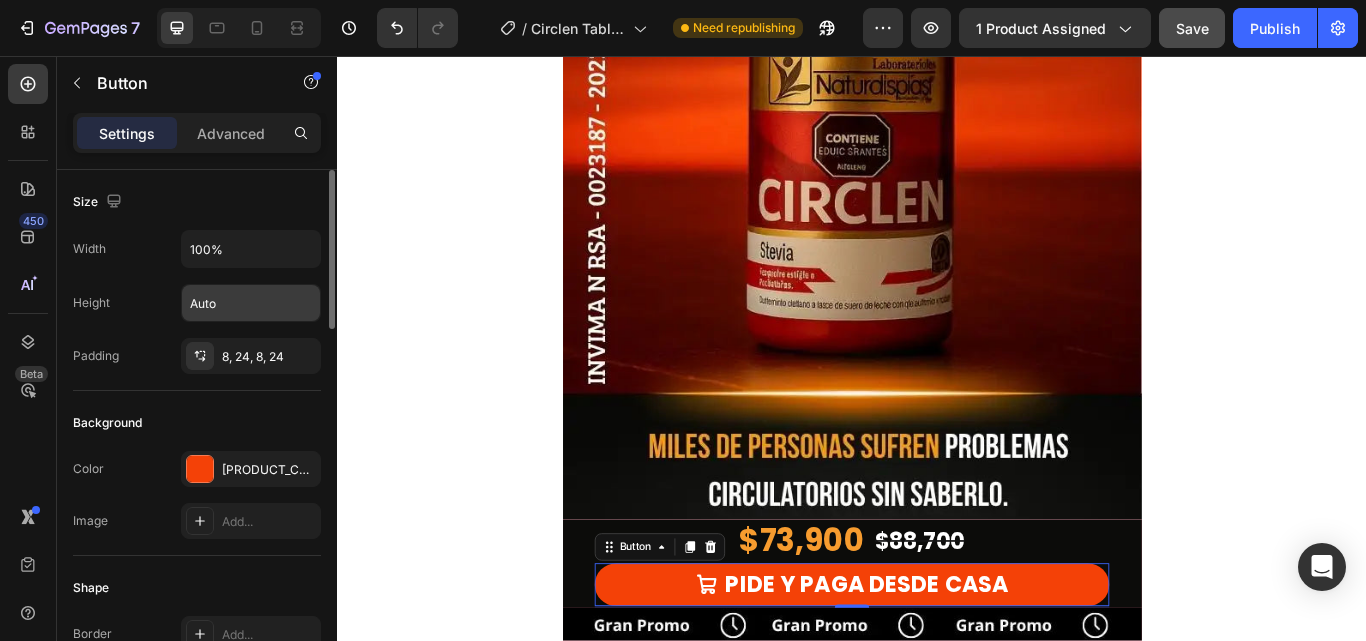 click on "Background" at bounding box center [197, 423] 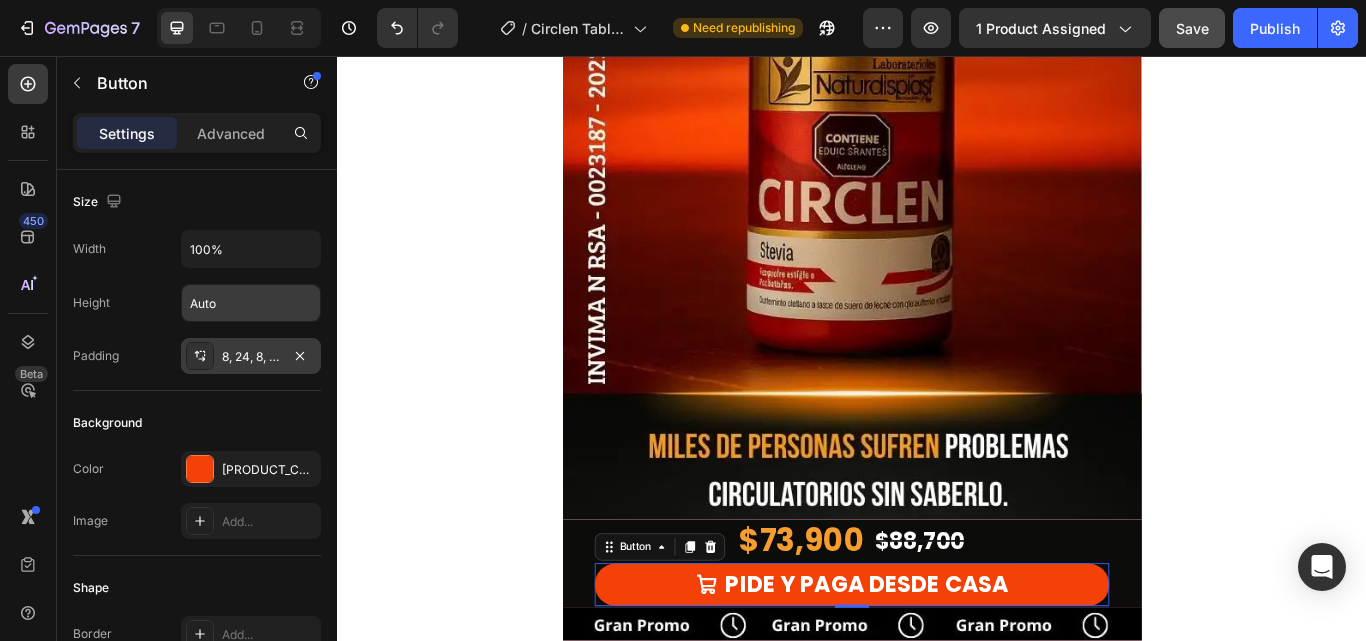click on "8, 24, 8, 24" at bounding box center (251, 357) 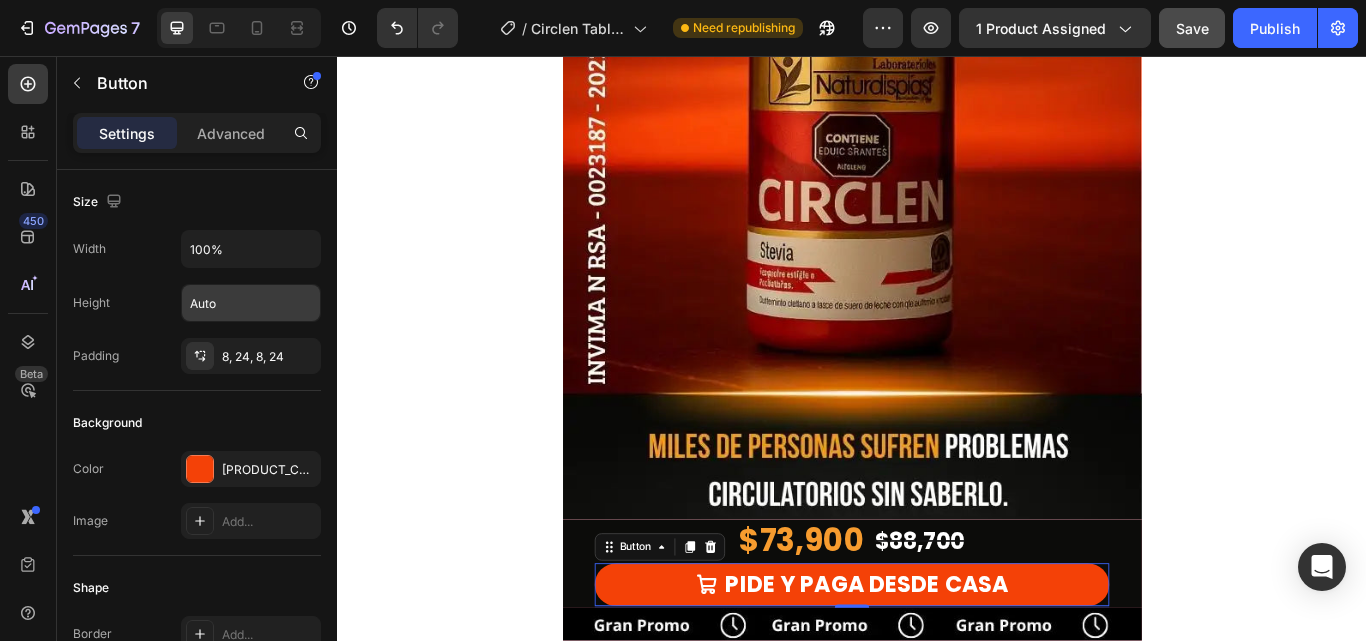 click on "Background" at bounding box center (197, 423) 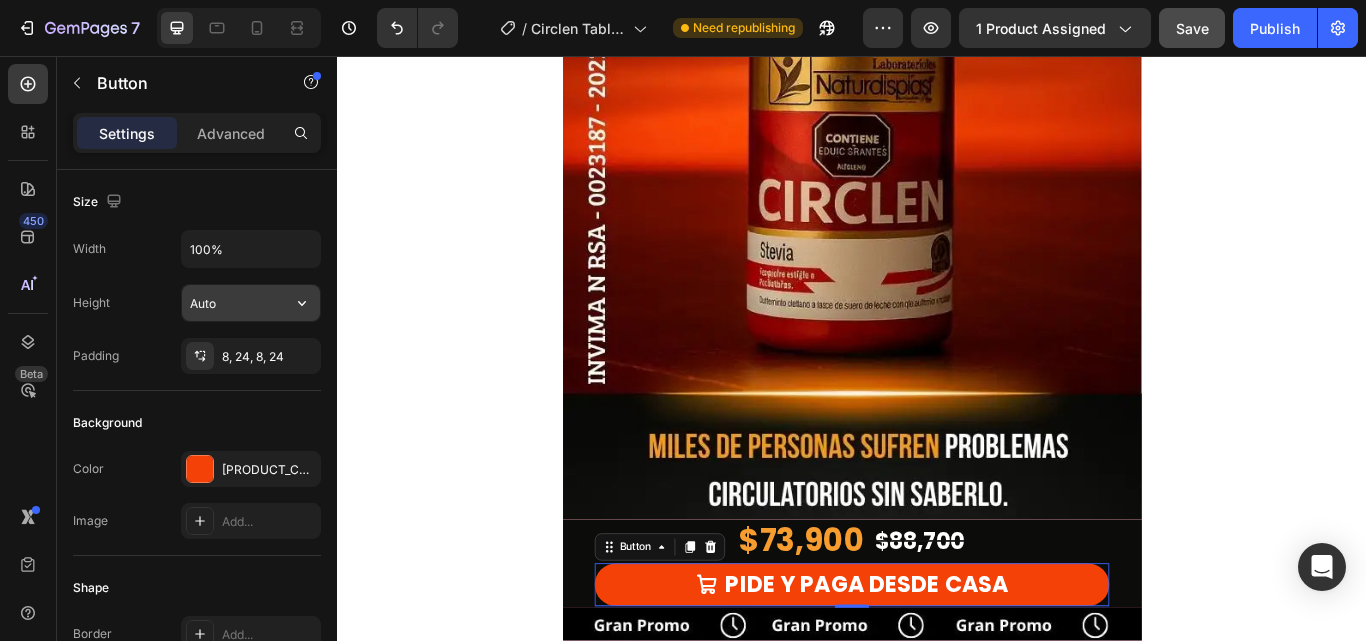 click on "Auto" at bounding box center (251, 303) 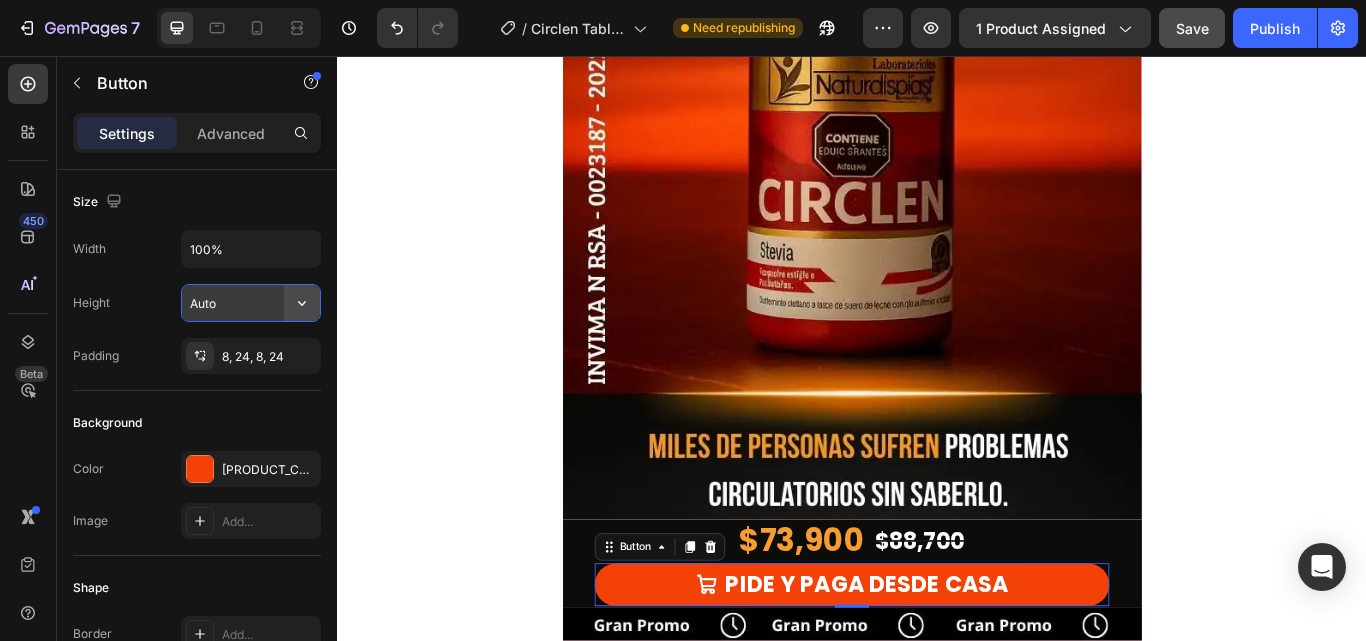 click 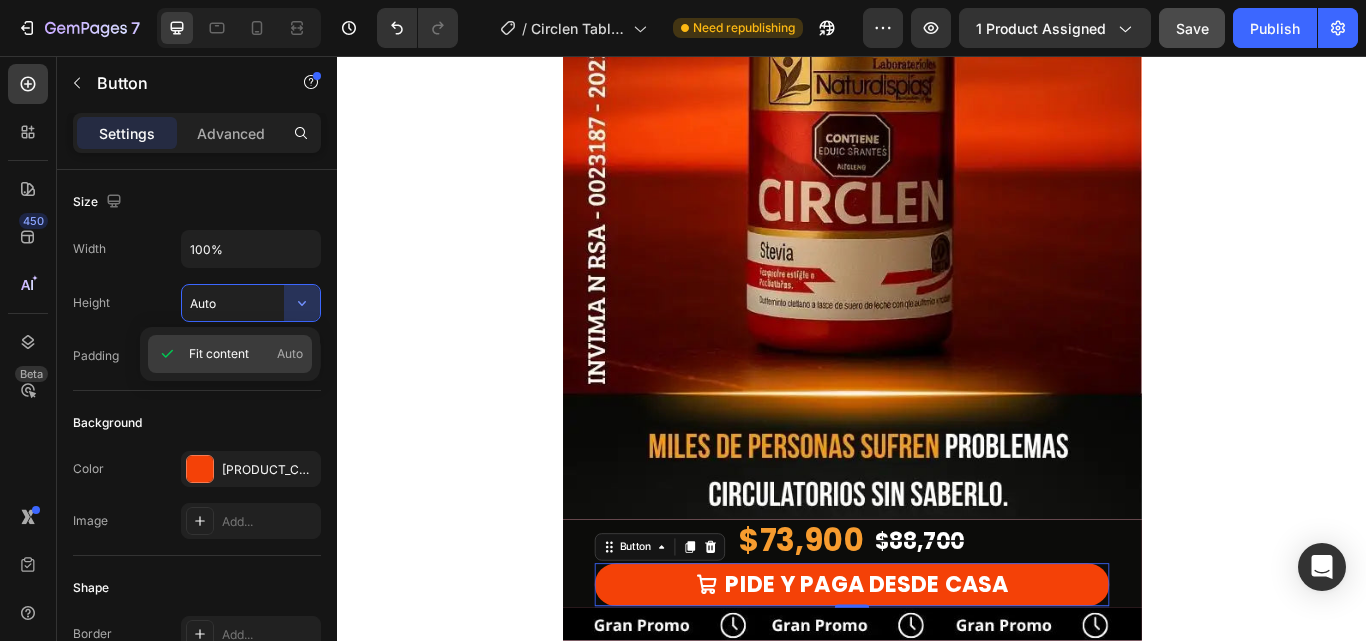 click on "Fit content Auto" at bounding box center [246, 354] 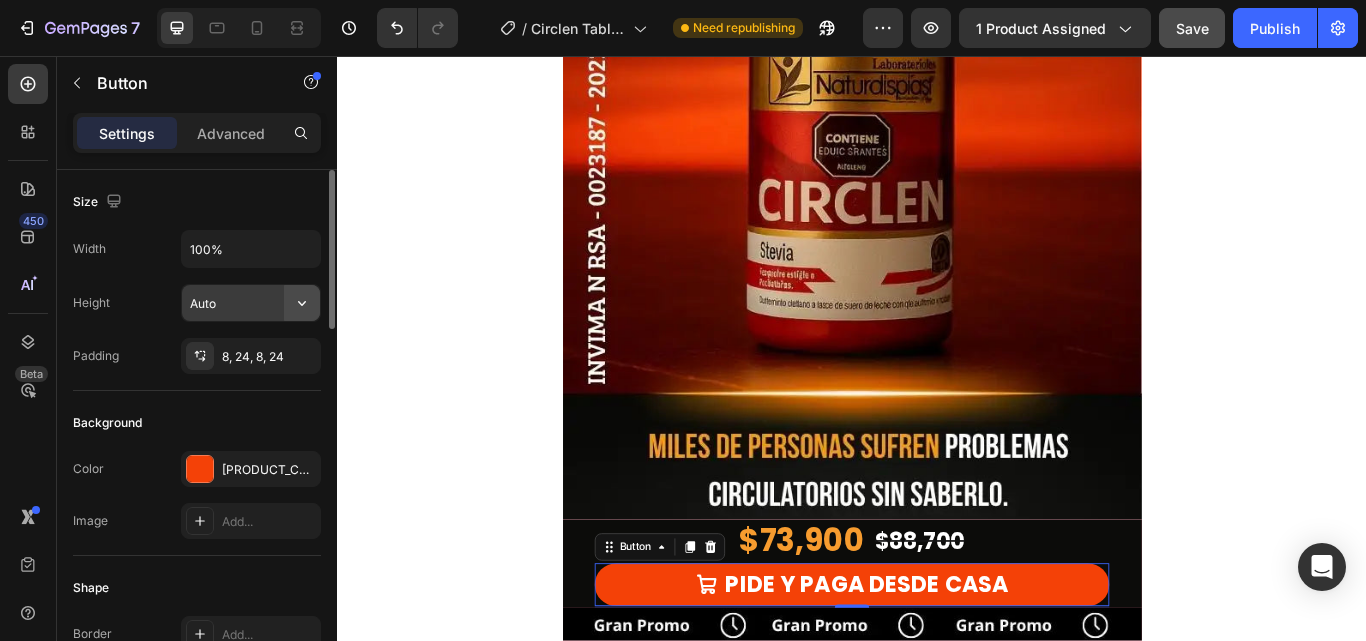 click 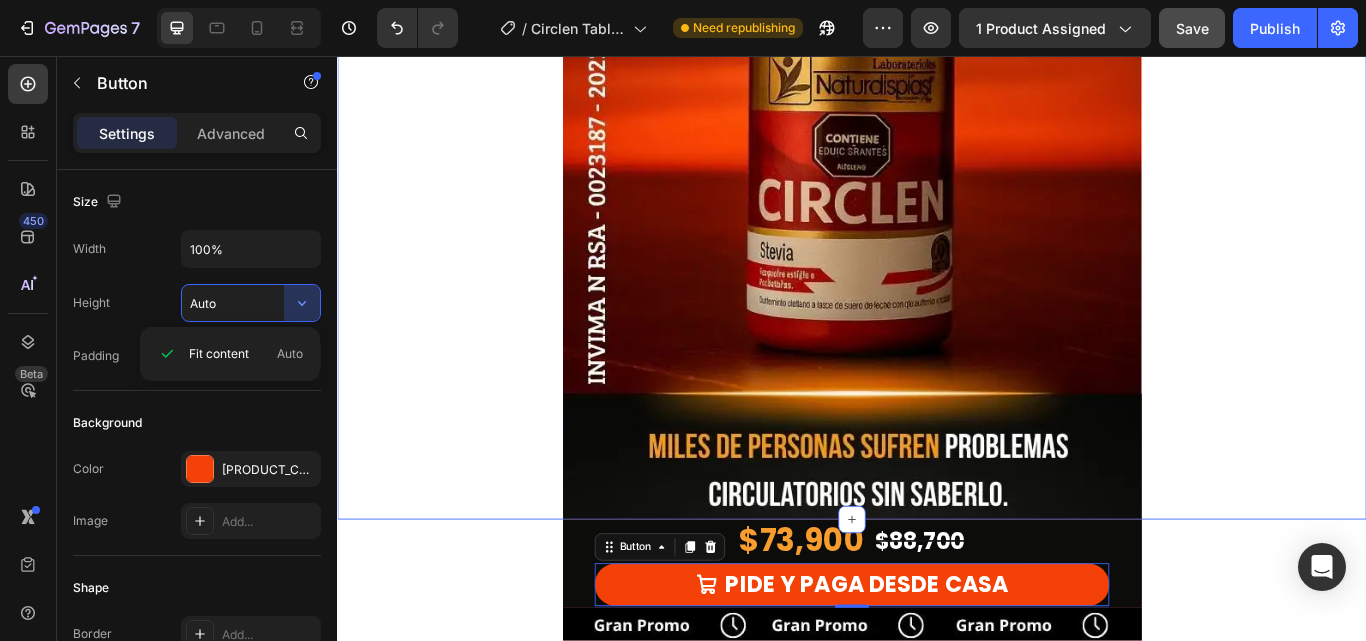 click on "Image Row" at bounding box center (937, 147) 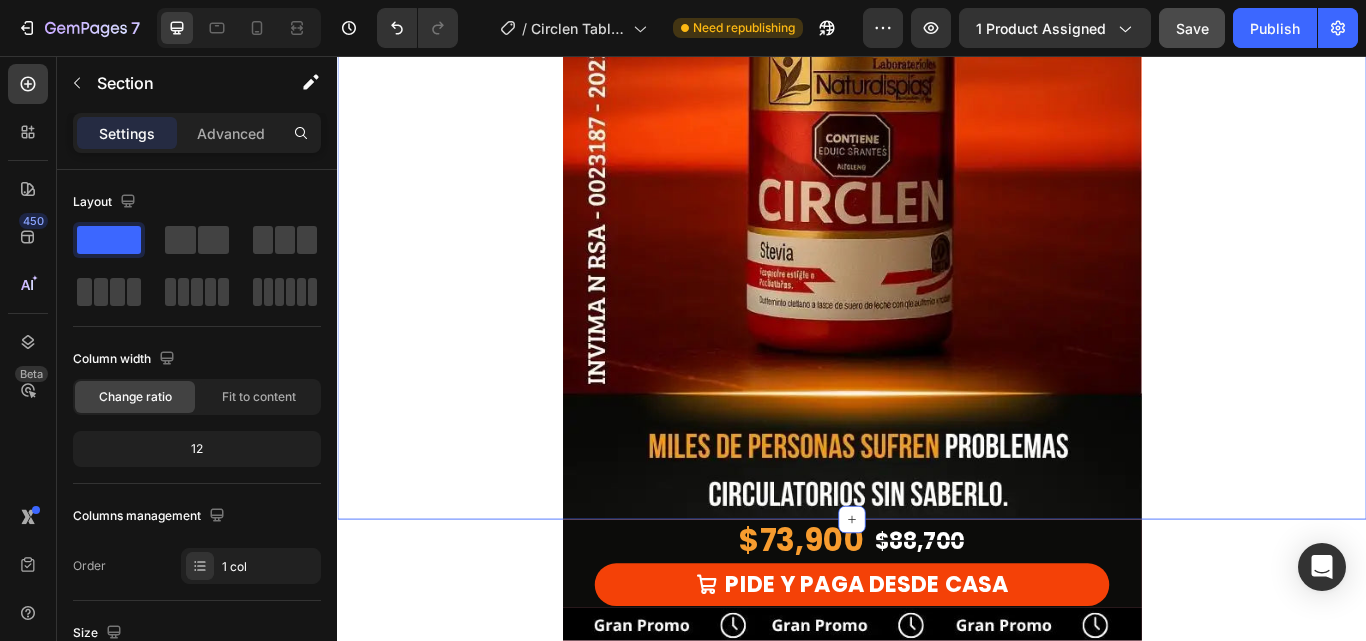 click on "Image Row" at bounding box center (937, 147) 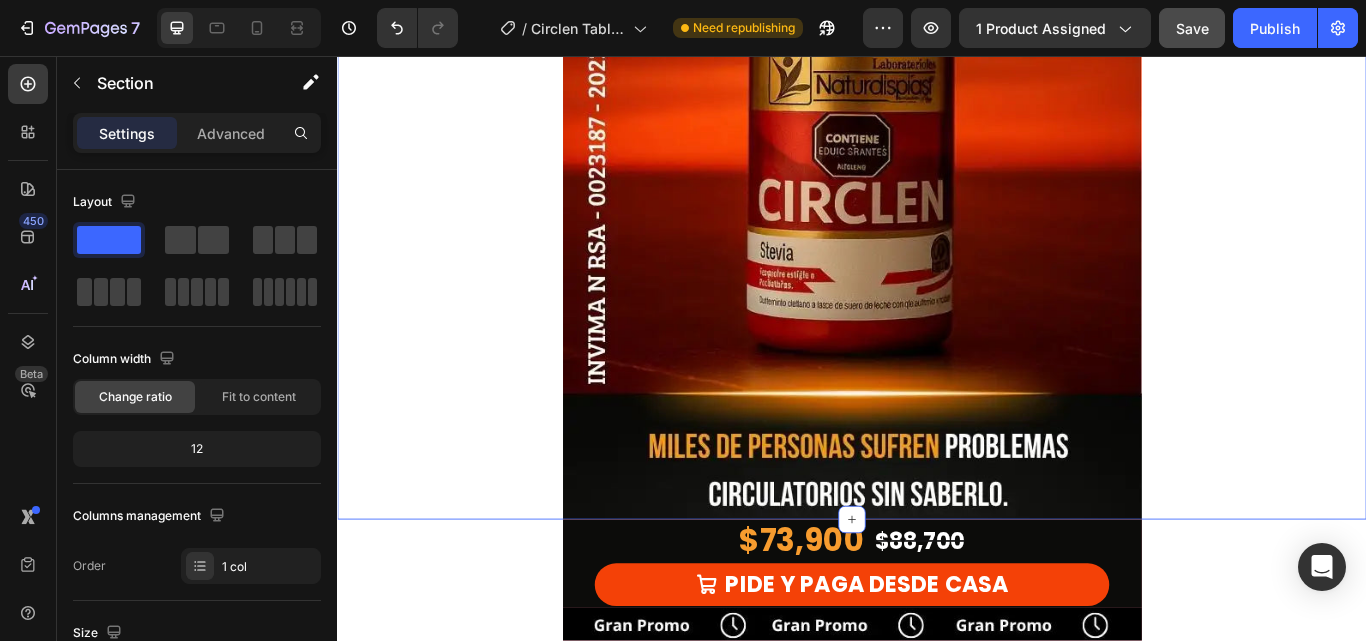 click on "Image Row" at bounding box center (937, 147) 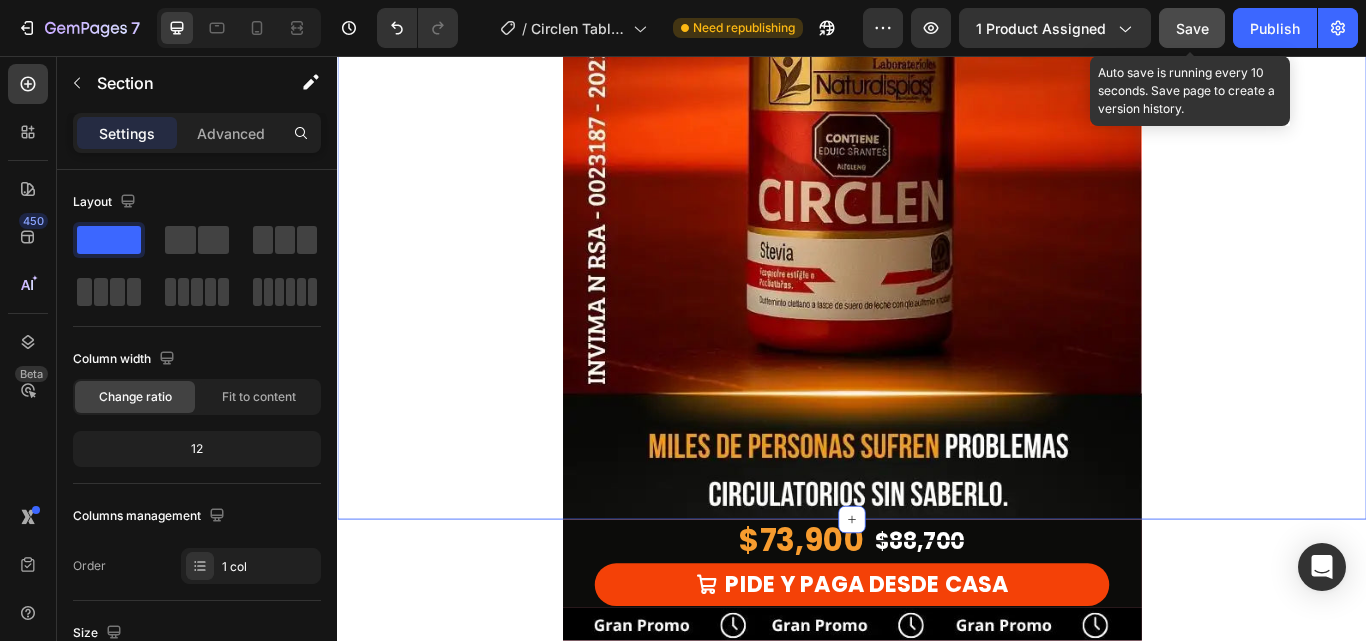 click on "Save" at bounding box center (1192, 28) 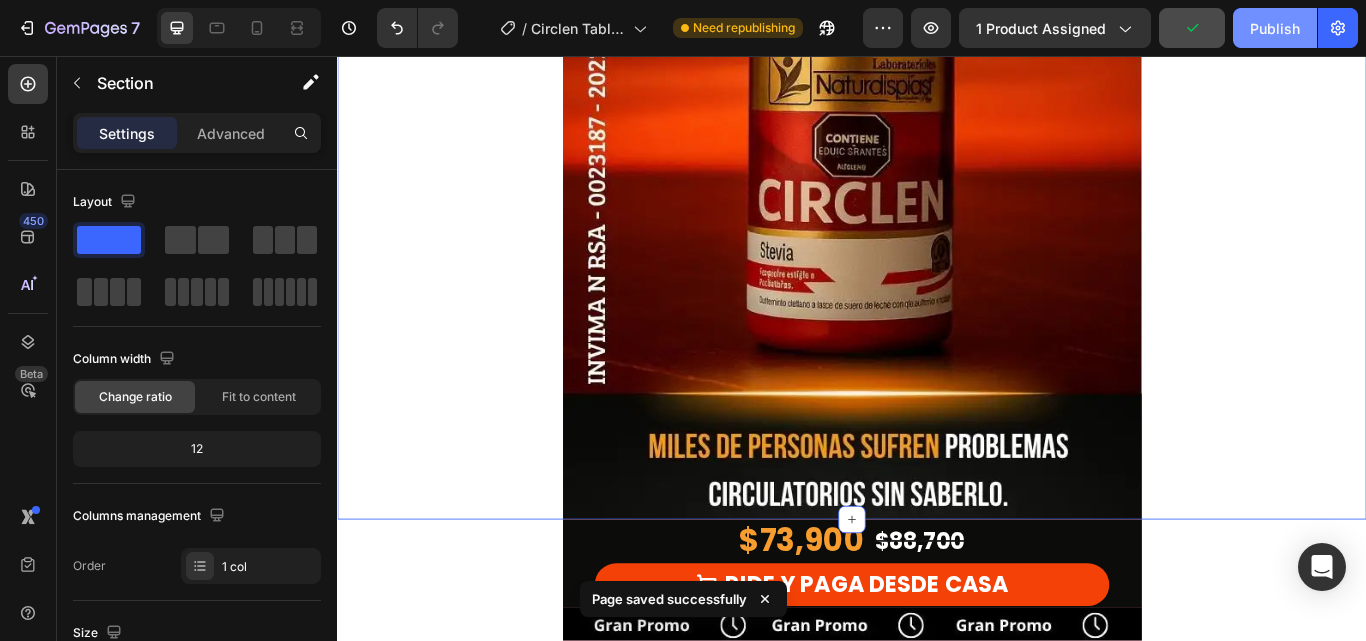 click on "Publish" at bounding box center [1275, 28] 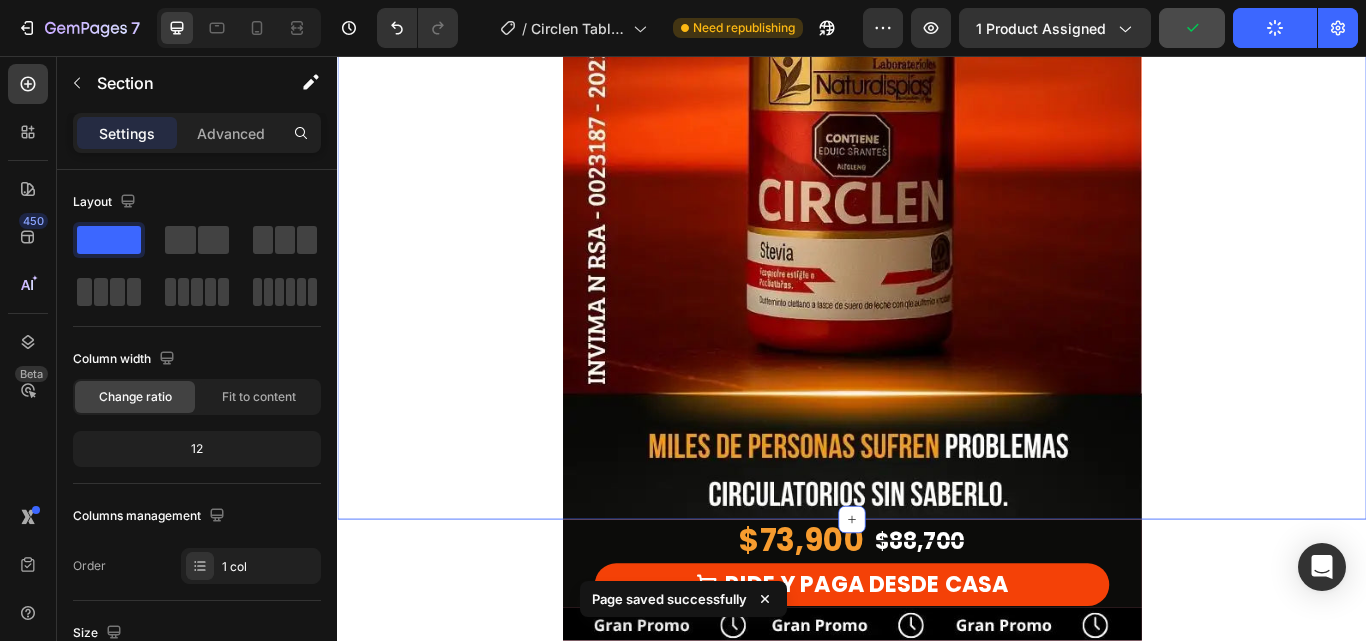 click on "Image Row" at bounding box center [937, 147] 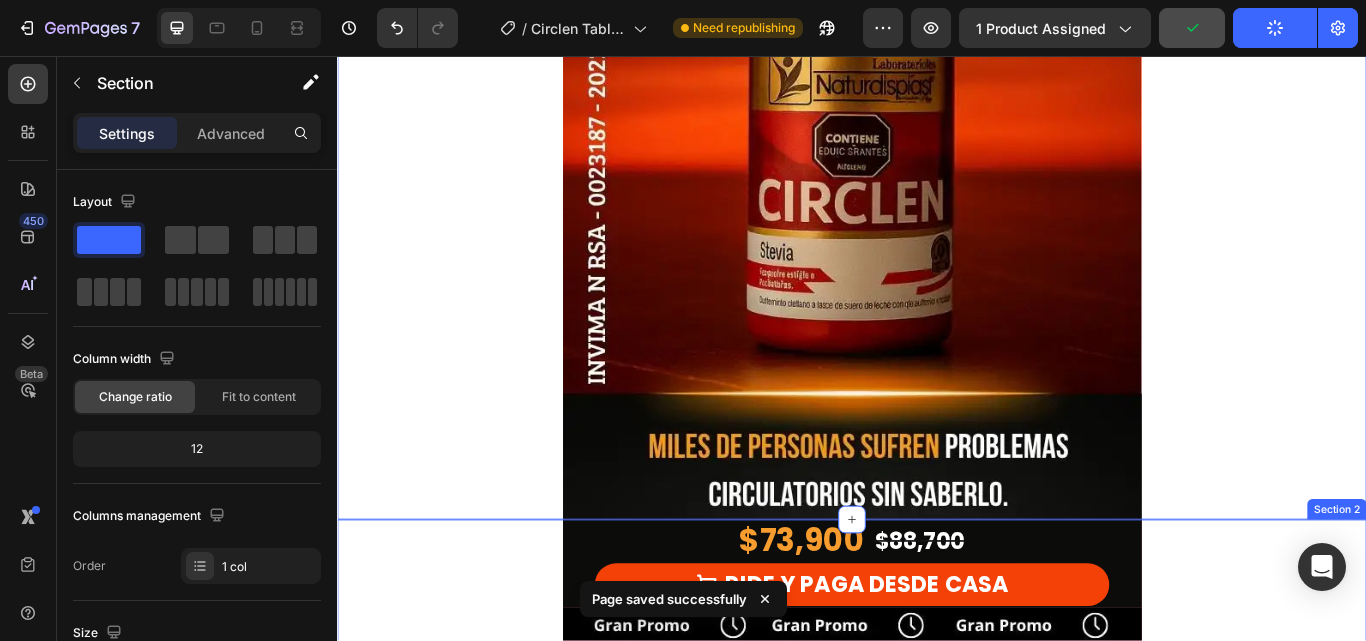 click on "$73,900 Product Price Product Price $88,700 Product Price Product Price Row
PIDE Y PAGA DESDE CASA Button Product Row Image Row" at bounding box center (937, 1098) 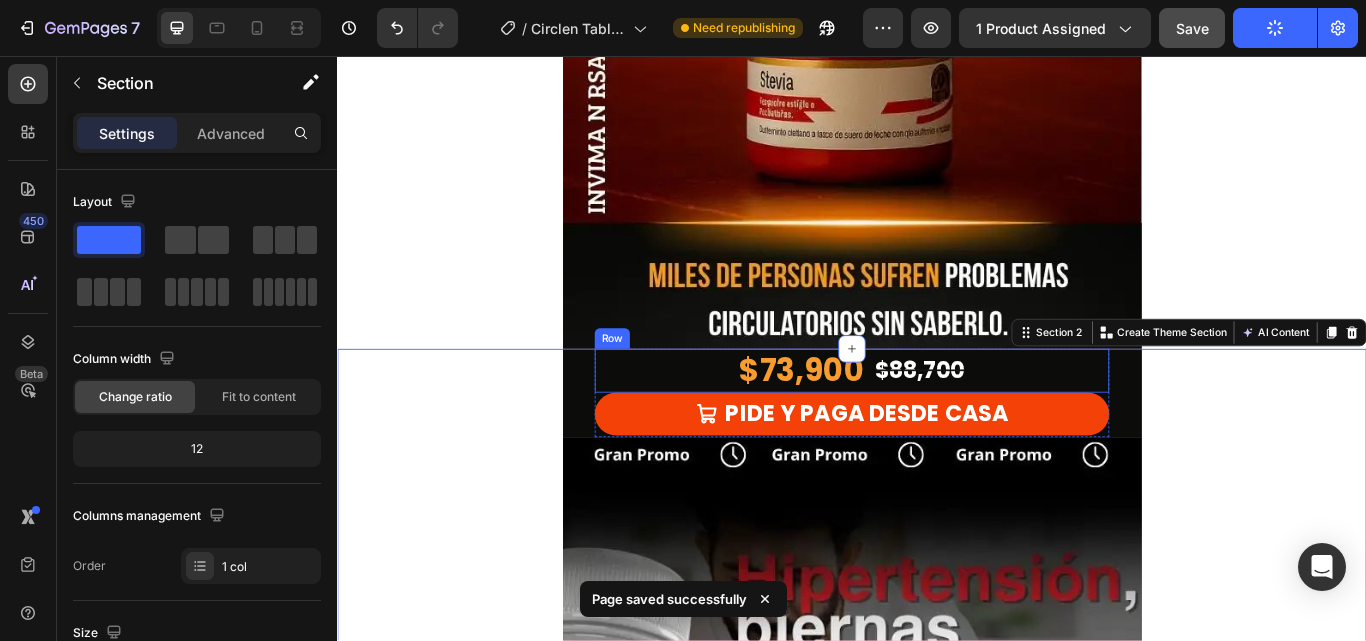 scroll, scrollTop: 600, scrollLeft: 0, axis: vertical 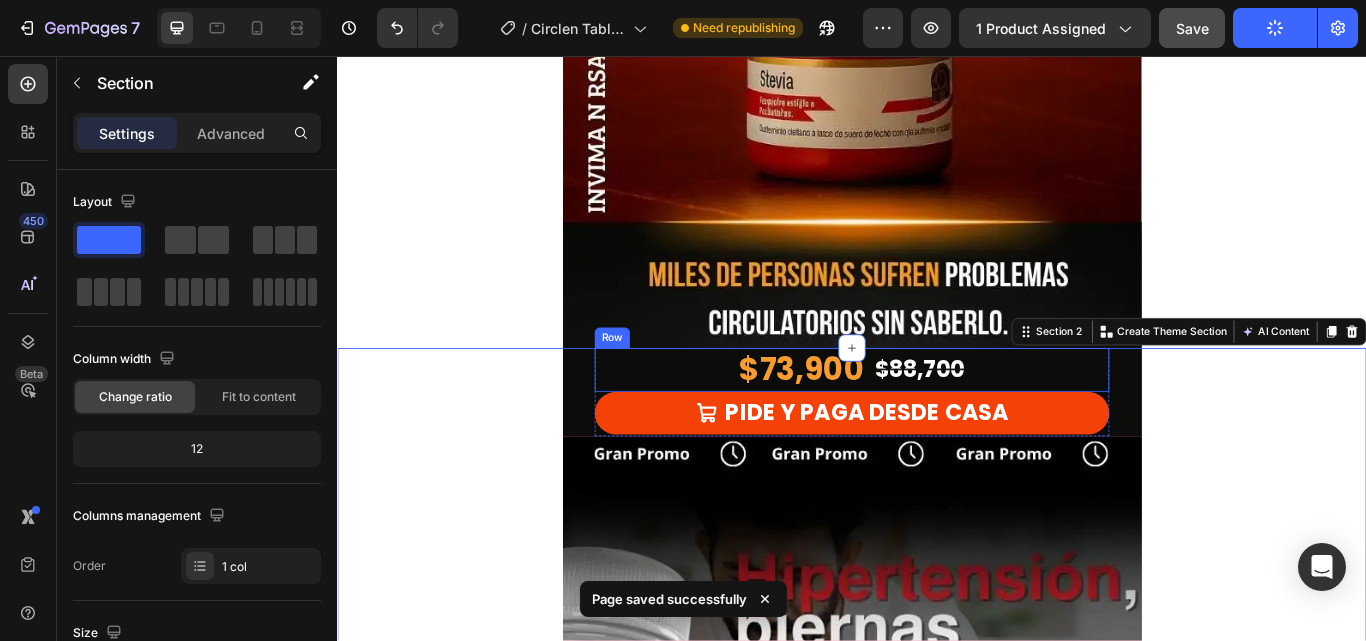 click on "$73,900 Product Price Product Price $88,700 Product Price Product Price Row" at bounding box center (937, 422) 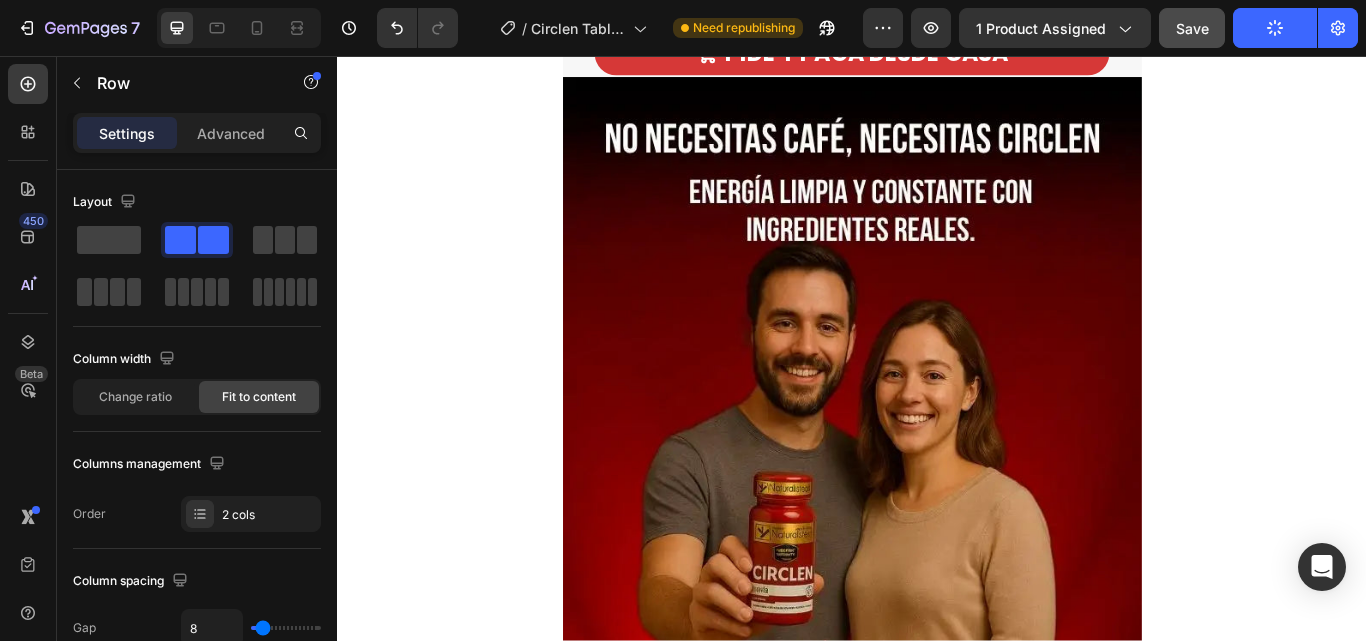 scroll, scrollTop: 2500, scrollLeft: 0, axis: vertical 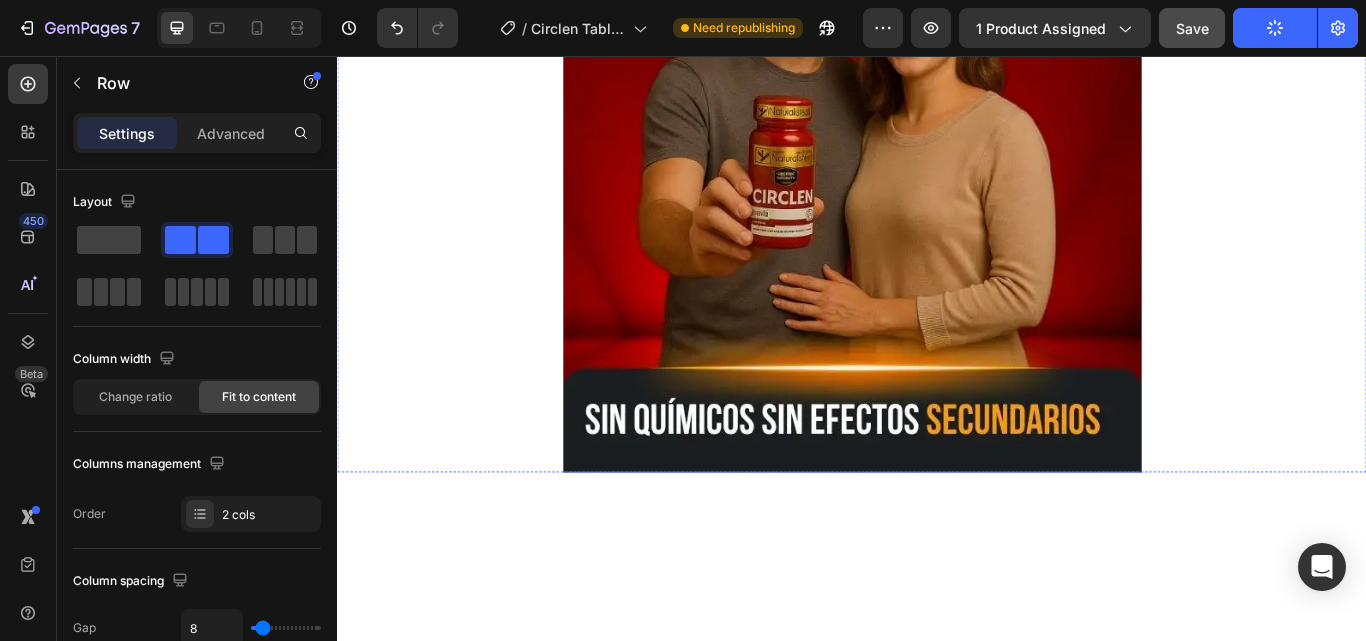 click on "QUEDAN POCAS UNIDADES Button $73,900 Product Price Product Price $88,700 Product Price Product Price Row
PIDE Y PAGA DESDE CASA Button Product Image" at bounding box center (937, 21) 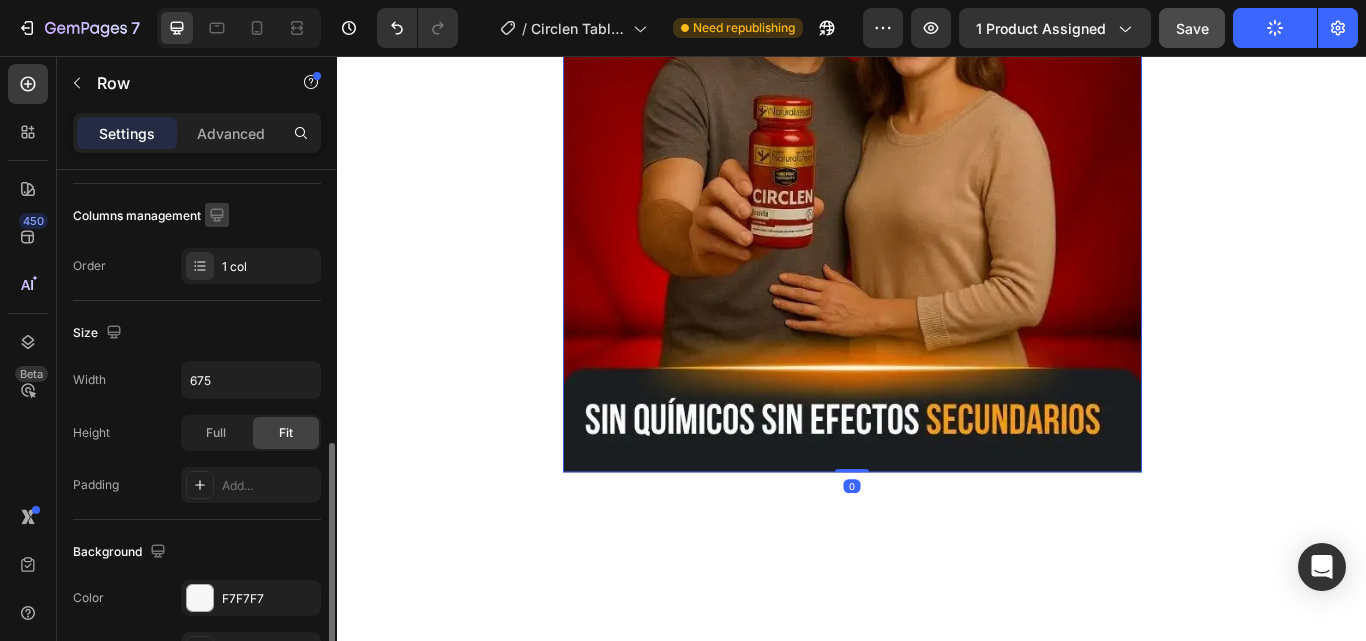 scroll, scrollTop: 400, scrollLeft: 0, axis: vertical 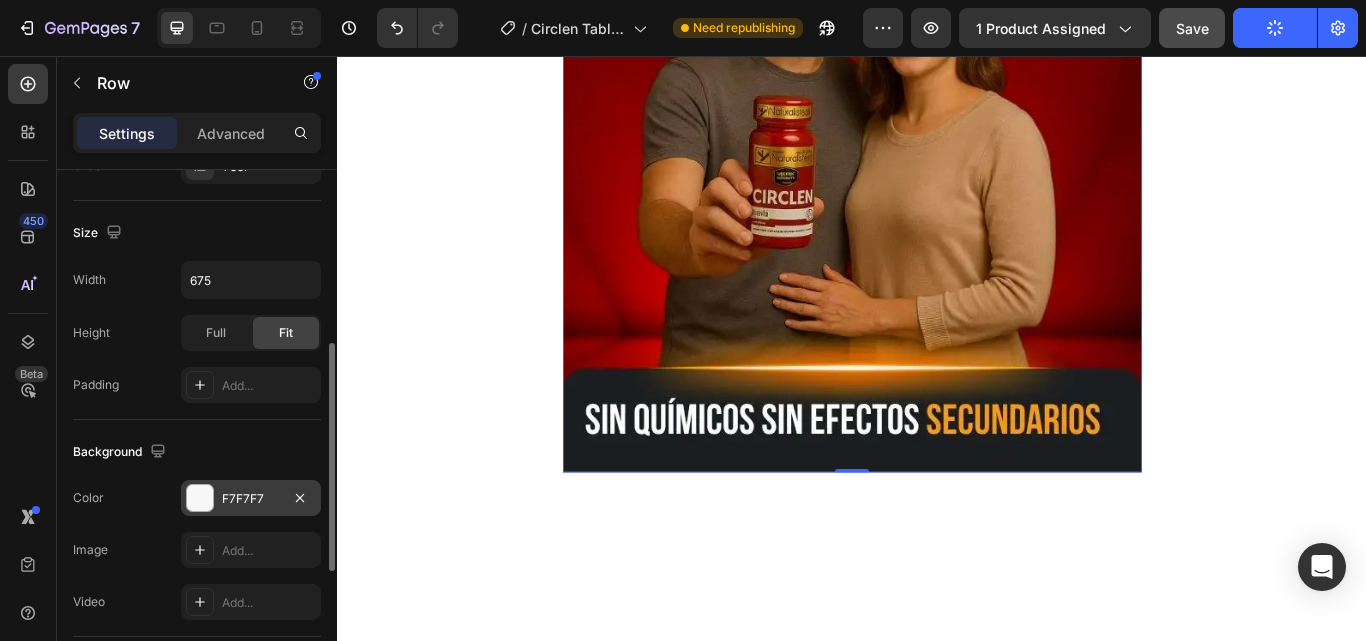 click at bounding box center [200, 498] 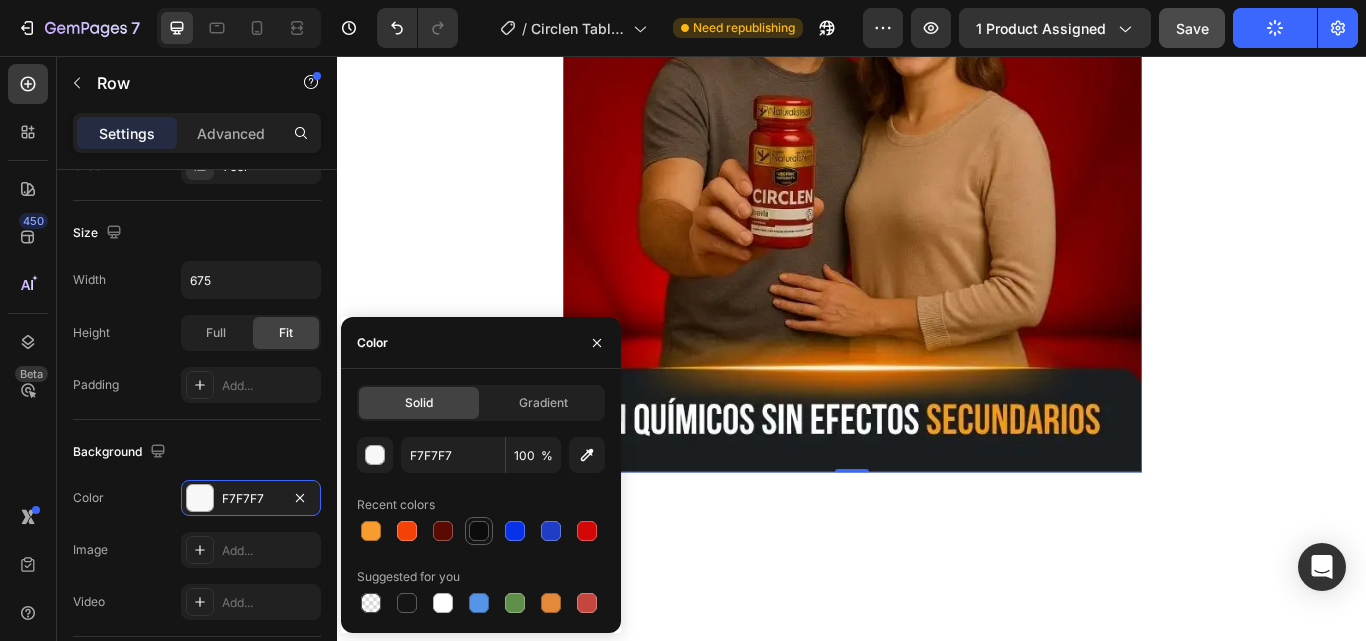 click at bounding box center (479, 531) 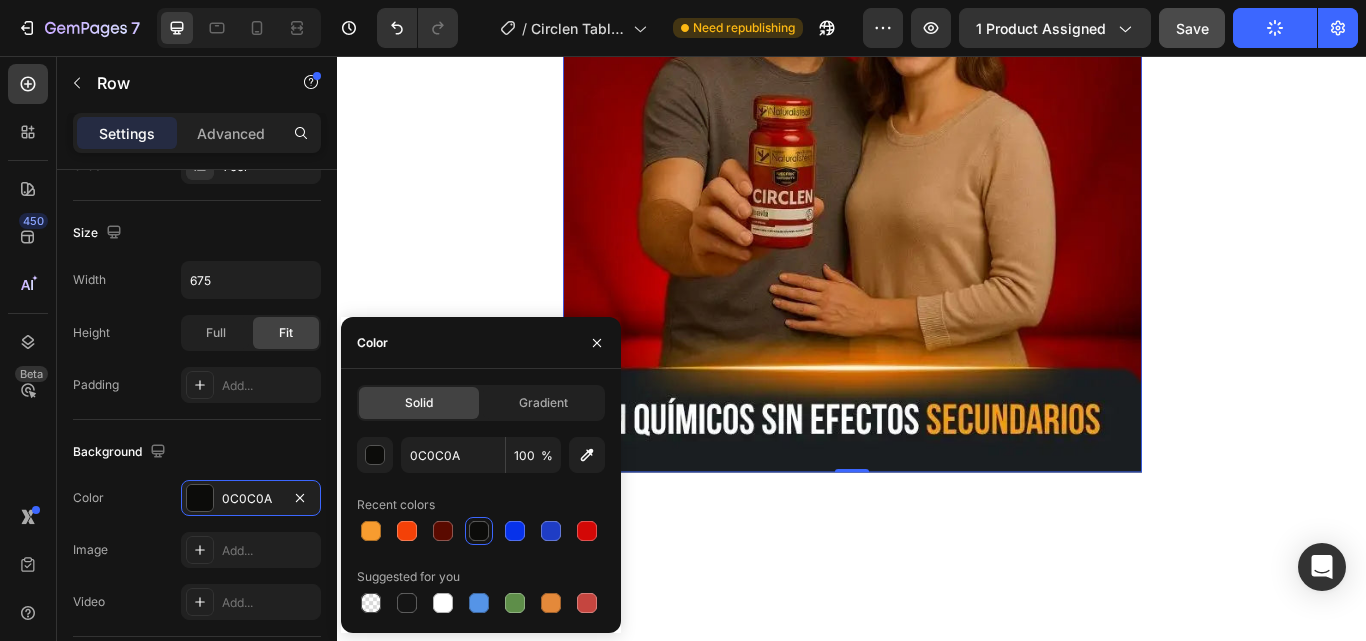click on "$88,700" at bounding box center [1015, -435] 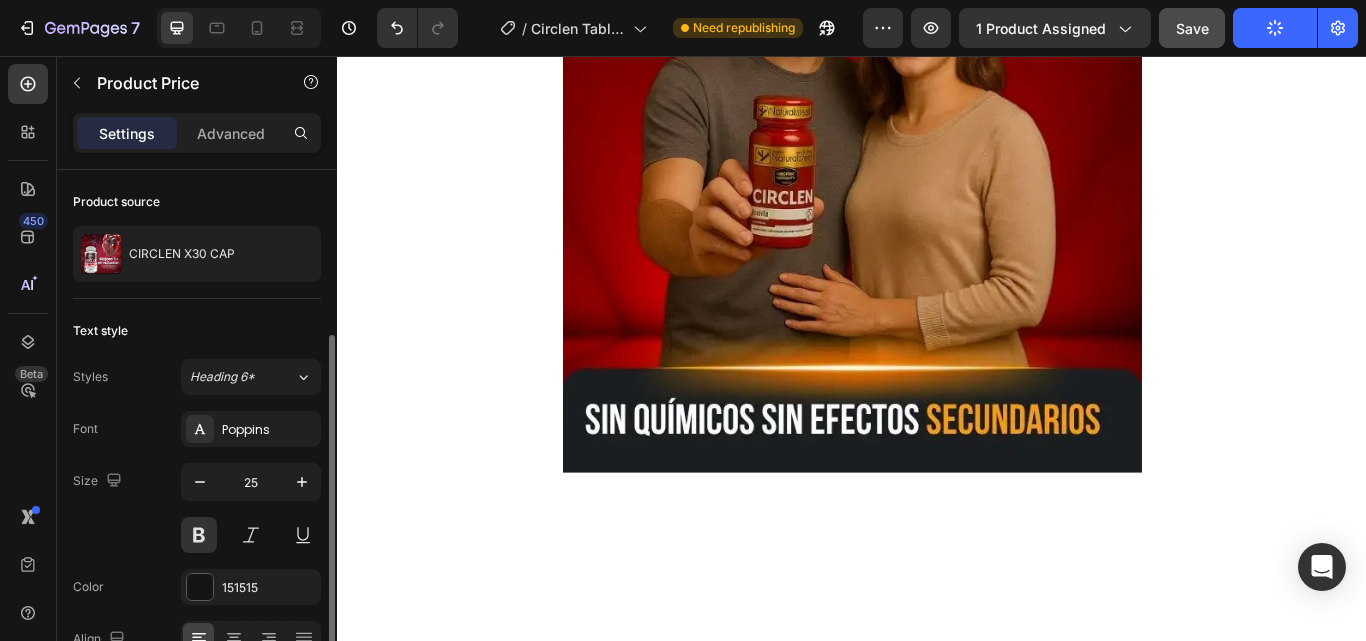 scroll, scrollTop: 200, scrollLeft: 0, axis: vertical 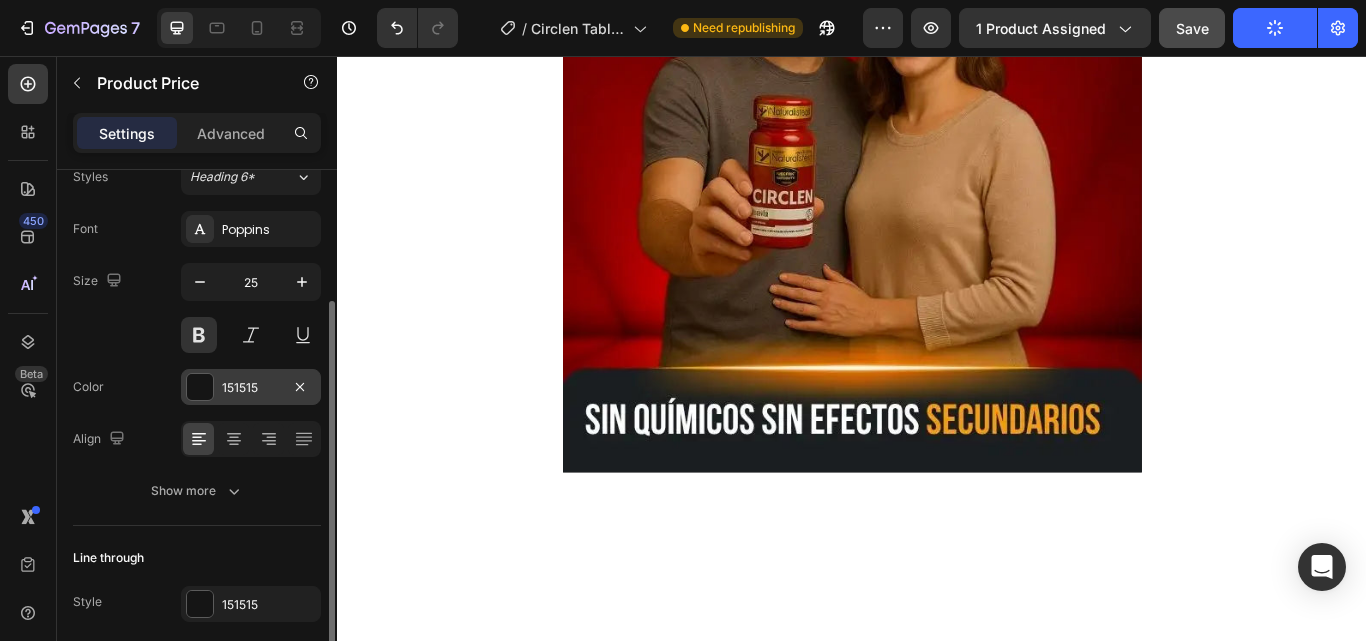 click at bounding box center [200, 387] 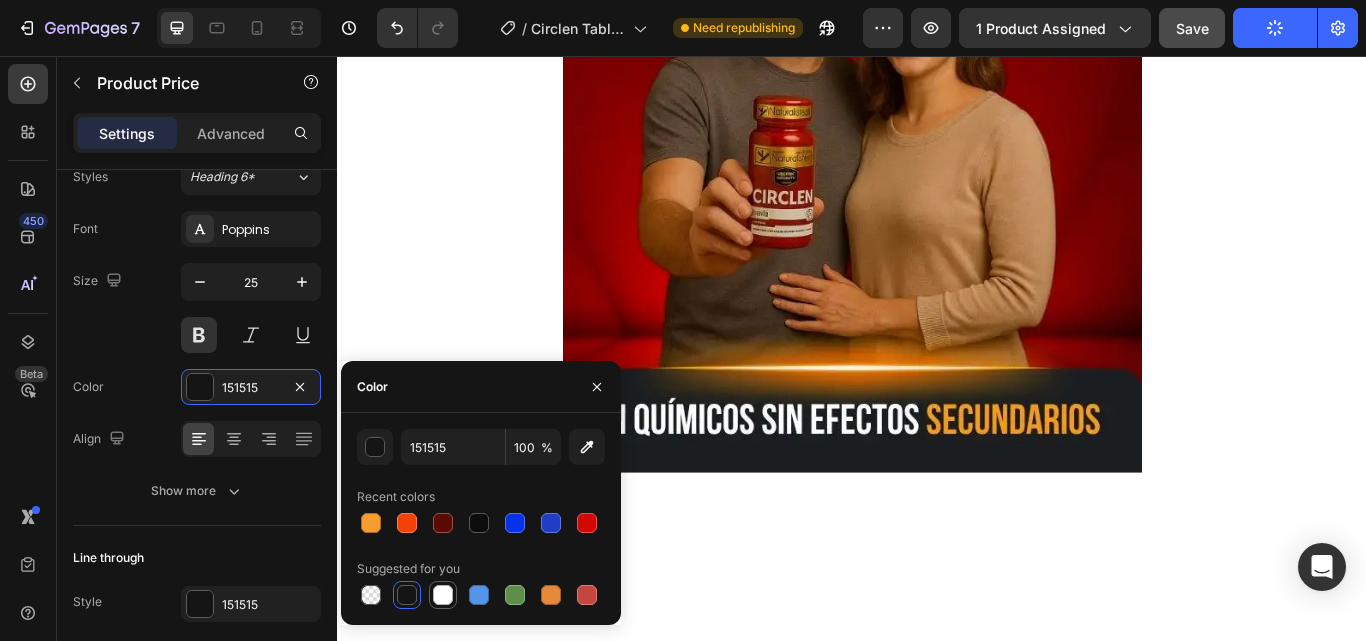 click at bounding box center (443, 595) 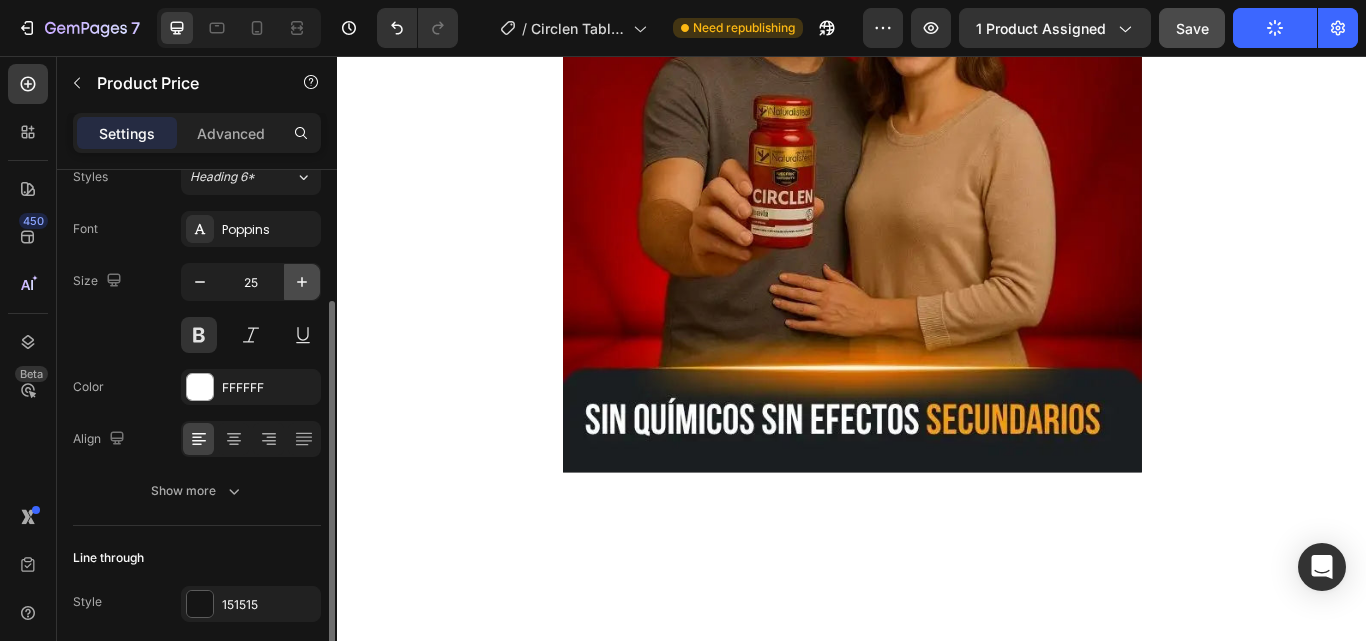 click 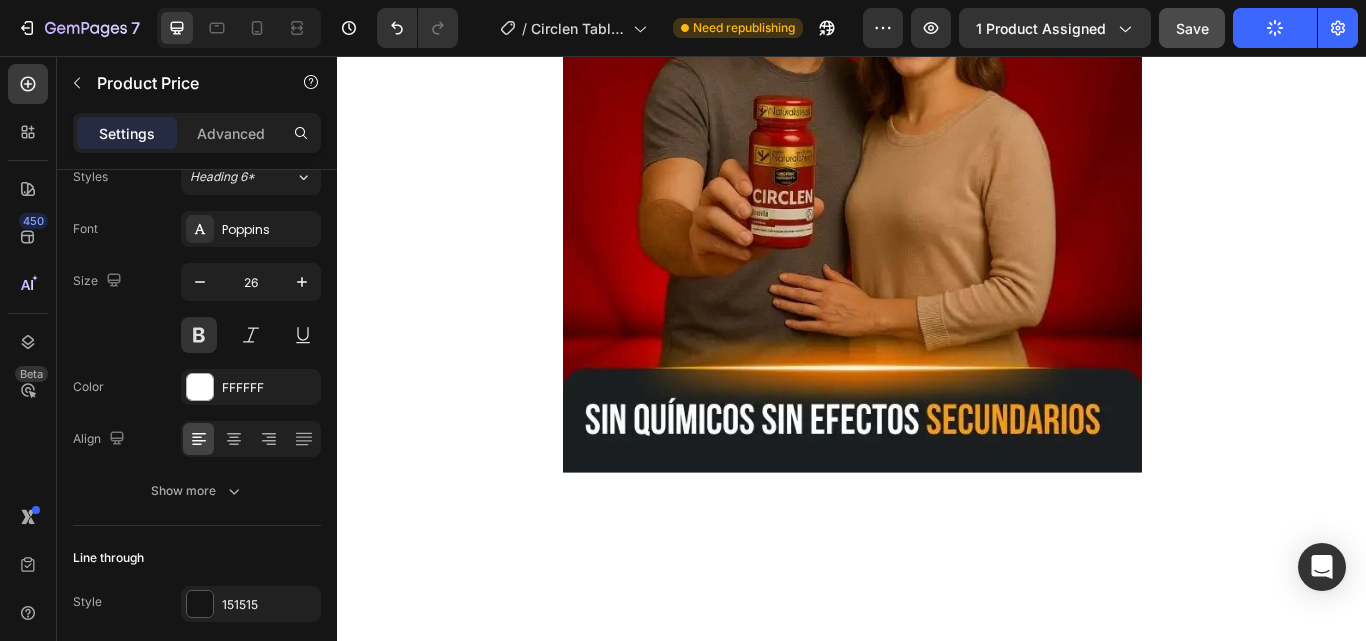 click on "$73,900" at bounding box center [879, -435] 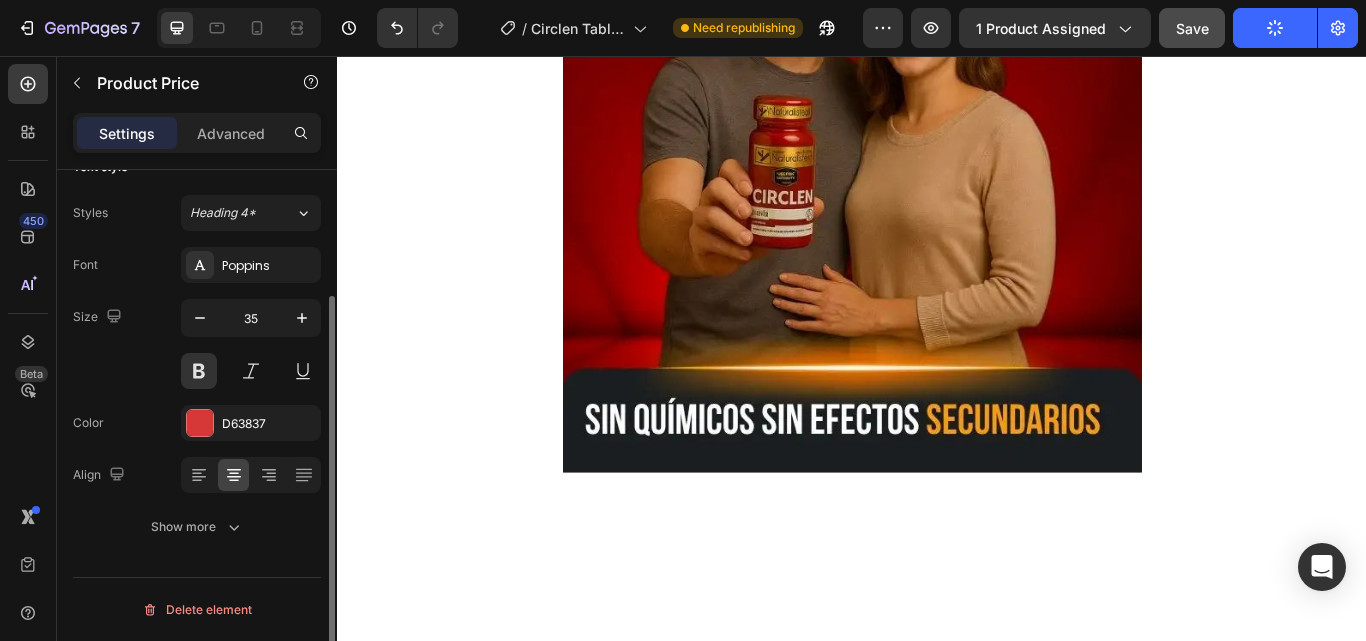 scroll, scrollTop: 164, scrollLeft: 0, axis: vertical 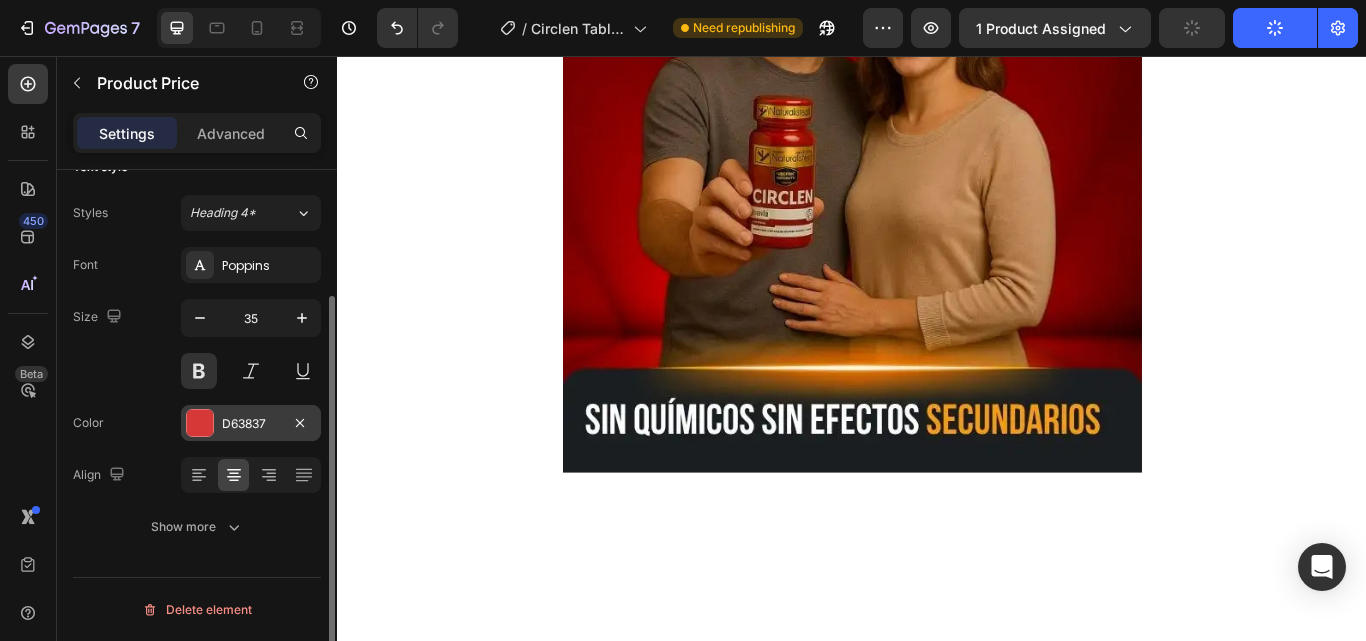 click at bounding box center (200, 423) 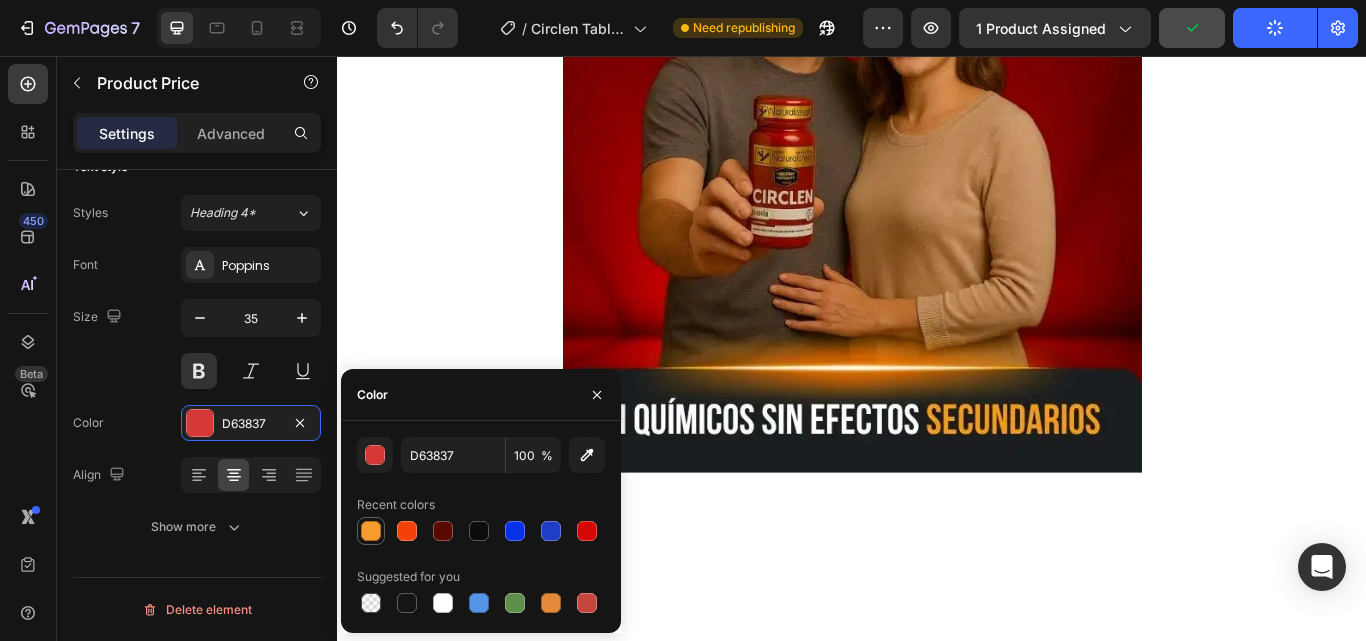 click at bounding box center (371, 531) 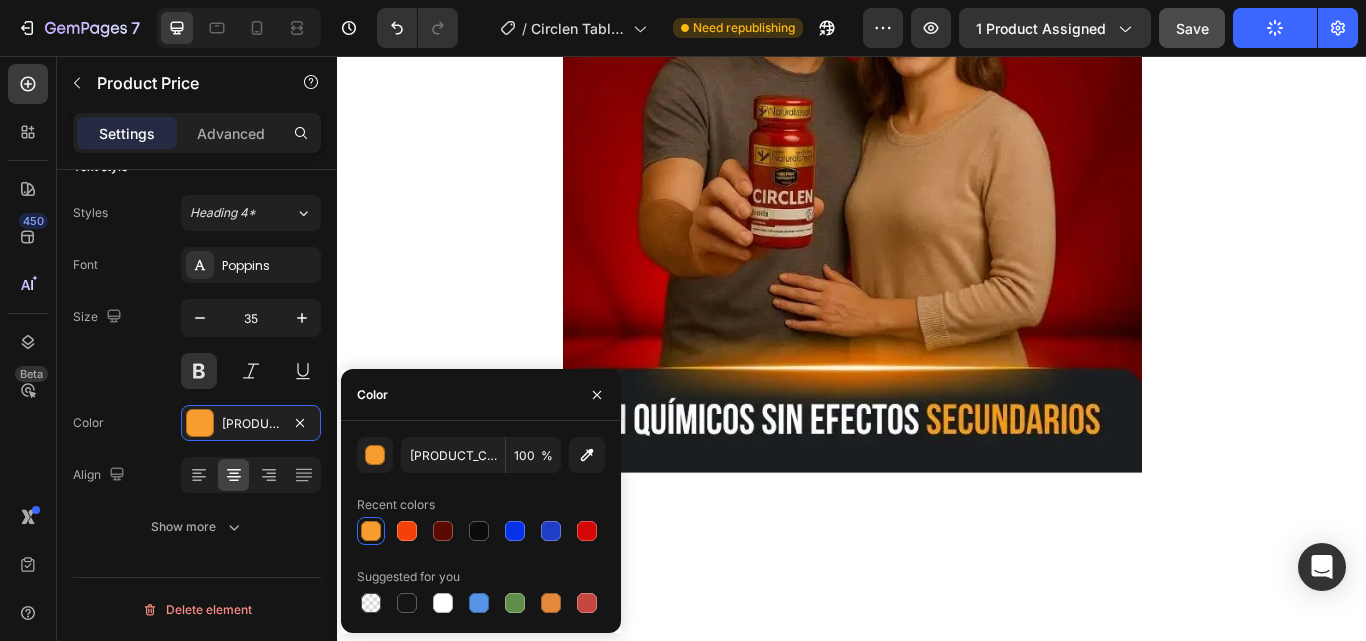click on "PIDE Y PAGA DESDE CASA" at bounding box center (937, -385) 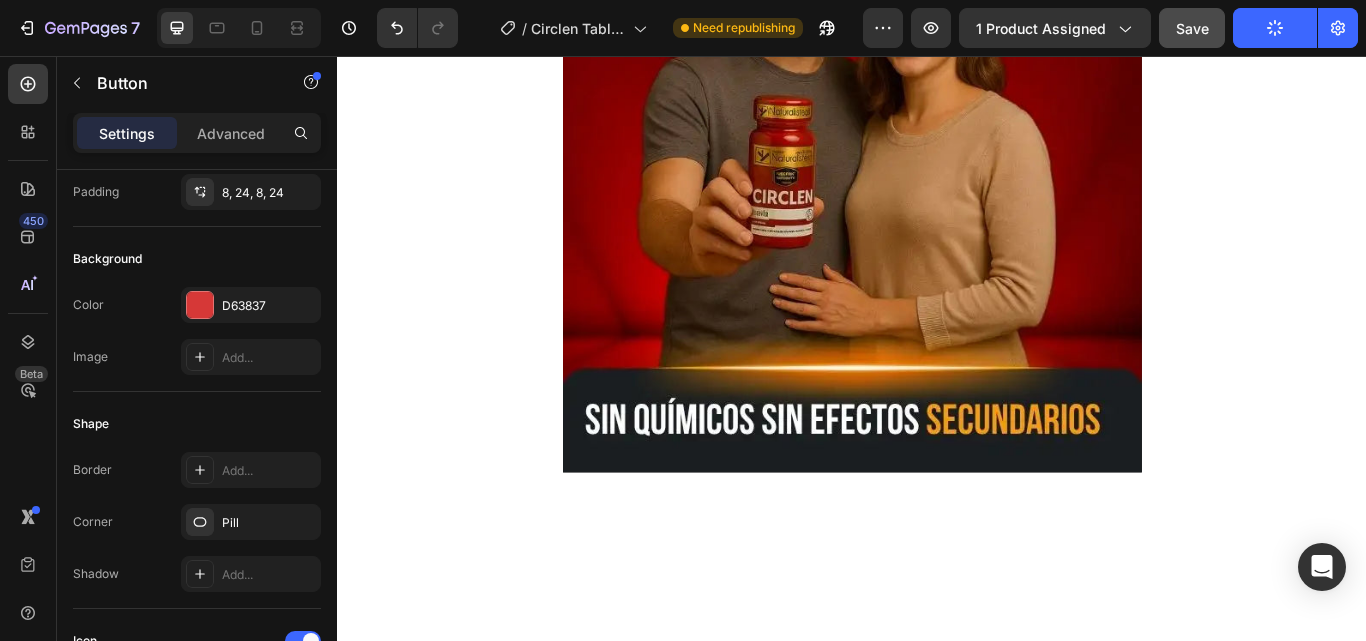scroll, scrollTop: 0, scrollLeft: 0, axis: both 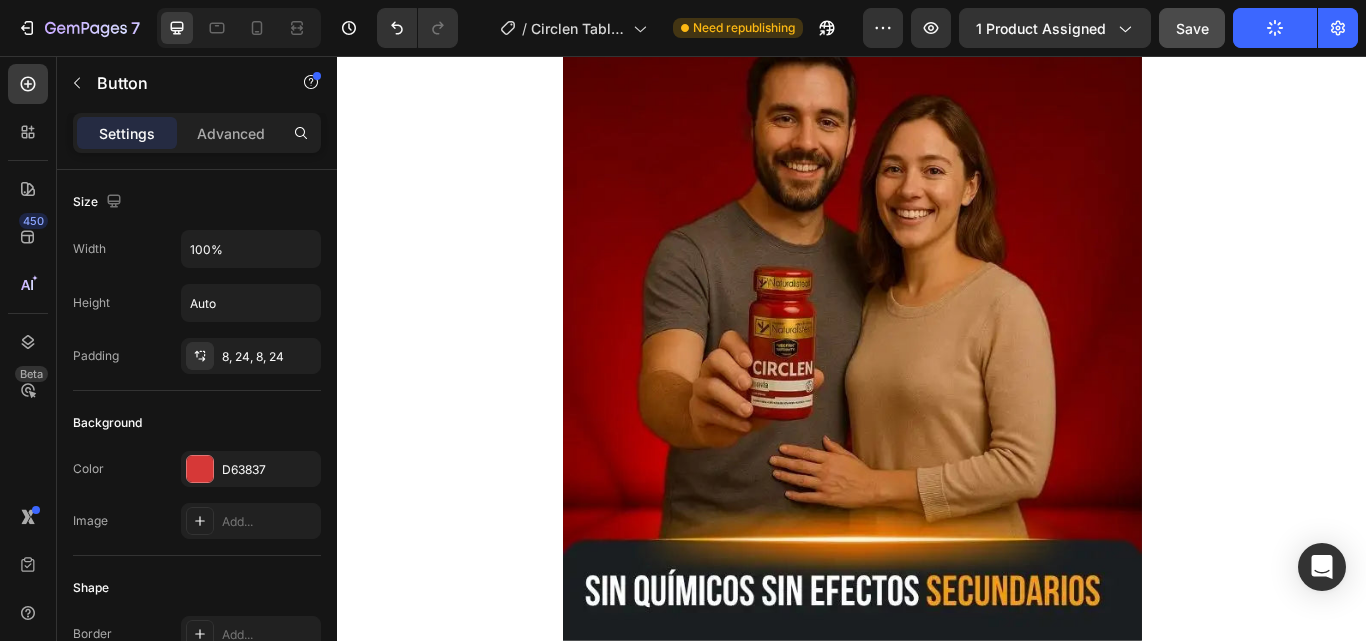 click on "PIDE Y PAGA DESDE CASA" at bounding box center (937, -185) 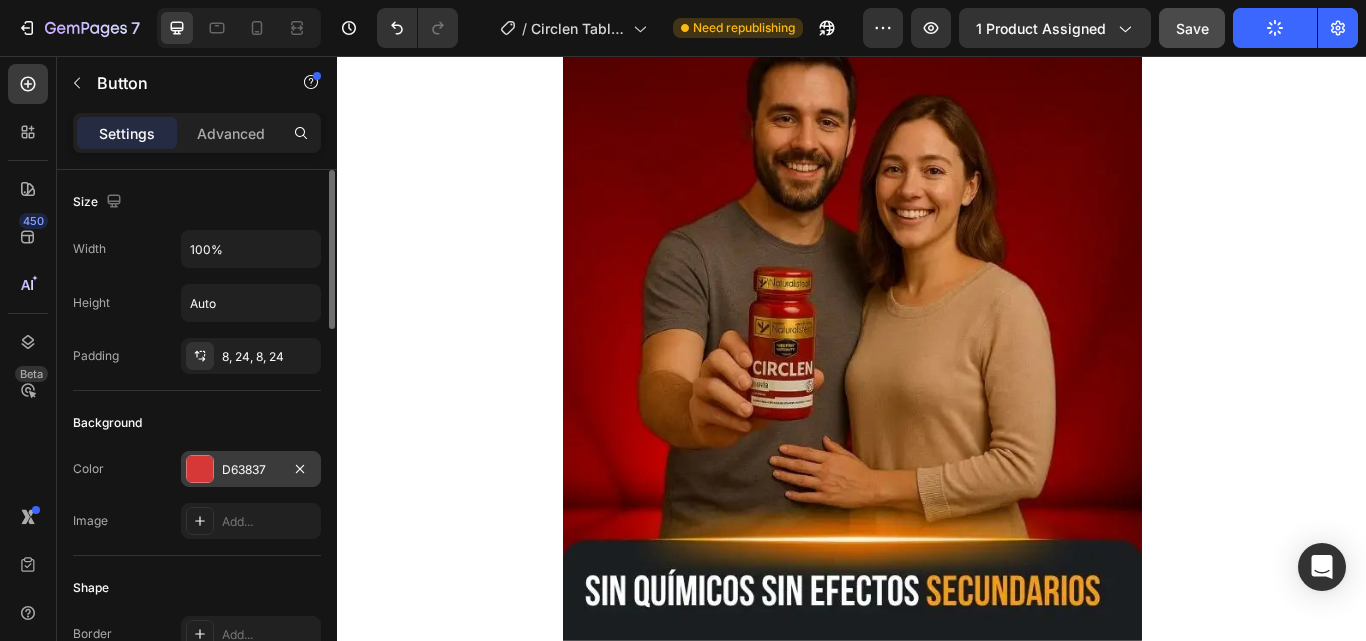 click at bounding box center [200, 469] 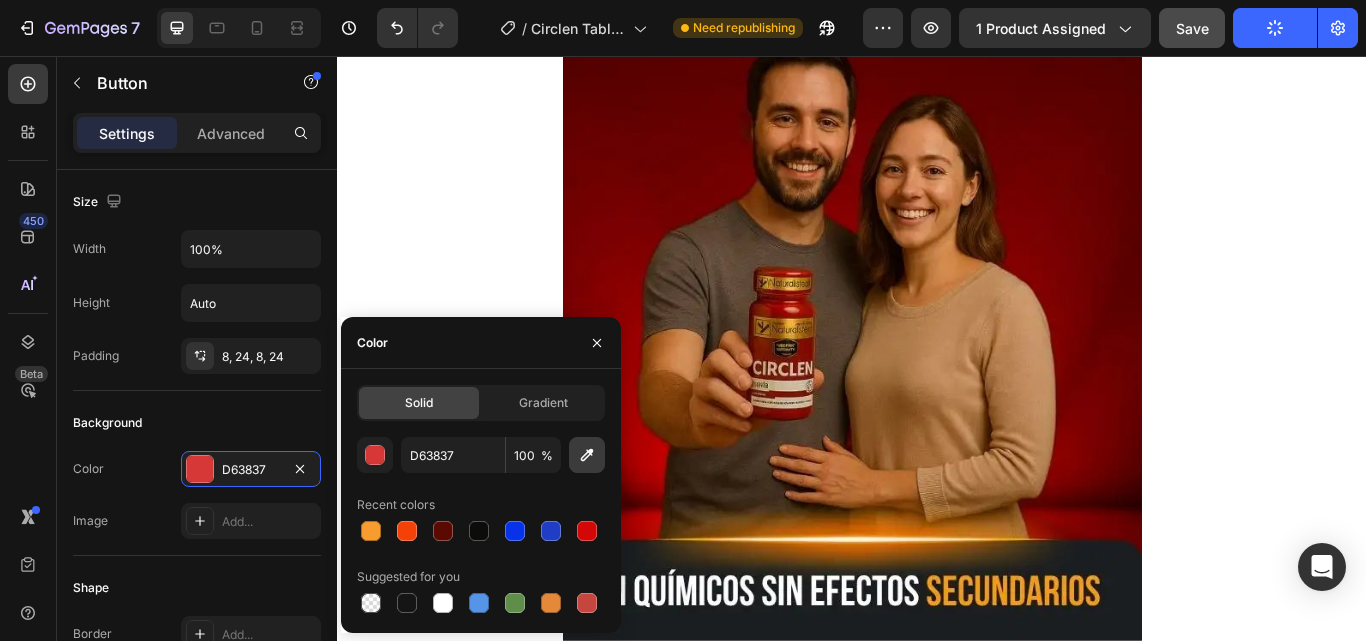 click 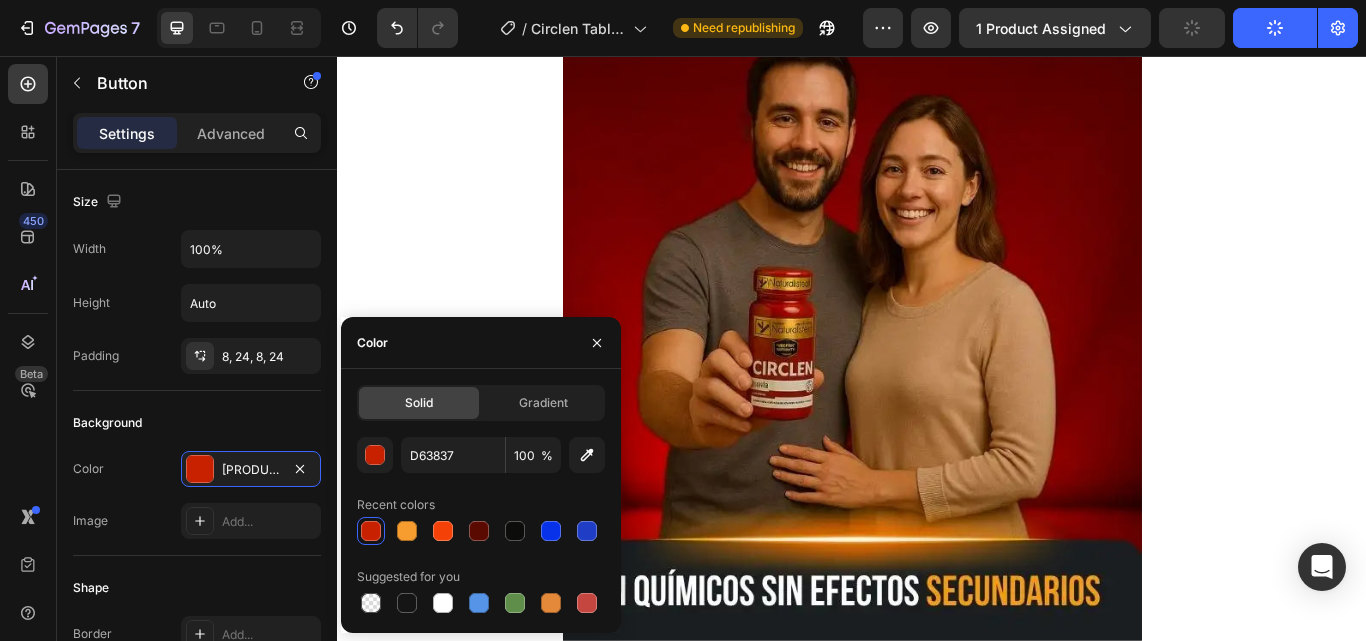 type on "C82100" 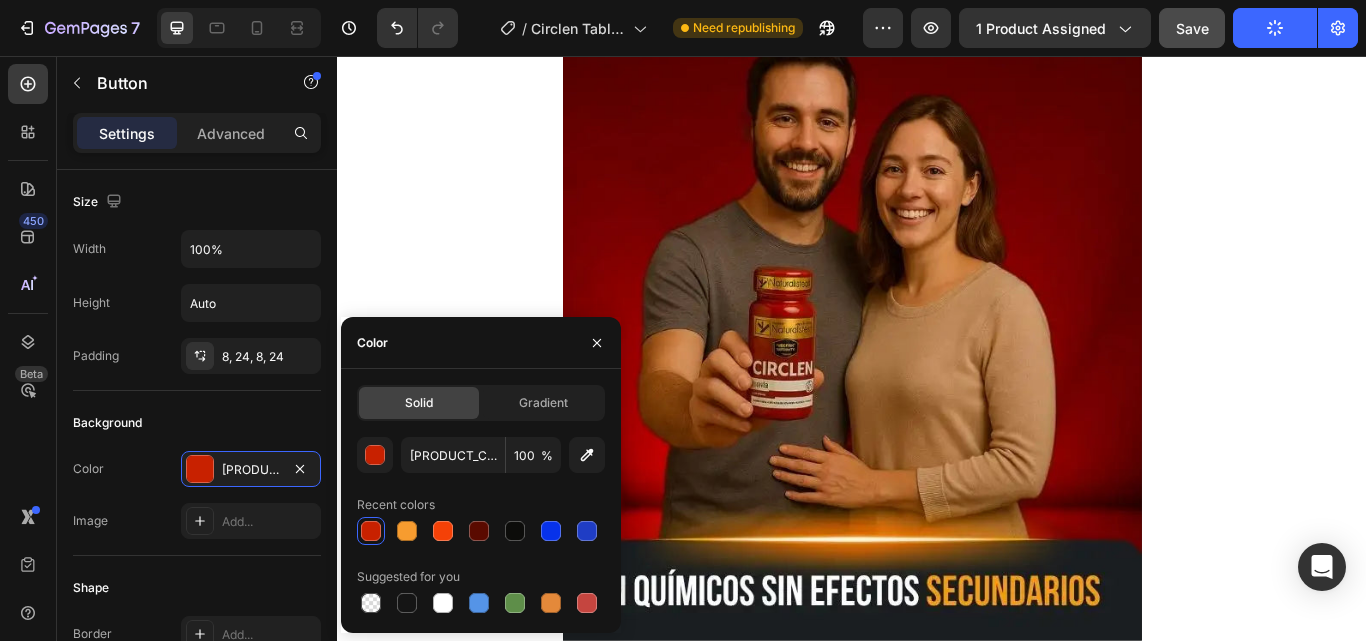 click on "Image Row" at bounding box center (937, -300) 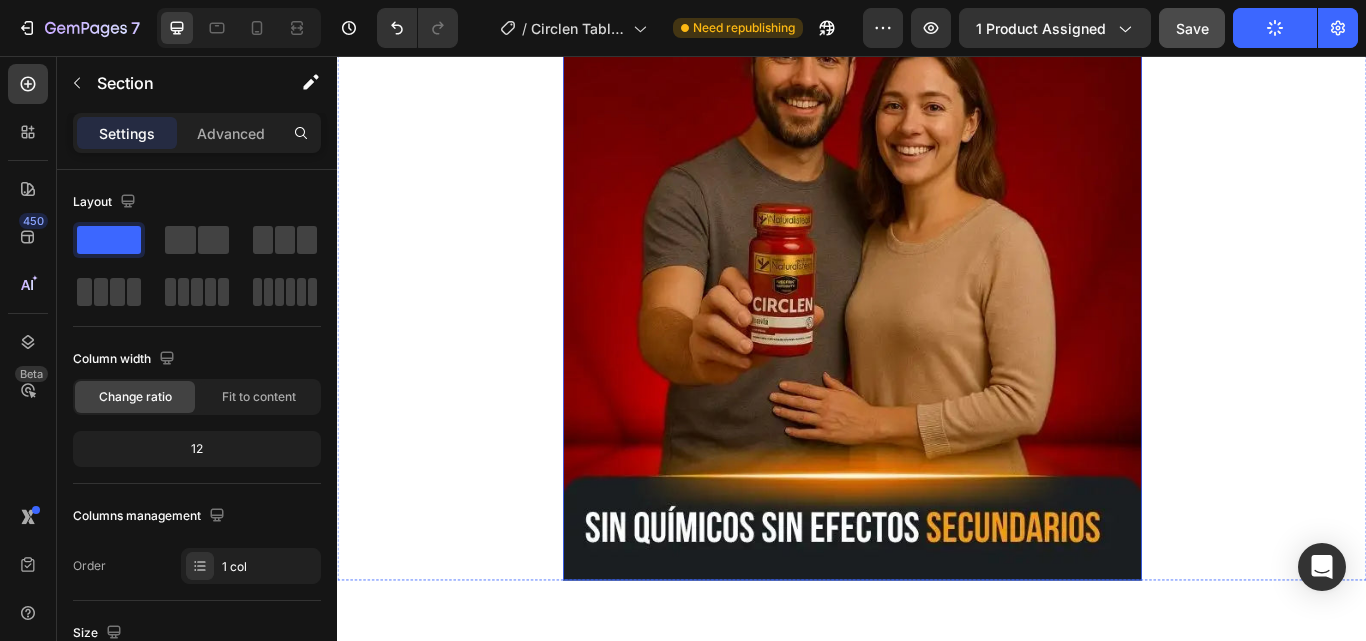 scroll, scrollTop: 2500, scrollLeft: 0, axis: vertical 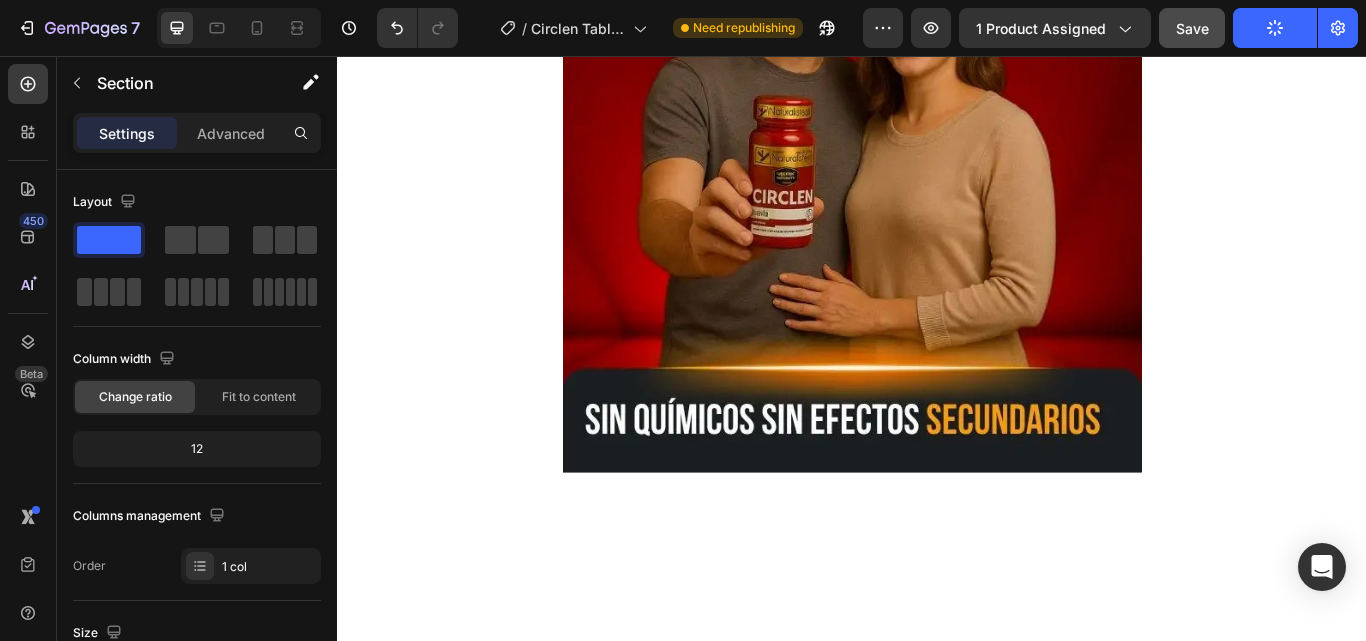 click on "QUEDAN POCAS UNIDADES" at bounding box center [937, -480] 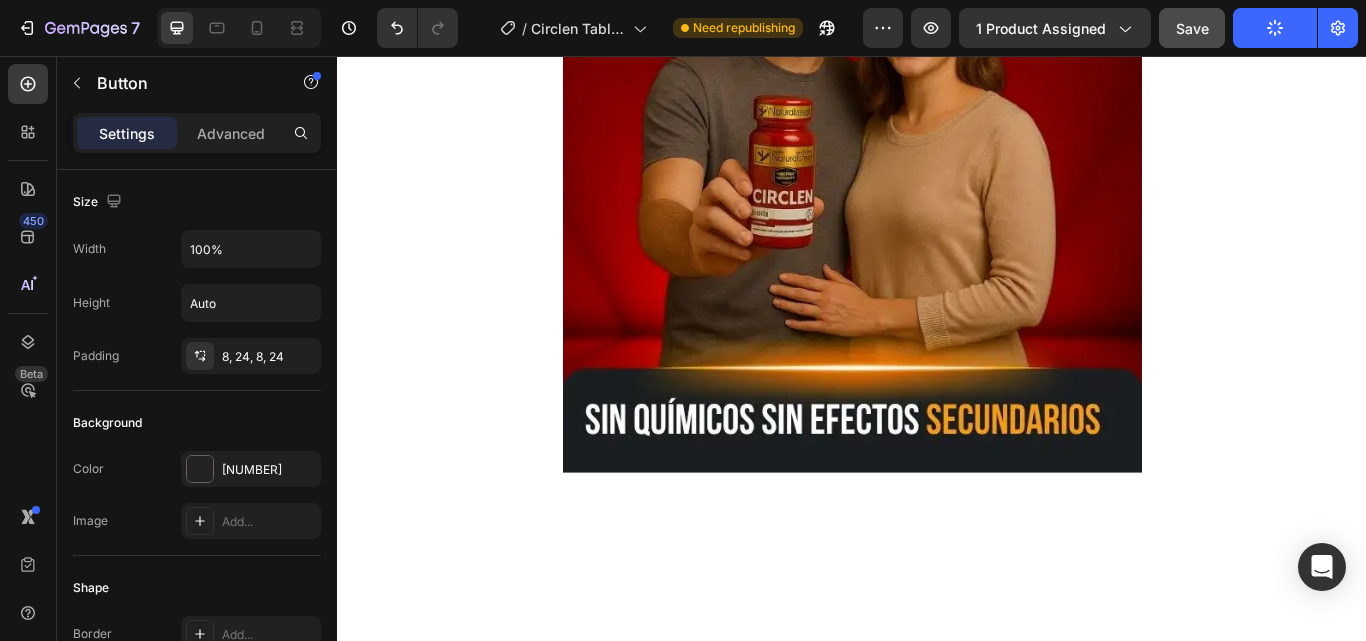 click 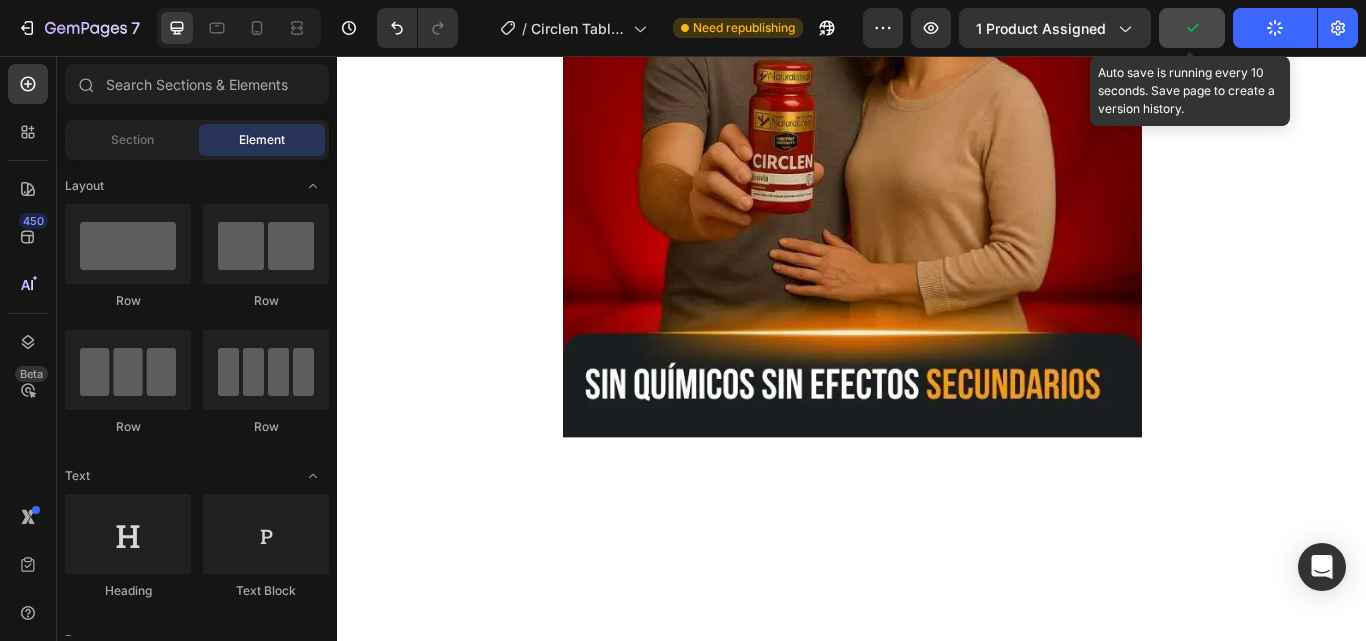 click 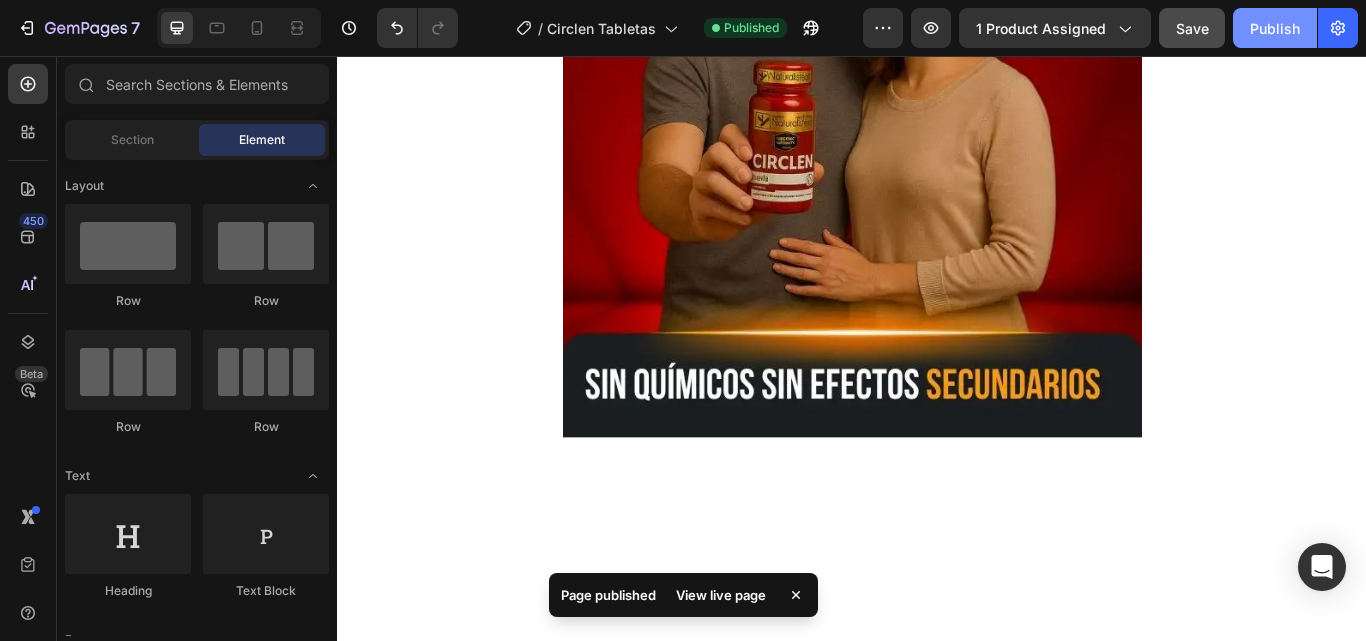 click on "Publish" at bounding box center (1275, 28) 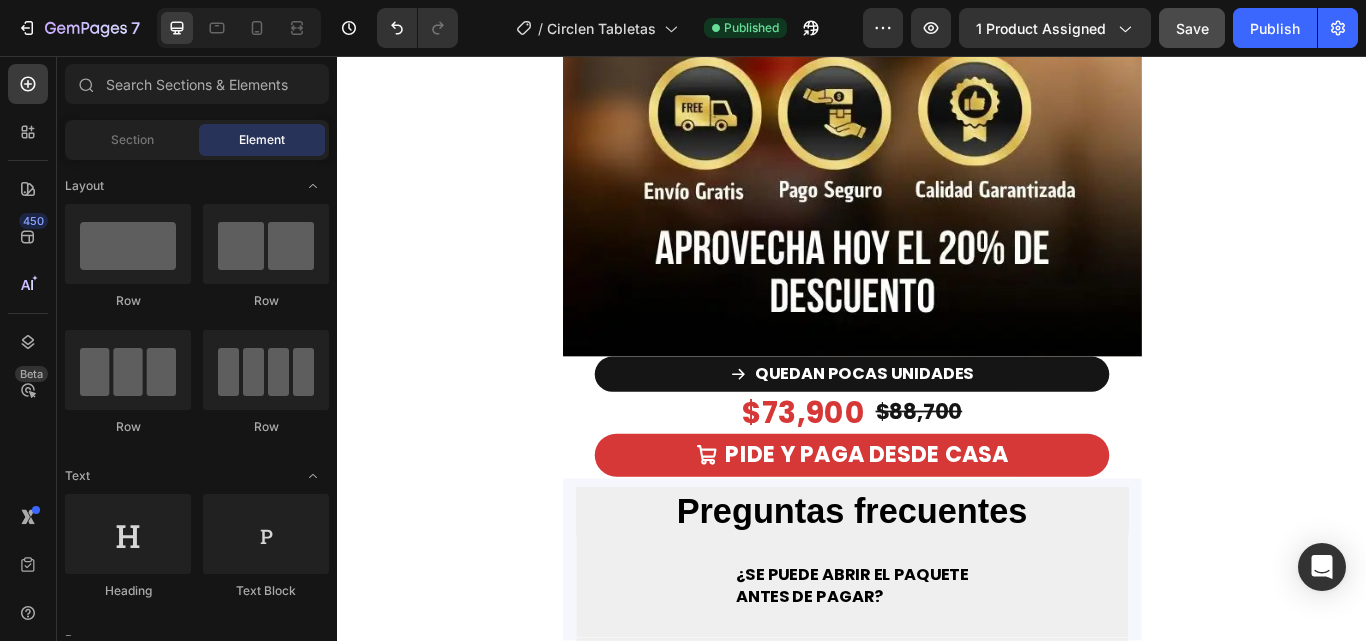 scroll, scrollTop: 5400, scrollLeft: 0, axis: vertical 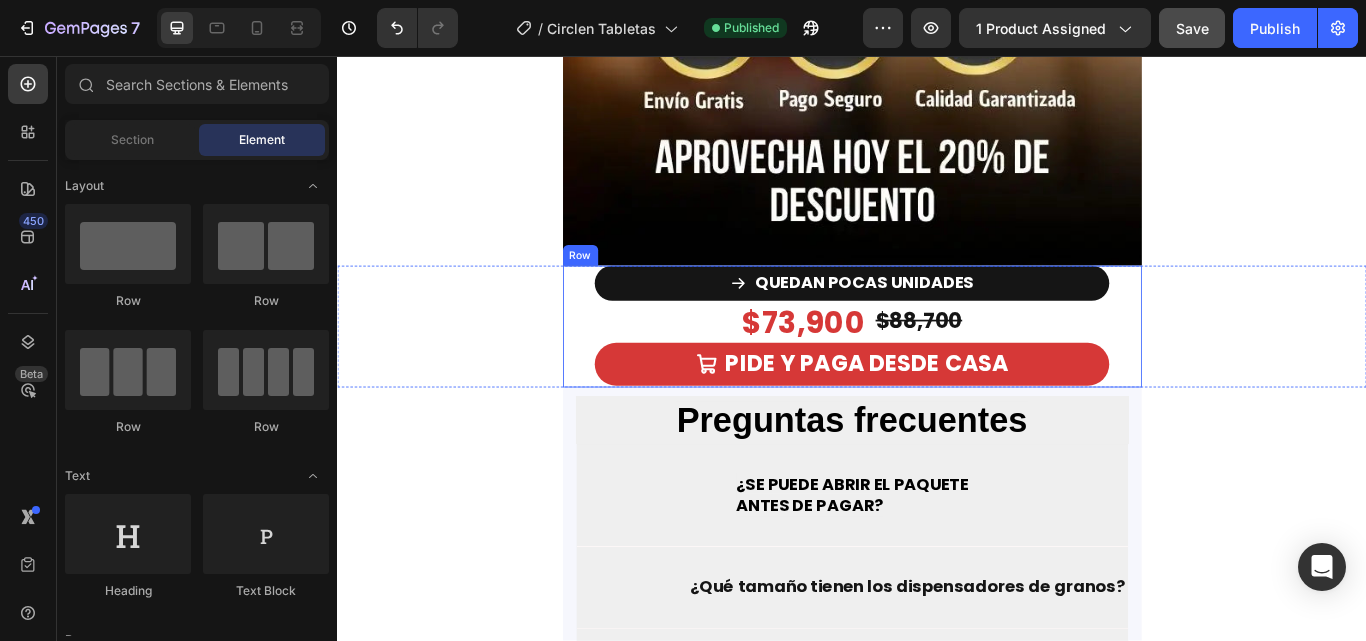click on "QUEDAN POCAS UNIDADES Button $73,900 Product Price Product Price $88,700 Product Price Product Price Row
PIDE Y PAGA DESDE CASA Button Product" at bounding box center [937, 372] 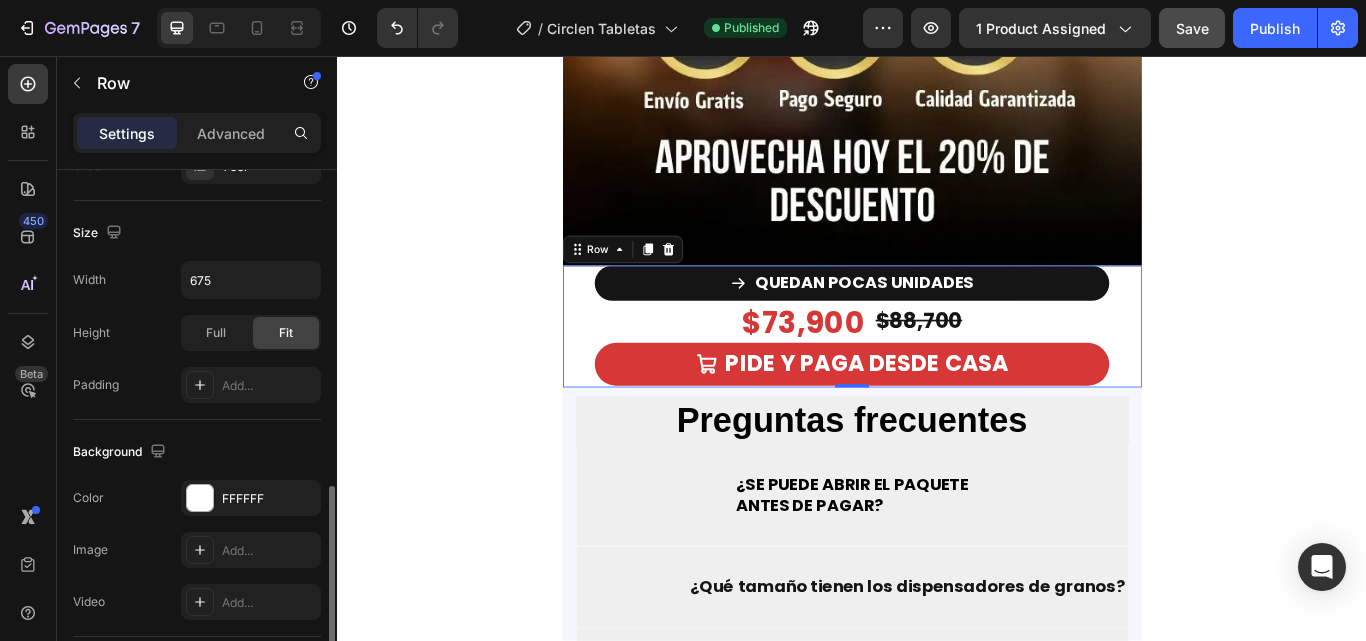 scroll, scrollTop: 600, scrollLeft: 0, axis: vertical 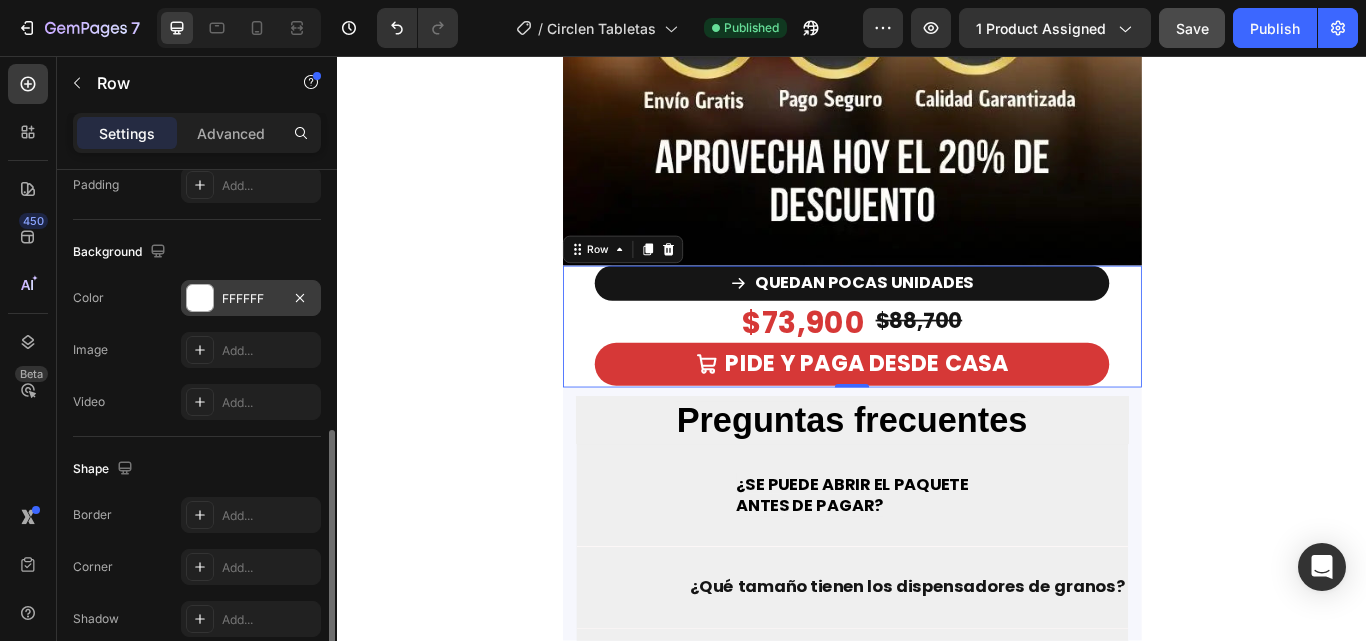 click at bounding box center (200, 298) 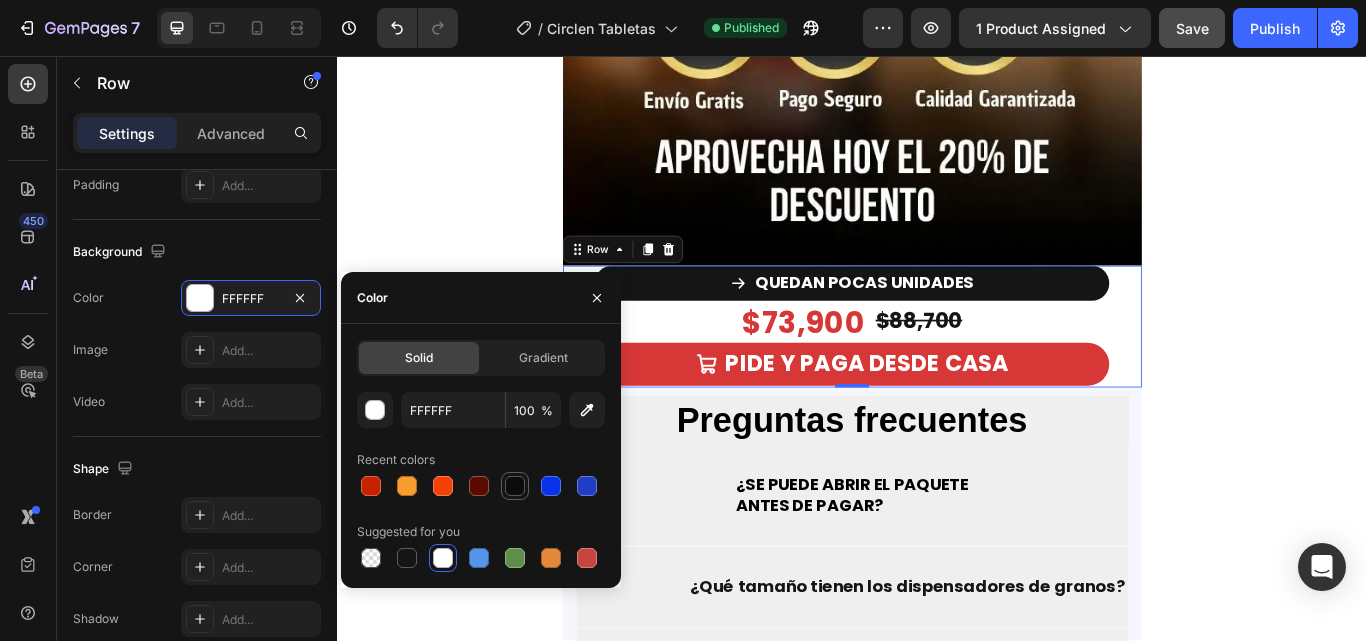 click at bounding box center (515, 486) 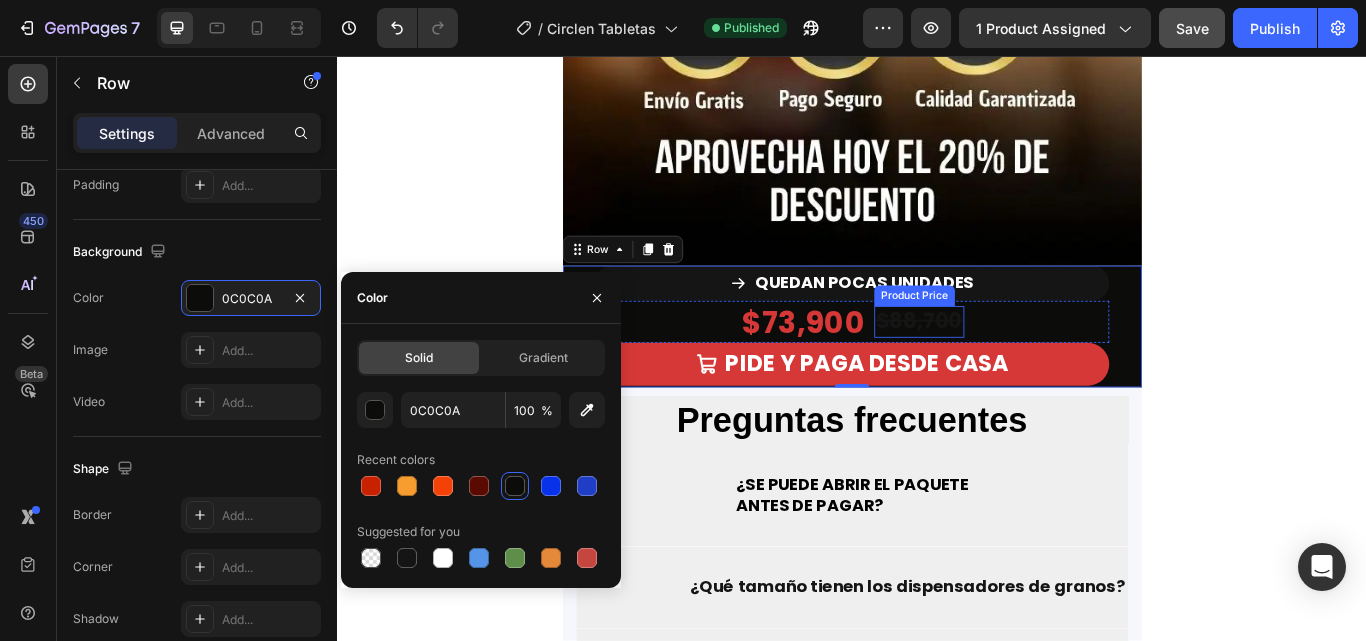 click on "$88,700" at bounding box center (1015, 366) 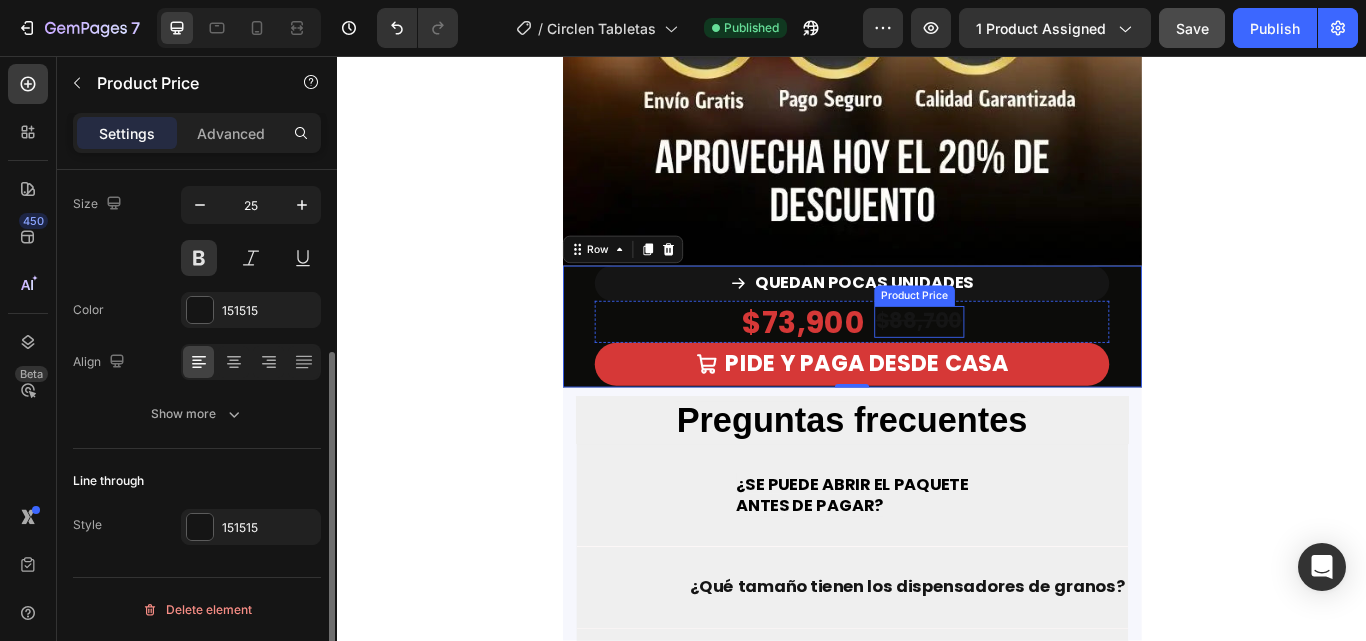 scroll, scrollTop: 0, scrollLeft: 0, axis: both 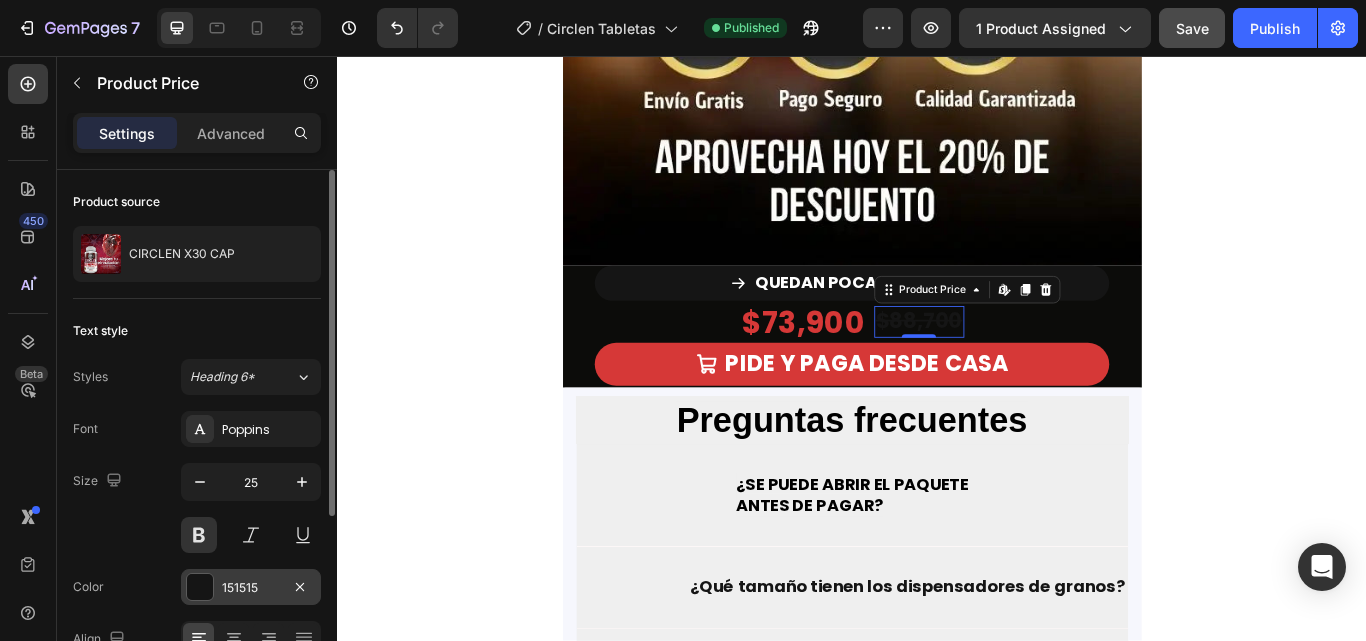 click at bounding box center (200, 587) 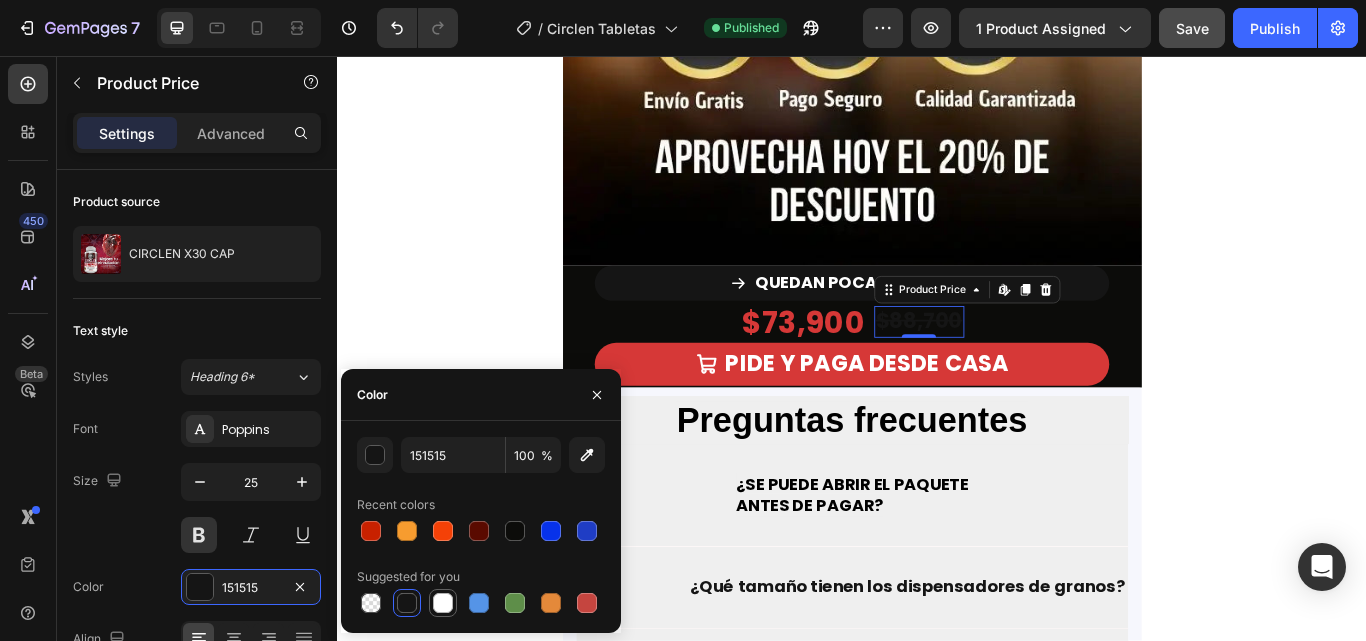 click at bounding box center [443, 603] 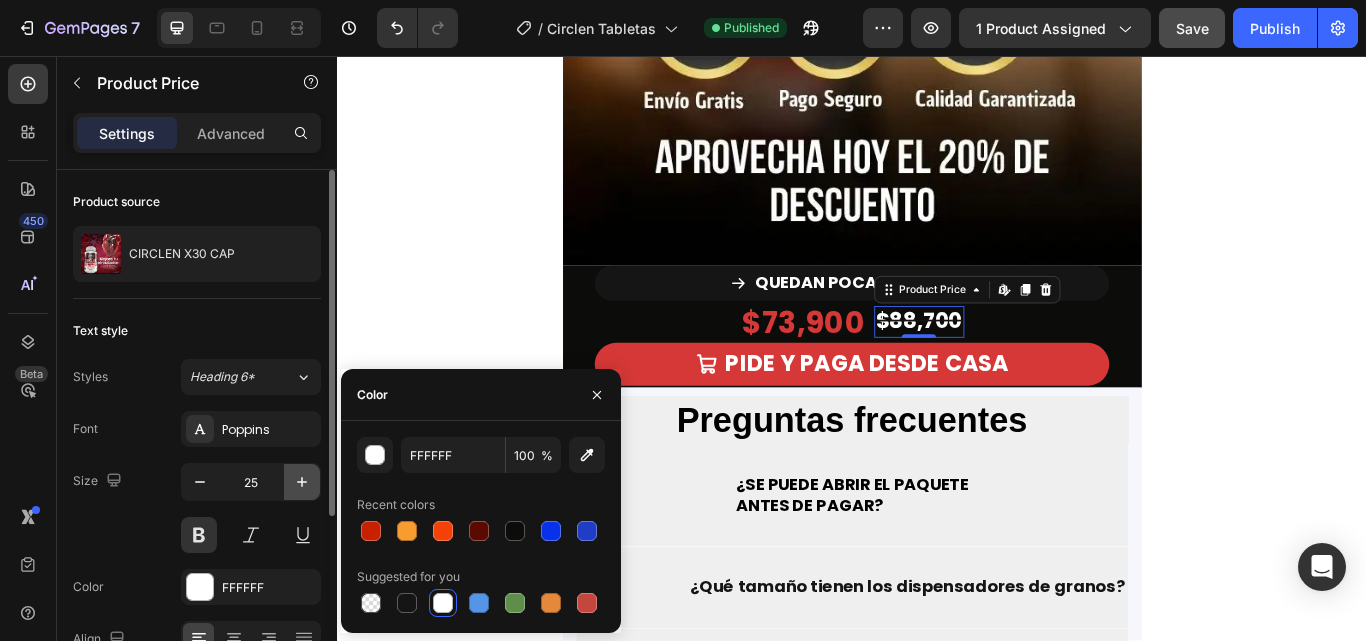 click 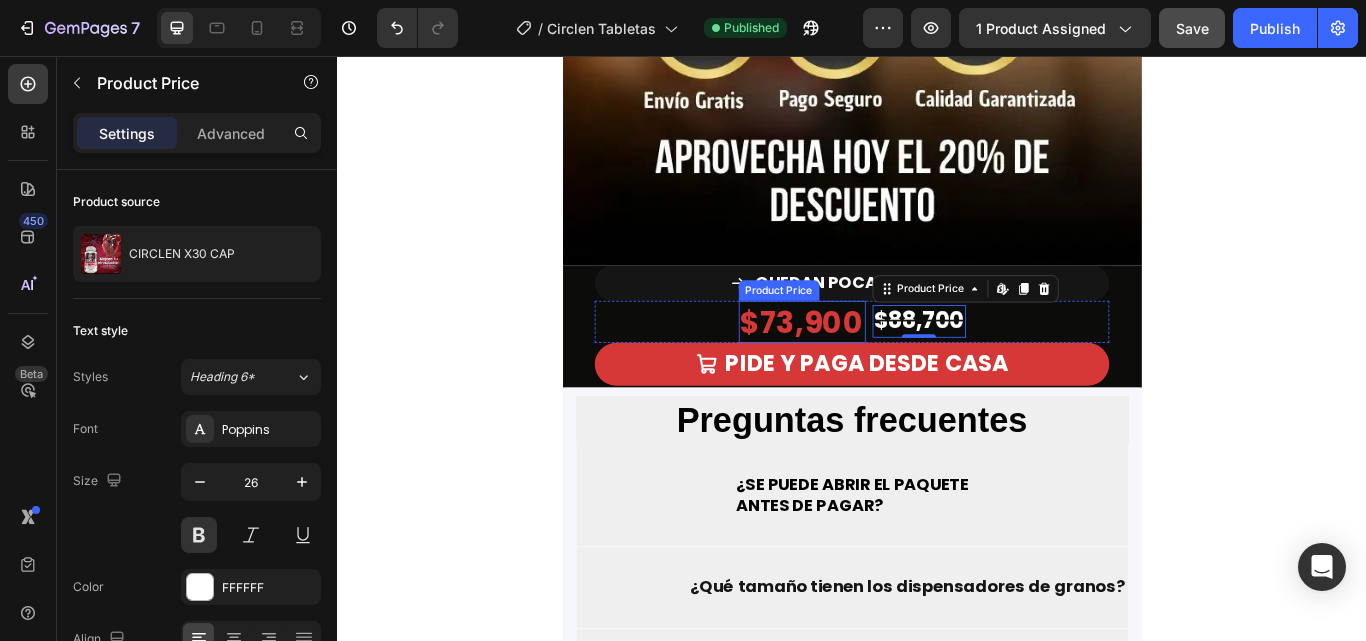 click on "$73,900" at bounding box center (879, 367) 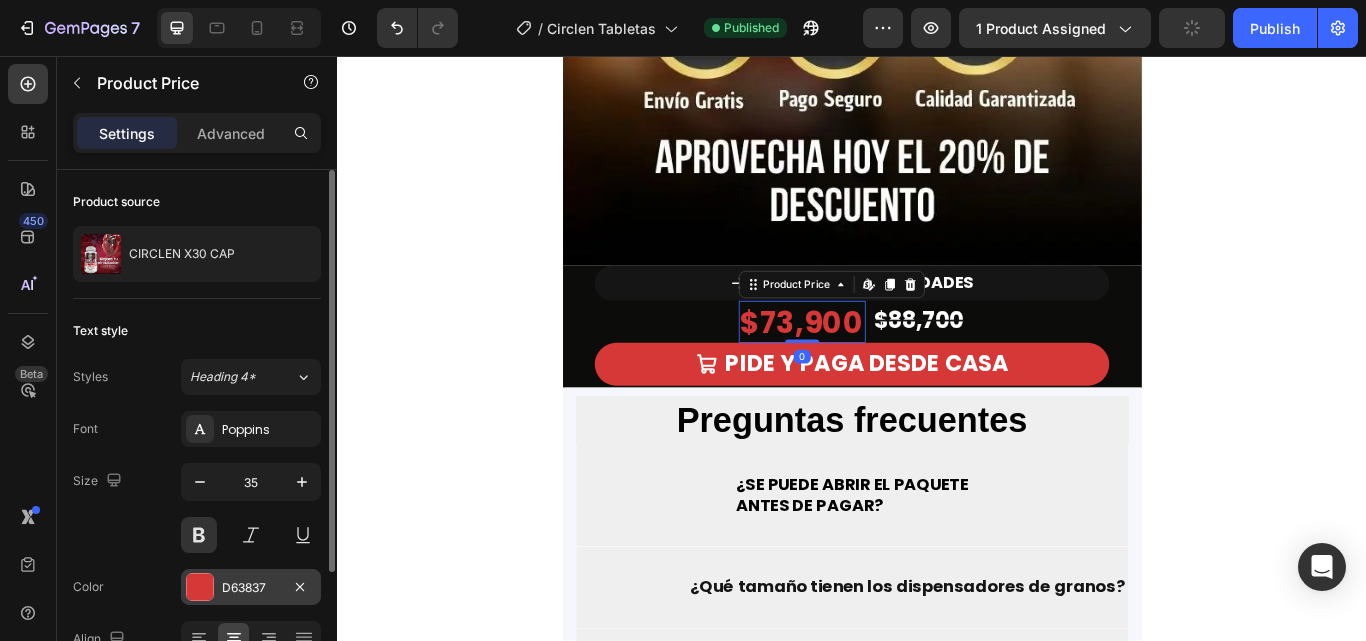 click at bounding box center [200, 587] 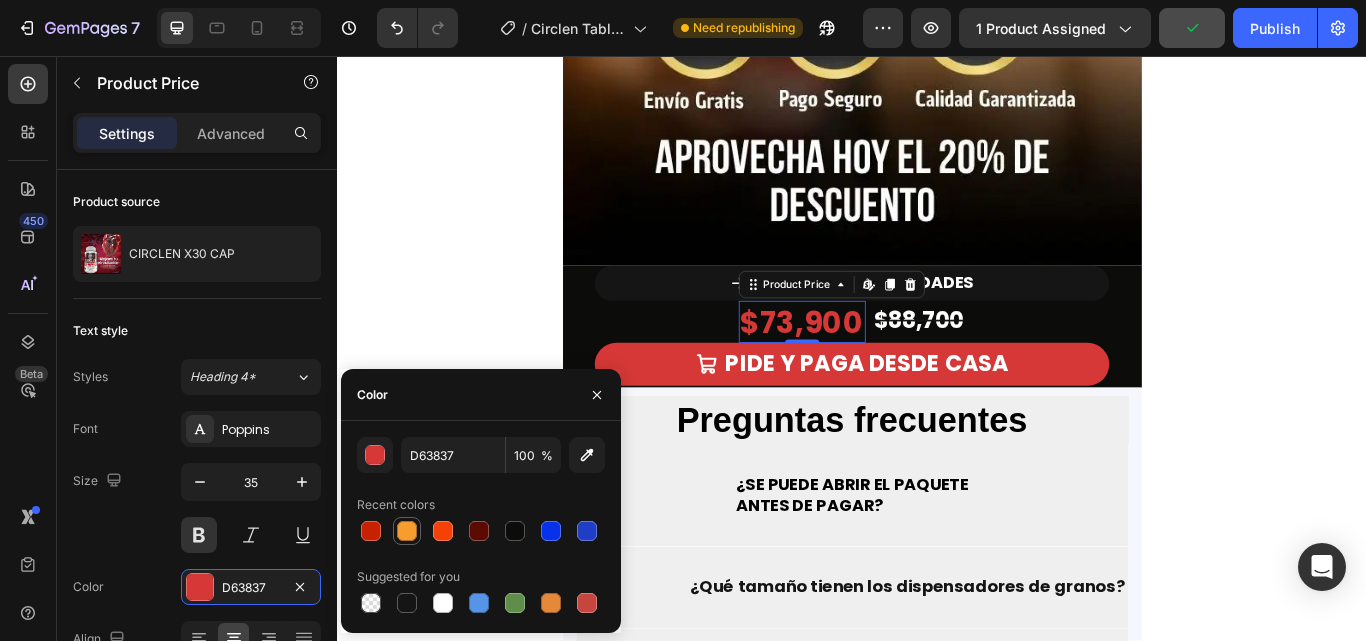 click at bounding box center (407, 531) 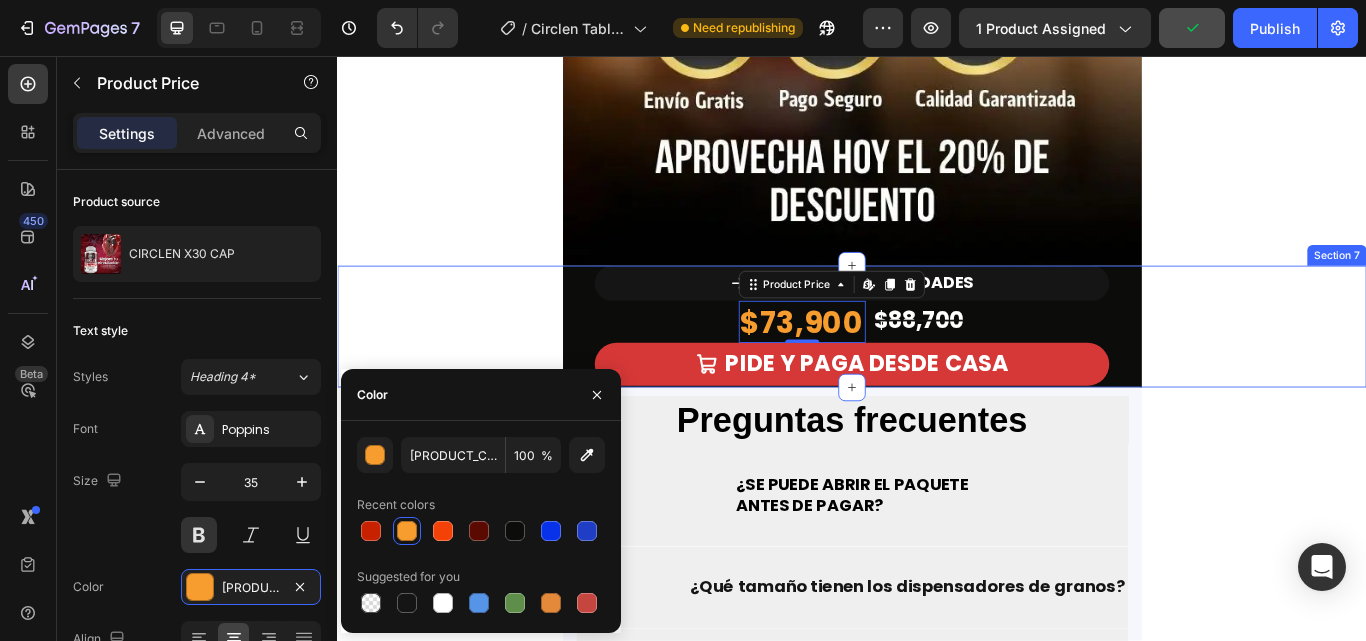 click on "QUEDAN POCAS UNIDADES Button $73,900 Product Price   Edit content in Shopify 0 Product Price   Edit content in Shopify 0 $88,700 Product Price Product Price Row
PIDE Y PAGA DESDE CASA Button Product Row" at bounding box center [937, 372] 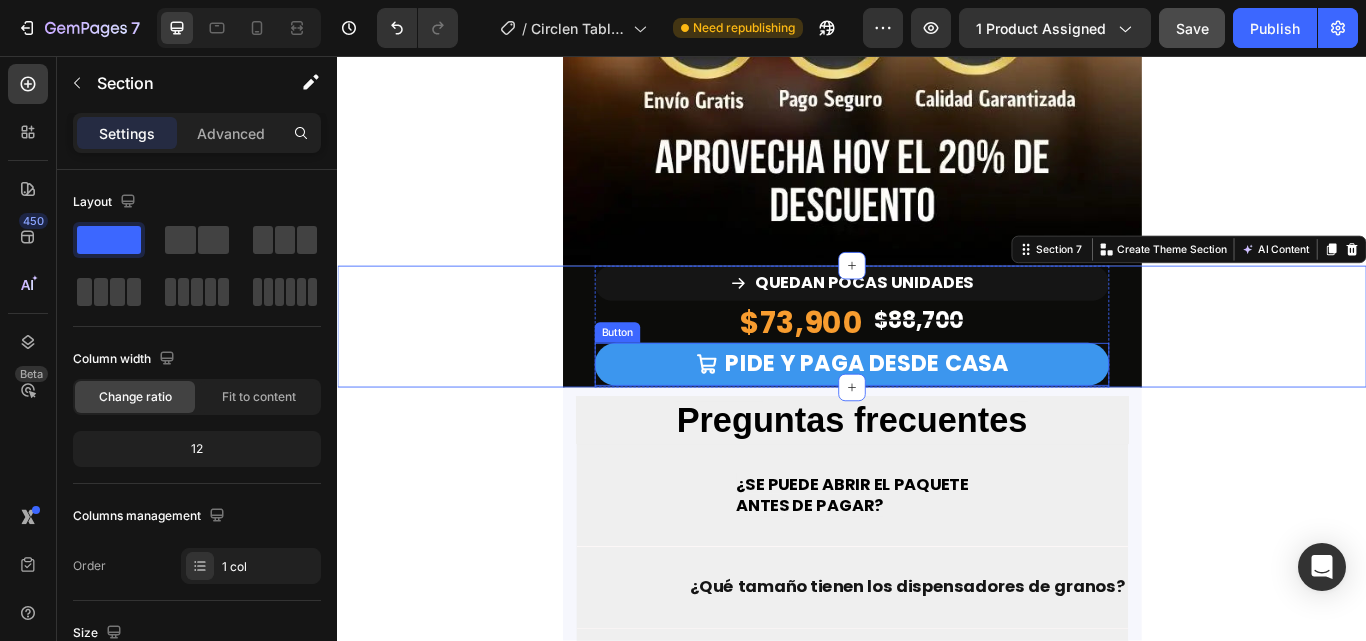 click on "PIDE Y PAGA DESDE CASA" at bounding box center [937, 416] 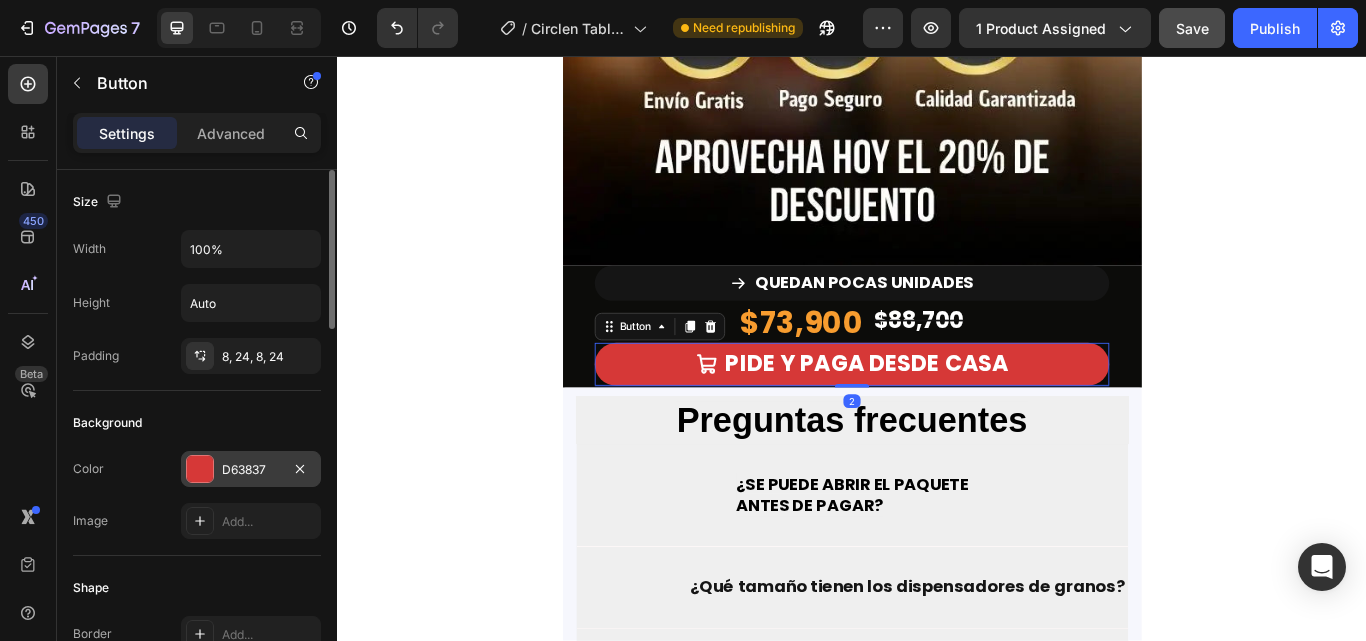 click at bounding box center [200, 469] 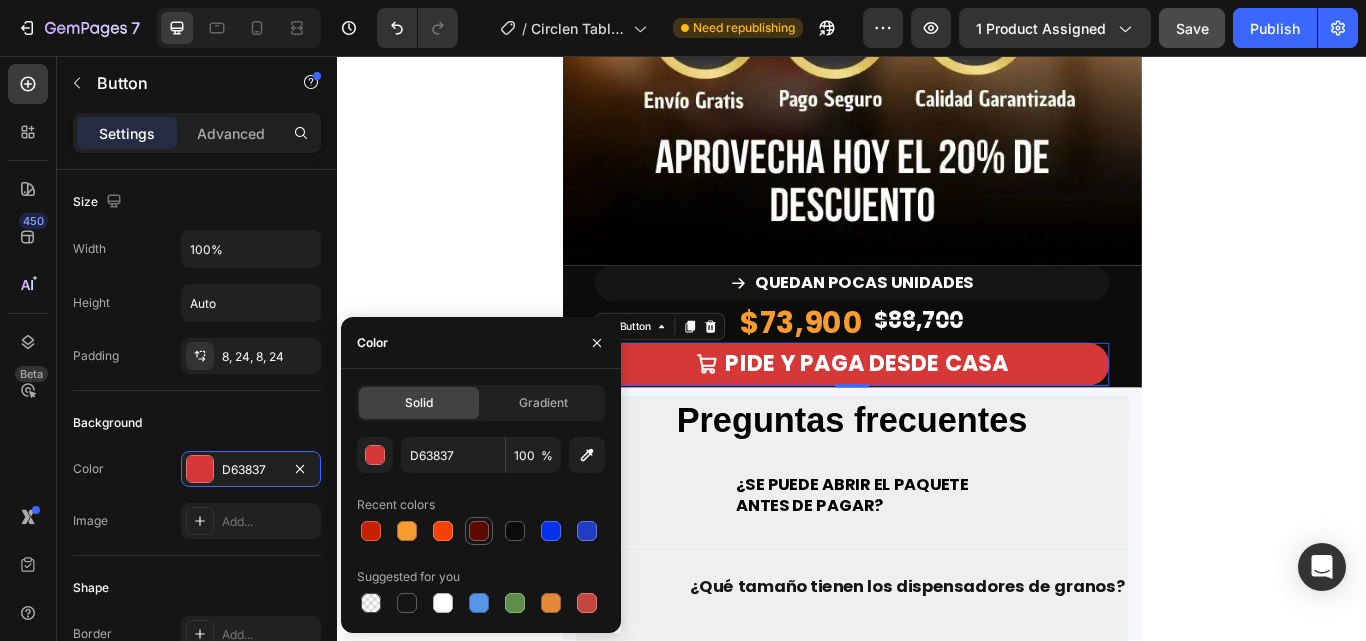 click at bounding box center [479, 531] 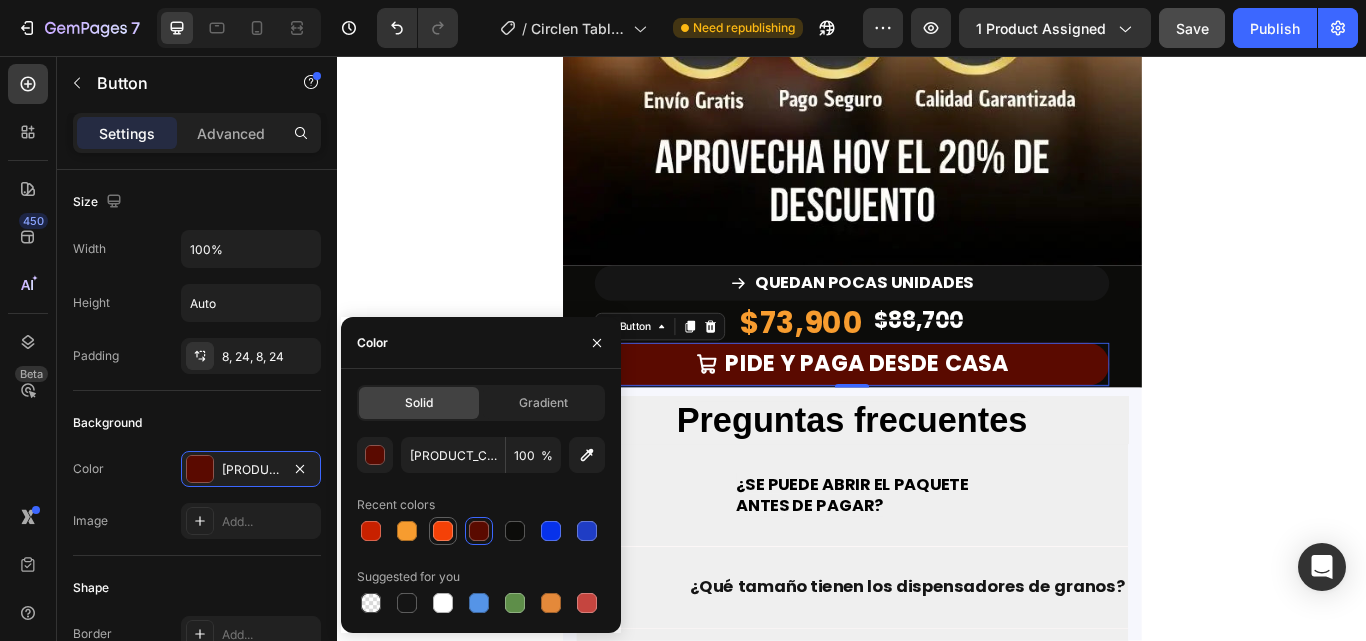 click at bounding box center [443, 531] 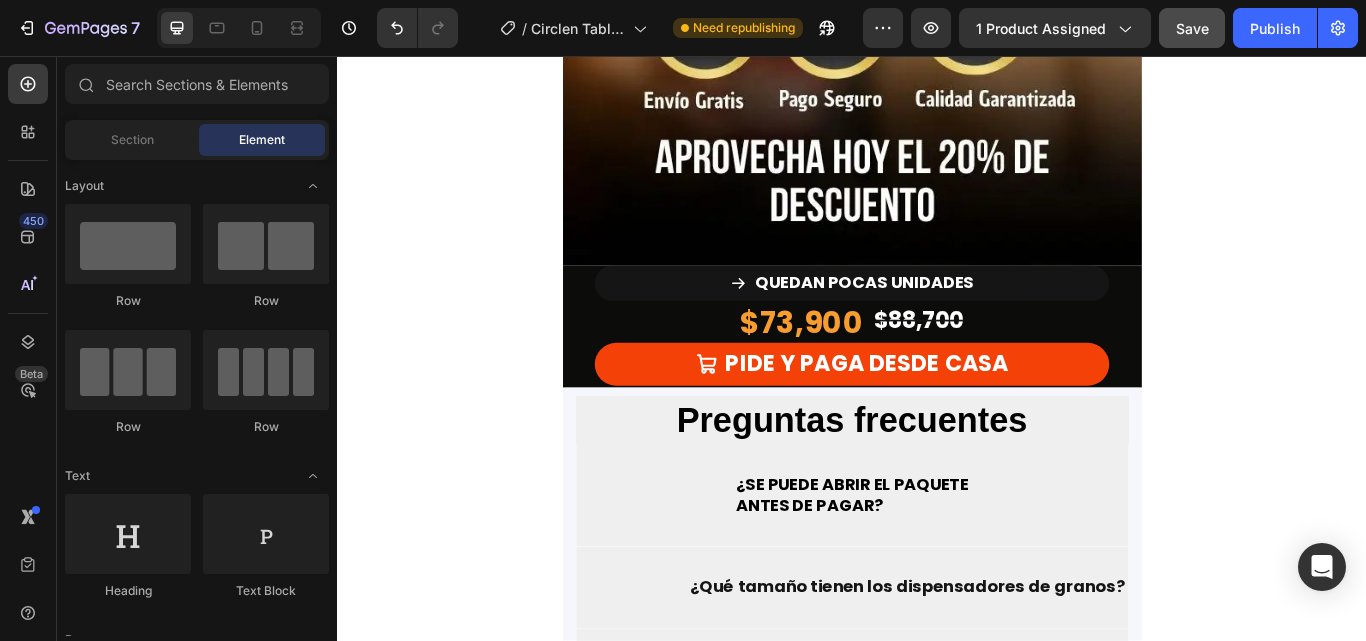 click on "Image Row Section 6
QUEDAN POCAS UNIDADES Button $73,900 Product Price Product Price $88,700 Product Price Product Price Row
PIDE Y PAGA DESDE CASA Button Product Row Section 7 Preguntas frecuentes Heading ¿SE PUEDE ABRIR EL PAQUETE               ANTES DE PAGAR? Accordion ¿Qué tamaño tienen los dispensadores de granos?  Accordion  ¿Qué material es utilizado para los dispensadores? Accordion  ¿Son realmente herméticos? Accordion ¿Cómo se limpia los dispensadores? Accordion ¿Se pueden usar para almacenar otros productos además de granos? Accordion Row Section 8 Root" at bounding box center (937, -2075) 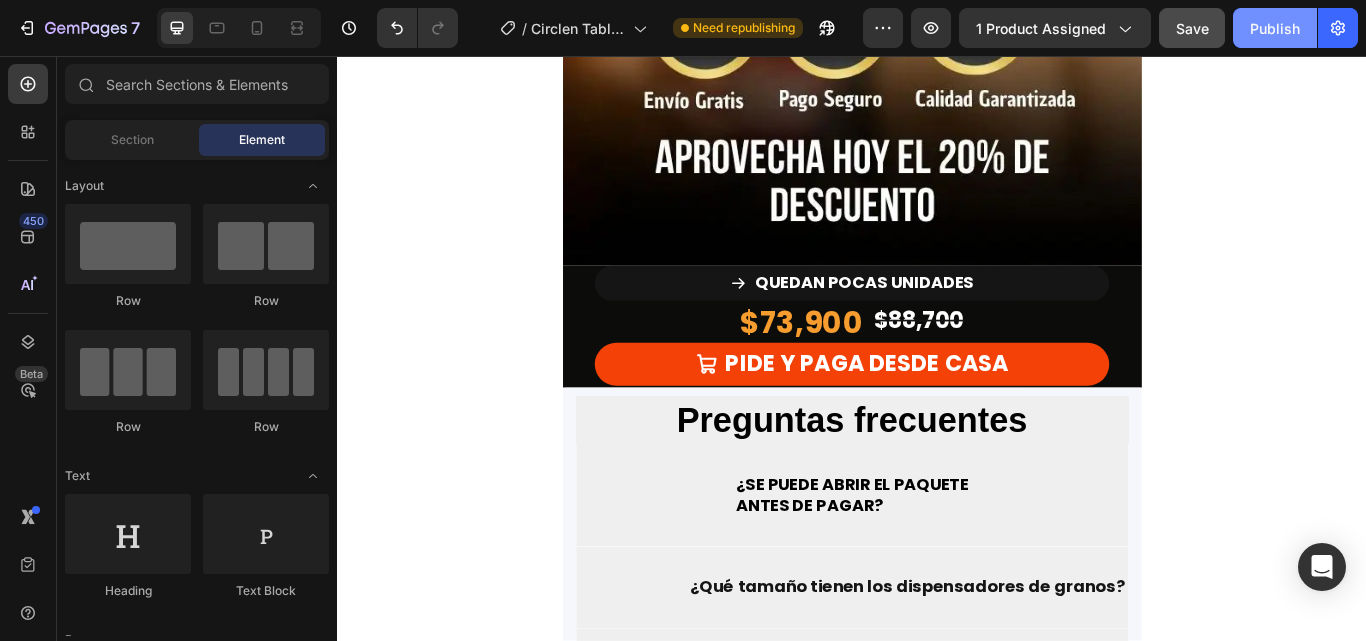 click on "Publish" at bounding box center [1275, 28] 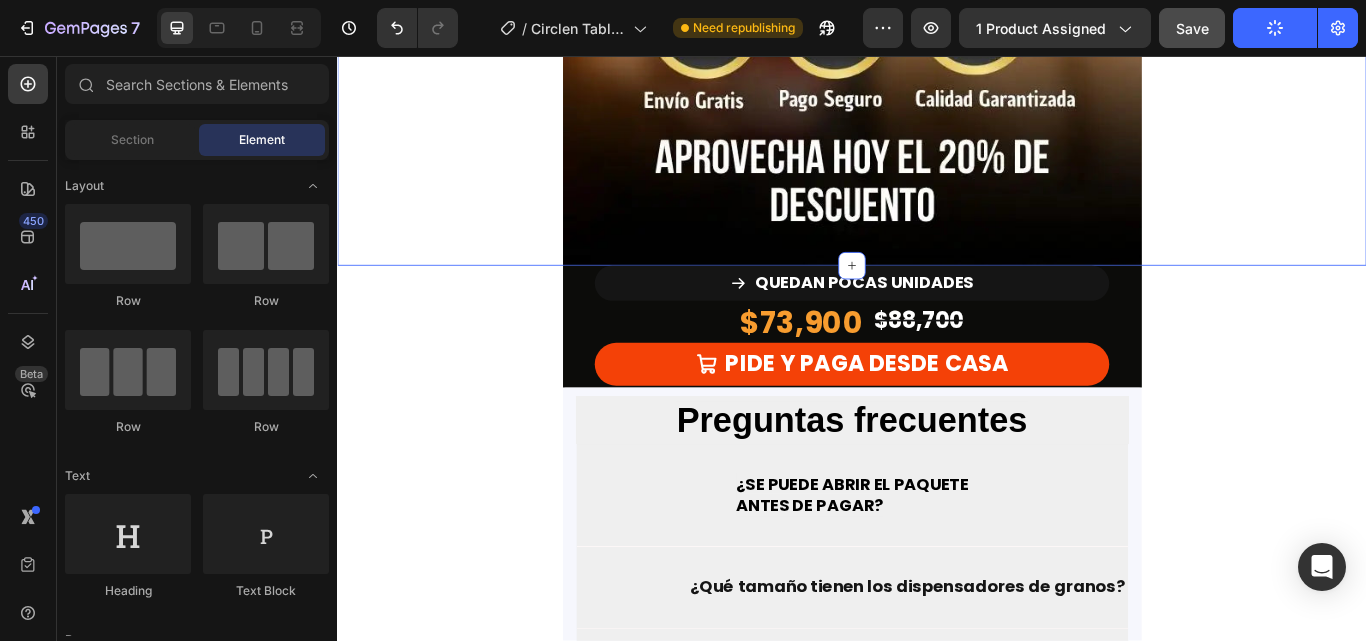 click on "Image Row" at bounding box center [937, -149] 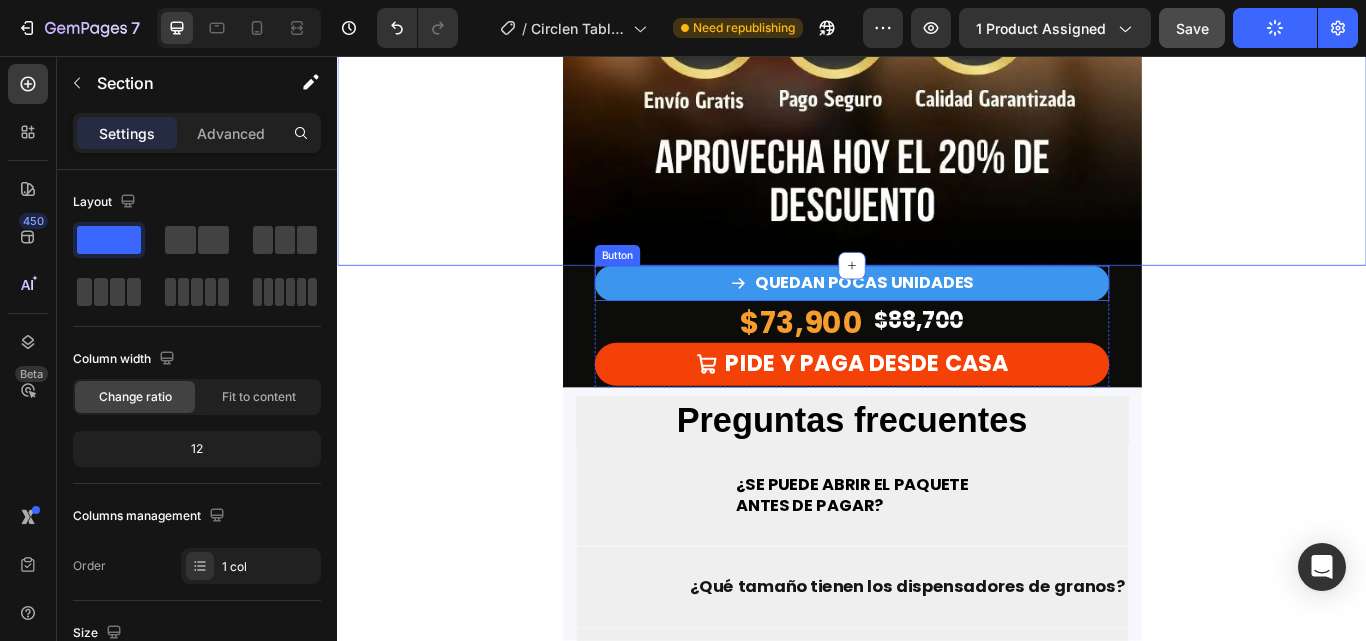 drag, startPoint x: 1127, startPoint y: 333, endPoint x: 1152, endPoint y: 316, distance: 30.232433 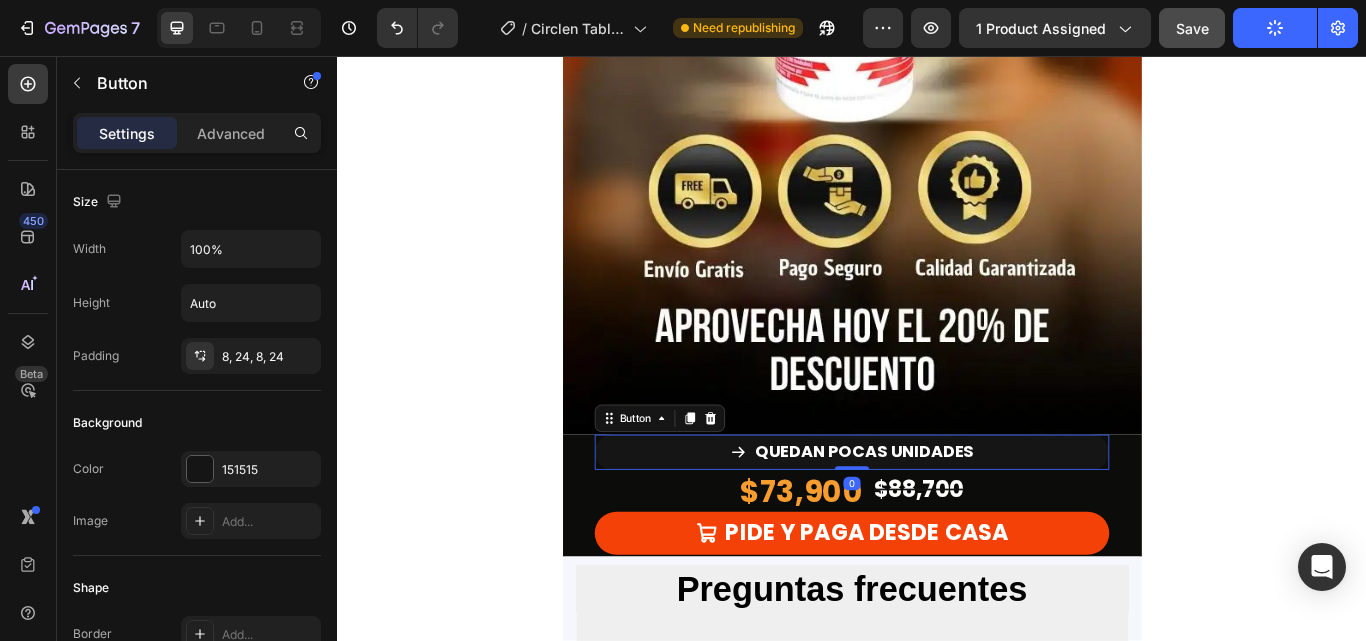 scroll, scrollTop: 5200, scrollLeft: 0, axis: vertical 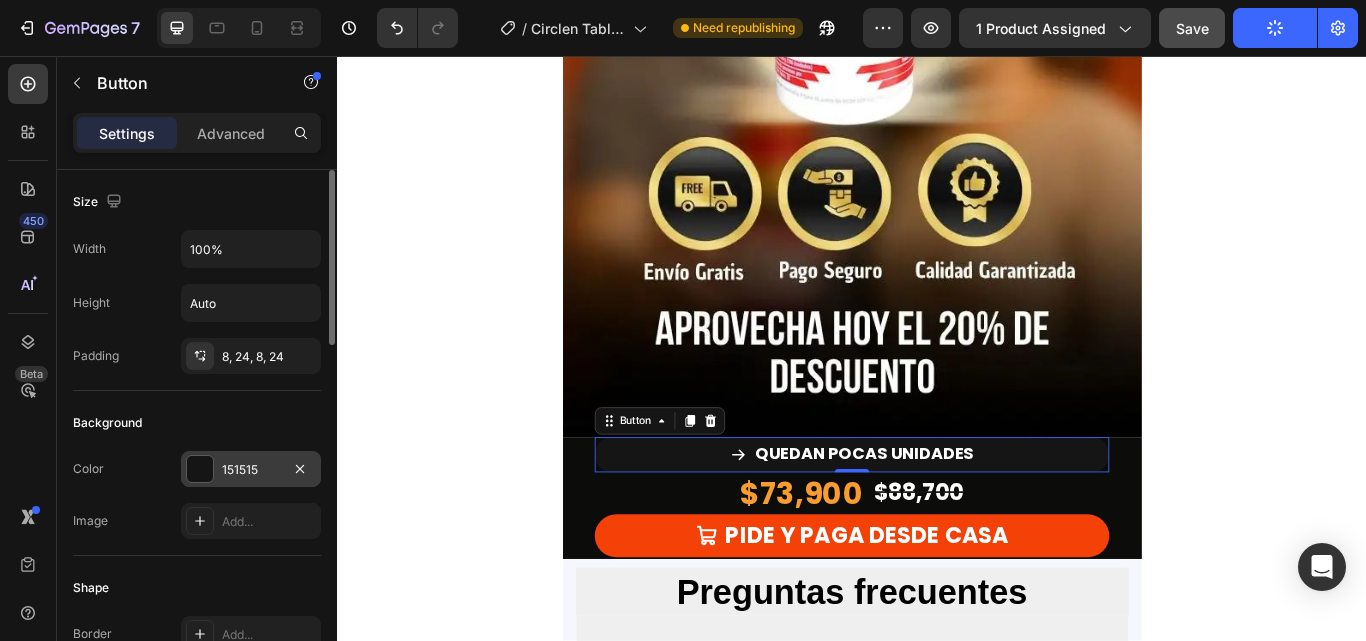 click at bounding box center (200, 469) 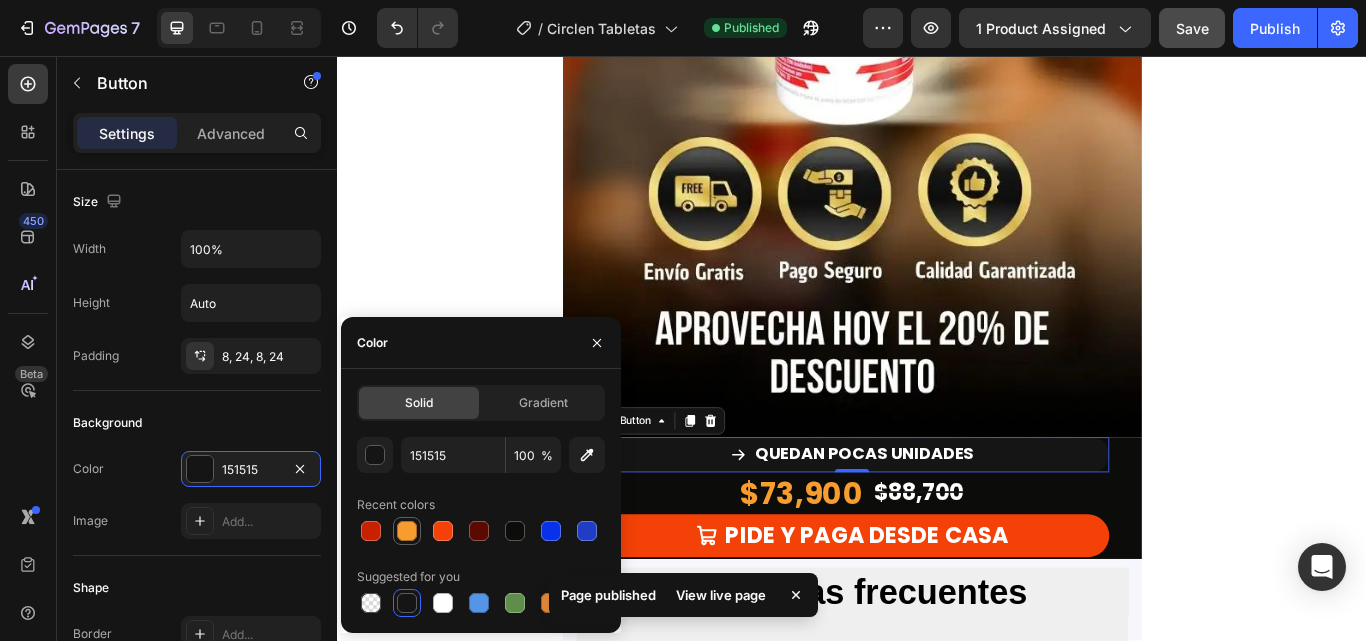 click at bounding box center [407, 531] 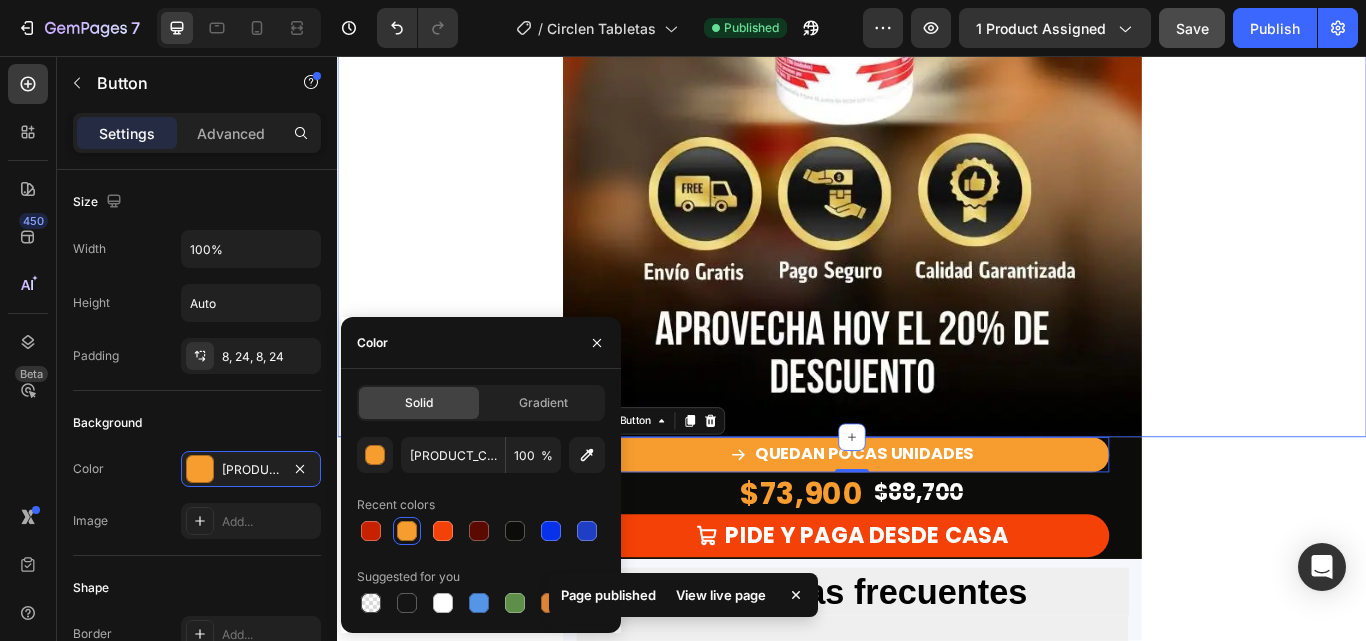 click on "Image Row" at bounding box center (937, 51) 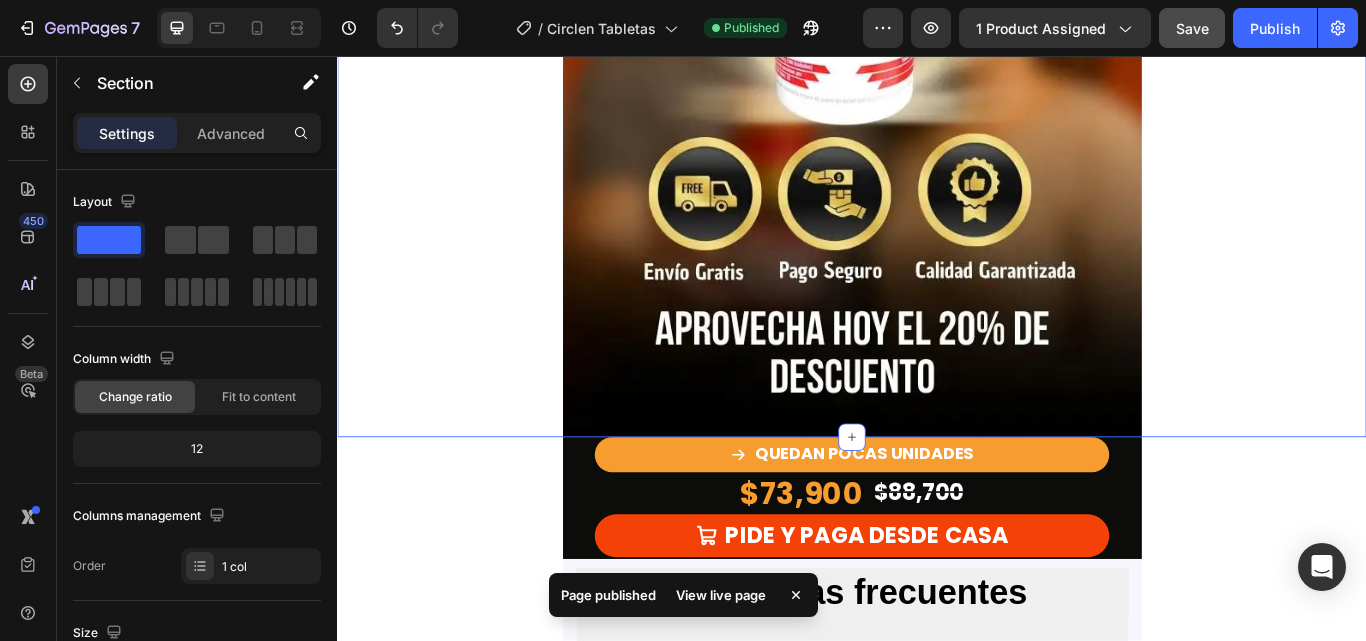 click on "Image Row" at bounding box center (937, 51) 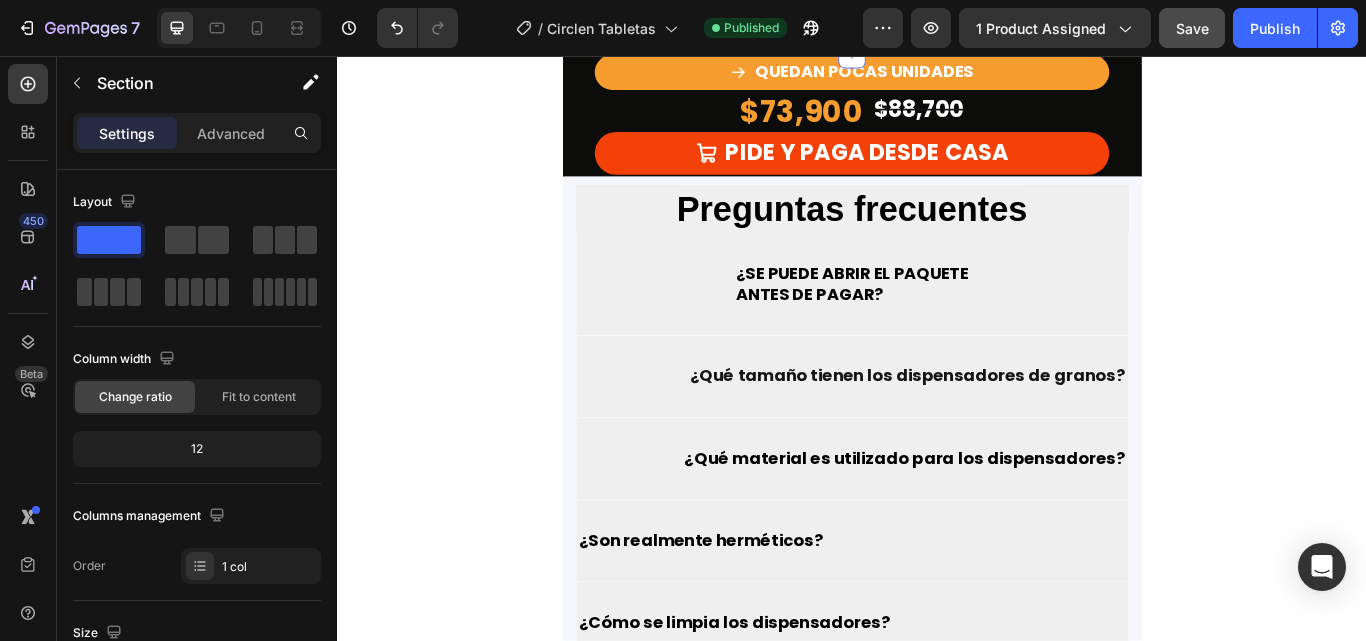 scroll, scrollTop: 4700, scrollLeft: 0, axis: vertical 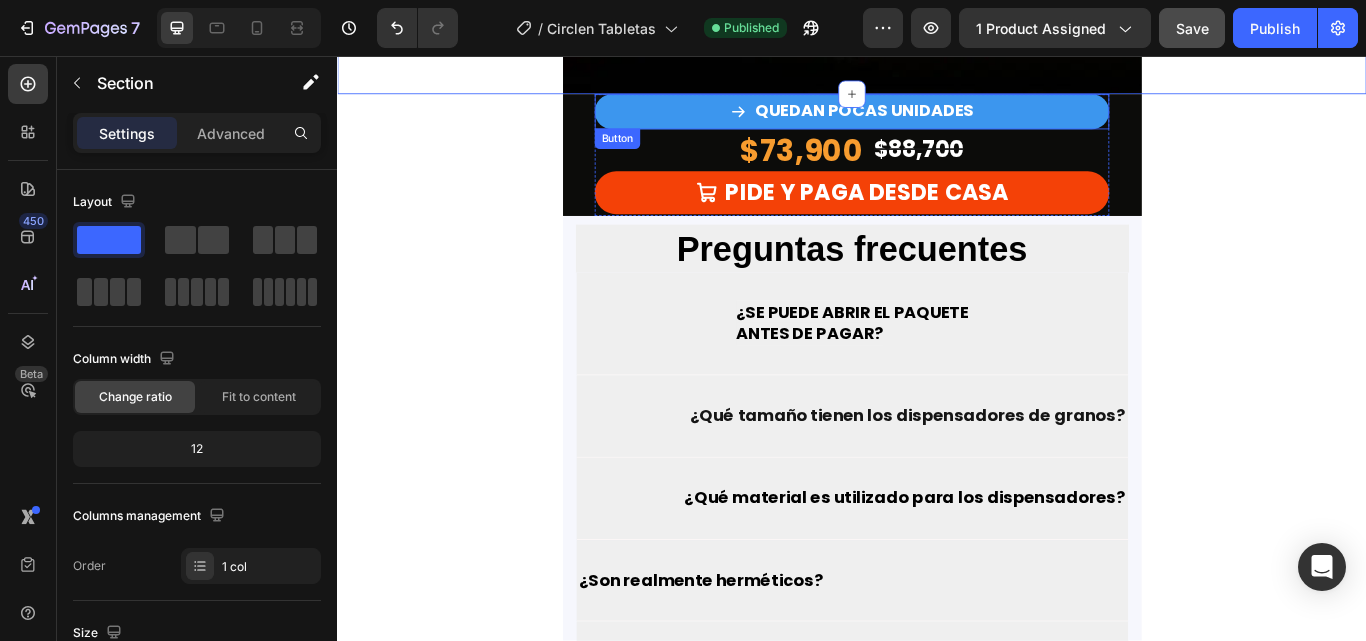 click on "QUEDAN POCAS UNIDADES" at bounding box center (937, 121) 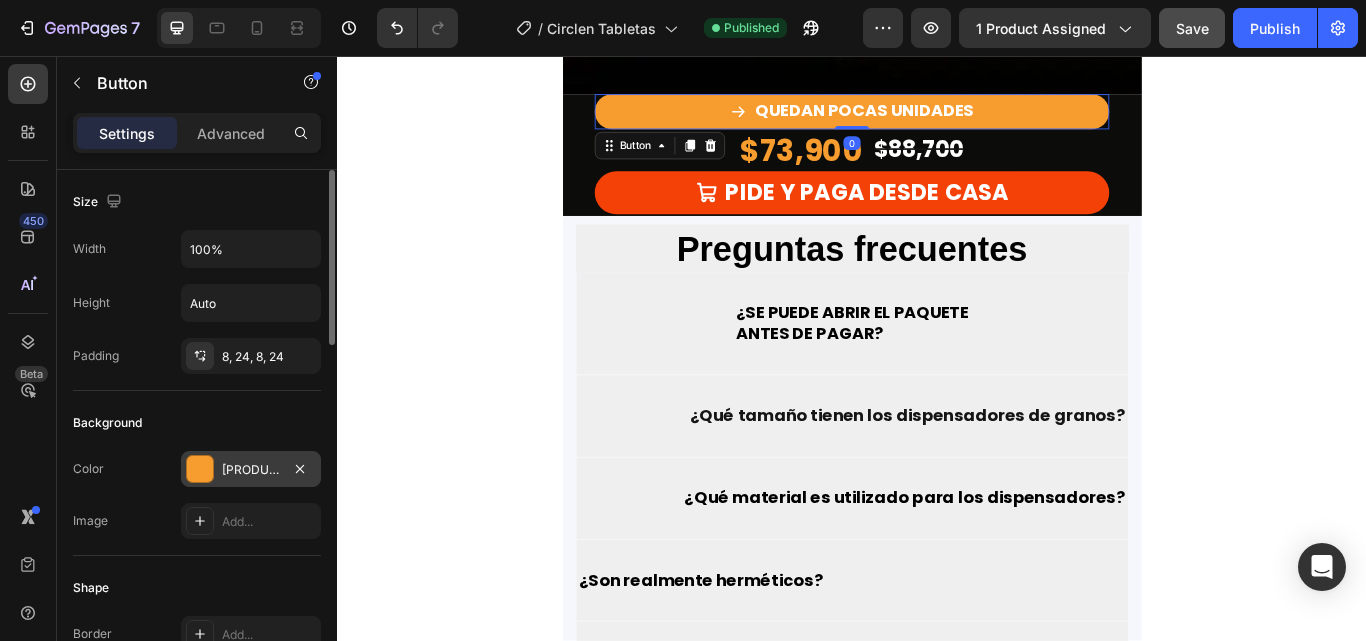 click at bounding box center [200, 469] 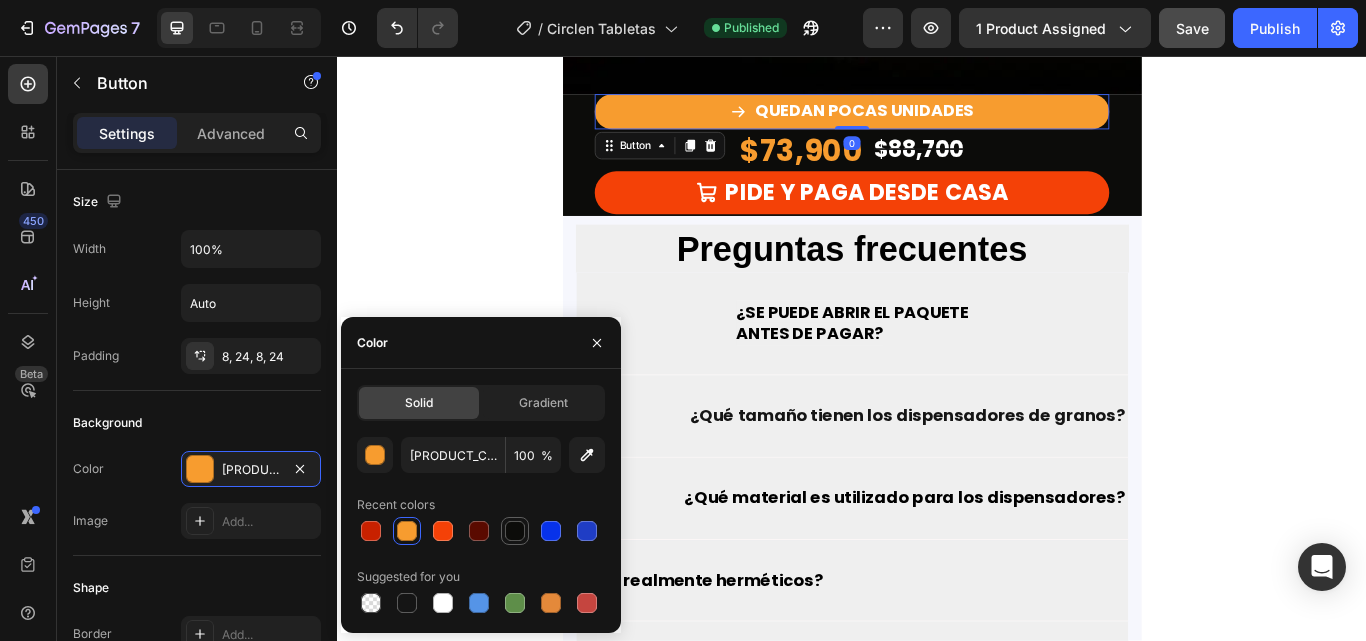click at bounding box center (515, 531) 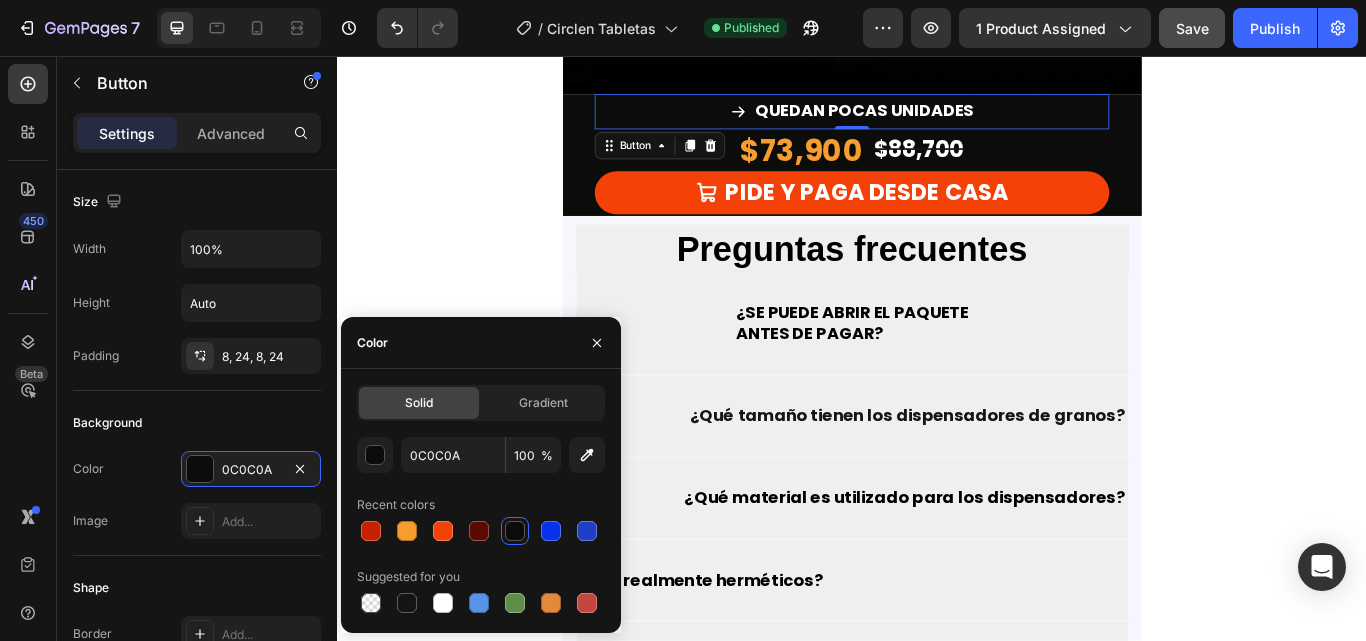 click on "Image Row Section 6
QUEDAN POCAS UNIDADES Button   0 $73,900 Product Price Product Price $88,700 Product Price Product Price Row
PIDE Y PAGA DESDE CASA Button Product Row Section 7 Preguntas frecuentes Heading ¿SE PUEDE ABRIR EL PAQUETE               ANTES DE PAGAR? Accordion ¿Qué tamaño tienen los dispensadores de granos?  Accordion  ¿Qué material es utilizado para los dispensadores? Accordion  ¿Son realmente herméticos? Accordion ¿Cómo se limpia los dispensadores? Accordion ¿Se pueden usar para almacenar otros productos además de granos? Accordion Row Section 8 Root" at bounding box center [937, -1825] 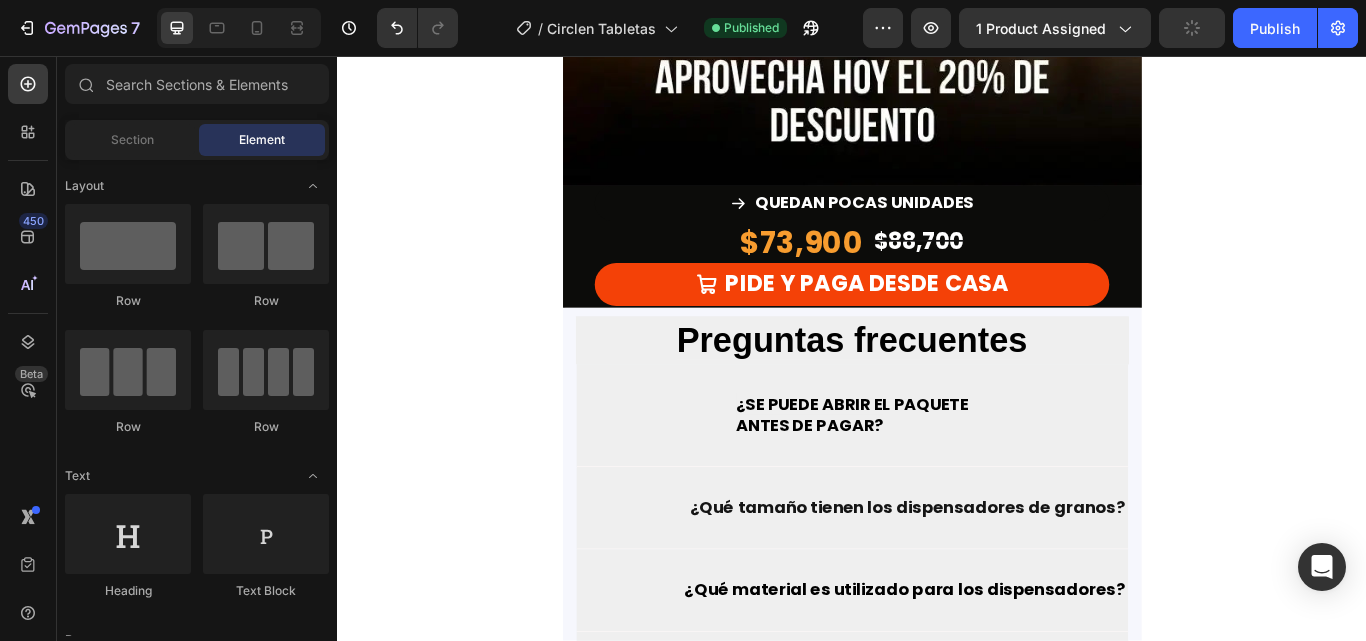 scroll, scrollTop: 4400, scrollLeft: 0, axis: vertical 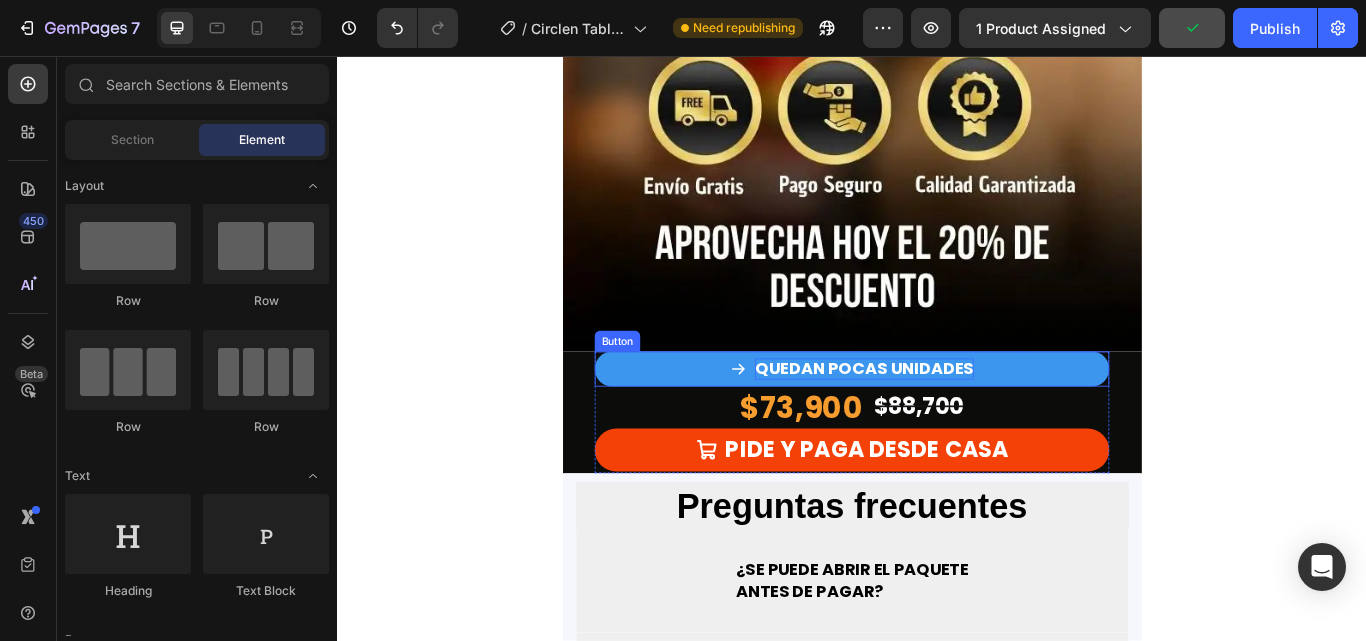 click on "QUEDAN POCAS UNIDADES" at bounding box center [937, 421] 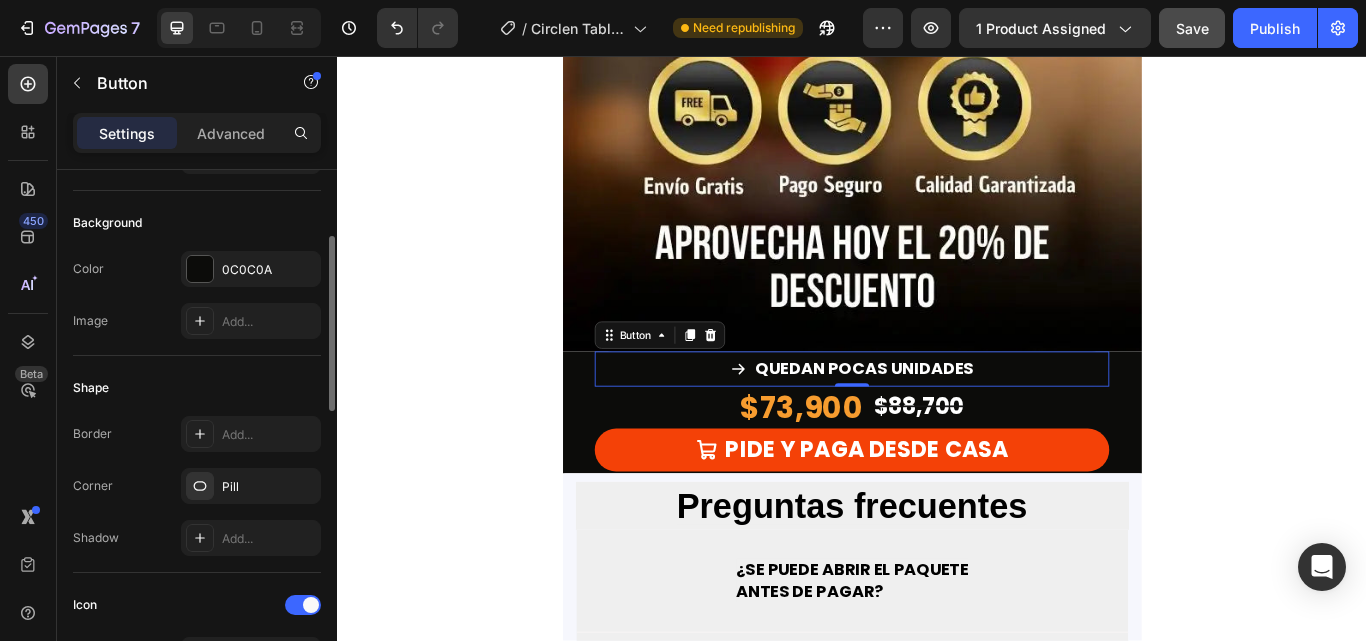 scroll, scrollTop: 0, scrollLeft: 0, axis: both 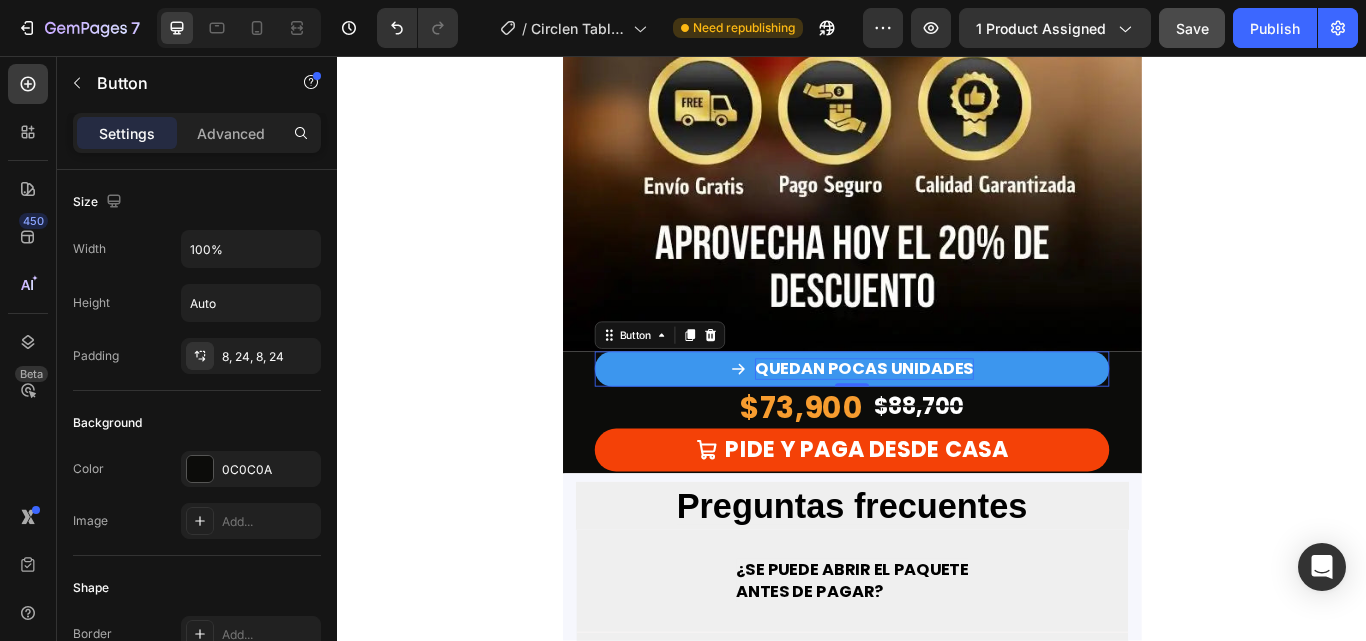 click on "QUEDAN POCAS UNIDADES" at bounding box center [951, 421] 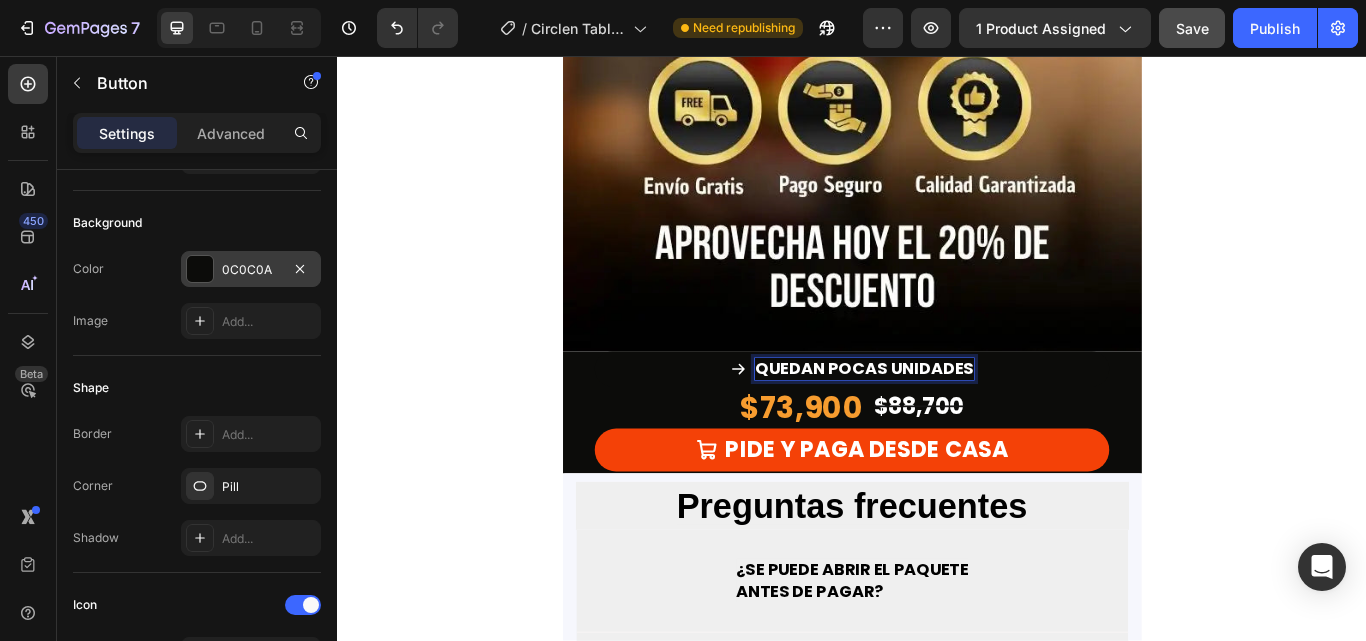 scroll, scrollTop: 0, scrollLeft: 0, axis: both 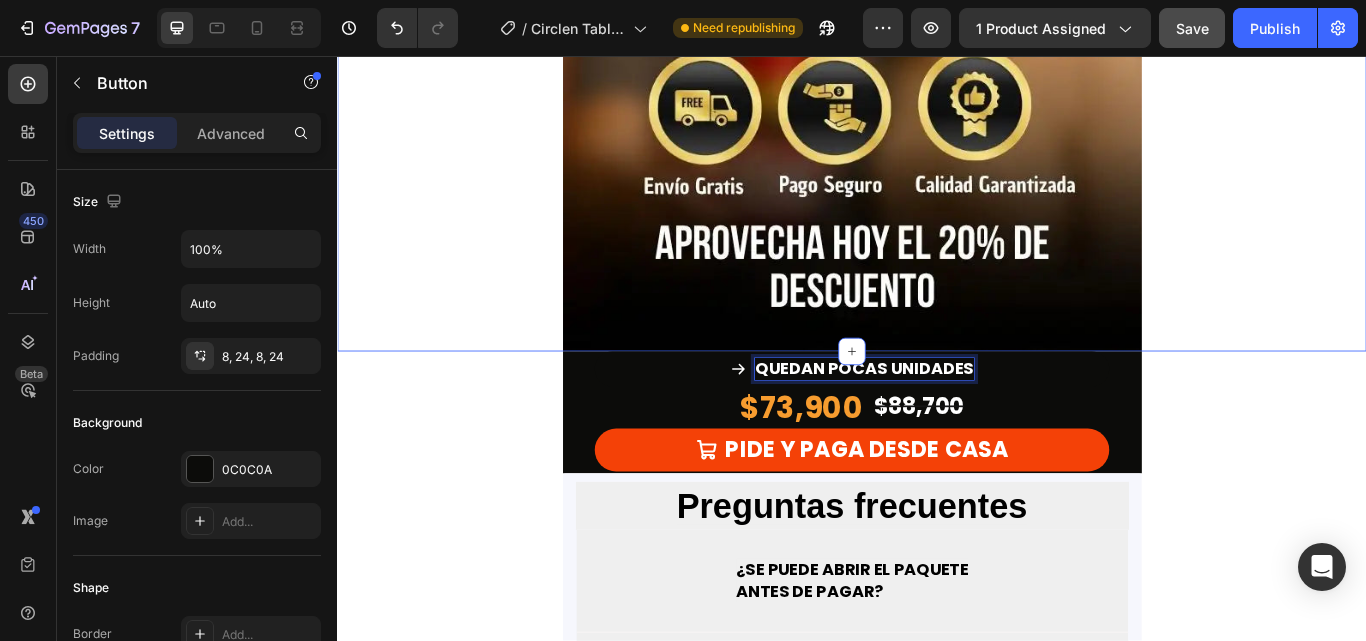 click on "Image Row" at bounding box center [937, -49] 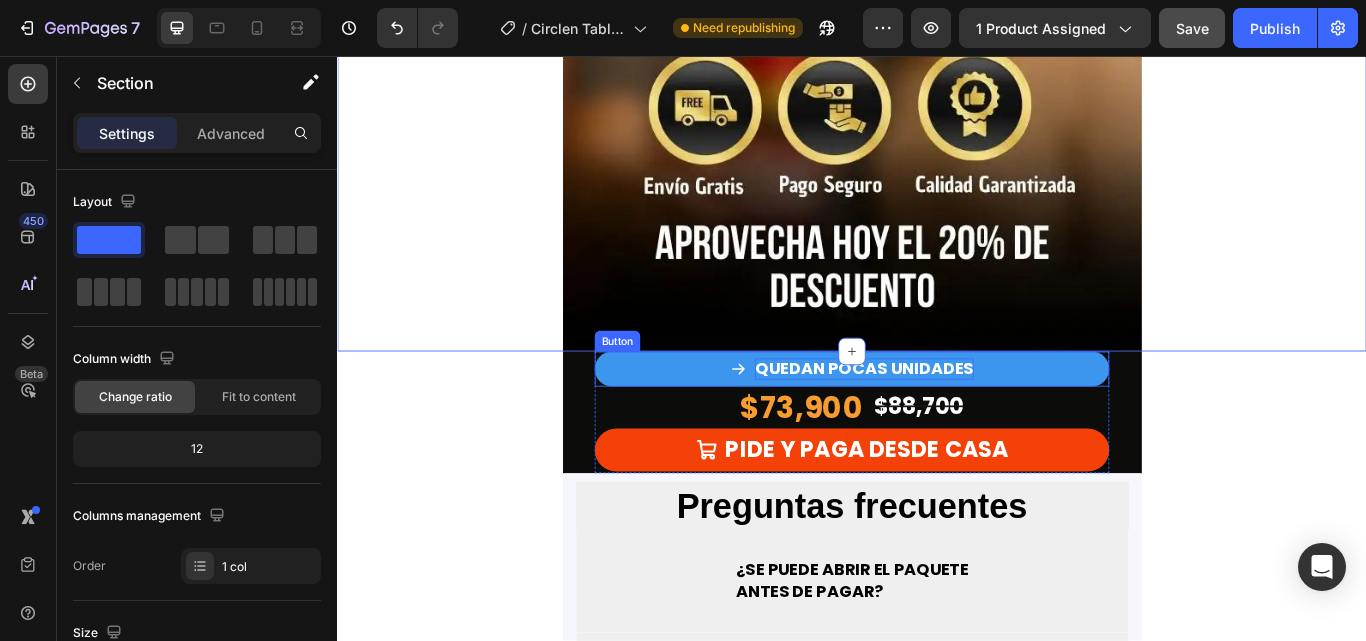 click on "QUEDAN POCAS UNIDADES" at bounding box center (951, 421) 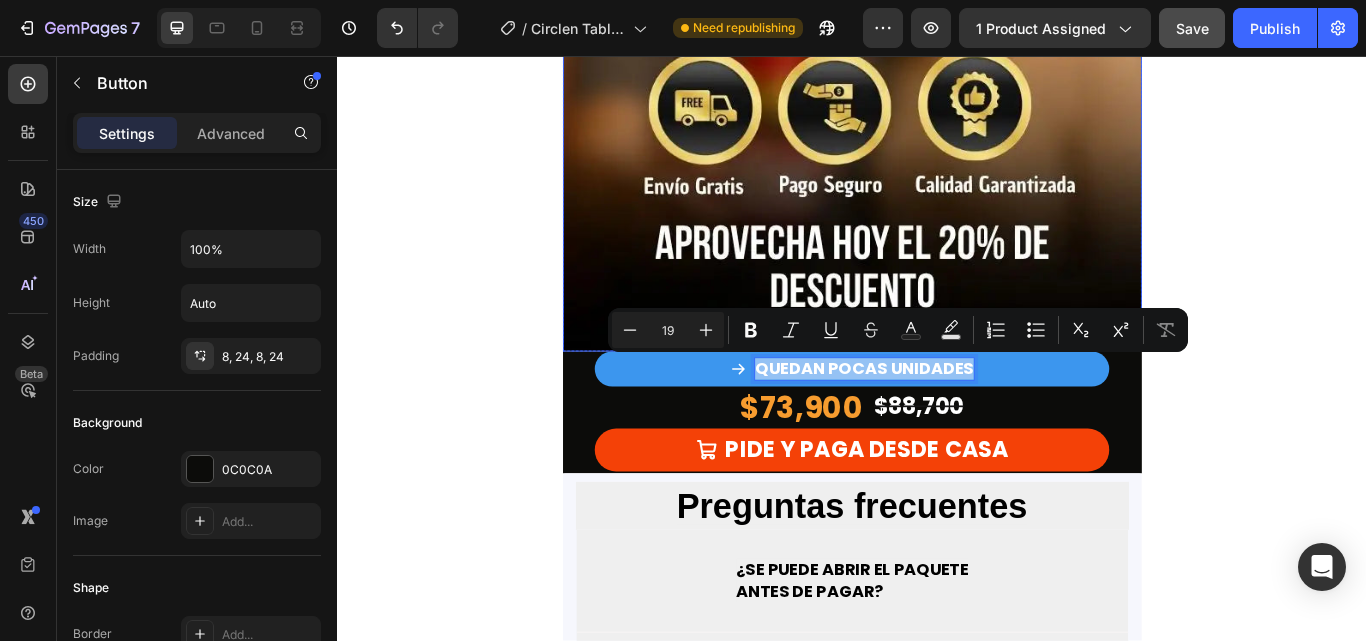 drag, startPoint x: 820, startPoint y: 420, endPoint x: 1069, endPoint y: 398, distance: 249.97 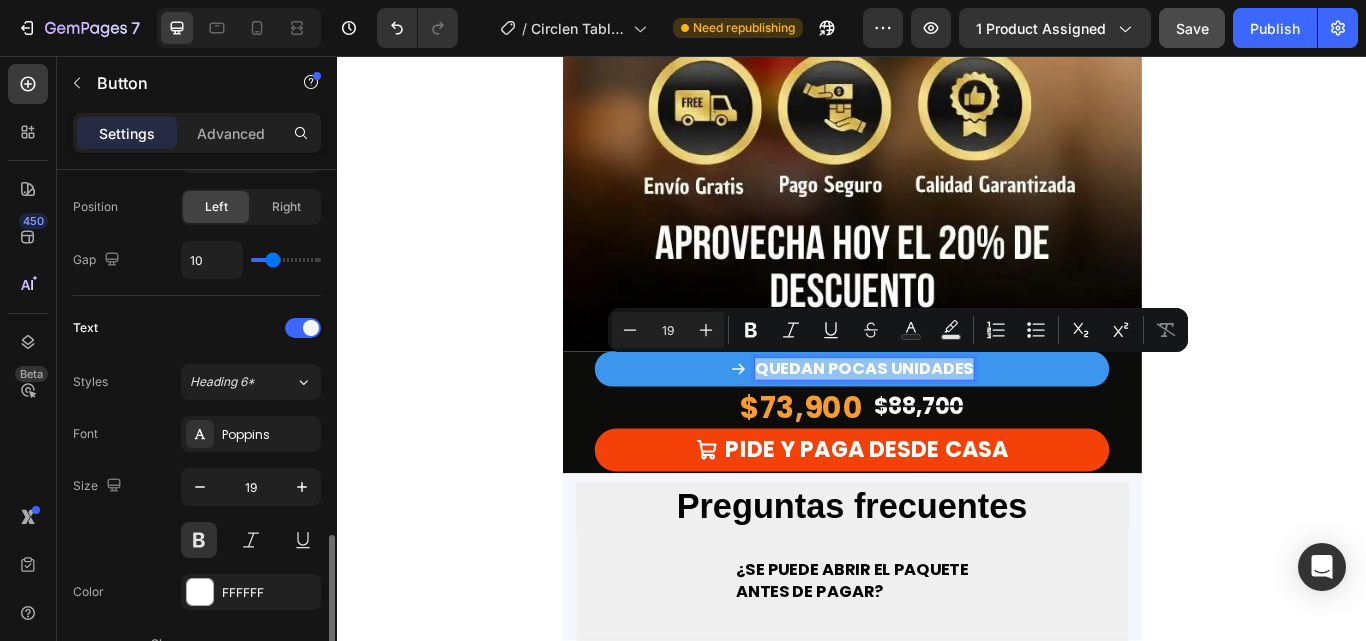 scroll, scrollTop: 800, scrollLeft: 0, axis: vertical 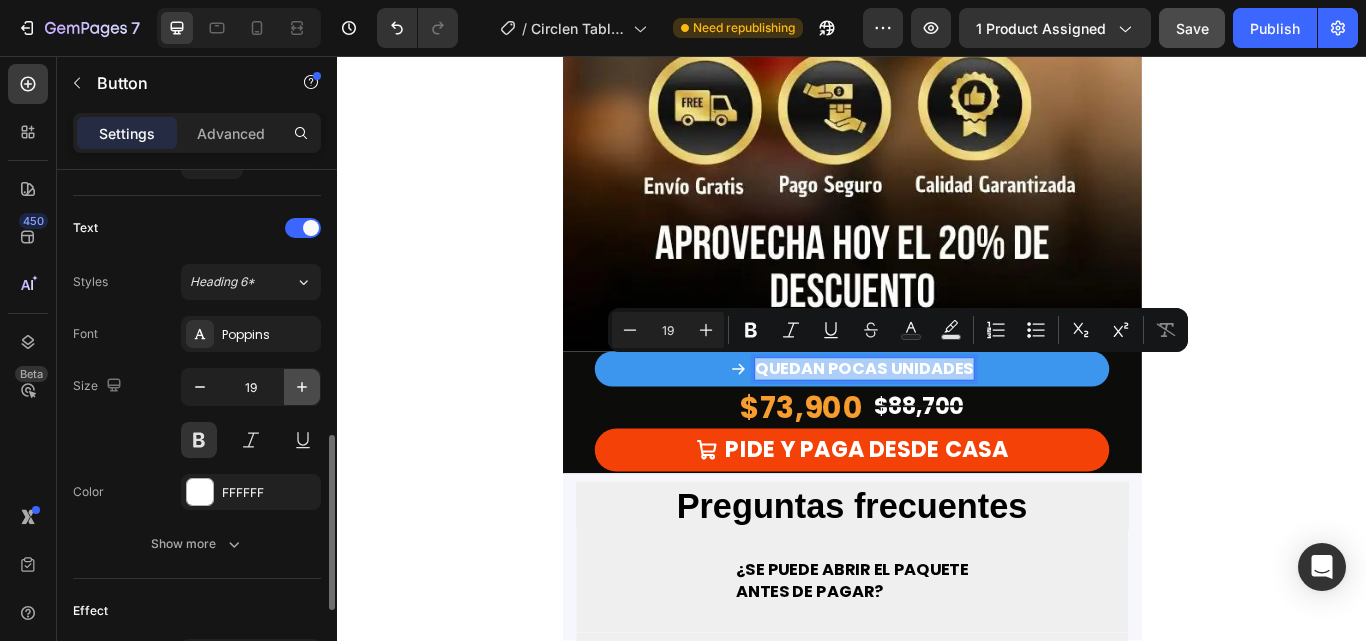 click 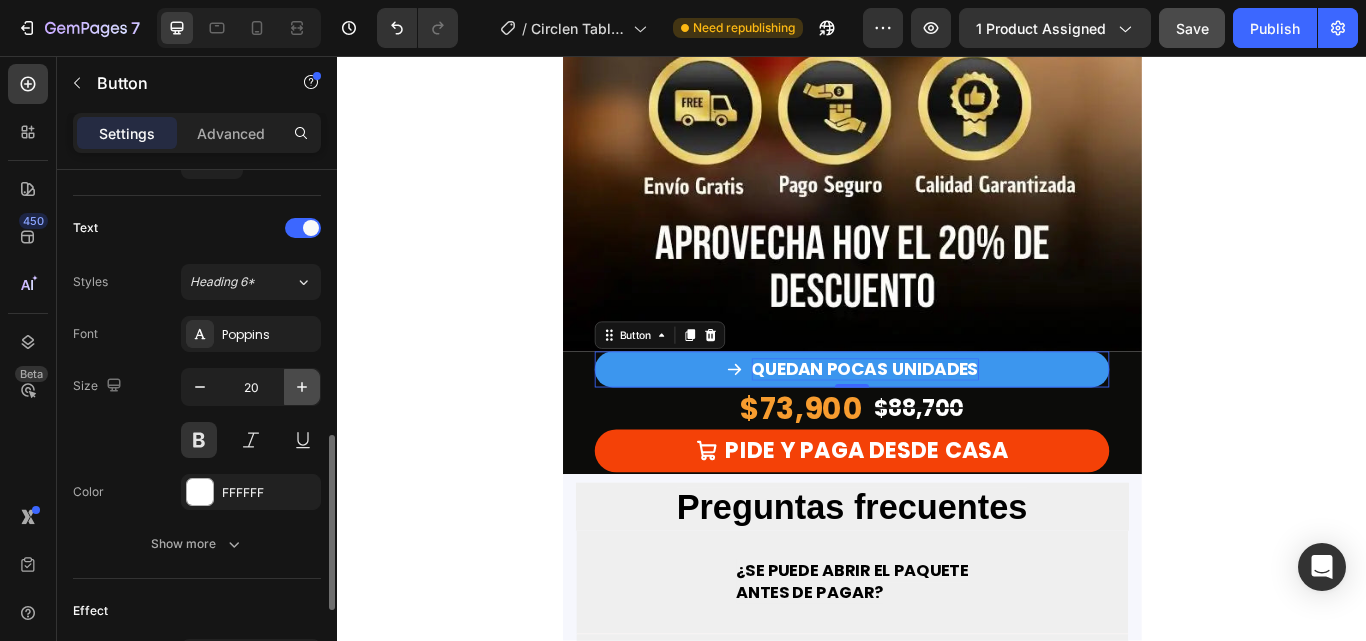 click 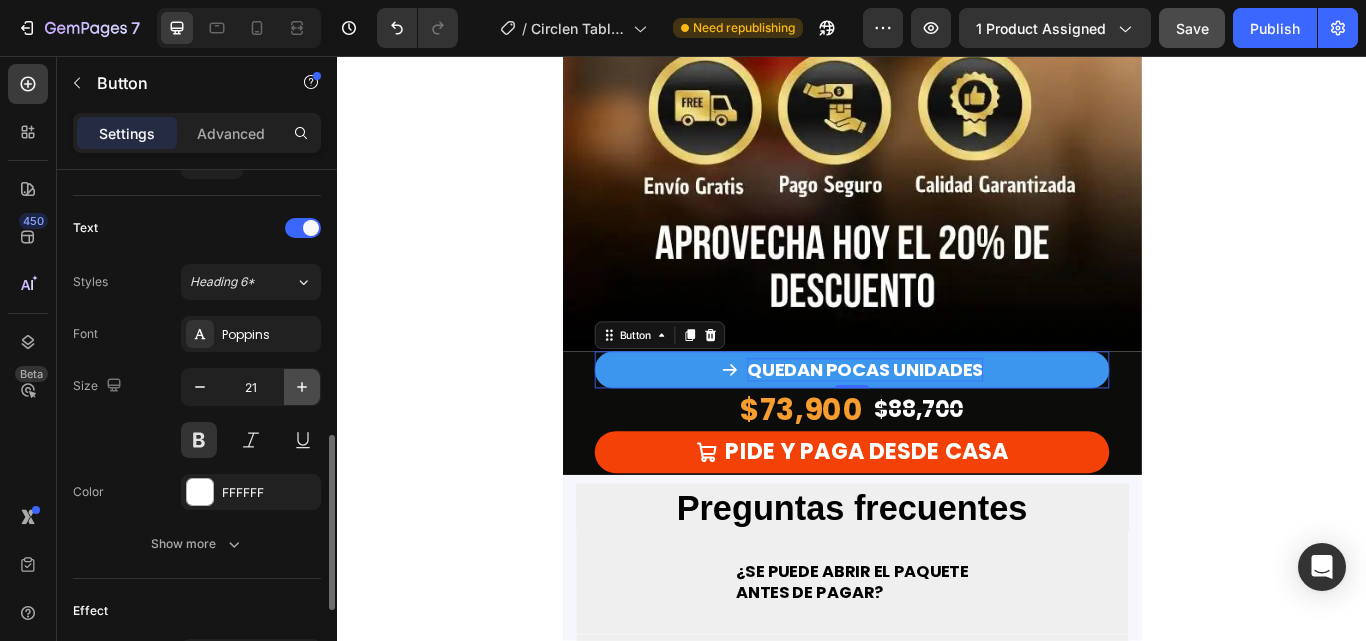 click 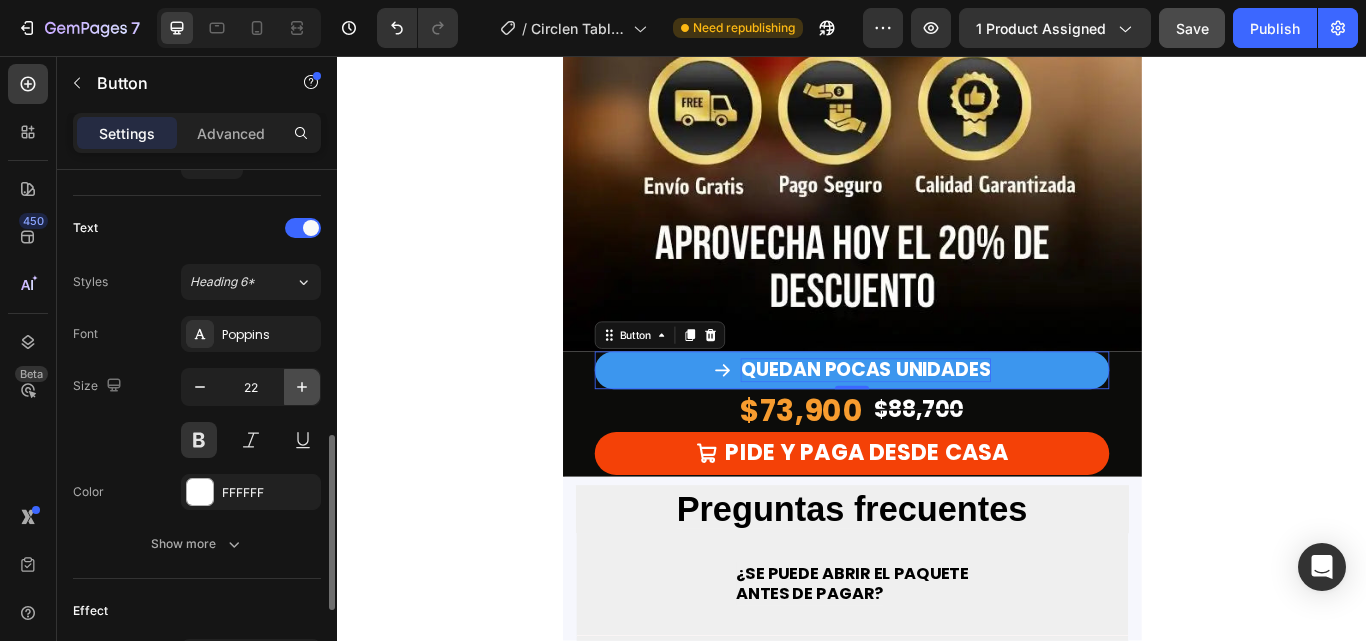 click 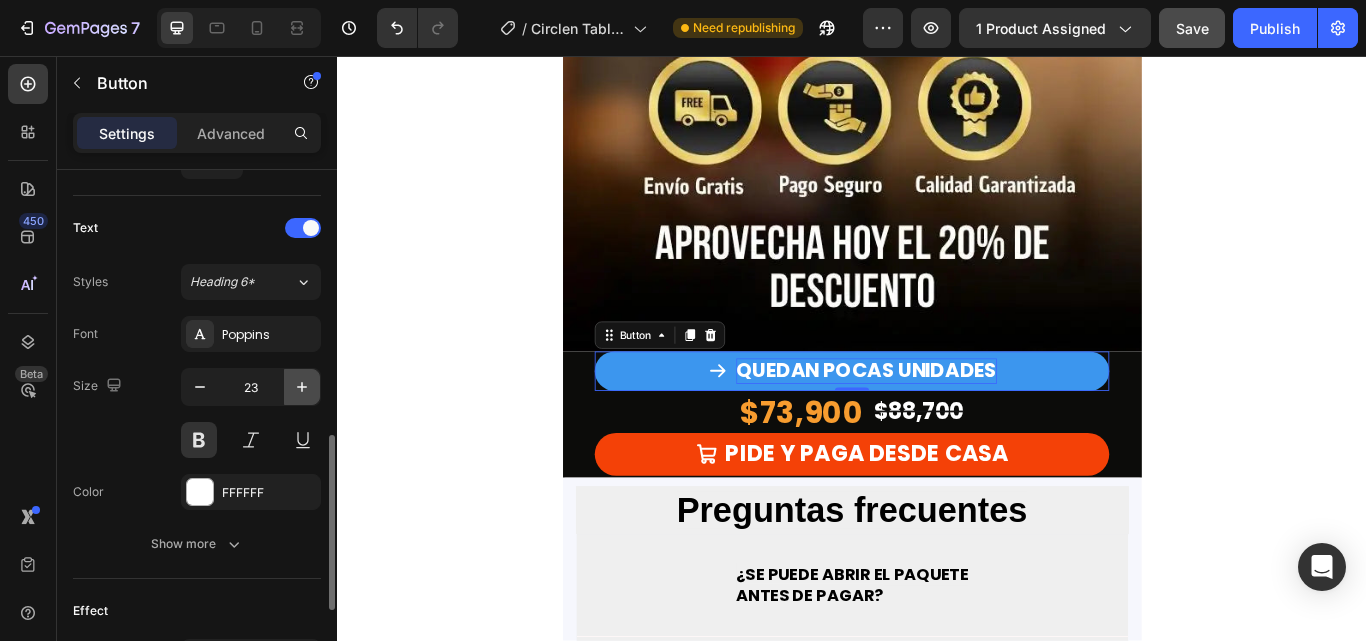 click 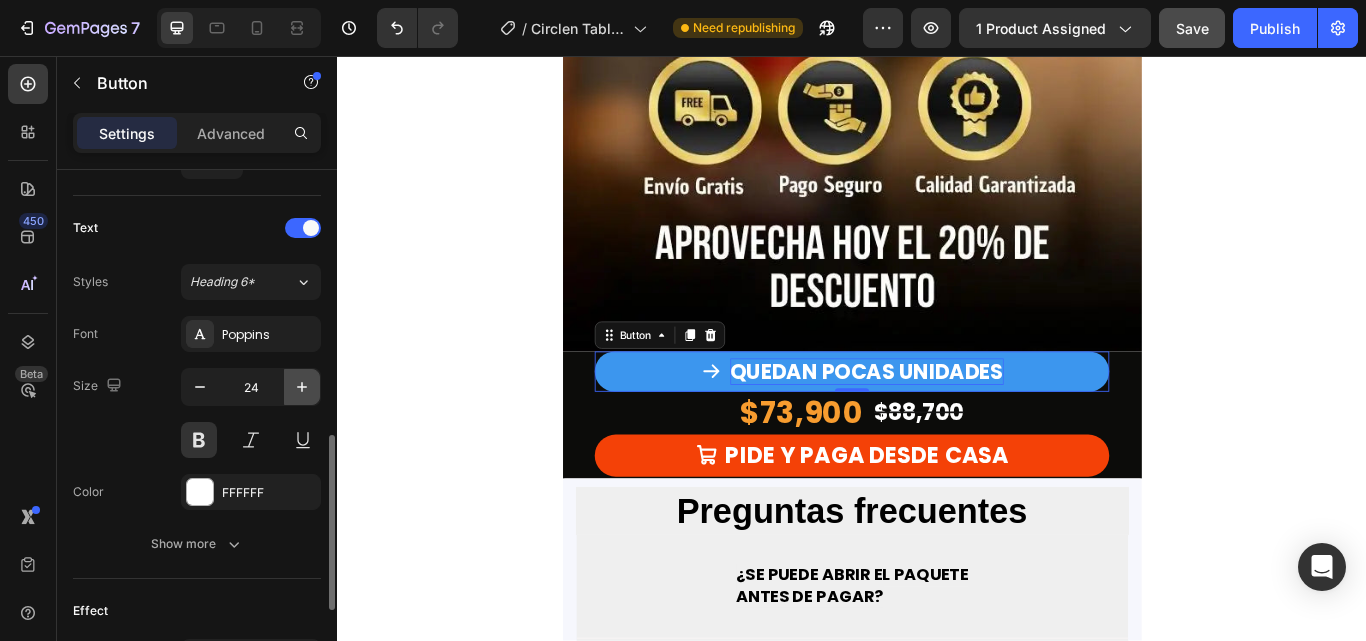 click 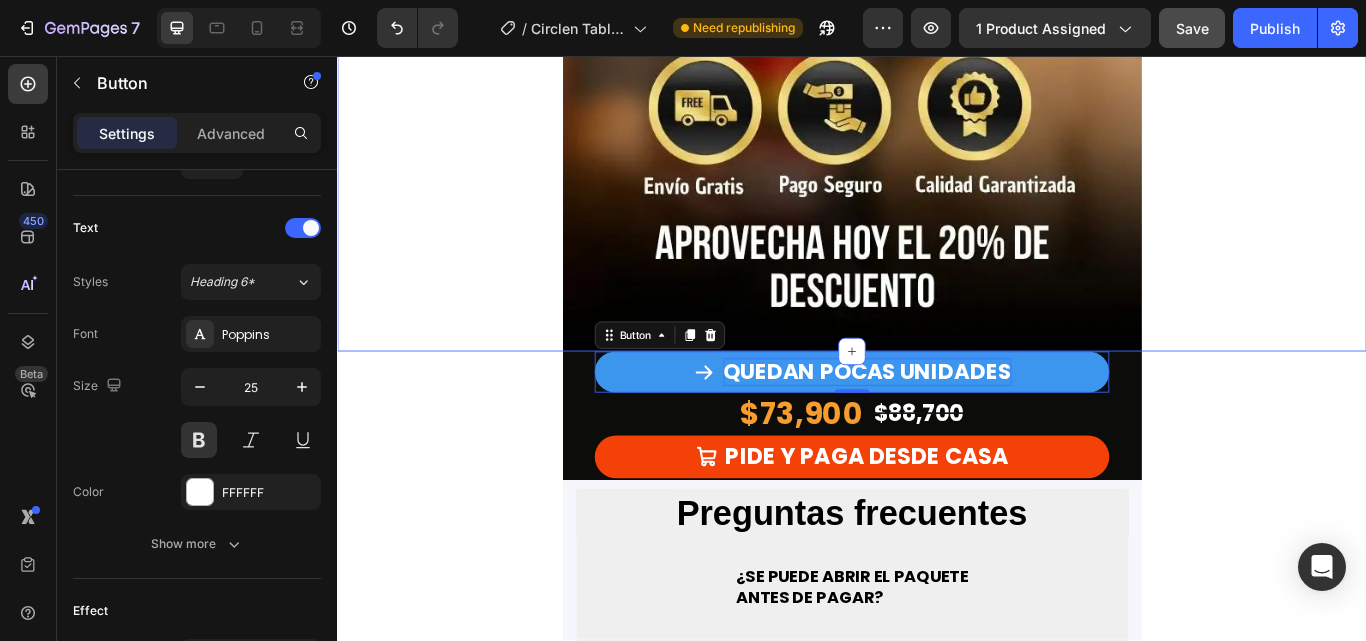 click on "Image Row" at bounding box center (937, -49) 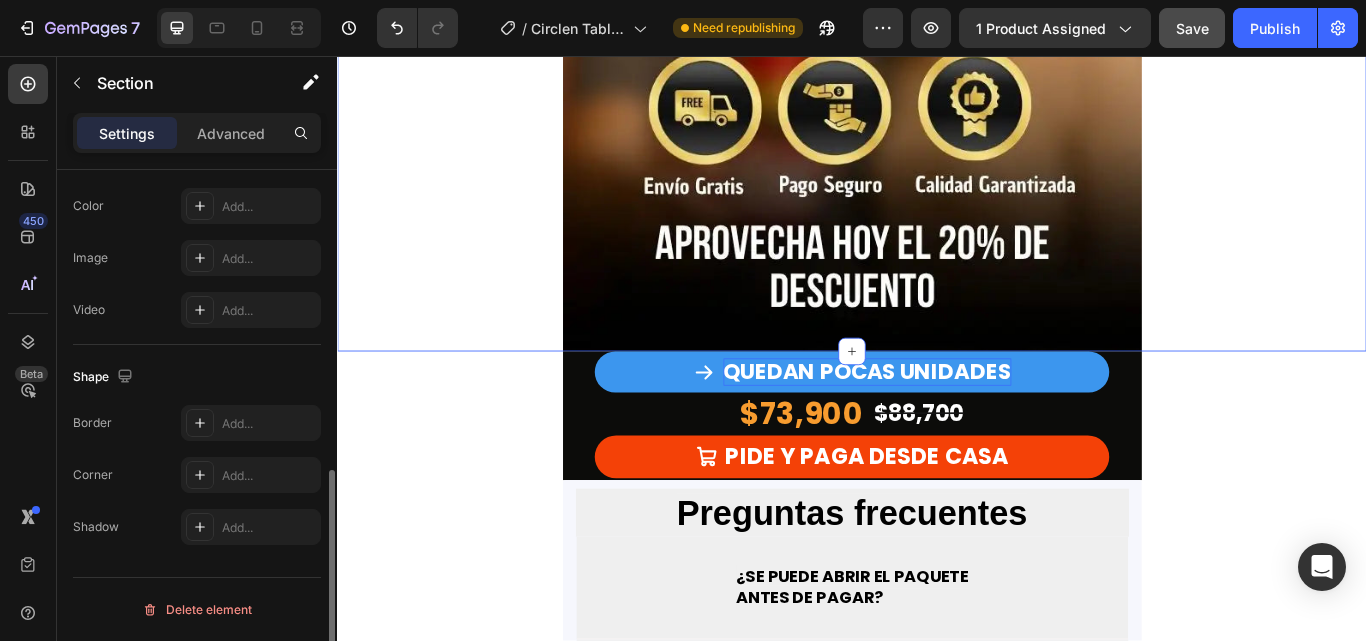 scroll, scrollTop: 0, scrollLeft: 0, axis: both 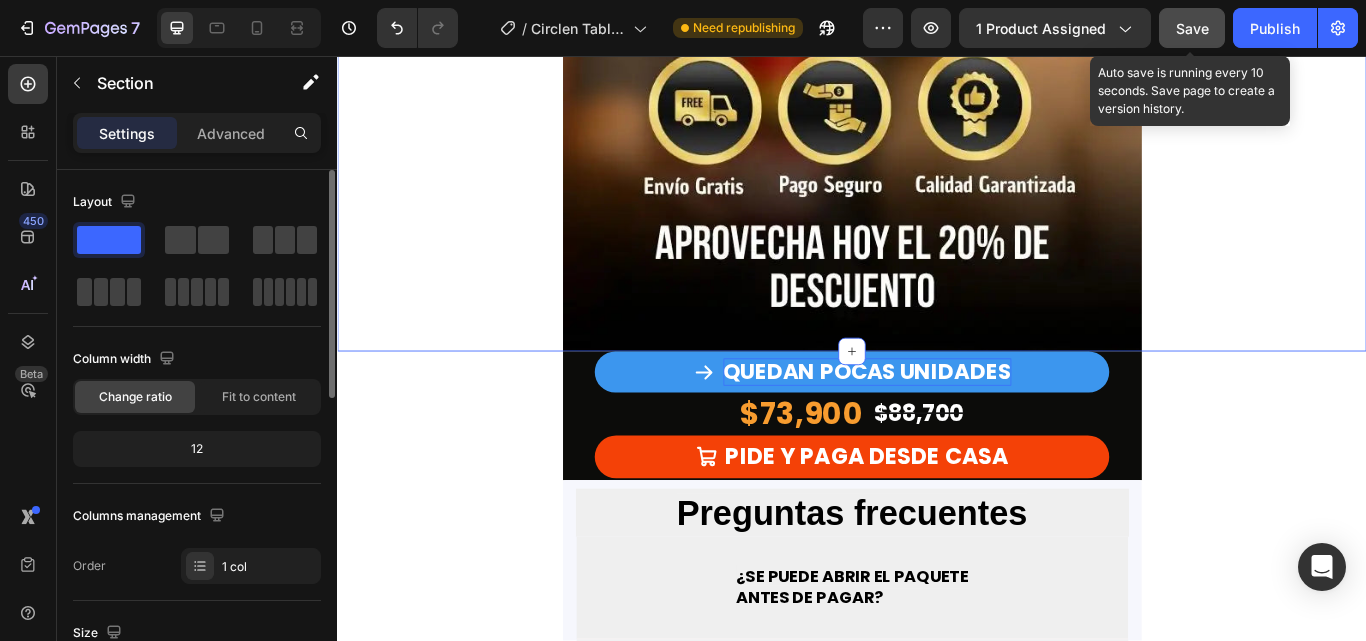 click on "Save" at bounding box center (1192, 28) 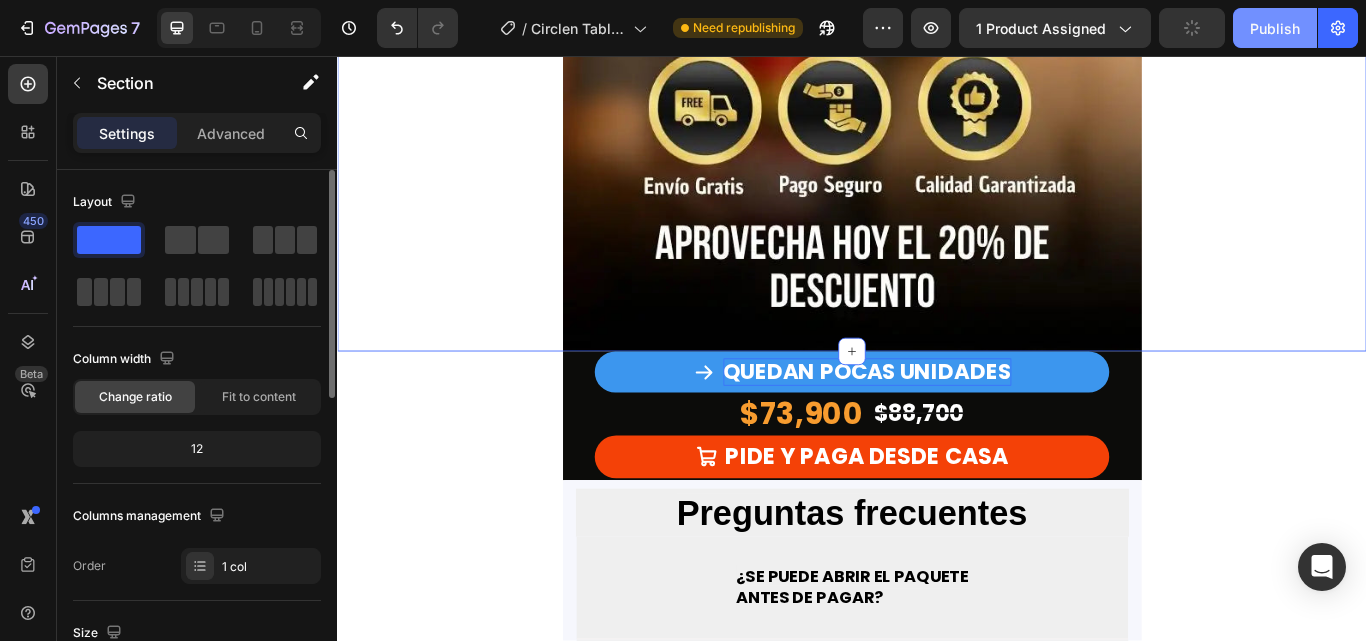click on "Publish" at bounding box center [1275, 28] 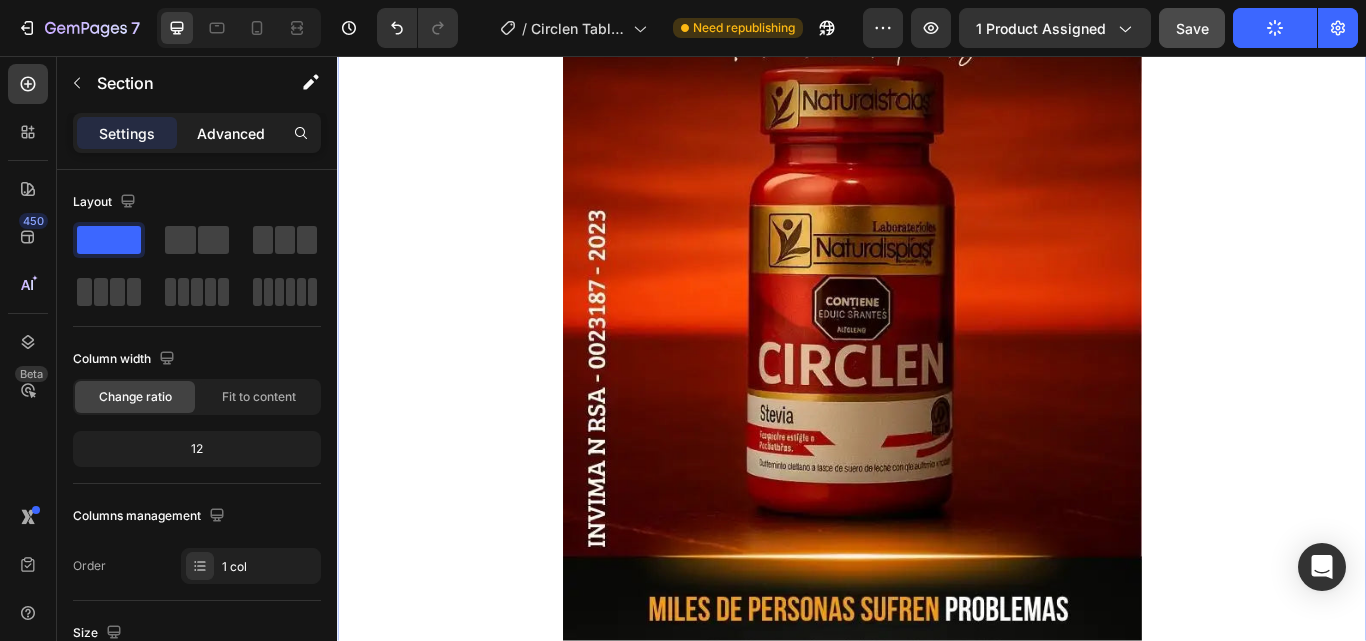 scroll, scrollTop: 0, scrollLeft: 0, axis: both 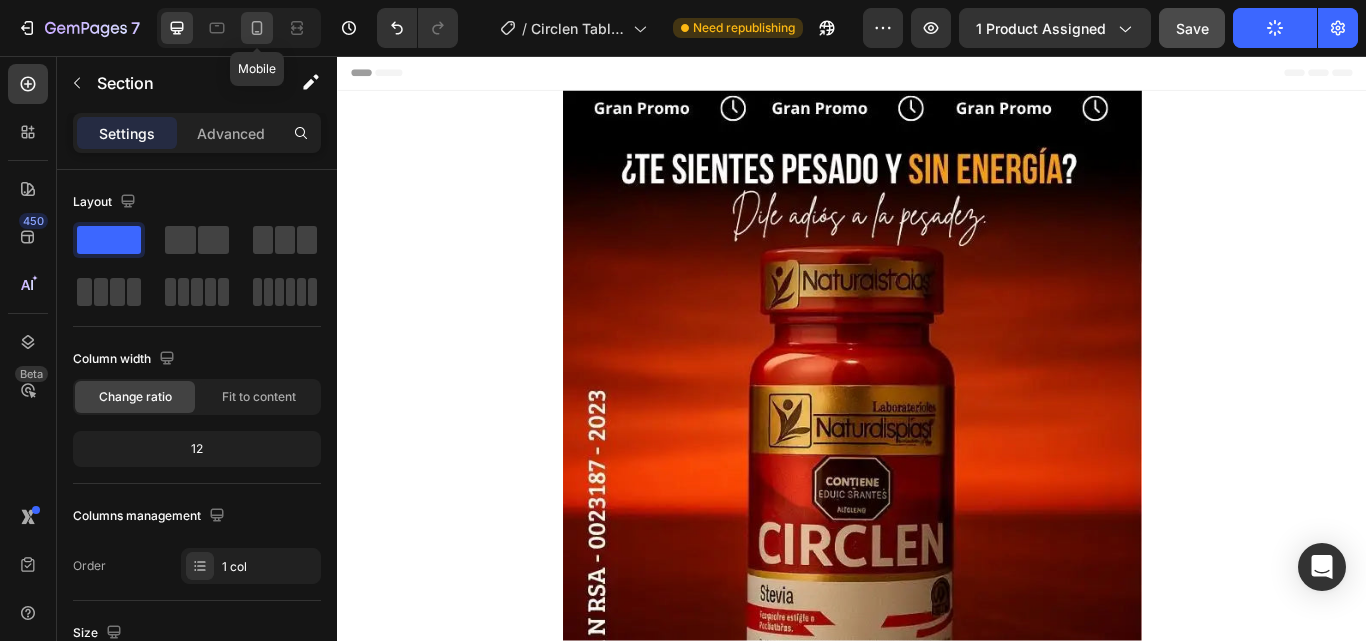 drag, startPoint x: 265, startPoint y: 35, endPoint x: 287, endPoint y: 58, distance: 31.827662 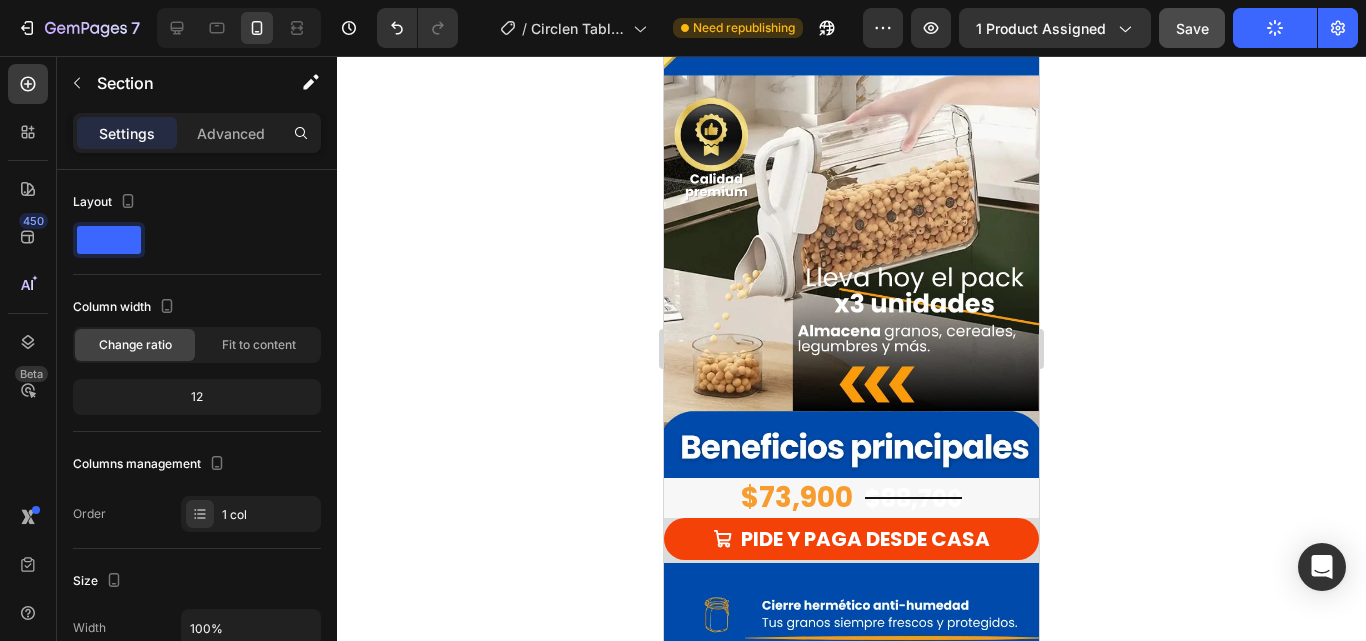 scroll, scrollTop: 0, scrollLeft: 0, axis: both 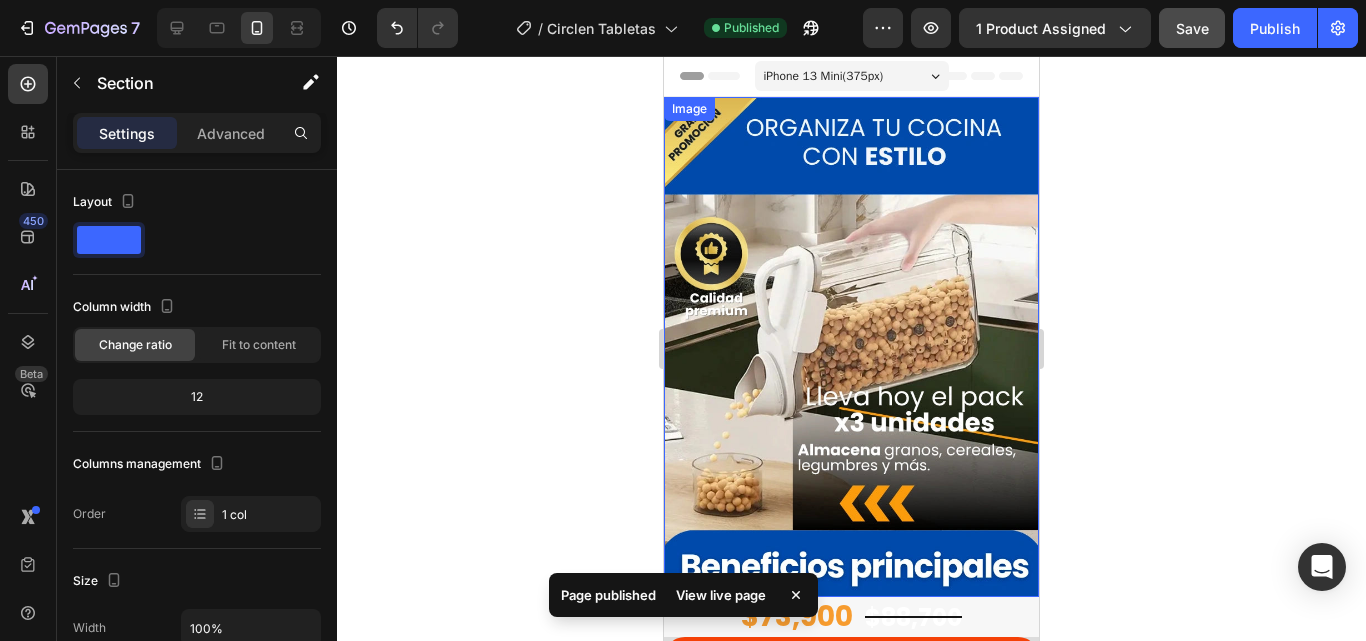 click at bounding box center (851, 347) 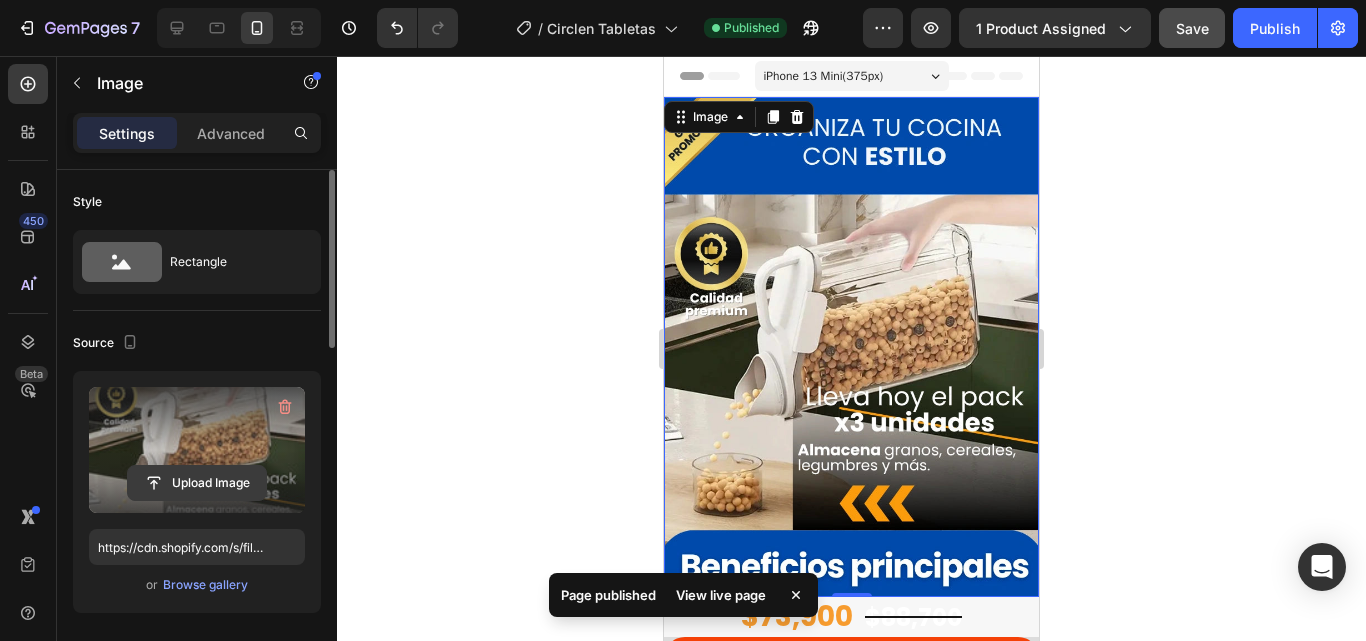 click 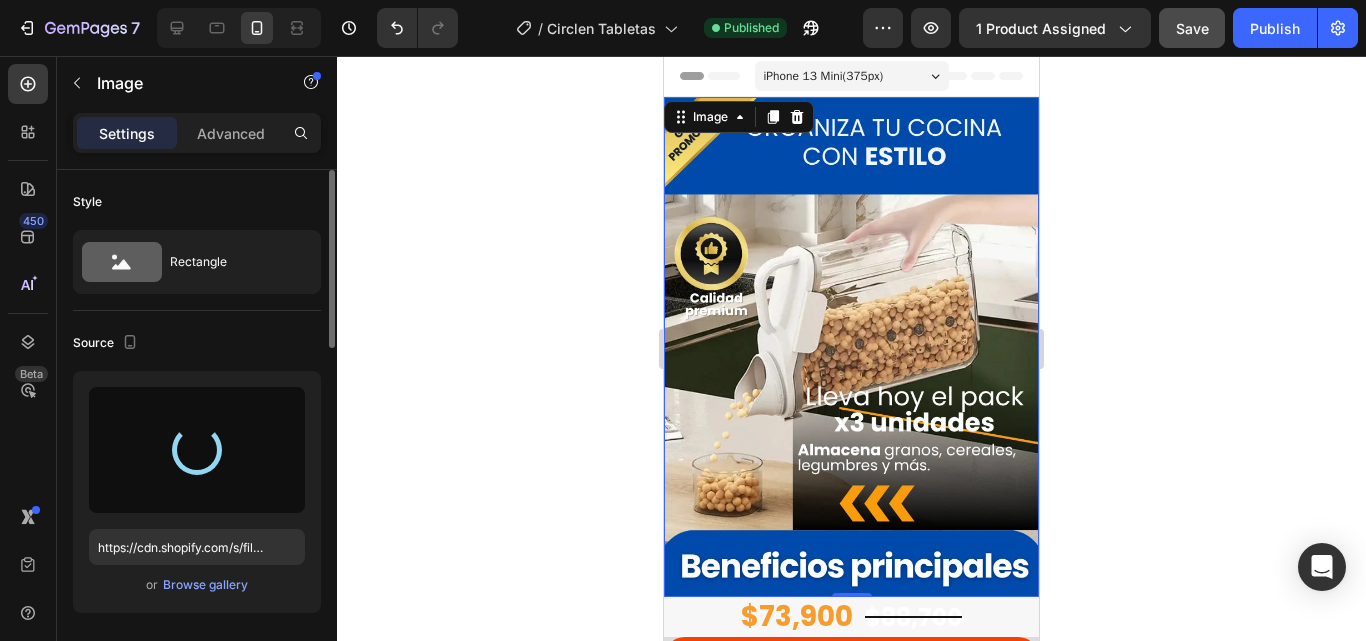 type on "https://cdn.shopify.com/s/files/1/0671/9664/9517/files/gempages_559782329577374501-b3074b50-43dd-458c-baaf-eac3cba4808b.webp" 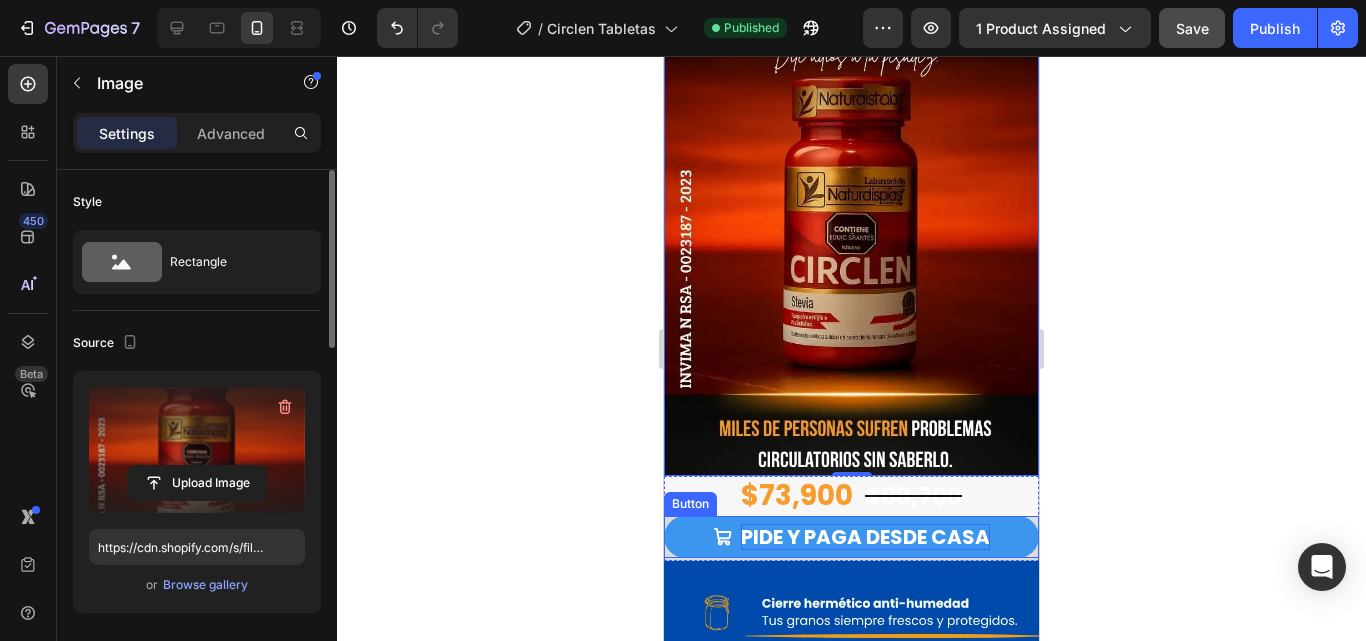 scroll, scrollTop: 200, scrollLeft: 0, axis: vertical 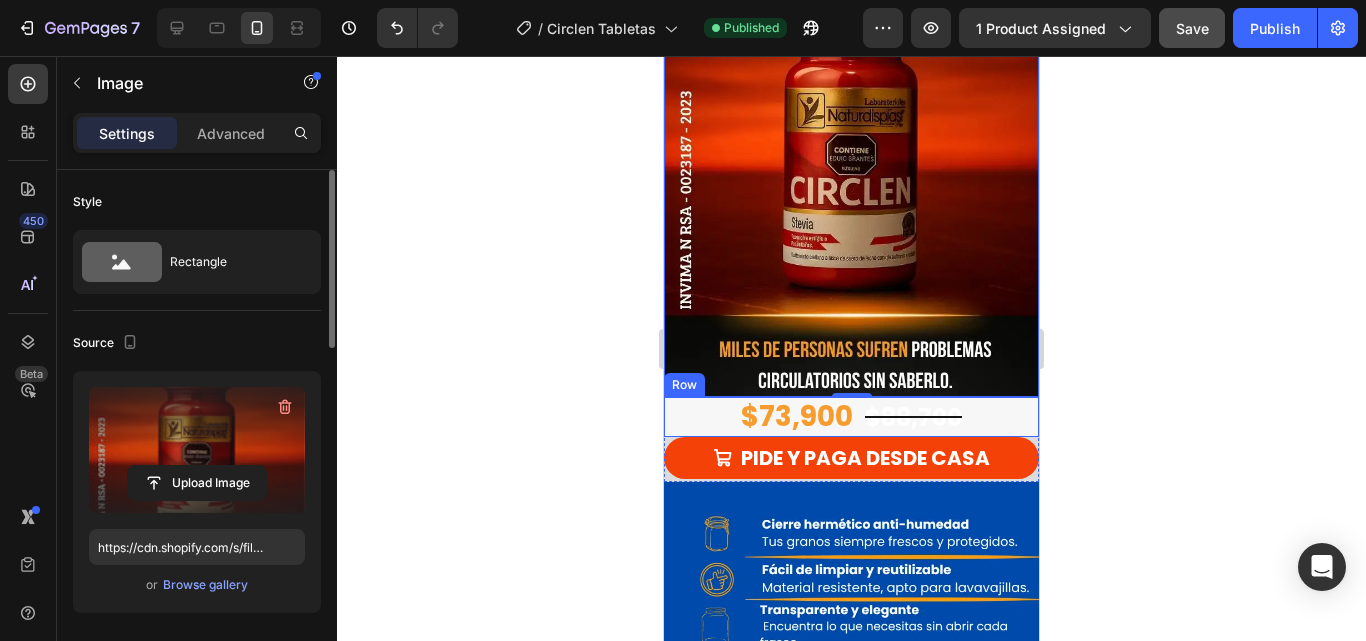 click on "$73,900 Product Price Product Price $88,700 Product Price Product Price Row" at bounding box center (851, 417) 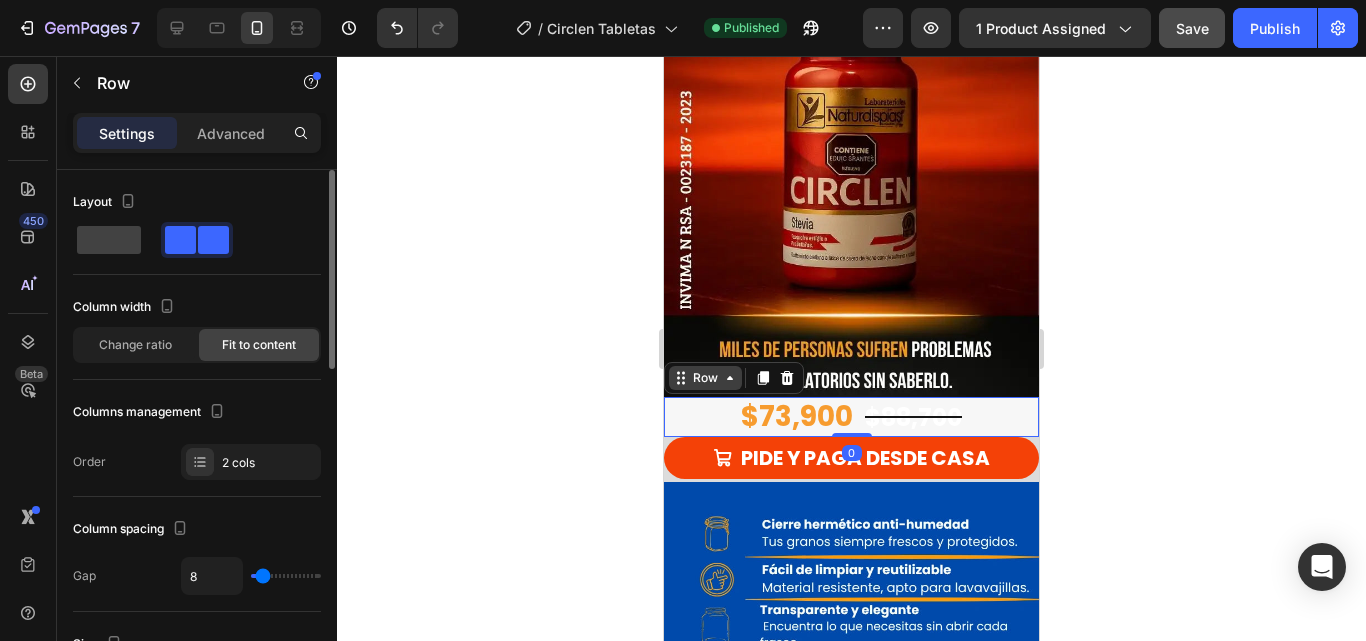 click 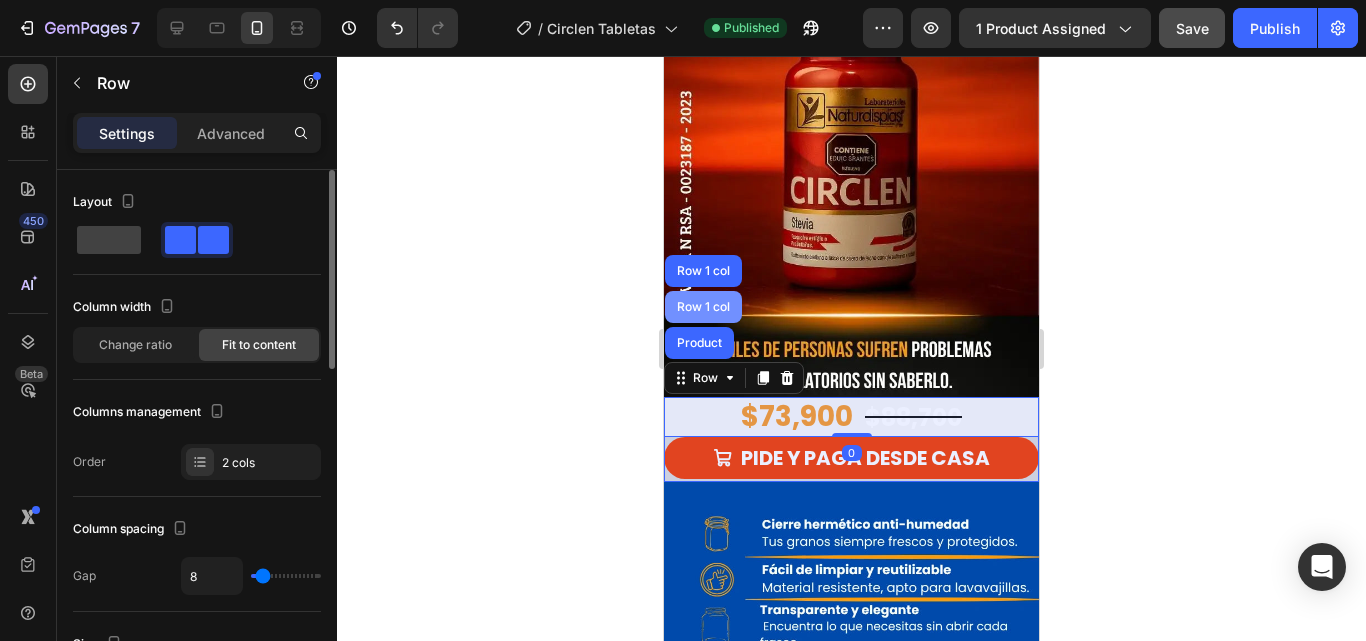 click on "Row 1 col" at bounding box center (703, 307) 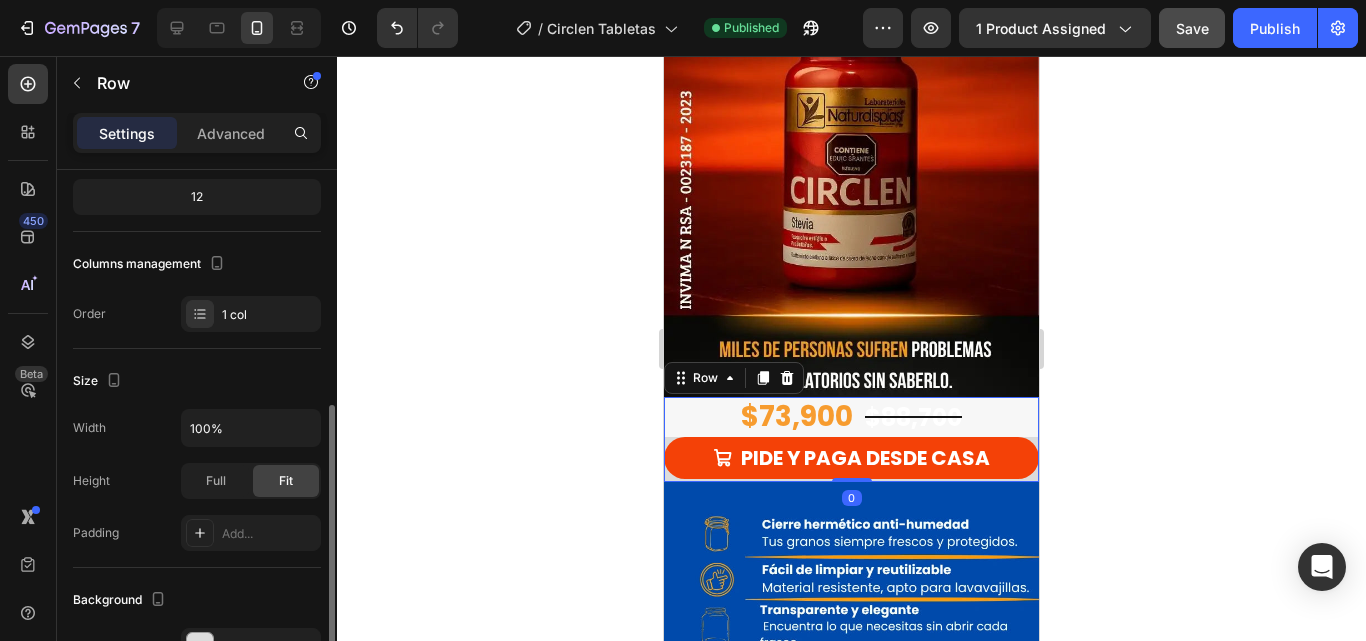 scroll, scrollTop: 400, scrollLeft: 0, axis: vertical 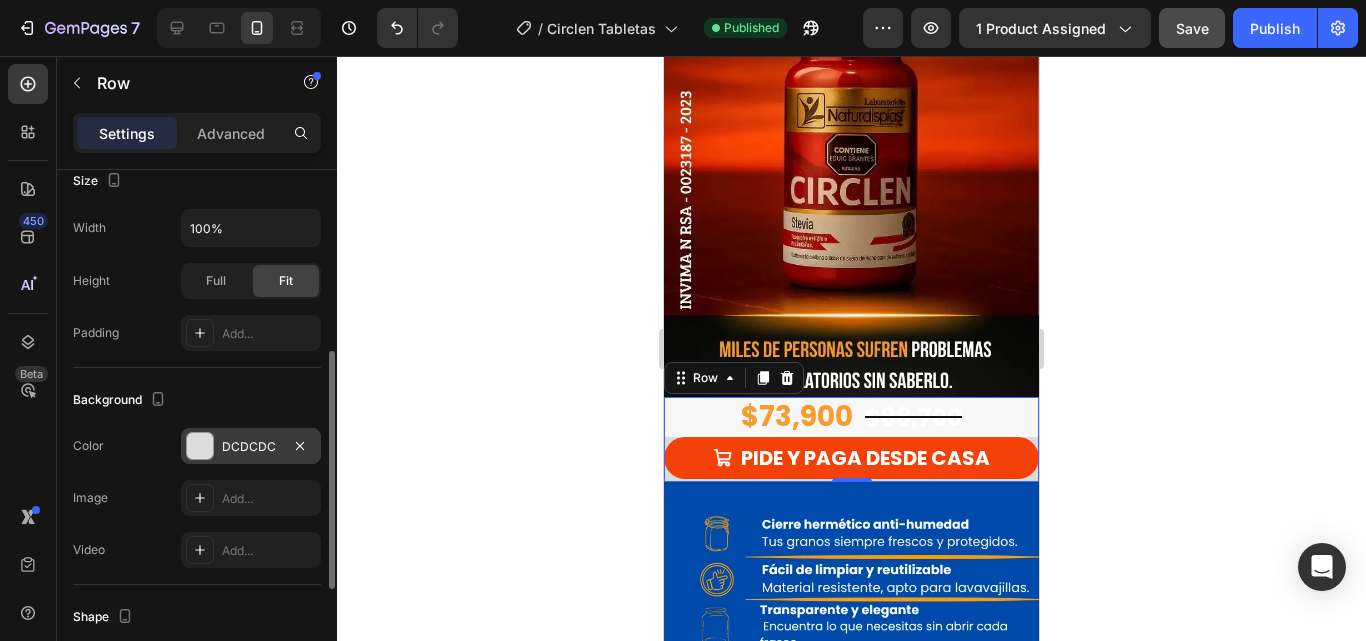 click on "DCDCDC" at bounding box center (251, 446) 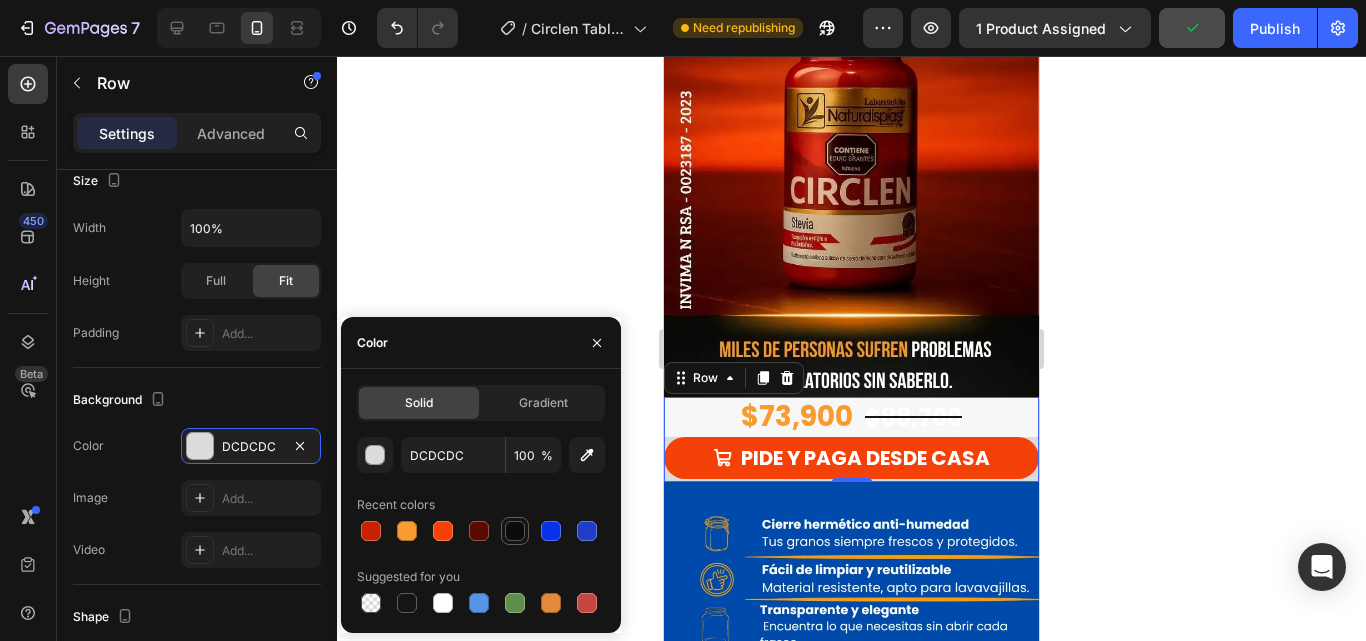 click at bounding box center (515, 531) 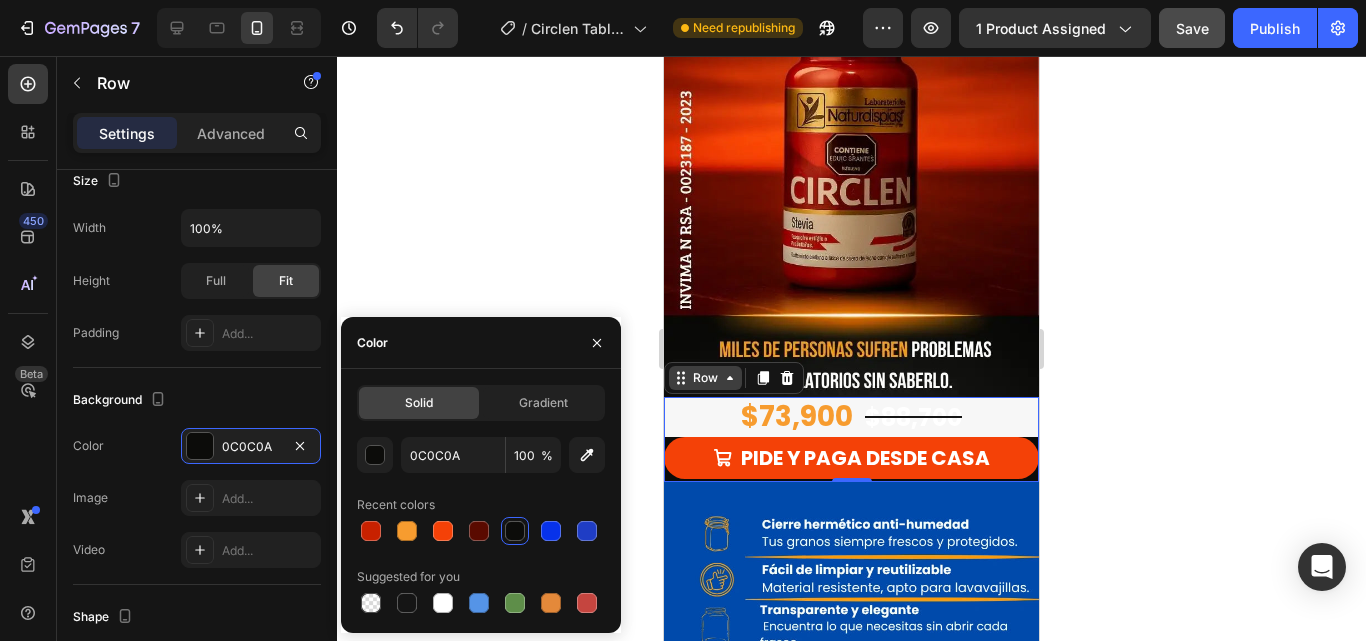 click 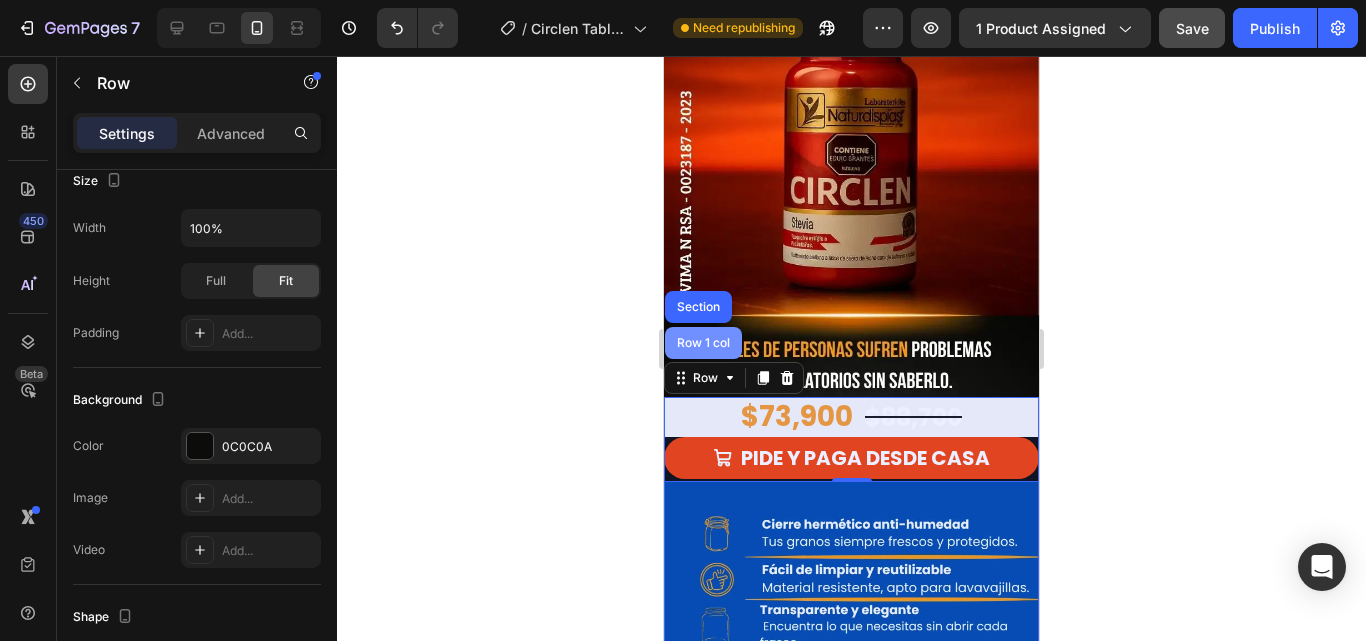 click on "Row 1 col" at bounding box center (703, 343) 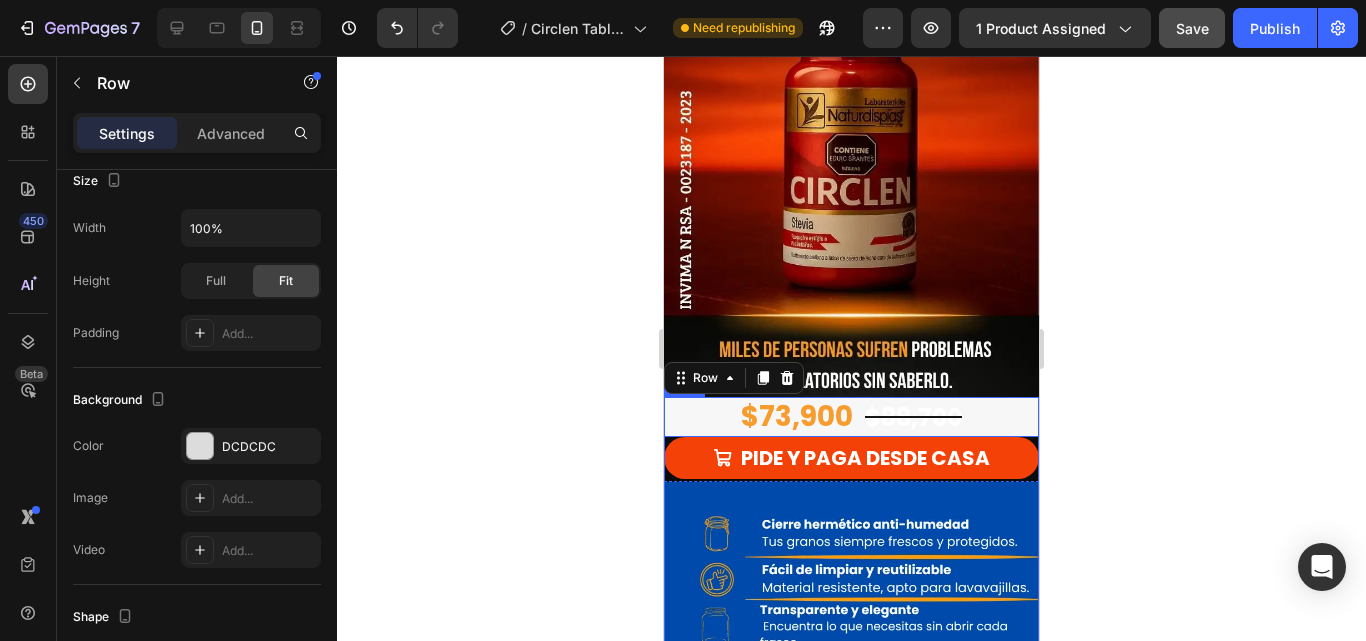 click on "$73,900 Product Price Product Price $88,700 Product Price Product Price Row" at bounding box center (851, 417) 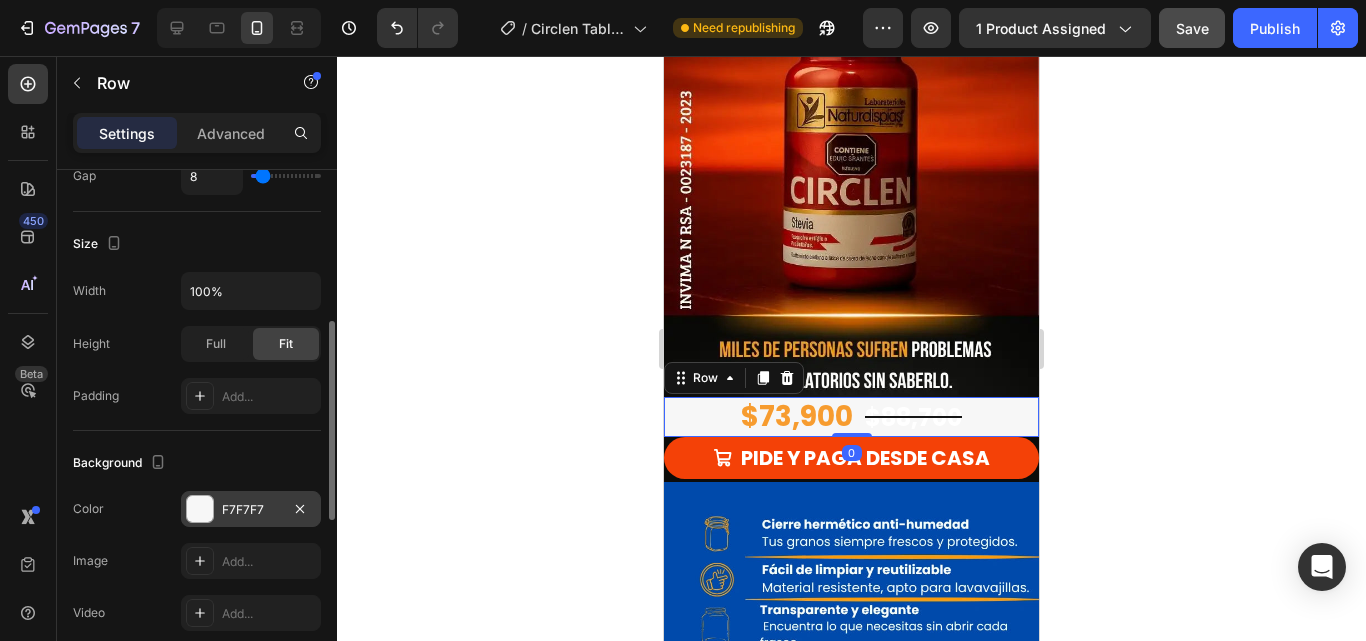 click at bounding box center (200, 509) 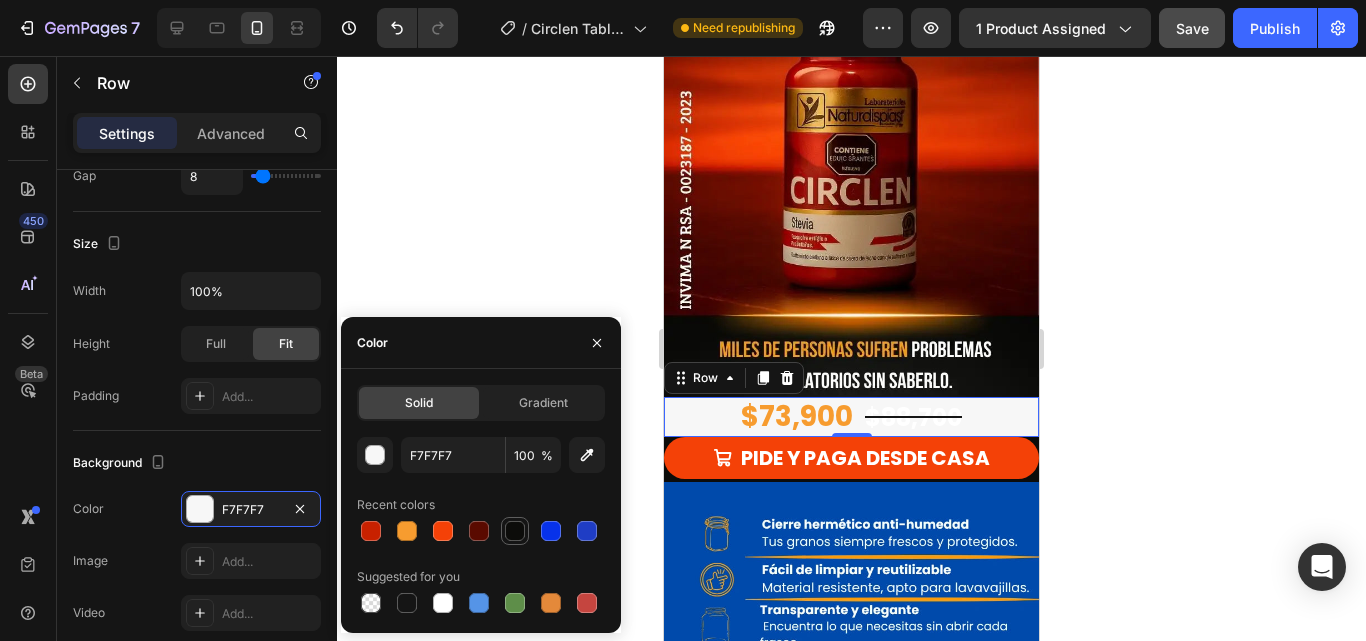 click at bounding box center (515, 531) 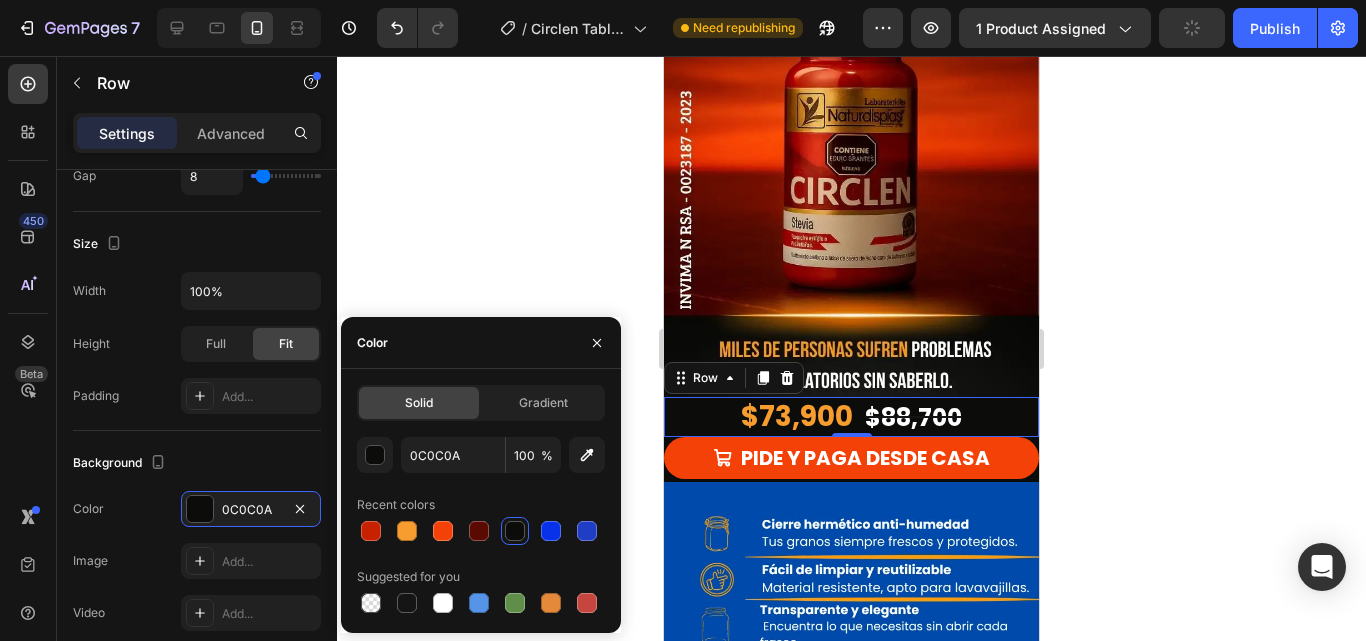 click 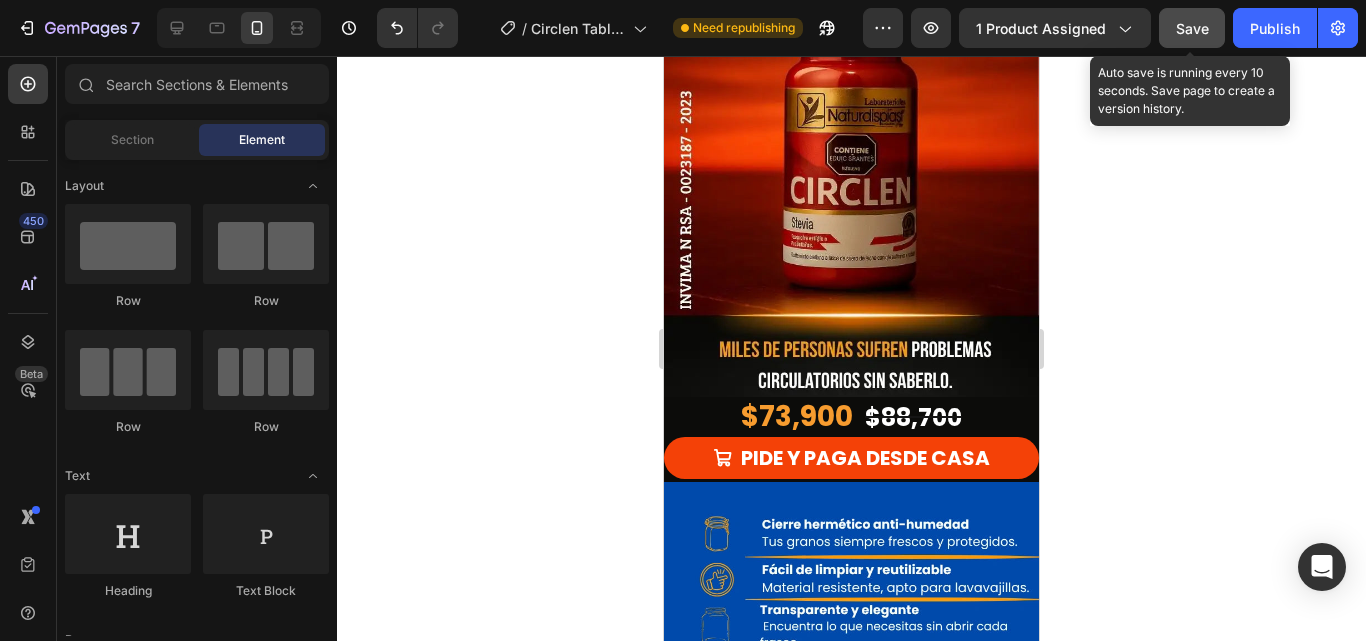 click on "Save" 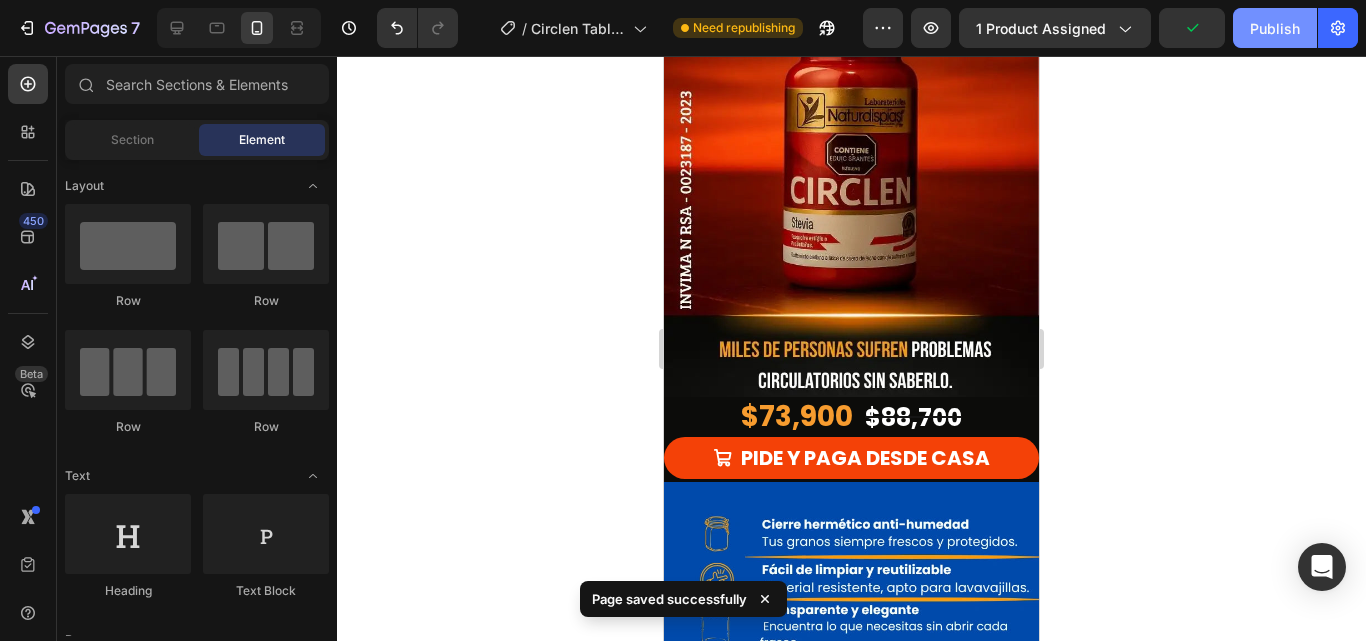 click on "Publish" at bounding box center [1275, 28] 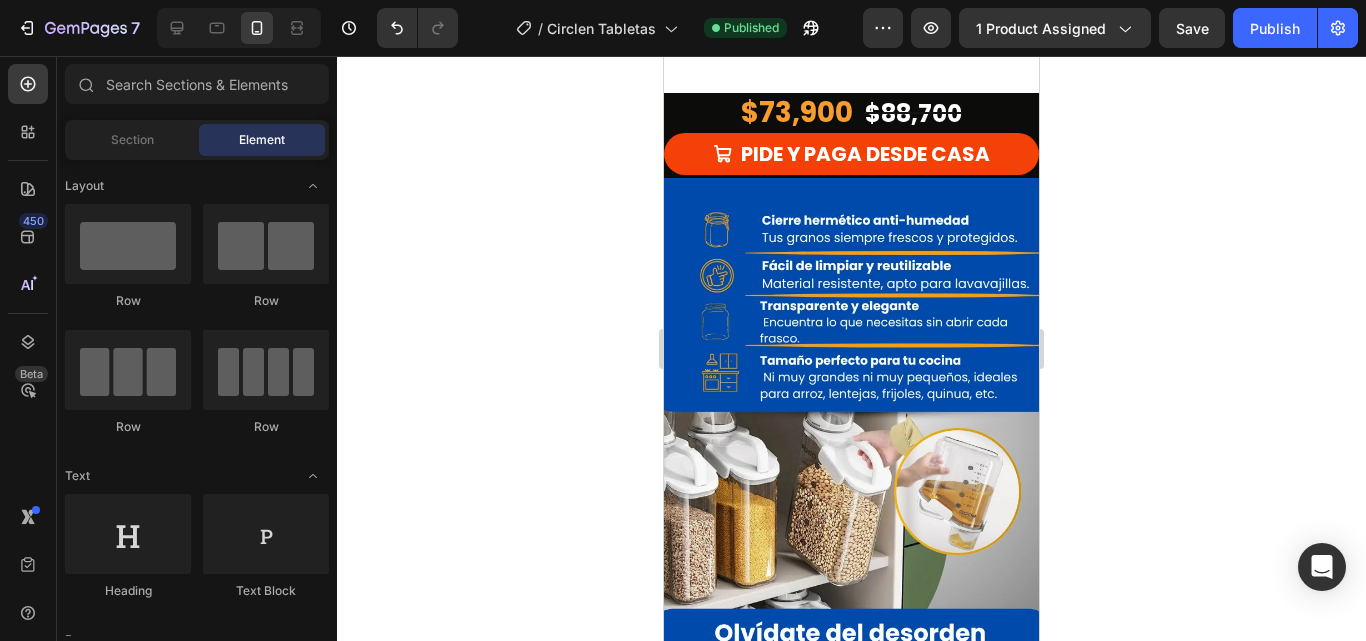 scroll, scrollTop: 600, scrollLeft: 0, axis: vertical 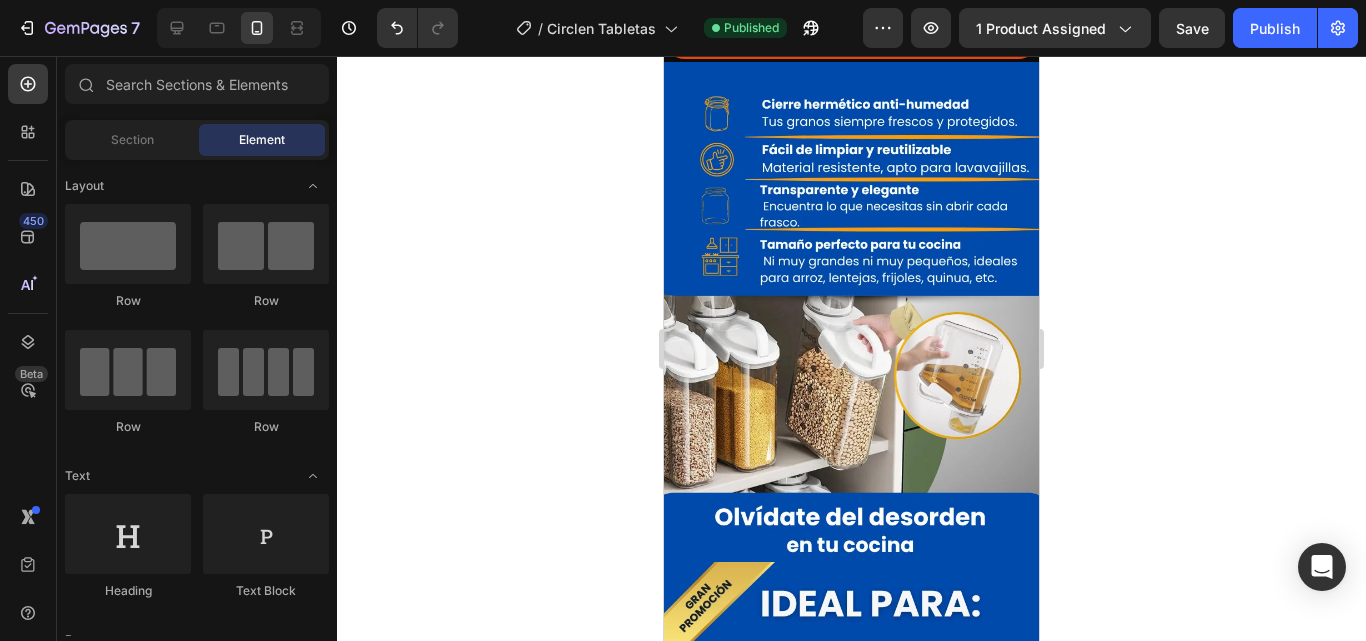 click at bounding box center [851, 312] 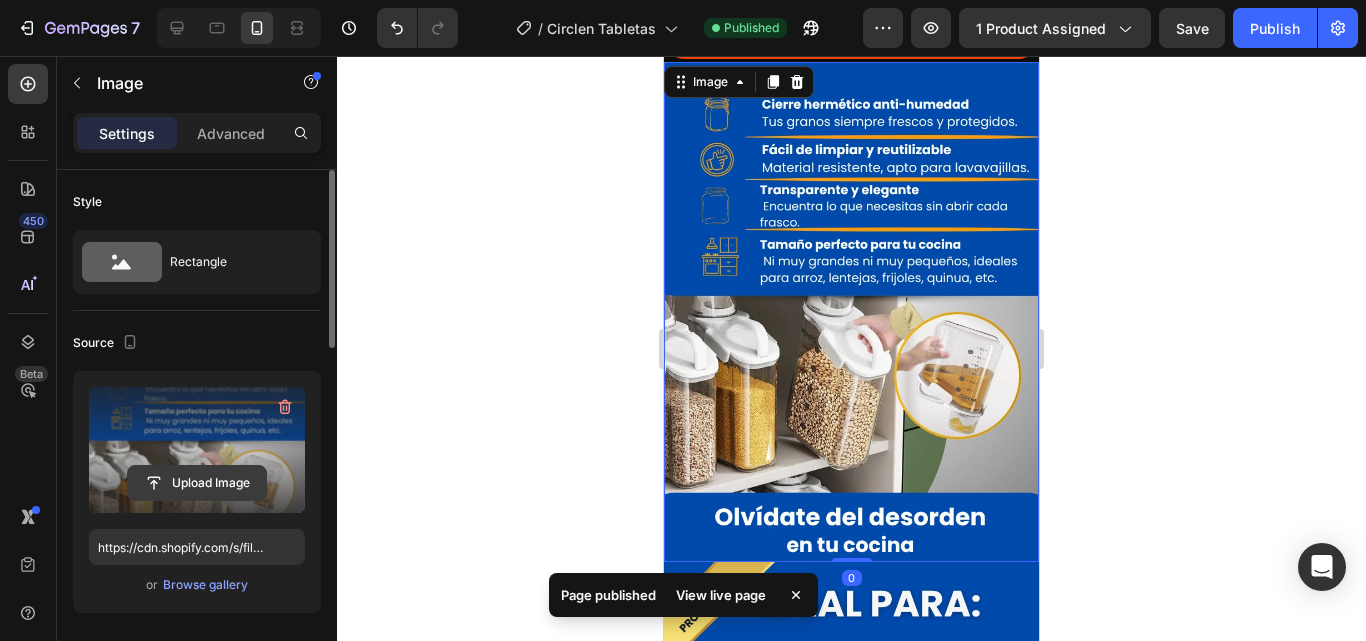 click 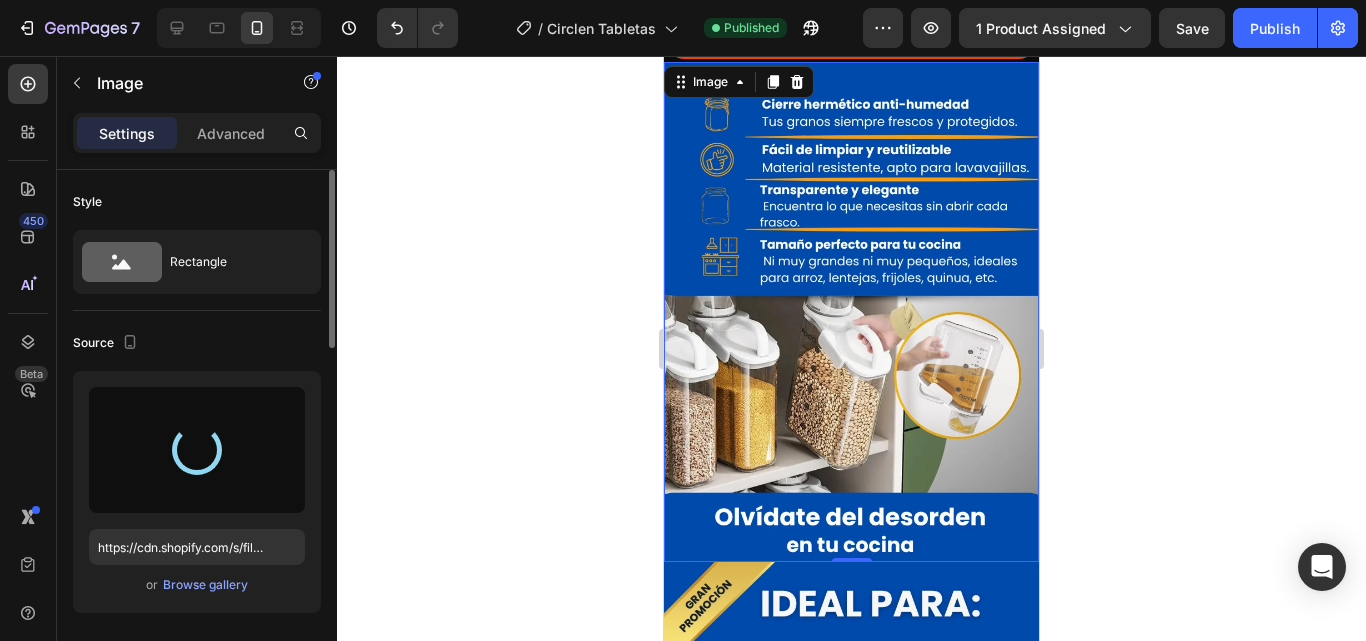 type on "https://cdn.shopify.com/s/files/1/0671/9664/9517/files/gempages_559782329577374501-562d0714-49e7-4856-8b95-b571df325937.webp" 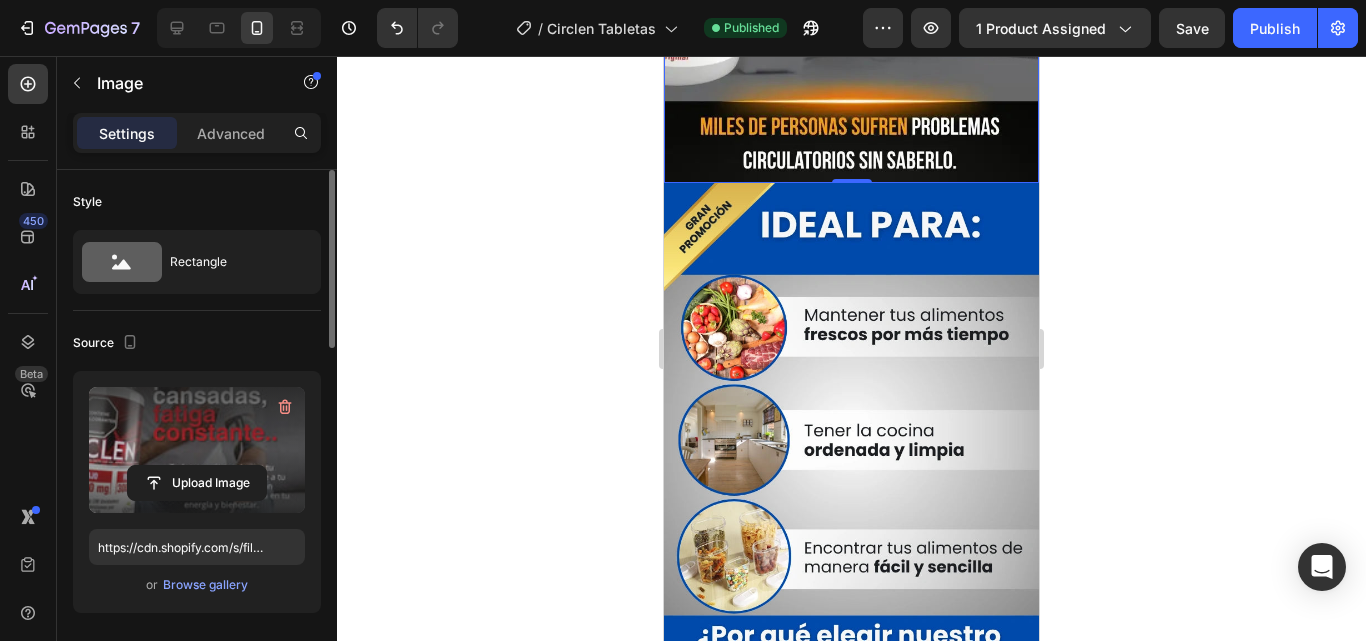 scroll, scrollTop: 1000, scrollLeft: 0, axis: vertical 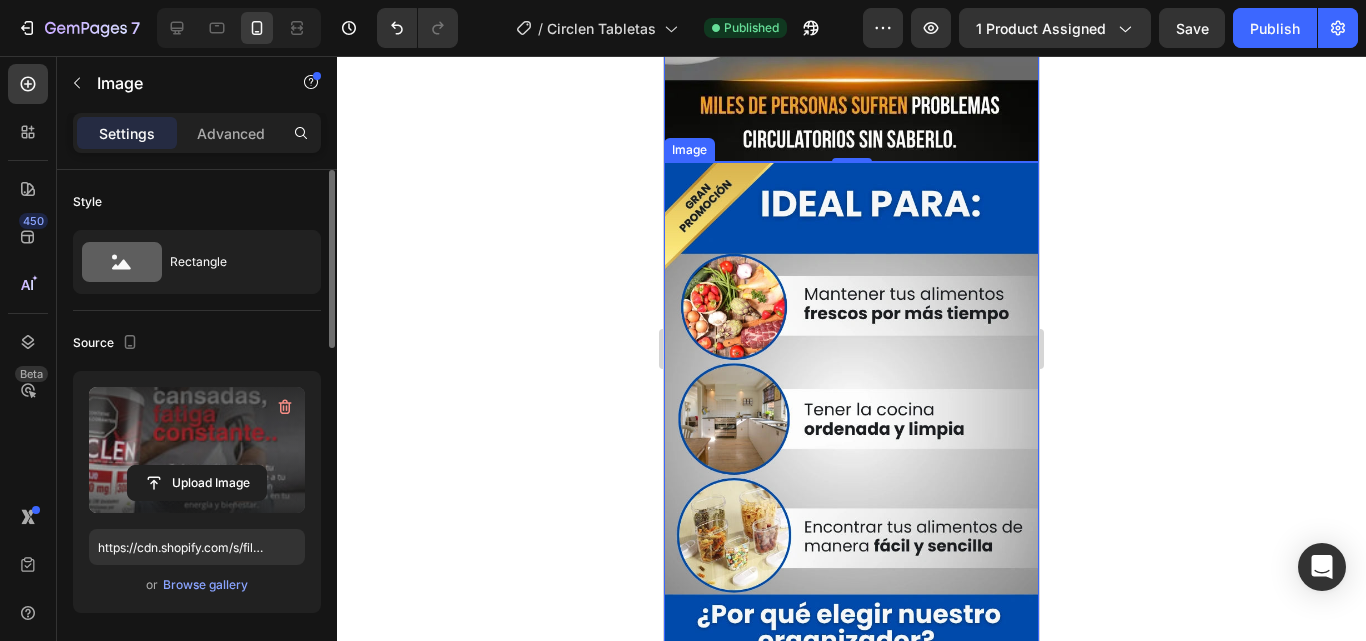 click at bounding box center (851, 412) 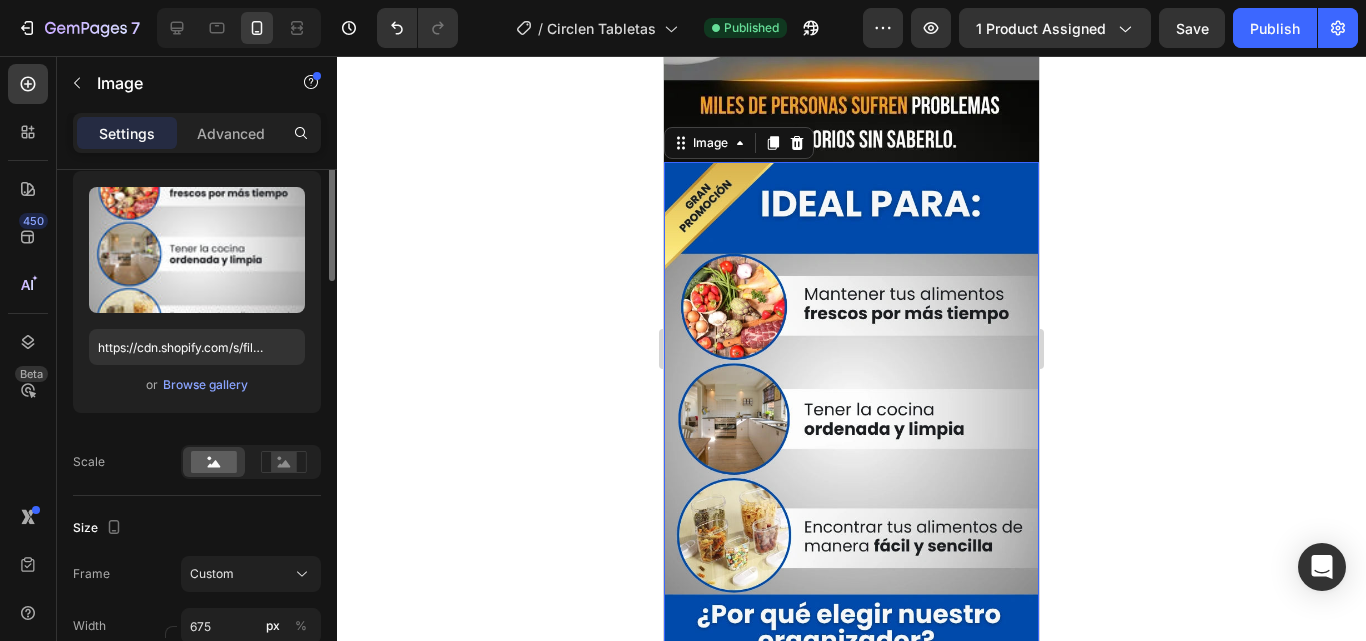 scroll, scrollTop: 0, scrollLeft: 0, axis: both 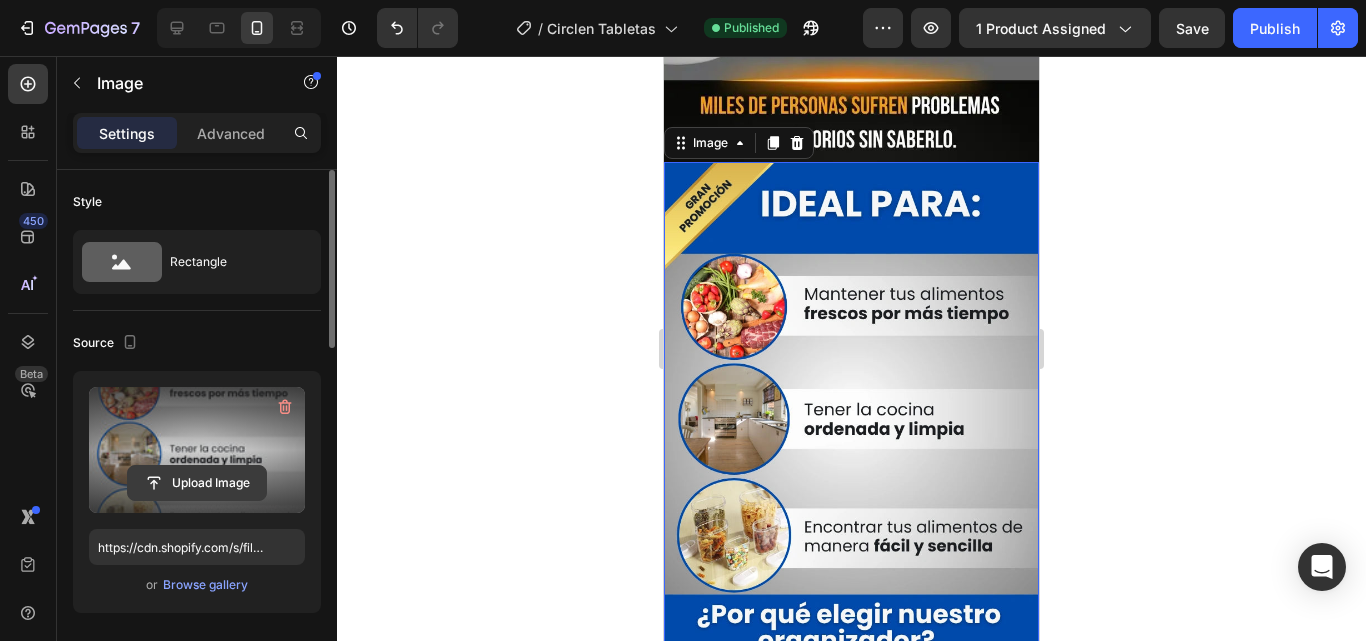 click 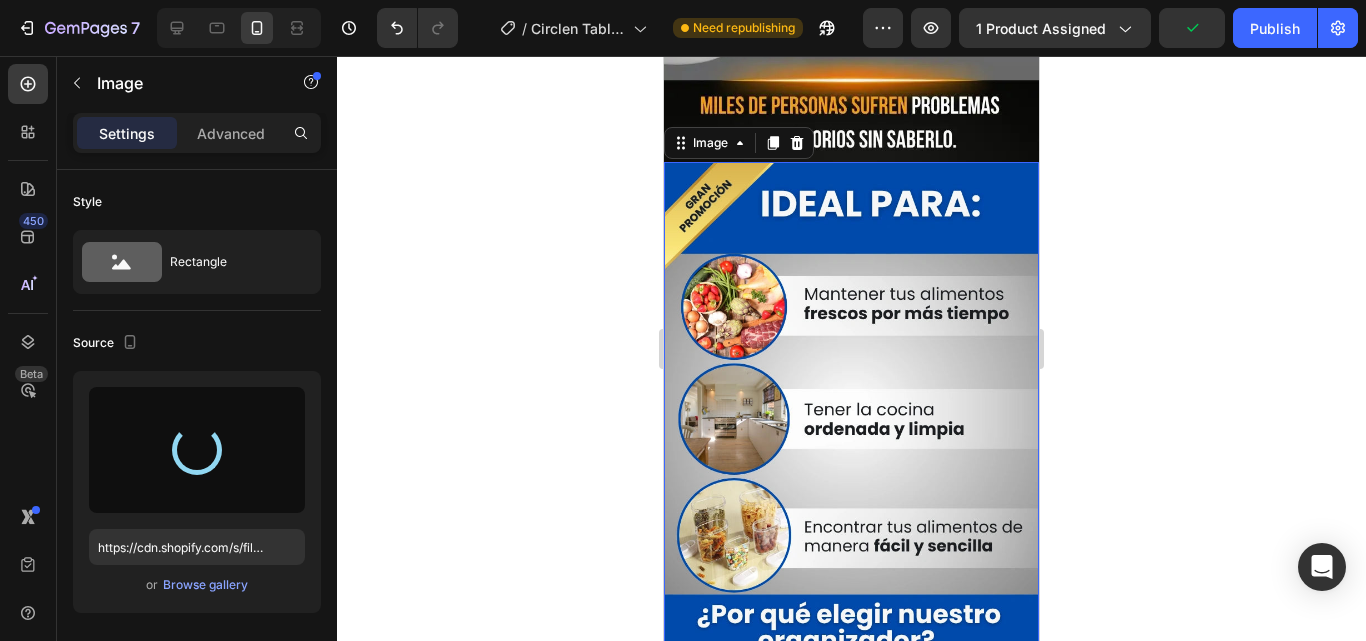 type on "https://cdn.shopify.com/s/files/1/0671/9664/9517/files/gempages_559782329577374501-953a7884-a28a-49fd-a22b-bd1a24f5b52c.webp" 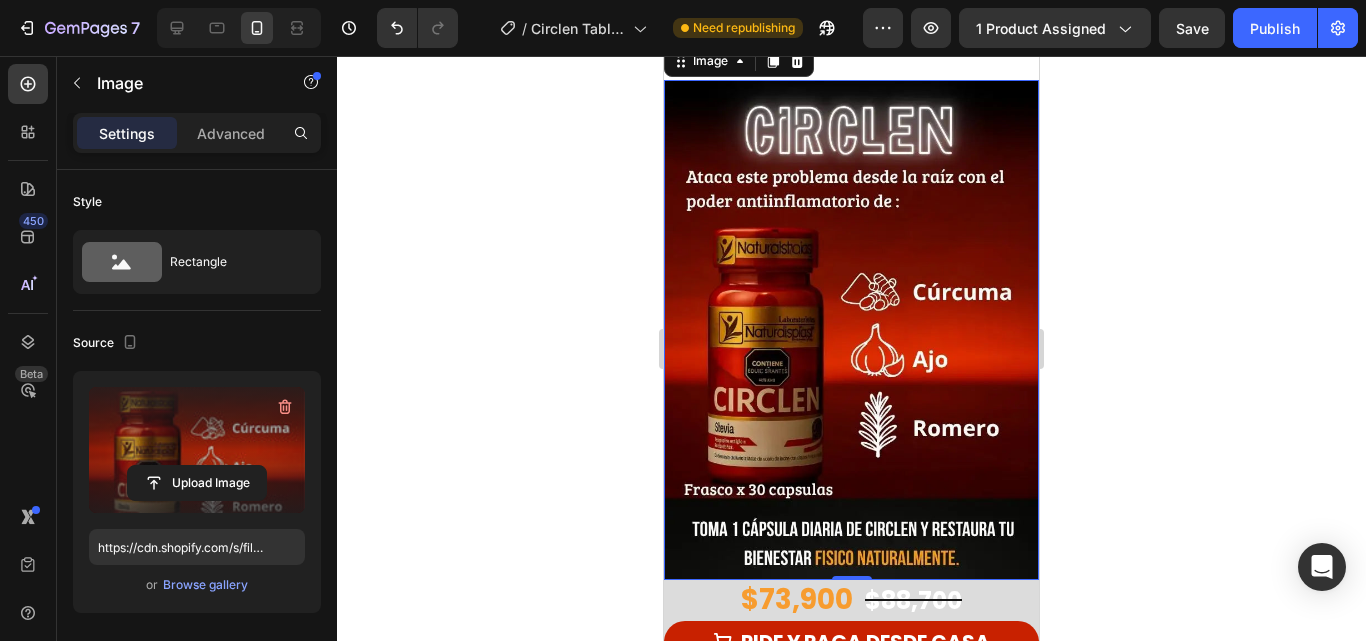 scroll, scrollTop: 1400, scrollLeft: 0, axis: vertical 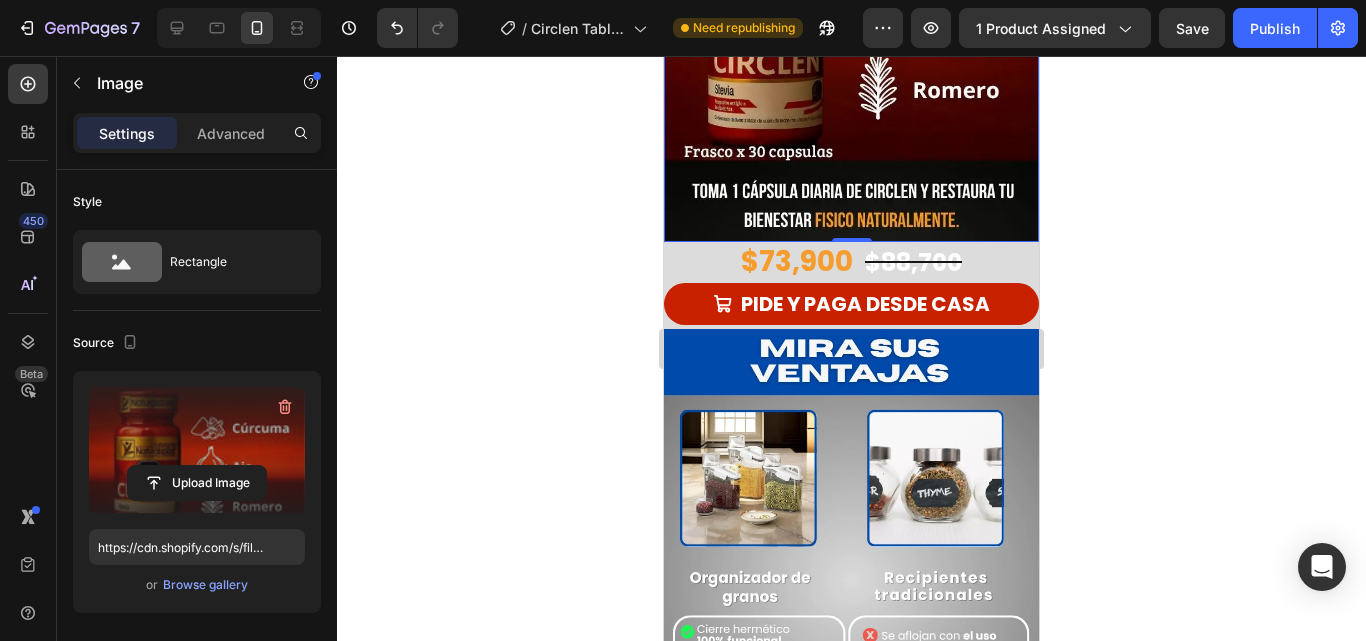 click at bounding box center (851, 579) 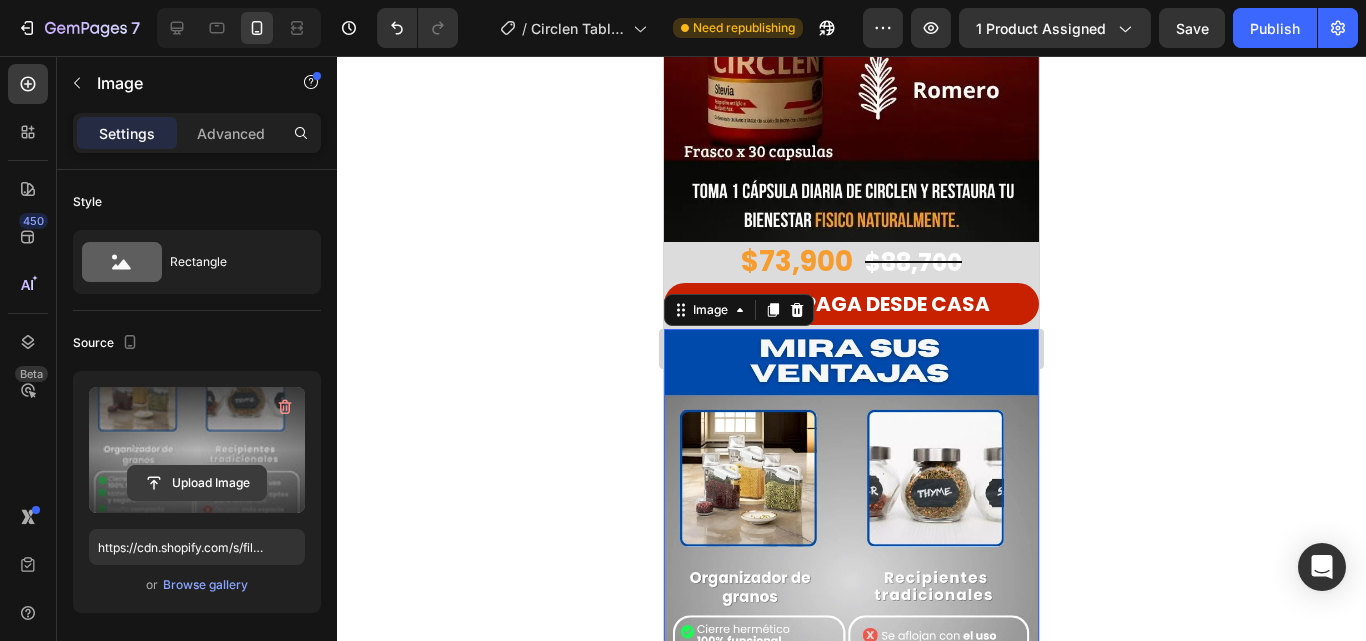 click 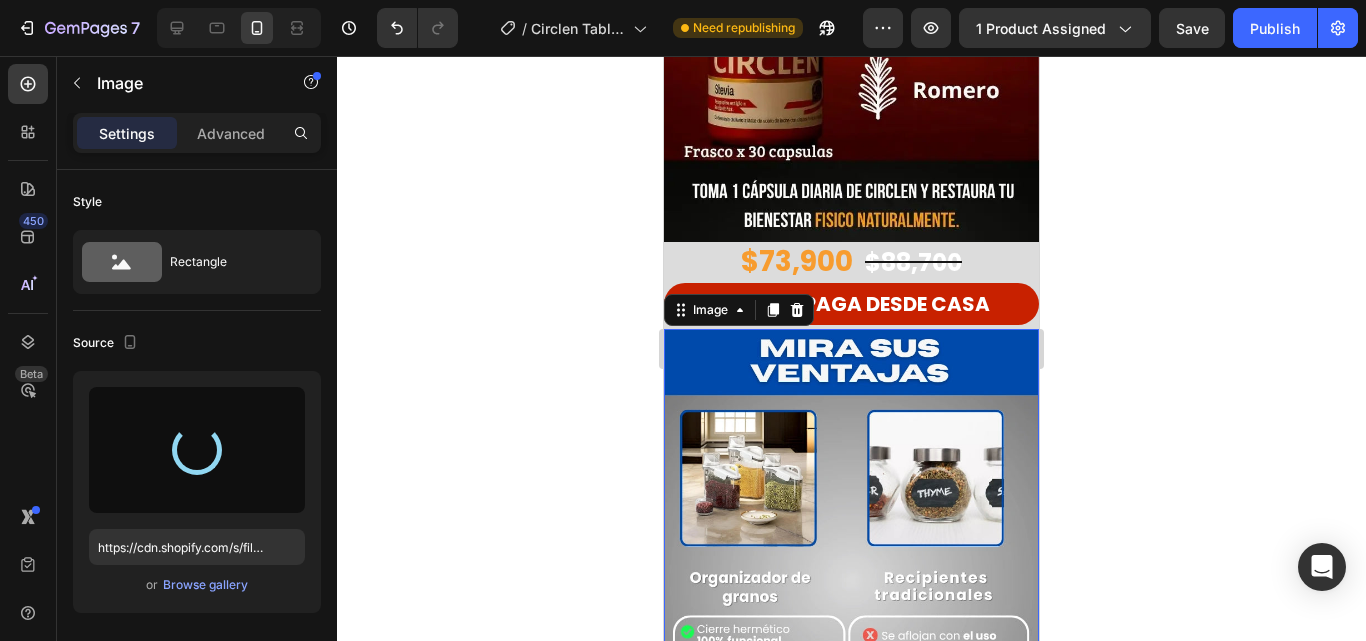 type on "https://cdn.shopify.com/s/files/1/0671/9664/9517/files/gempages_559782329577374501-2ccc9986-d6e2-46b6-9777-22a6b790198e.webp" 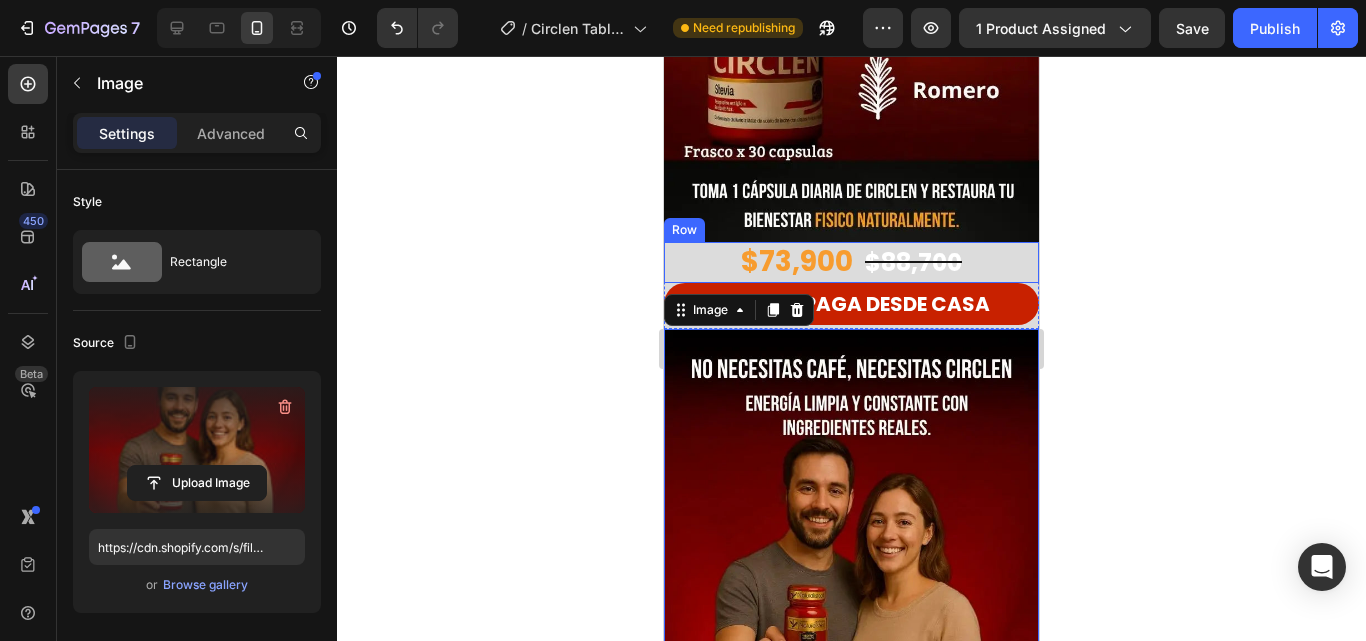 click on "$73,900 Product Price Product Price $88,700 Product Price Product Price Row" at bounding box center (851, 262) 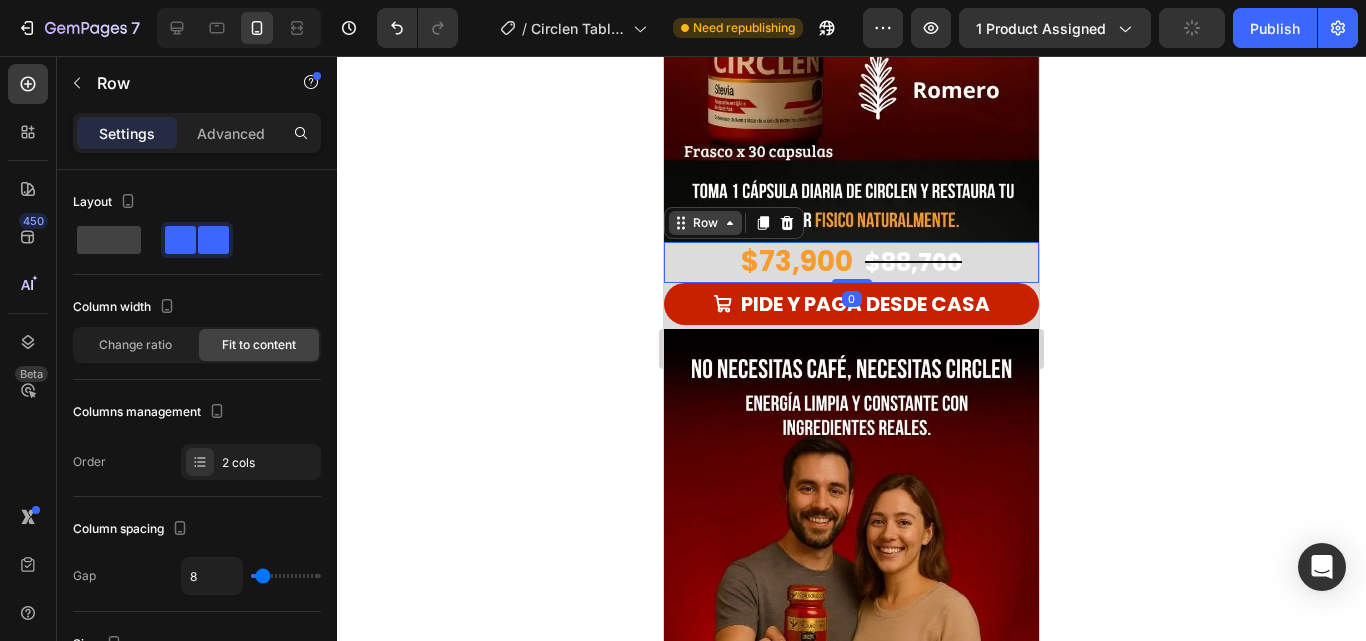 click on "Row" at bounding box center [705, 223] 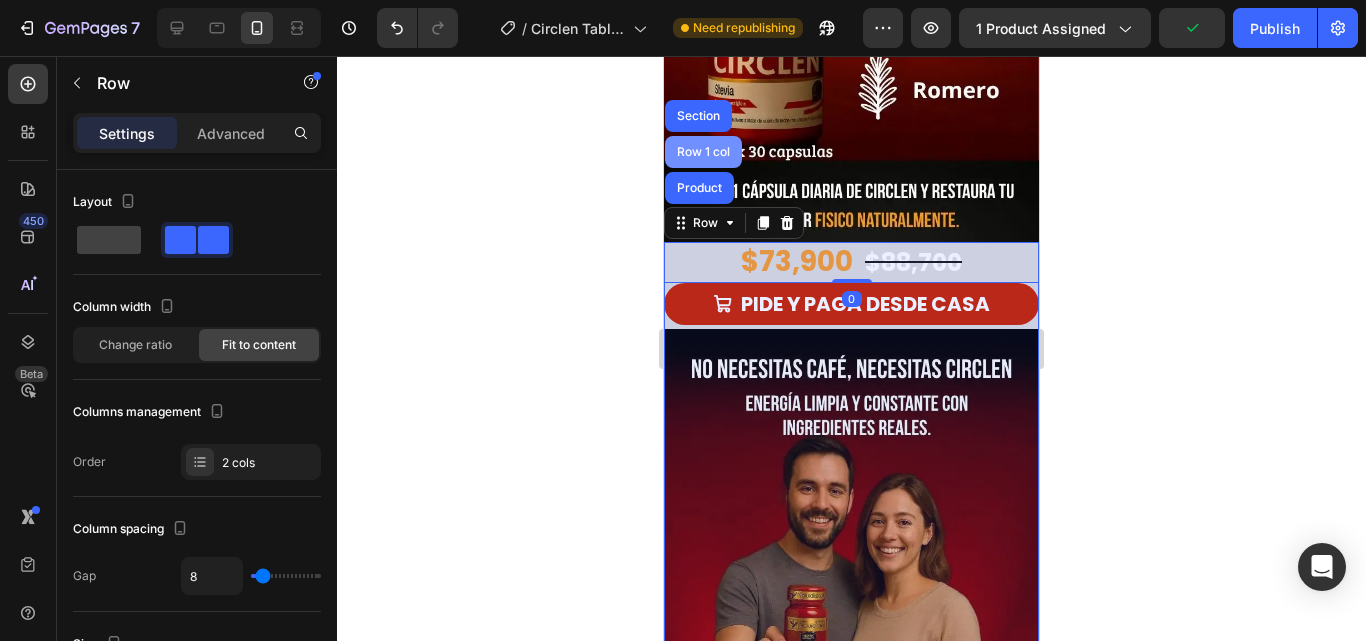 click on "Row 1 col" at bounding box center (703, 152) 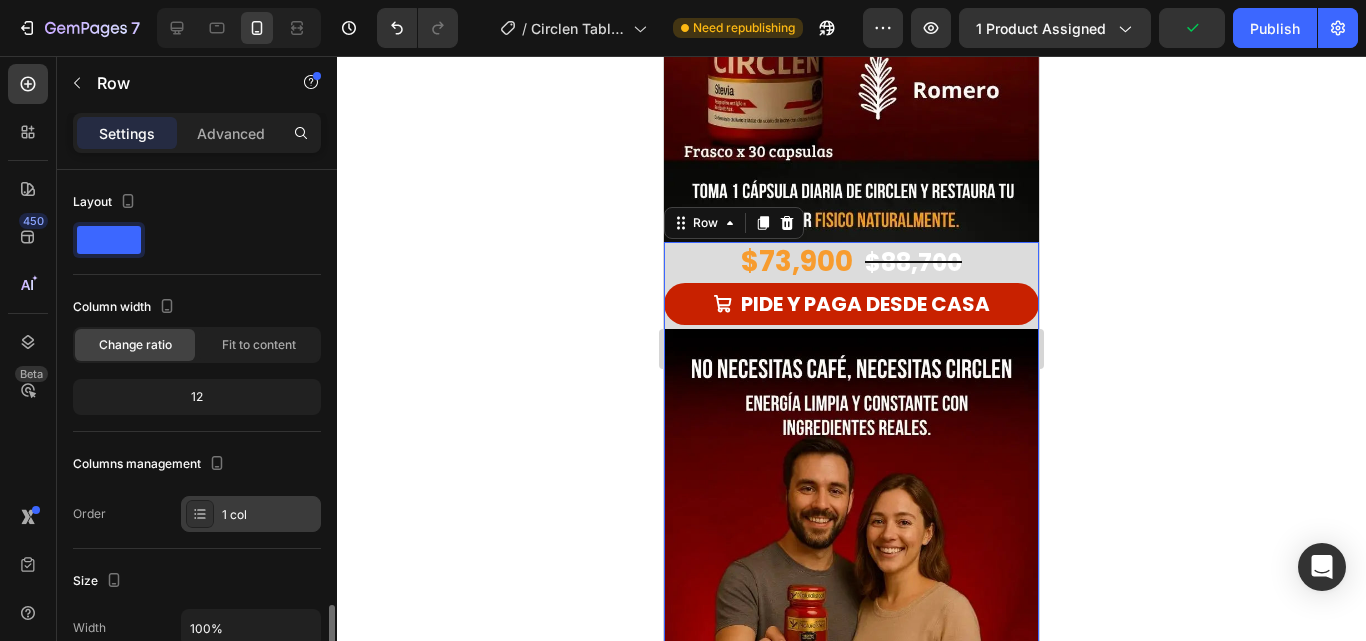 scroll, scrollTop: 300, scrollLeft: 0, axis: vertical 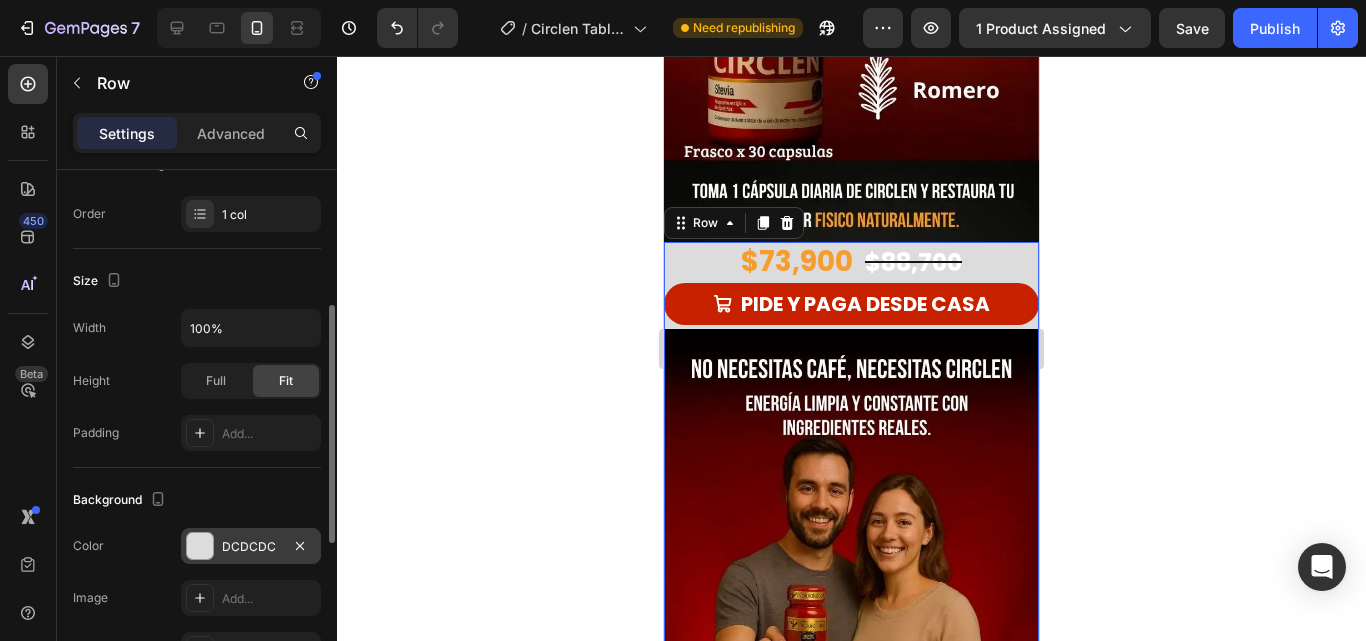 click at bounding box center [200, 546] 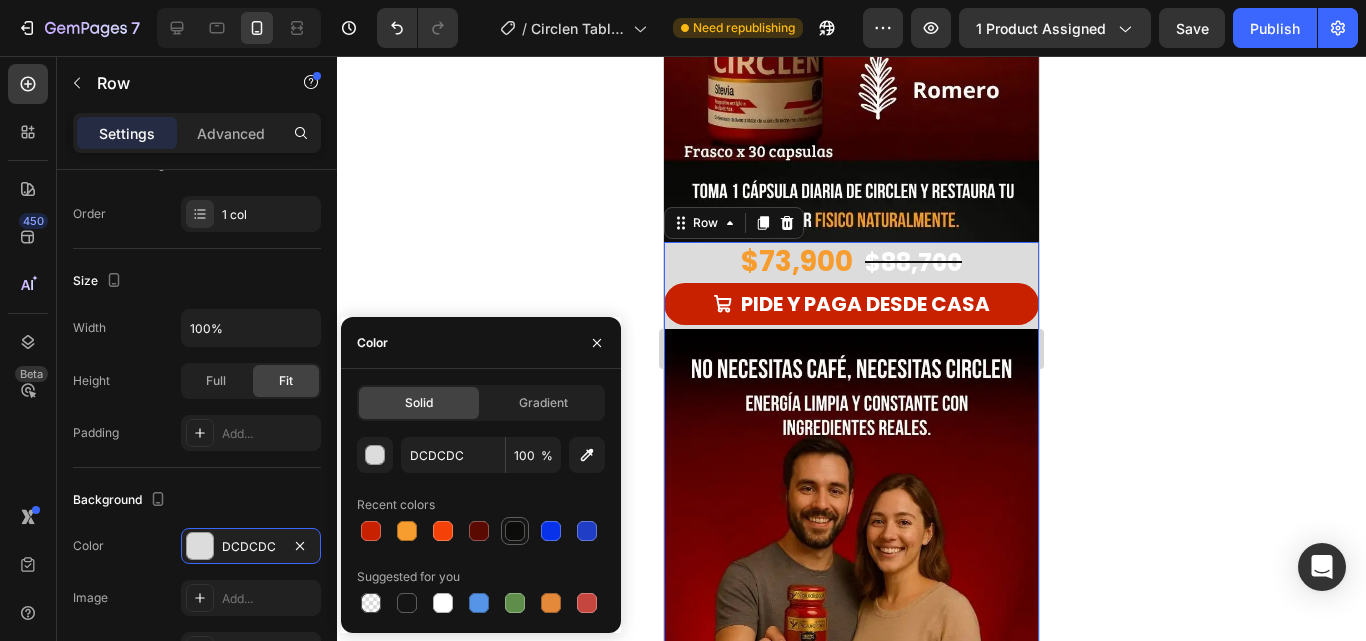 click at bounding box center [515, 531] 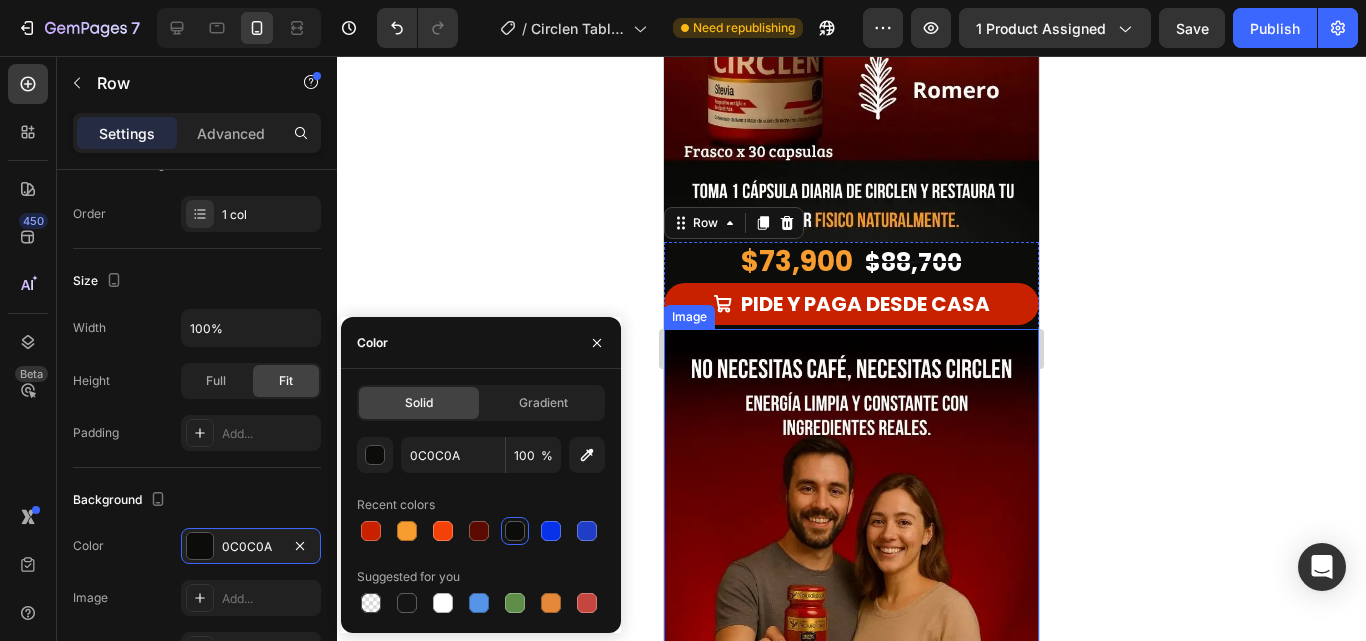 click 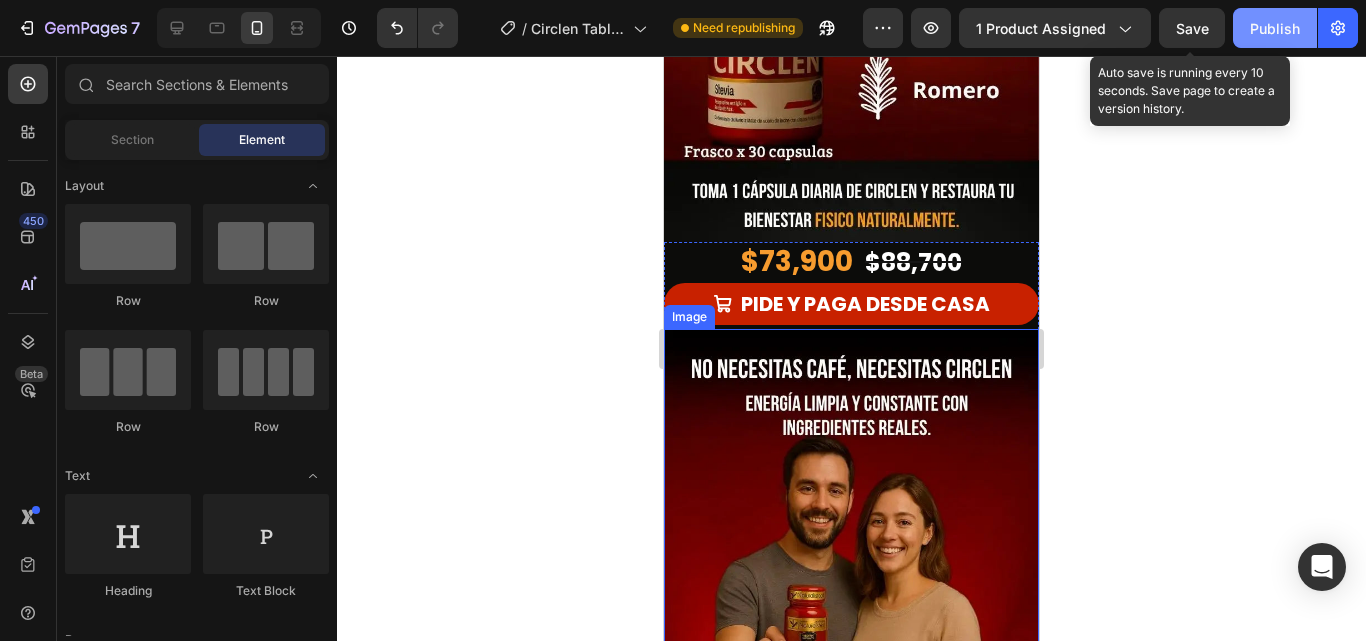 click on "Save" at bounding box center [1192, 28] 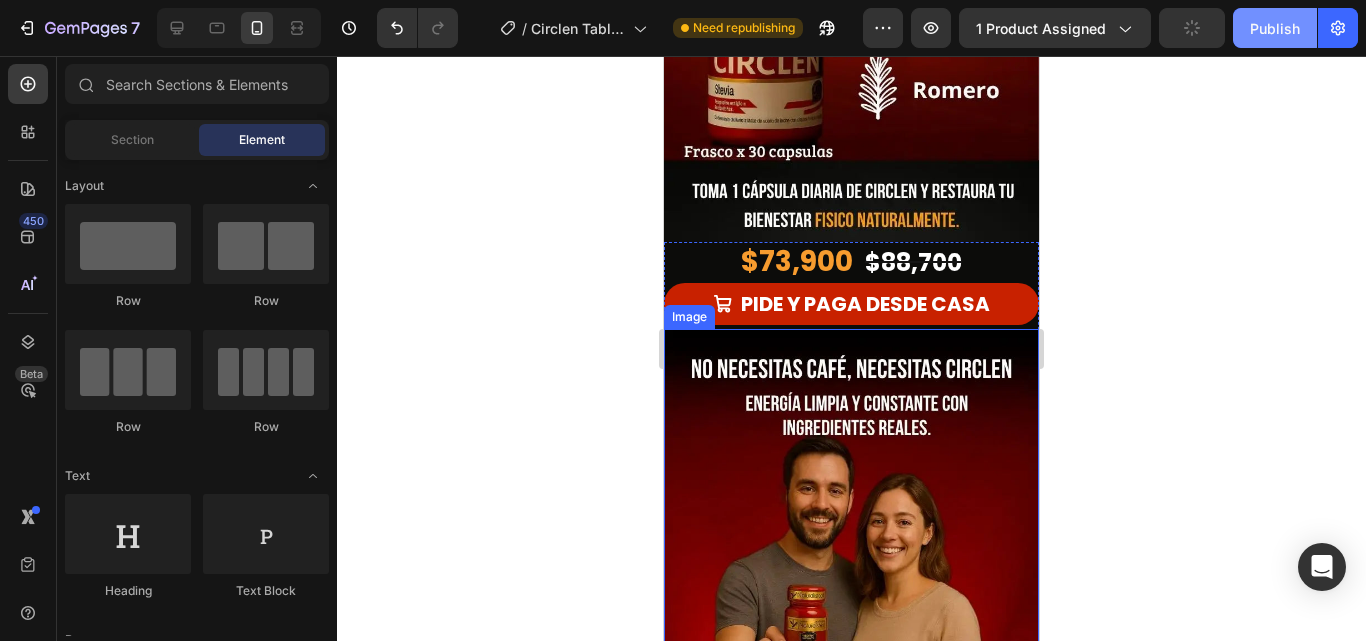 click on "Publish" at bounding box center [1275, 28] 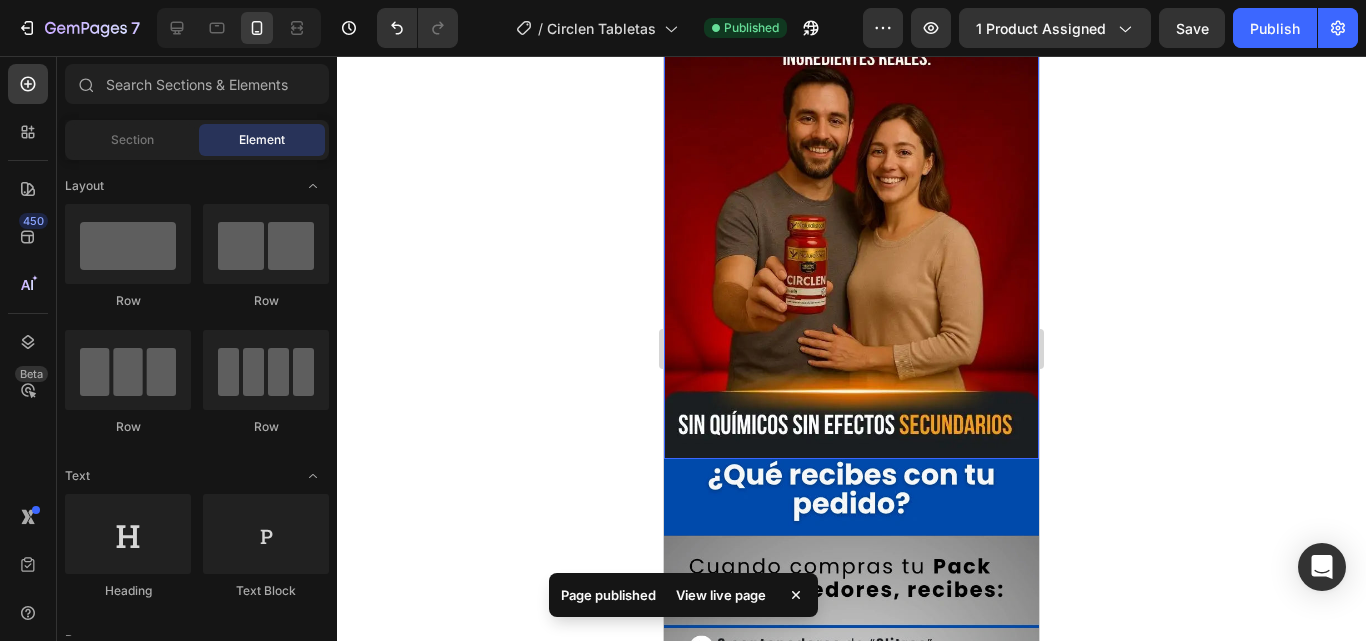 scroll, scrollTop: 1900, scrollLeft: 0, axis: vertical 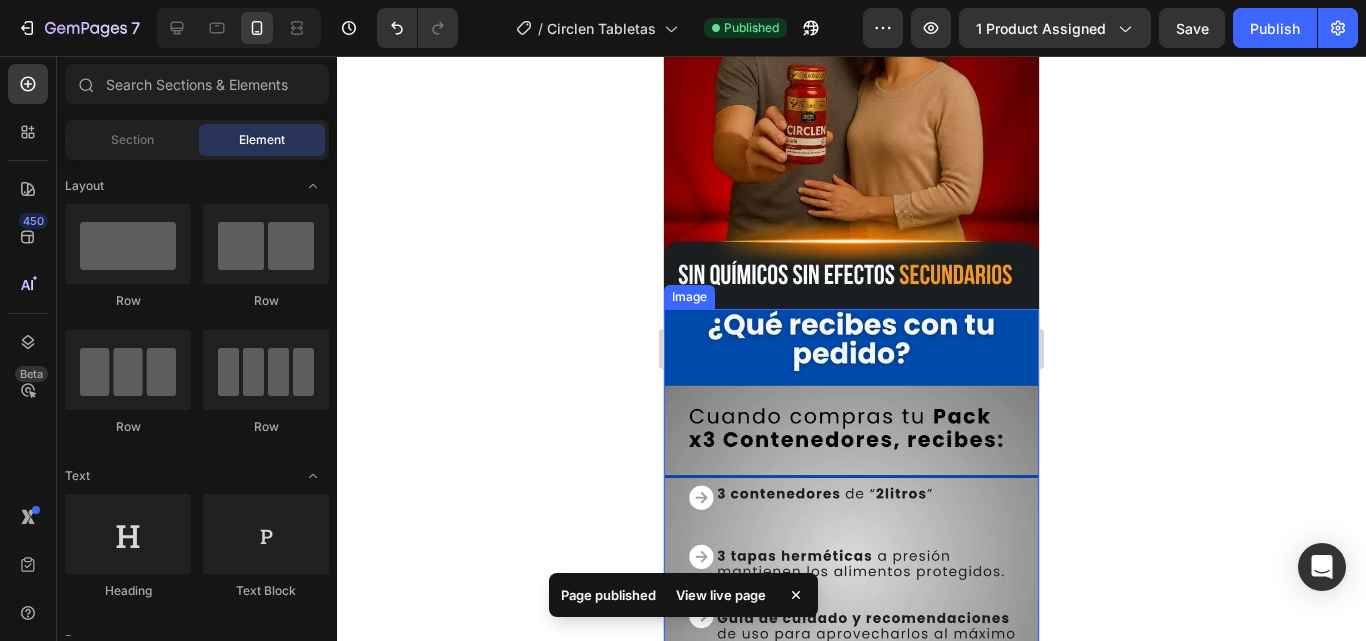 click at bounding box center (851, 559) 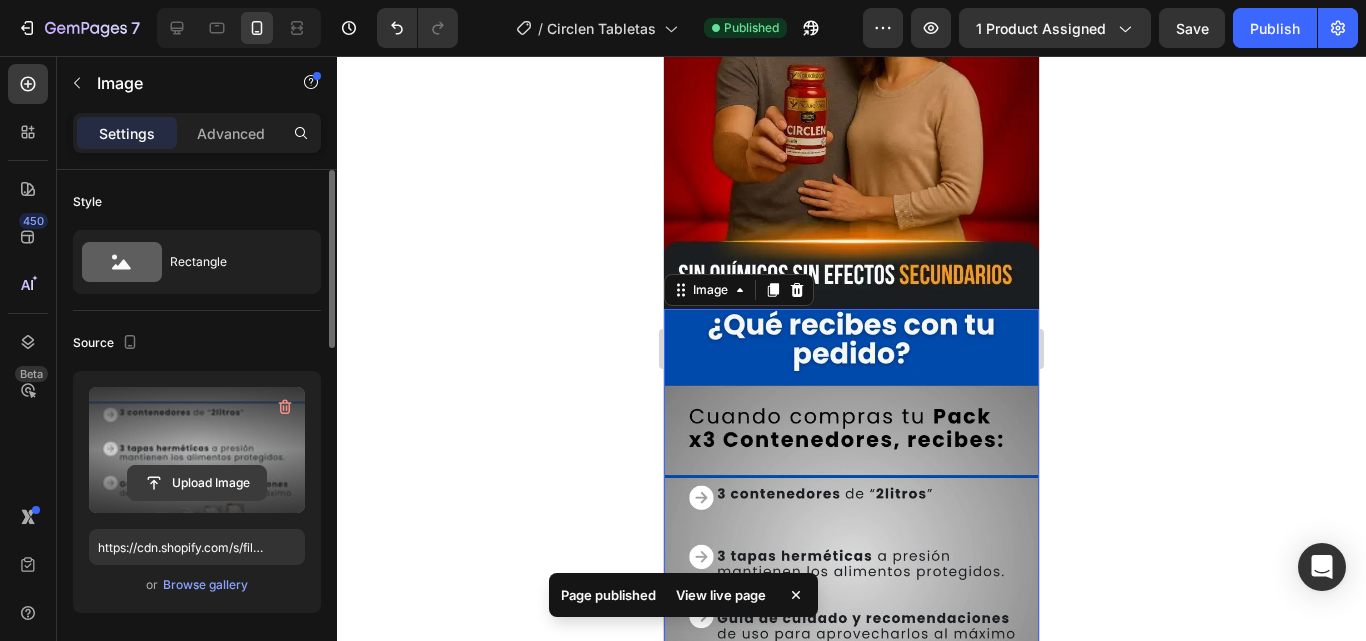 click 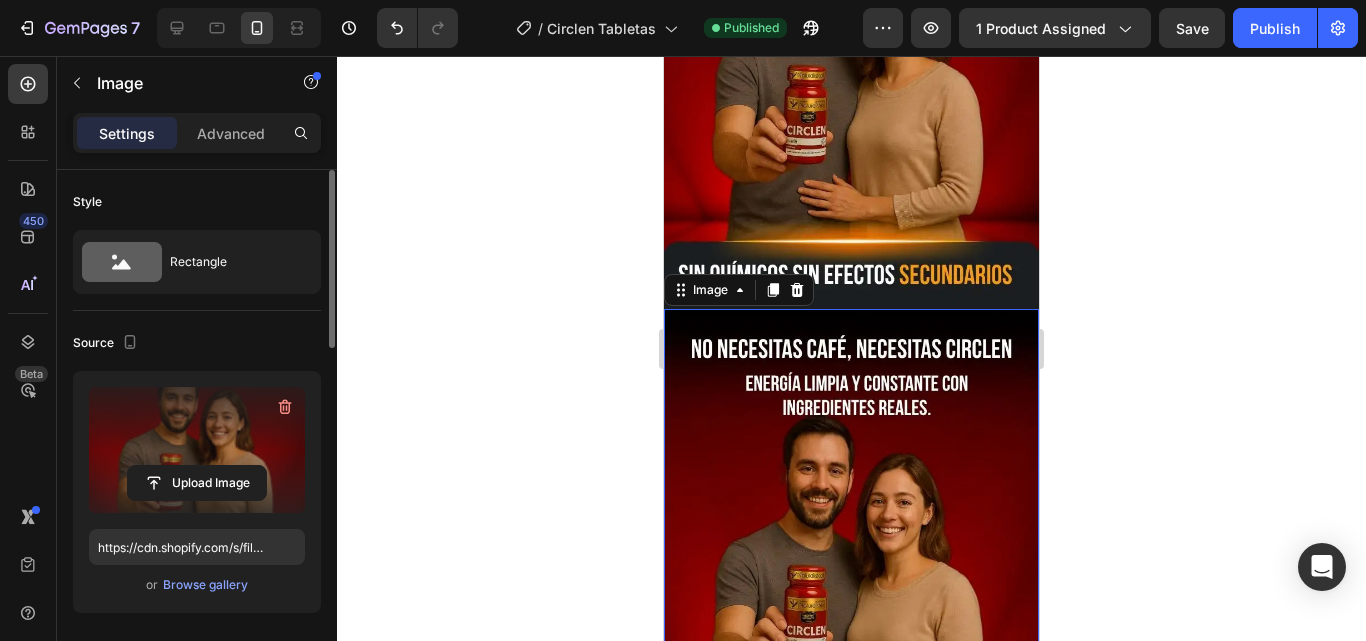 click at bounding box center [851, 559] 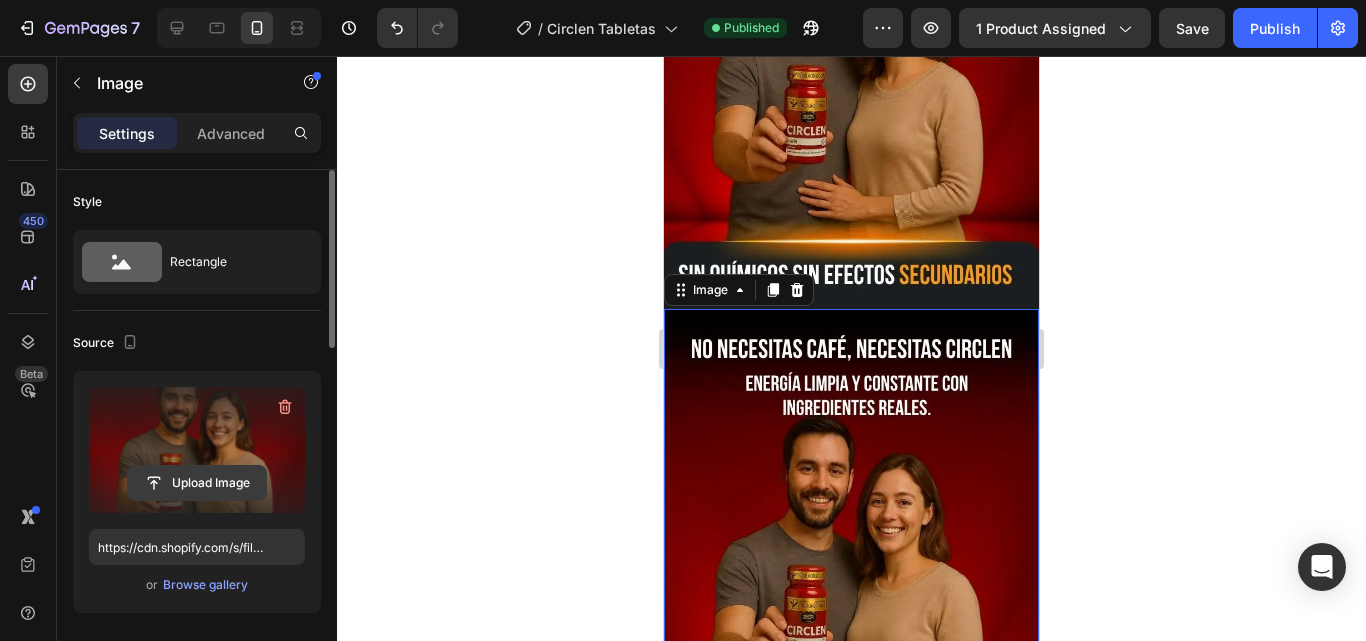 click 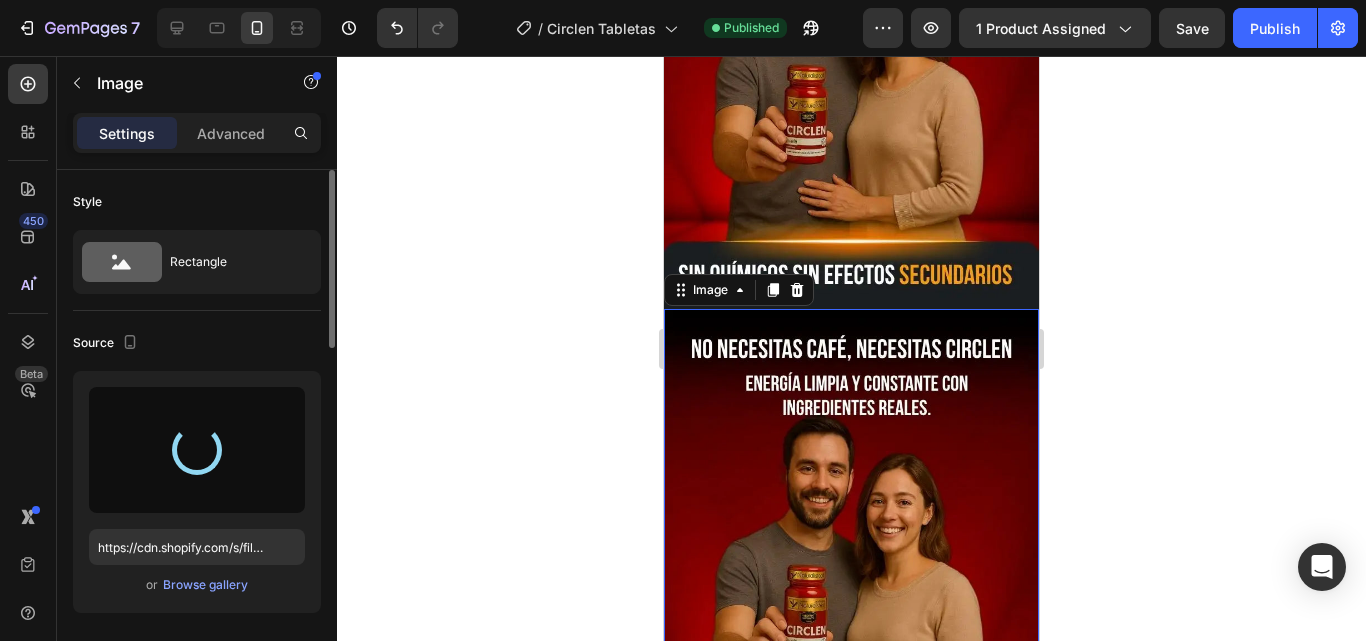 type on "https://cdn.shopify.com/s/files/1/0671/9664/9517/files/gempages_559782329577374501-29430474-e5a7-4273-bbb6-65804d9334cc.webp" 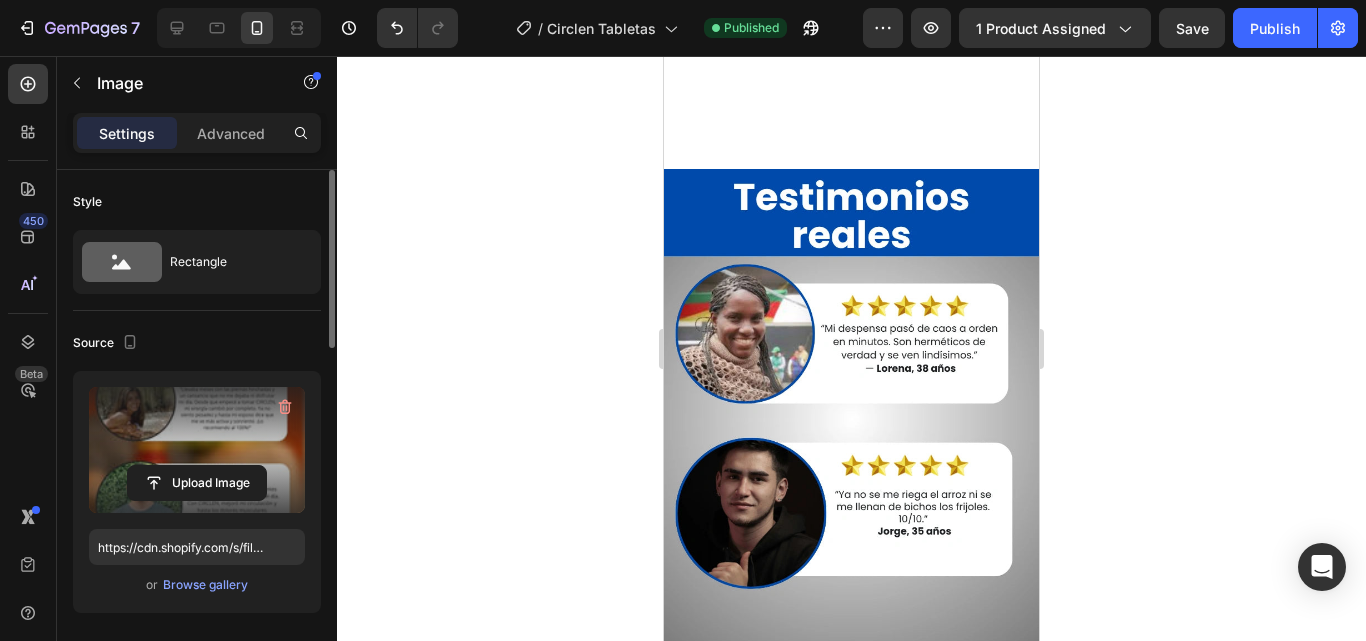 scroll, scrollTop: 2800, scrollLeft: 0, axis: vertical 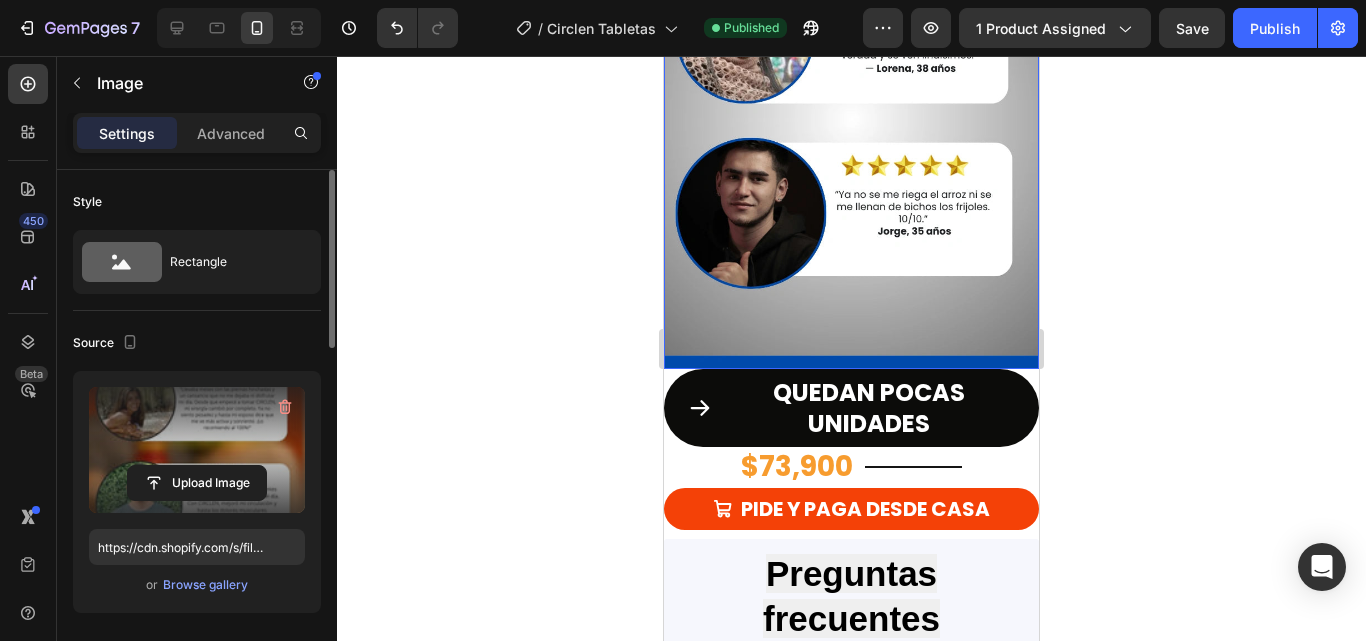 click at bounding box center [851, 119] 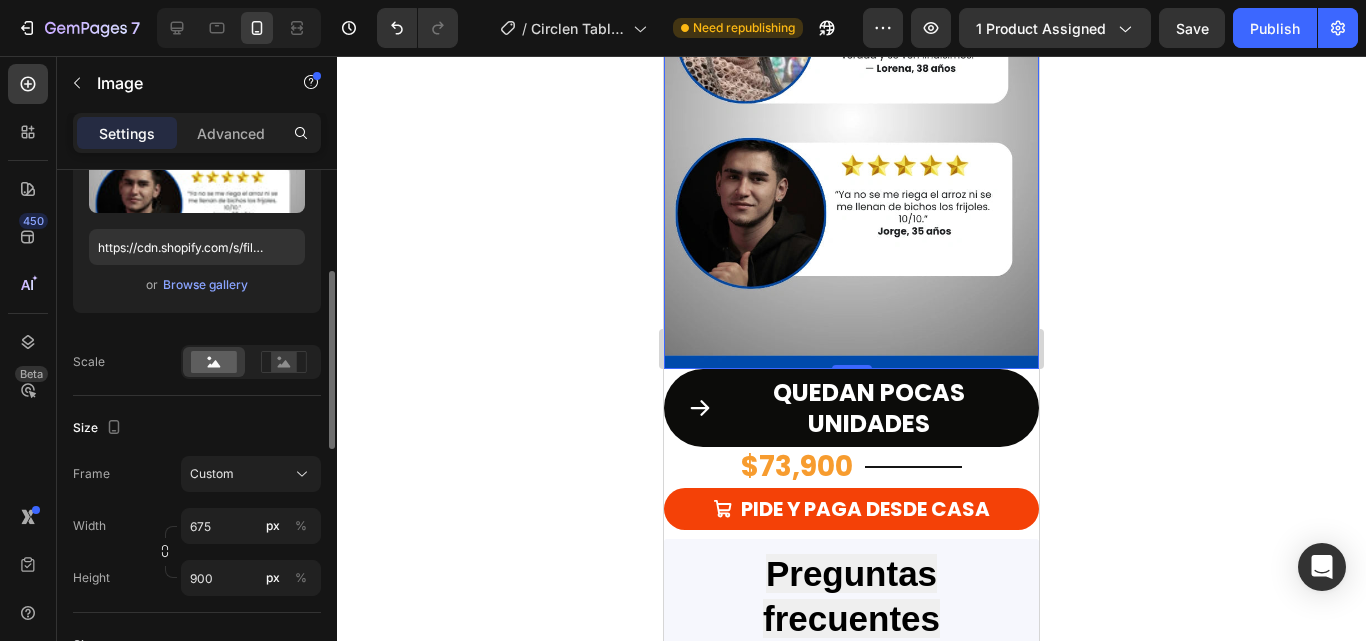 click at bounding box center [851, 119] 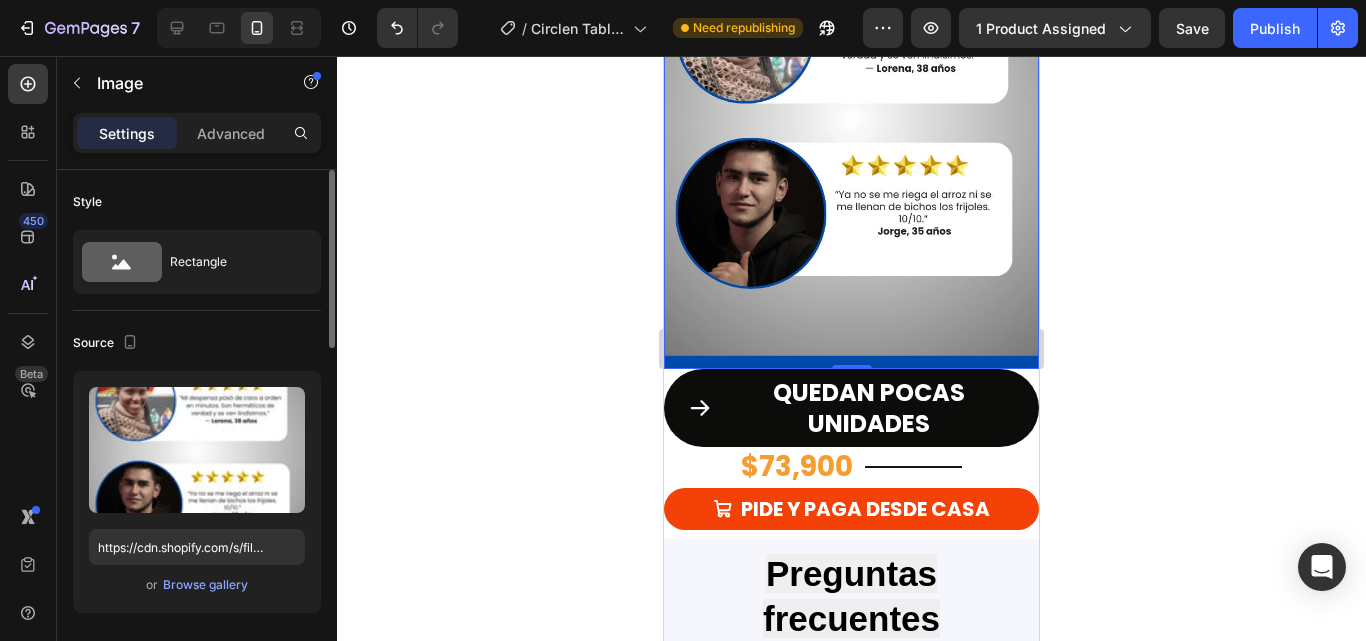 scroll, scrollTop: 100, scrollLeft: 0, axis: vertical 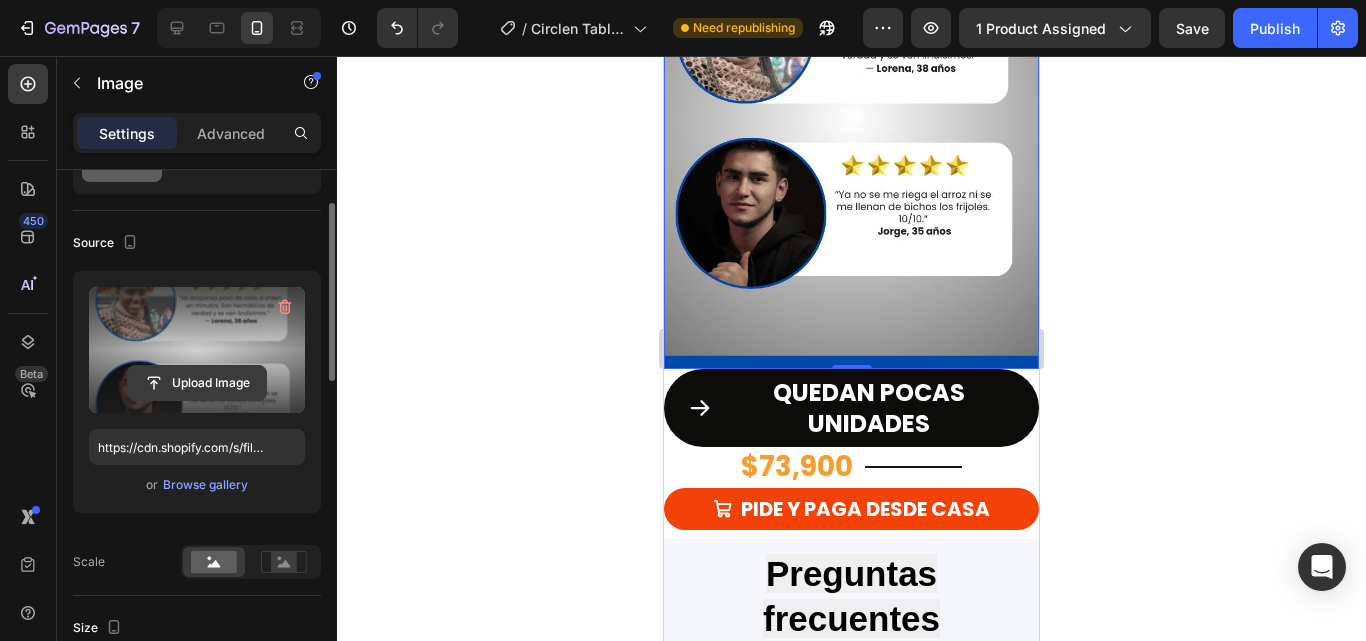 click 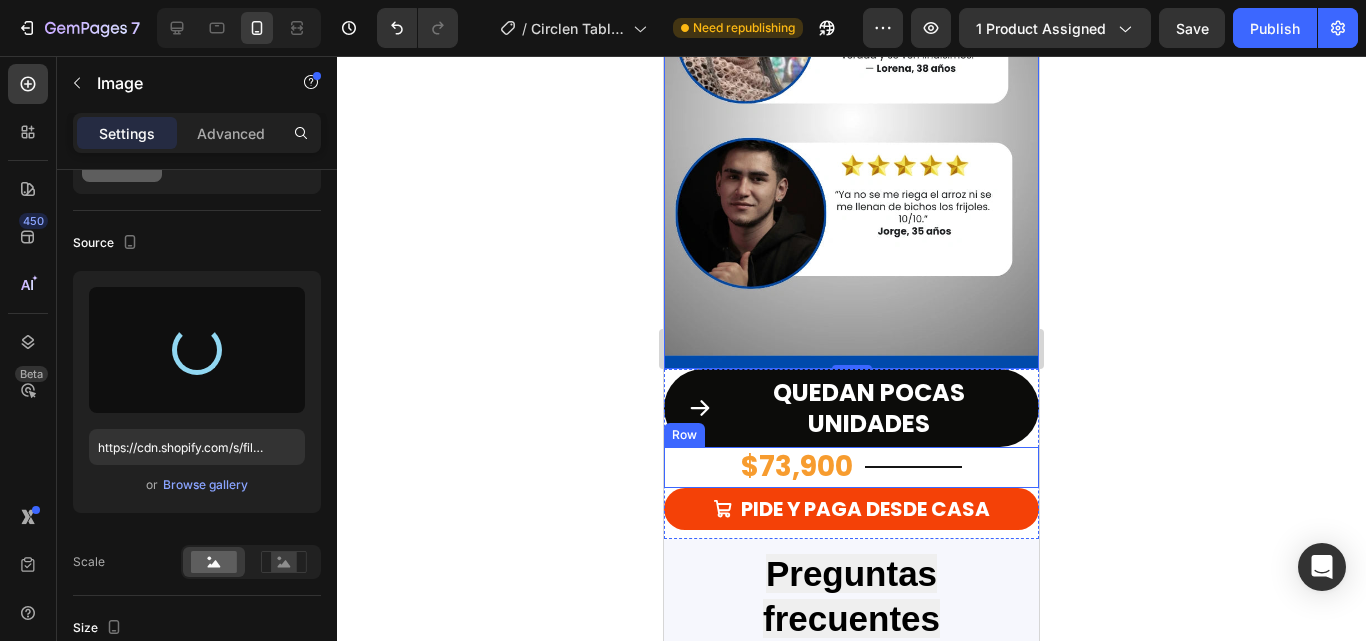 type on "https://cdn.shopify.com/s/files/1/0671/9664/9517/files/gempages_559782329577374501-1b9a6bca-fa36-46ed-9a91-dfcbaf56f35e.webp" 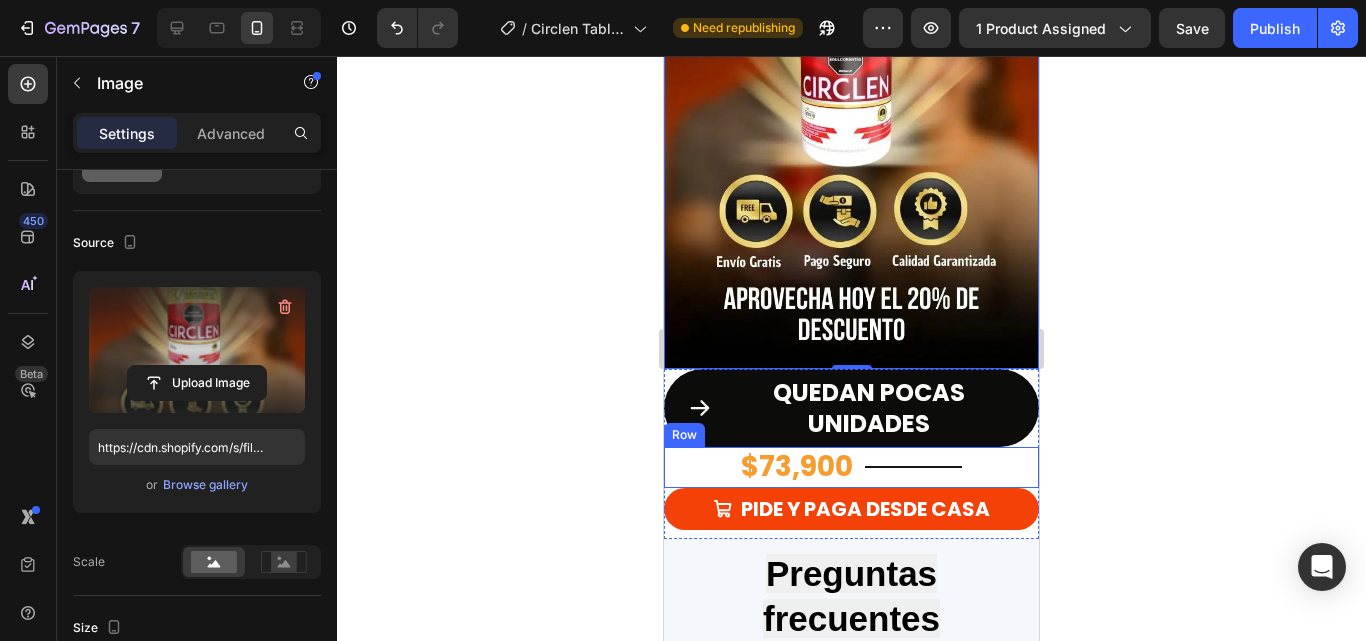 click on "$73,900 Product Price Product Price $88,700 Product Price Product Price Row" at bounding box center (851, 467) 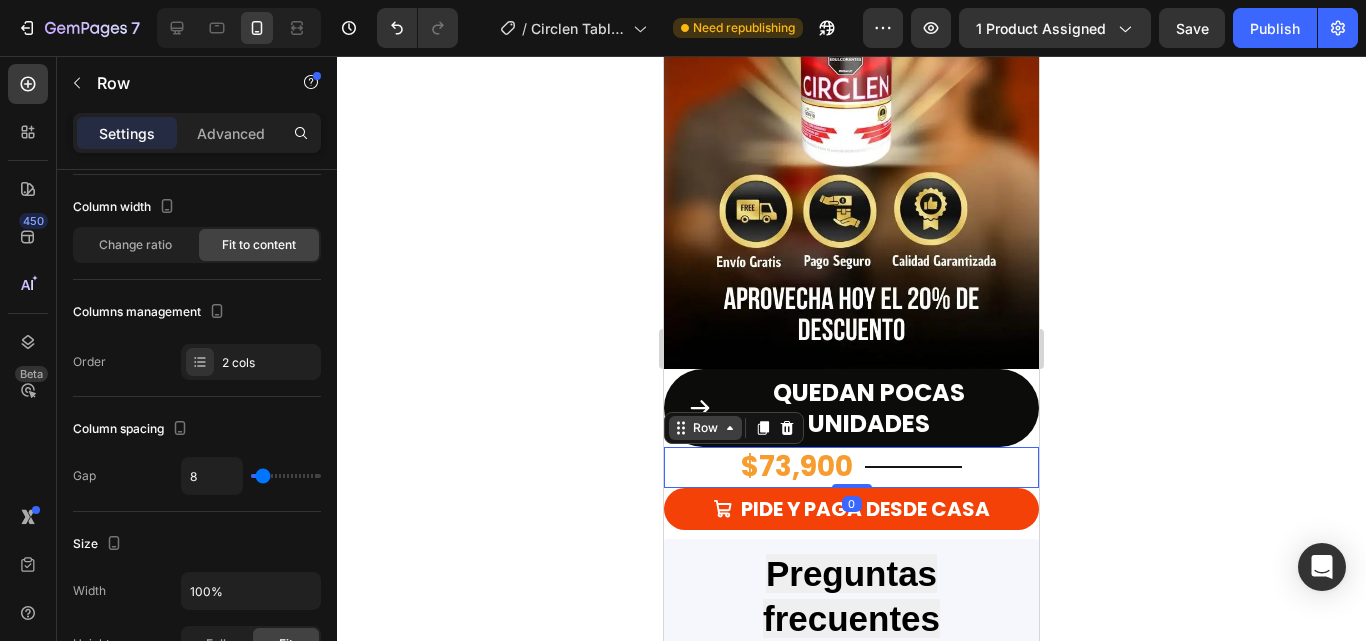 scroll, scrollTop: 0, scrollLeft: 0, axis: both 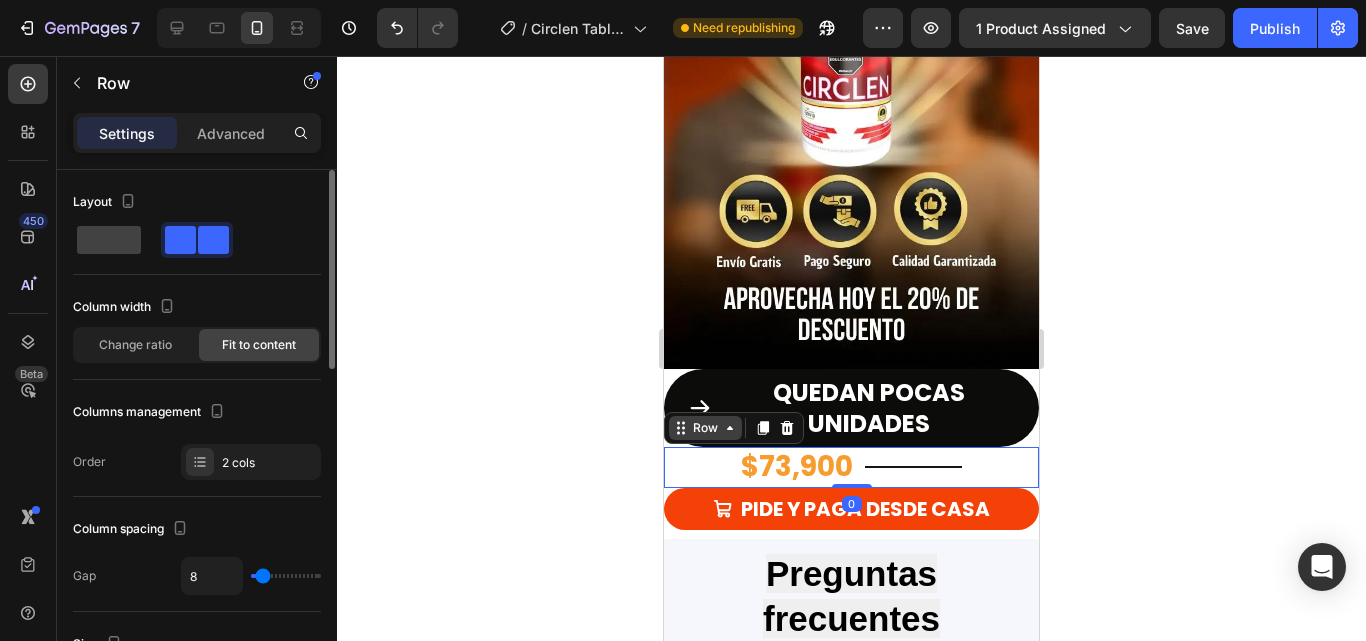 click on "Row" at bounding box center (705, 428) 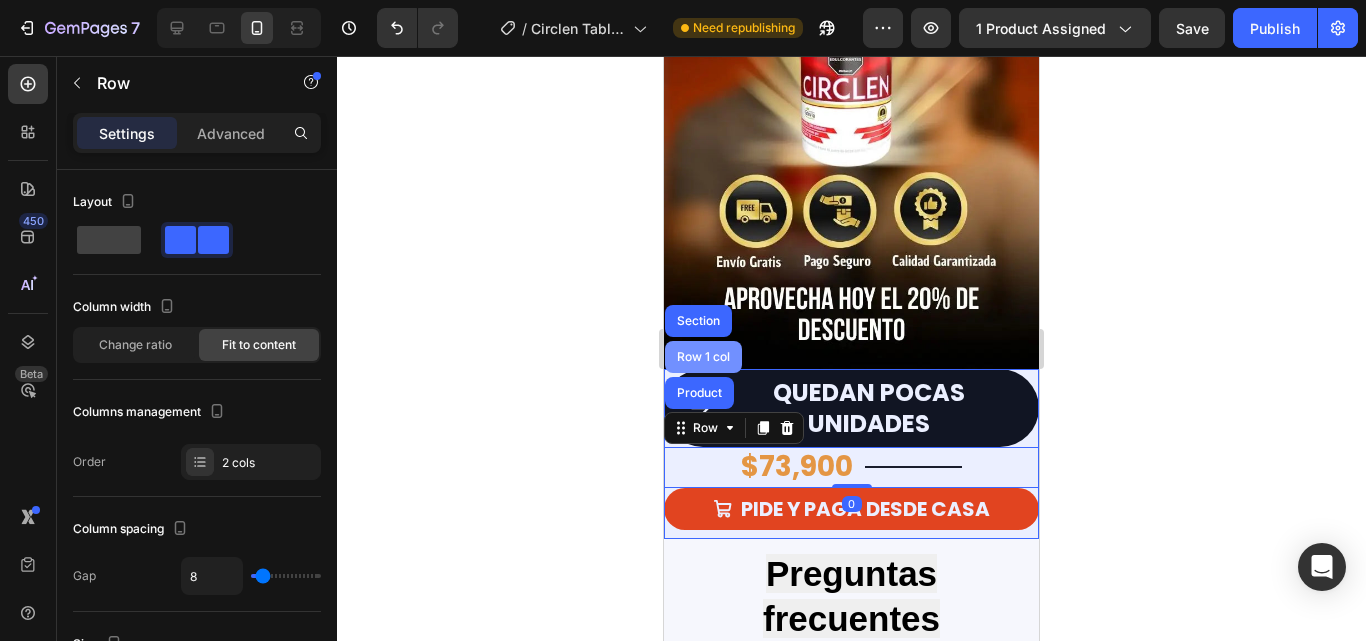 click on "Row 1 col" at bounding box center [703, 357] 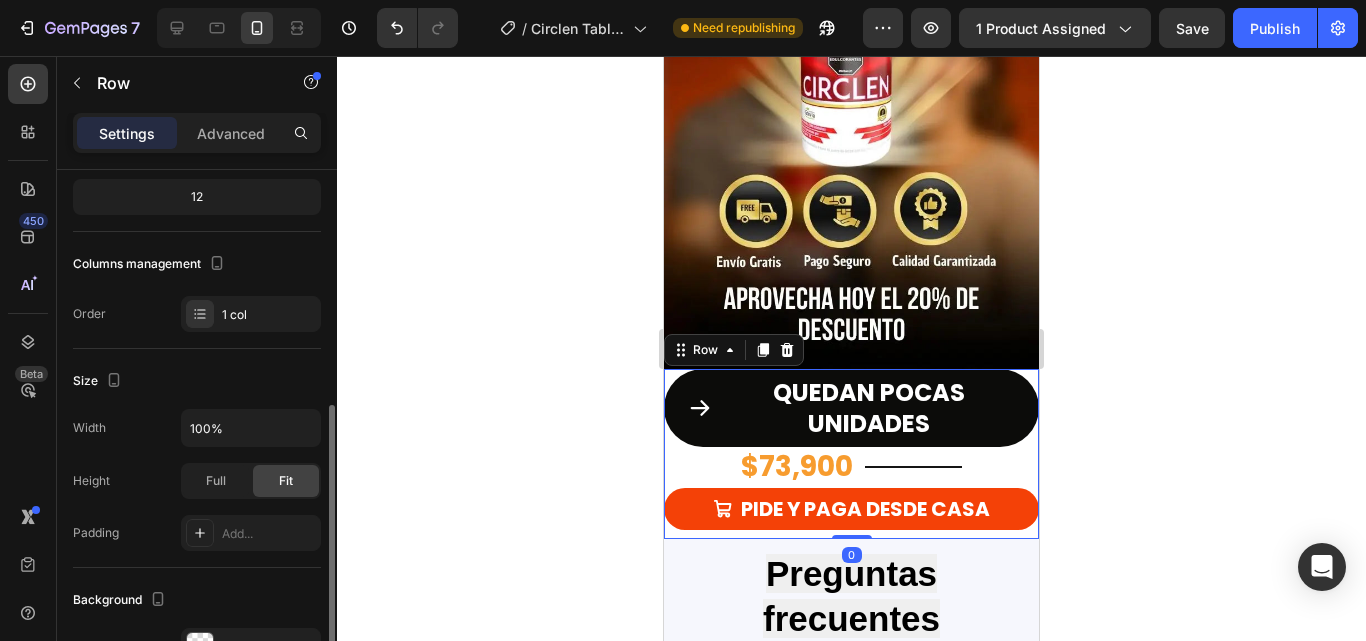 scroll, scrollTop: 300, scrollLeft: 0, axis: vertical 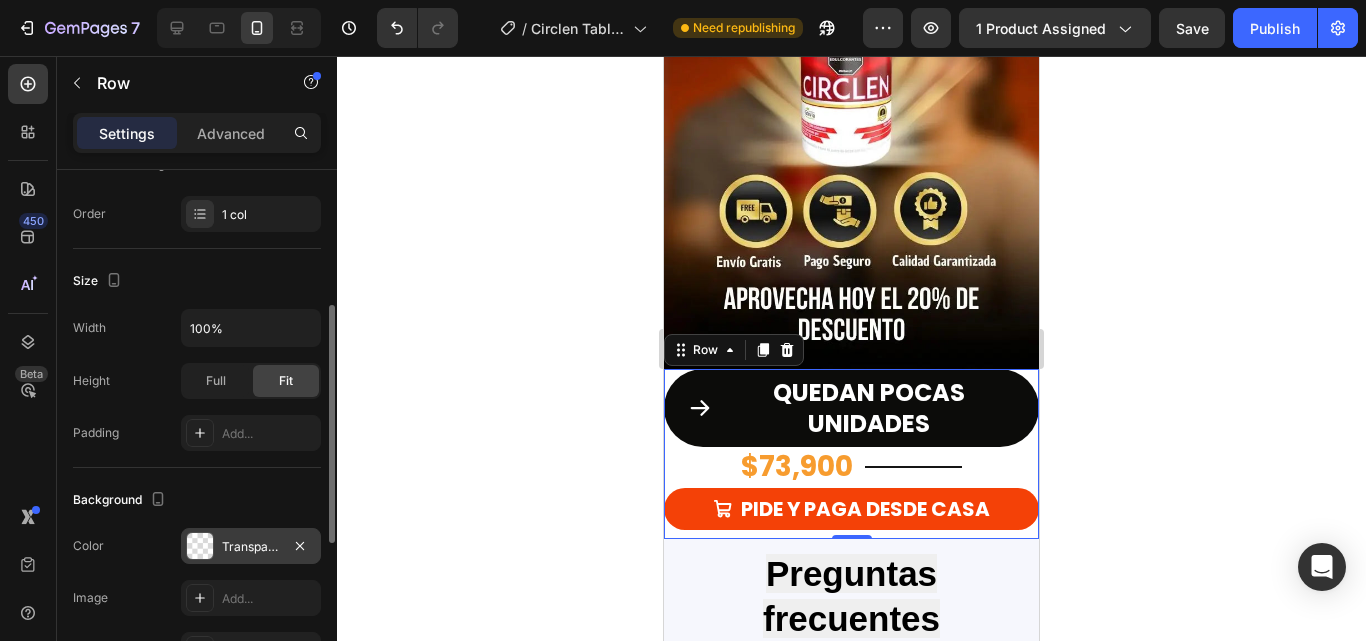 click at bounding box center (200, 546) 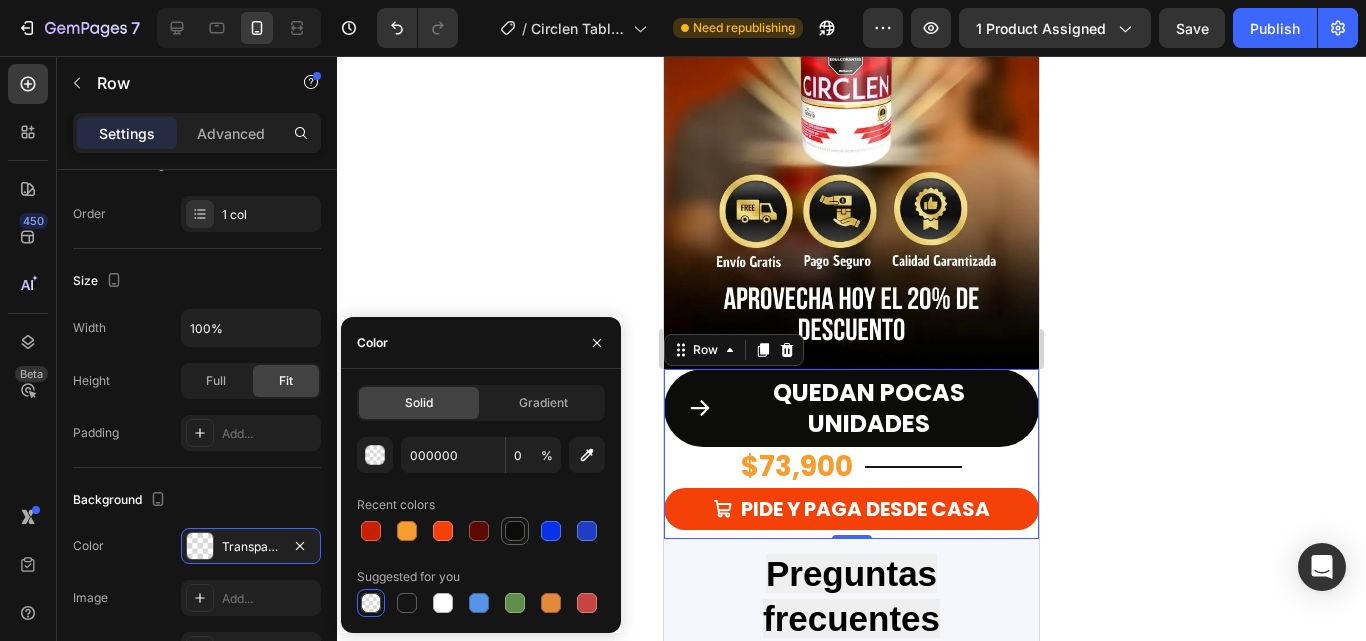 click at bounding box center (515, 531) 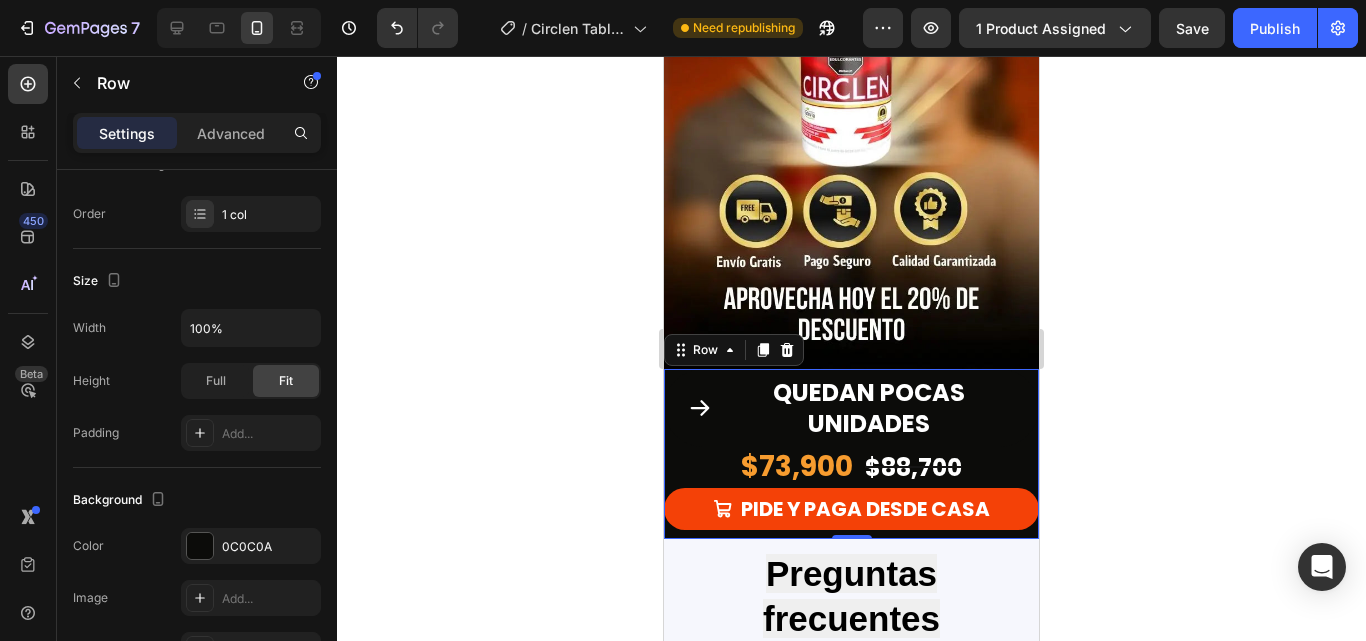 click 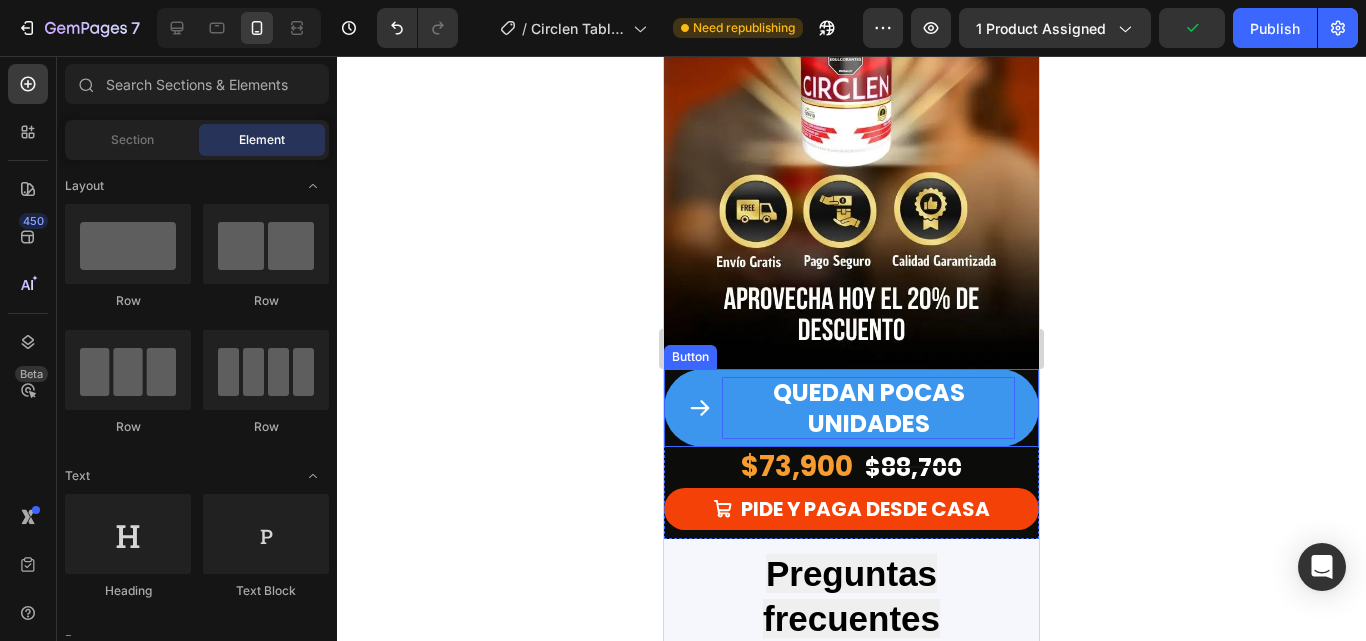 click on "QUEDAN POCAS UNIDADES" at bounding box center [868, 408] 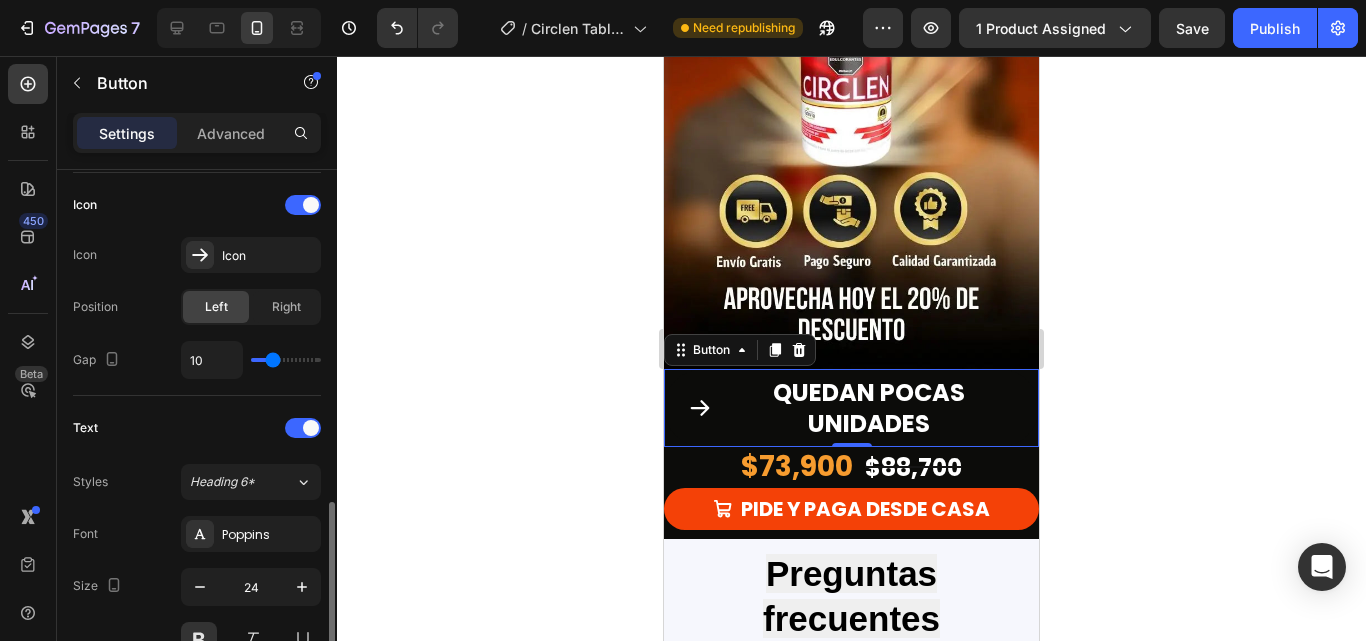 scroll, scrollTop: 700, scrollLeft: 0, axis: vertical 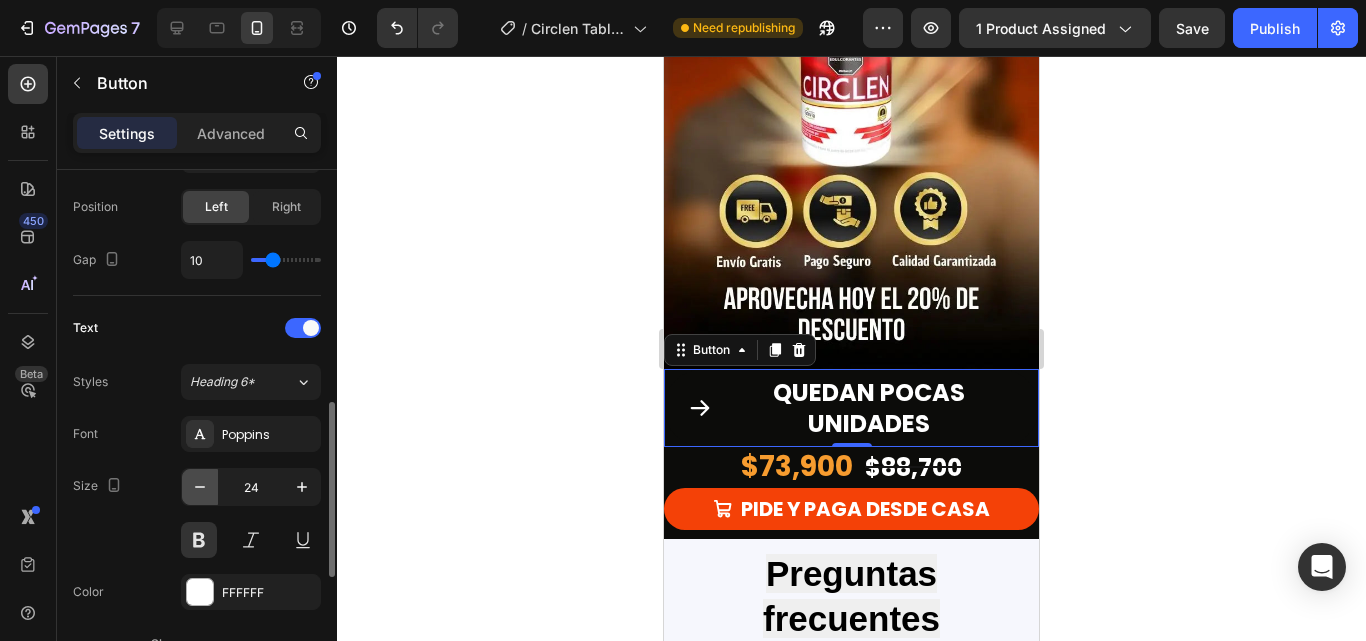 click at bounding box center (200, 487) 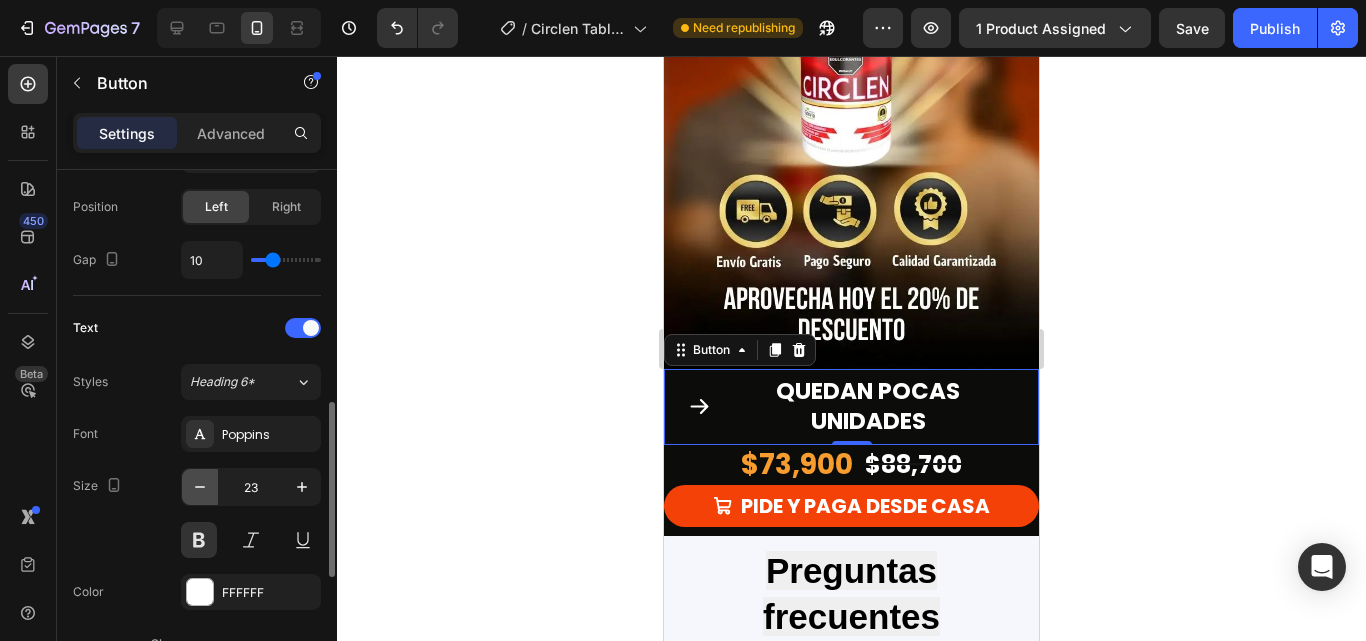 click at bounding box center [200, 487] 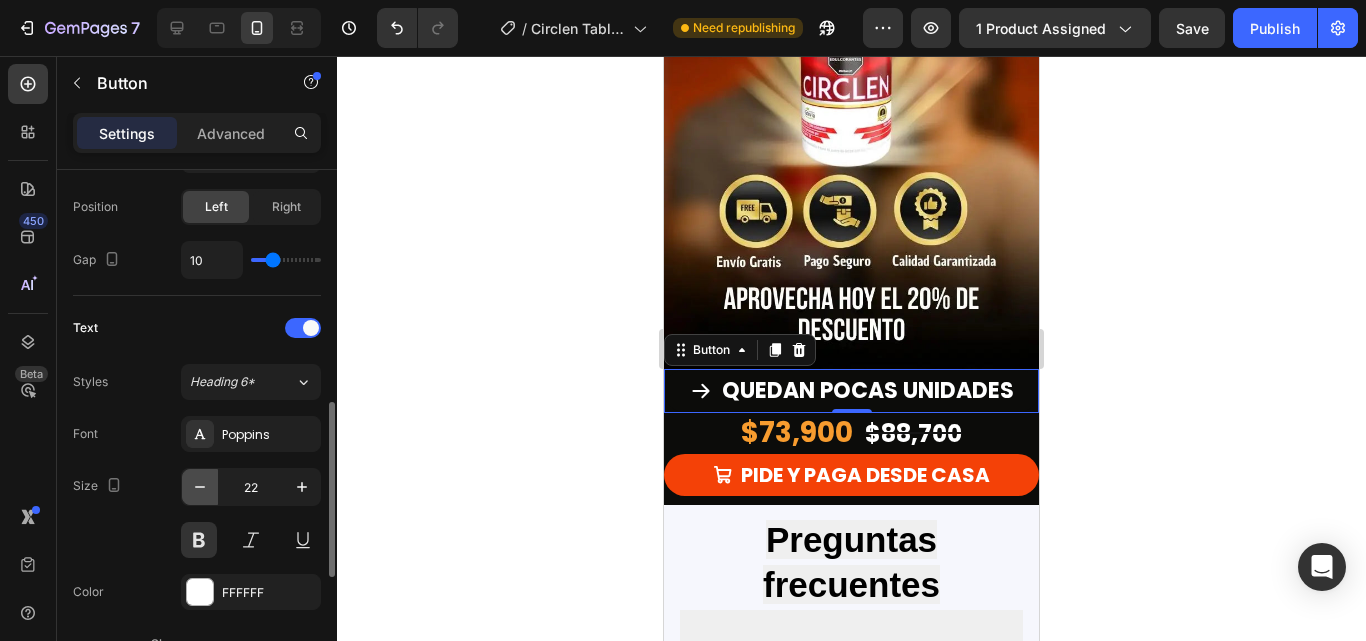 click at bounding box center (200, 487) 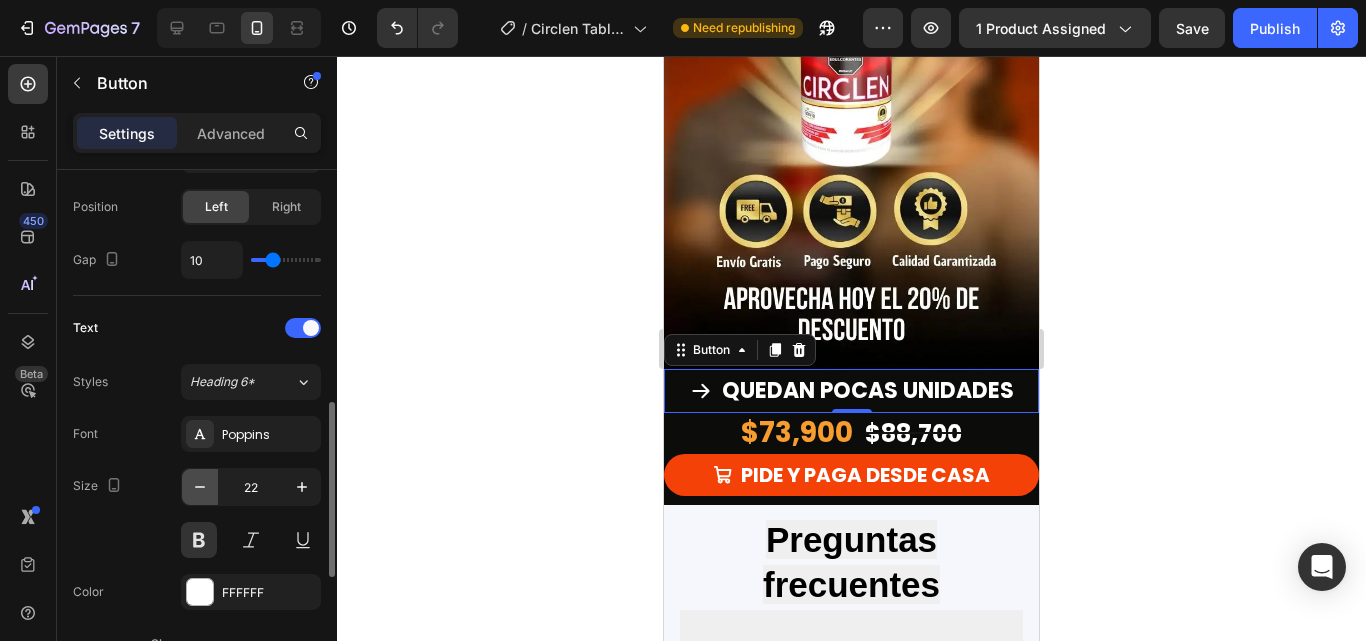 type on "21" 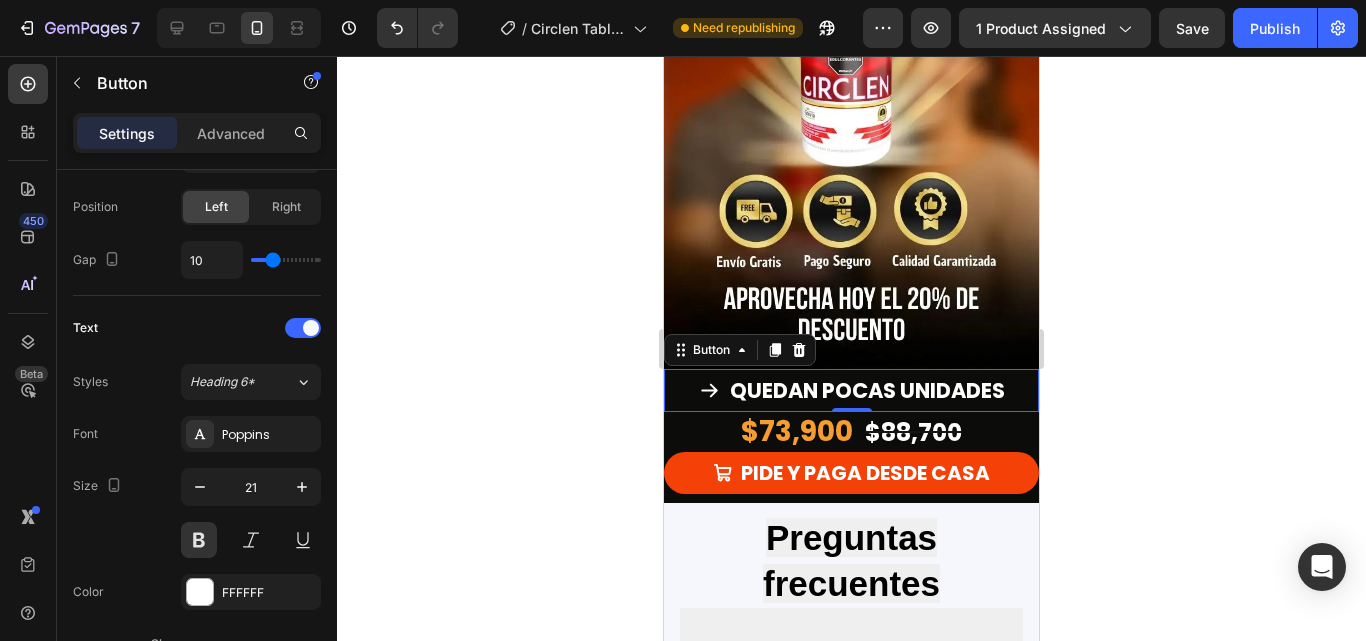 click 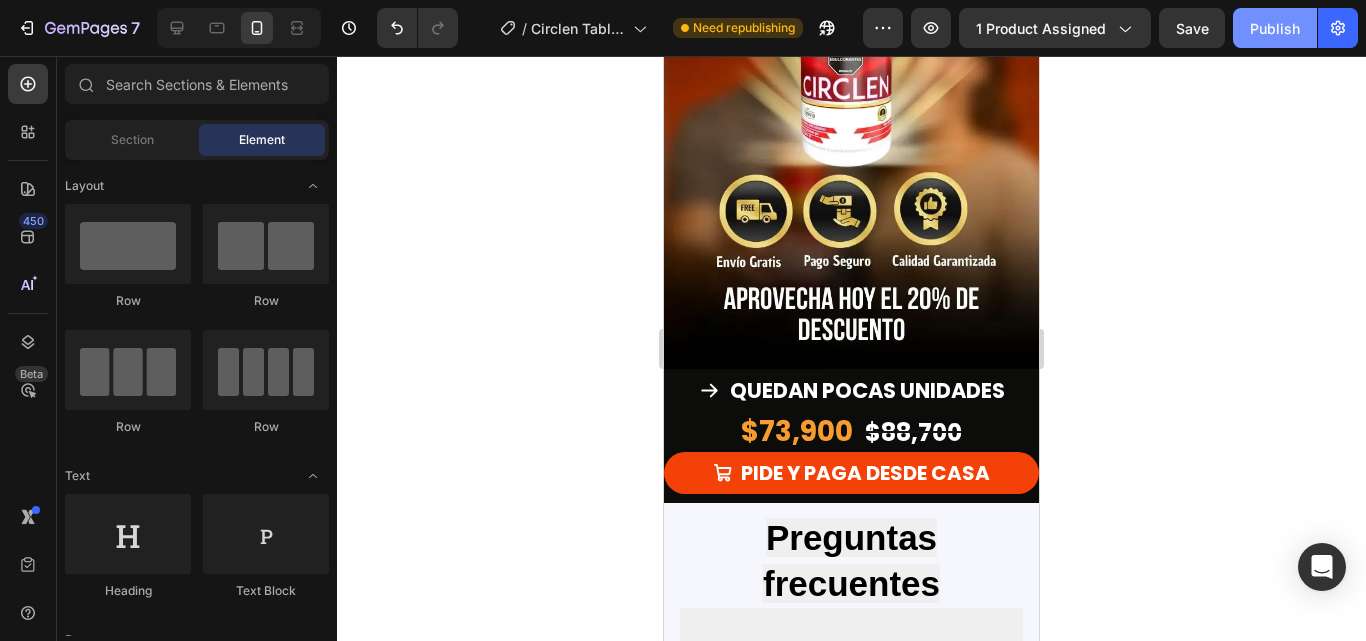 click on "Publish" at bounding box center (1275, 28) 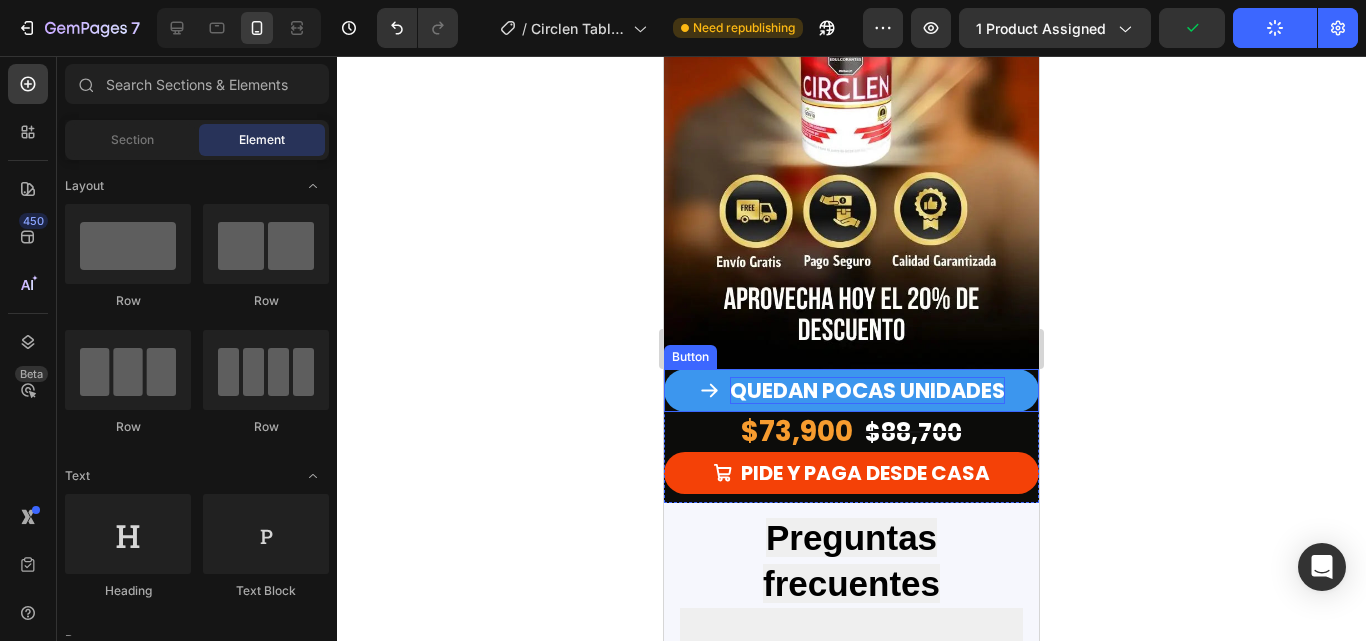click on "QUEDAN POCAS UNIDADES" at bounding box center (867, 390) 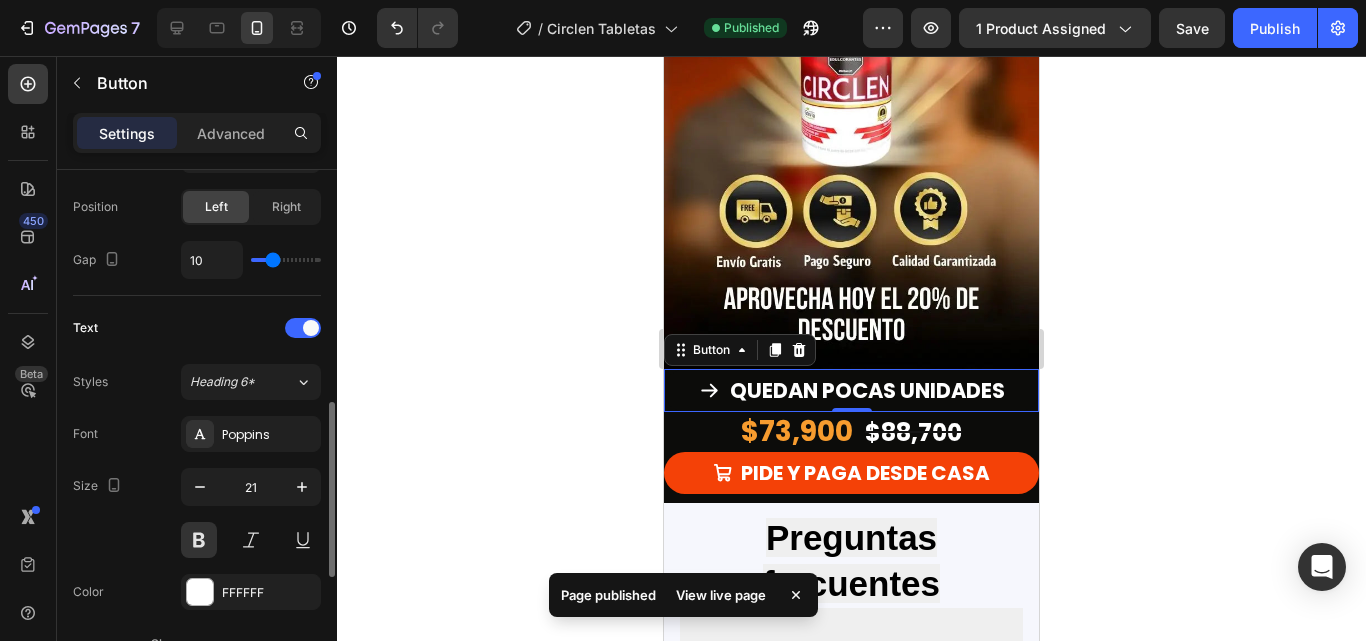 scroll, scrollTop: 800, scrollLeft: 0, axis: vertical 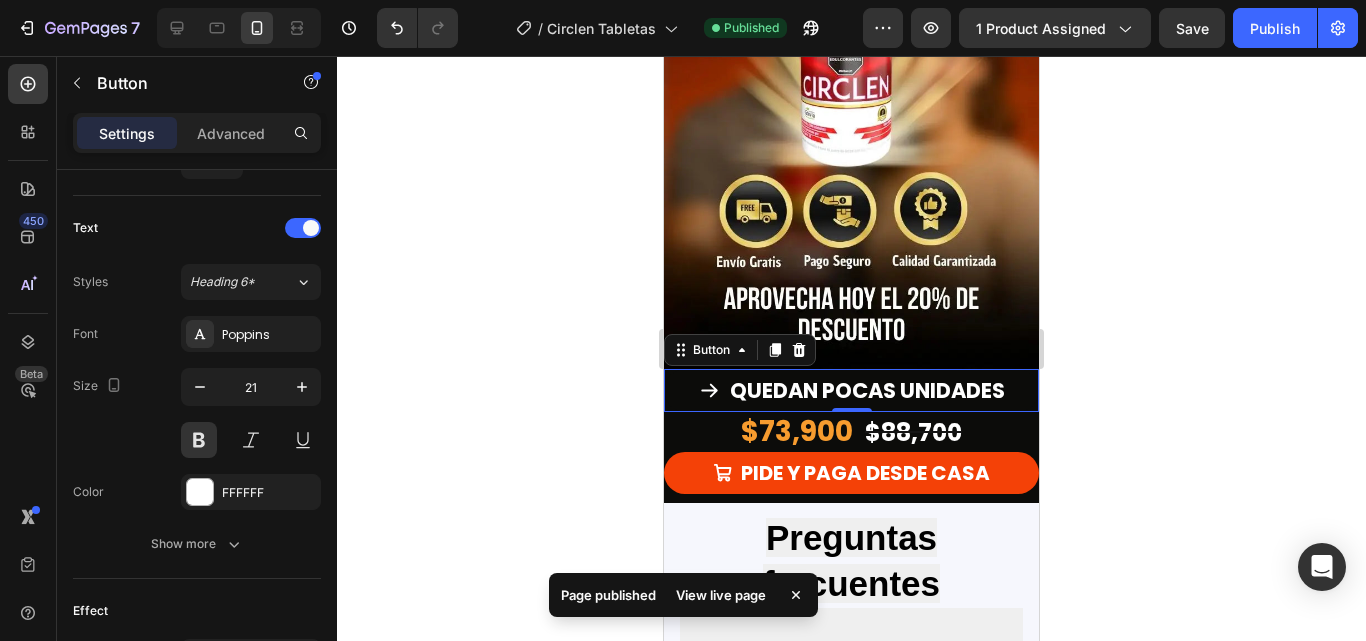 click 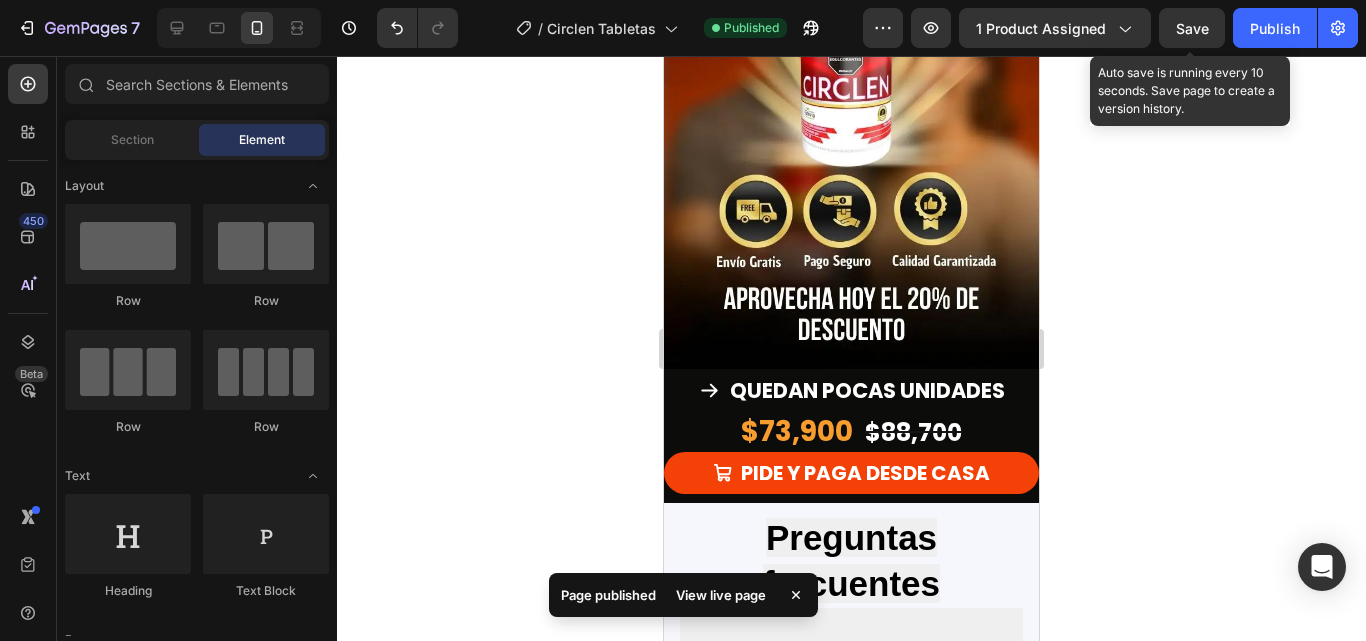 click on "Save" at bounding box center (1192, 28) 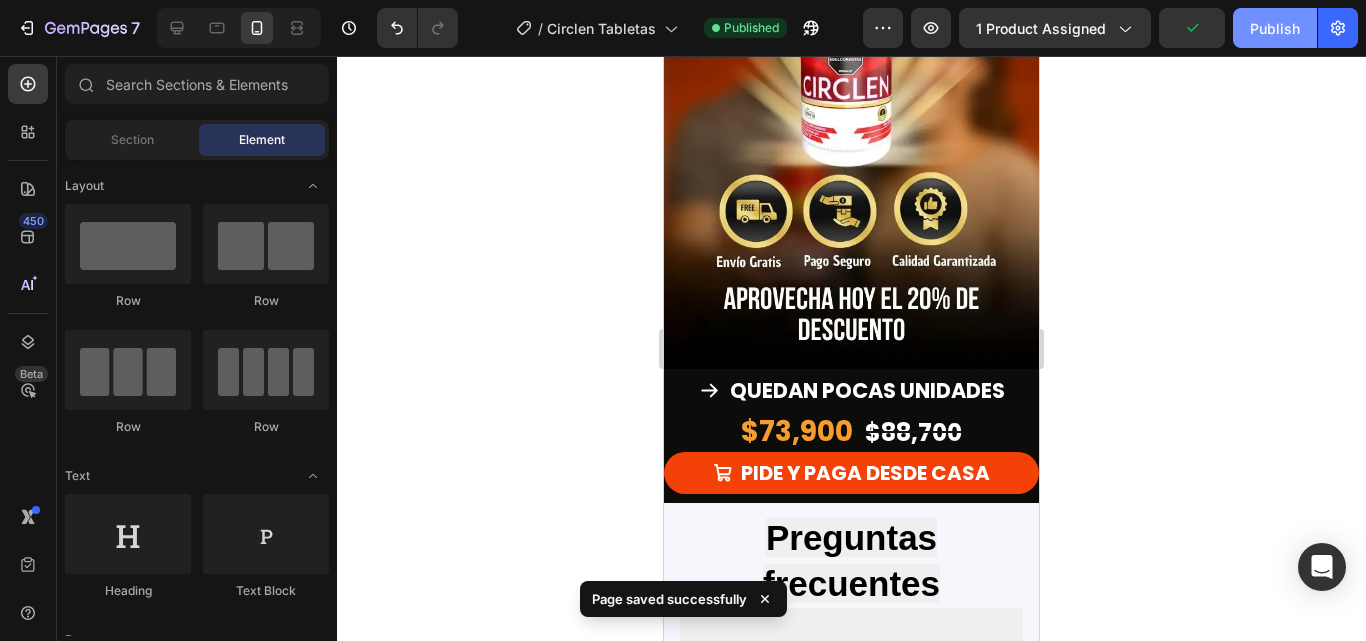 click on "Publish" at bounding box center [1275, 28] 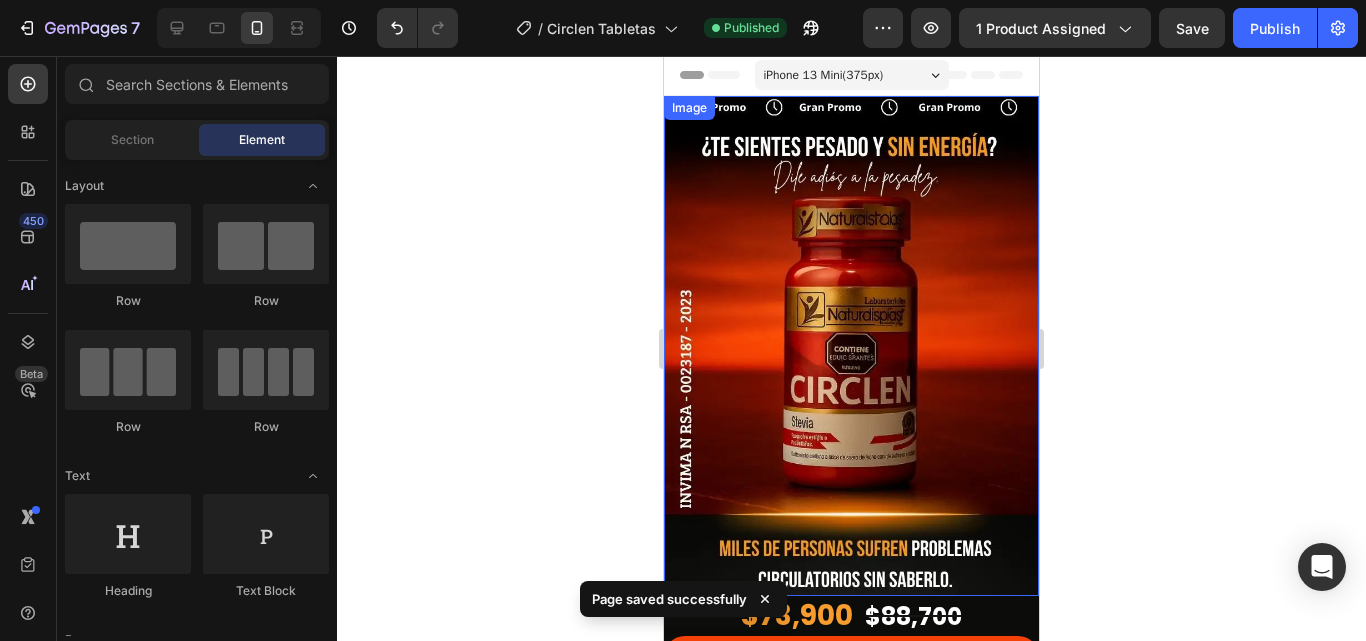 scroll, scrollTop: 0, scrollLeft: 0, axis: both 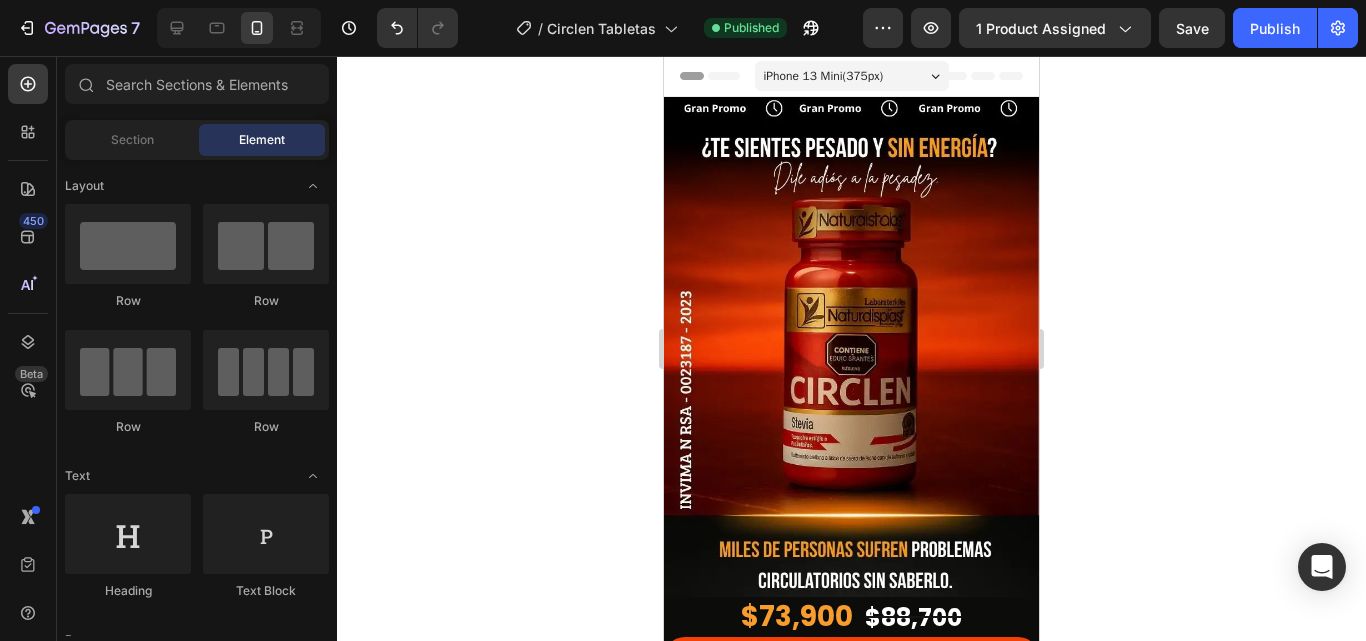 click 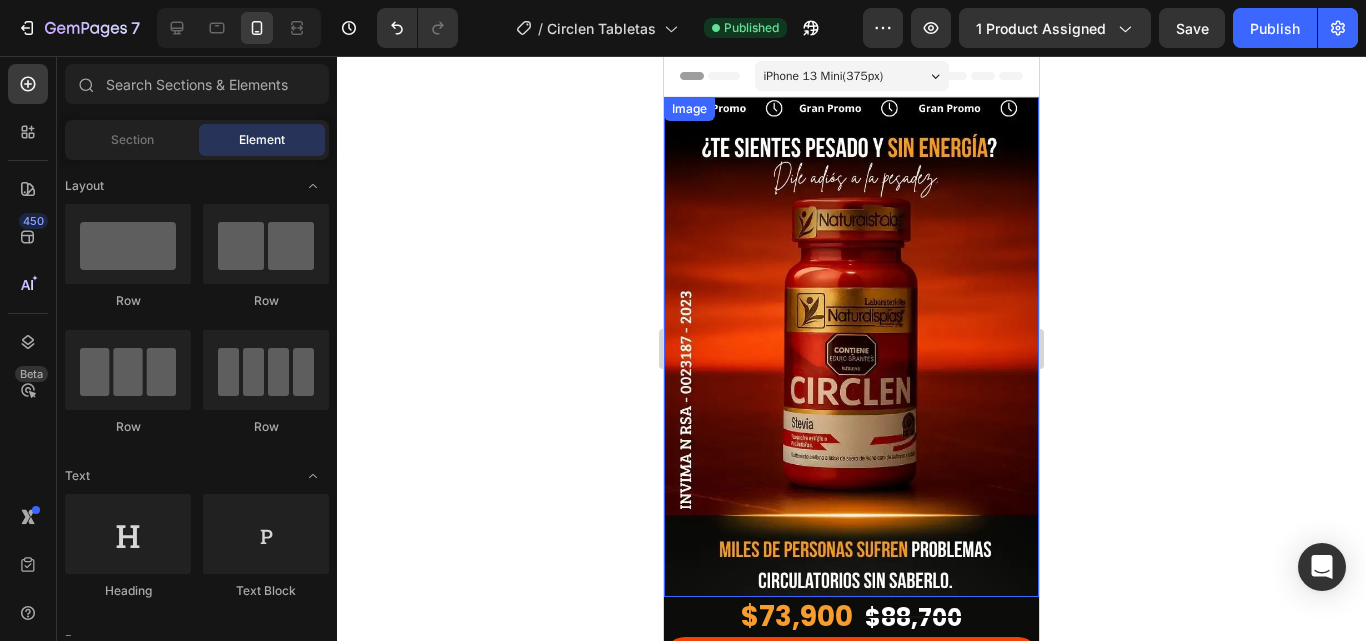 scroll, scrollTop: 100, scrollLeft: 0, axis: vertical 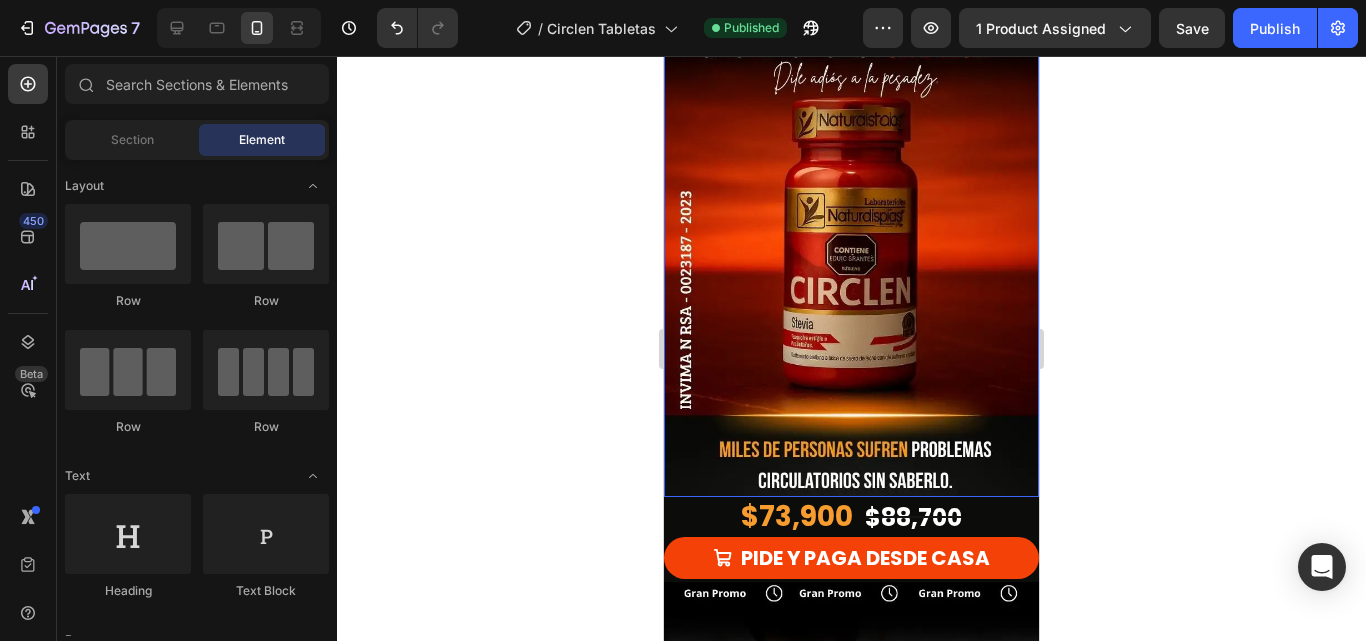 drag, startPoint x: 797, startPoint y: 327, endPoint x: 763, endPoint y: 349, distance: 40.496914 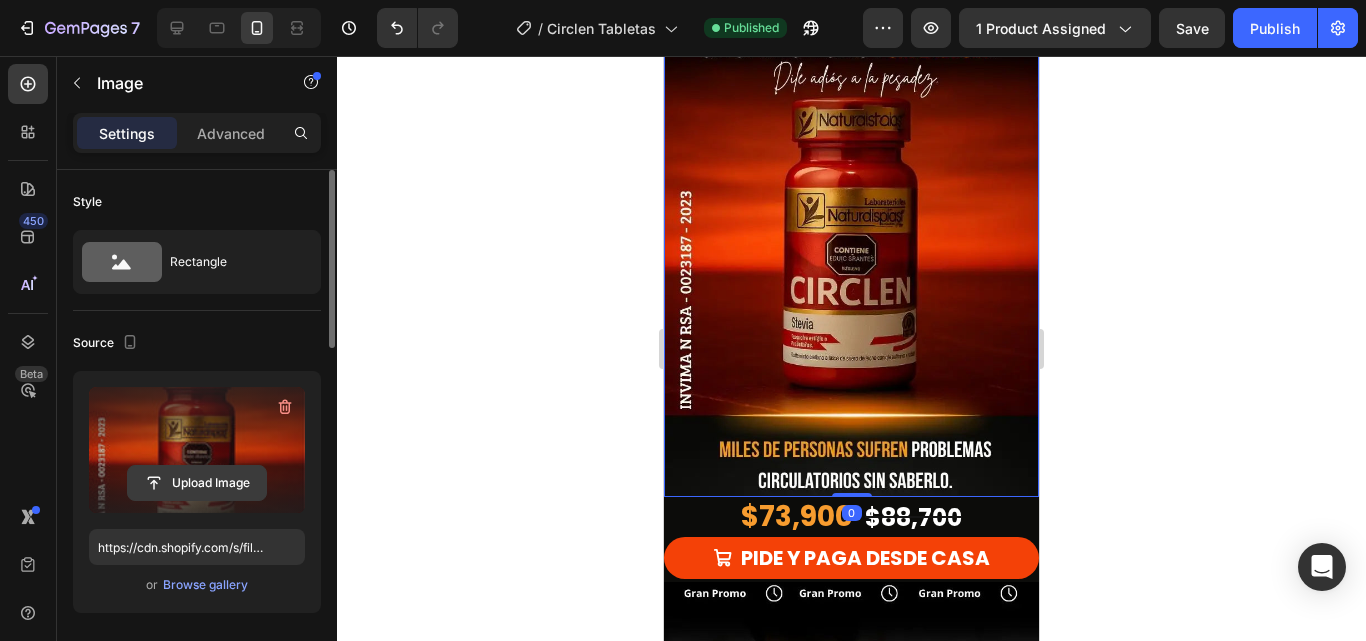 click 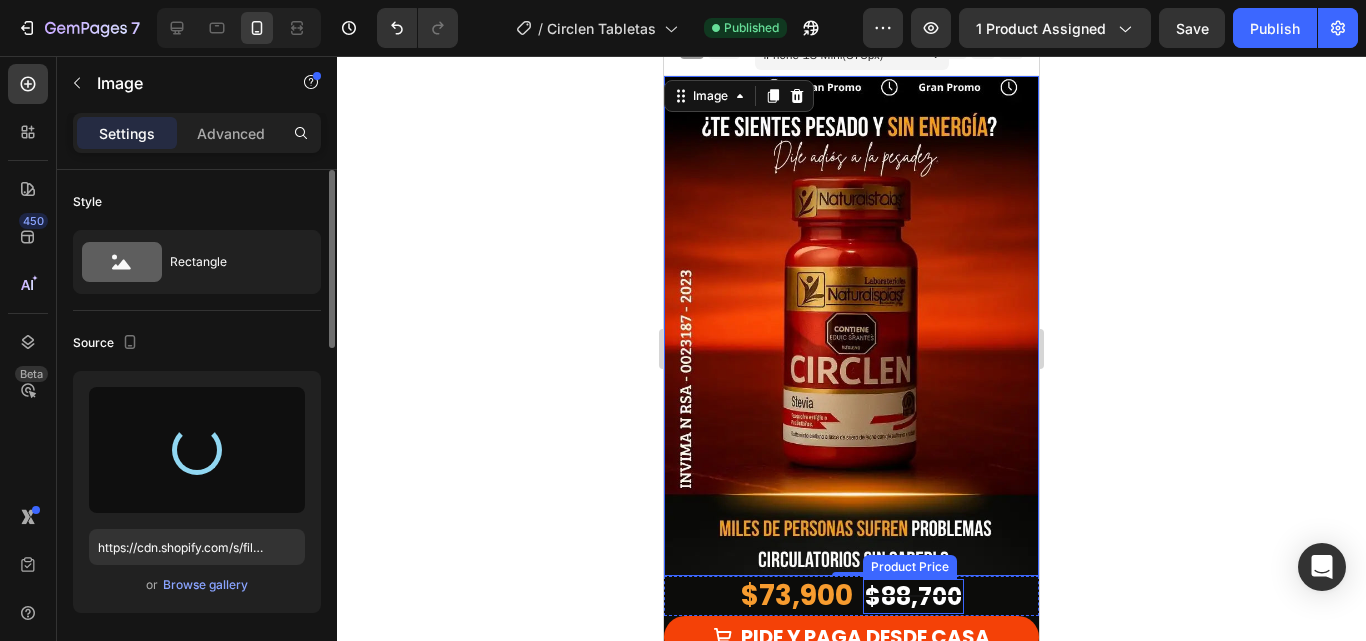 scroll, scrollTop: 0, scrollLeft: 0, axis: both 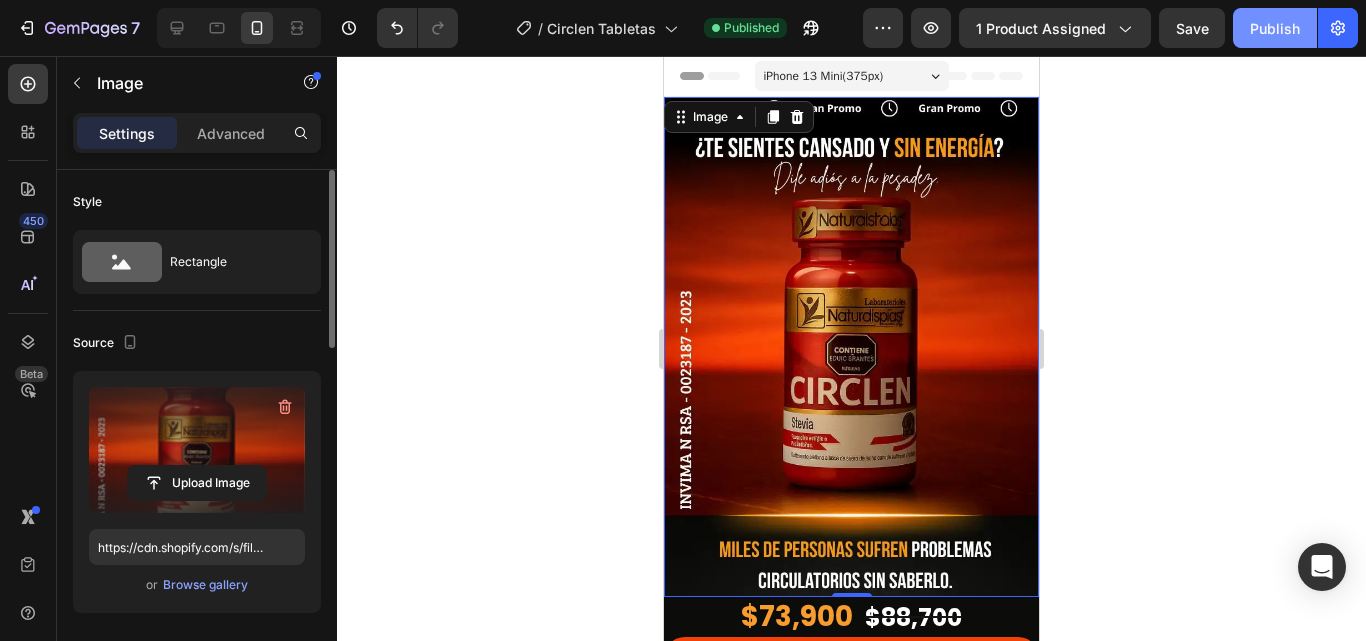 click on "Publish" 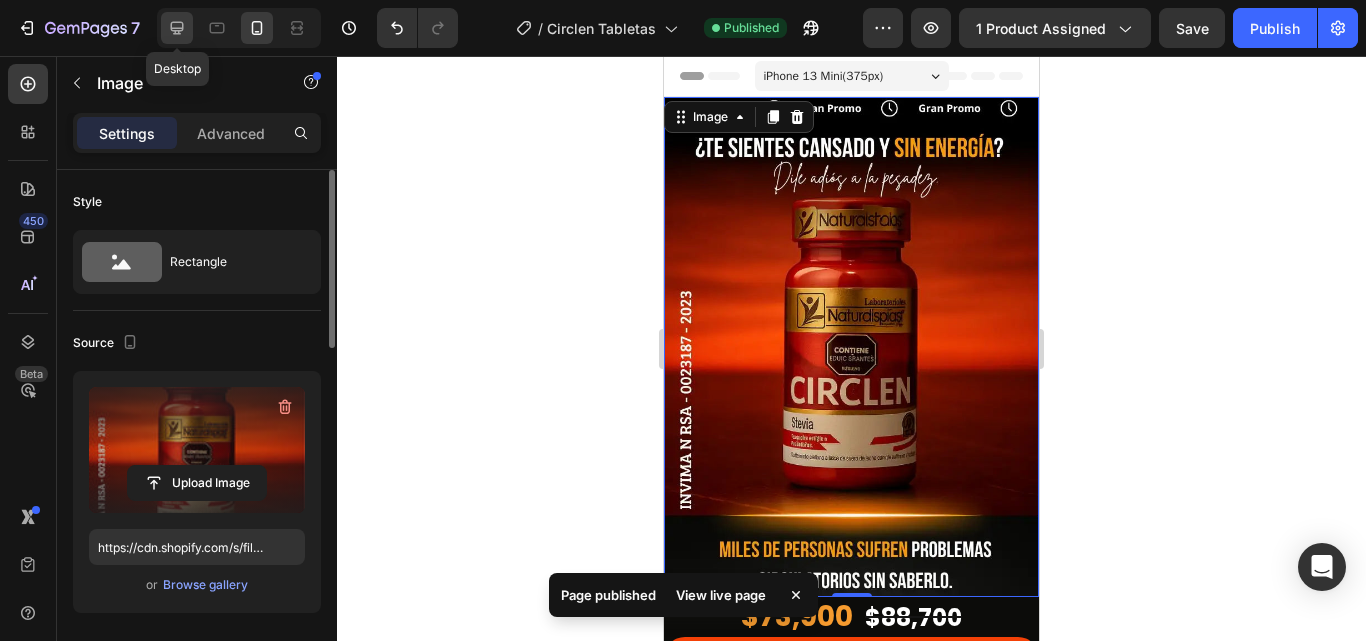 click 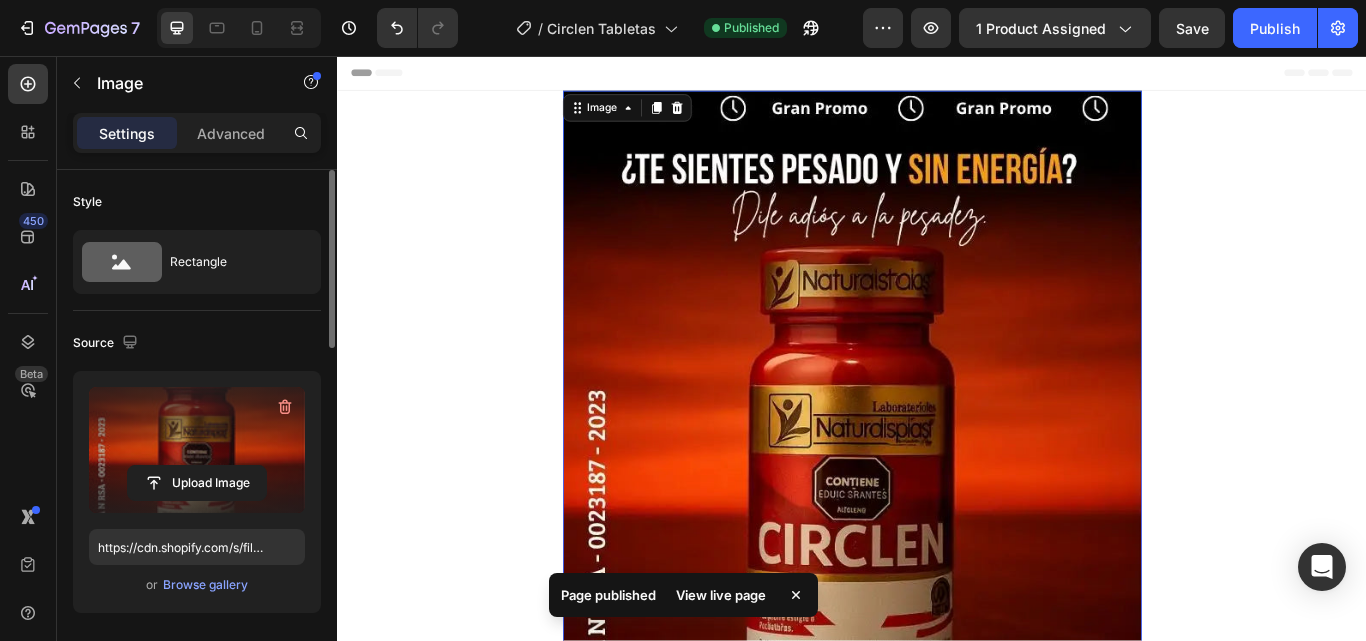 click at bounding box center [937, 547] 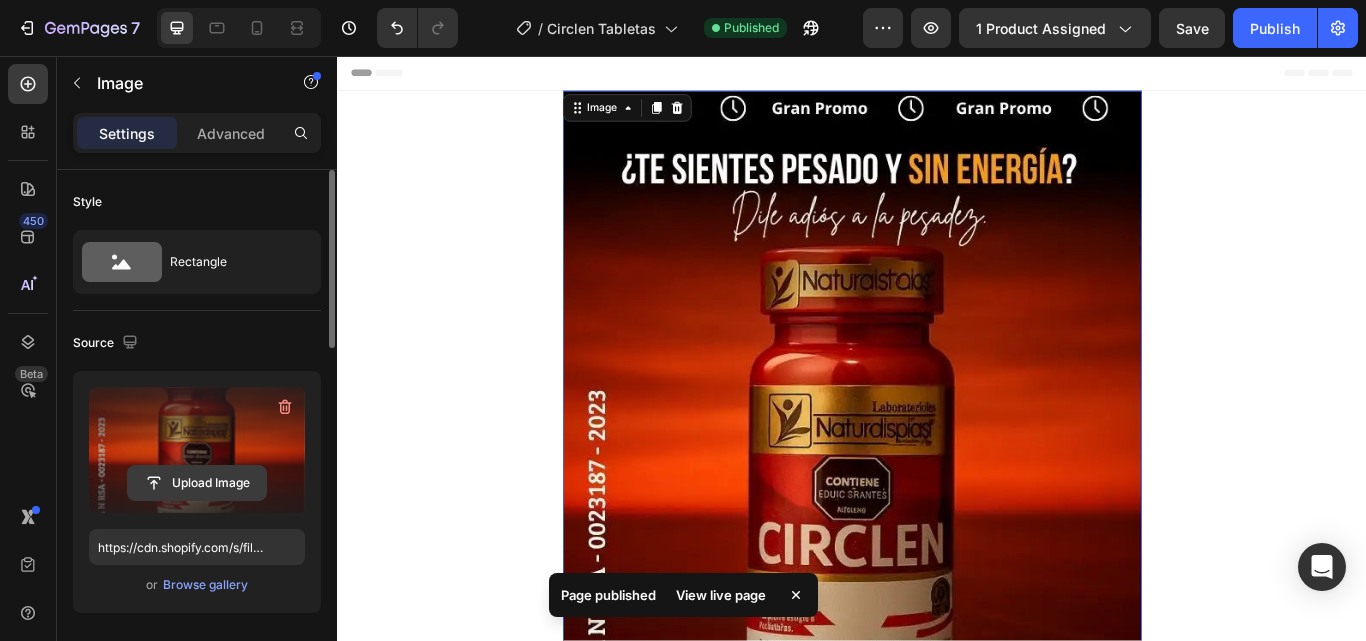 click 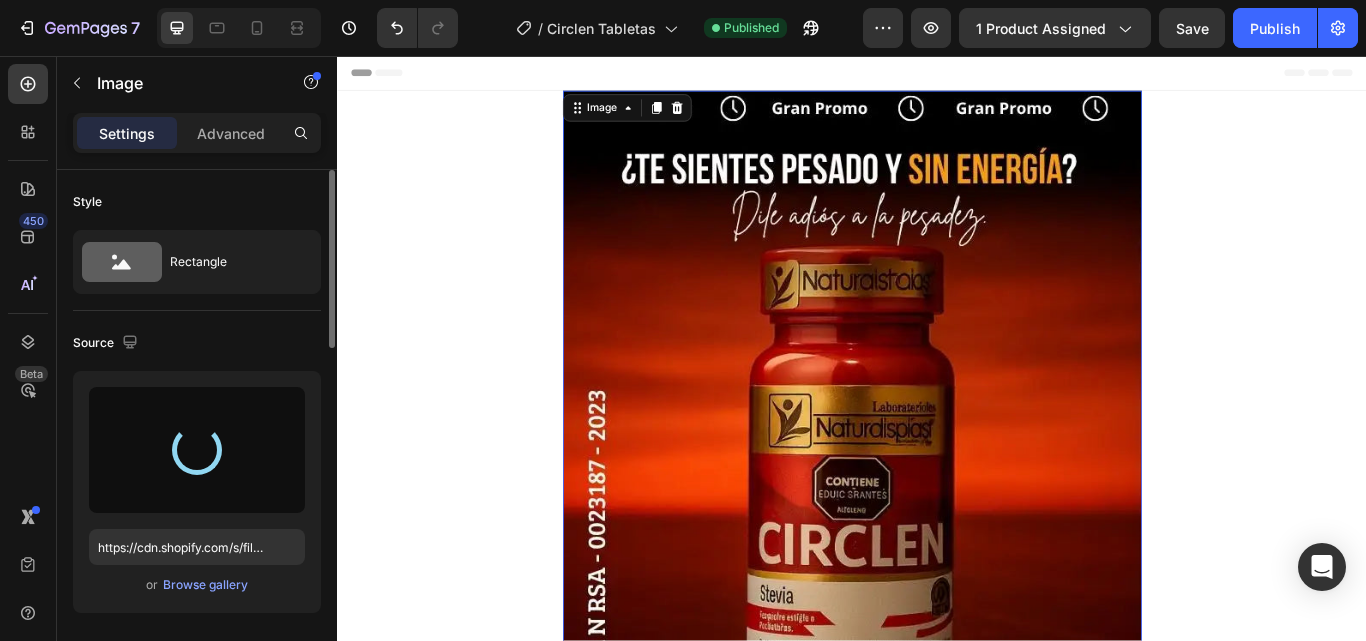 type on "https://cdn.shopify.com/s/files/1/0671/9664/9517/files/gempages_559782329577374501-aa058853-0e79-4b9b-aebf-03c9e54ce9a7.webp" 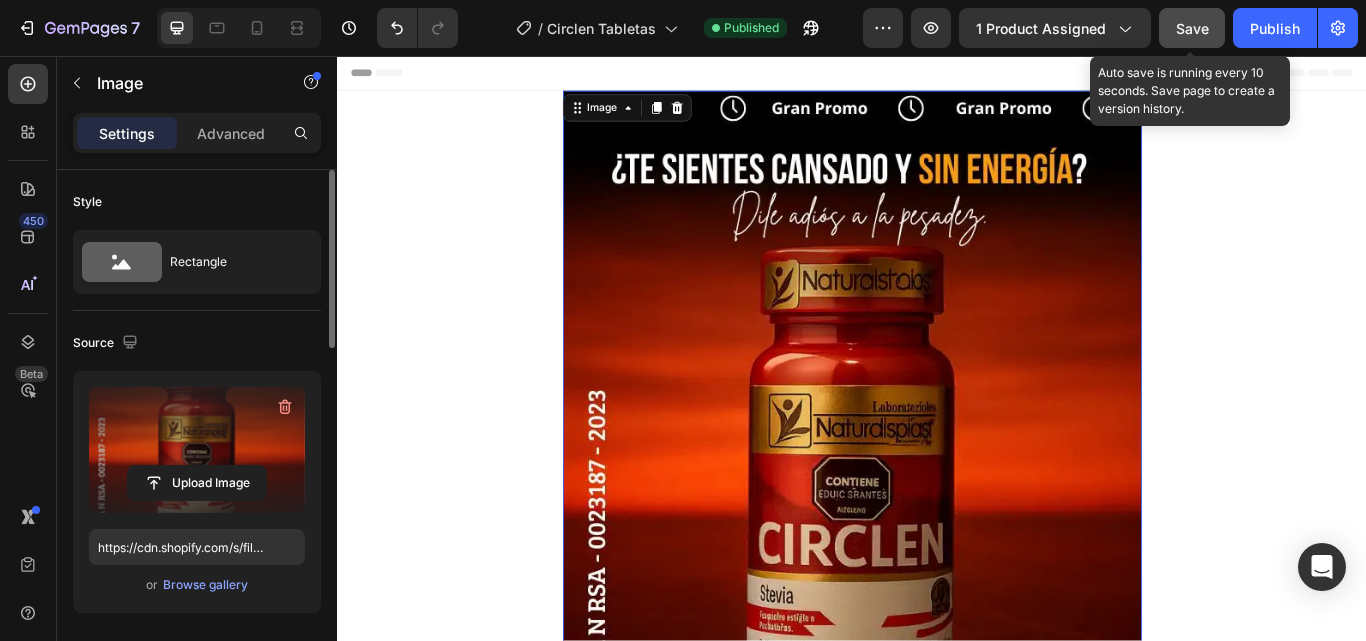 click on "Save" 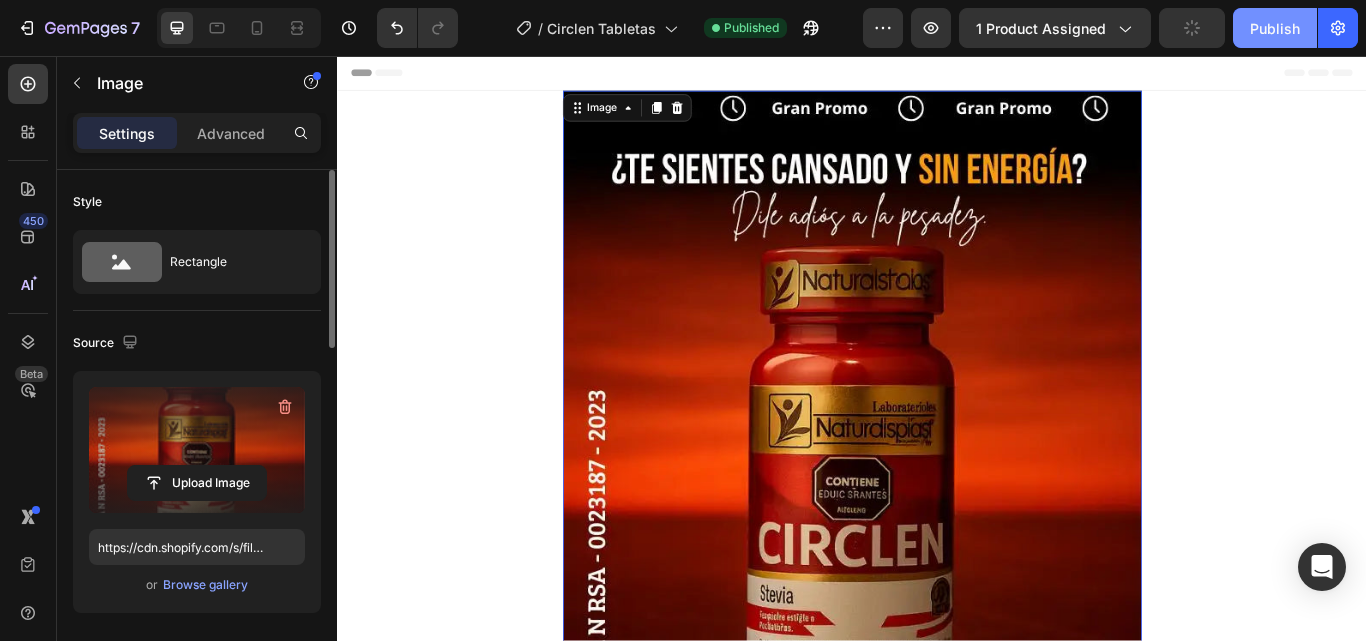 click on "Publish" at bounding box center [1275, 28] 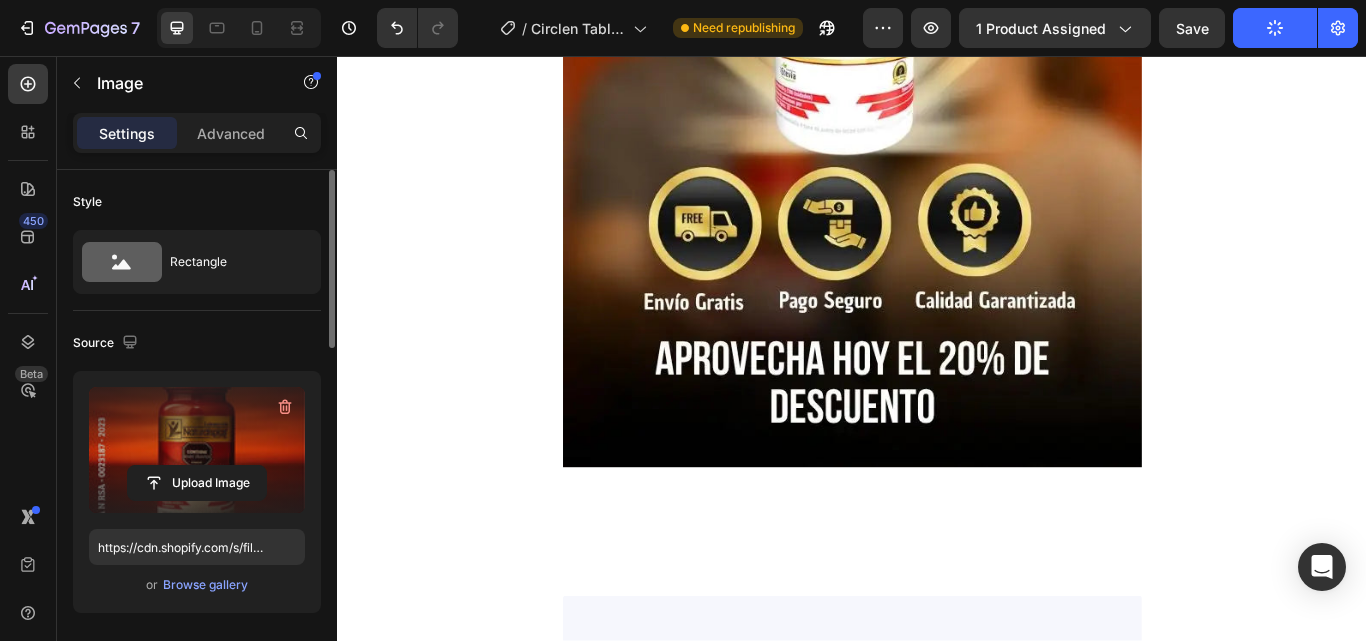 scroll, scrollTop: 4300, scrollLeft: 0, axis: vertical 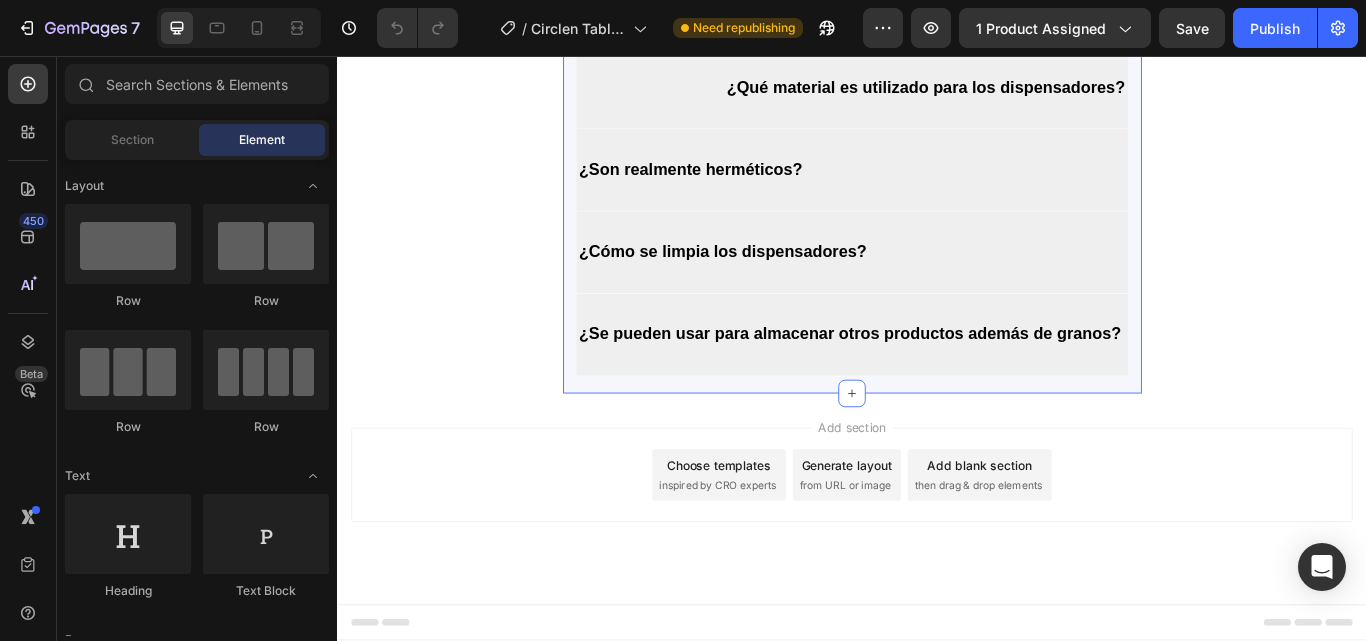 click on "Preguntas frecuentes Heading ¿SE PUEDE ABRIR EL PAQUETE               ANTES DE PAGAR? Accordion ¿Qué tamaño tienen los dispensadores de granos?  Accordion  ¿Qué material es utilizado para los dispensadores? Accordion  ¿Son realmente herméticos? Accordion ¿Cómo se limpia los dispensadores? Accordion ¿Se pueden usar para almacenar otros productos además de granos? Accordion Row Section 8" at bounding box center [937, 107] 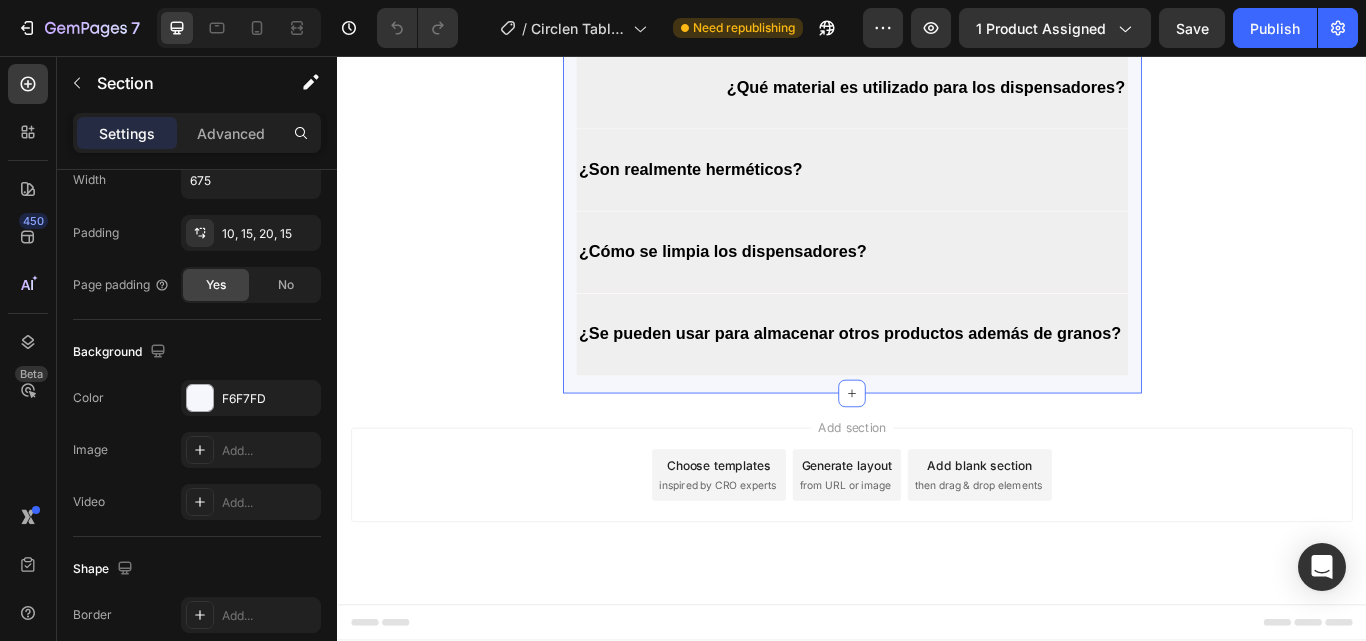 scroll, scrollTop: 692, scrollLeft: 0, axis: vertical 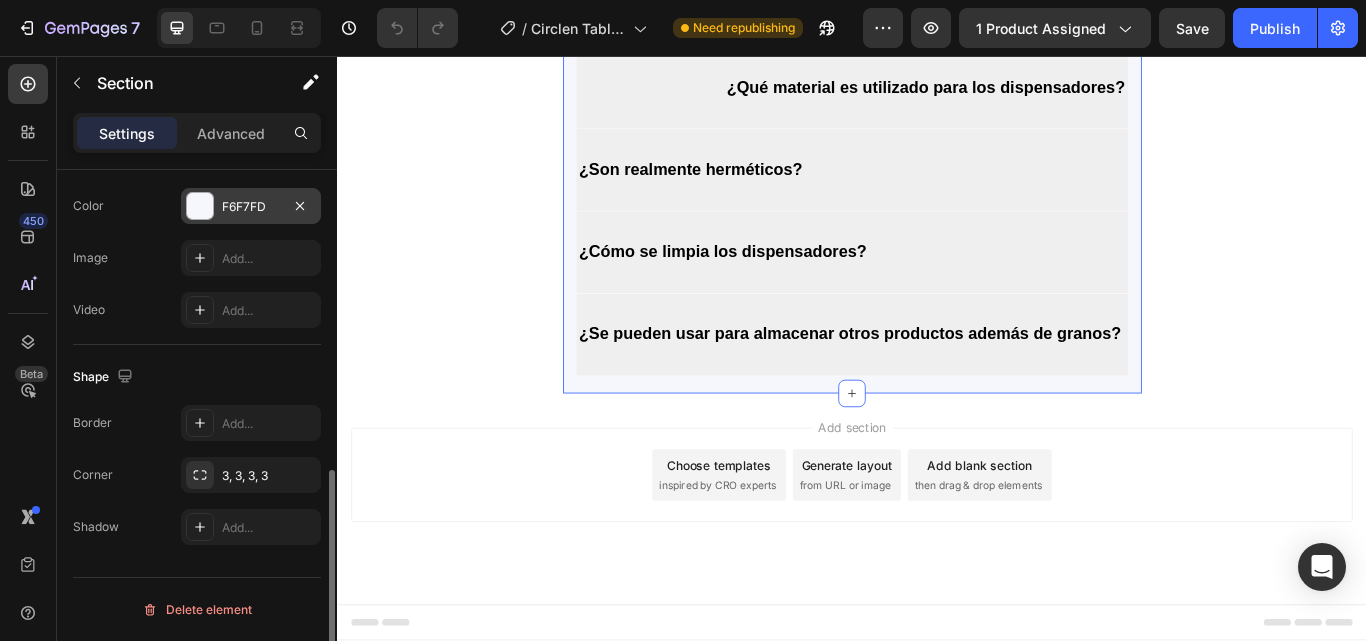 click at bounding box center [200, 206] 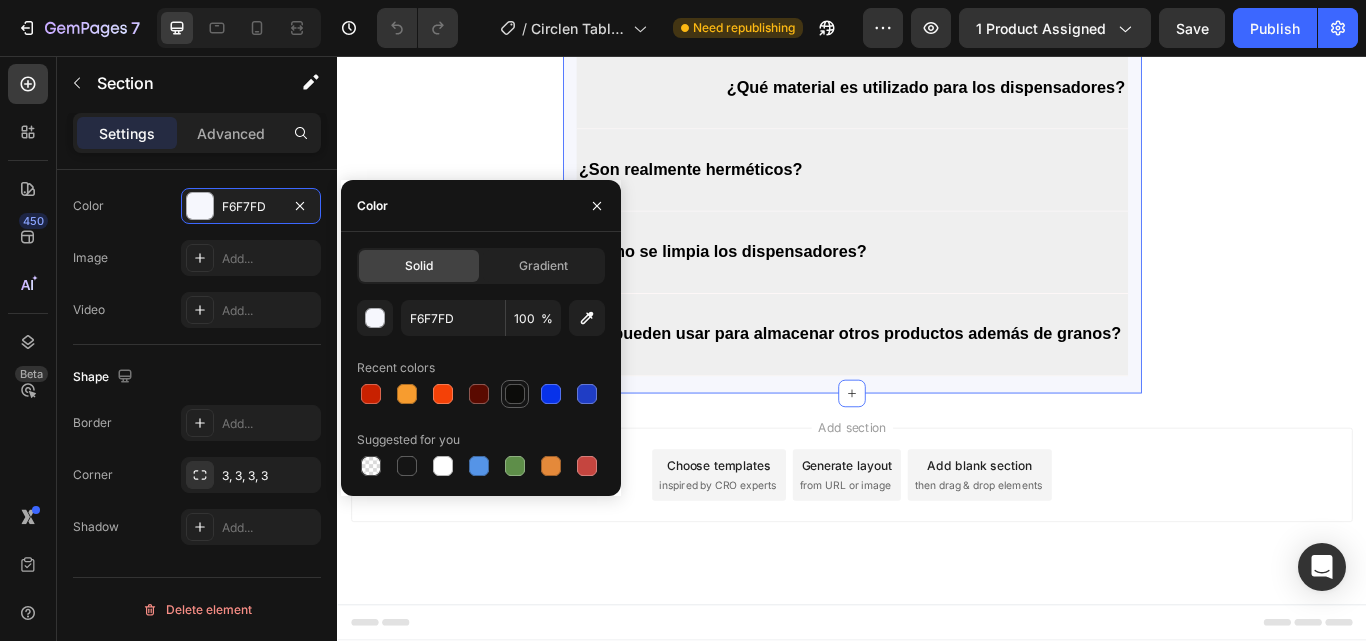 click at bounding box center [515, 394] 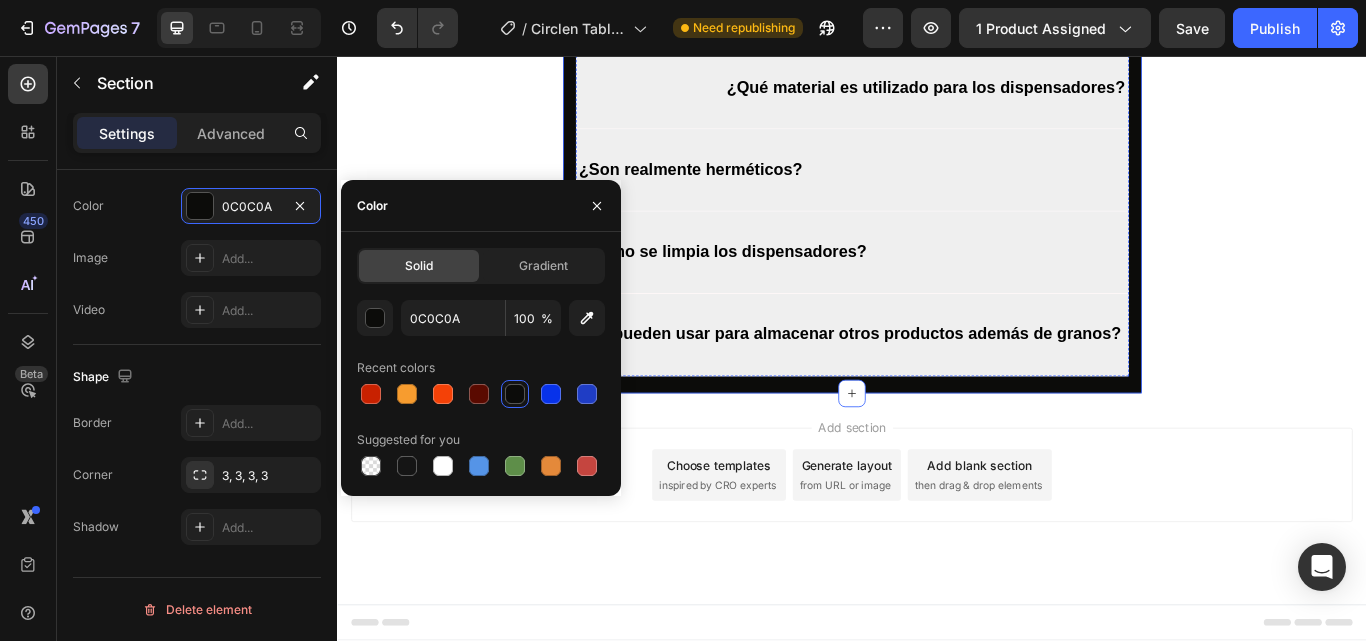 click on "Preguntas frecuentes" at bounding box center (937, -197) 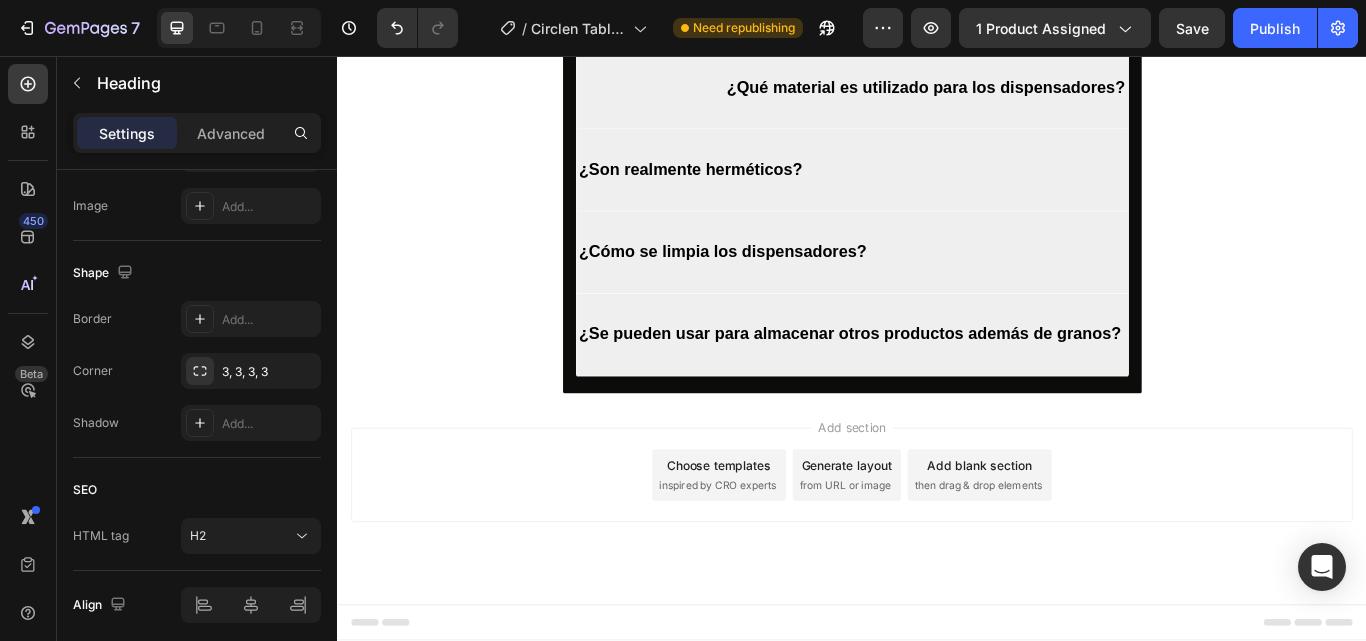 scroll, scrollTop: 0, scrollLeft: 0, axis: both 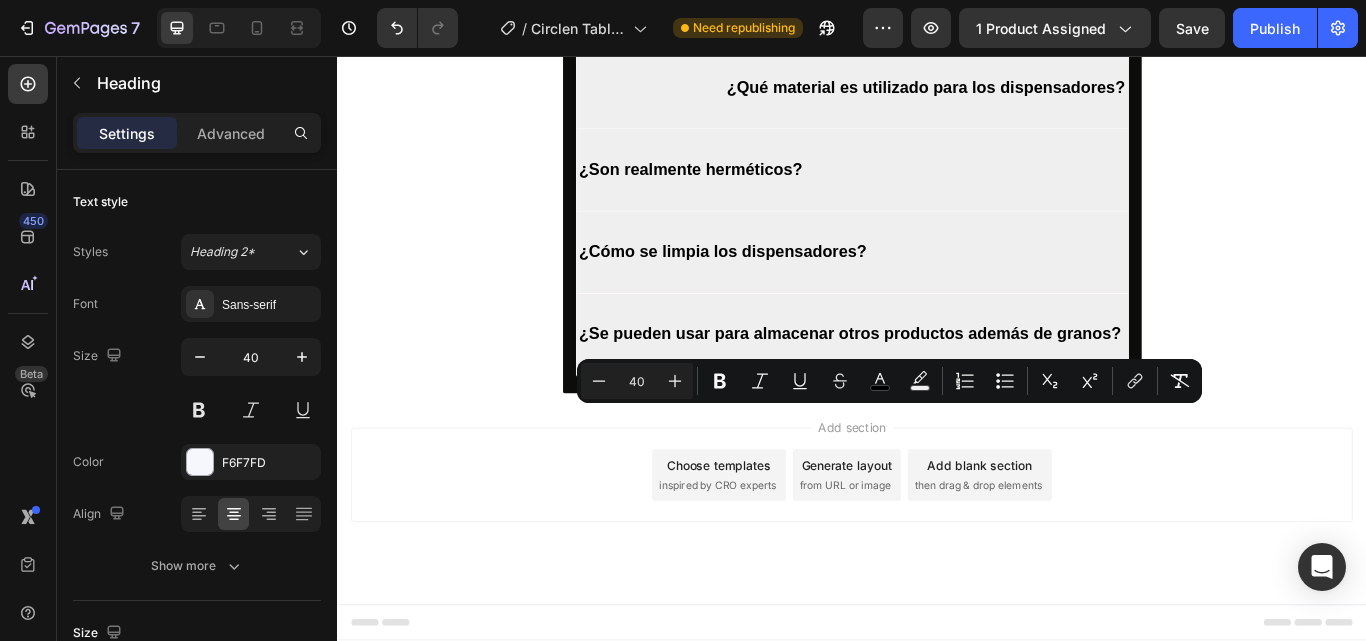 drag, startPoint x: 1134, startPoint y: 487, endPoint x: 724, endPoint y: 488, distance: 410.00122 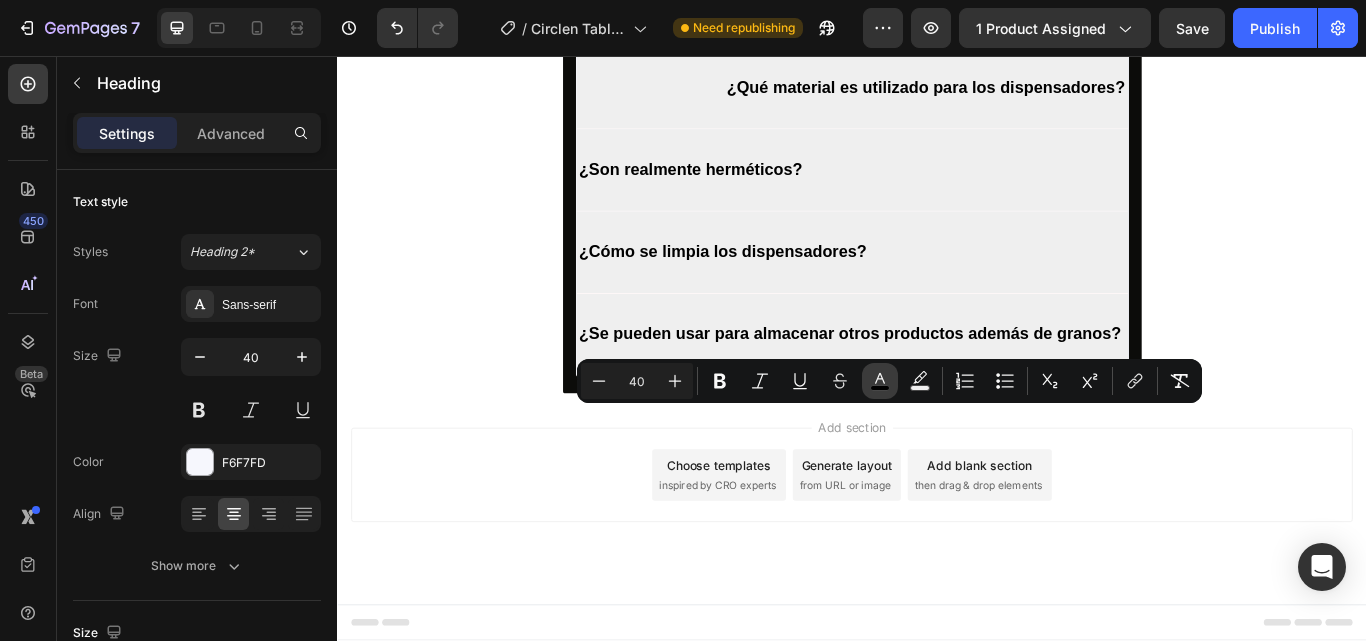 click 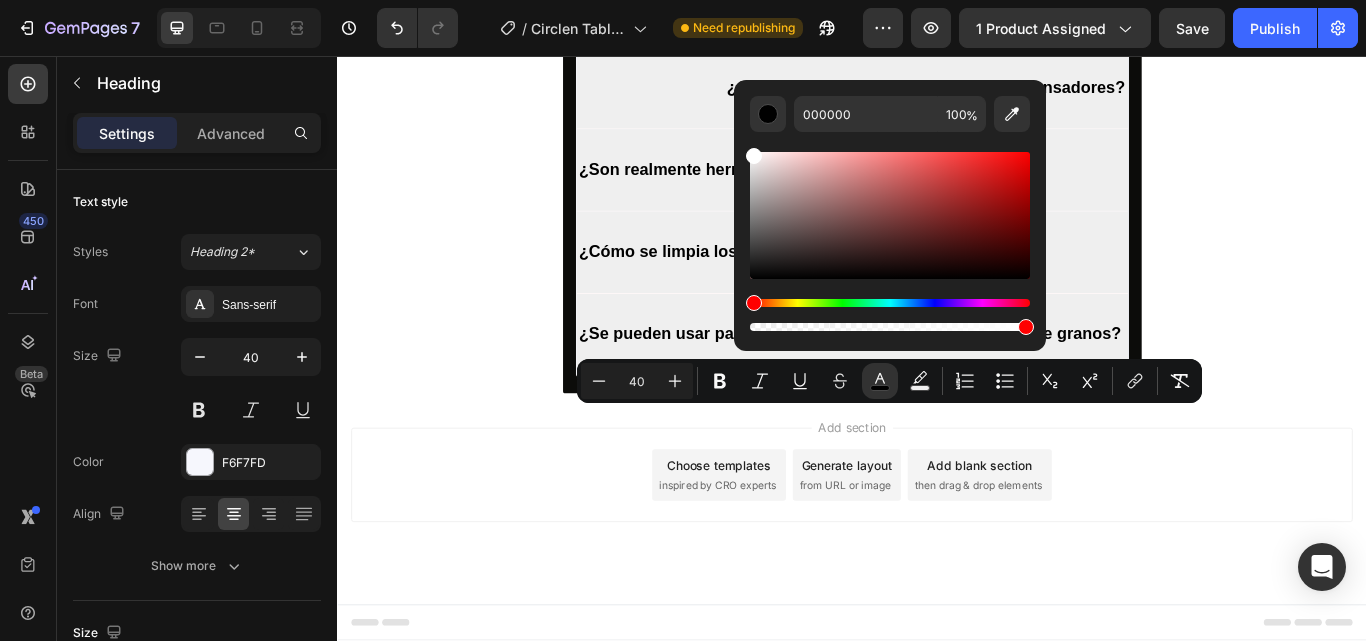 type on "FFFFFF" 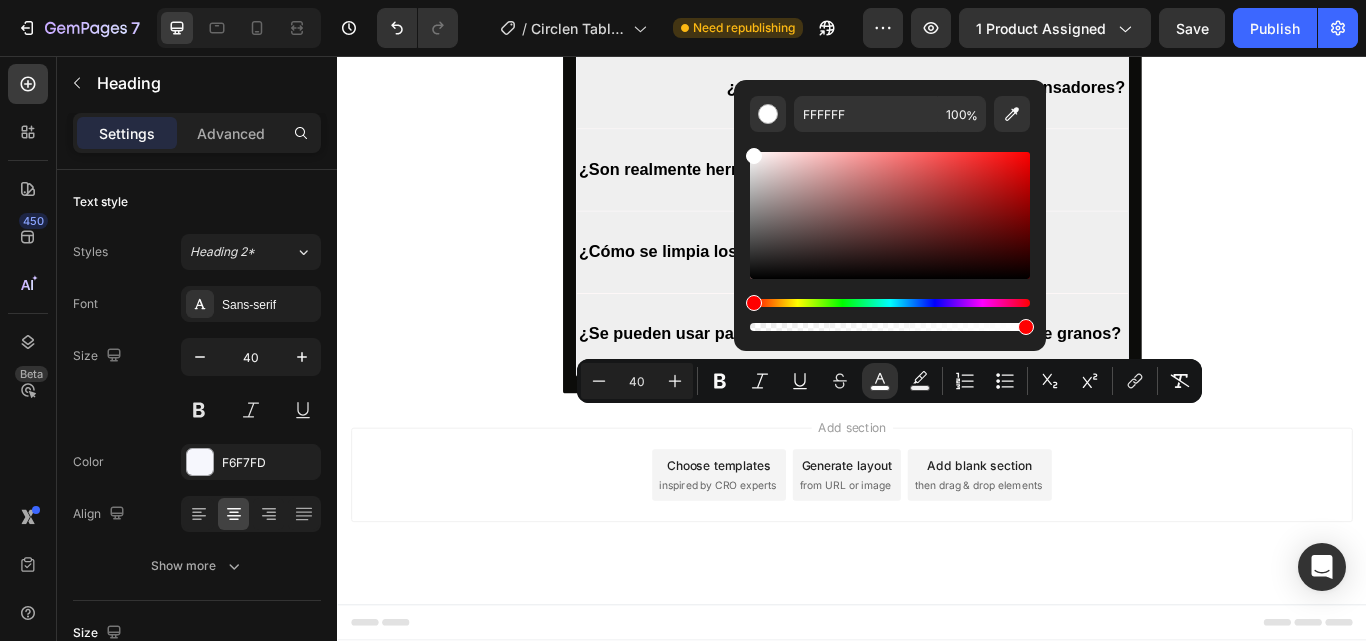 drag, startPoint x: 756, startPoint y: 276, endPoint x: 749, endPoint y: 149, distance: 127.192764 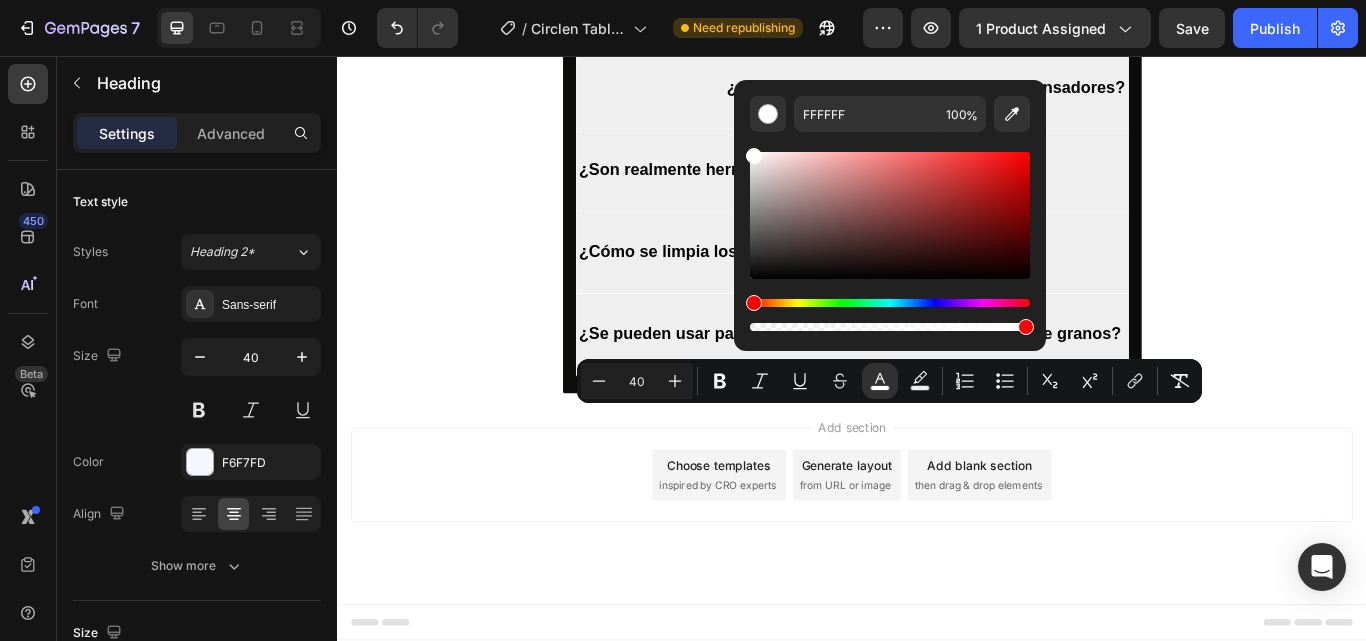 click on "Image Row Section 6
QUEDAN POCAS UNIDADES Button $73,900 Product Price Product Price $88,700 Product Price Product Price Row
PIDE Y PAGA DESDE CASA Button Product Row Section 7 Preguntas frecuentes Heading   0 ¿SE PUEDE ABRIR EL PAQUETE               ANTES DE PAGAR? Accordion ¿Qué tamaño tienen los dispensadores de granos?  Accordion  ¿Qué material es utilizado para los dispensadores? Accordion  ¿Son realmente herméticos? Accordion ¿Cómo se limpia los dispensadores? Accordion ¿Se pueden usar para almacenar otros productos además de granos? Accordion Row Section 8 Root" at bounding box center [937, -2320] 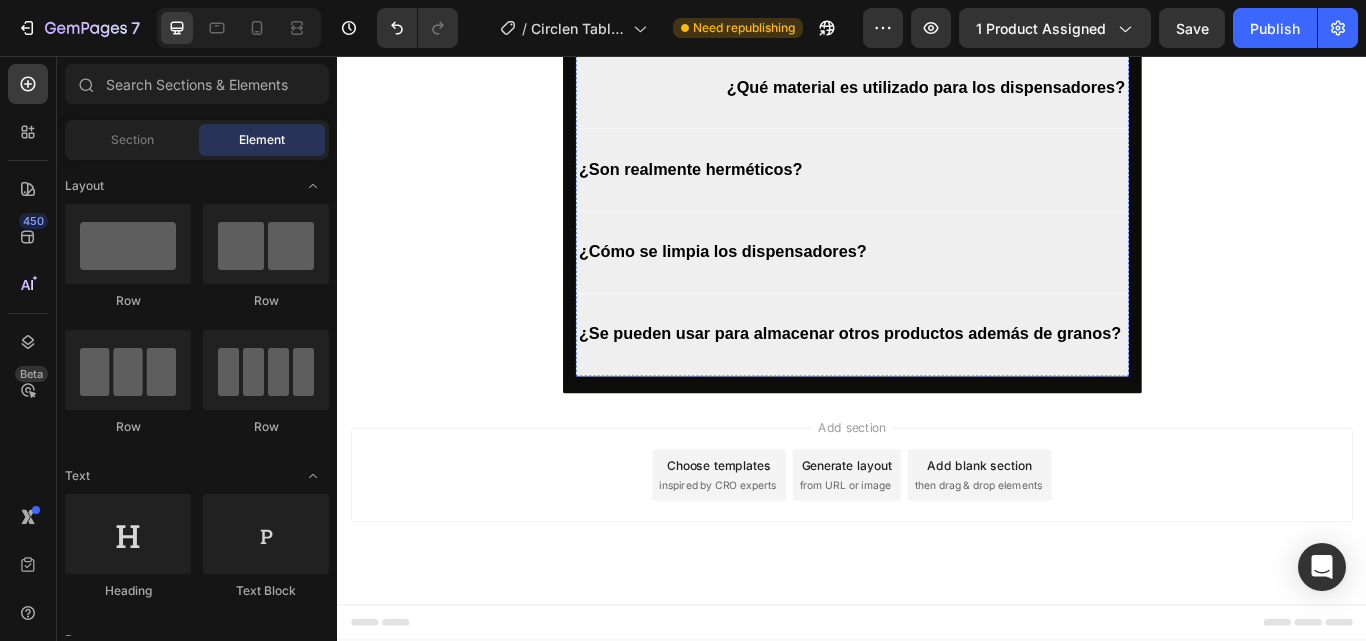 click on "⁠⁠⁠⁠⁠⁠⁠ Preguntas frecuentes" at bounding box center [937, -197] 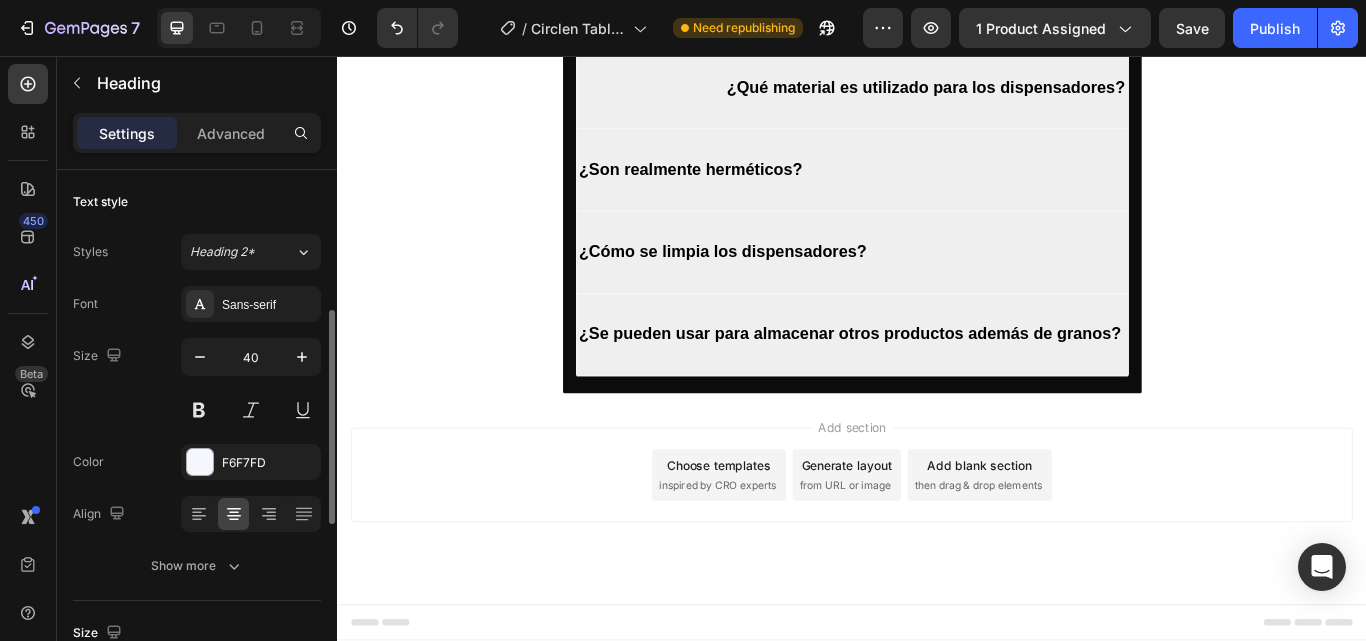 scroll, scrollTop: 200, scrollLeft: 0, axis: vertical 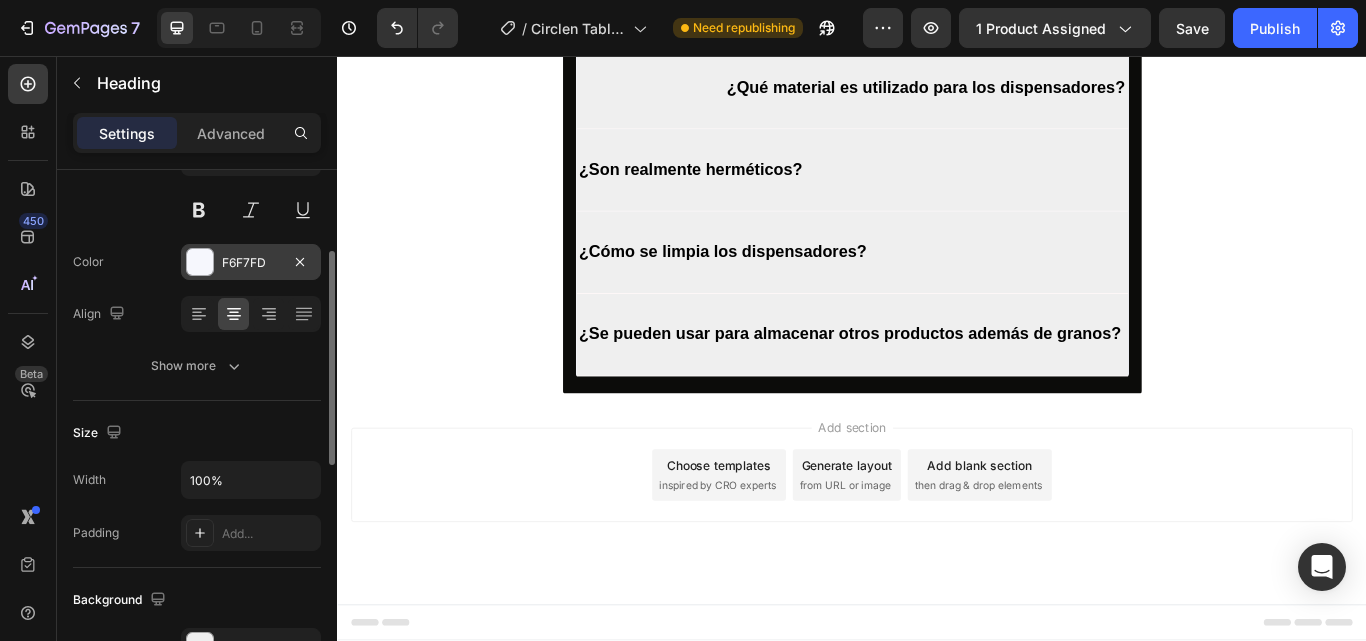 click on "F6F7FD" at bounding box center (251, 262) 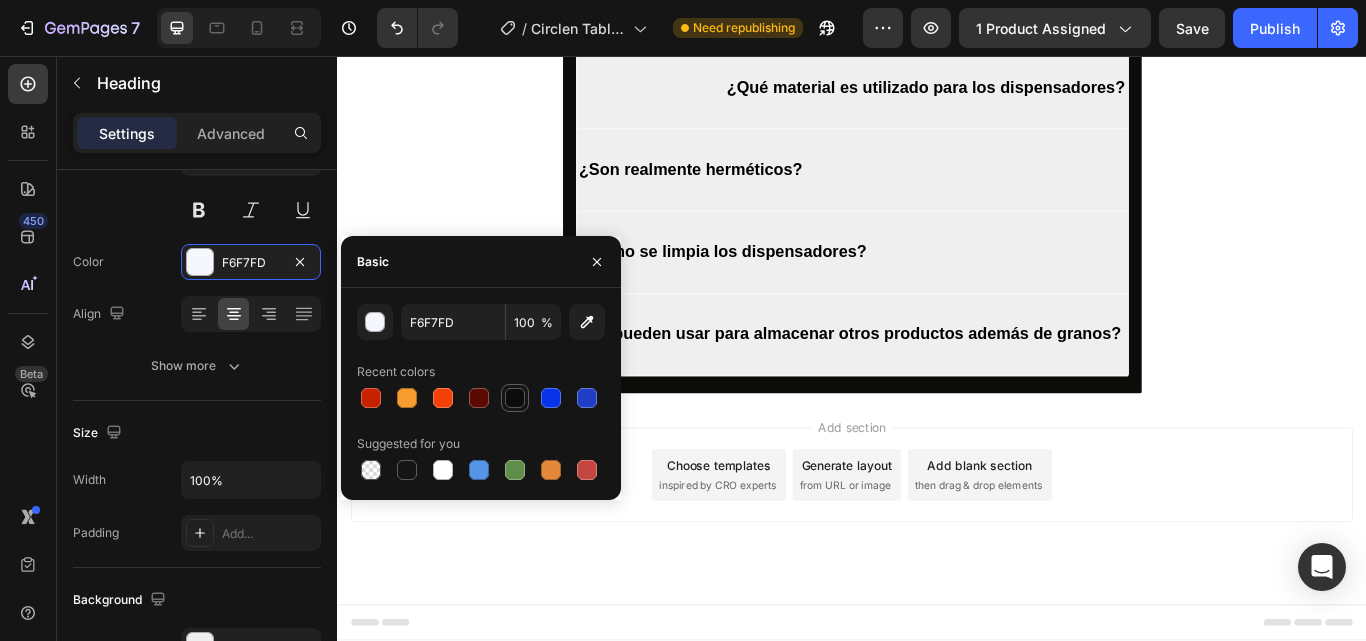 click at bounding box center [515, 398] 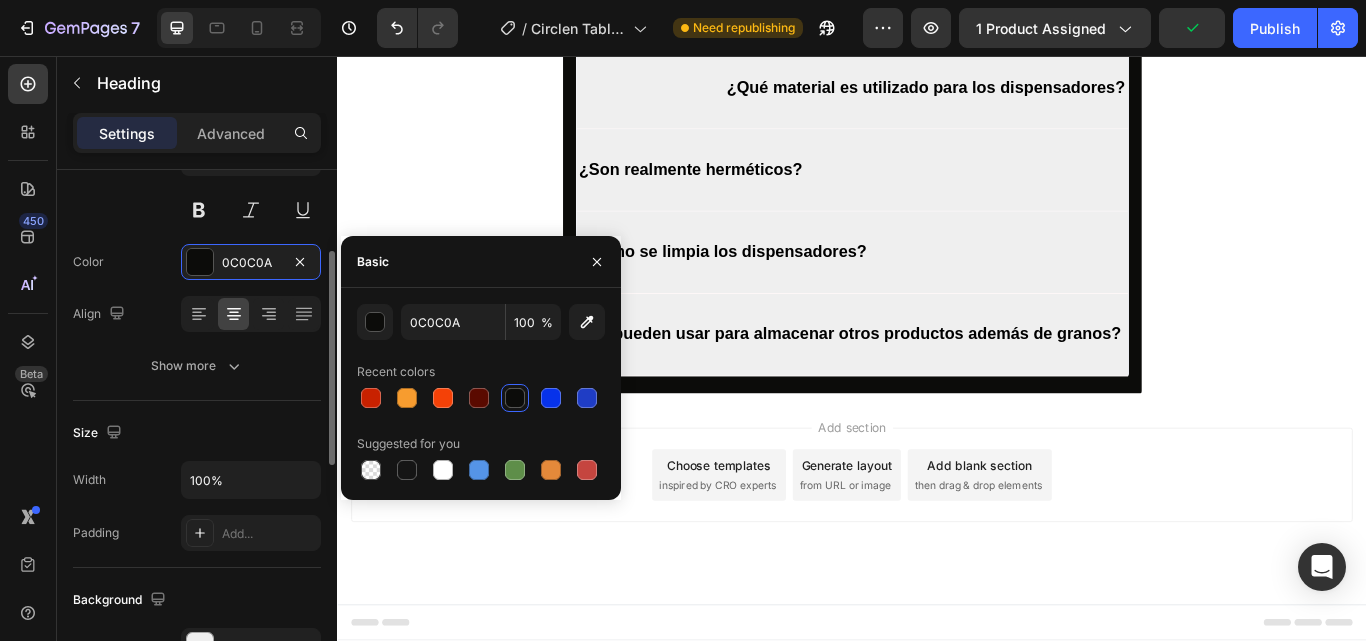 scroll, scrollTop: 400, scrollLeft: 0, axis: vertical 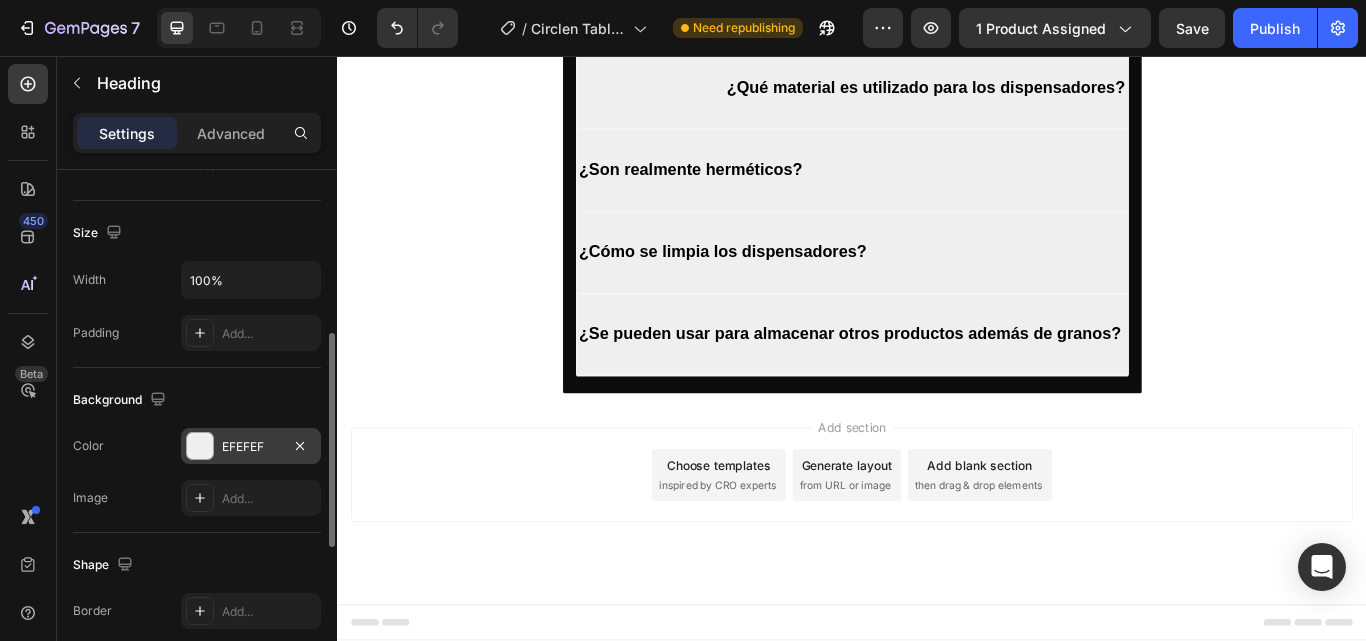 click at bounding box center [200, 446] 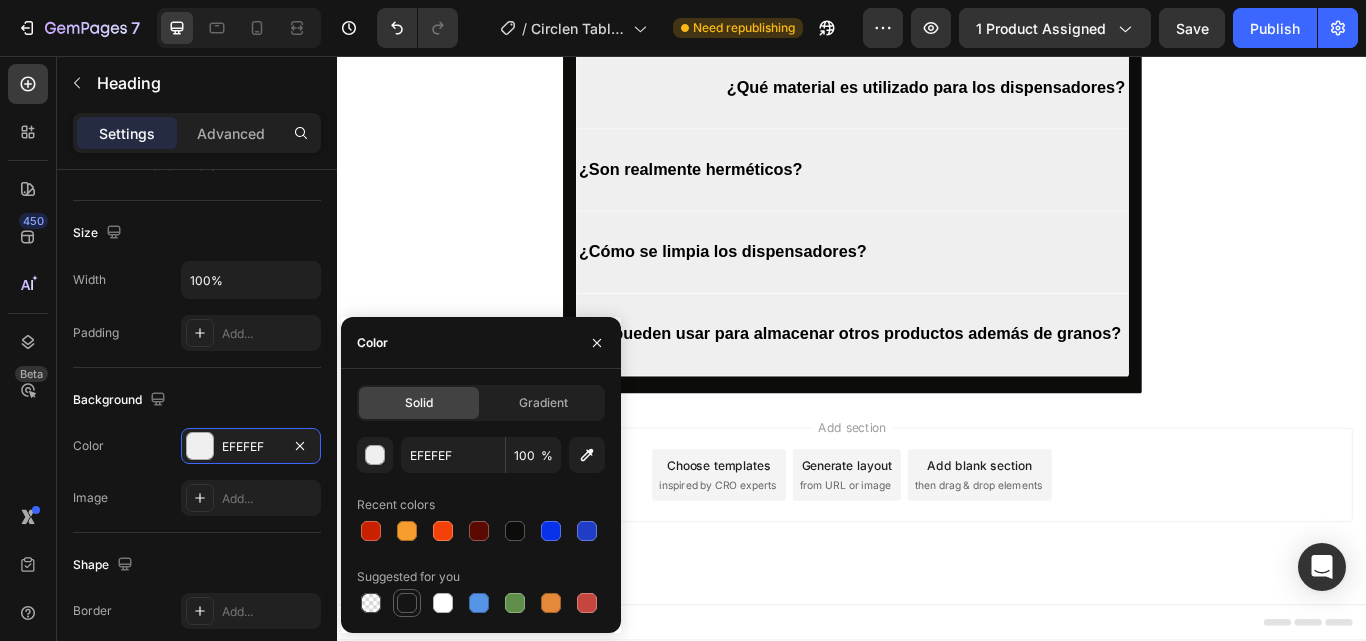 click at bounding box center (407, 603) 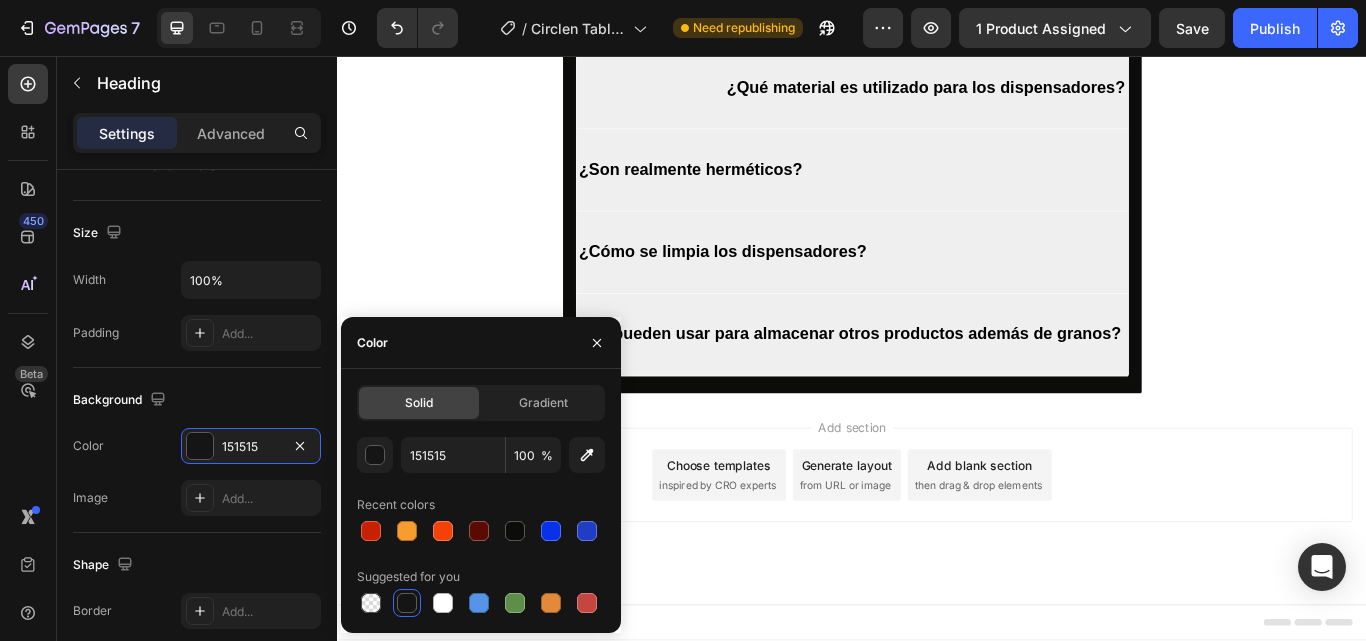click on "Image Row" at bounding box center (937, -385) 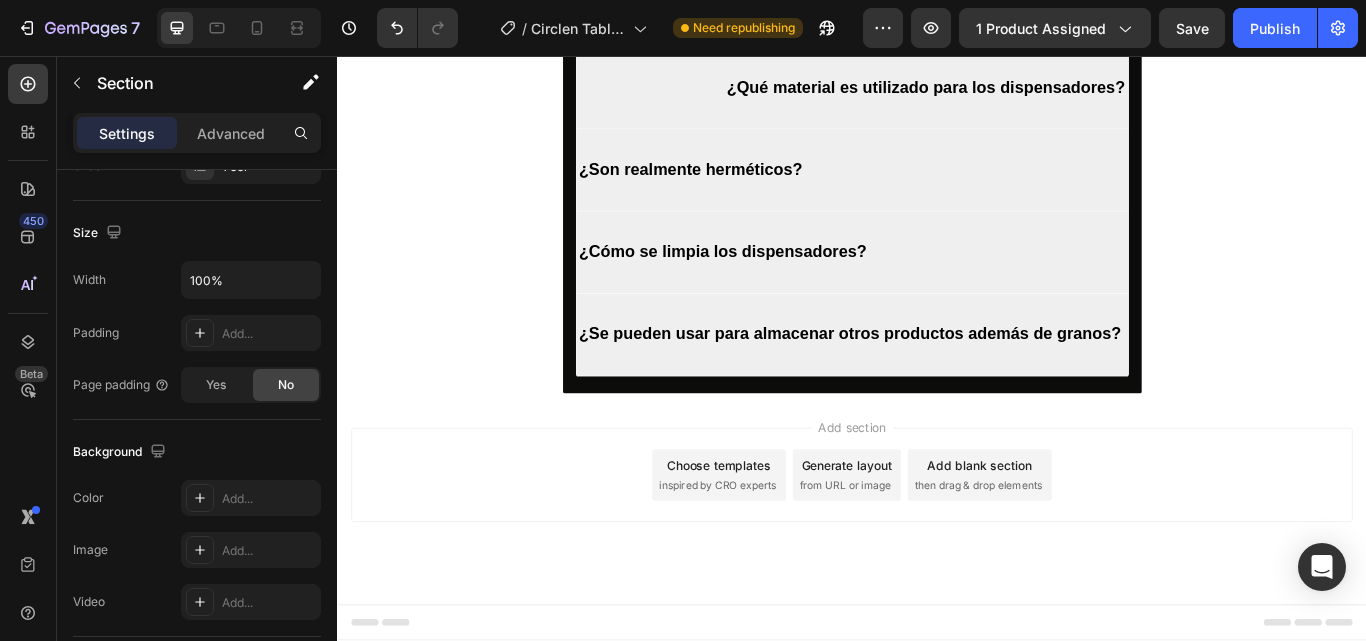 scroll, scrollTop: 0, scrollLeft: 0, axis: both 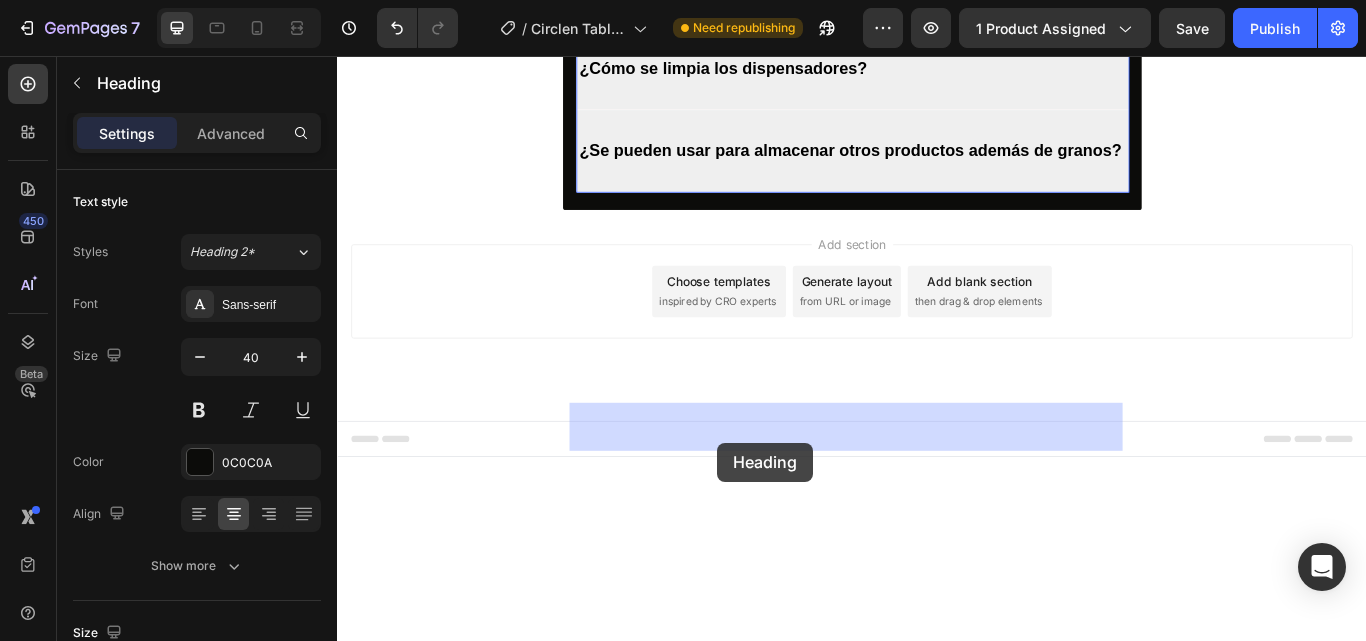 drag, startPoint x: 1128, startPoint y: 492, endPoint x: 776, endPoint y: 506, distance: 352.2783 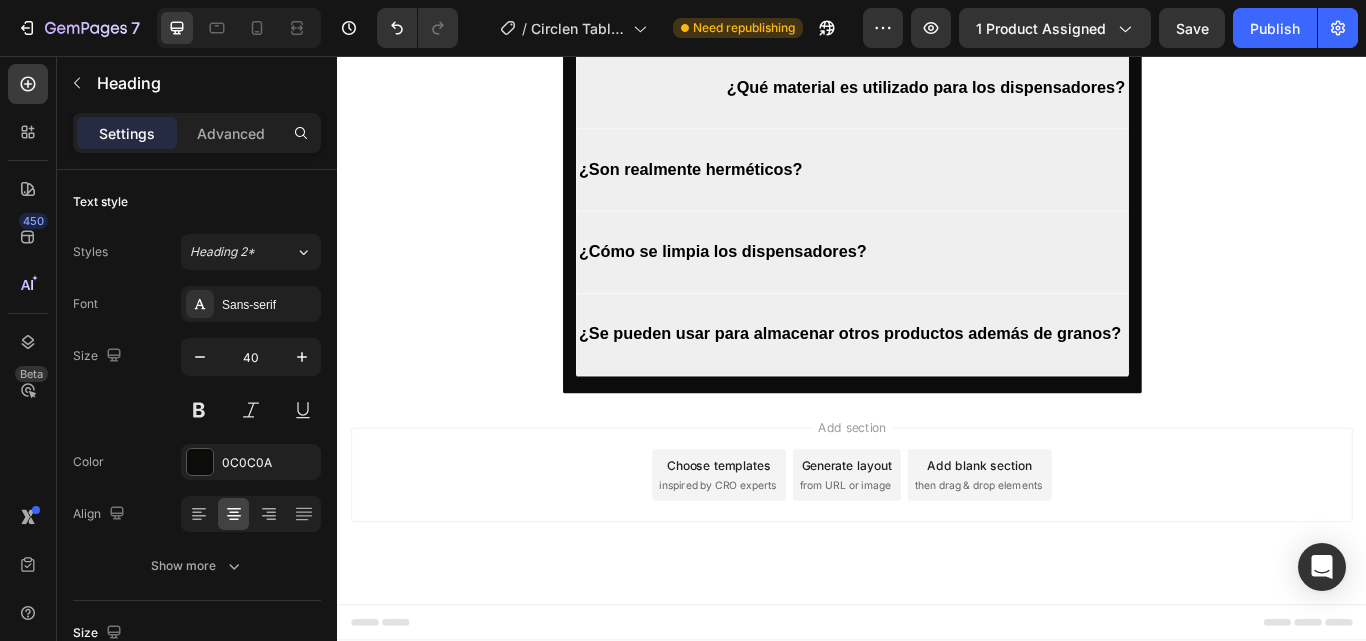 click on "Preguntas frecuentes" at bounding box center [936, -197] 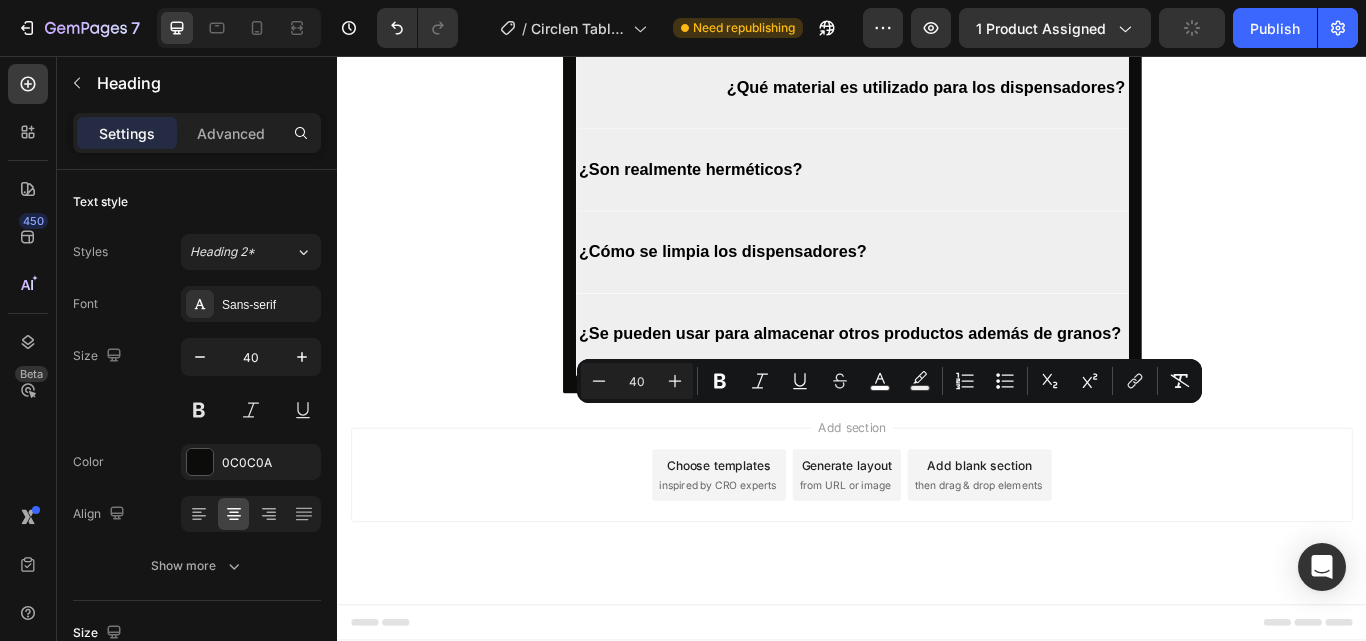 drag, startPoint x: 727, startPoint y: 493, endPoint x: 1135, endPoint y: 488, distance: 408.03064 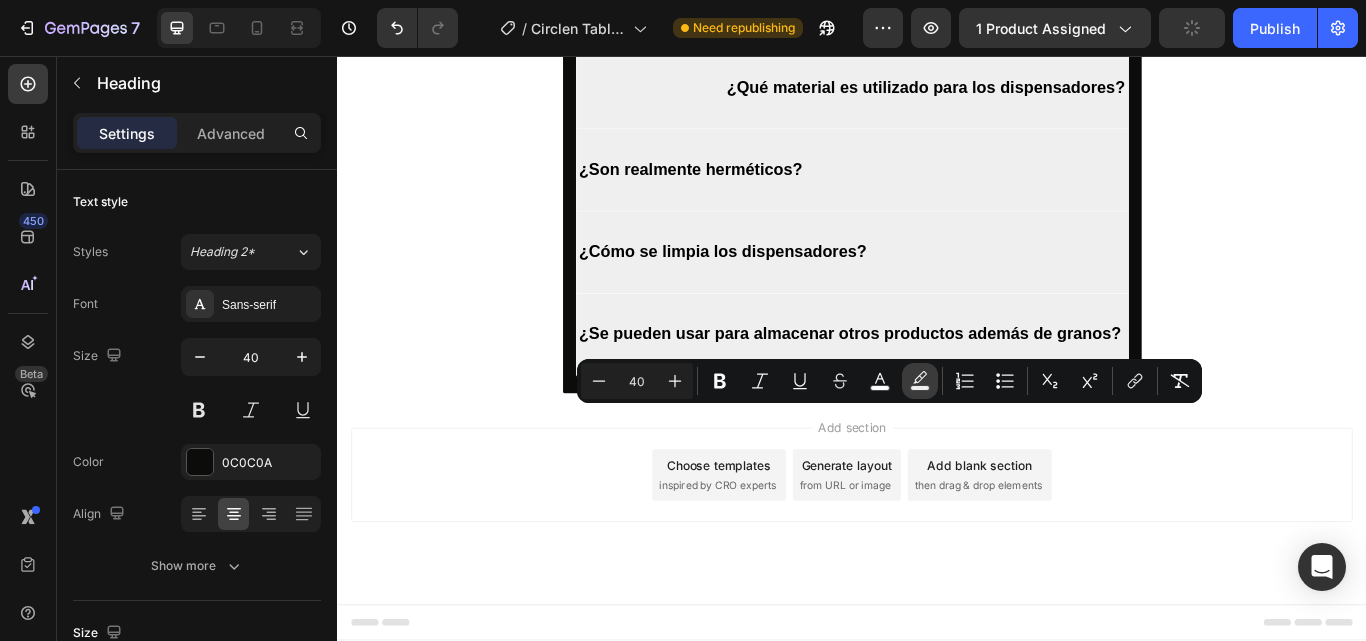 click 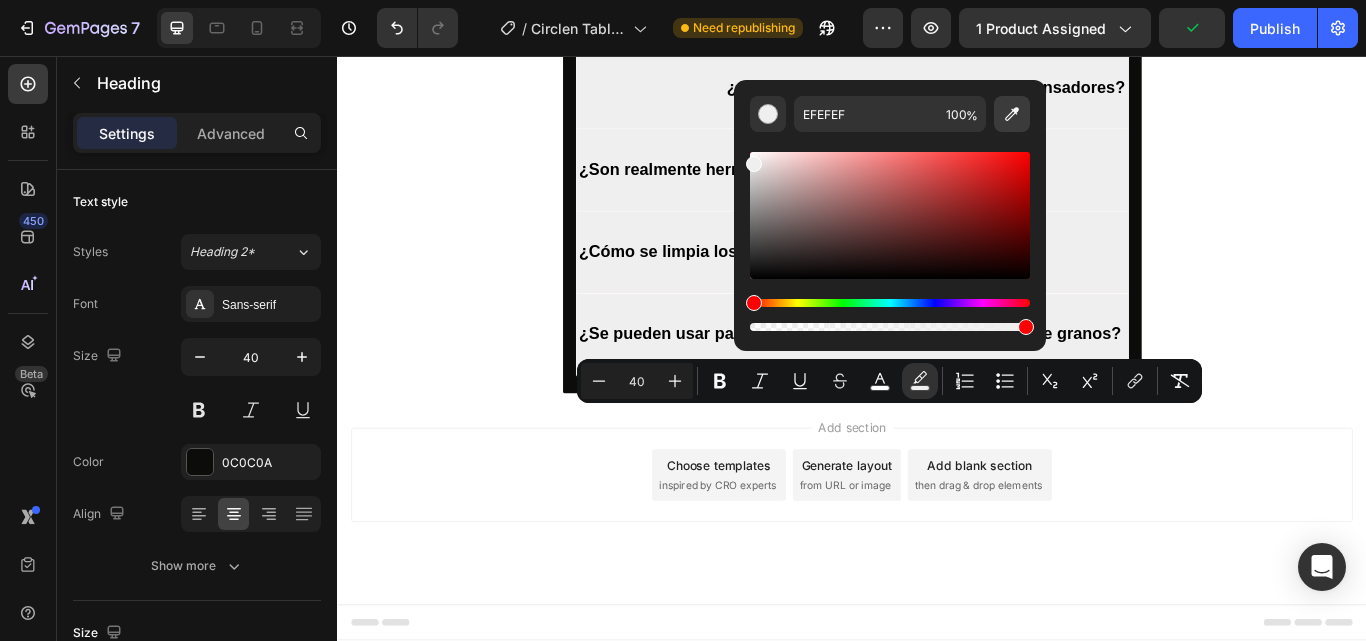 click 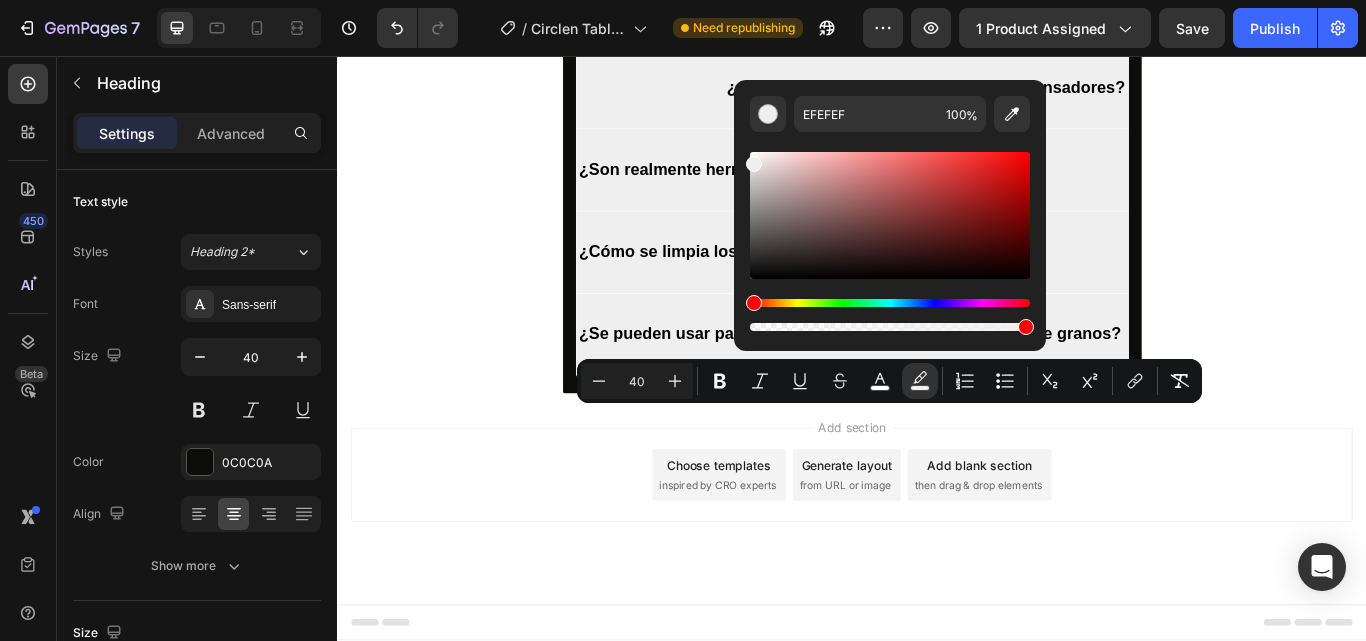 type on "0C0C0A" 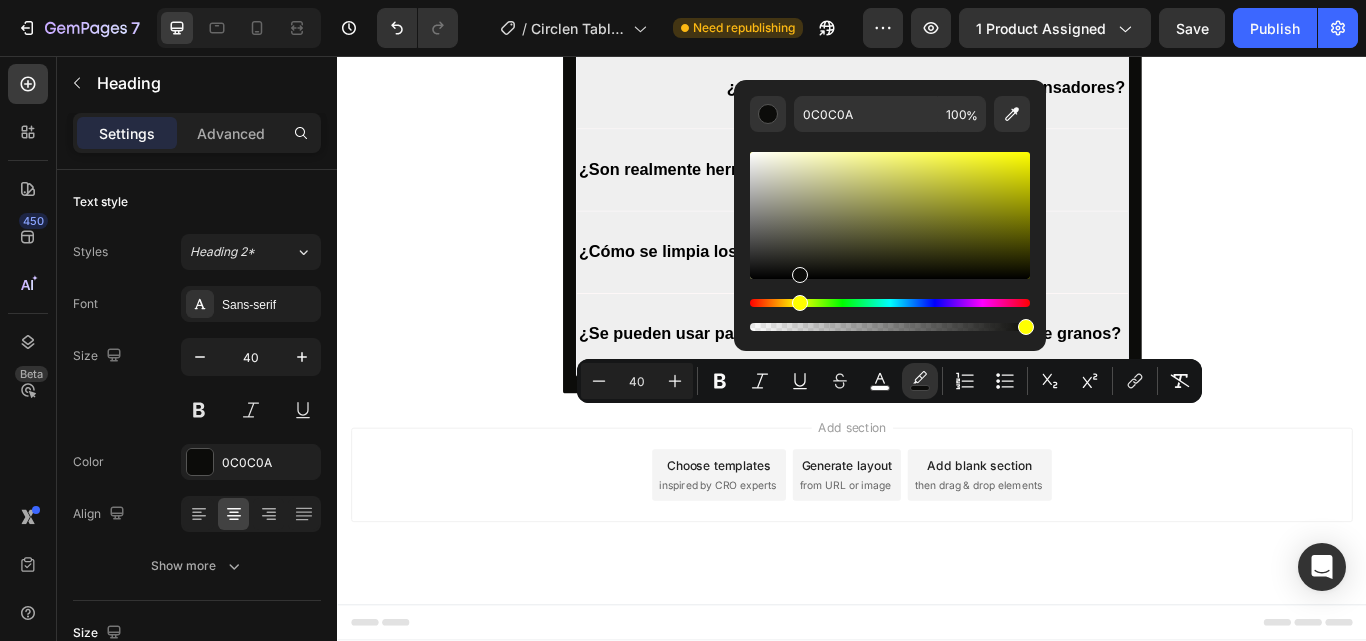 click on "QUEDAN POCAS UNIDADES Button $73,900 Product Price Product Price $88,700 Product Price Product Price Row
PIDE Y PAGA DESDE CASA Button Product Row" at bounding box center [937, -310] 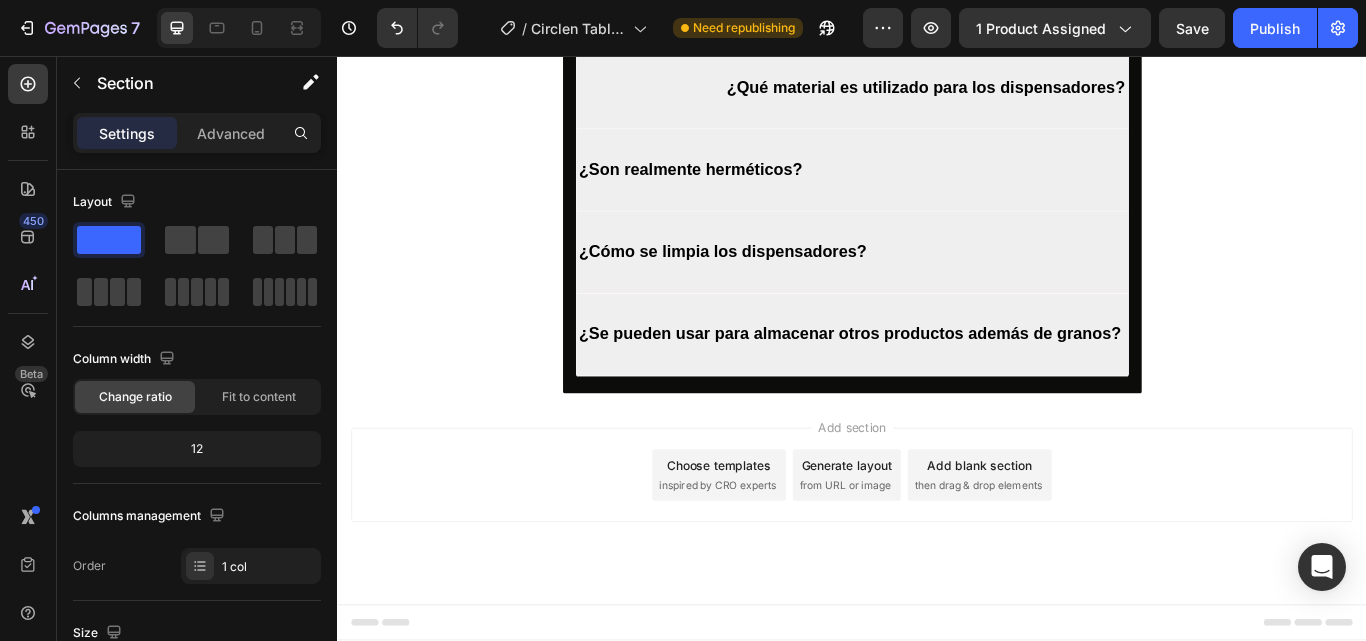 click on "Image Row Section 6
QUEDAN POCAS UNIDADES Button $73,900 Product Price Product Price $88,700 Product Price Product Price Row
PIDE Y PAGA DESDE CASA Button Product Row Section 7   You can create reusable sections Create Theme Section AI Content Write with GemAI What would you like to describe here? Tone and Voice Persuasive Product CIRCLEN X30 CAP Show more Generate ⁠⁠⁠⁠⁠⁠⁠ Preguntas frecuentes Heading ¿SE PUEDE ABRIR EL PAQUETE               ANTES DE PAGAR? Accordion ¿Qué tamaño tienen los dispensadores de granos?  Accordion  ¿Qué material es utilizado para los dispensadores? Accordion  ¿Son realmente herméticos? Accordion ¿Cómo se limpia los dispensadores? Accordion ¿Se pueden usar para almacenar otros productos además de granos? Accordion Row Section 8 Root" at bounding box center (937, -2320) 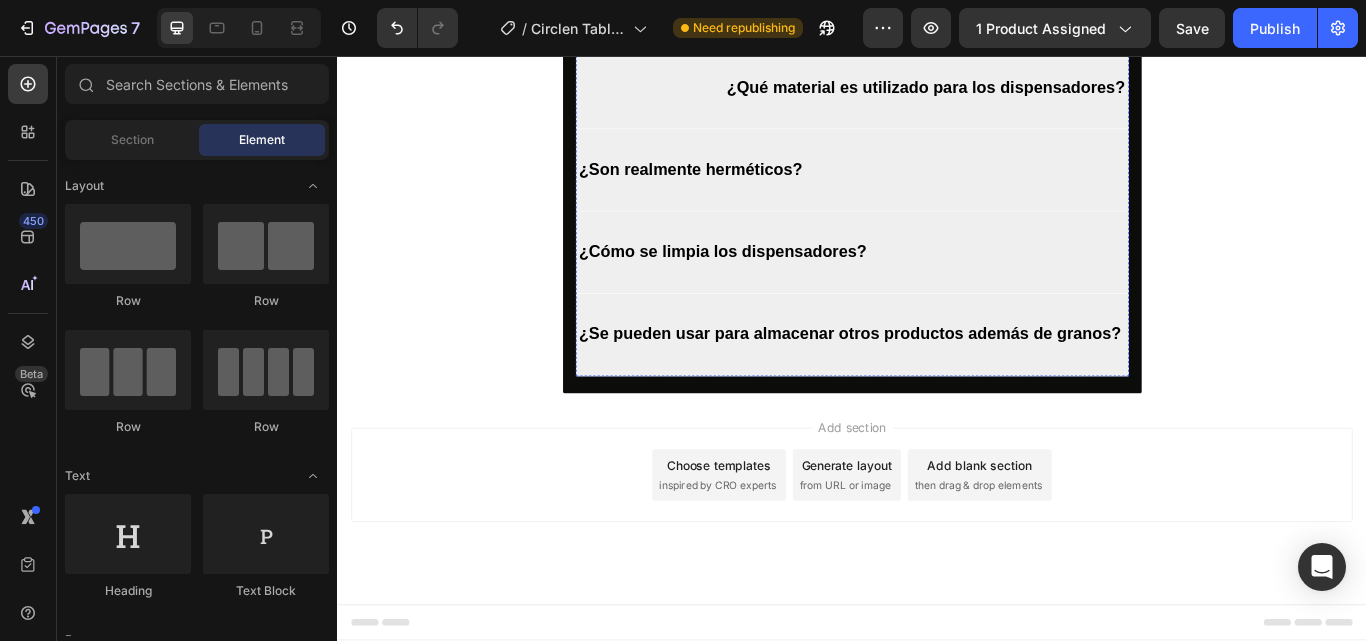 click on "¿SE PUEDE ABRIR EL PAQUETE               ANTES DE PAGAR?" at bounding box center [937, -110] 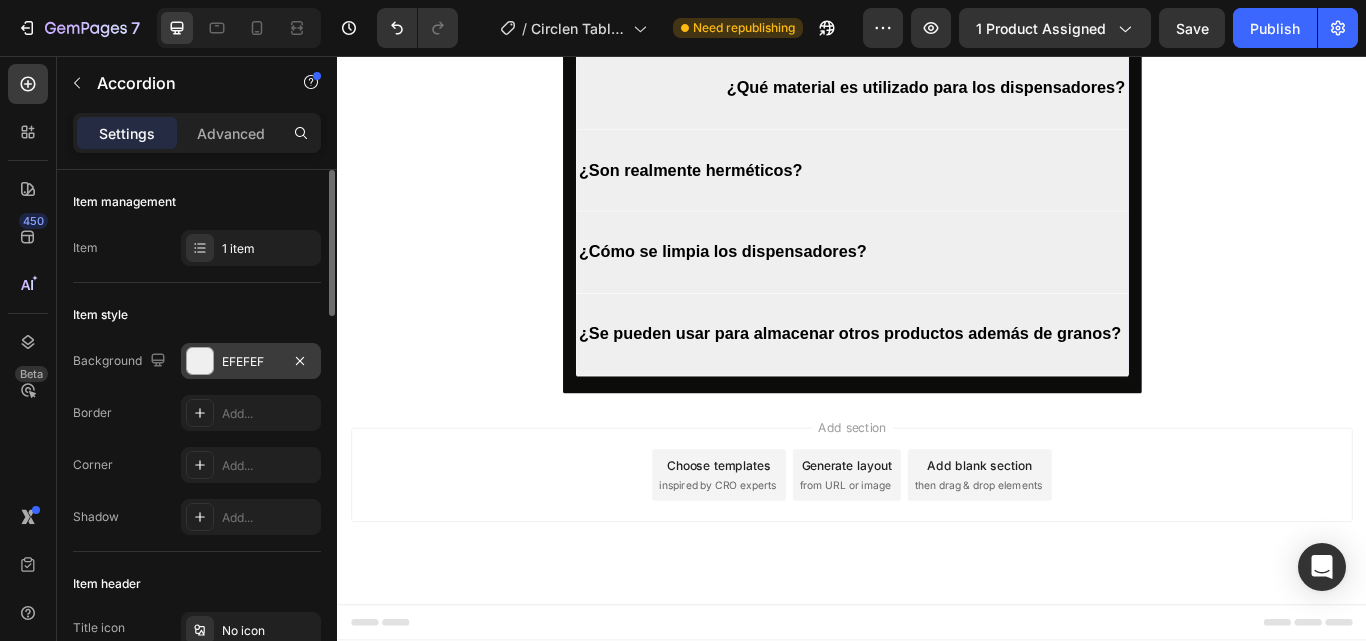 click at bounding box center (200, 361) 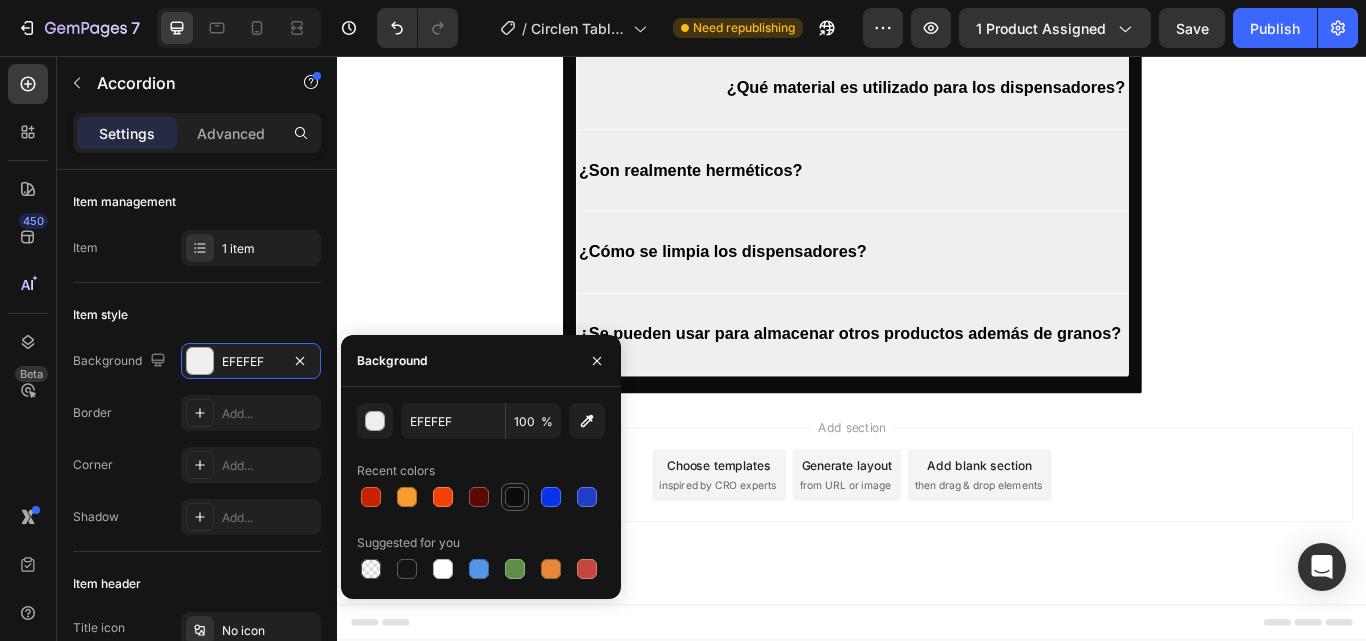 click at bounding box center [515, 497] 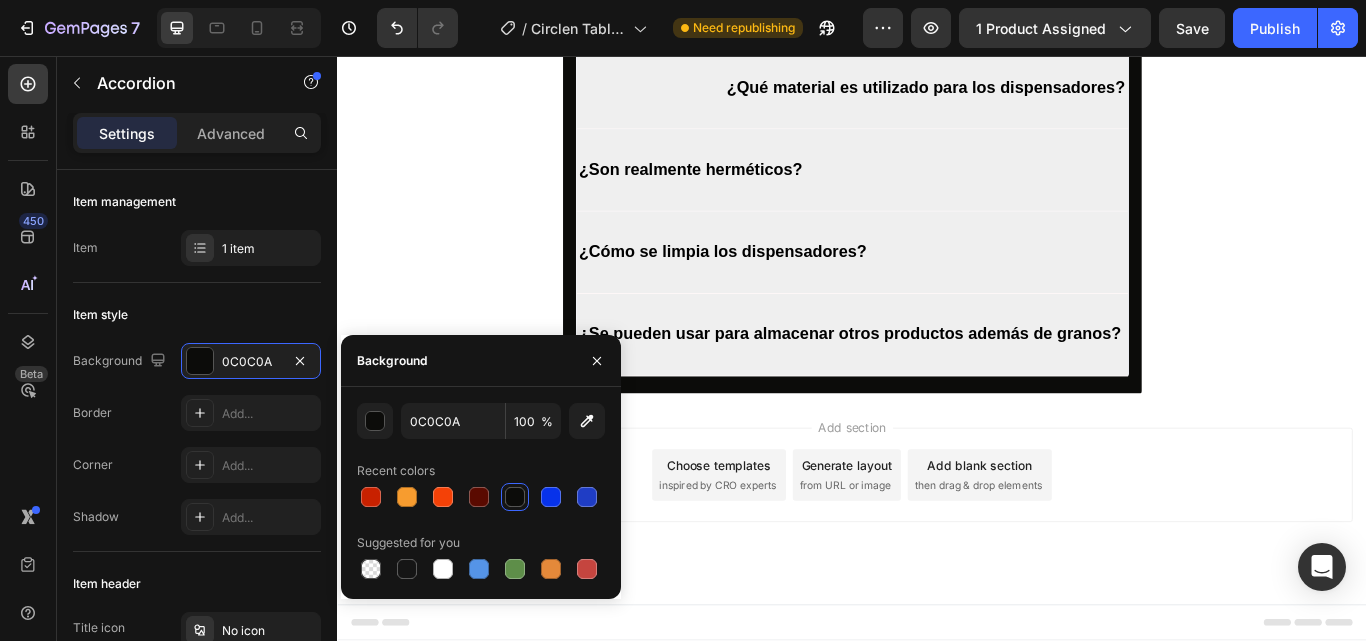 click on "¿SE PUEDE ABRIR EL PAQUETE" at bounding box center (936, -123) 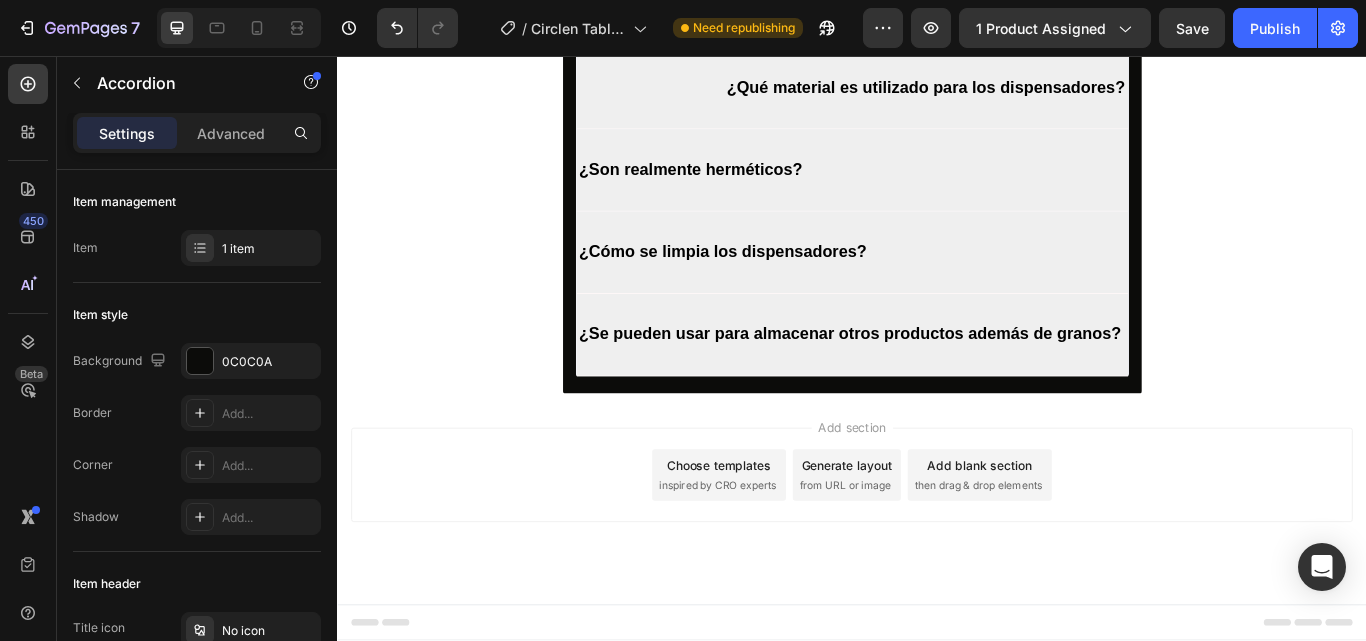 click on "ANTES DE PAGAR?" at bounding box center [878, -99] 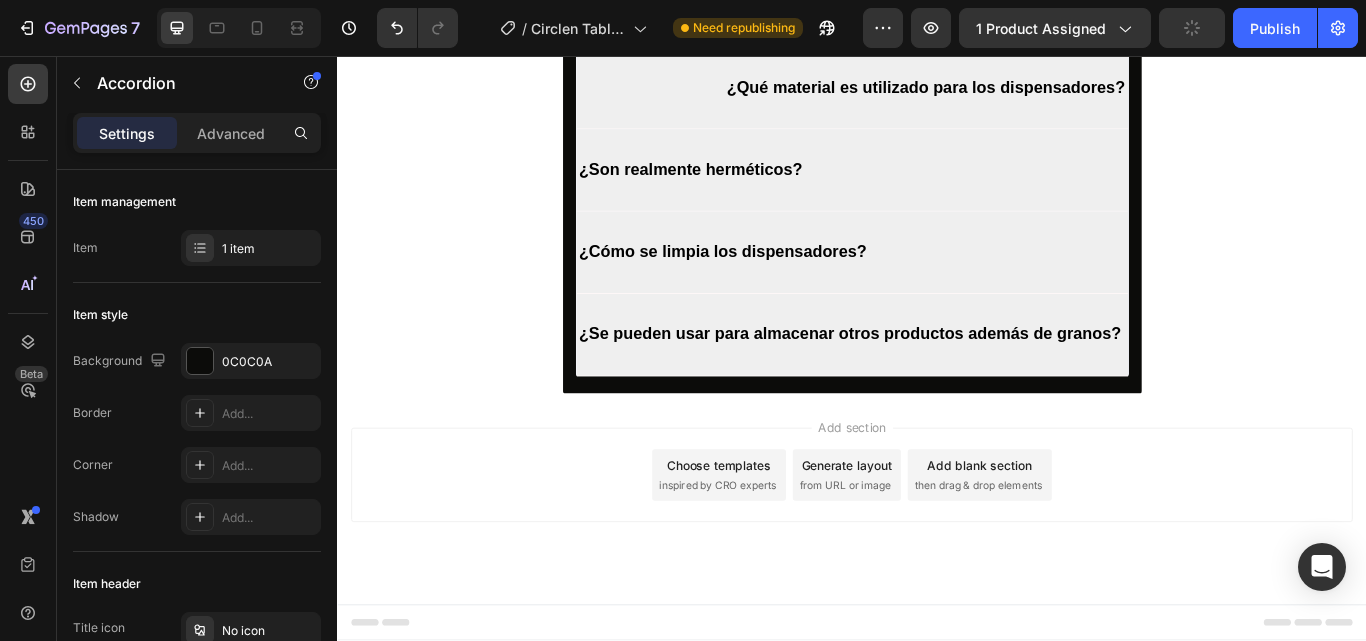 click on "¿SE PUEDE ABRIR EL PAQUETE" at bounding box center [936, -123] 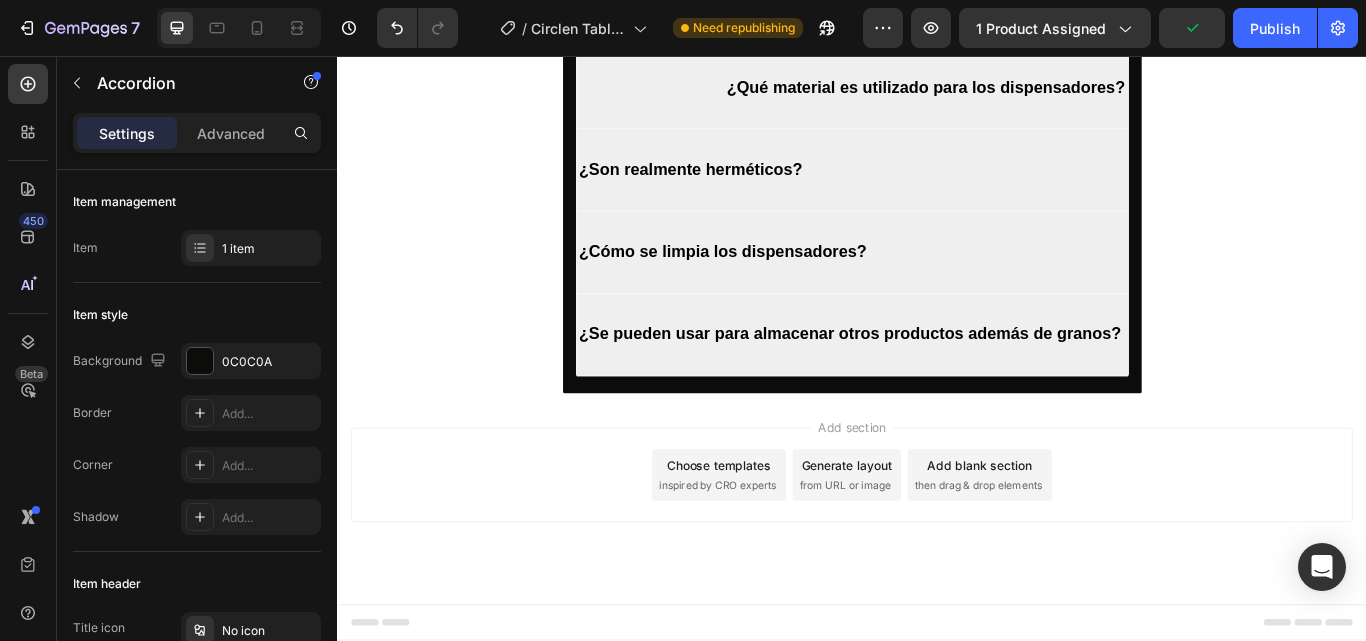 click on "¿SE PUEDE ABRIR EL PAQUETE" at bounding box center [936, -123] 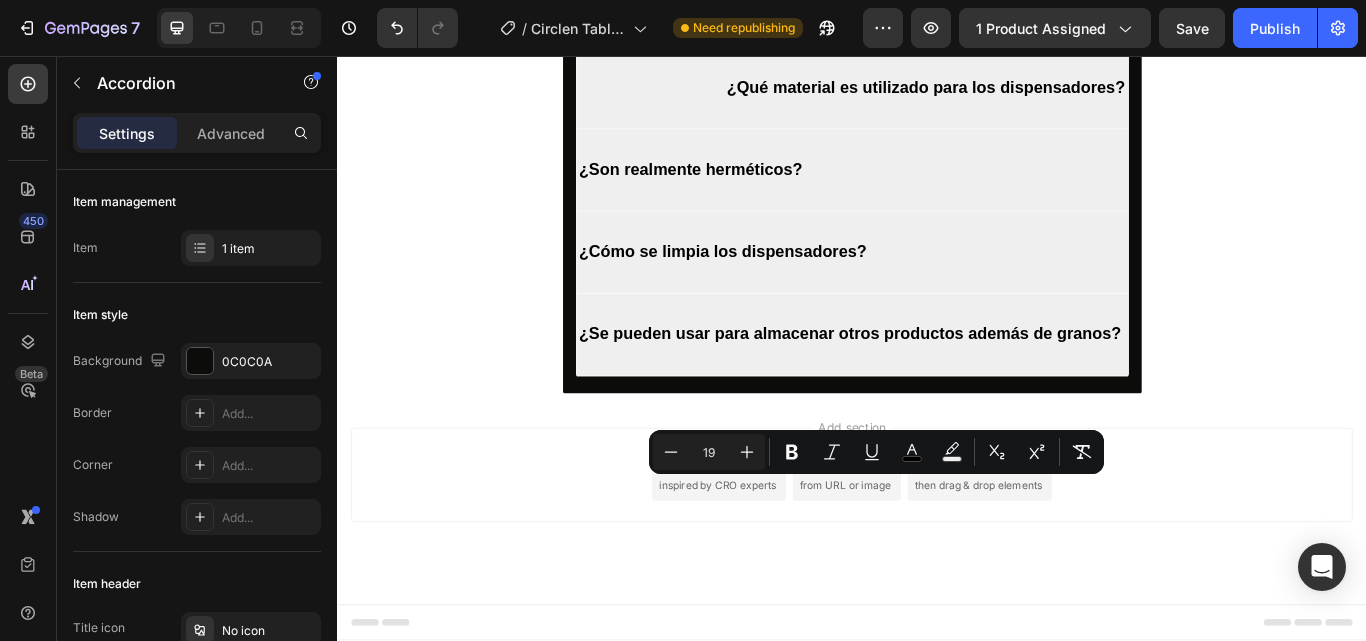 drag, startPoint x: 795, startPoint y: 567, endPoint x: 1025, endPoint y: 591, distance: 231.24878 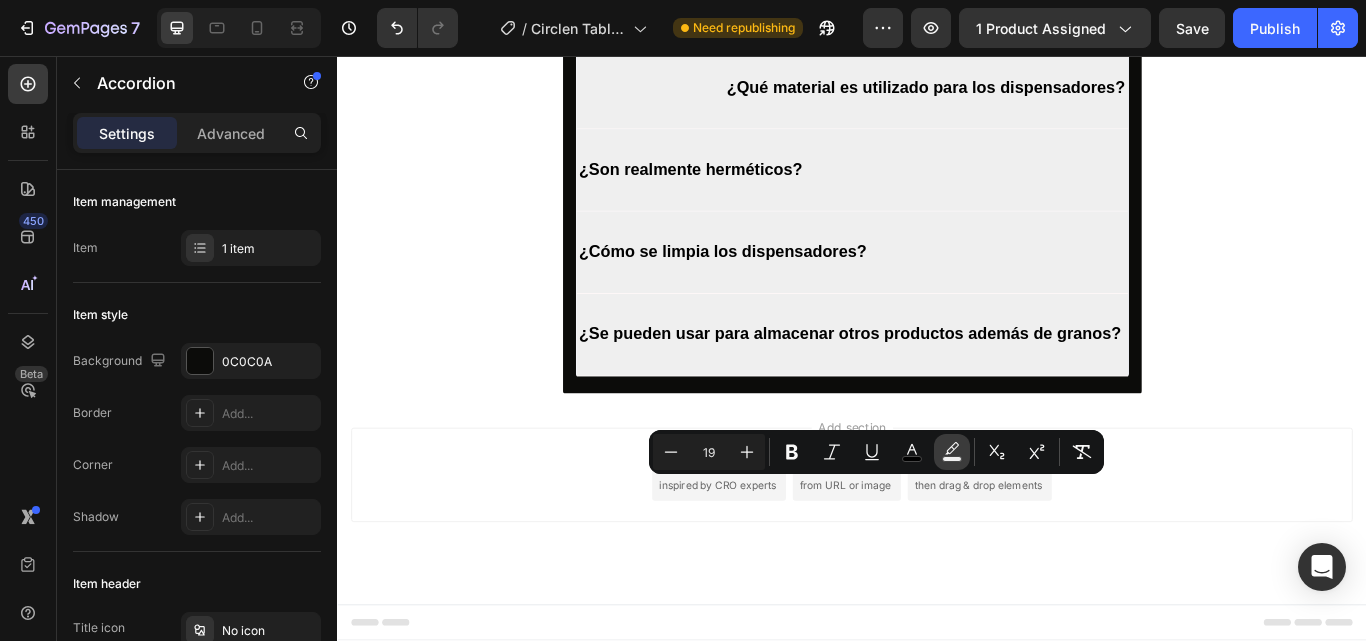 click 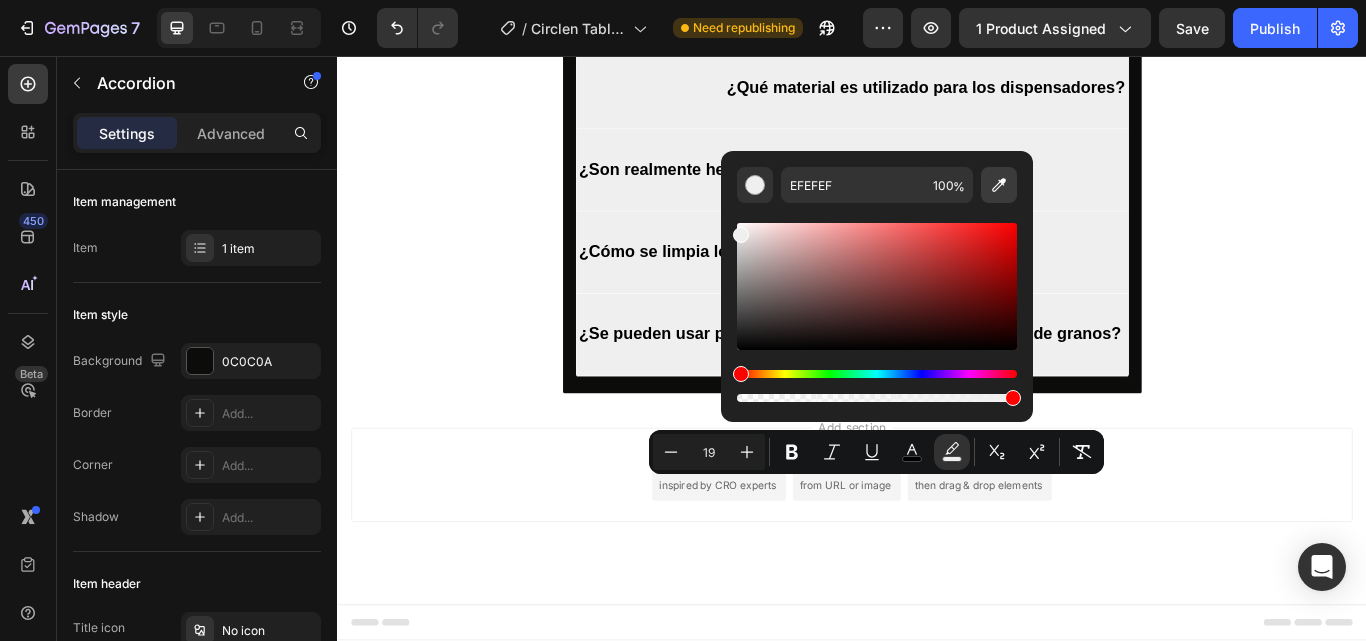 click 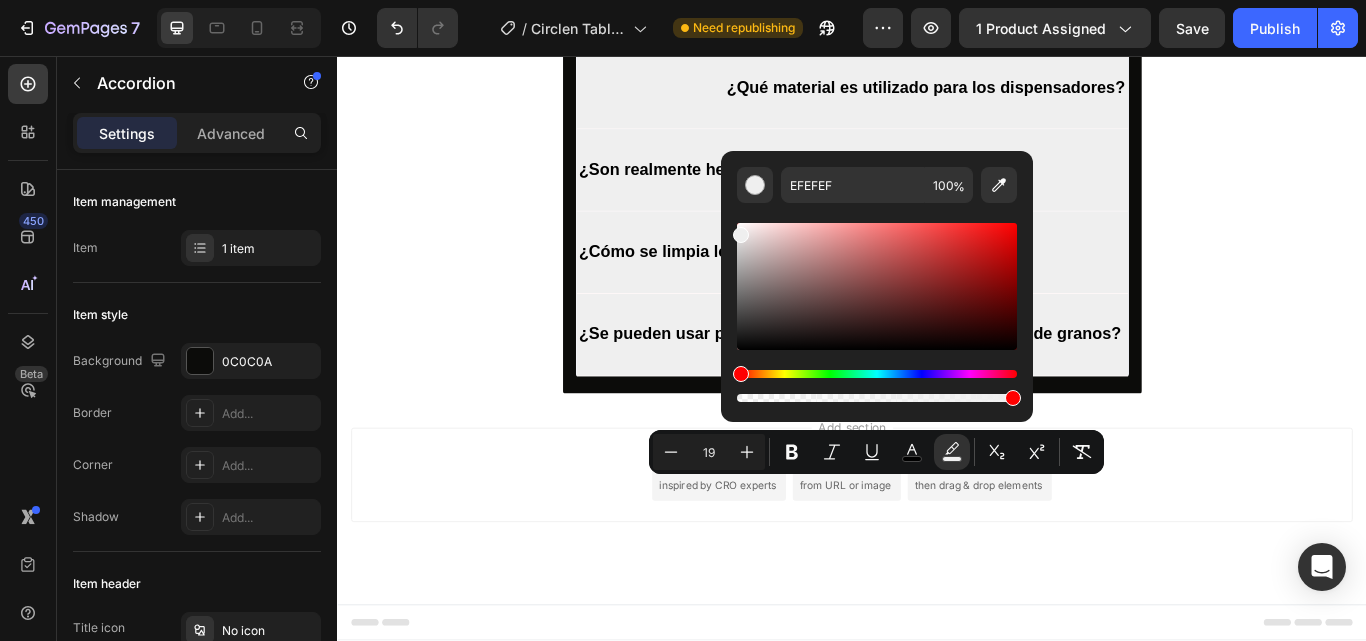 type on "010101" 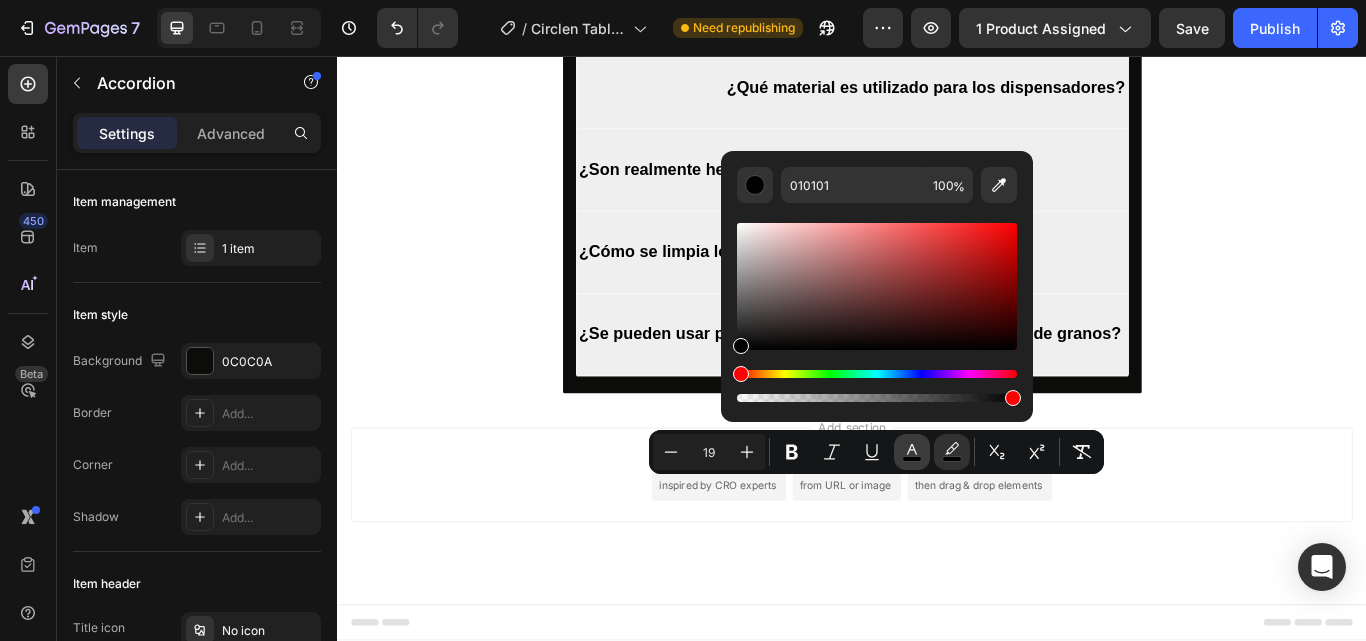click 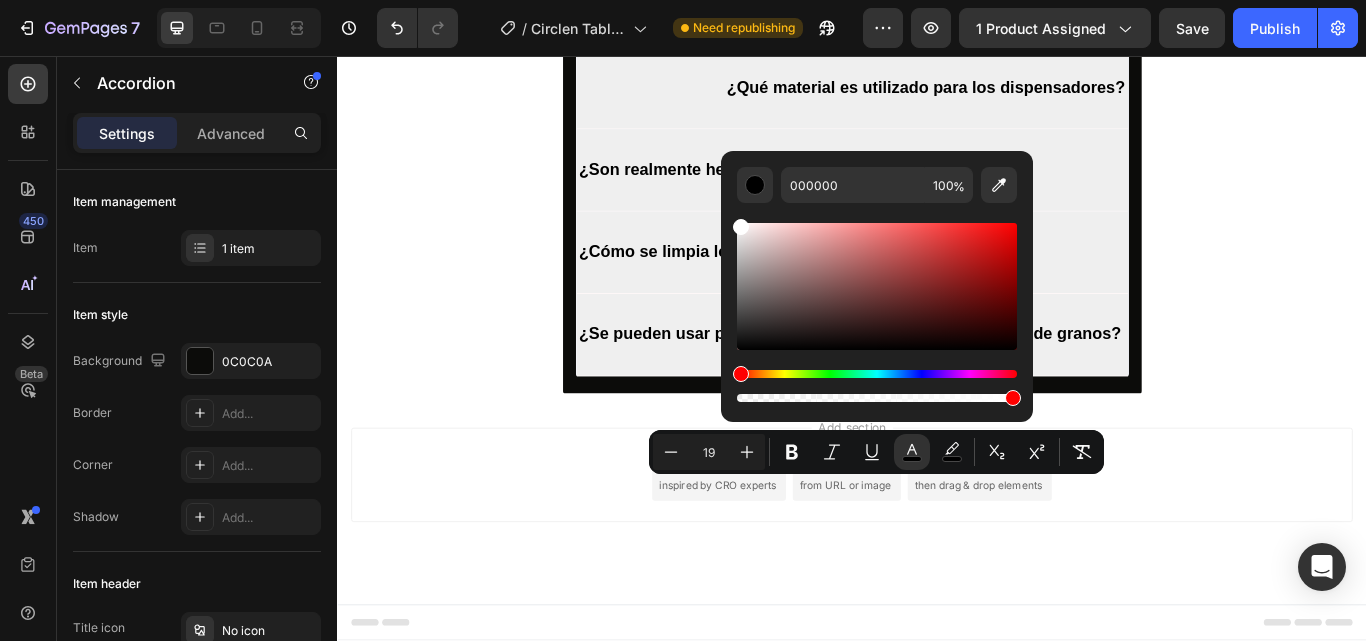 type on "FFFFFF" 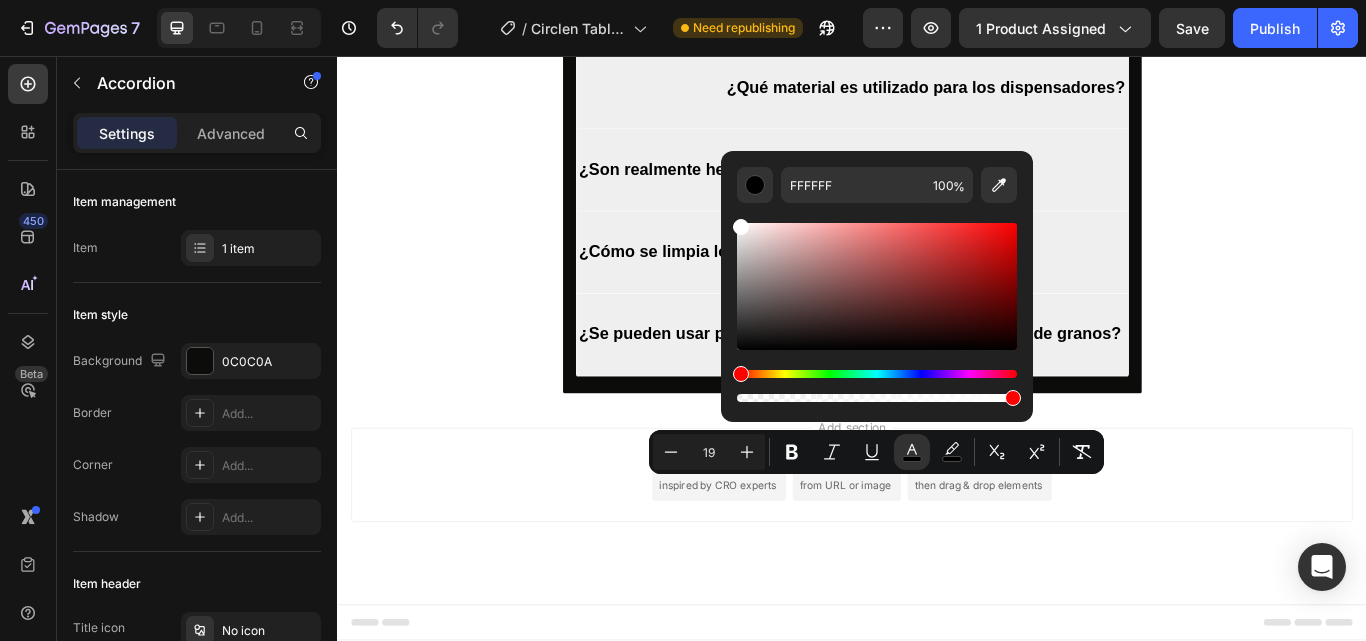 drag, startPoint x: 740, startPoint y: 348, endPoint x: 734, endPoint y: 207, distance: 141.12761 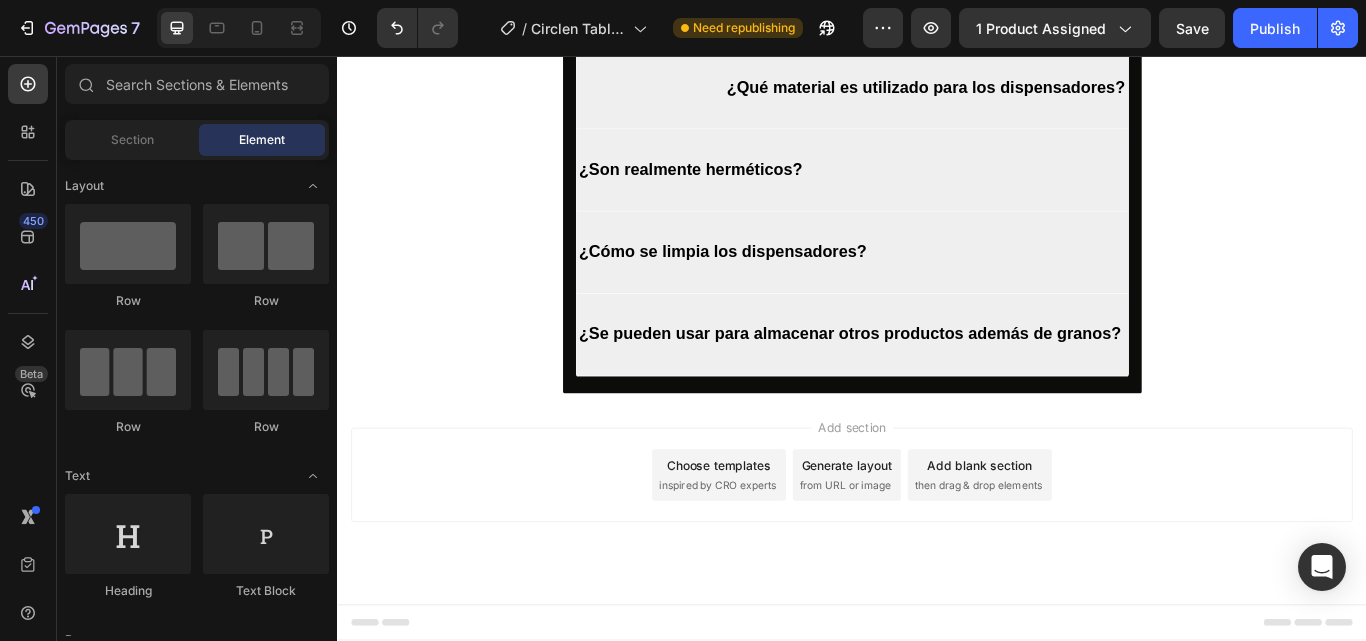 click on "Image Row Section 6
QUEDAN POCAS UNIDADES Button $73,900 Product Price Product Price $88,700 Product Price Product Price Row
PIDE Y PAGA DESDE CASA Button Product Row Section 7 ⁠⁠⁠⁠⁠⁠⁠ Preguntas frecuentes Heading ¿SE PUEDE ABRIR EL PAQUETE               ANTES DE PAGAR? Accordion   0 ¿Qué tamaño tienen los dispensadores de granos?  Accordion  ¿Qué material es utilizado para los dispensadores? Accordion  ¿Son realmente herméticos? Accordion ¿Cómo se limpia los dispensadores? Accordion ¿Se pueden usar para almacenar otros productos además de granos? Accordion Row Section 8 Root" at bounding box center (937, -2320) 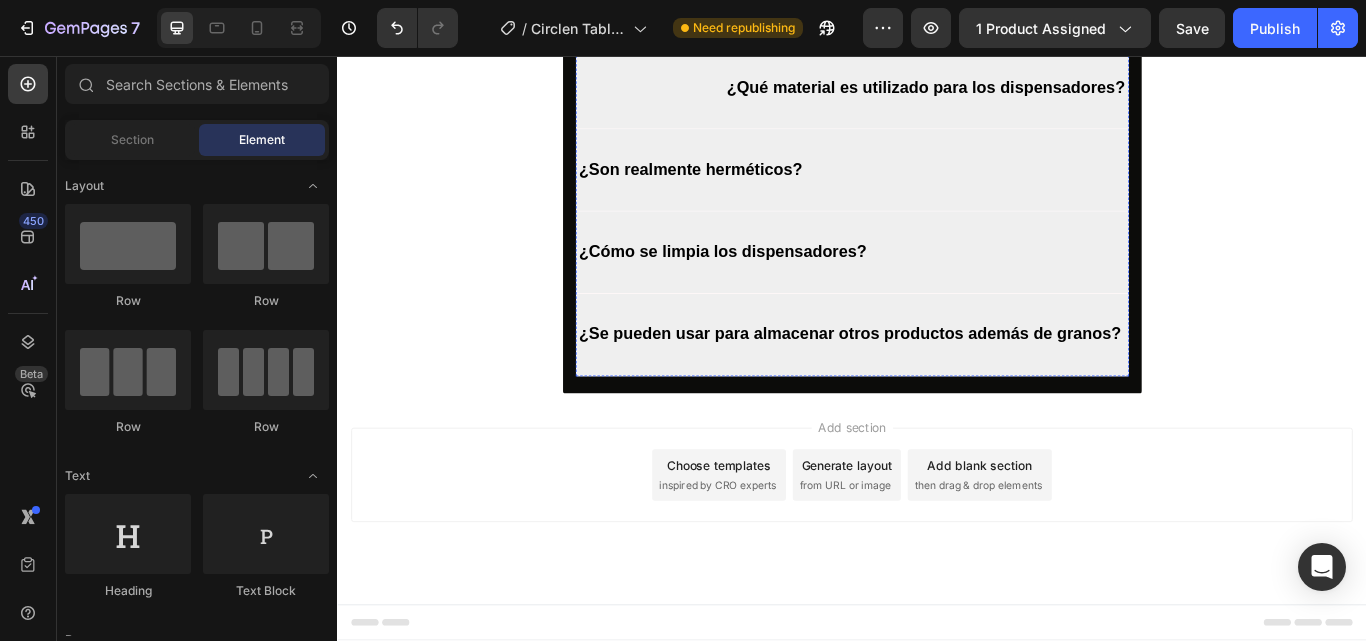 click on "¿SE PUEDE ABRIR EL PAQUETE               ANTES DE PAGAR?" at bounding box center [937, -110] 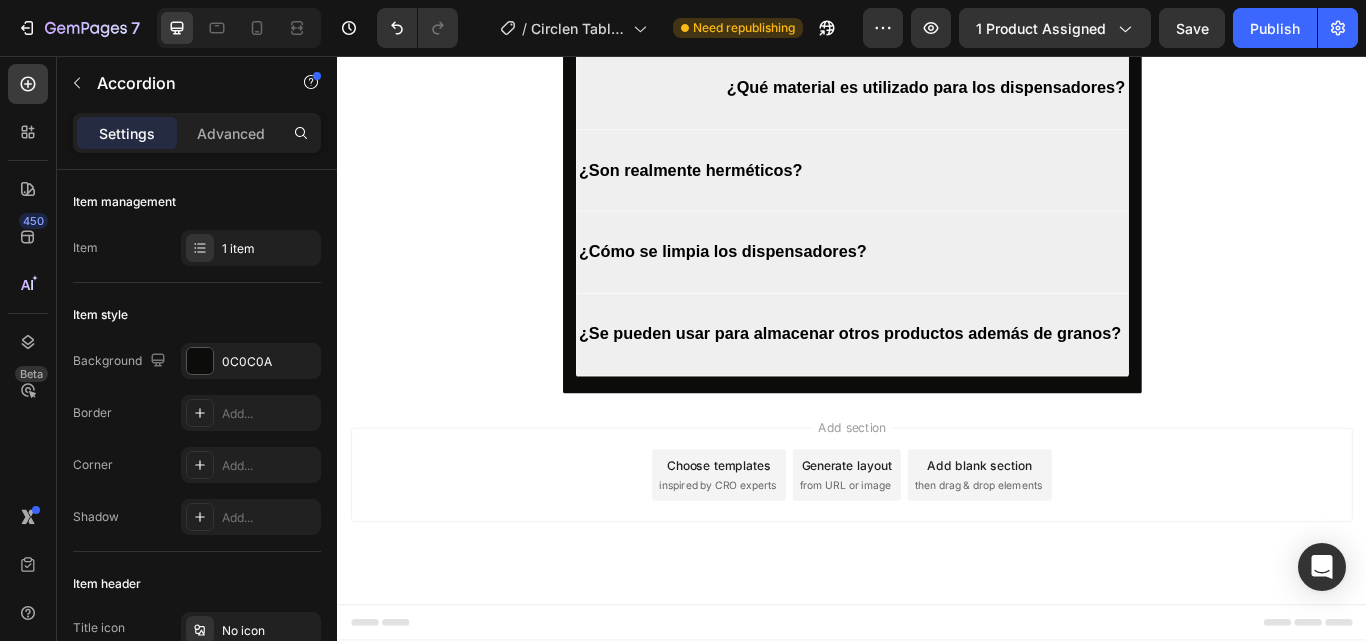 scroll, scrollTop: 5600, scrollLeft: 0, axis: vertical 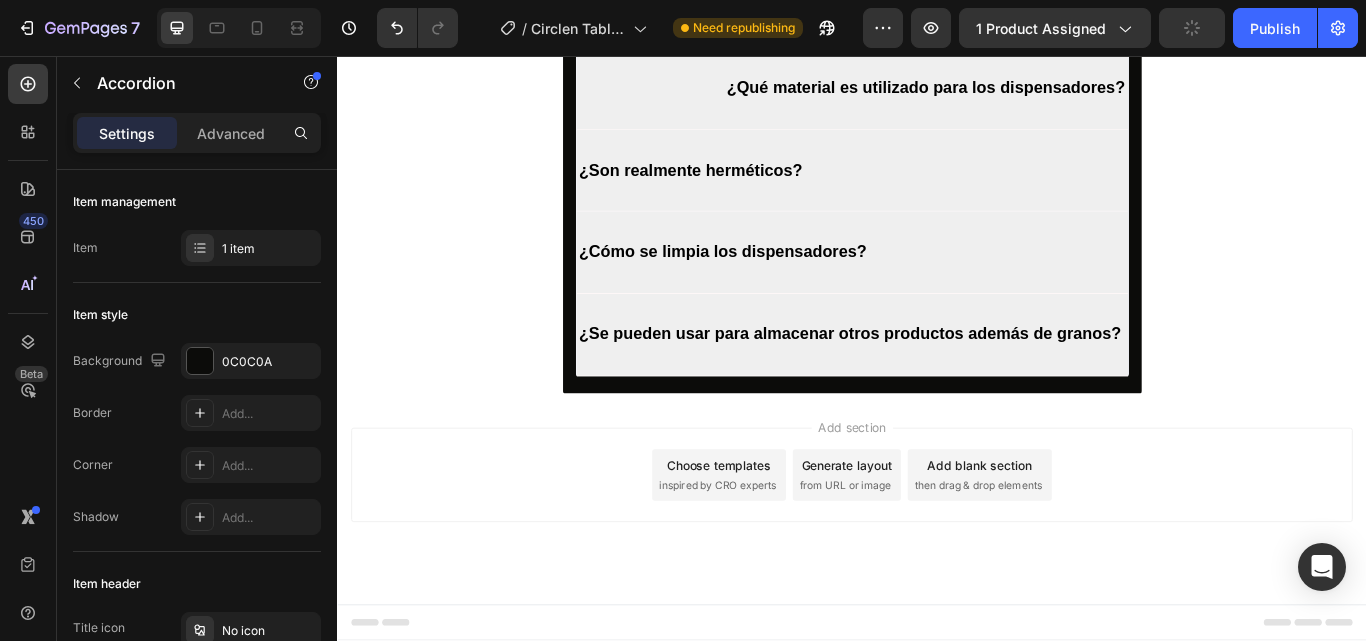 click on "No, trabajamos con empresas de envíos certificadas, y sus políticas establecen que el paquete debe pagarse antes de abrirlo. Sin embargo, en  HOGAR 365  garantizamos tu compra: si el producto no coincide con las fotos, tiene  3 días  después de recibirlo para hacer un reclamo." at bounding box center [937, -143] 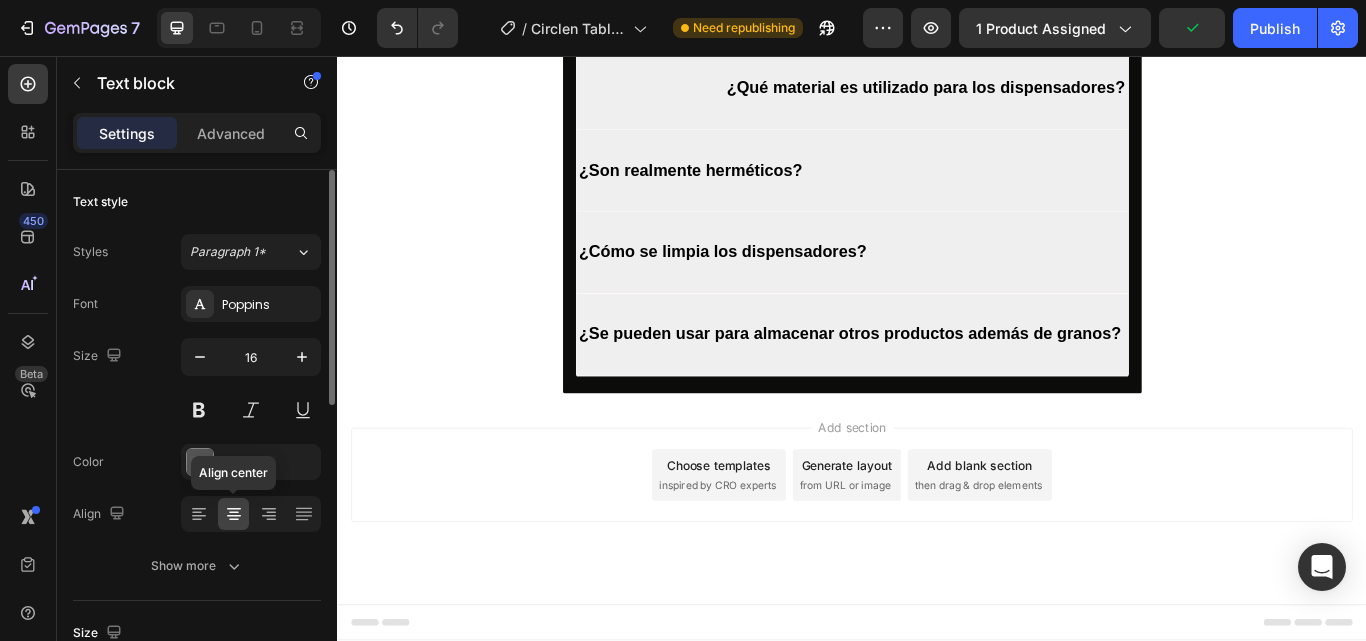 scroll, scrollTop: 200, scrollLeft: 0, axis: vertical 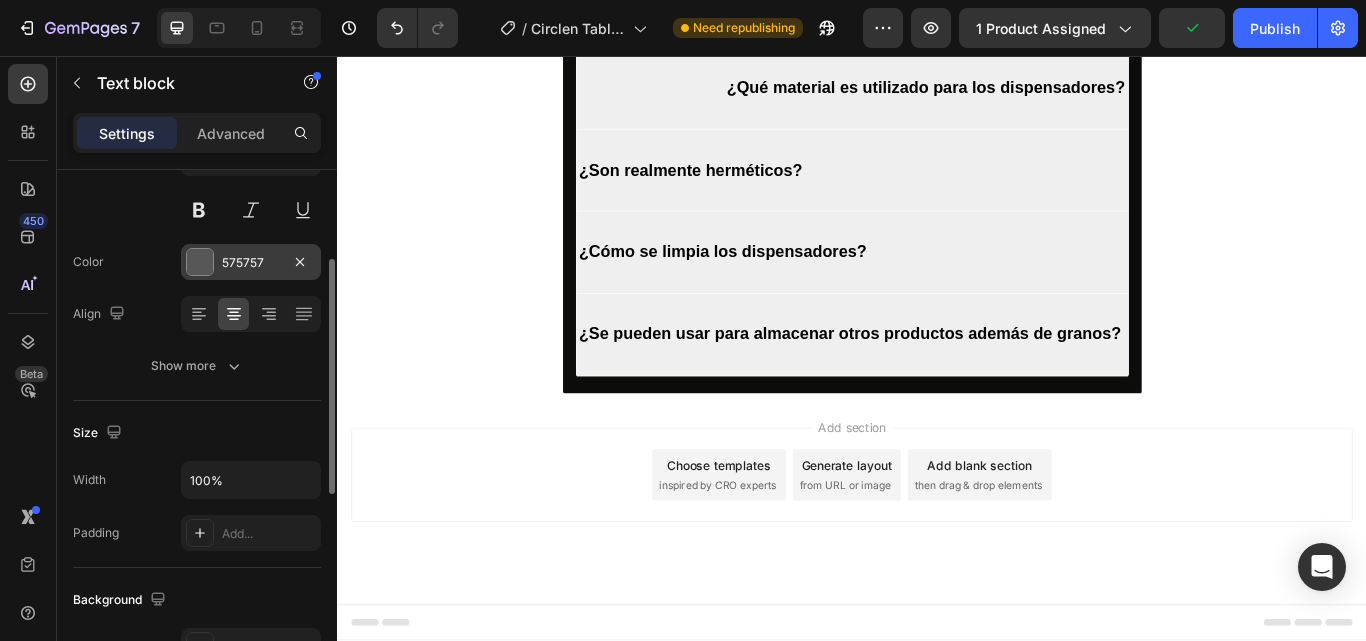 click at bounding box center (200, 262) 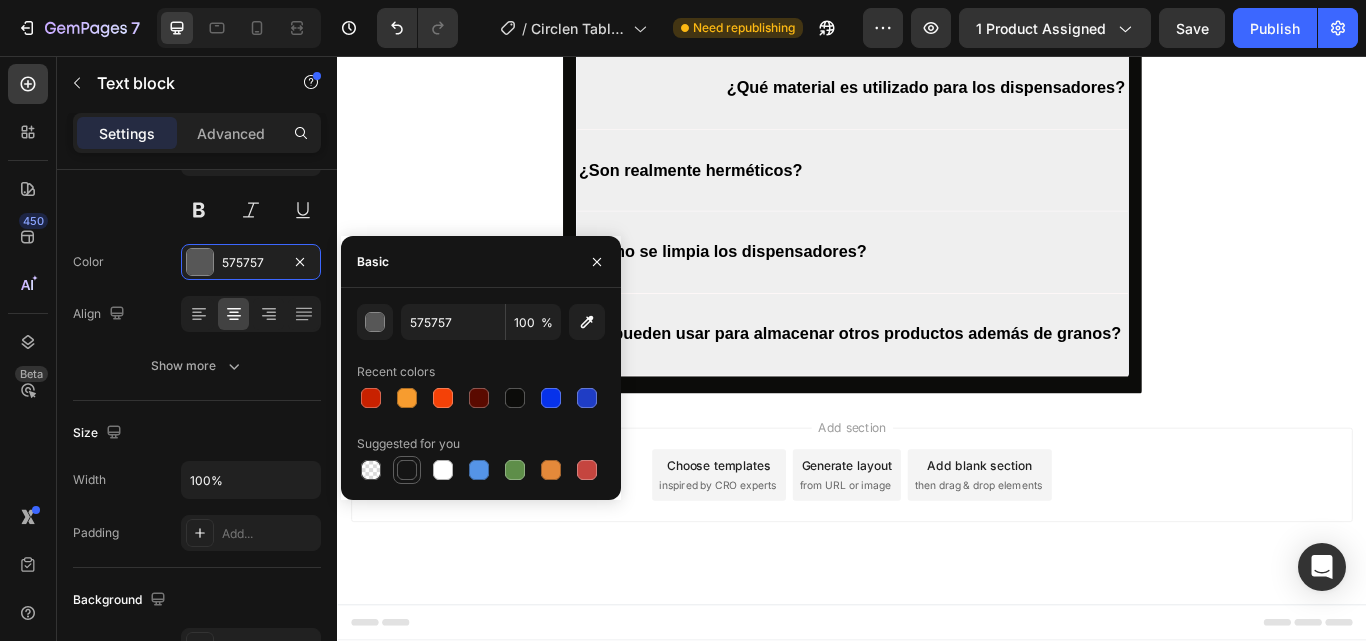 click at bounding box center [407, 470] 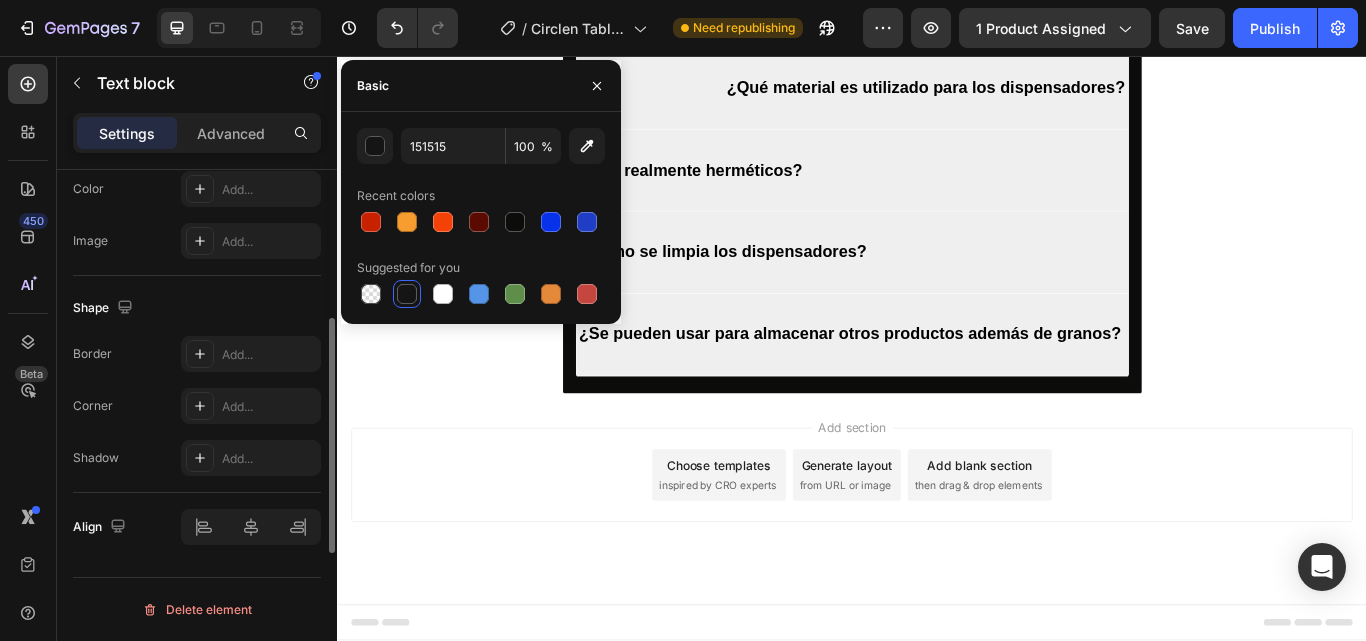 scroll, scrollTop: 157, scrollLeft: 0, axis: vertical 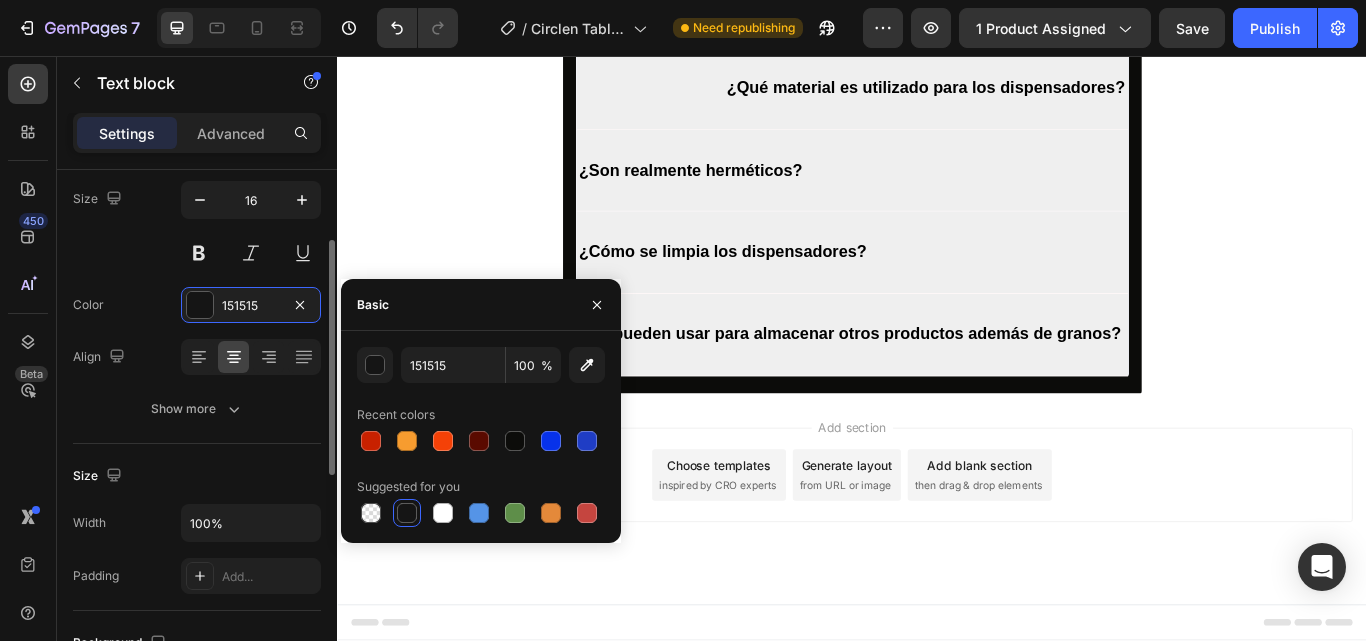 click on "Image Row Section 6
QUEDAN POCAS UNIDADES Button $73,900 Product Price Product Price $88,700 Product Price Product Price Row
PIDE Y PAGA DESDE CASA Button Product Row Section 7 ⁠⁠⁠⁠⁠⁠⁠ Preguntas frecuentes Heading ¿SE PUEDE ABRIR EL PAQUETE               ANTES DE PAGAR? No, trabajamos con empresas de envíos certificadas, y sus políticas establecen que el paquete debe pagarse antes de abrirlo. Sin embargo, en  HOGAR 365  garantizamos tu compra: si el producto no coincide con las fotos, tiene  3 días  después de recibirlo para hacer un reclamo. Text block   0 Accordion ¿Qué tamaño tienen los dispensadores de granos?  Accordion  ¿Qué material es utilizado para los dispensadores? Accordion  ¿Son realmente herméticos? Accordion ¿Cómo se limpia los dispensadores? Accordion ¿Se pueden usar para almacenar otros productos además de granos? Accordion Row Section 8 Root" at bounding box center [937, -2395] 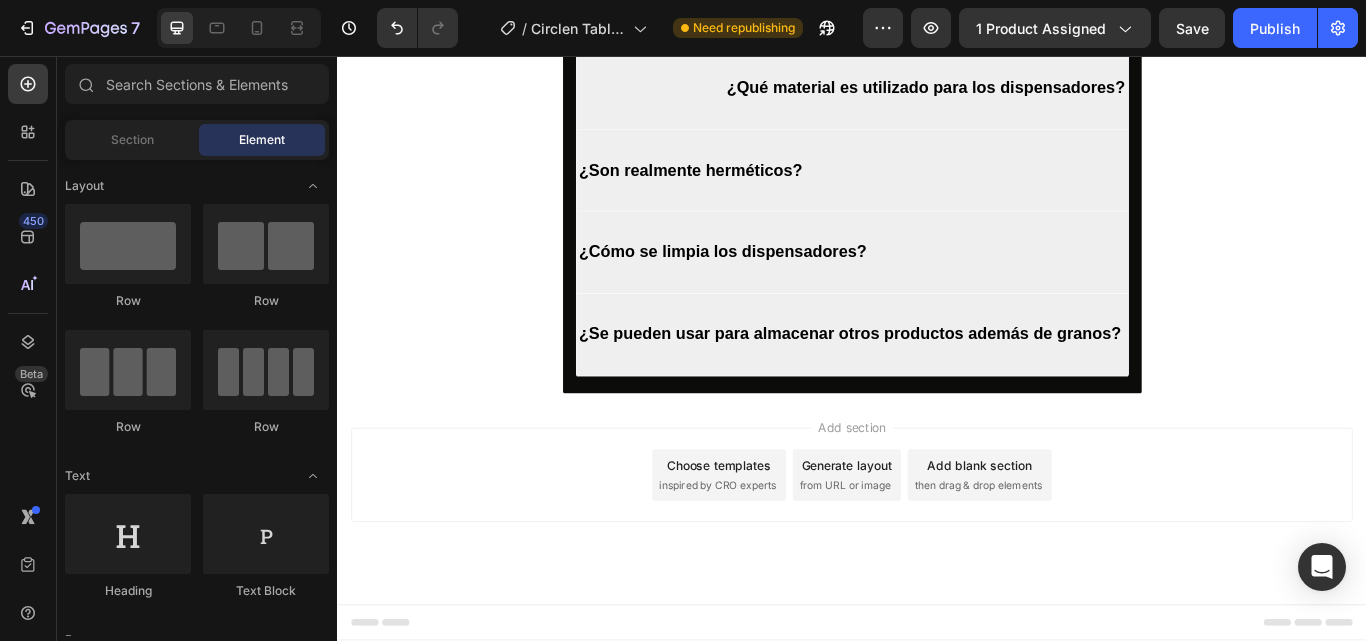 click on "No, trabajamos con empresas de envíos certificadas, y sus políticas establecen que el paquete debe pagarse antes de abrirlo. Sin embargo, en  HOGAR 365  garantizamos tu compra: si el producto no coincide con las fotos, tiene  3 días  después de recibirlo para hacer un reclamo." at bounding box center (937, -143) 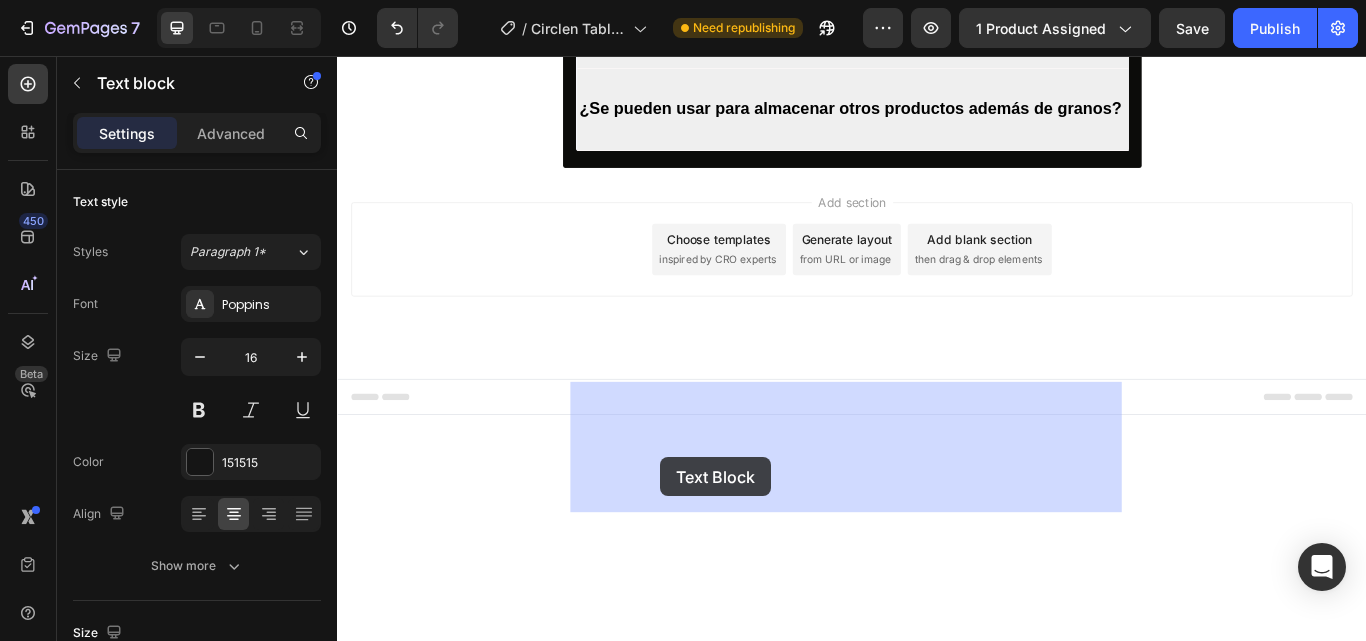 drag, startPoint x: 1100, startPoint y: 543, endPoint x: 714, endPoint y: 524, distance: 386.46735 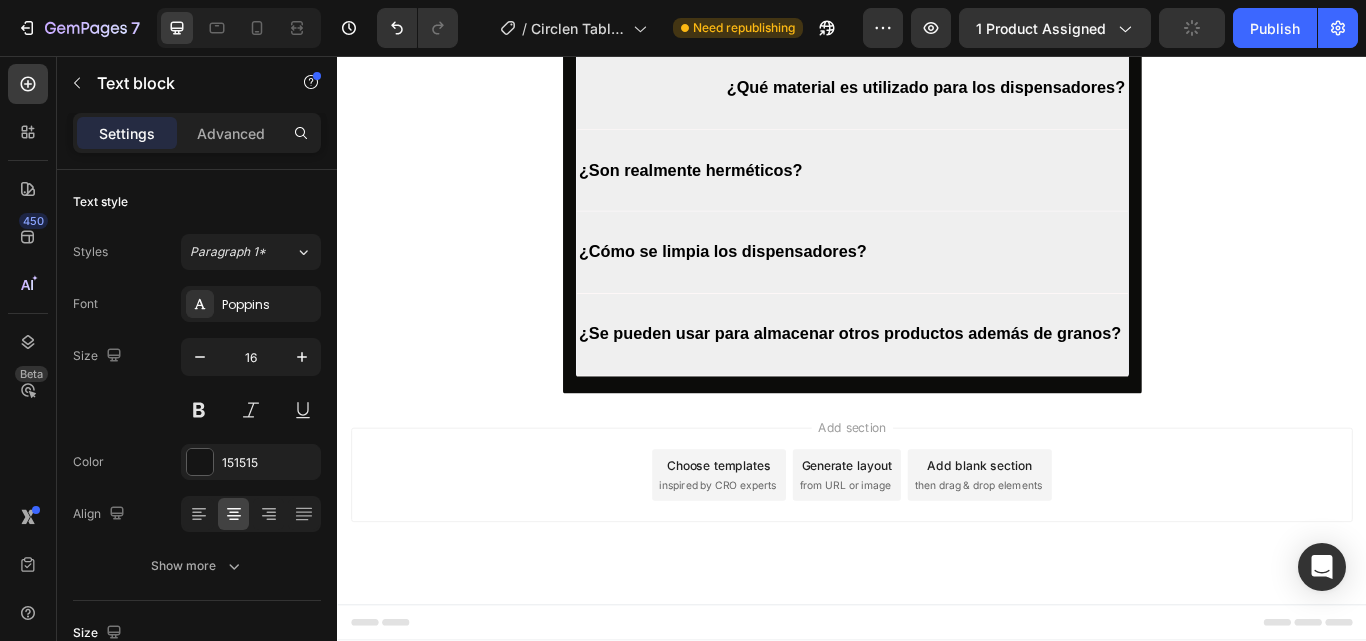 click on "No, trabajamos con empresas de envíos certificadas, y sus políticas establecen que el paquete debe pagarse antes de abrirlo. Sin embargo, en  HOGAR 365  garantizamos tu compra: si el producto no coincide con las fotos, tiene  3 días  después de recibirlo para hacer un reclamo." at bounding box center [937, -142] 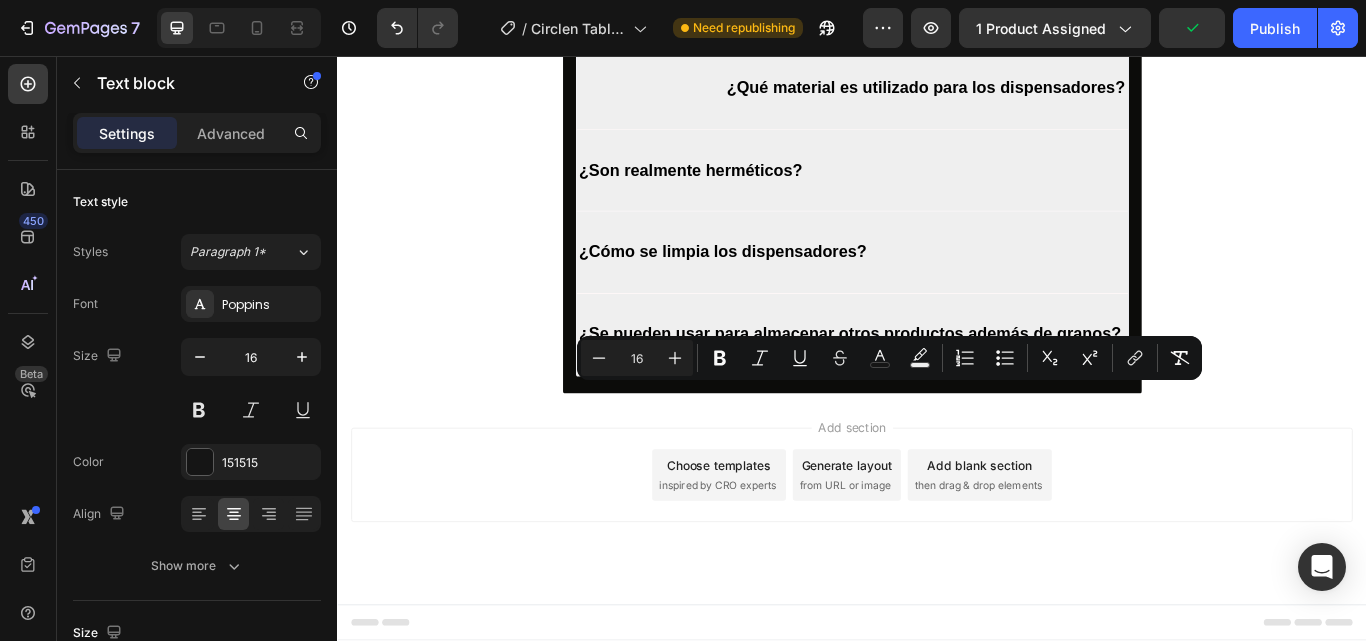 drag, startPoint x: 1112, startPoint y: 541, endPoint x: 608, endPoint y: 445, distance: 513.0614 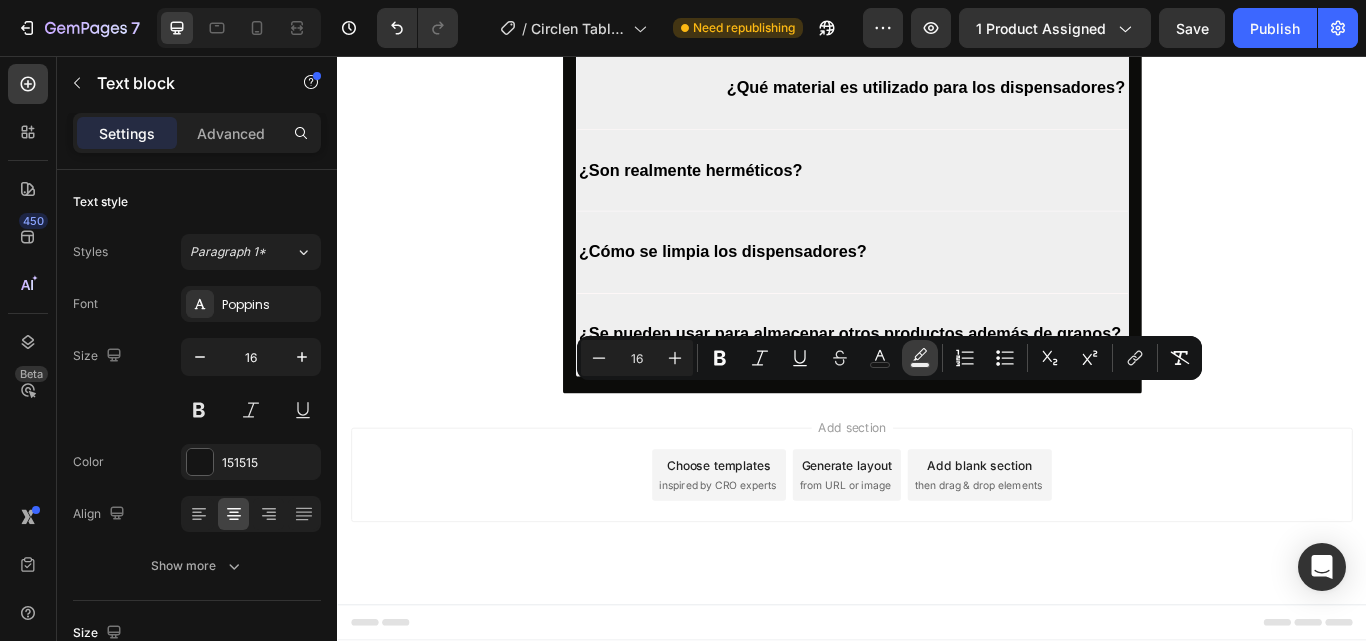 click on "color" at bounding box center [920, 358] 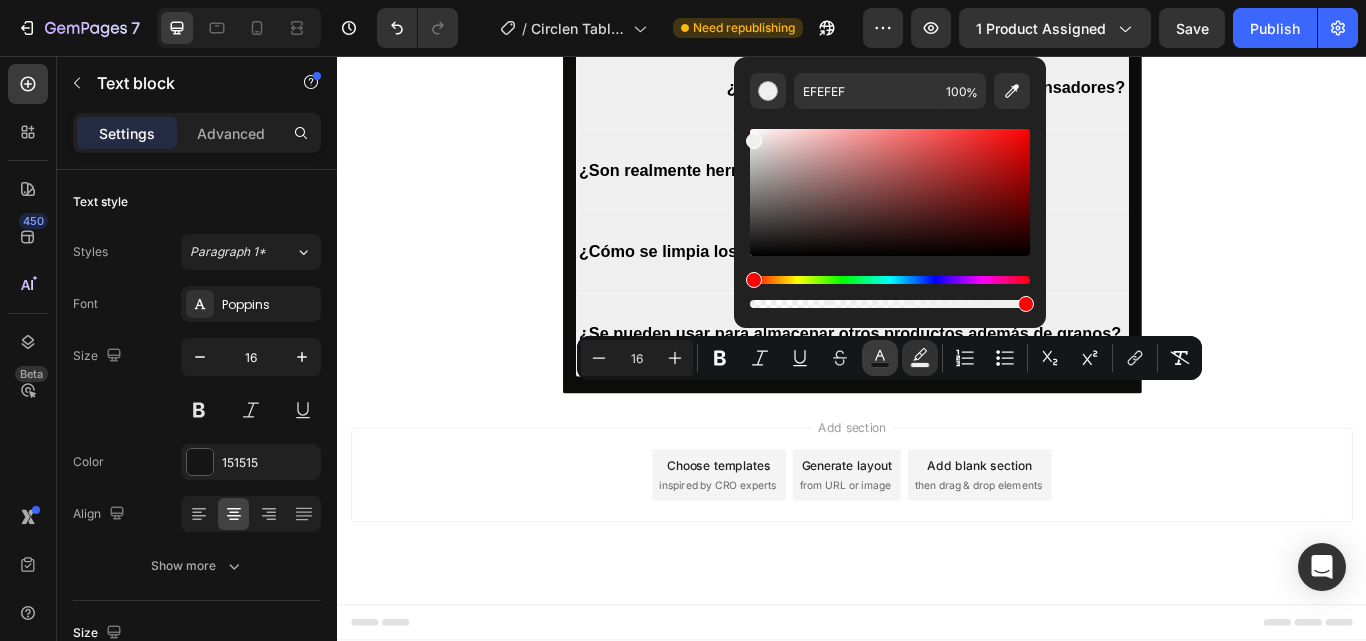 click on "color" at bounding box center [880, 358] 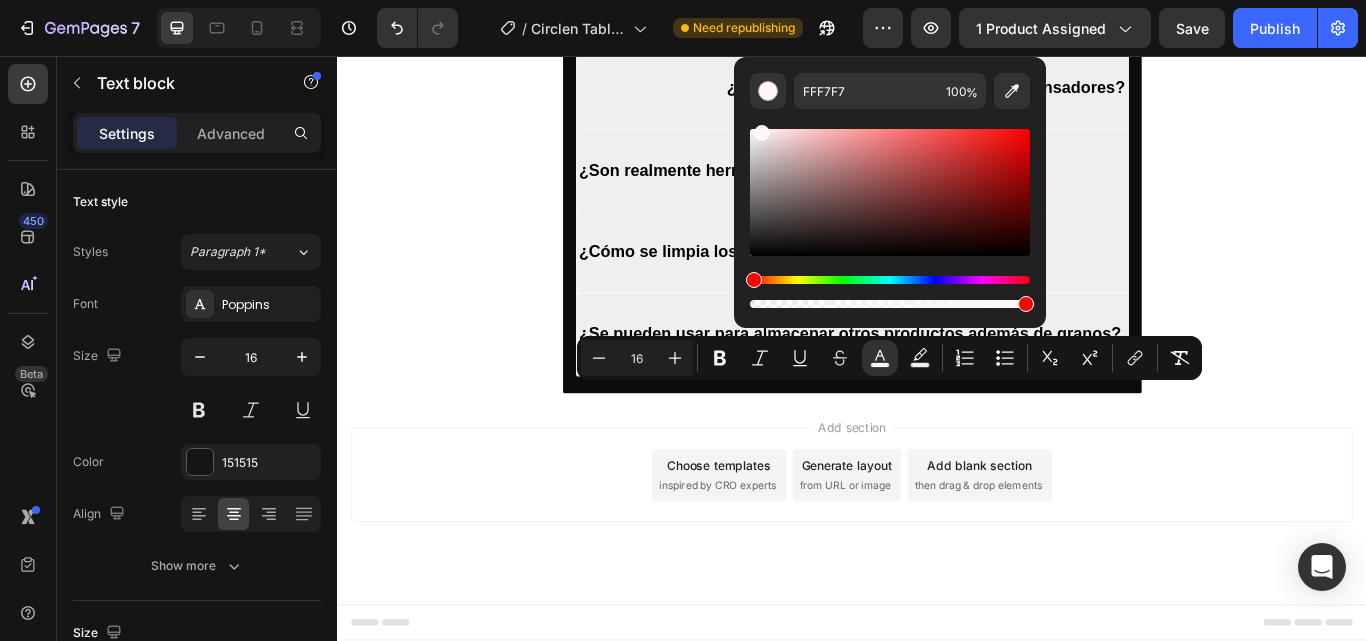 drag, startPoint x: 751, startPoint y: 220, endPoint x: 752, endPoint y: 129, distance: 91.00549 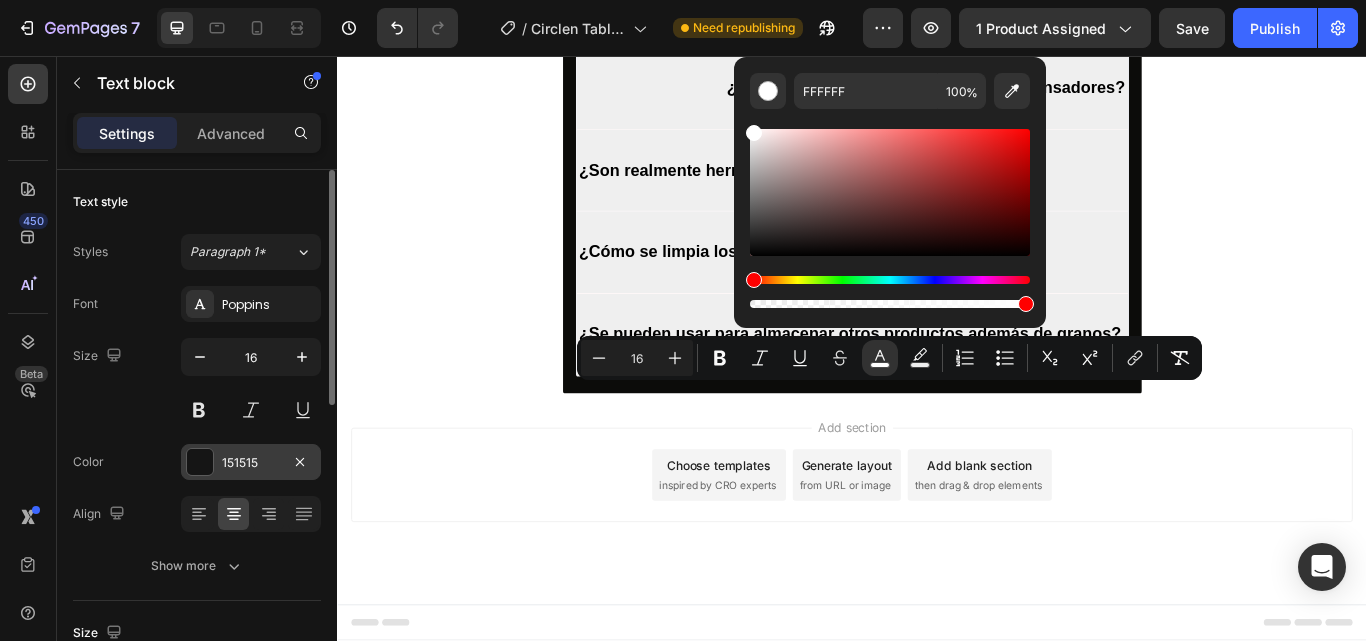 click at bounding box center [200, 462] 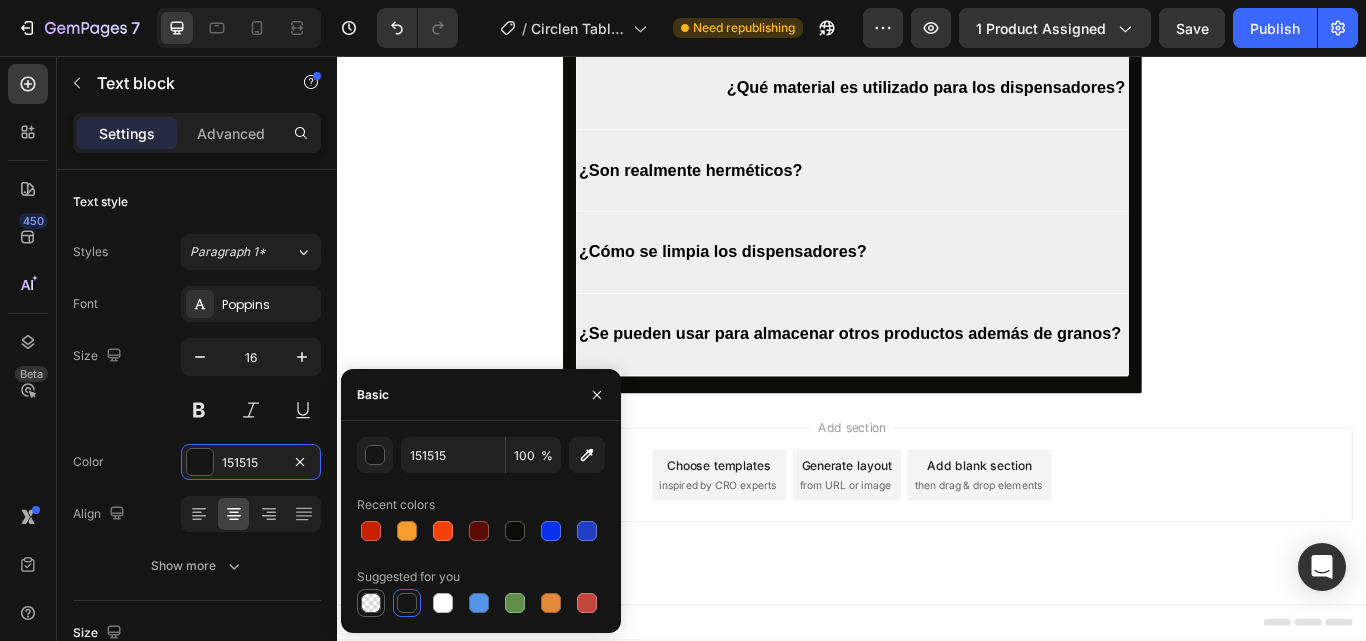 click at bounding box center (371, 603) 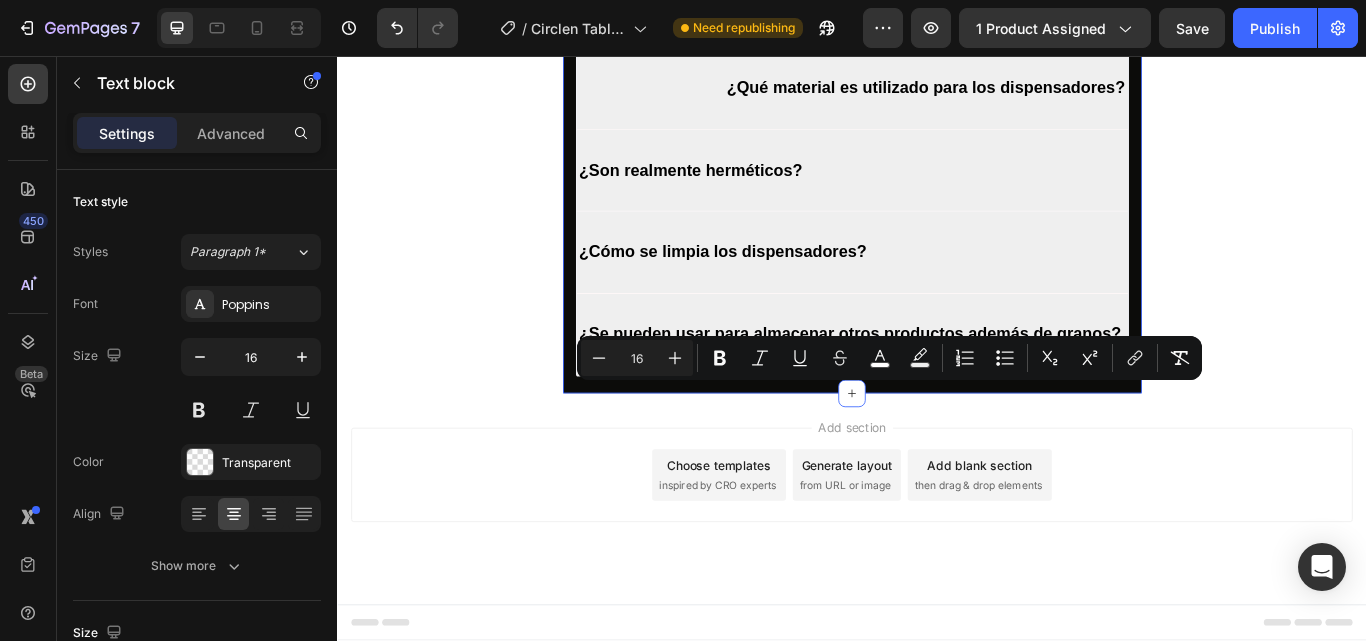drag, startPoint x: 1111, startPoint y: 542, endPoint x: 611, endPoint y: 443, distance: 509.7068 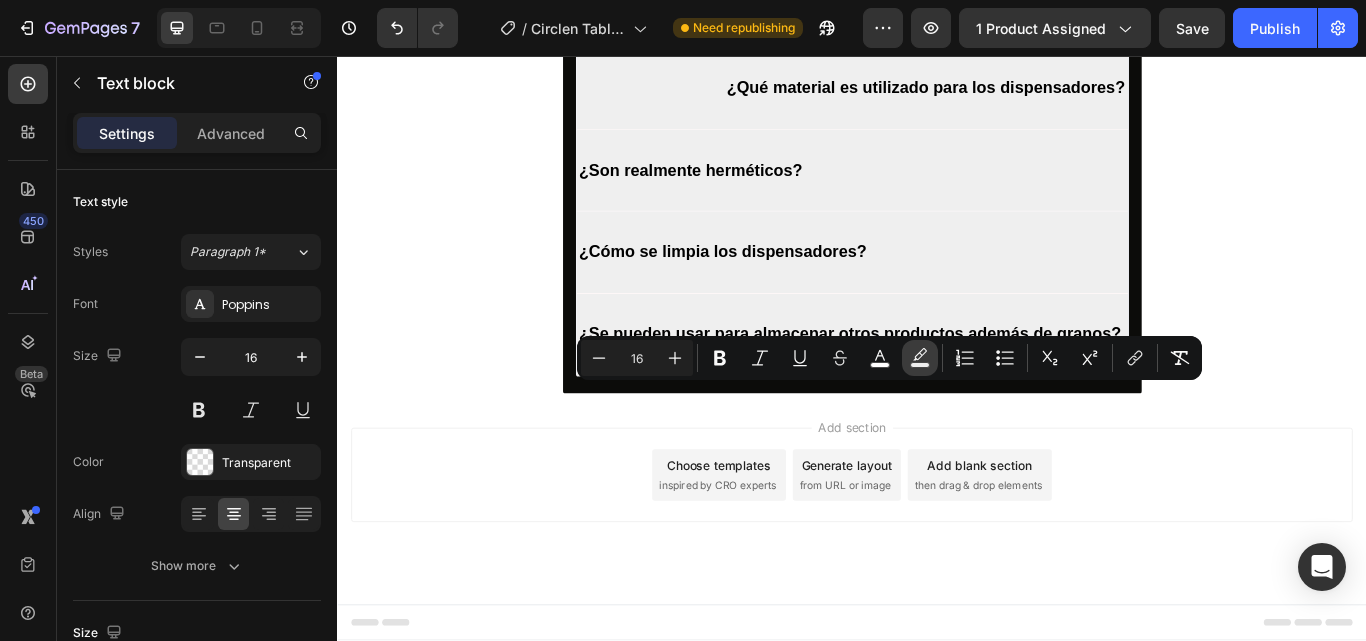 click 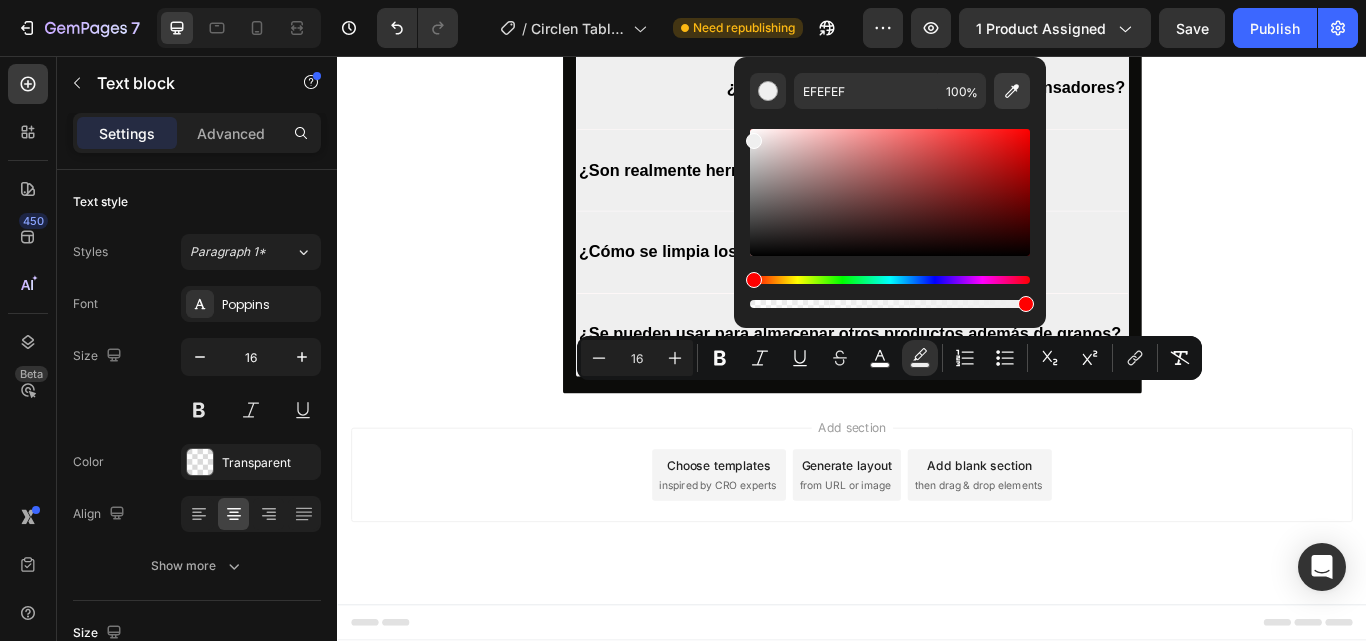 click 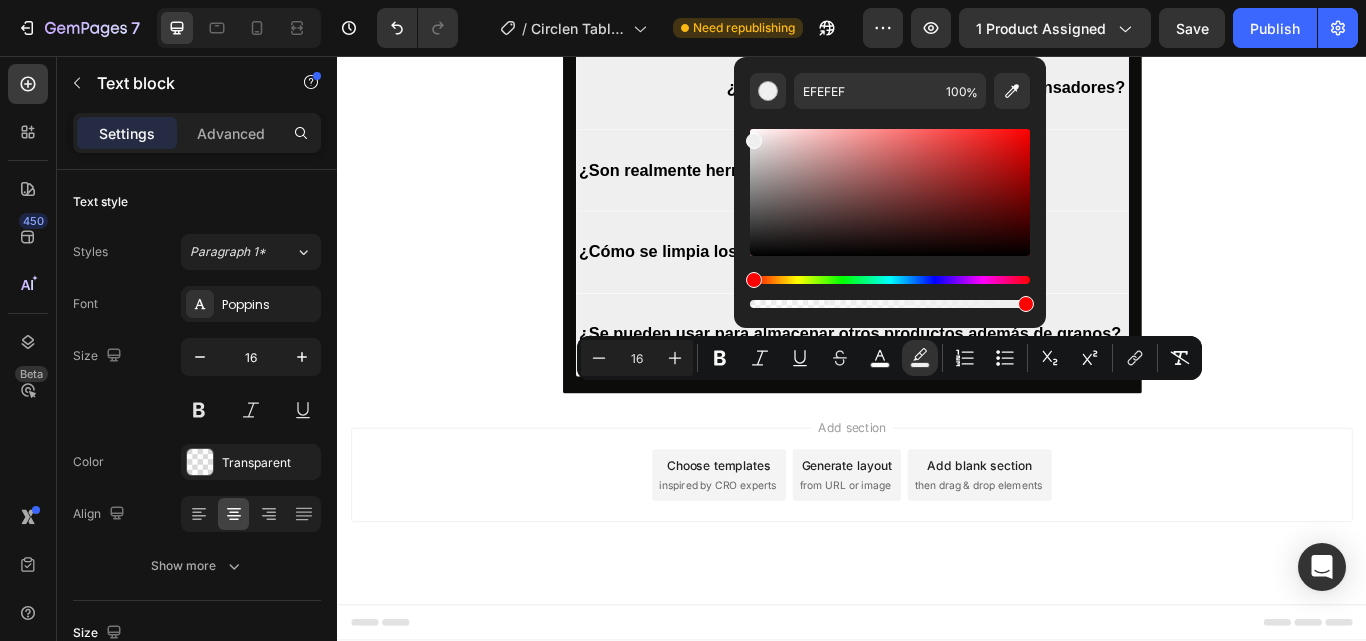 type on "0C0C0A" 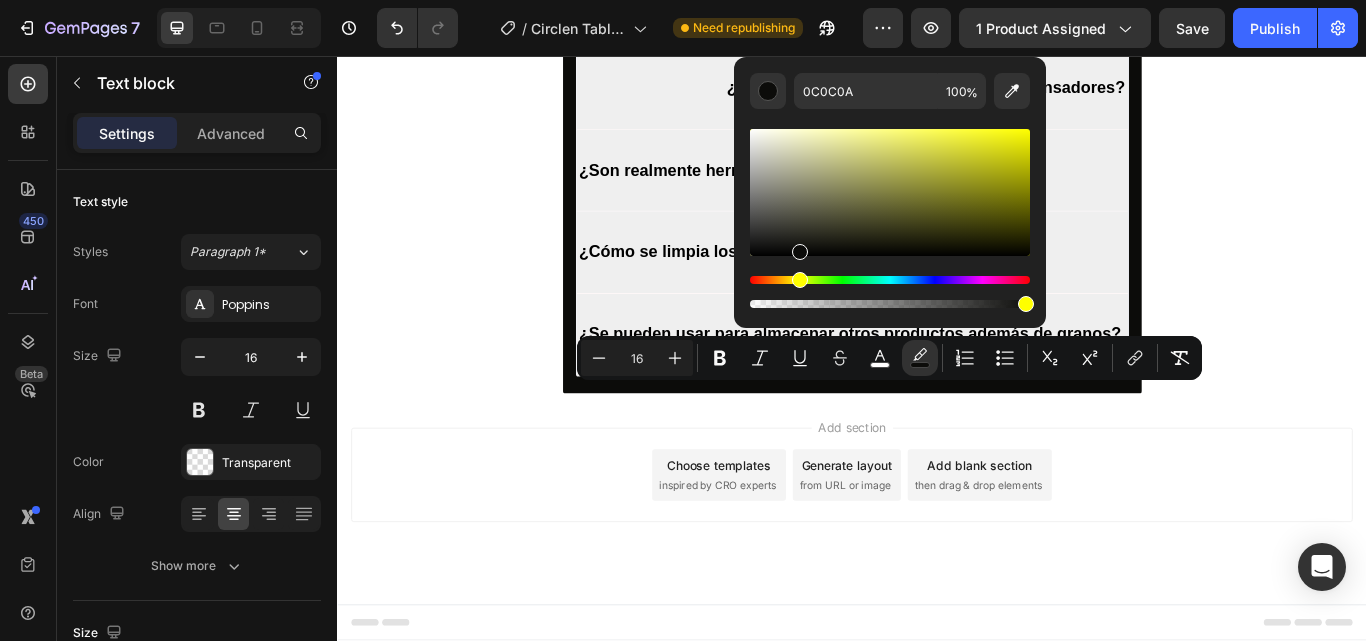 click on "Image Row Section 6
QUEDAN POCAS UNIDADES Button $73,900 Product Price Product Price $88,700 Product Price Product Price Row
PIDE Y PAGA DESDE CASA Button Product Row Section 7 ⁠⁠⁠⁠⁠⁠⁠ Preguntas frecuentes Heading ¿SE PUEDE ABRIR EL PAQUETE               ANTES DE PAGAR? No, trabajamos con empresas de envíos certificadas, y sus políticas establecen que el paquete debe pagarse antes de abrirlo. Sin embargo, en  HOGAR 365  garantizamos tu compra: si el producto no coincide con las fotos, tiene  3 días  después de recibirlo para hacer un reclamo. Text block   0 Accordion ¿Qué tamaño tienen los dispensadores de granos?  Accordion  ¿Qué material es utilizado para los dispensadores? Accordion  ¿Son realmente herméticos? Accordion ¿Cómo se limpia los dispensadores? Accordion ¿Se pueden usar para almacenar otros productos además de granos? Accordion Row Section 8 Root" at bounding box center (937, -2395) 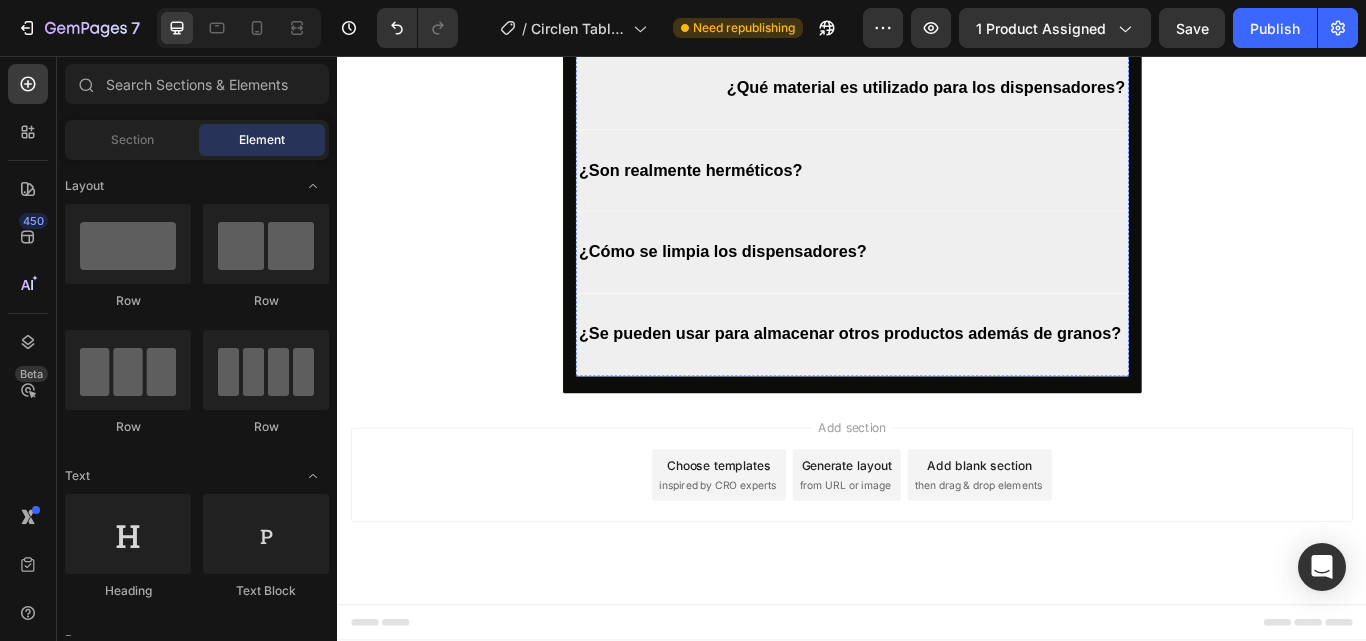 click on "¿Qué tamaño tienen los dispensadores de granos?" at bounding box center [937, -1] 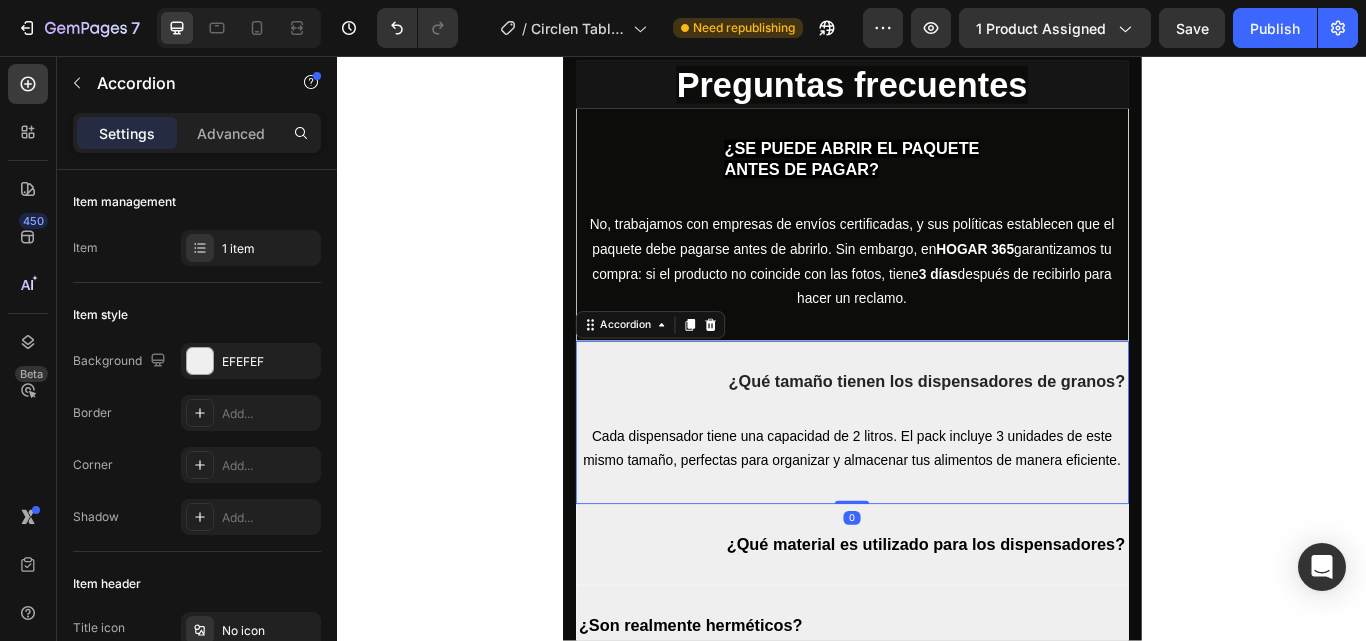 scroll, scrollTop: 5800, scrollLeft: 0, axis: vertical 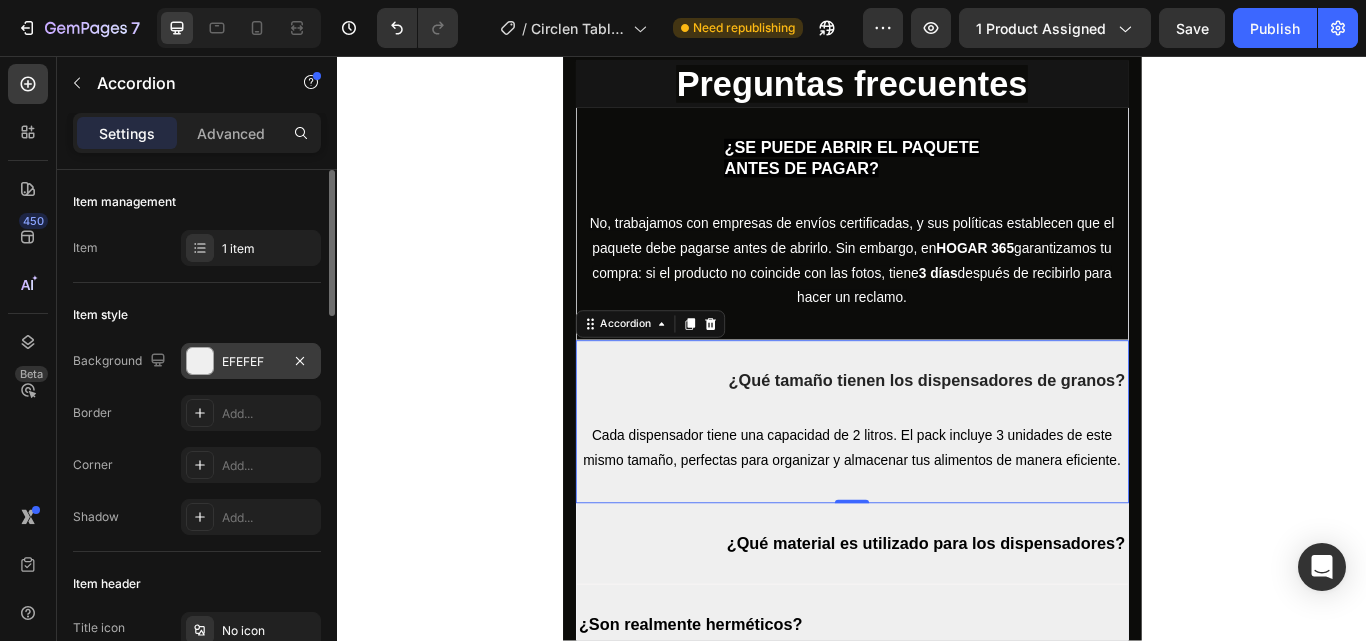 click at bounding box center (200, 361) 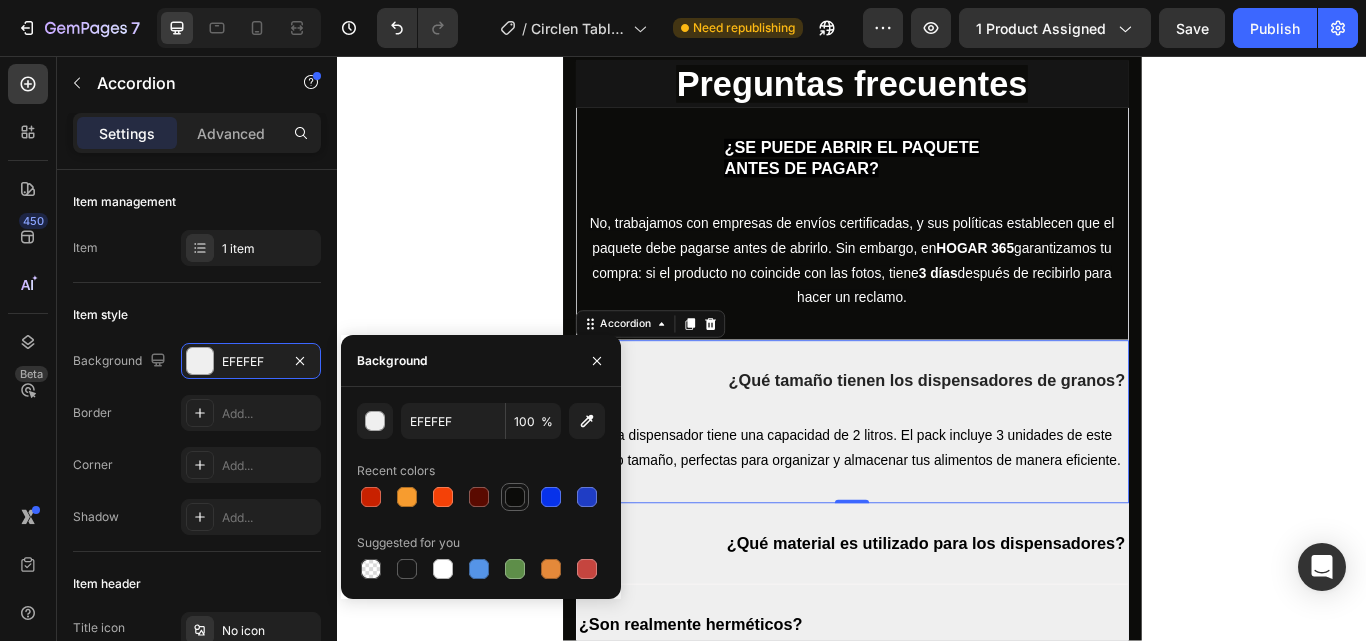 click at bounding box center (515, 497) 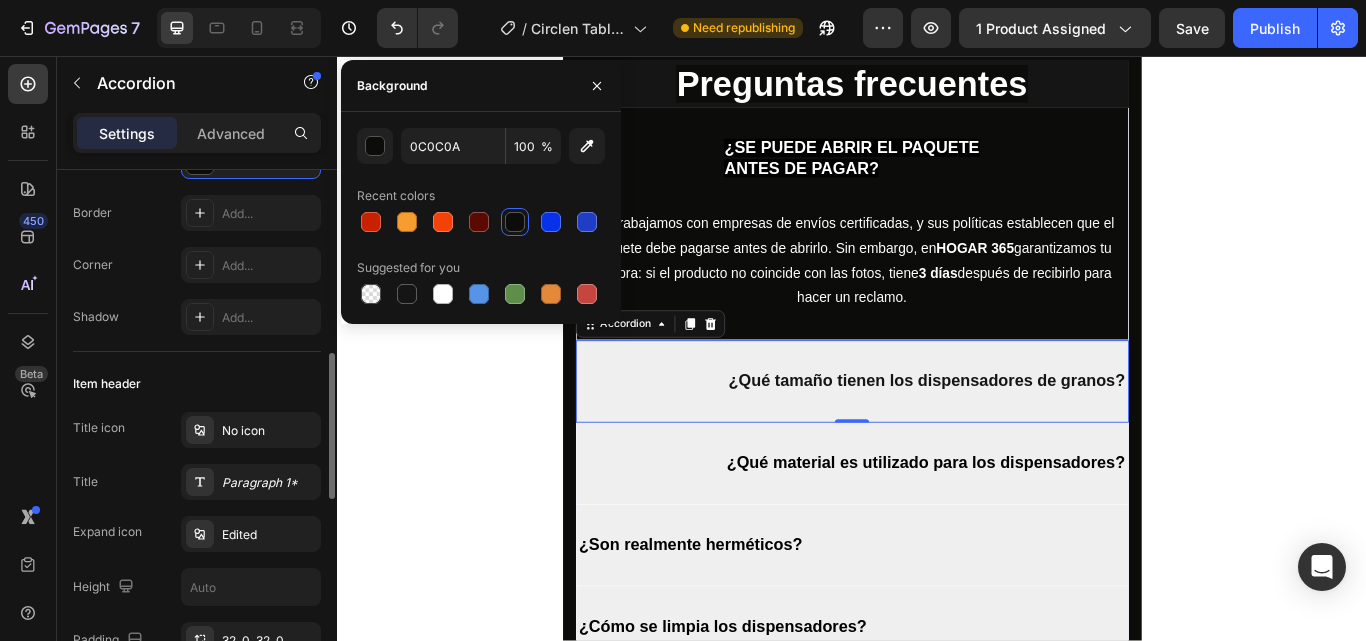 scroll, scrollTop: 400, scrollLeft: 0, axis: vertical 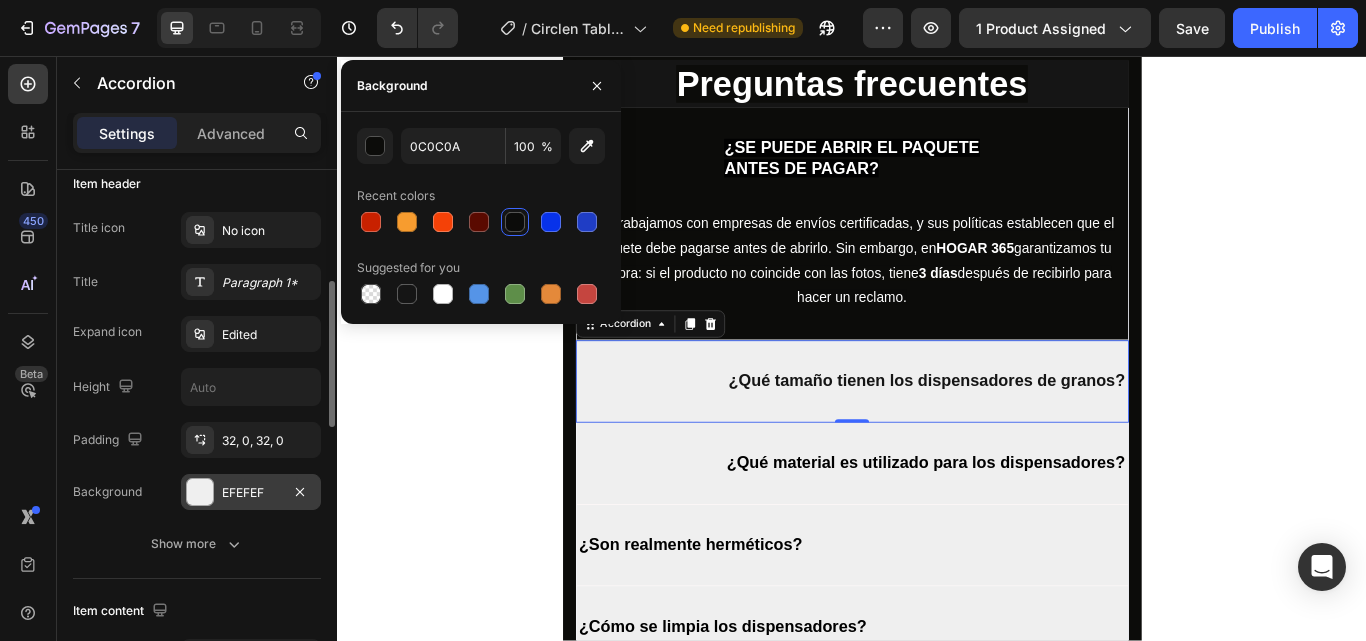 click at bounding box center (200, 492) 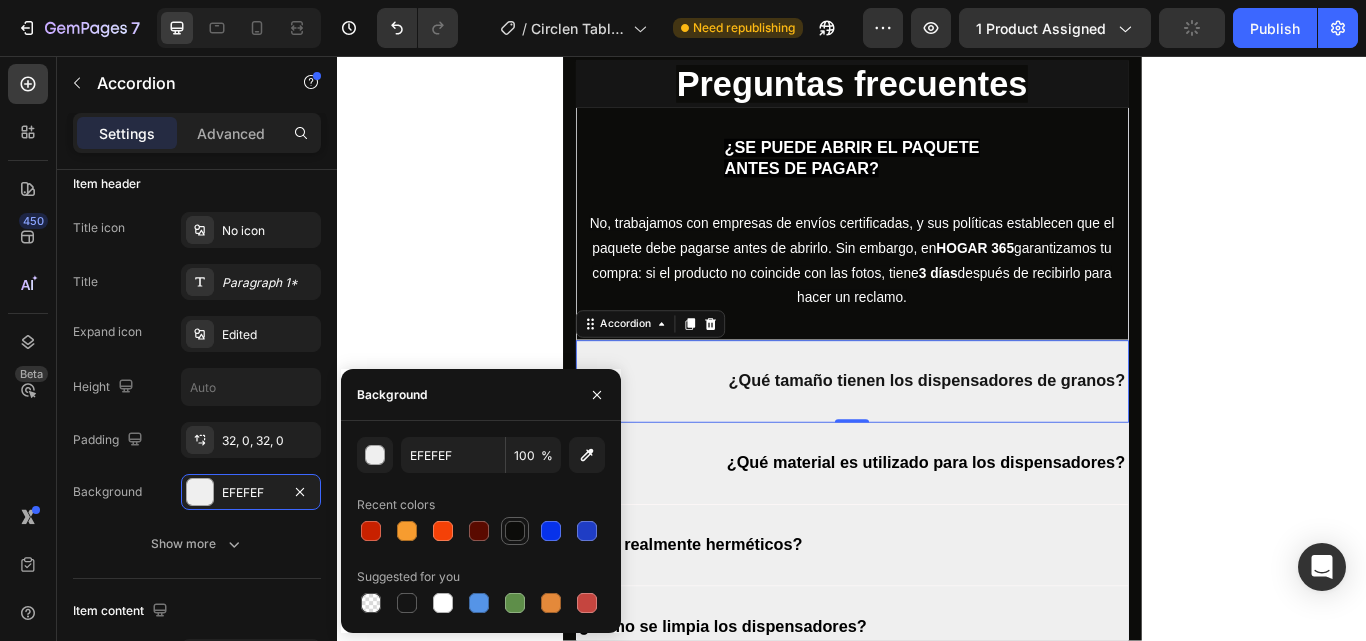 click at bounding box center [515, 531] 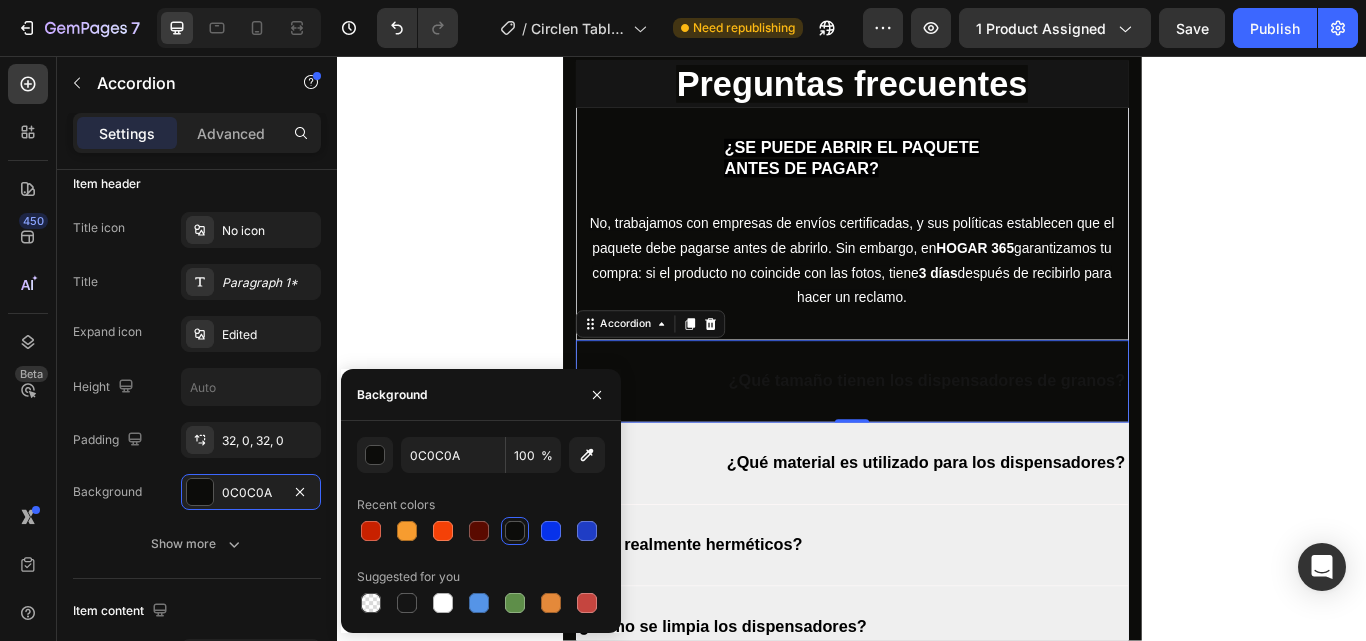 click on "⁠⁠⁠⁠⁠⁠⁠ Preguntas frecuentes Heading ¿SE PUEDE ABRIR EL PAQUETE               ANTES DE PAGAR? No, trabajamos con empresas de envíos certificadas, y sus políticas establecen que el paquete debe pagarse antes de abrirlo. Sin embargo, en  HOGAR 365  garantizamos tu compra: si el producto no coincide con las fotos, tiene  3 días  después de recibirlo para hacer un reclamo. Text block Accordion ¿Qué tamaño tienen los dispensadores de granos?  Accordion   0  ¿Qué material es utilizado para los dispensadores? Accordion  ¿Son realmente herméticos? Accordion ¿Cómo se limpia los dispensadores? Accordion ¿Se pueden usar para almacenar otros productos además de granos? Accordion Row Section 8 Root" at bounding box center [937, -2408] 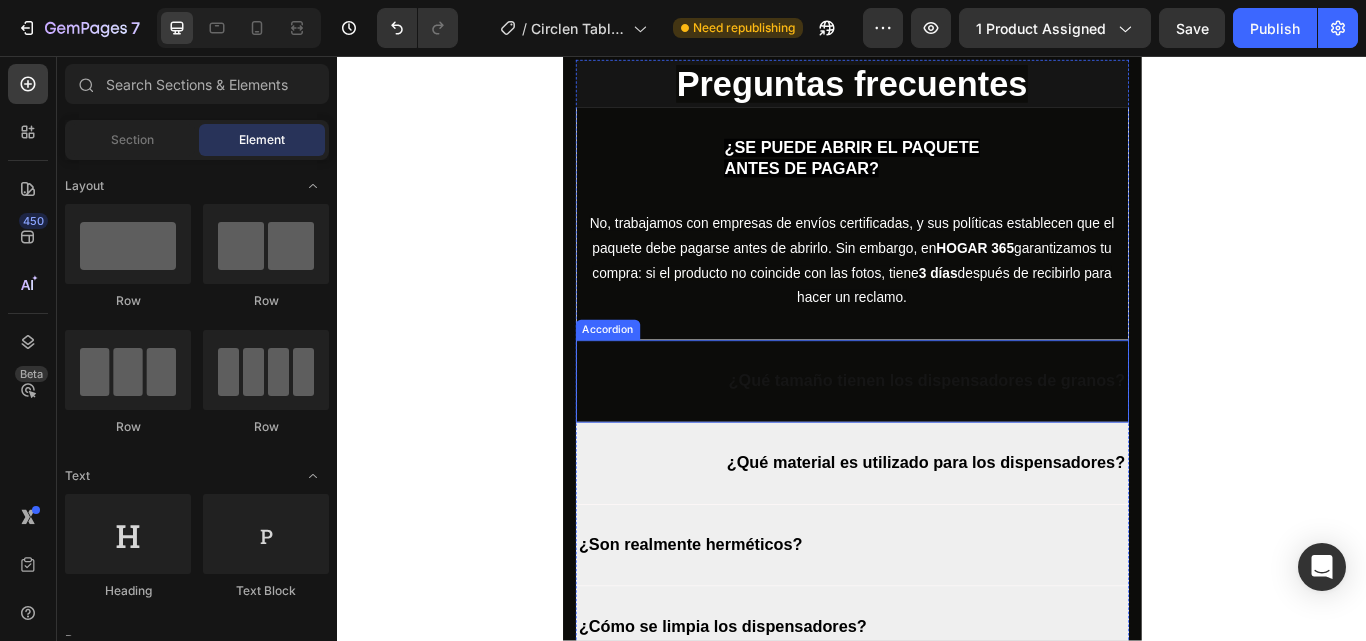 click on "¿Qué tamaño tienen los dispensadores de granos?" at bounding box center [1024, 435] 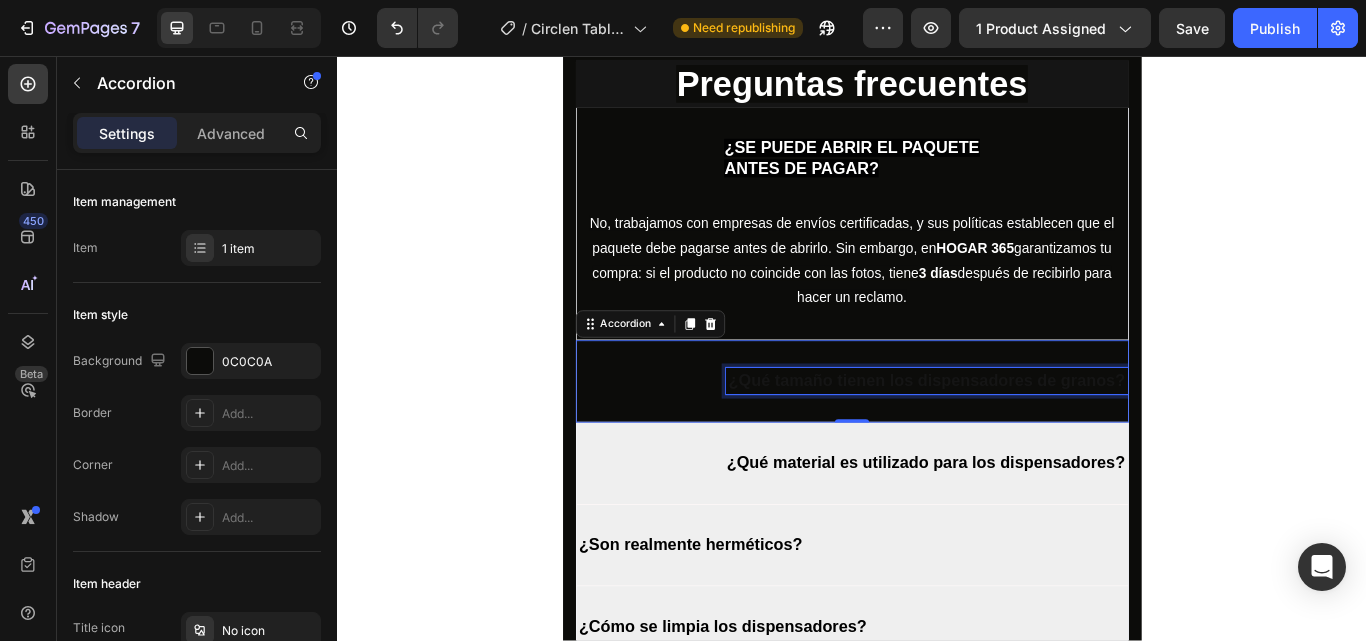 click on "¿Qué tamaño tienen los dispensadores de granos?" at bounding box center (1024, 435) 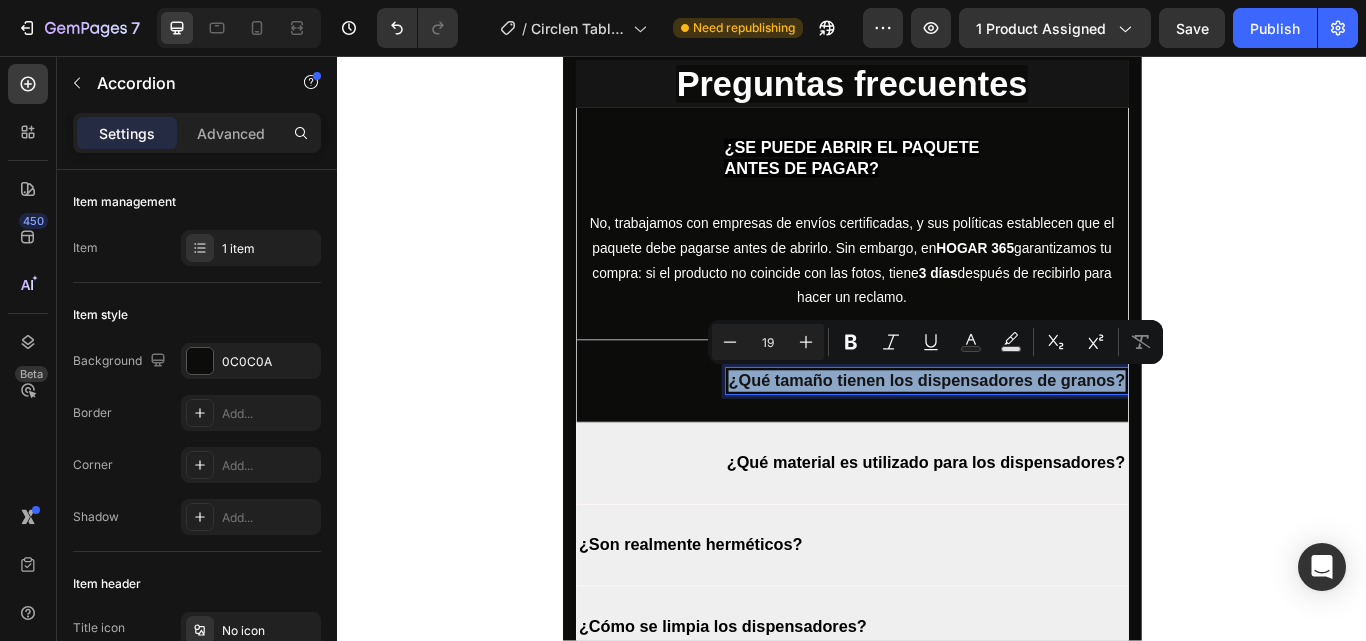 drag, startPoint x: 750, startPoint y: 441, endPoint x: 1244, endPoint y: 424, distance: 494.29242 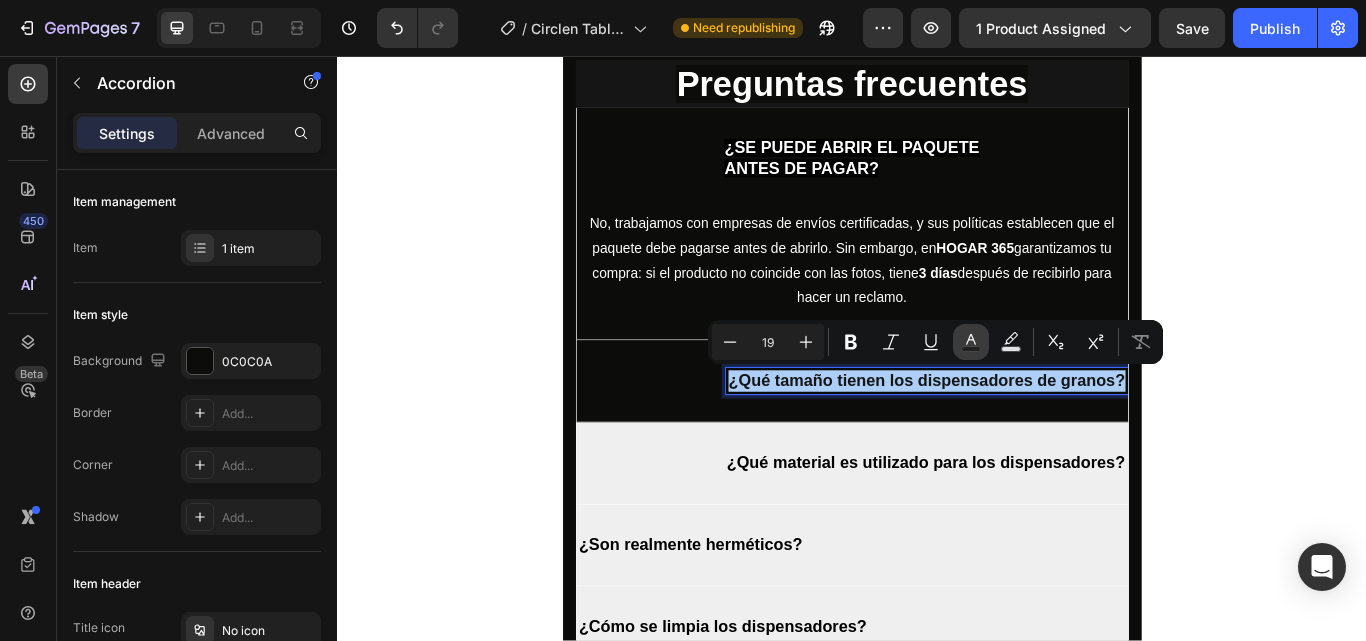 click 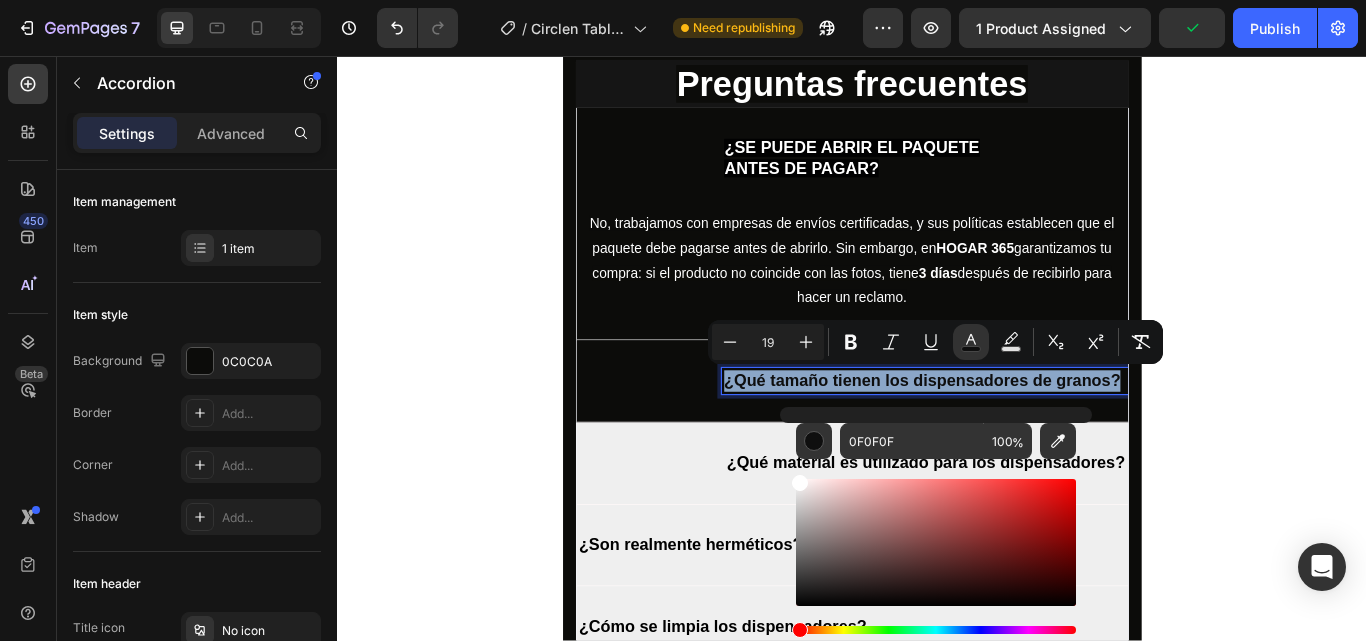 type on "FFFFFF" 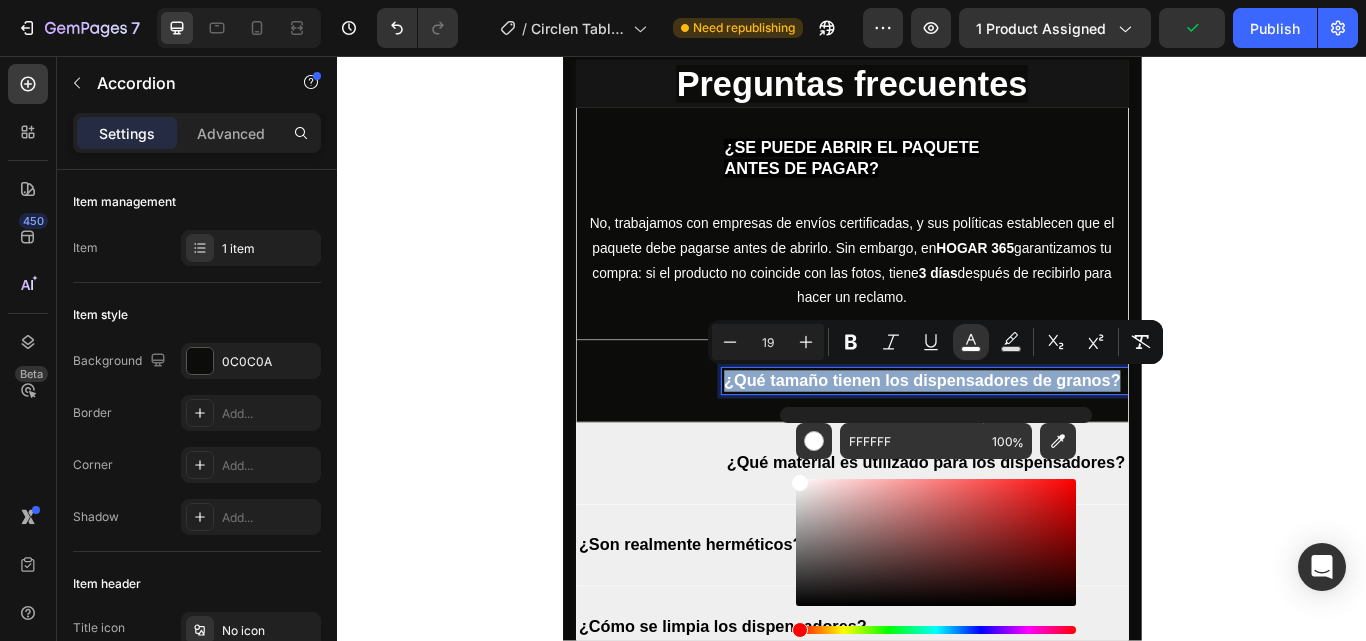 drag, startPoint x: 797, startPoint y: 598, endPoint x: 796, endPoint y: 476, distance: 122.0041 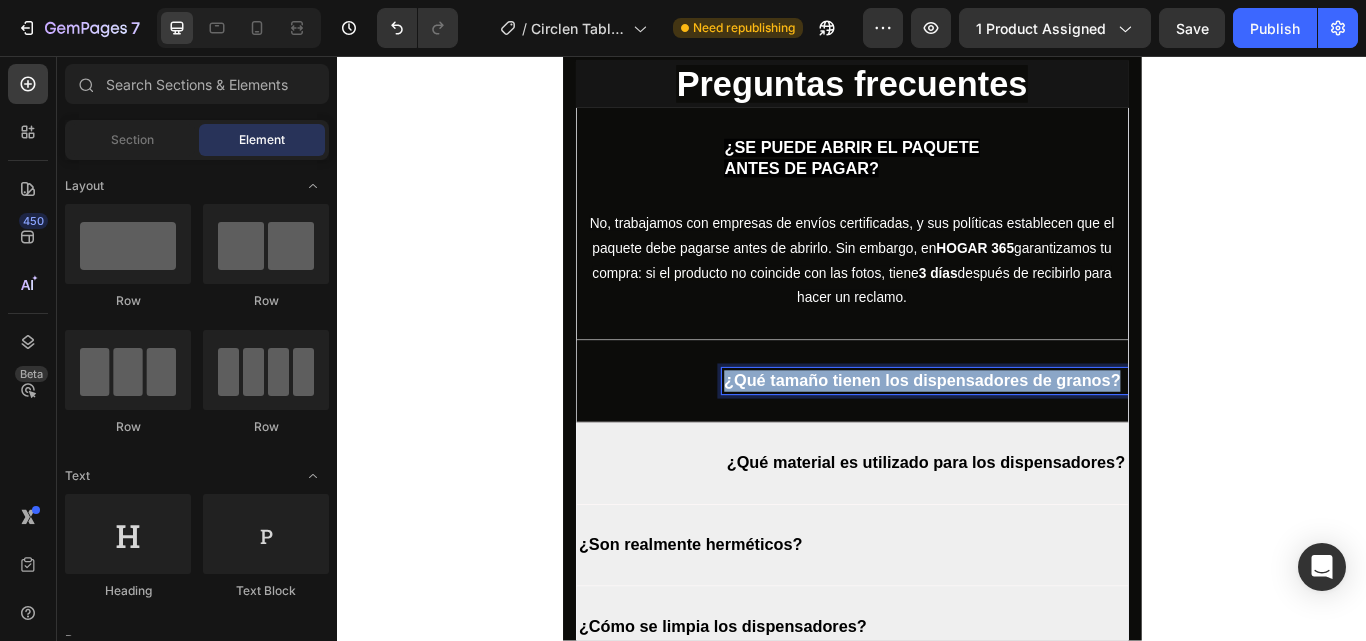 click on "⁠⁠⁠⁠⁠⁠⁠ Preguntas frecuentes Heading ¿SE PUEDE ABRIR EL PAQUETE               ANTES DE PAGAR? No, trabajamos con empresas de envíos certificadas, y sus políticas establecen que el paquete debe pagarse antes de abrirlo. Sin embargo, en  HOGAR 365  garantizamos tu compra: si el producto no coincide con las fotos, tiene  3 días  después de recibirlo para hacer un reclamo. Text block Accordion ¿Qué tamaño tienen los dispensadores de granos?   Accordion   0  ¿Qué material es utilizado para los dispensadores? Accordion  ¿Son realmente herméticos? Accordion ¿Cómo se limpia los dispensadores? Accordion ¿Se pueden usar para almacenar otros productos además de granos? Accordion Row Section 8 Root" at bounding box center (937, -2408) 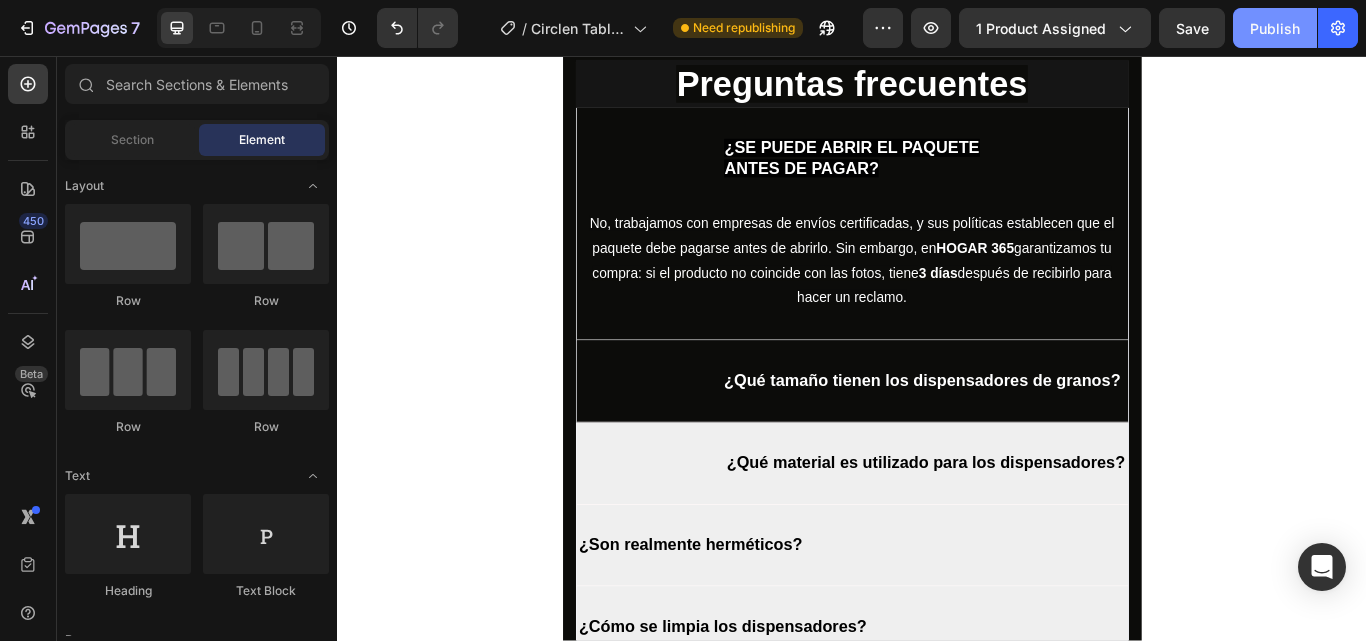 click on "Publish" at bounding box center [1275, 28] 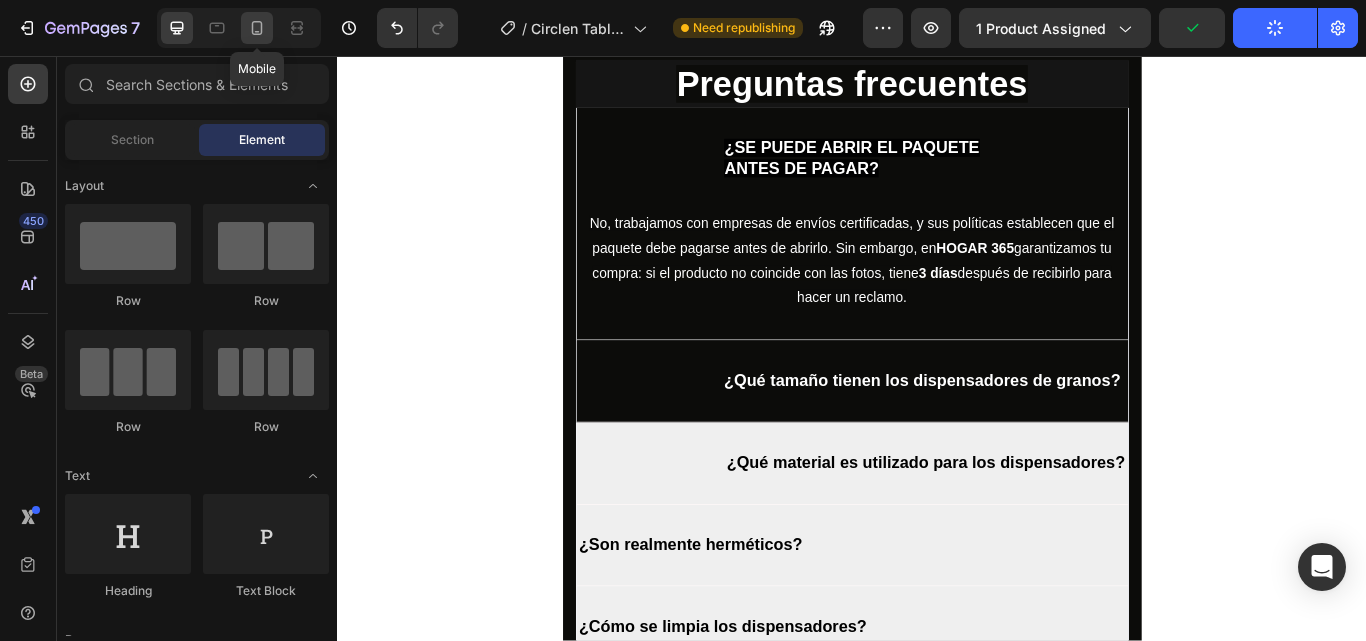 click 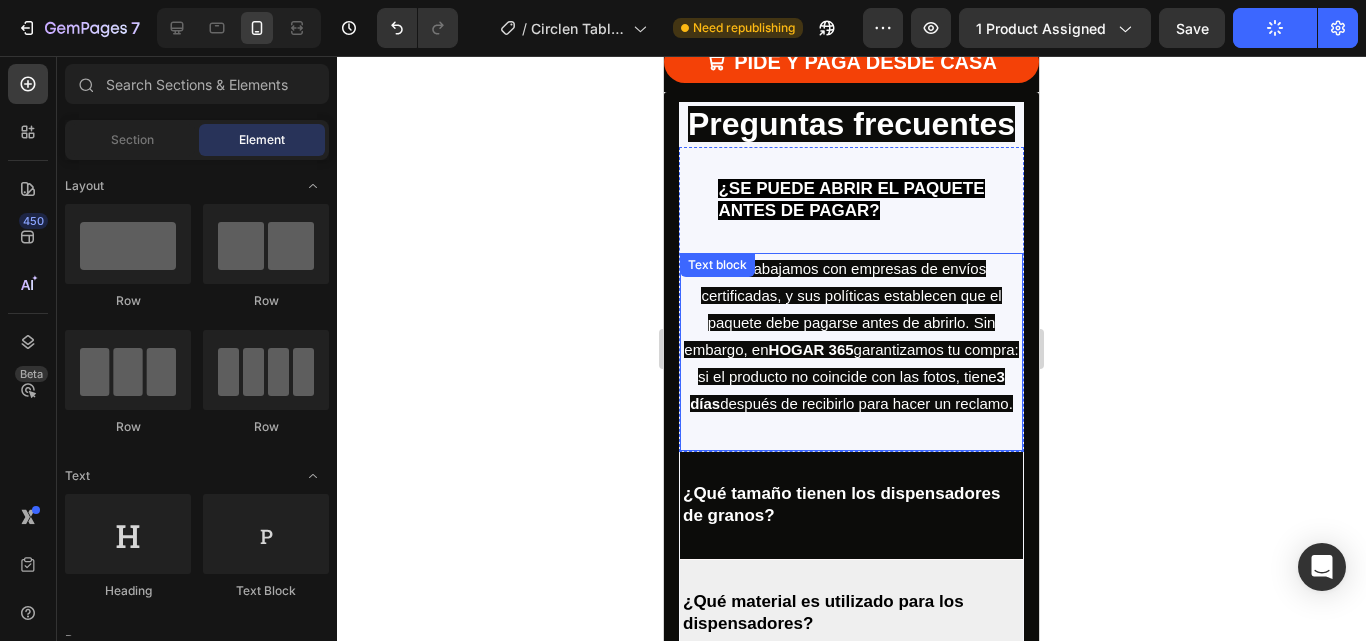 scroll, scrollTop: 5300, scrollLeft: 0, axis: vertical 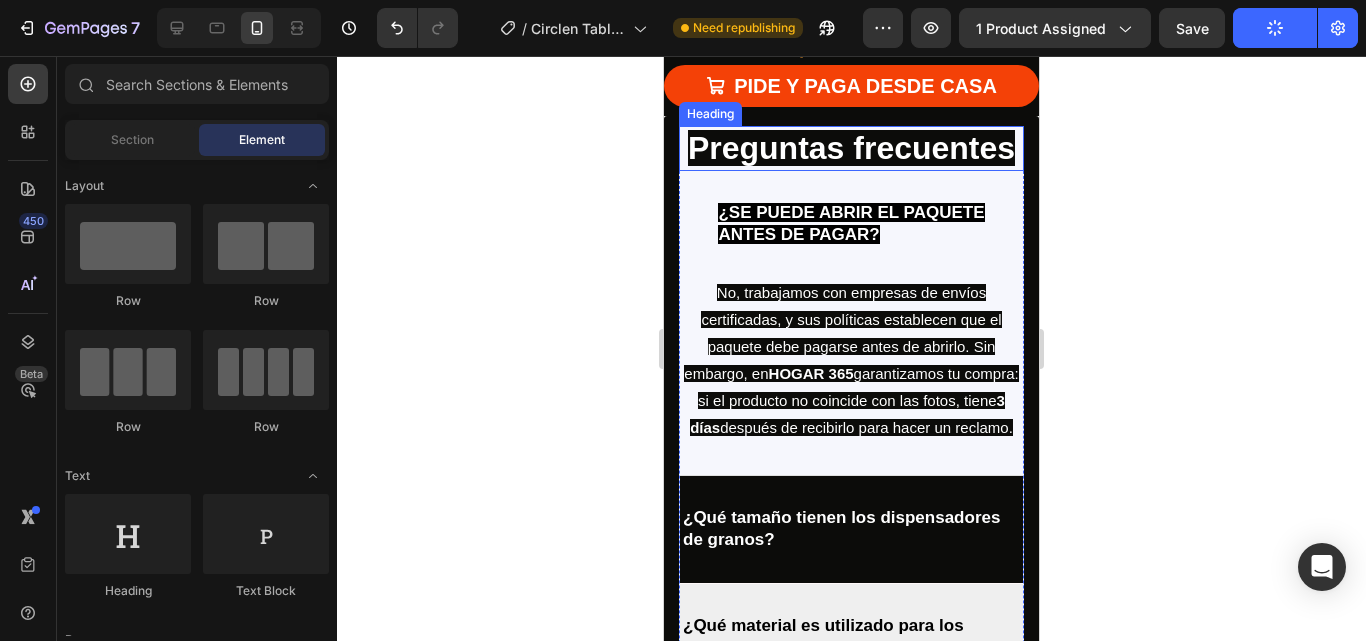 click on "⁠⁠⁠⁠⁠⁠⁠ Preguntas frecuentes" at bounding box center (851, 149) 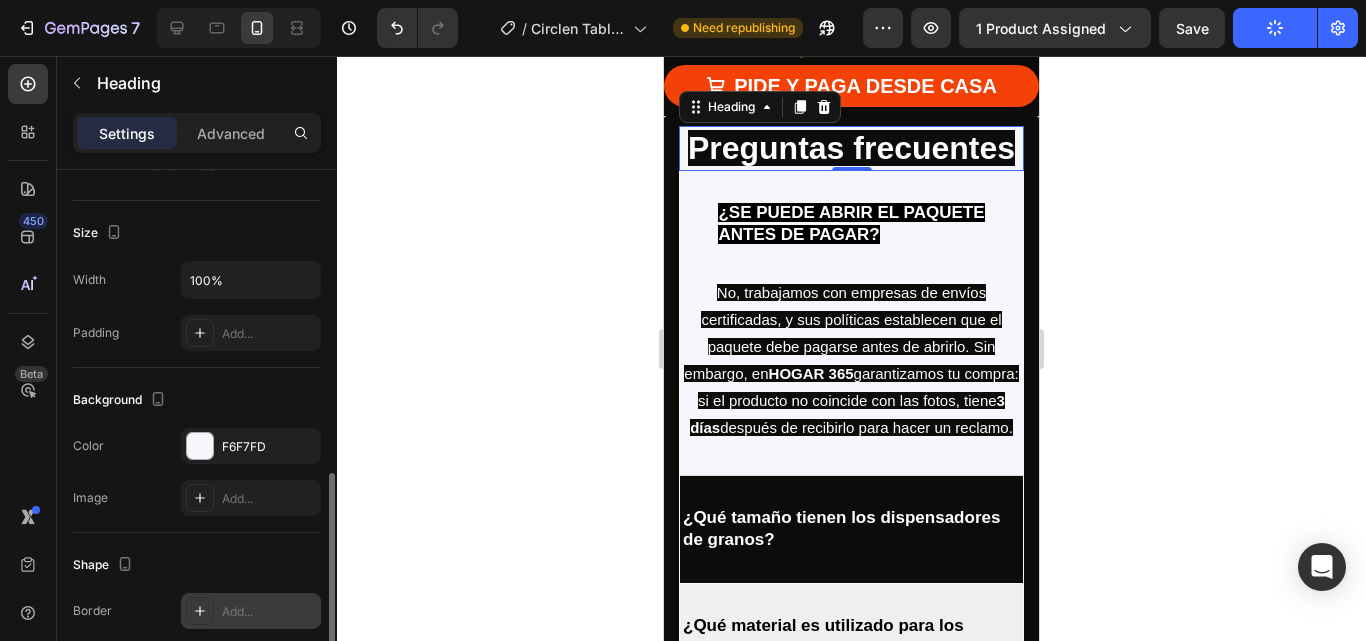 scroll, scrollTop: 500, scrollLeft: 0, axis: vertical 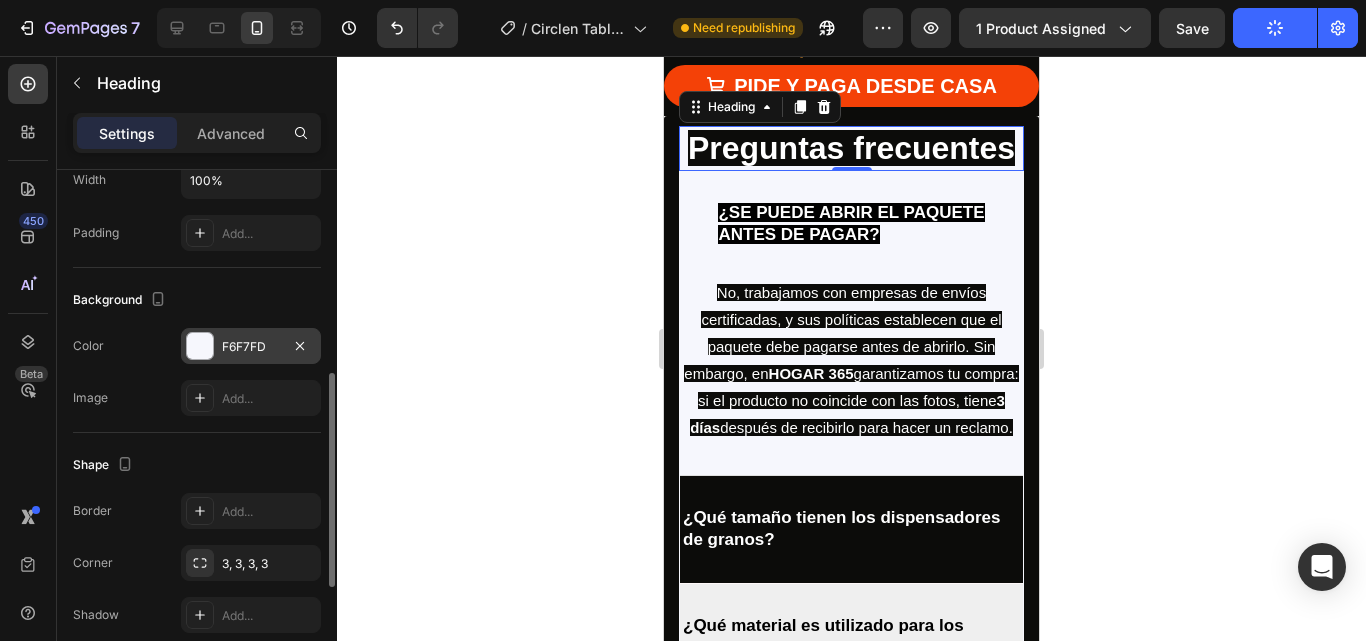 click at bounding box center (200, 346) 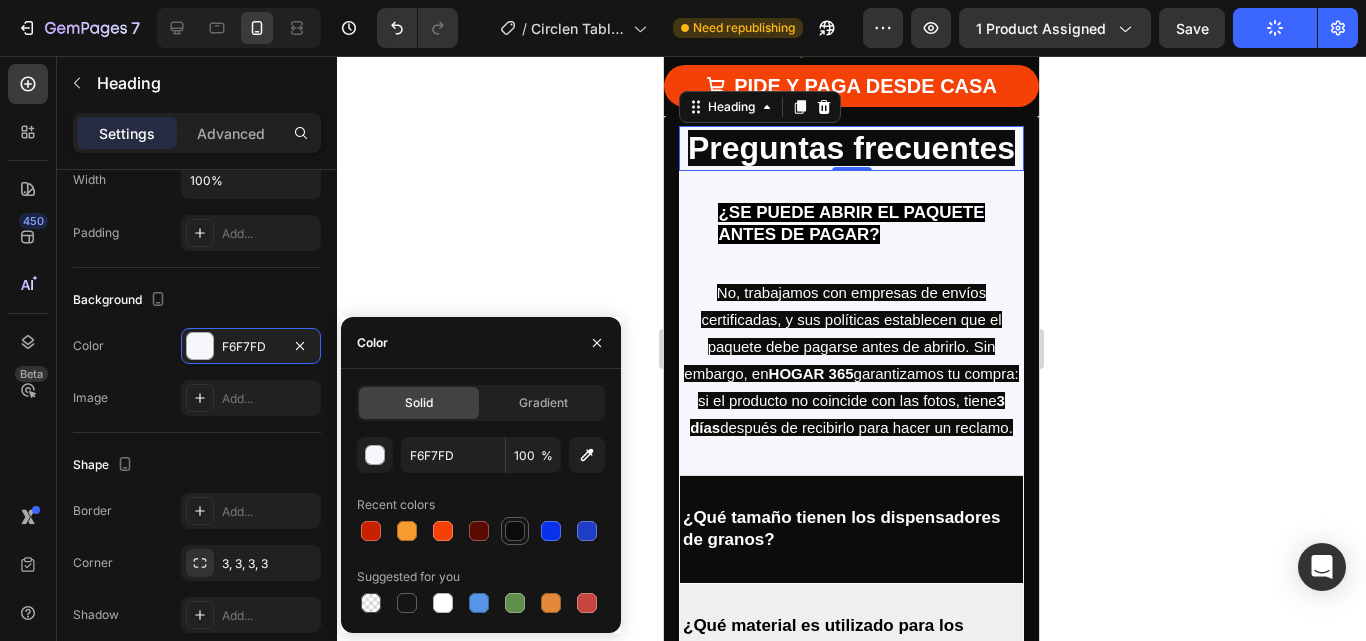 click at bounding box center [515, 531] 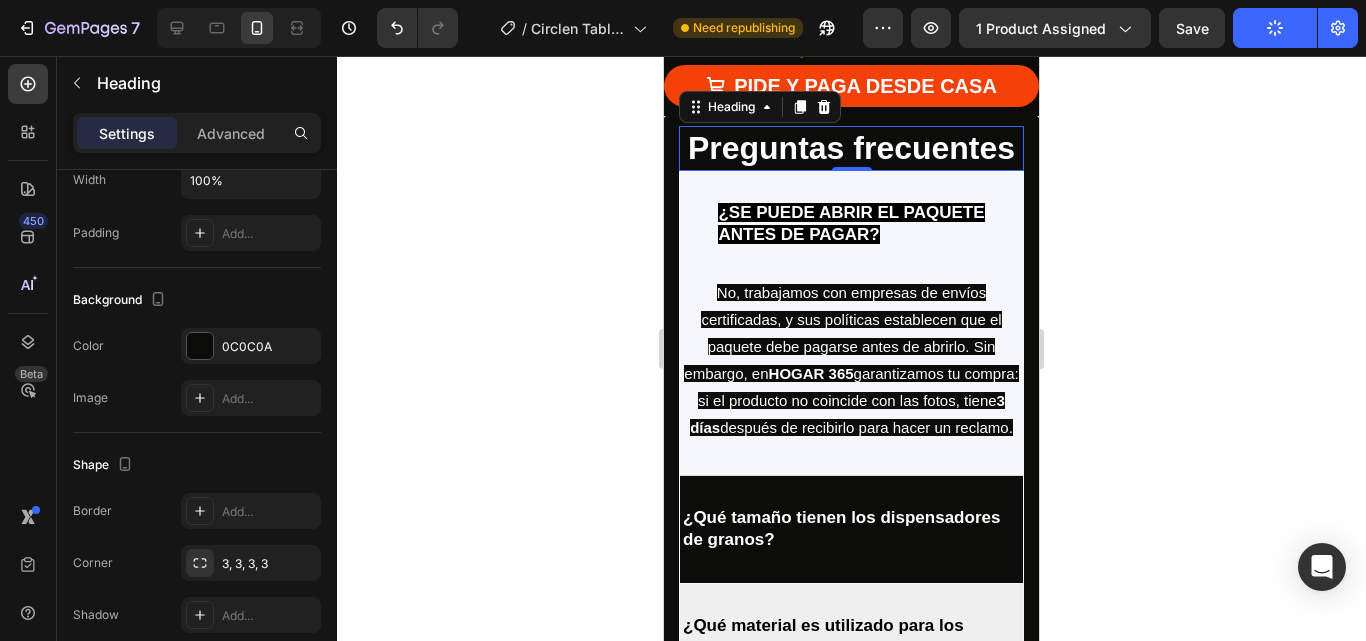 click 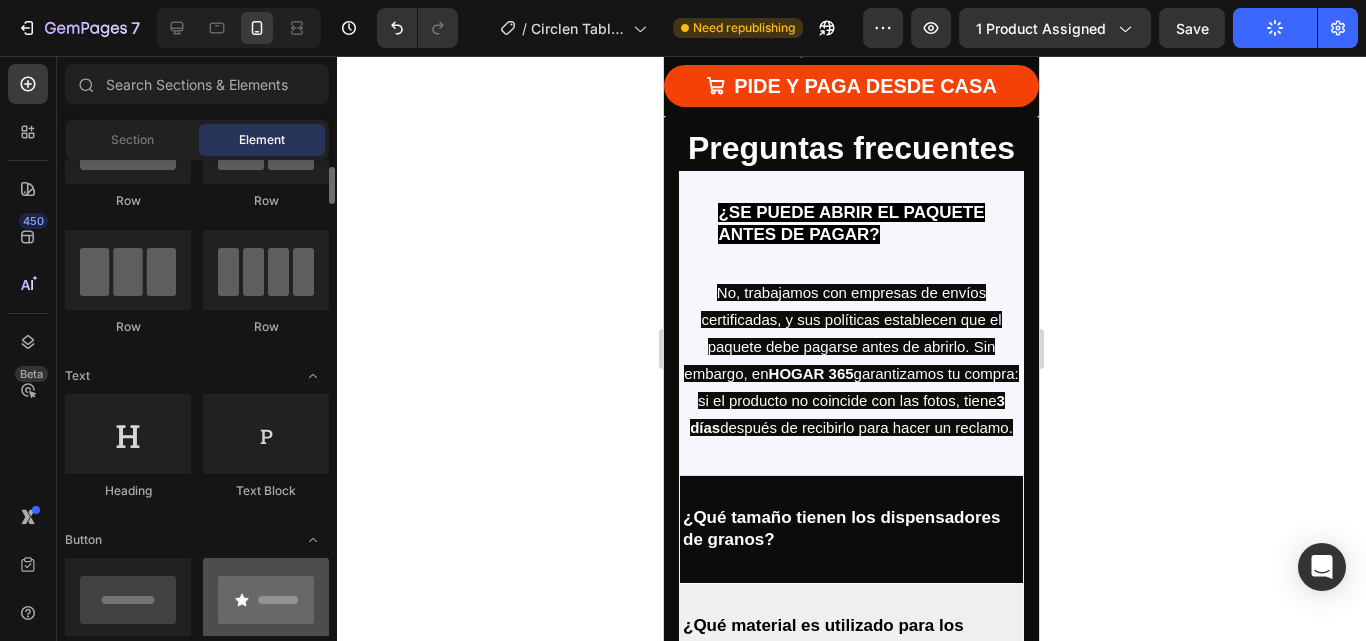 scroll, scrollTop: 200, scrollLeft: 0, axis: vertical 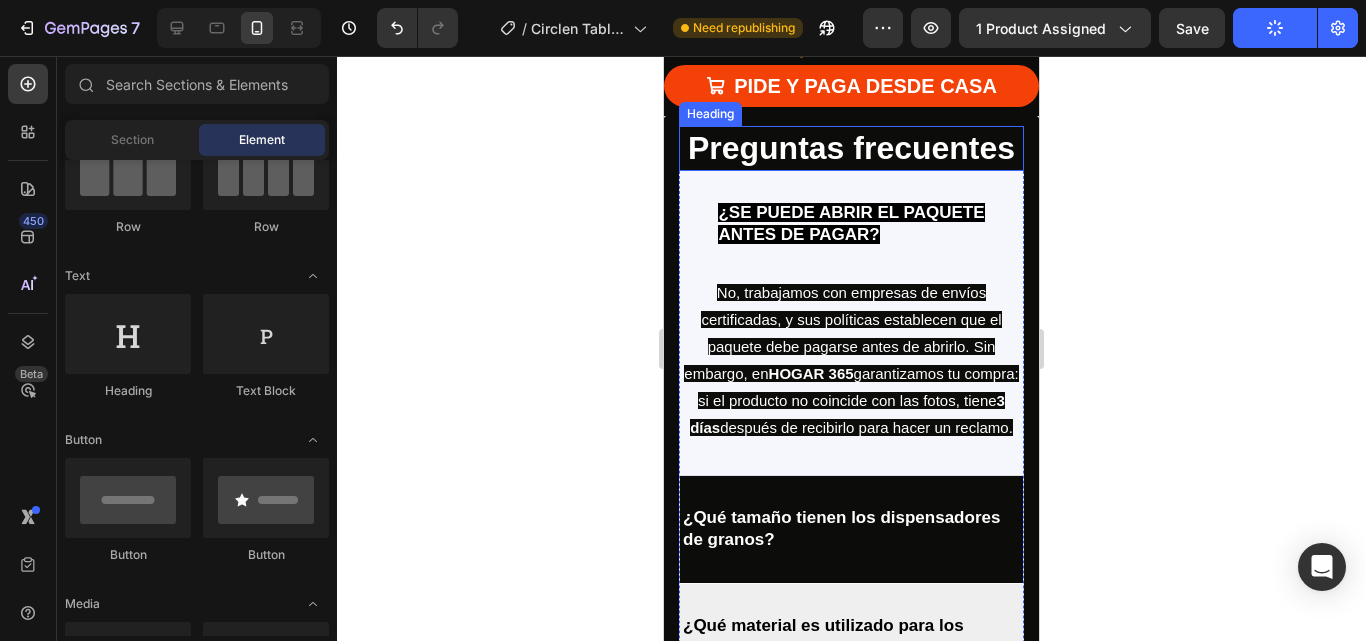 click on "⁠⁠⁠⁠⁠⁠⁠ Preguntas frecuentes" at bounding box center [851, 149] 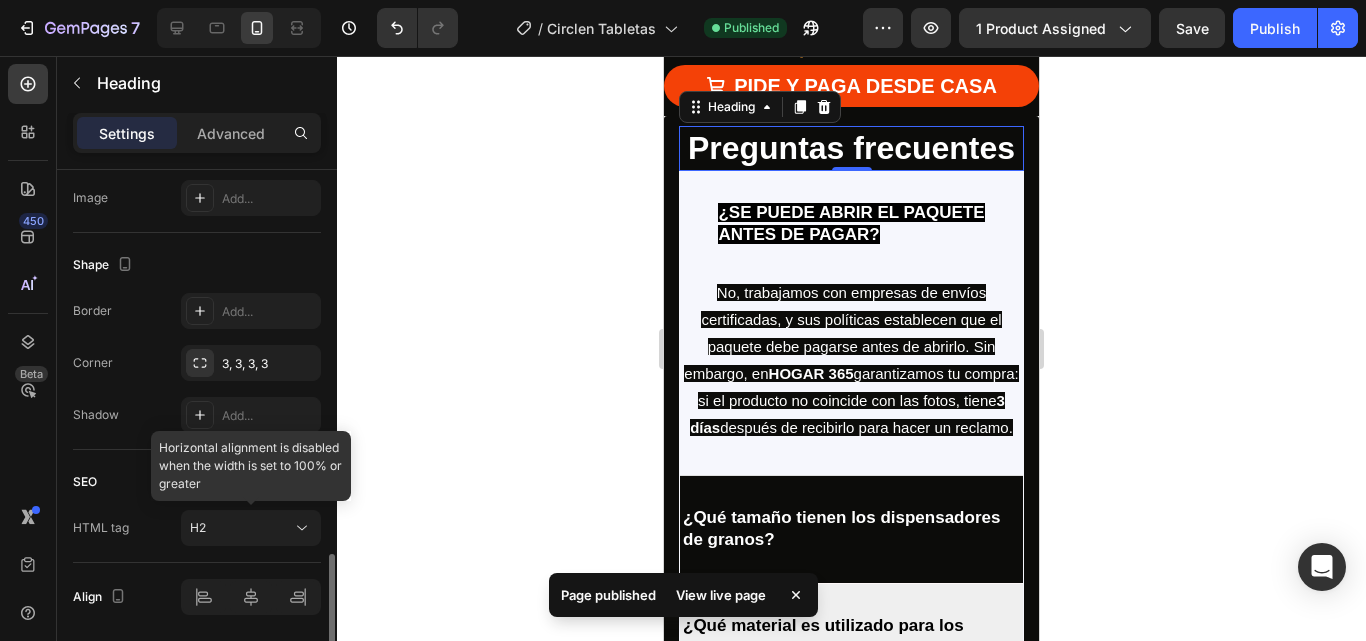 scroll, scrollTop: 770, scrollLeft: 0, axis: vertical 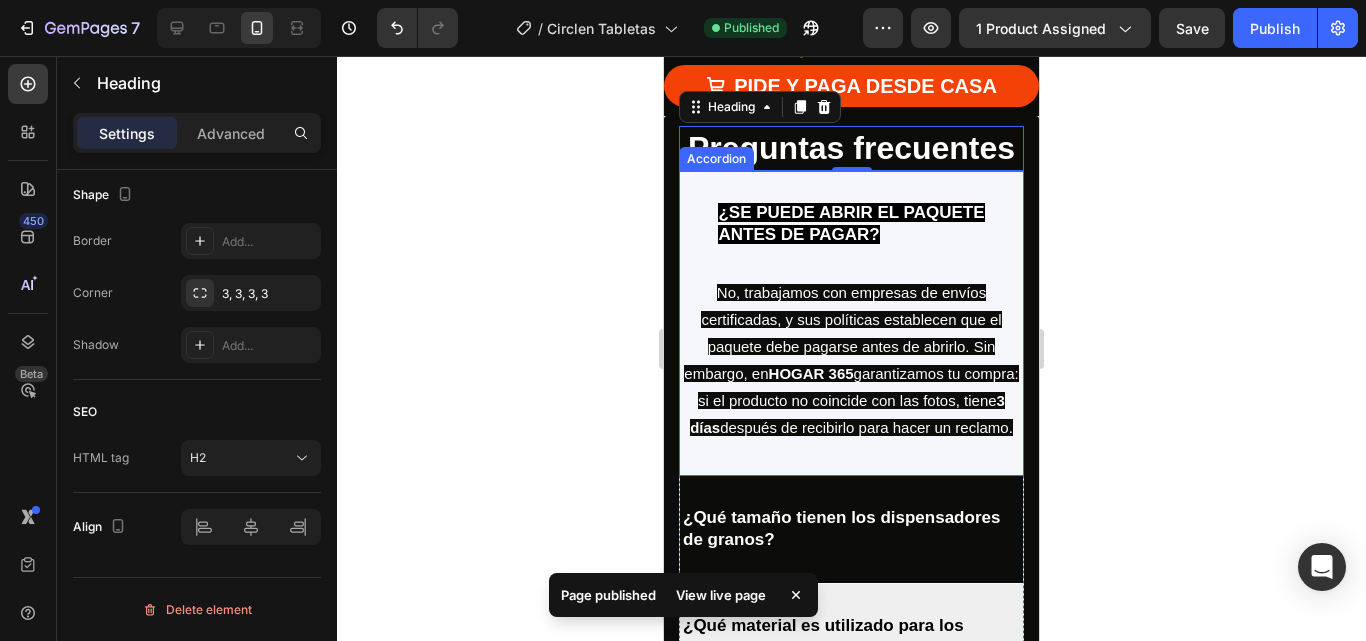 click on "¿SE PUEDE ABRIR EL PAQUETE               ANTES DE PAGAR?" at bounding box center (851, 224) 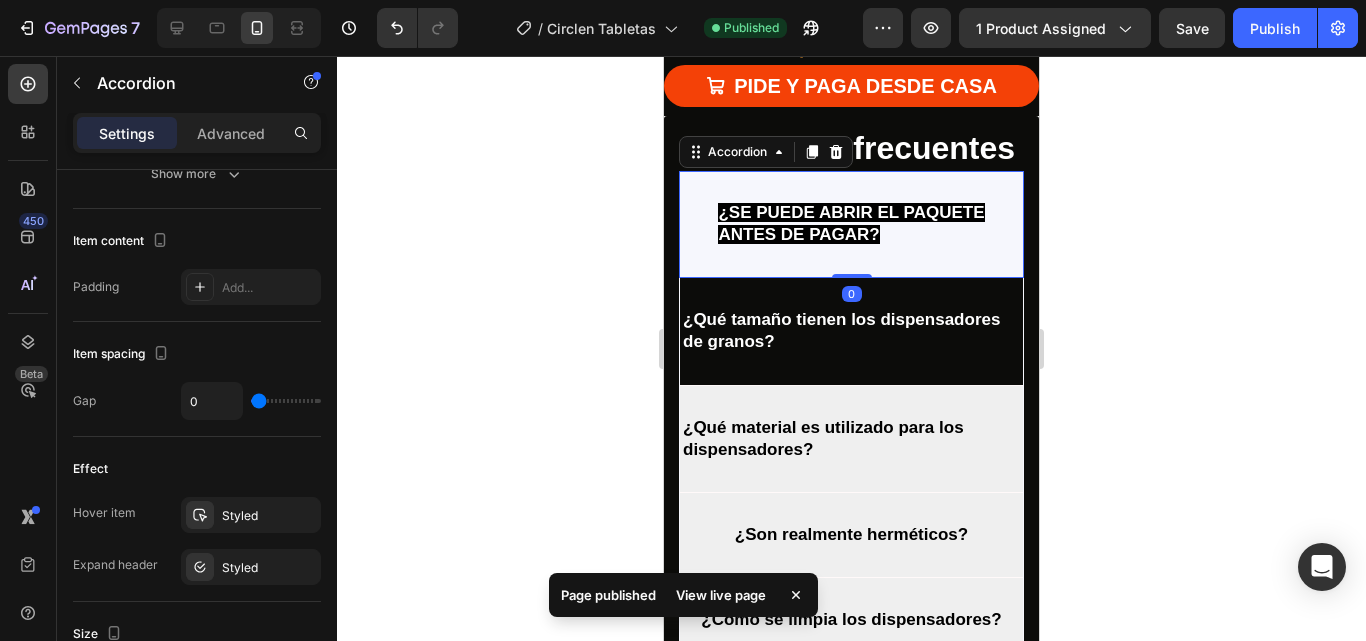 scroll, scrollTop: 0, scrollLeft: 0, axis: both 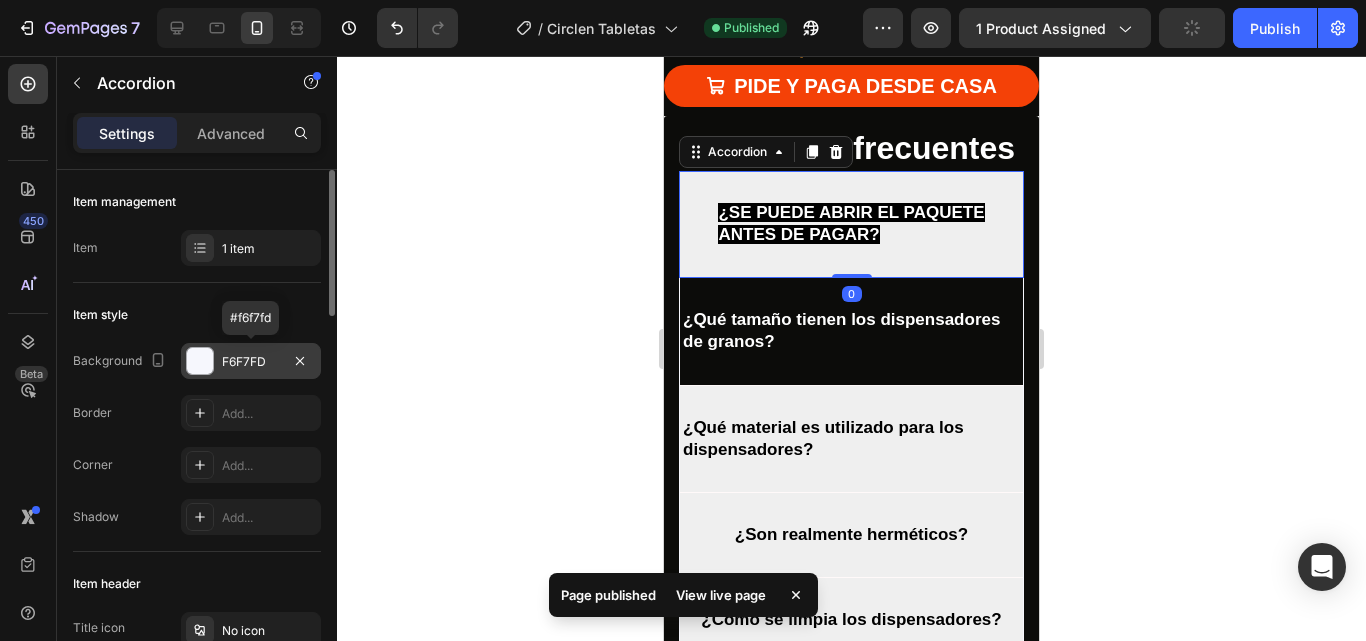 click at bounding box center [200, 361] 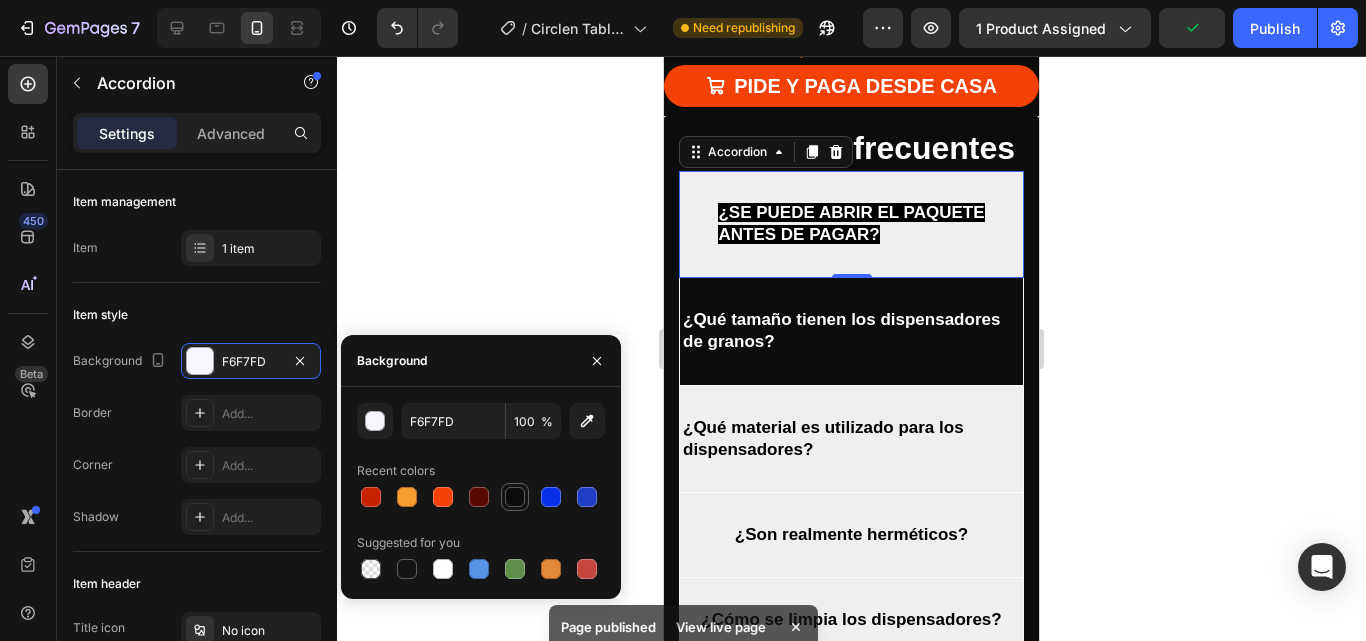 click at bounding box center [515, 497] 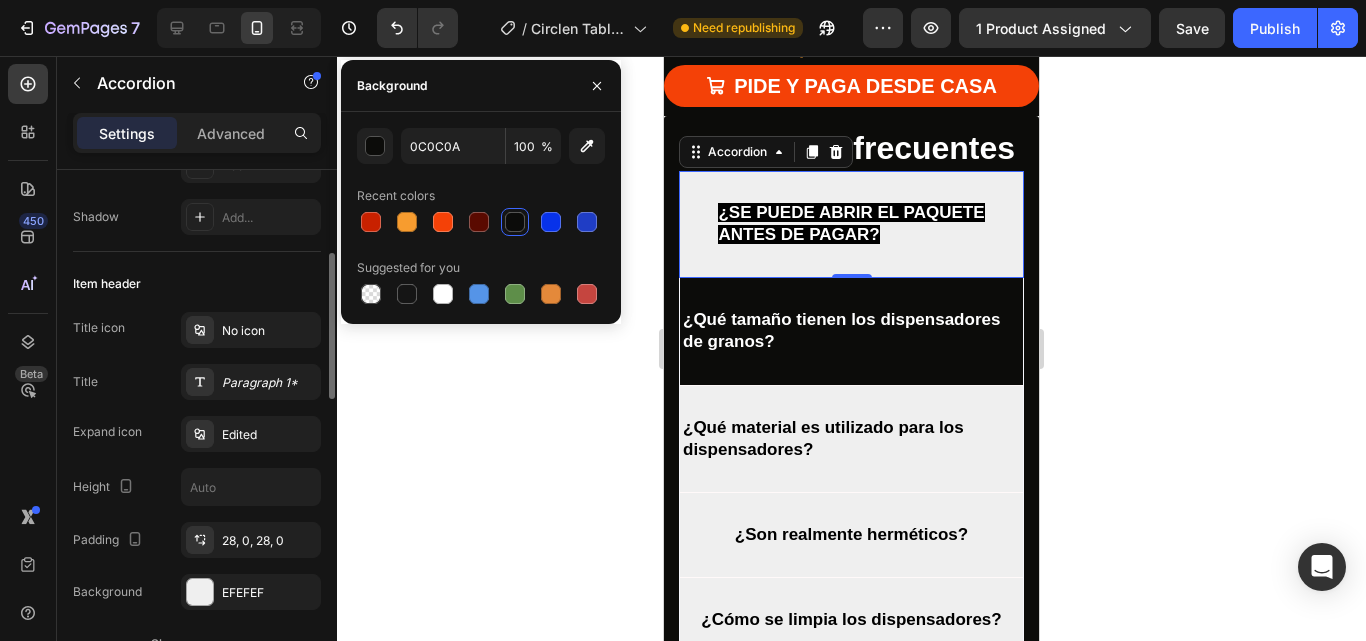 scroll, scrollTop: 500, scrollLeft: 0, axis: vertical 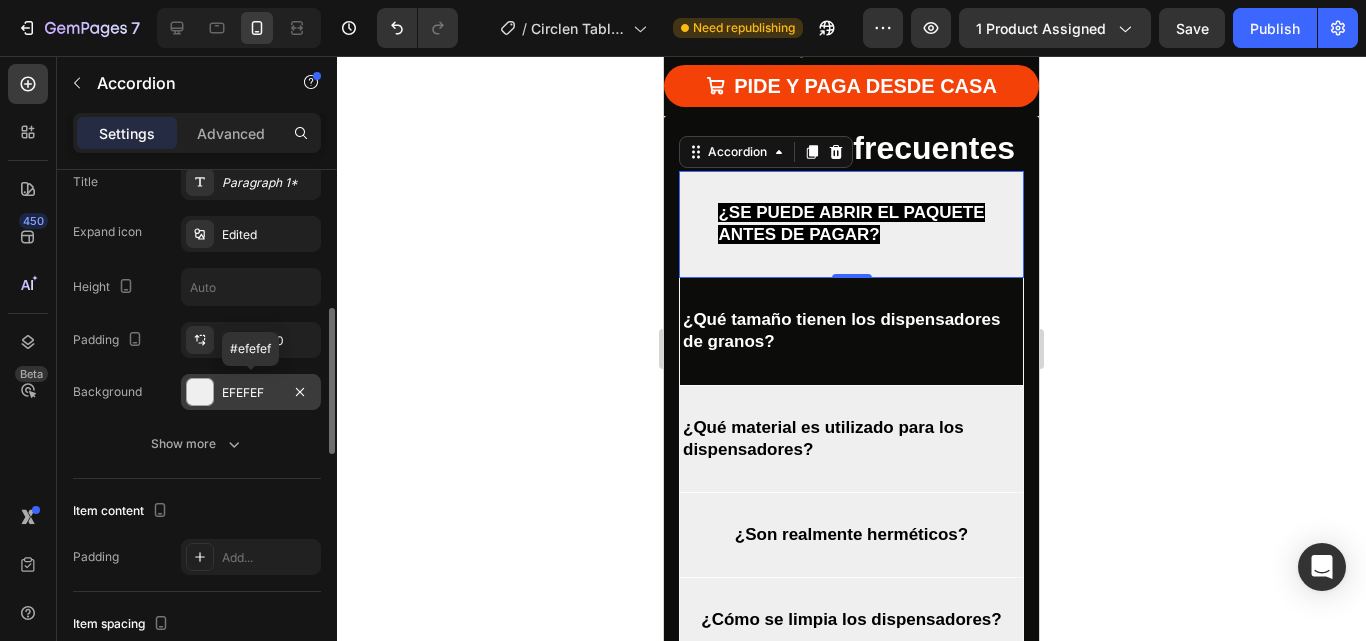 click at bounding box center (200, 392) 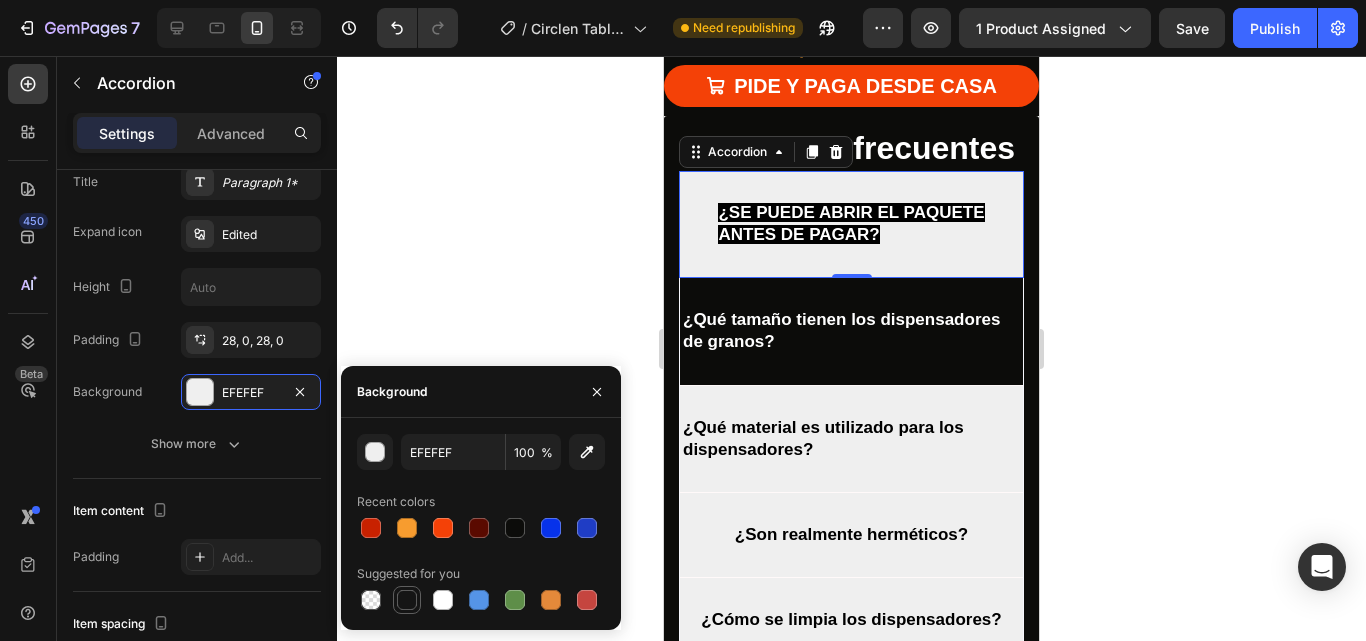 click at bounding box center [407, 600] 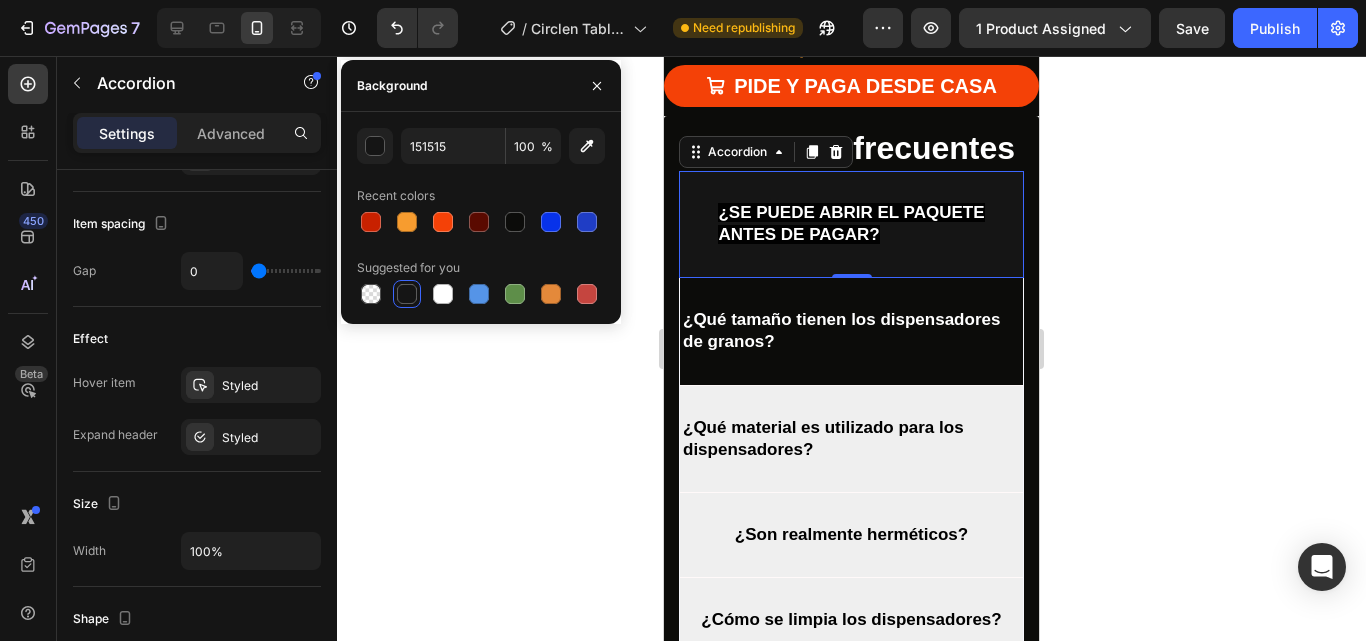scroll, scrollTop: 1100, scrollLeft: 0, axis: vertical 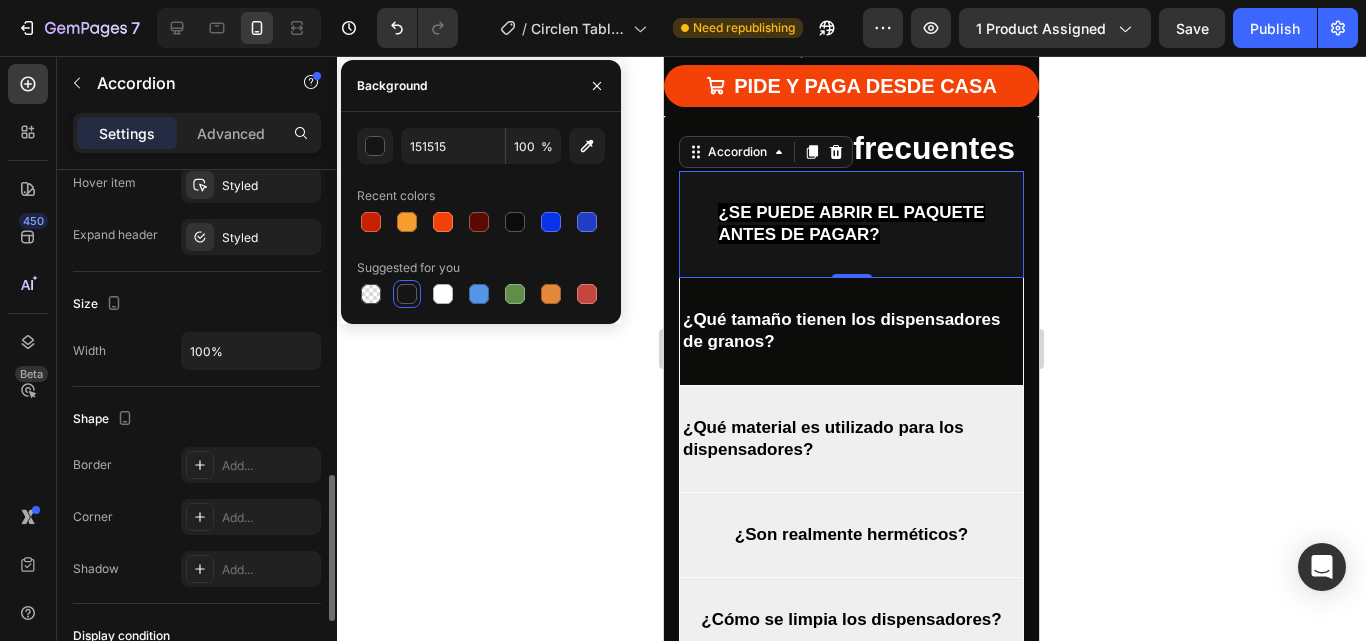 click 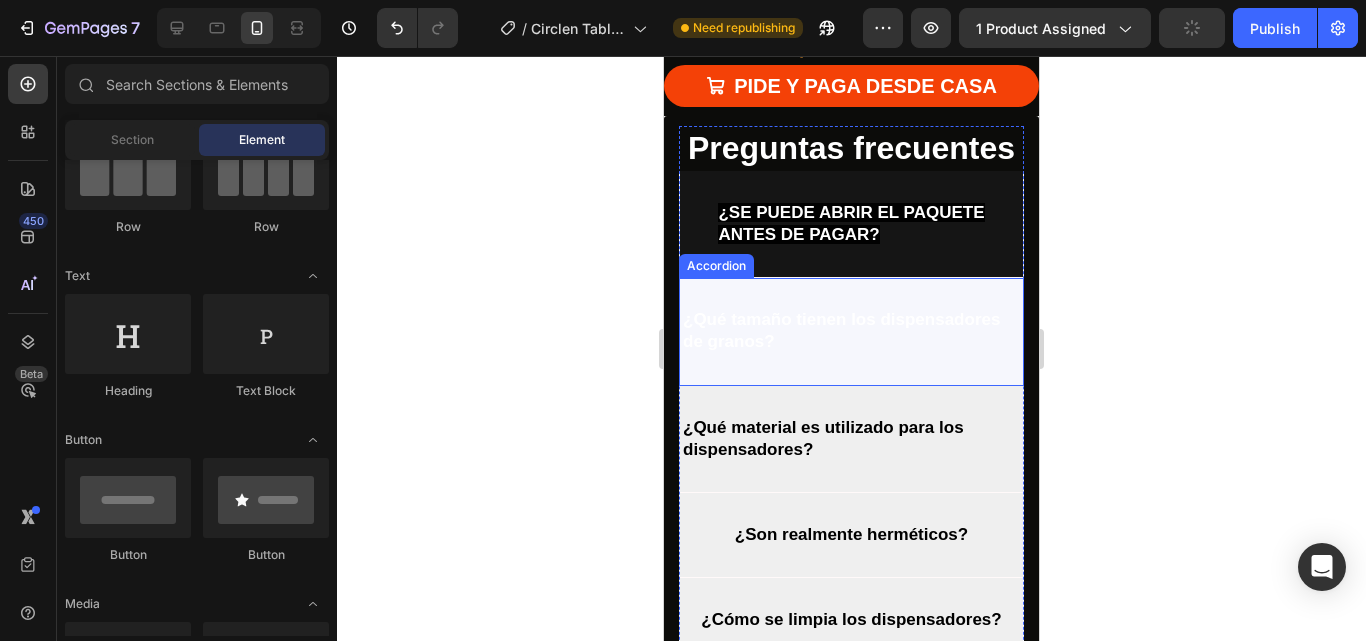 click on "¿Qué tamaño tienen los dispensadores de granos?" at bounding box center (851, 331) 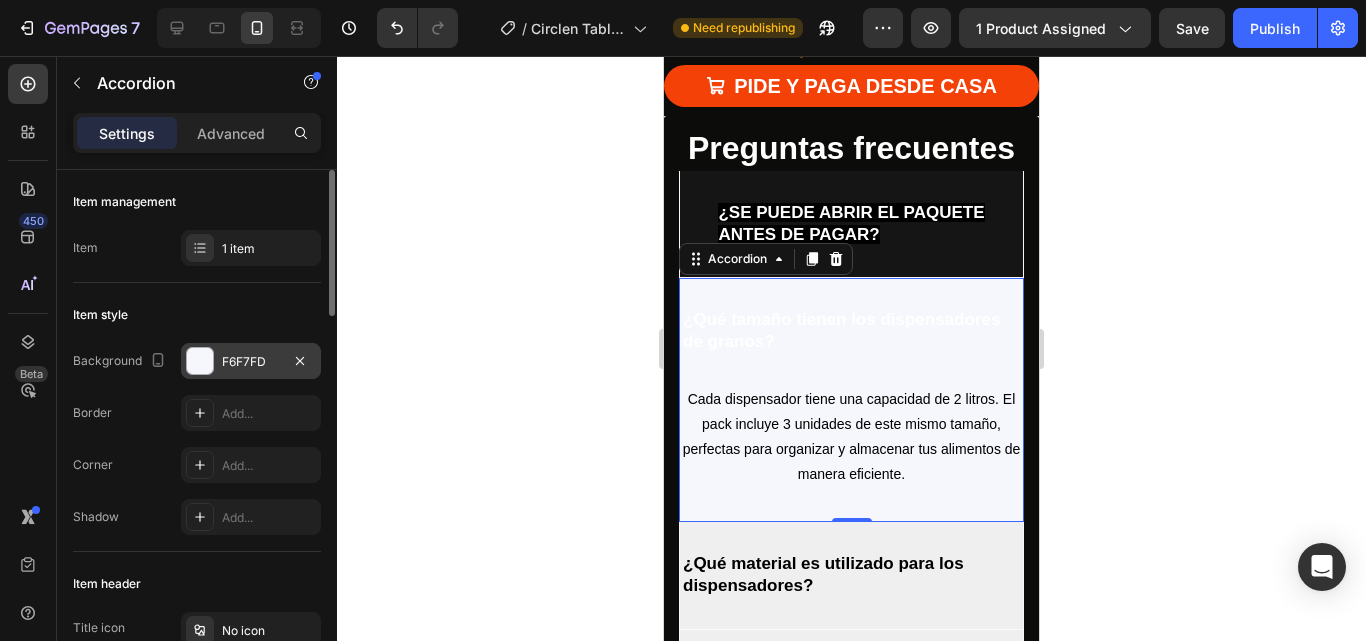 click at bounding box center (200, 361) 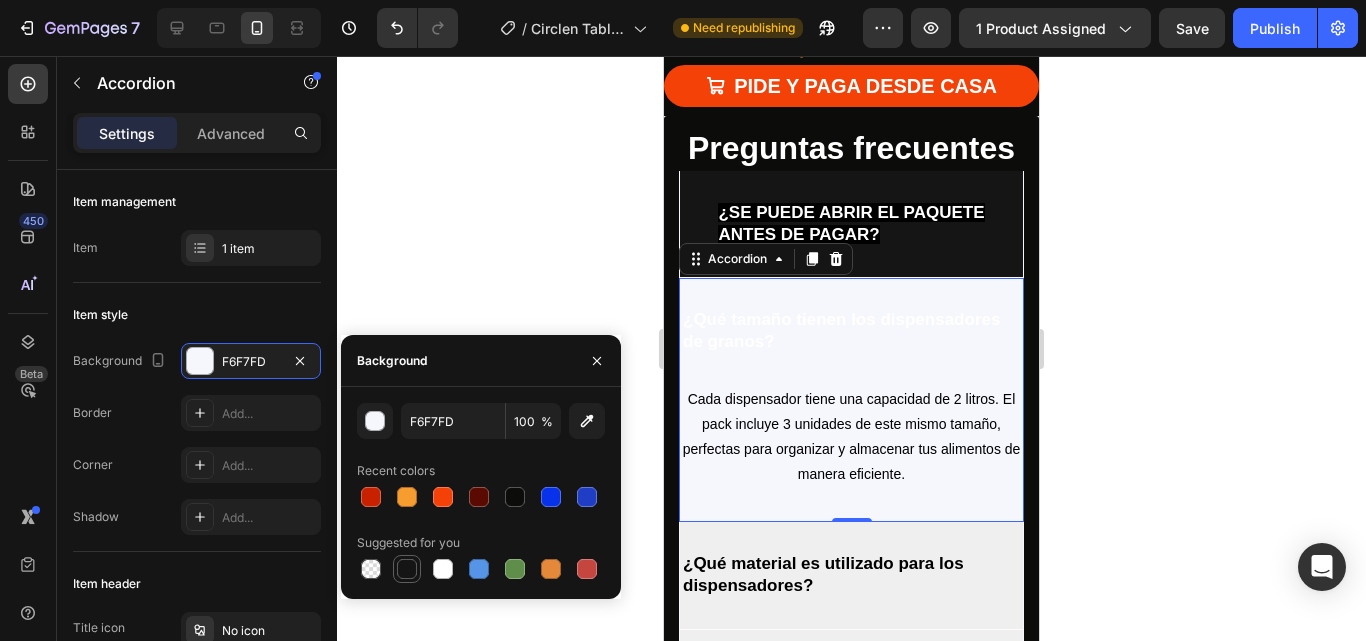 click at bounding box center [407, 569] 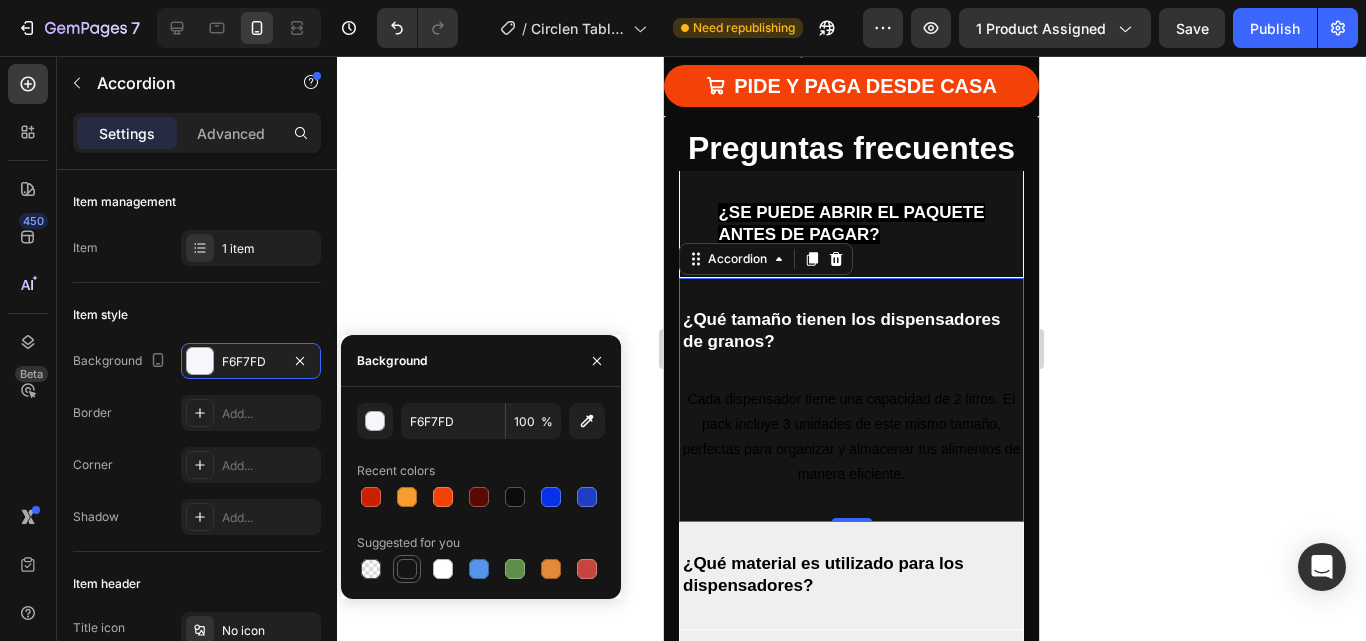 type on "151515" 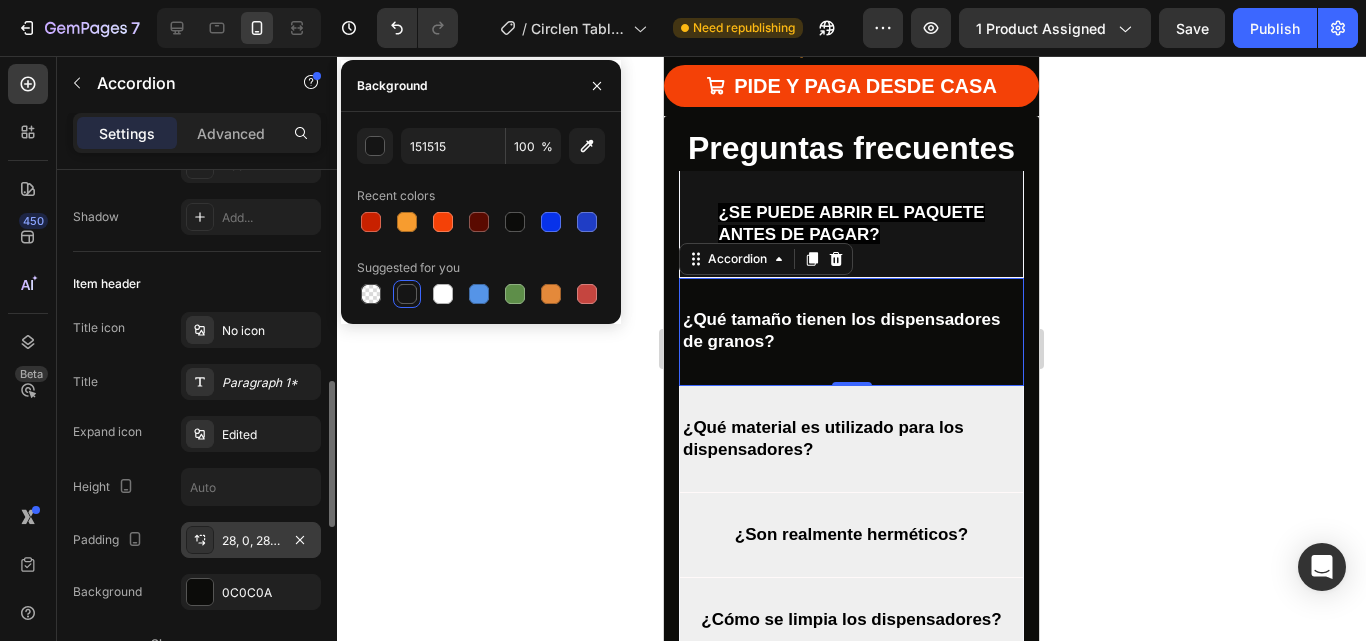 scroll, scrollTop: 400, scrollLeft: 0, axis: vertical 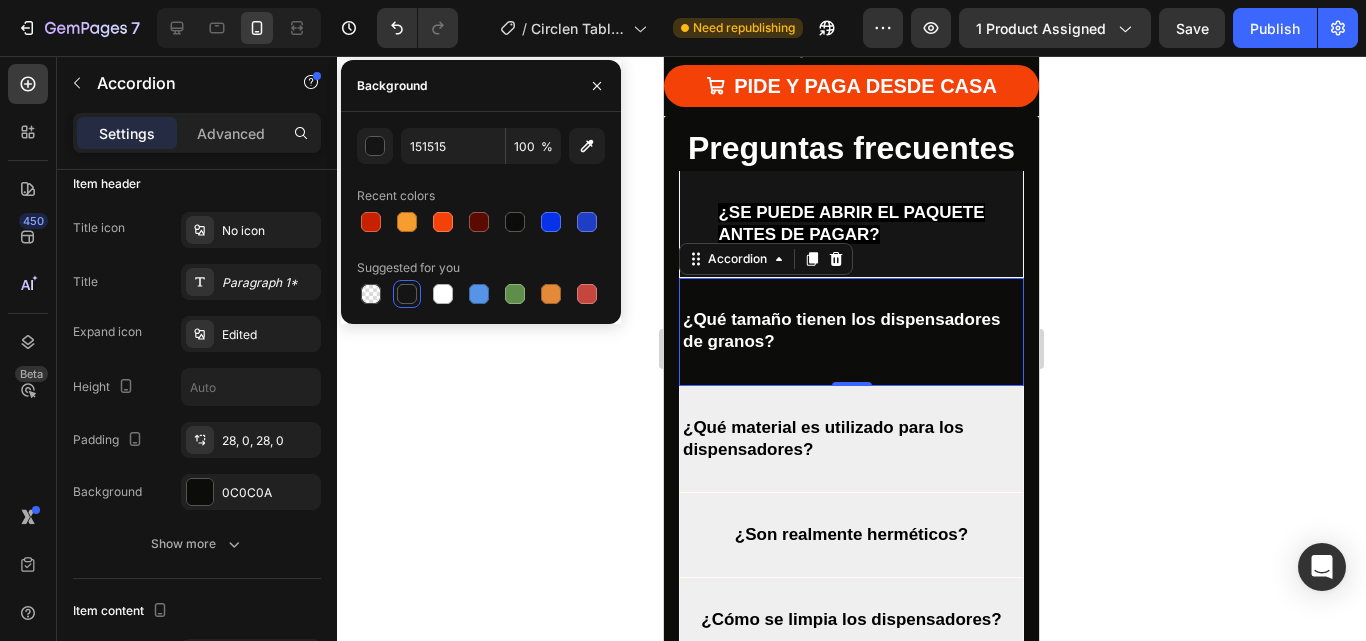 click 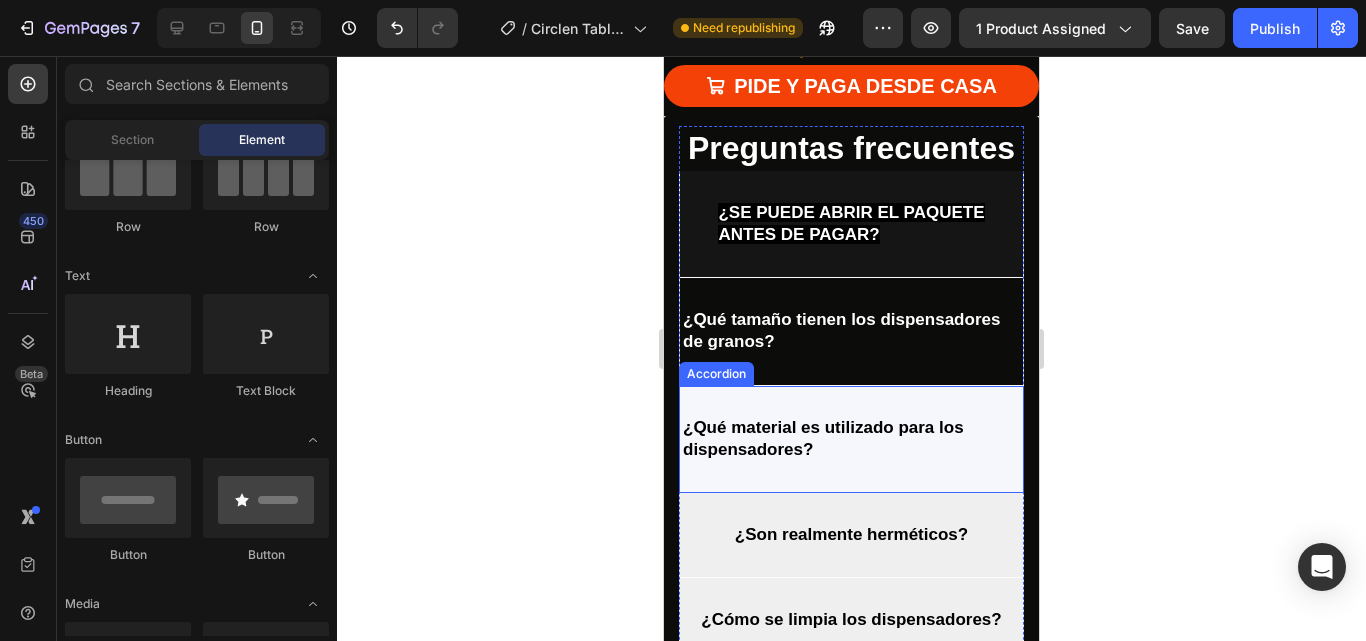 click on "¿Qué material es utilizado para los dispensadores?" at bounding box center [851, 439] 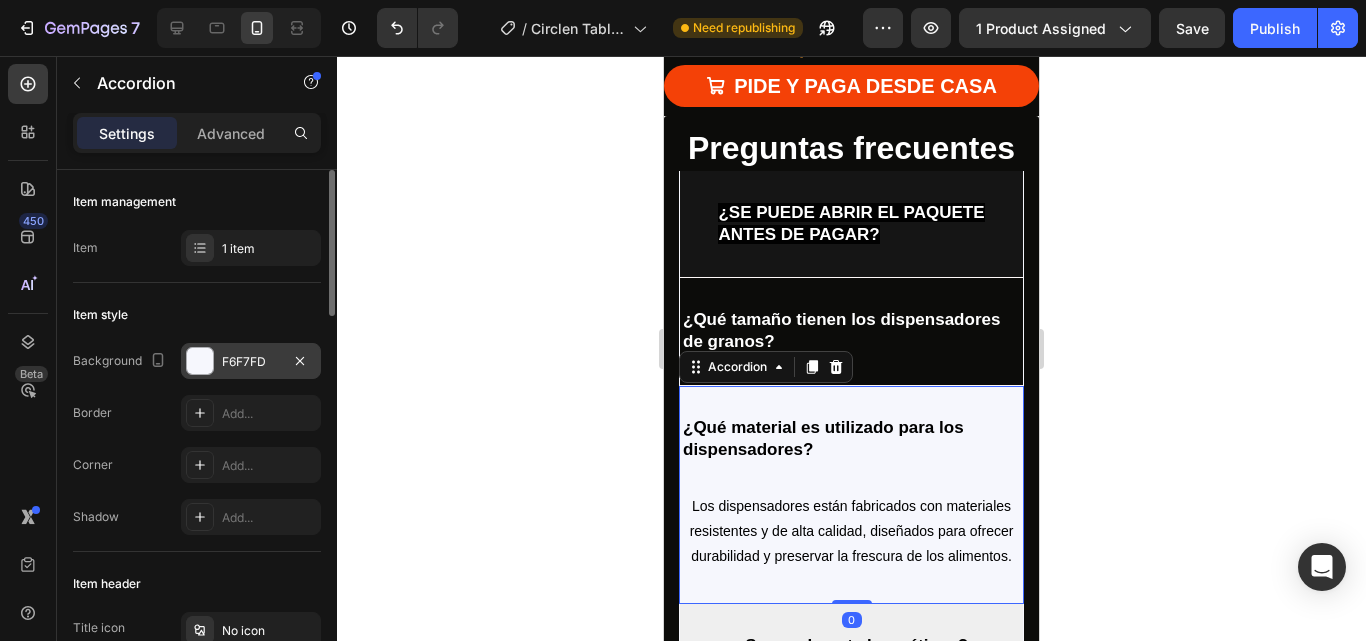 click at bounding box center [200, 361] 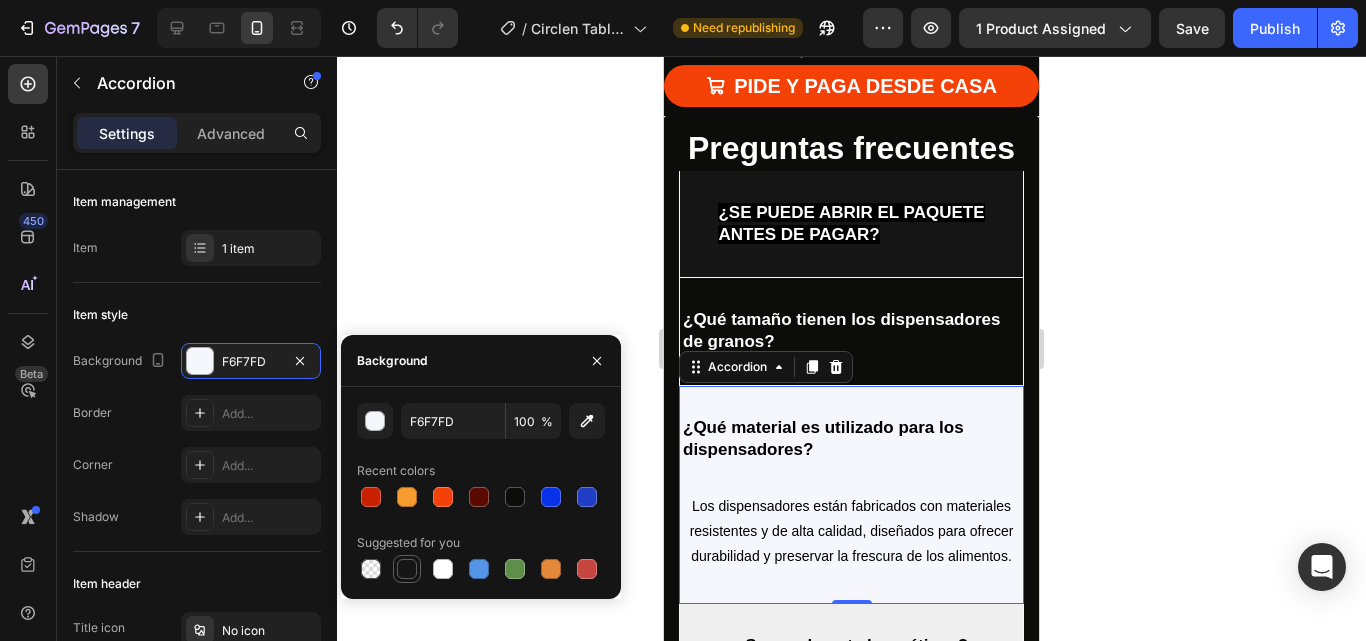 click at bounding box center (407, 569) 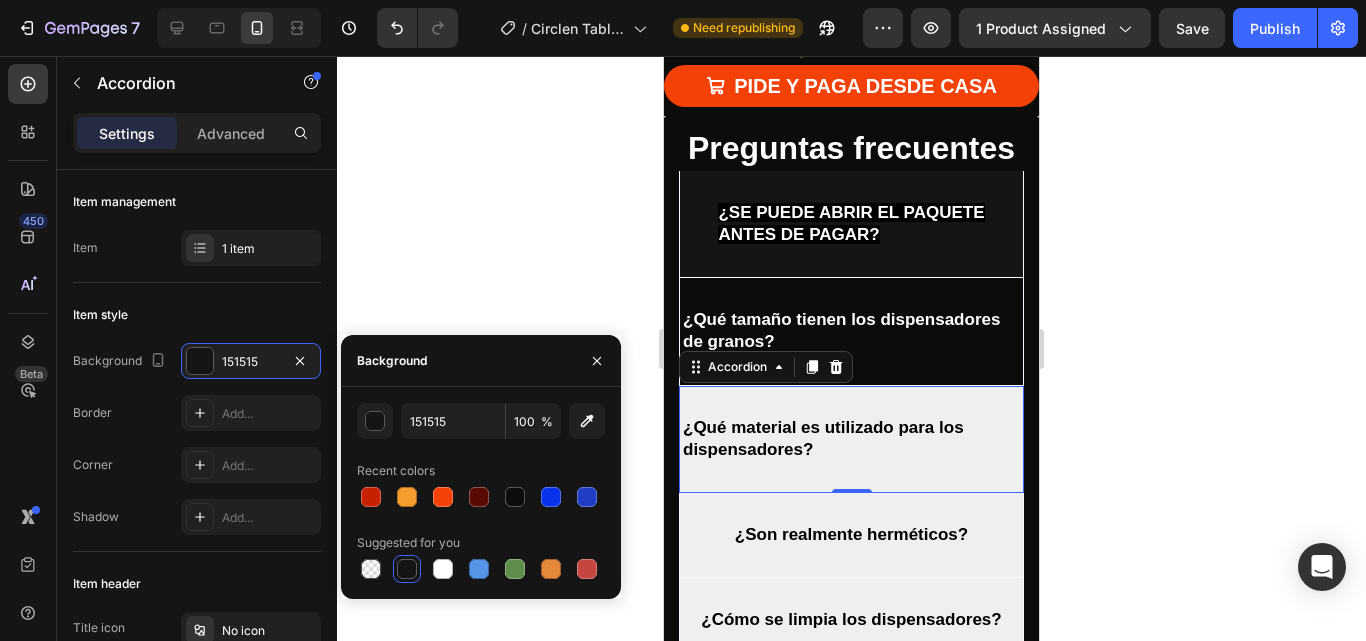 click 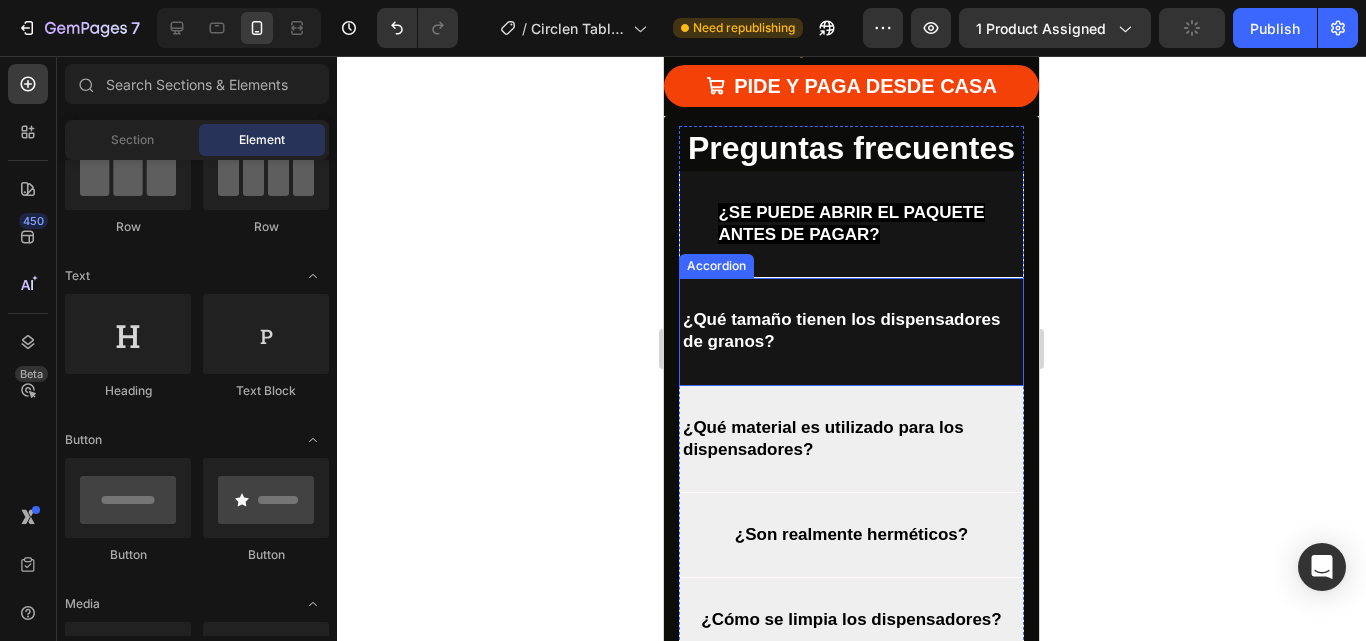 click on "¿Qué tamaño tienen los dispensadores de granos?" at bounding box center [851, 331] 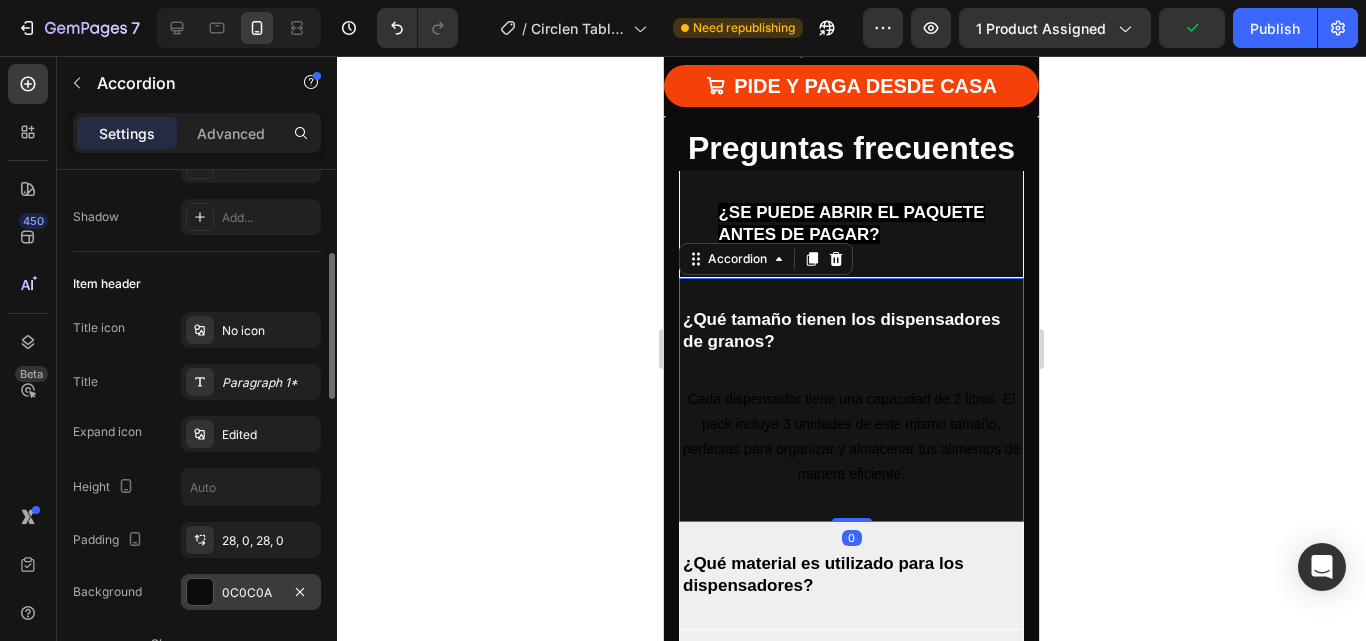 scroll, scrollTop: 400, scrollLeft: 0, axis: vertical 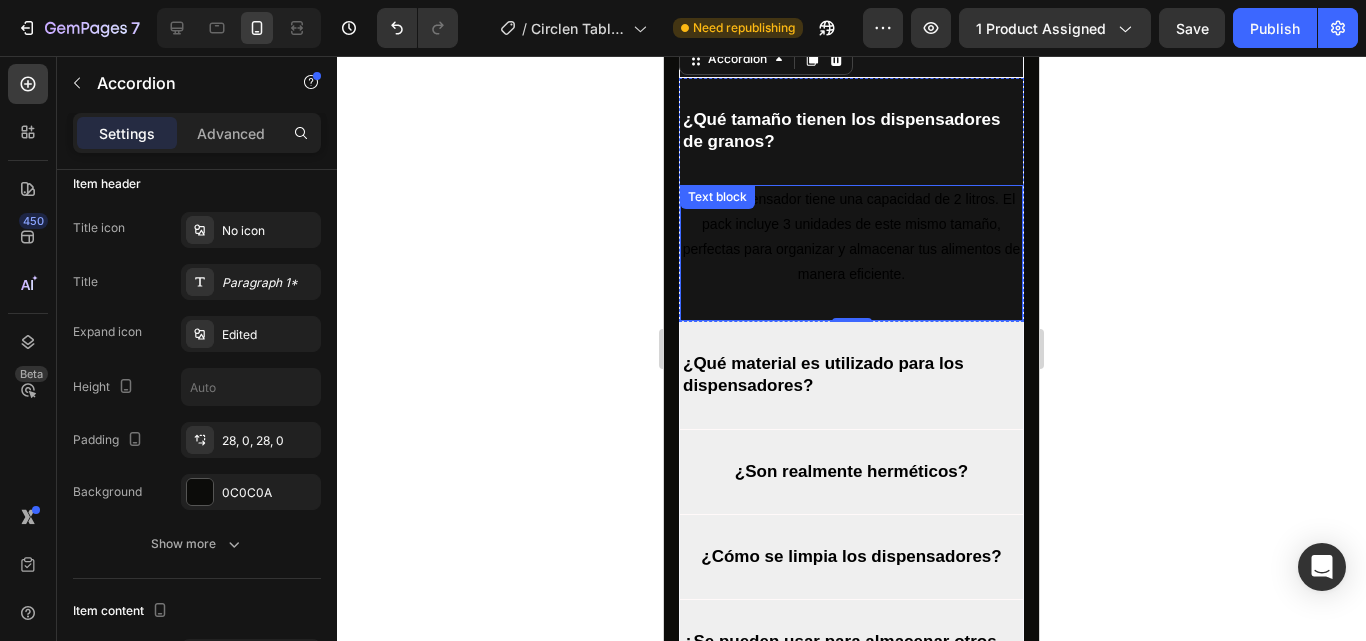 click on "Cada dispensador tiene una capacidad de 2 litros. El pack incluye 3 unidades de este mismo tamaño, perfectas para organizar y almacenar tus alimentos de manera eficiente." at bounding box center (851, 237) 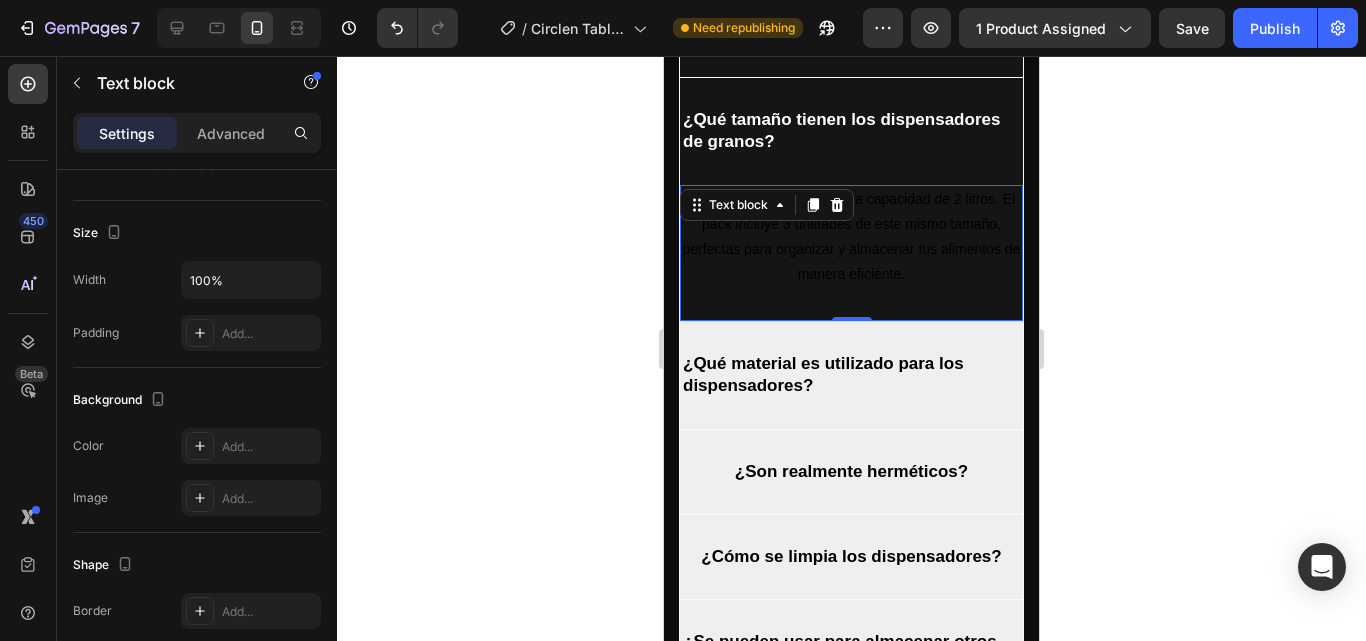 scroll, scrollTop: 0, scrollLeft: 0, axis: both 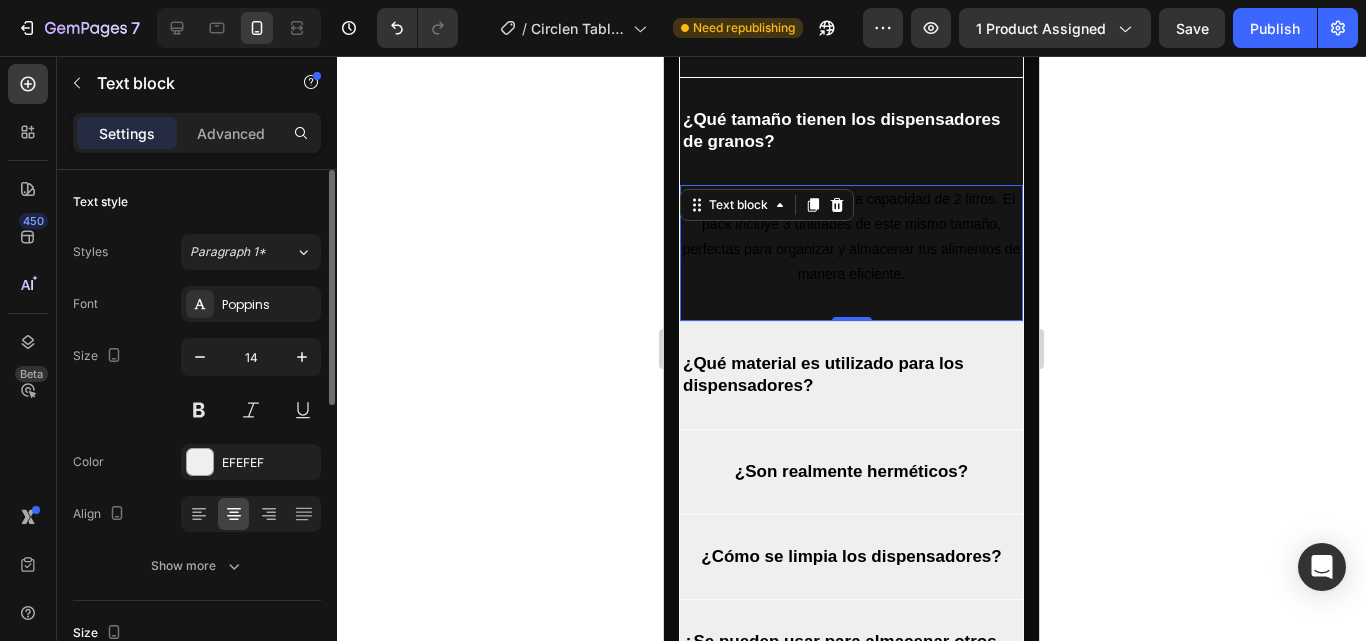 click on "Cada dispensador tiene una capacidad de 2 litros. El pack incluye 3 unidades de este mismo tamaño, perfectas para organizar y almacenar tus alimentos de manera eficiente." at bounding box center (851, 237) 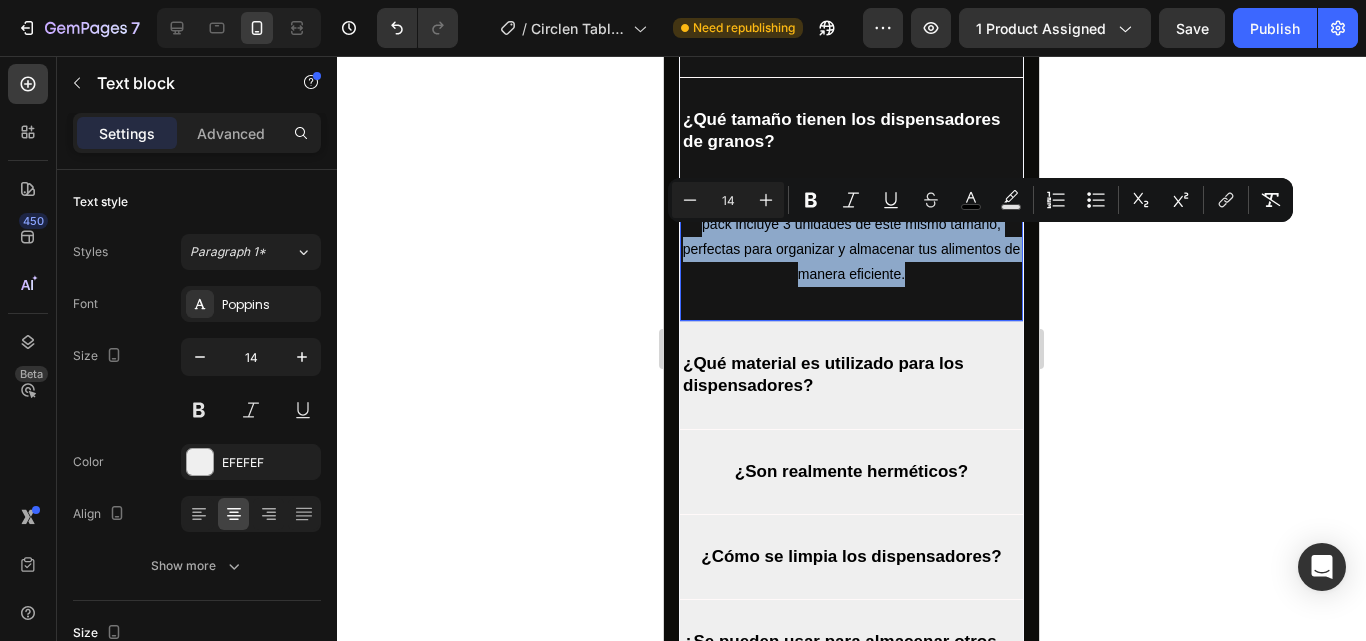 drag, startPoint x: 891, startPoint y: 333, endPoint x: 686, endPoint y: 233, distance: 228.08989 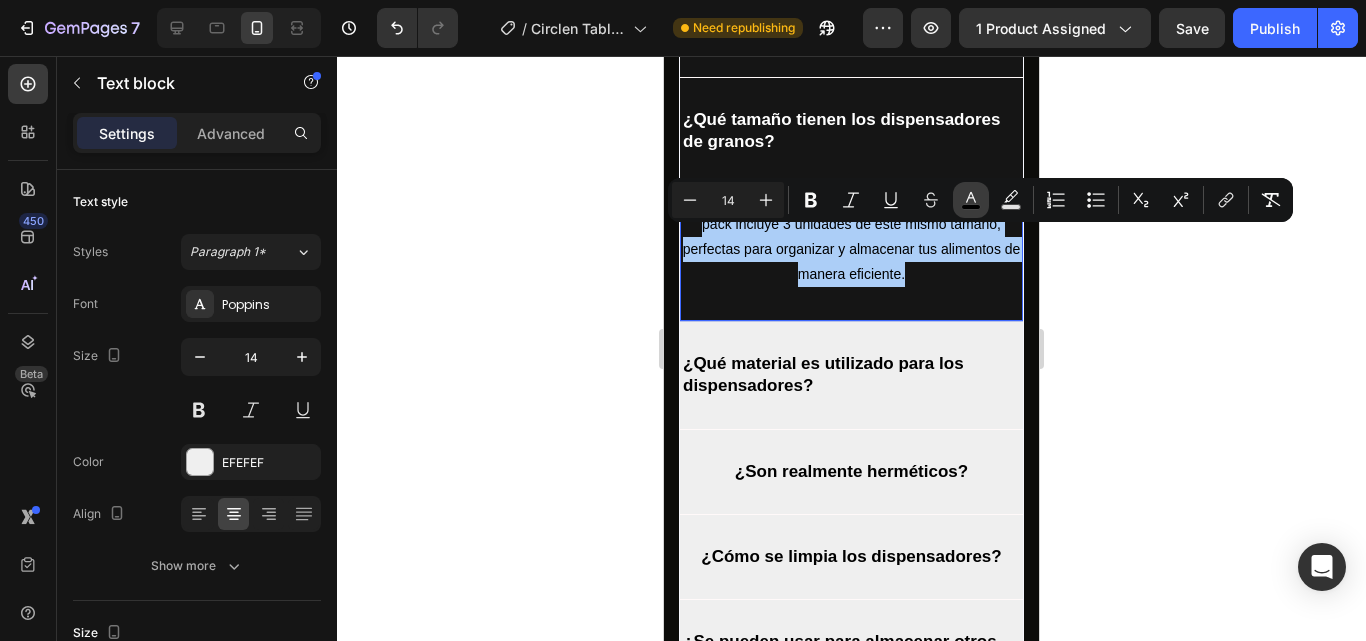 click 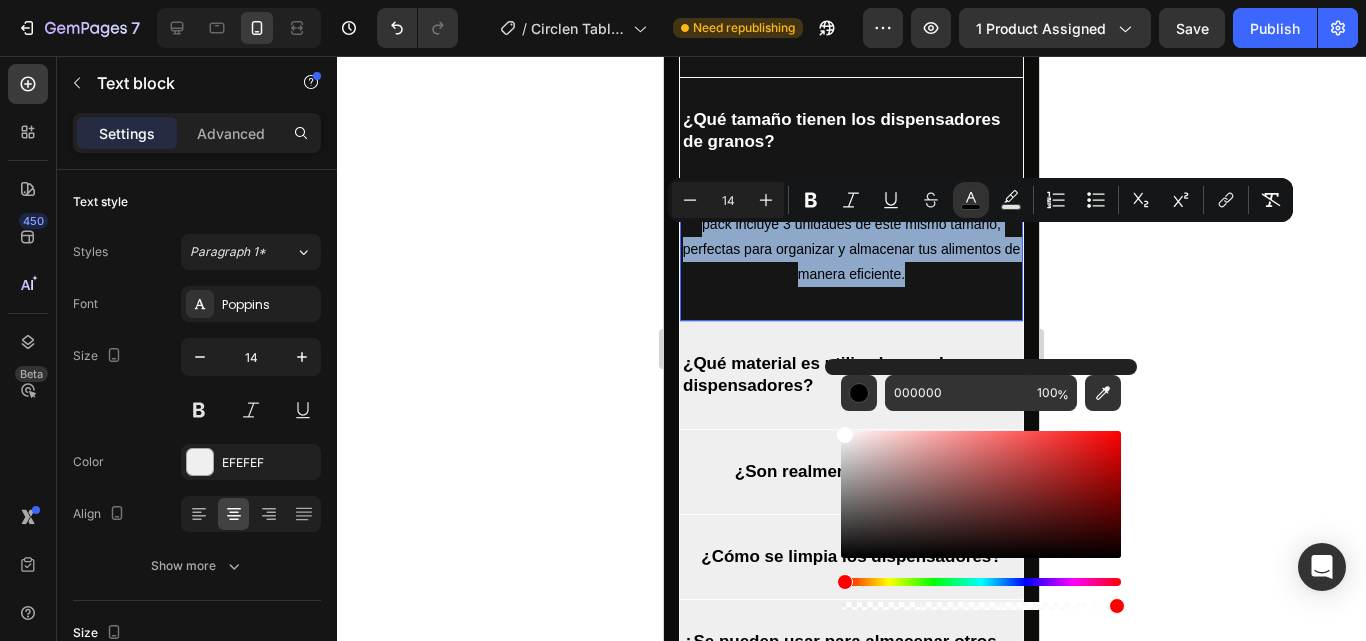 type on "FFFFFF" 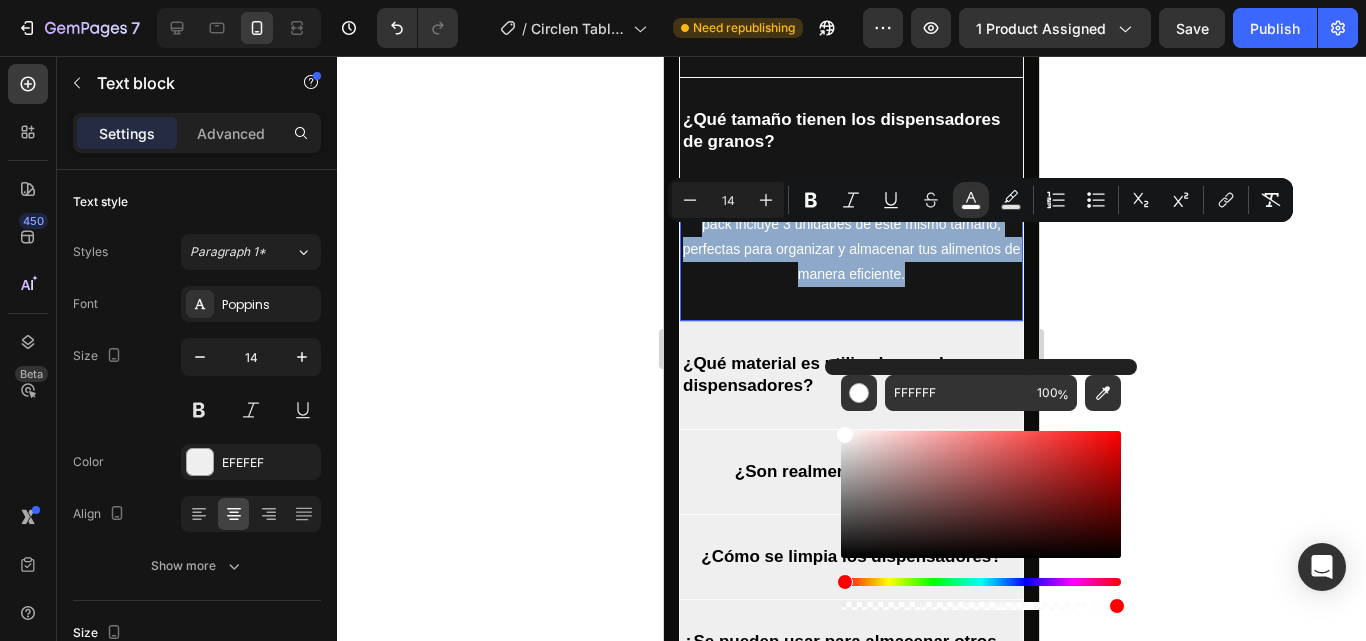 drag, startPoint x: 845, startPoint y: 542, endPoint x: 829, endPoint y: 416, distance: 127.01181 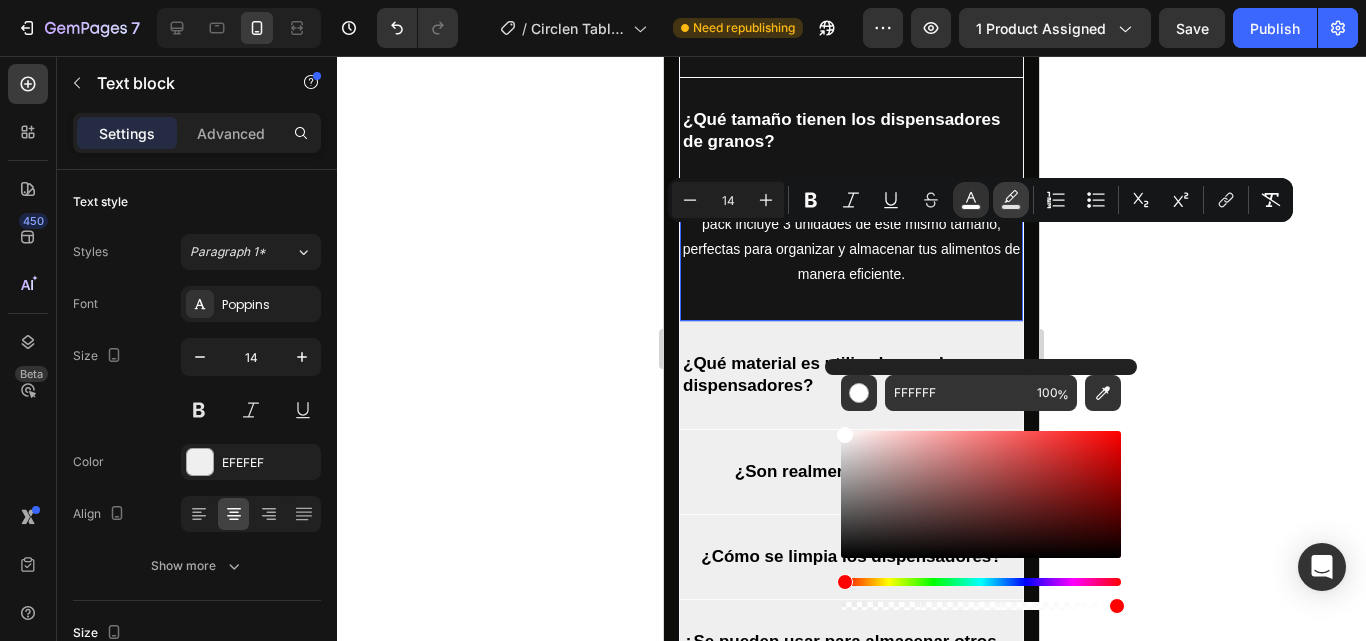 click 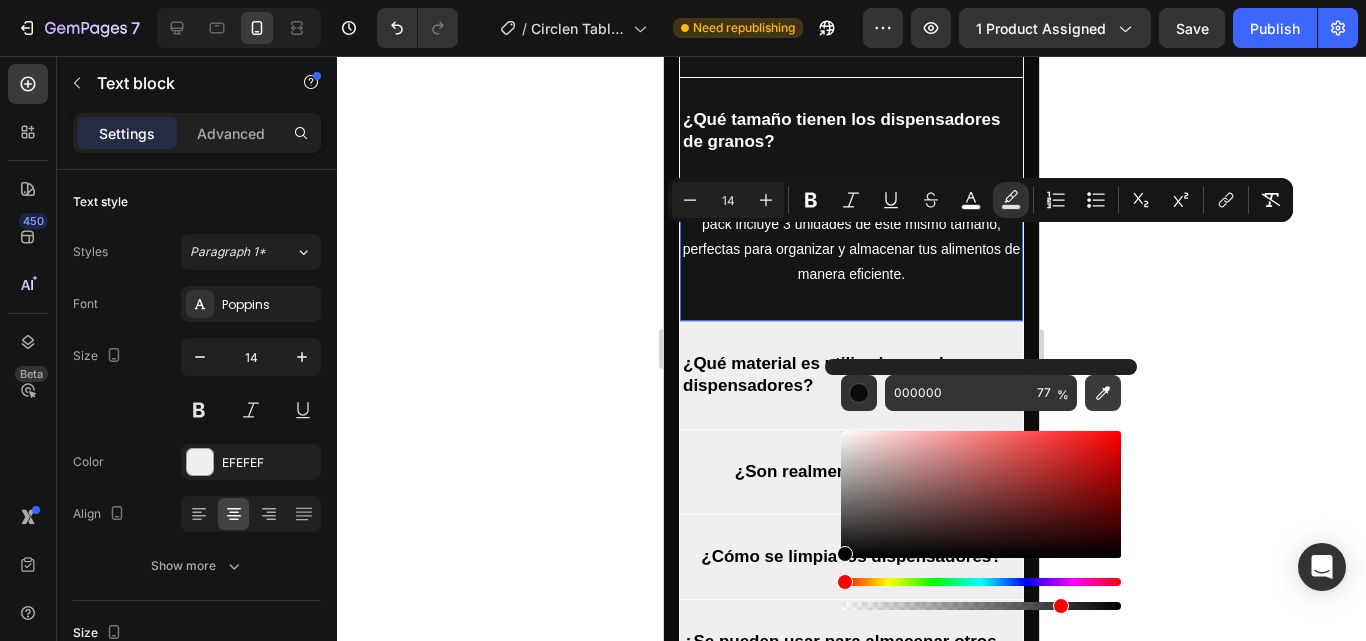 click at bounding box center (1103, 393) 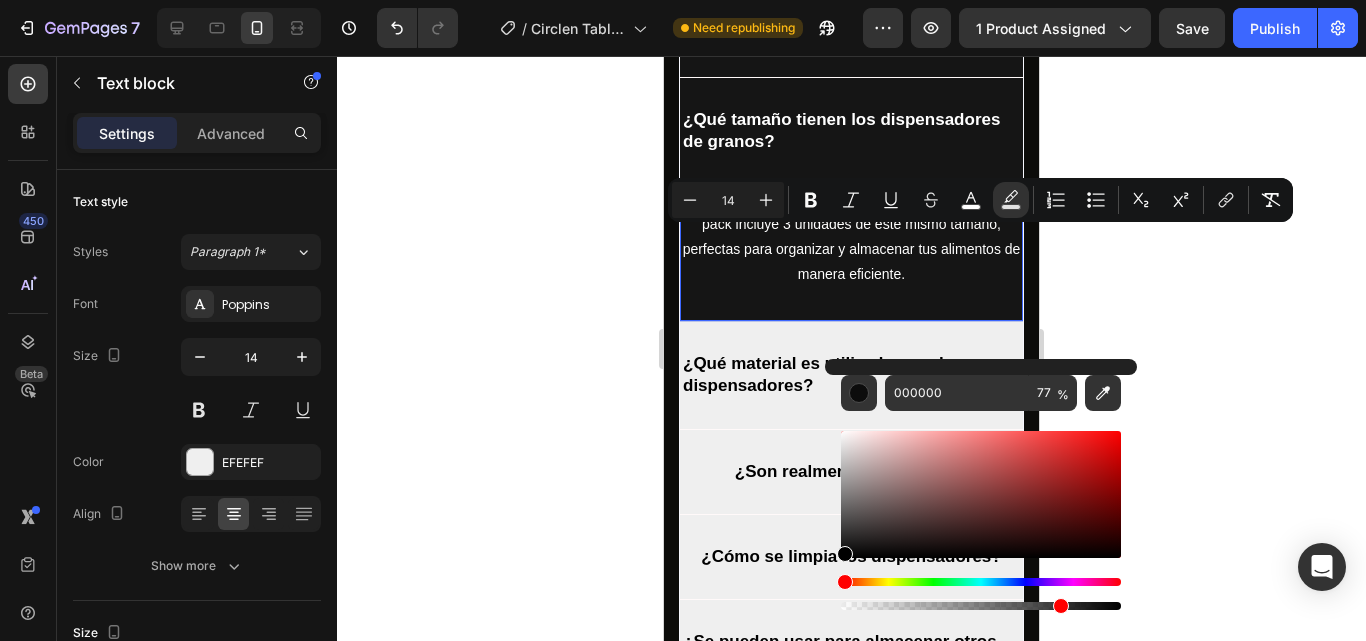 type on "151515" 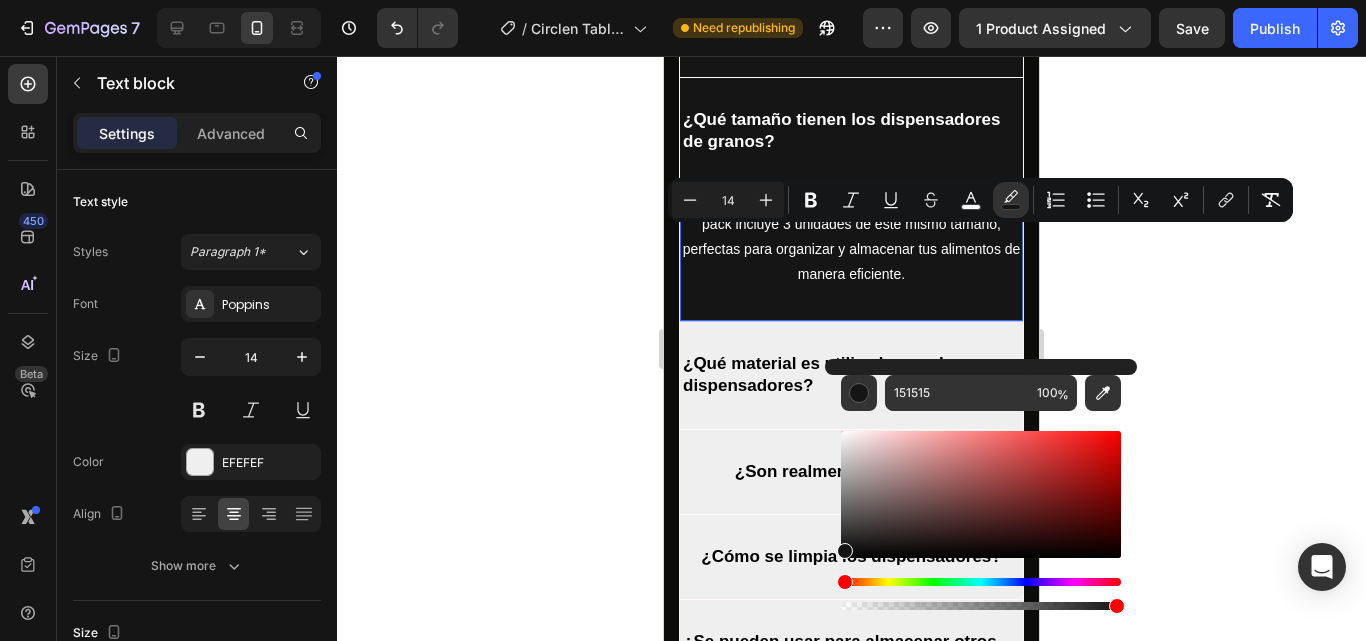 click 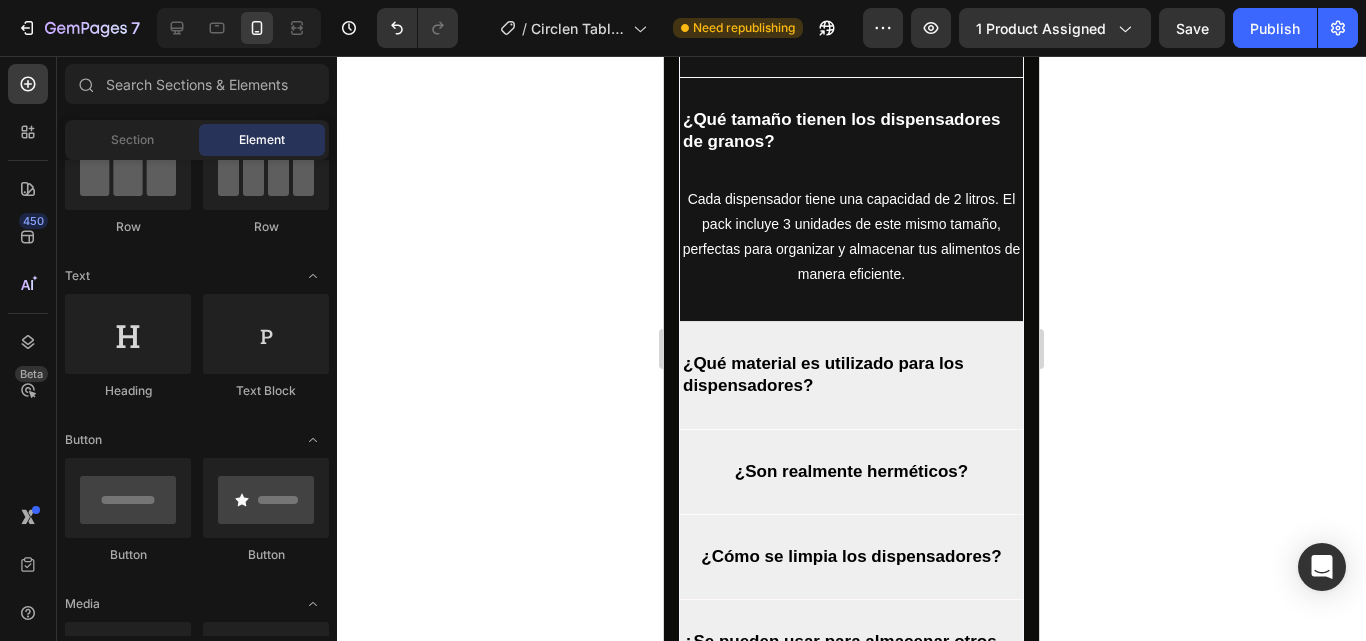click 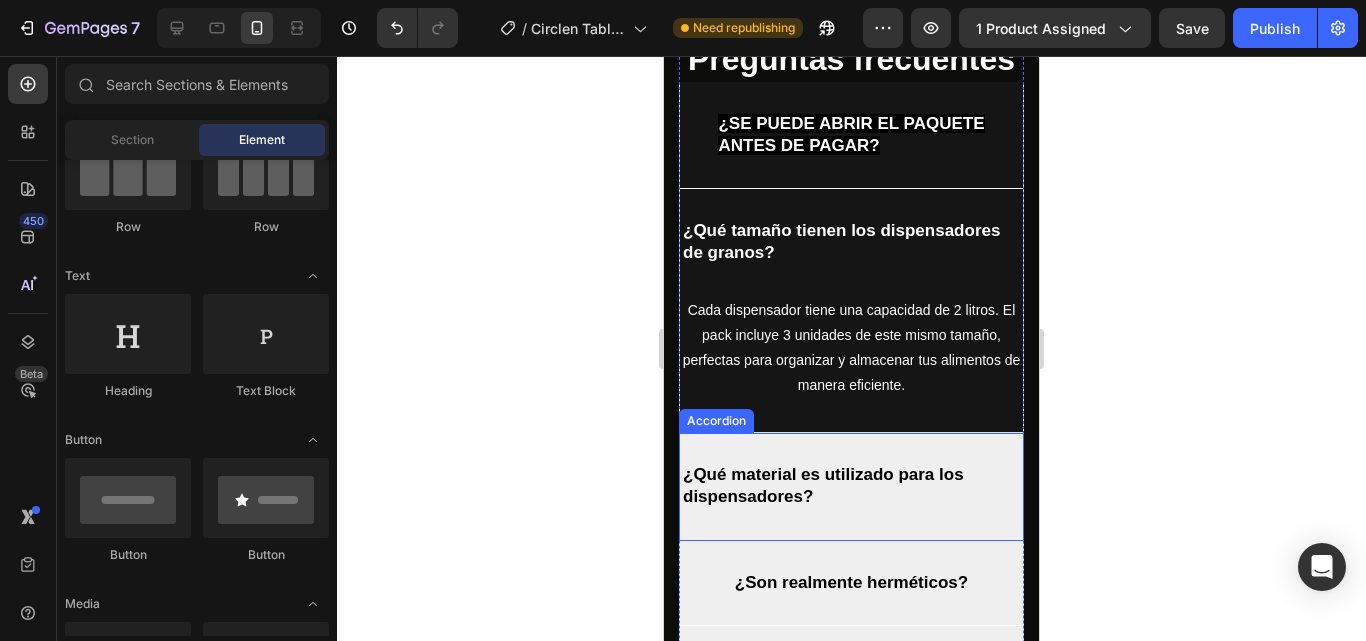 scroll, scrollTop: 5200, scrollLeft: 0, axis: vertical 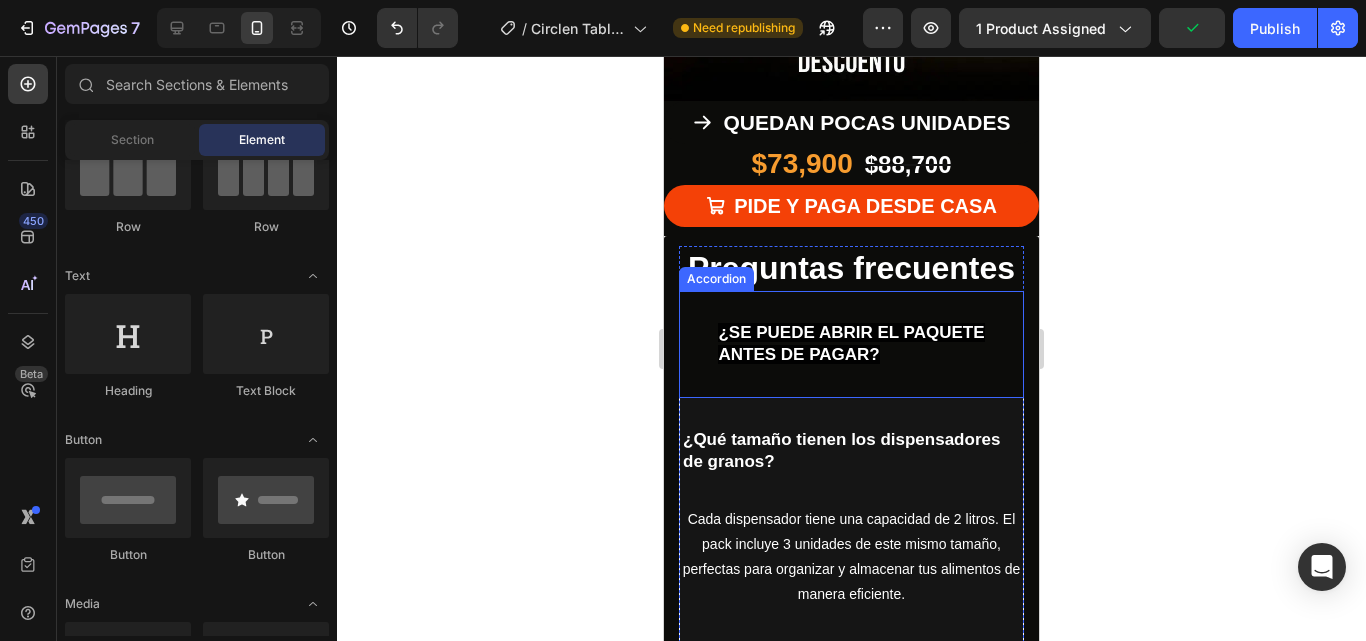 click on "¿SE PUEDE ABRIR EL PAQUETE               ANTES DE PAGAR?" at bounding box center [851, 344] 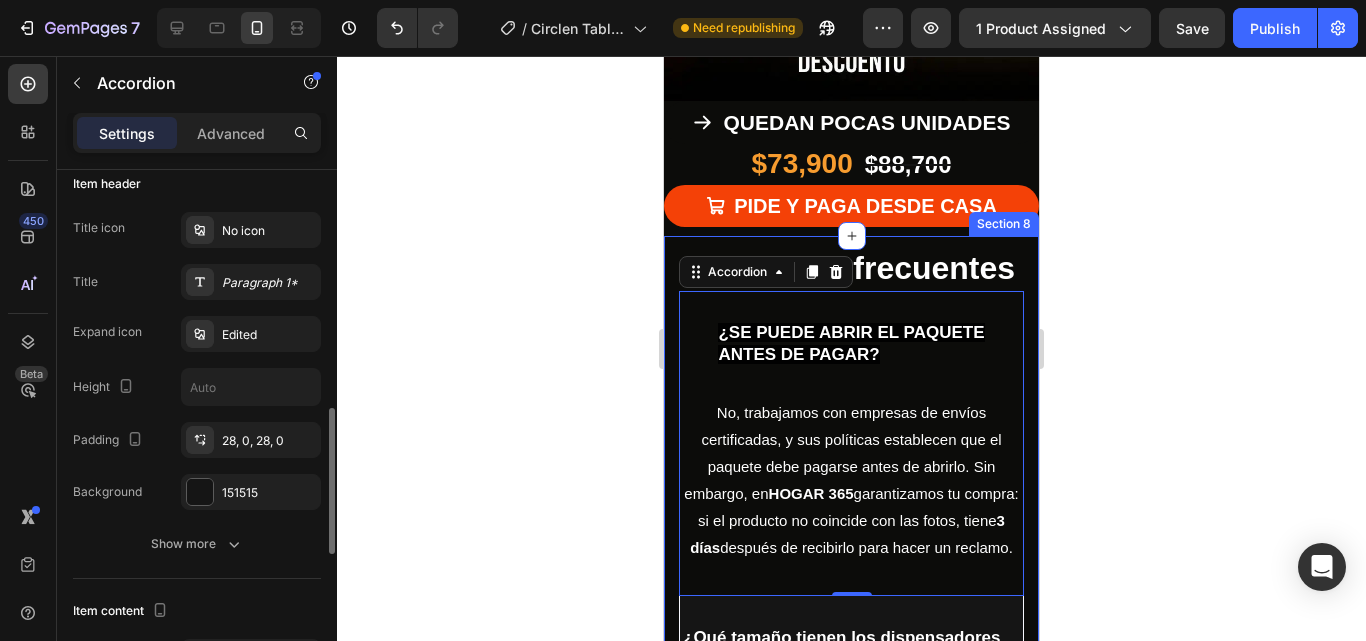 scroll, scrollTop: 500, scrollLeft: 0, axis: vertical 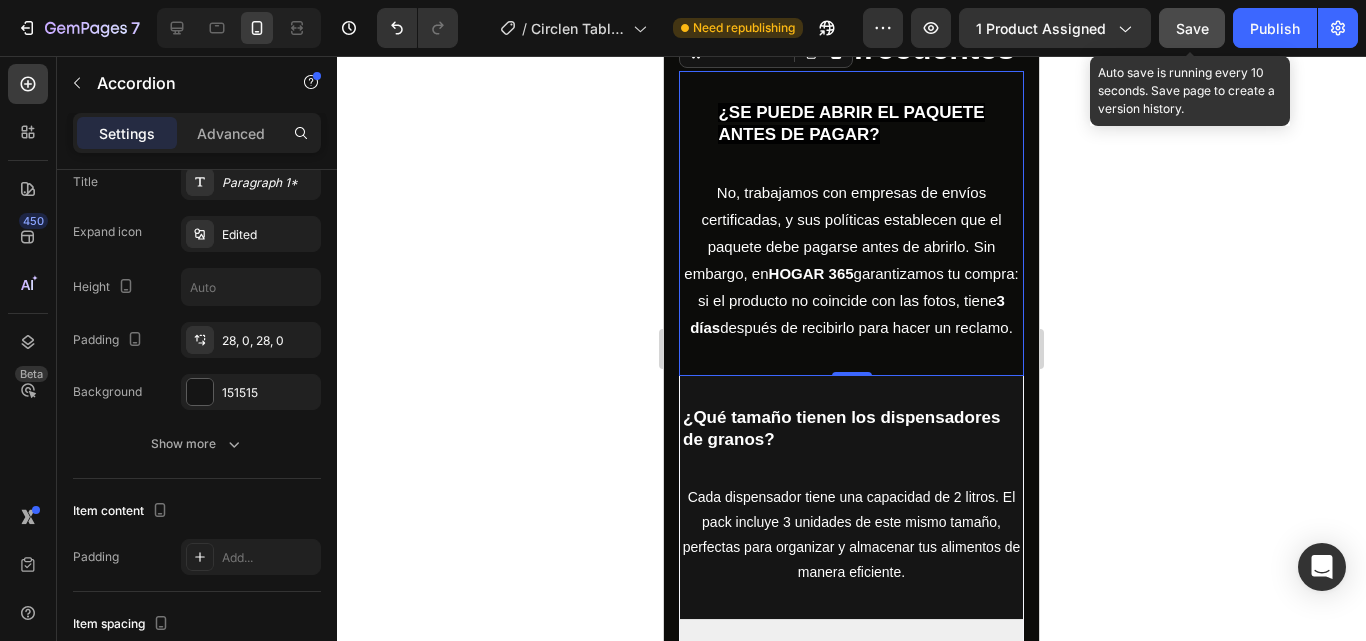 click on "Save" 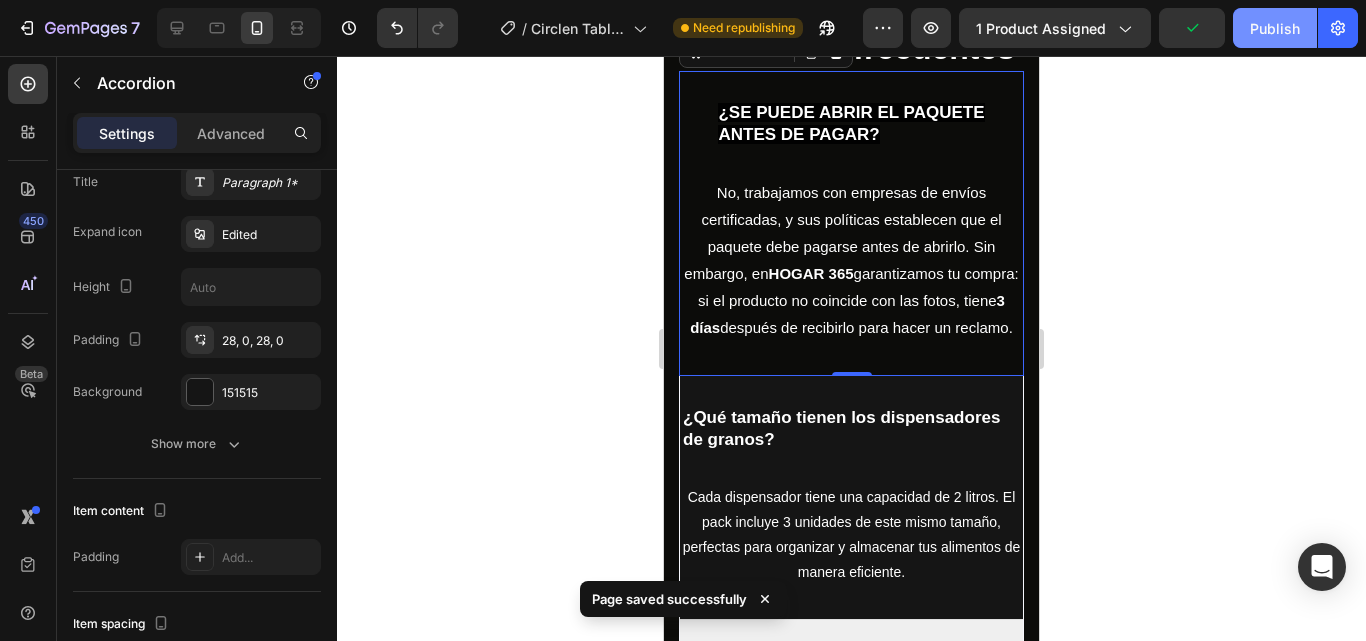 click on "Publish" 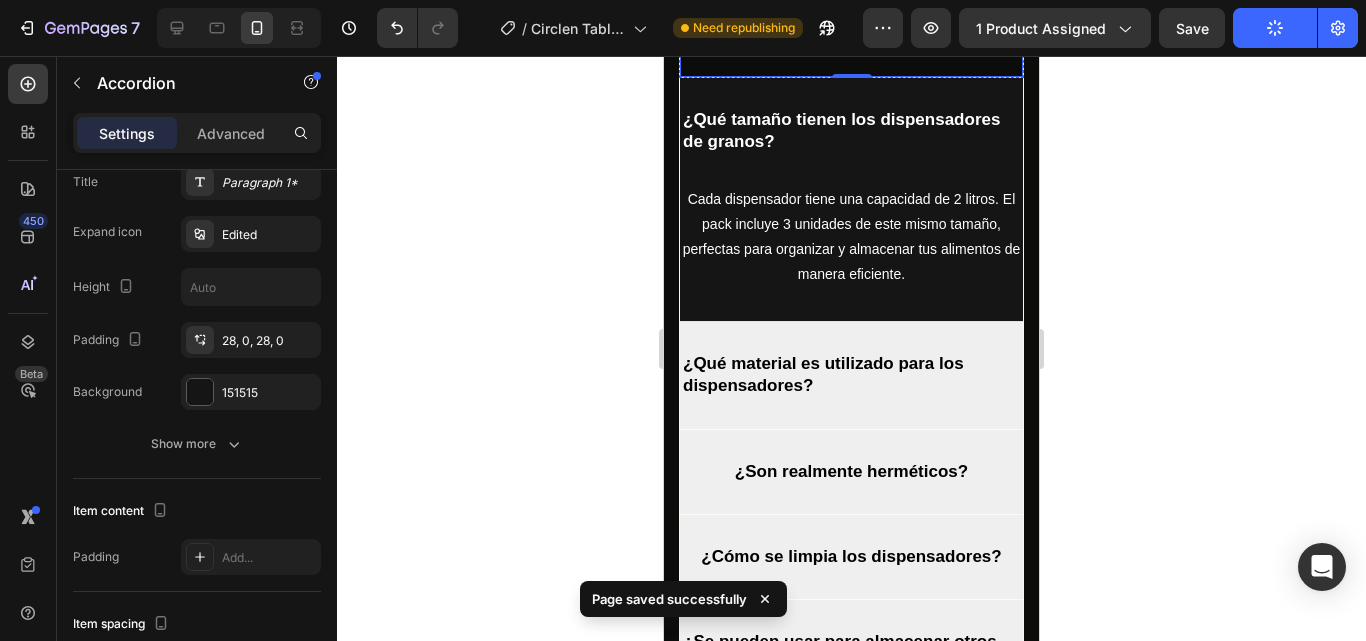 scroll, scrollTop: 5800, scrollLeft: 0, axis: vertical 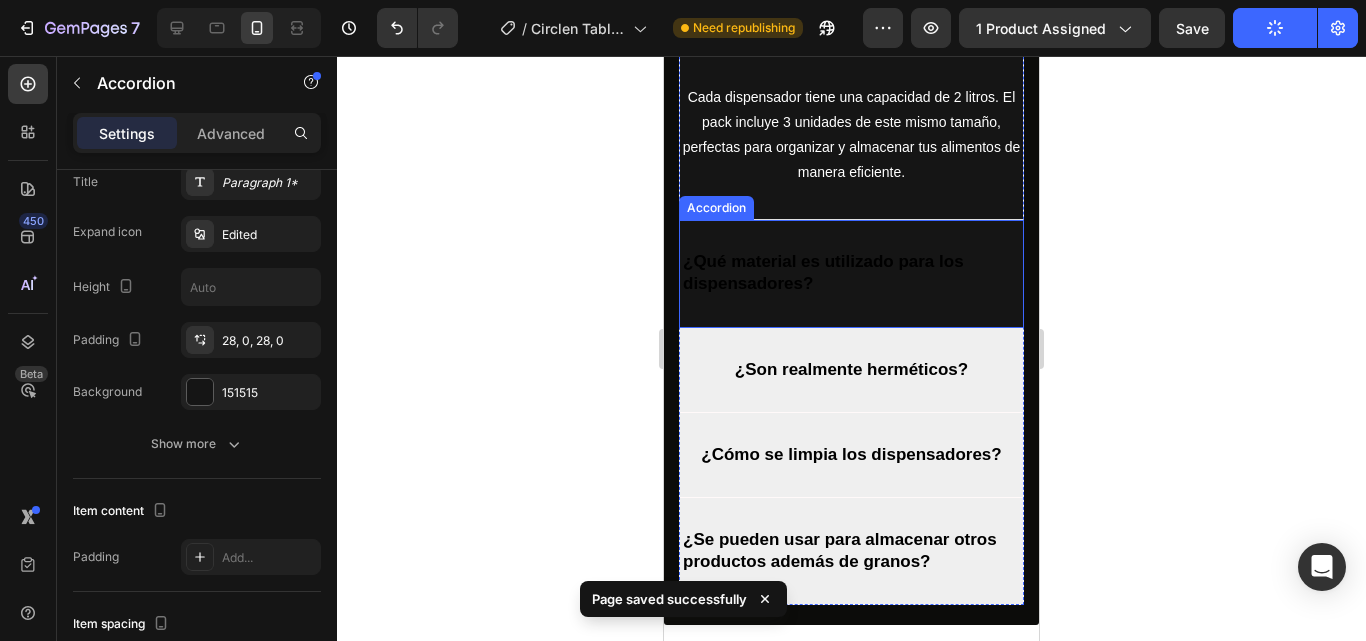 click on "¿Qué material es utilizado para los dispensadores?" at bounding box center (851, 273) 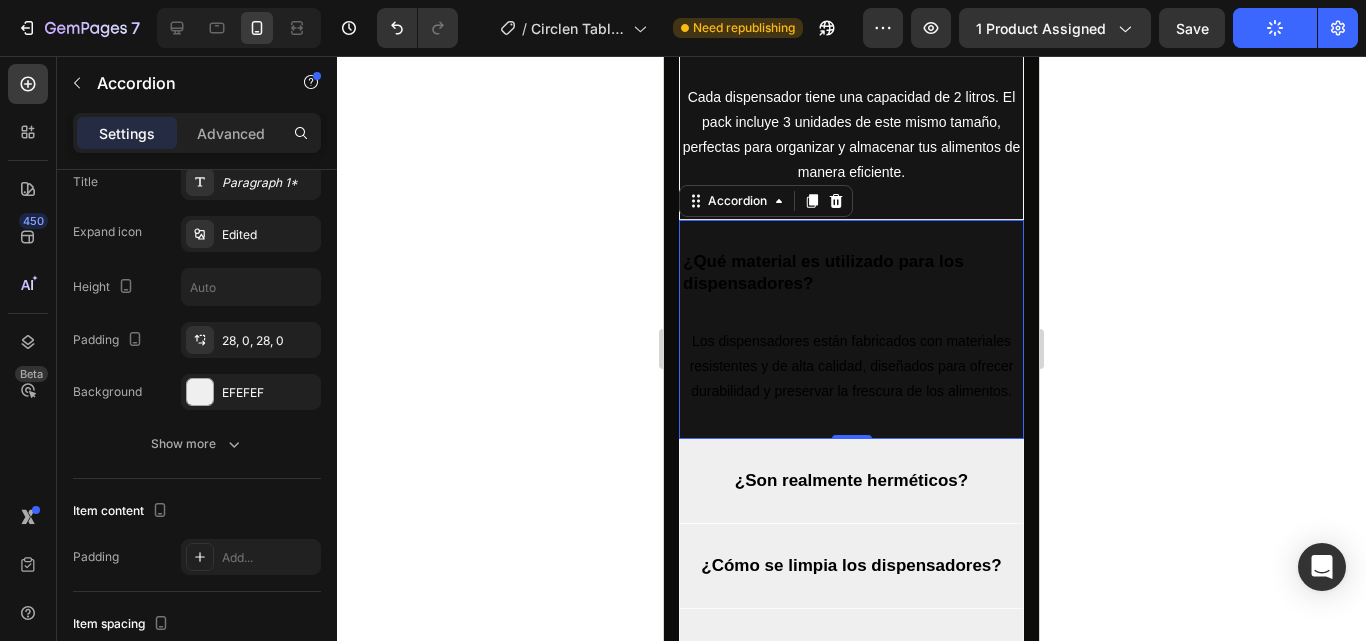 click on "¿Qué material es utilizado para los dispensadores?" at bounding box center [851, 273] 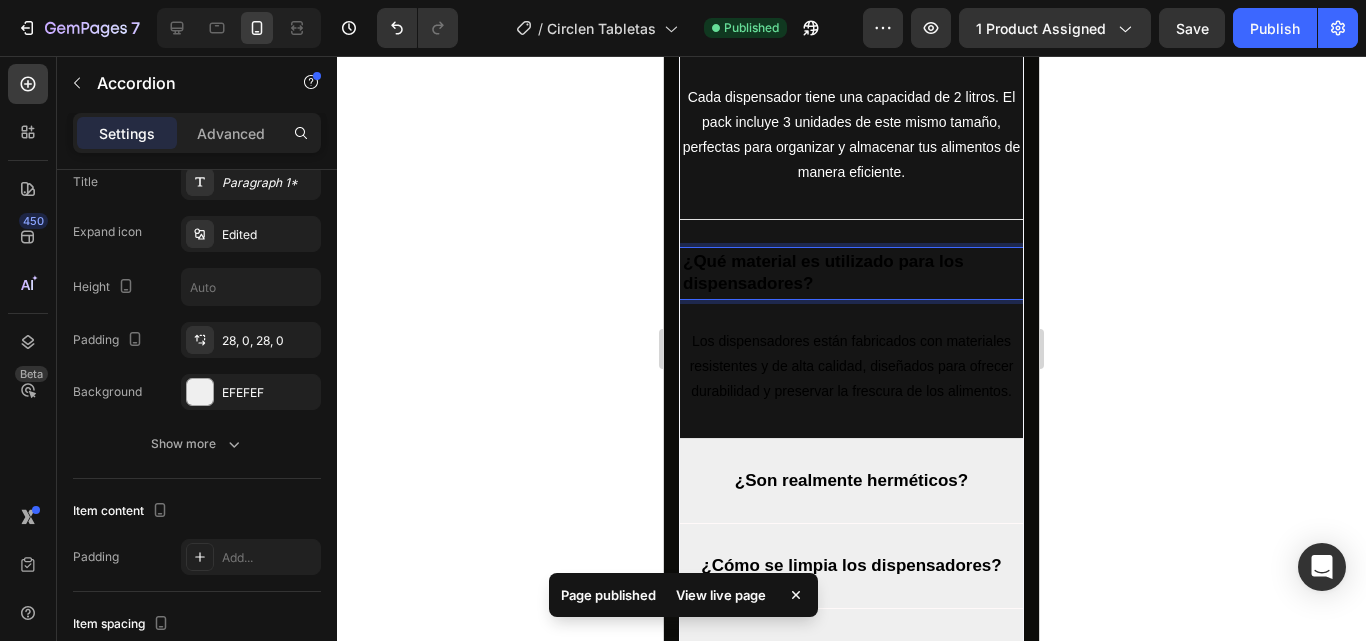 drag, startPoint x: 828, startPoint y: 376, endPoint x: 695, endPoint y: 349, distance: 135.71294 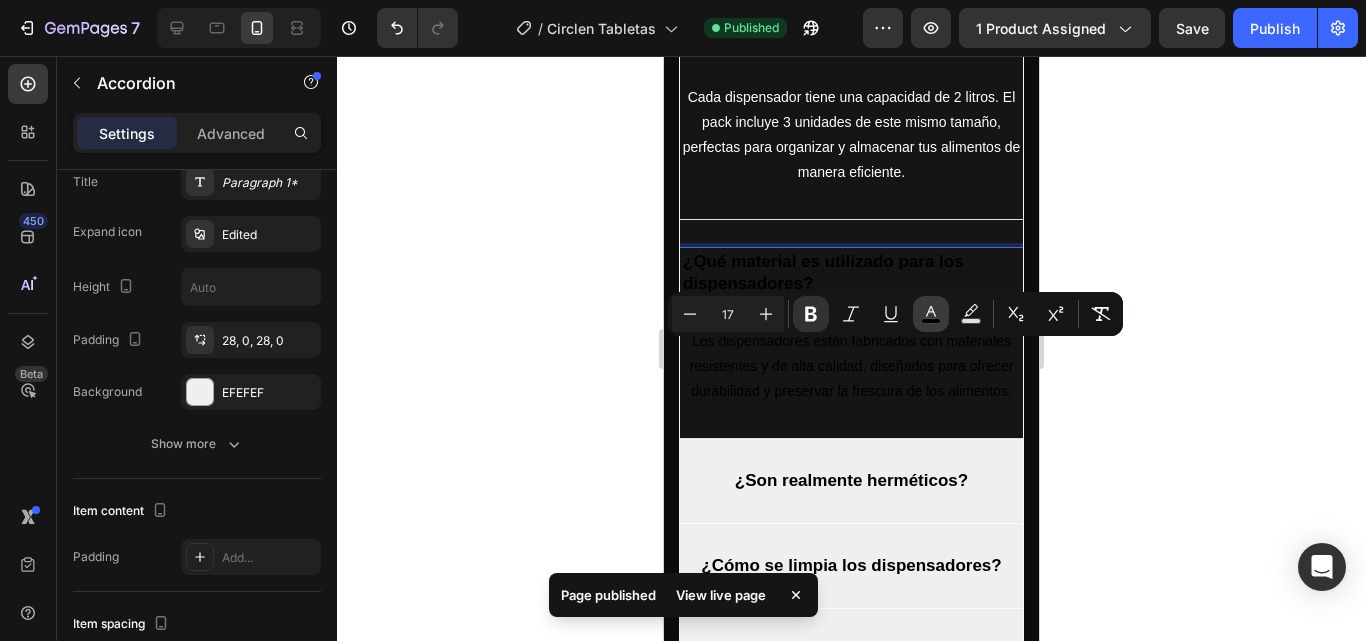 click 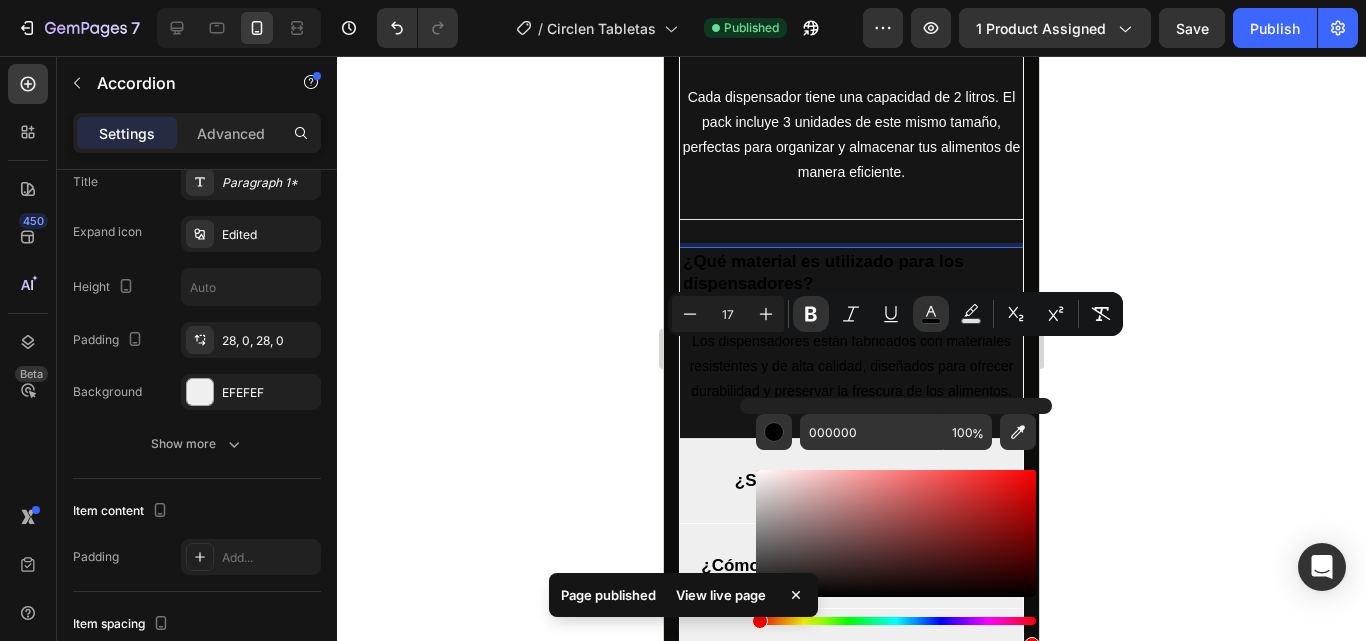 click at bounding box center (896, 533) 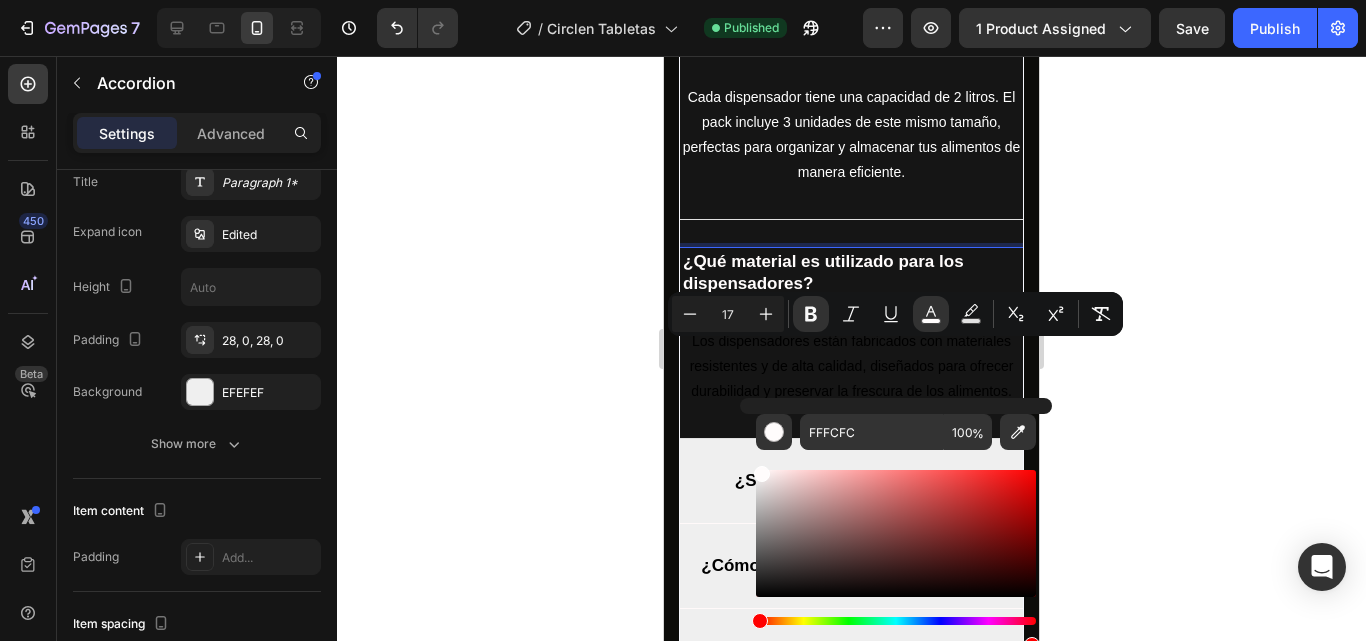 click on "FFFCFC 100 %" at bounding box center [896, 525] 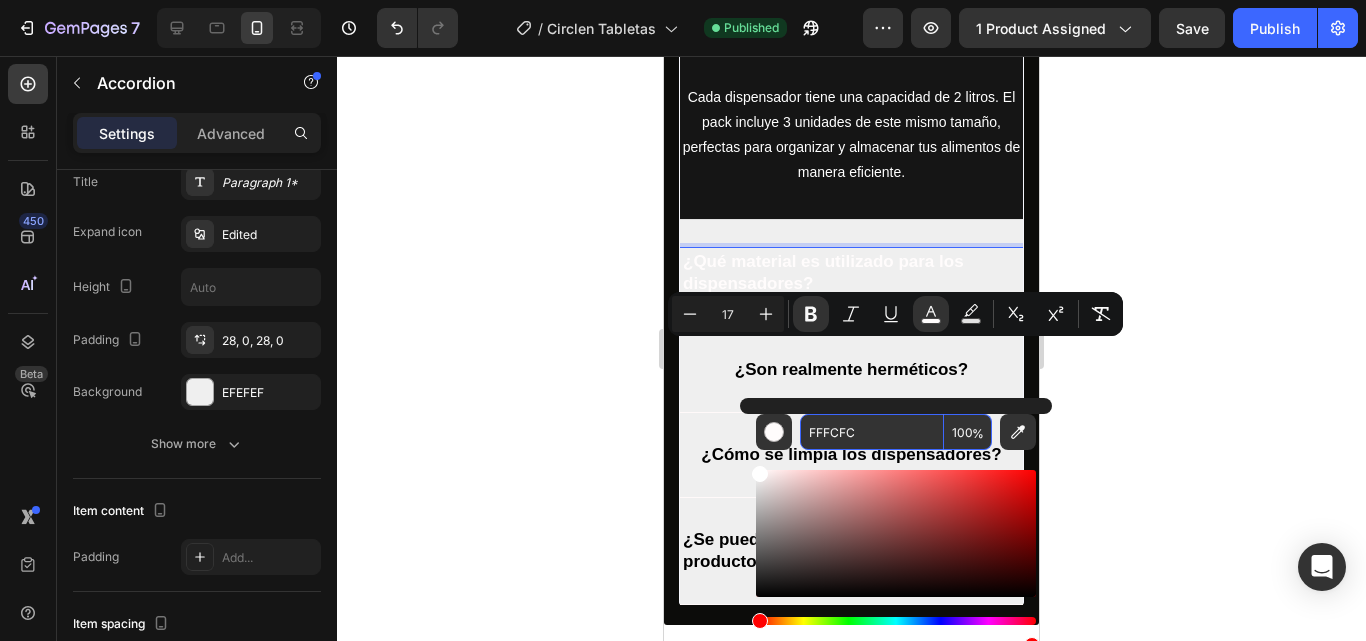 type on "FFFFFF" 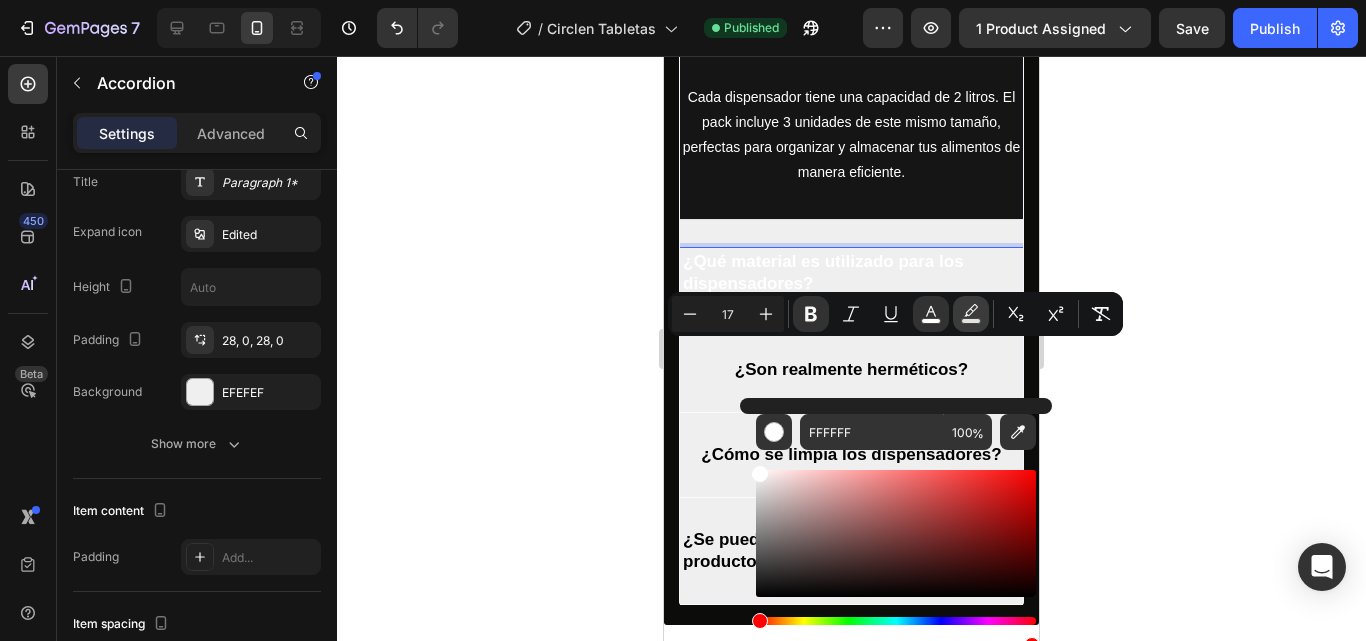click 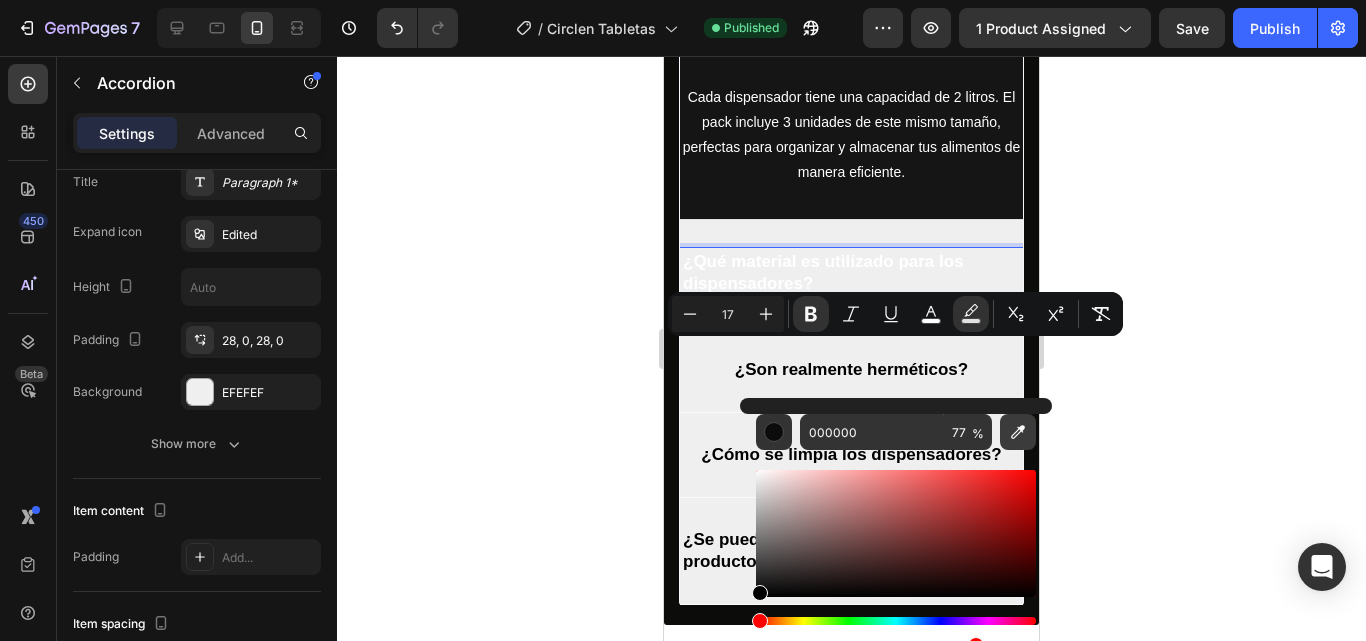 click at bounding box center (1018, 432) 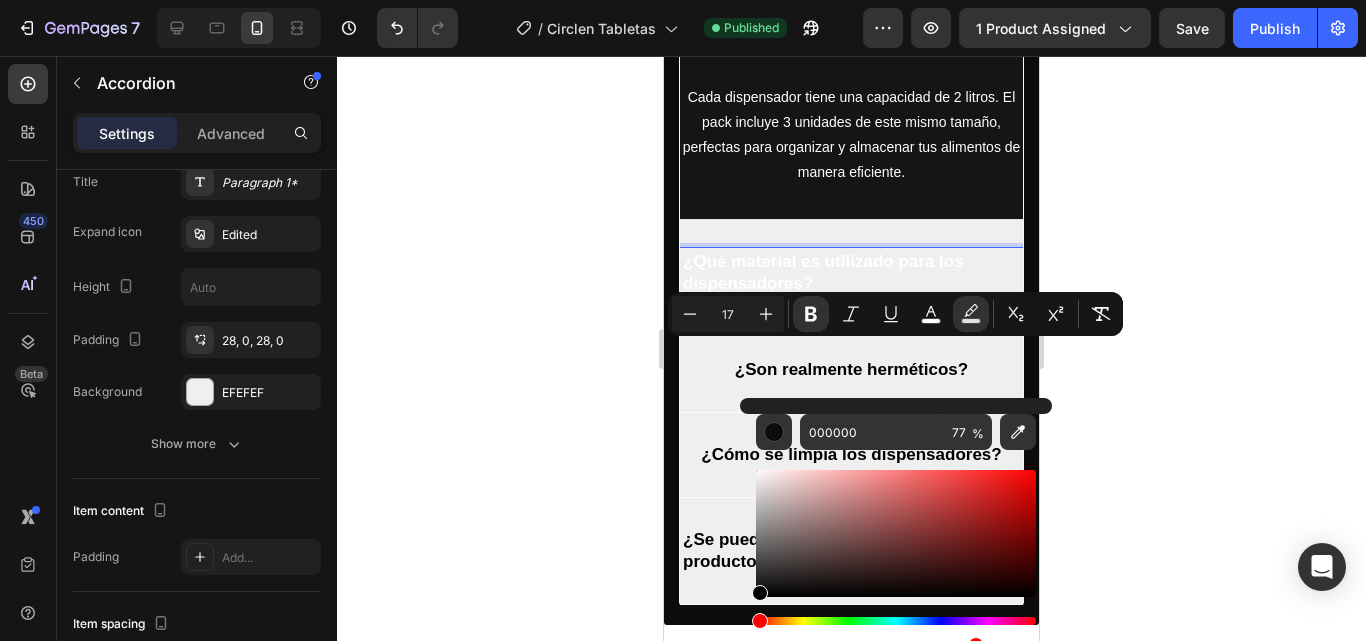 type on "151515" 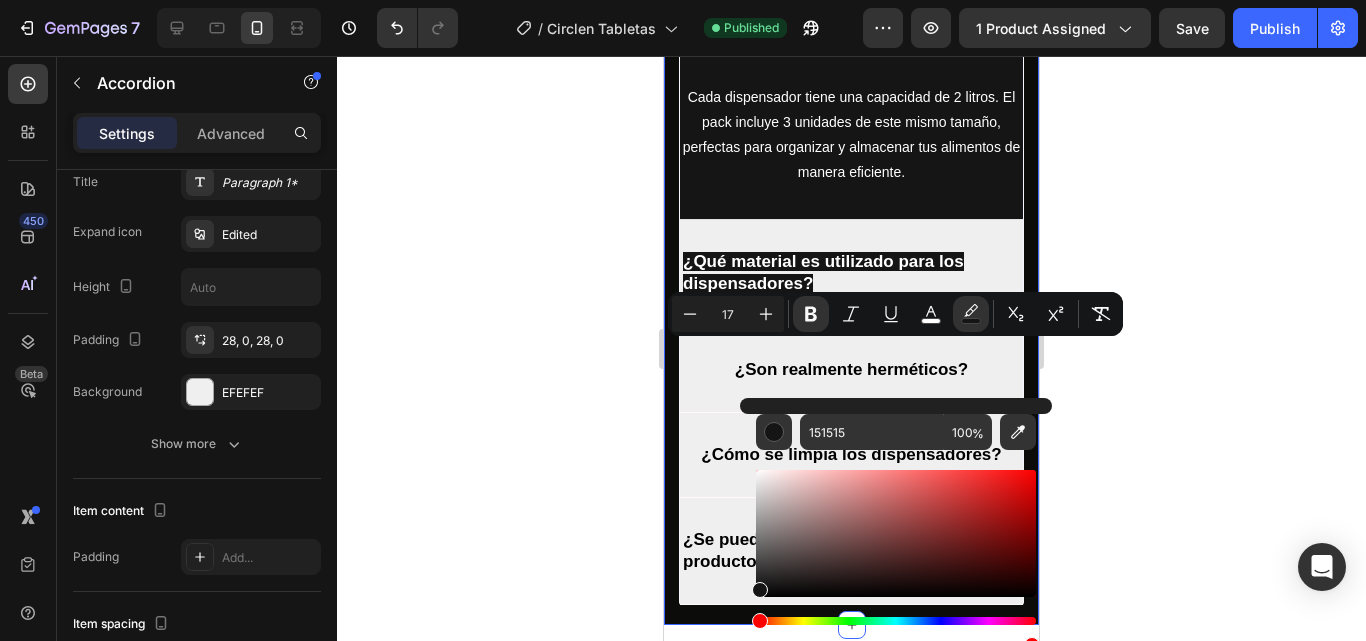 click 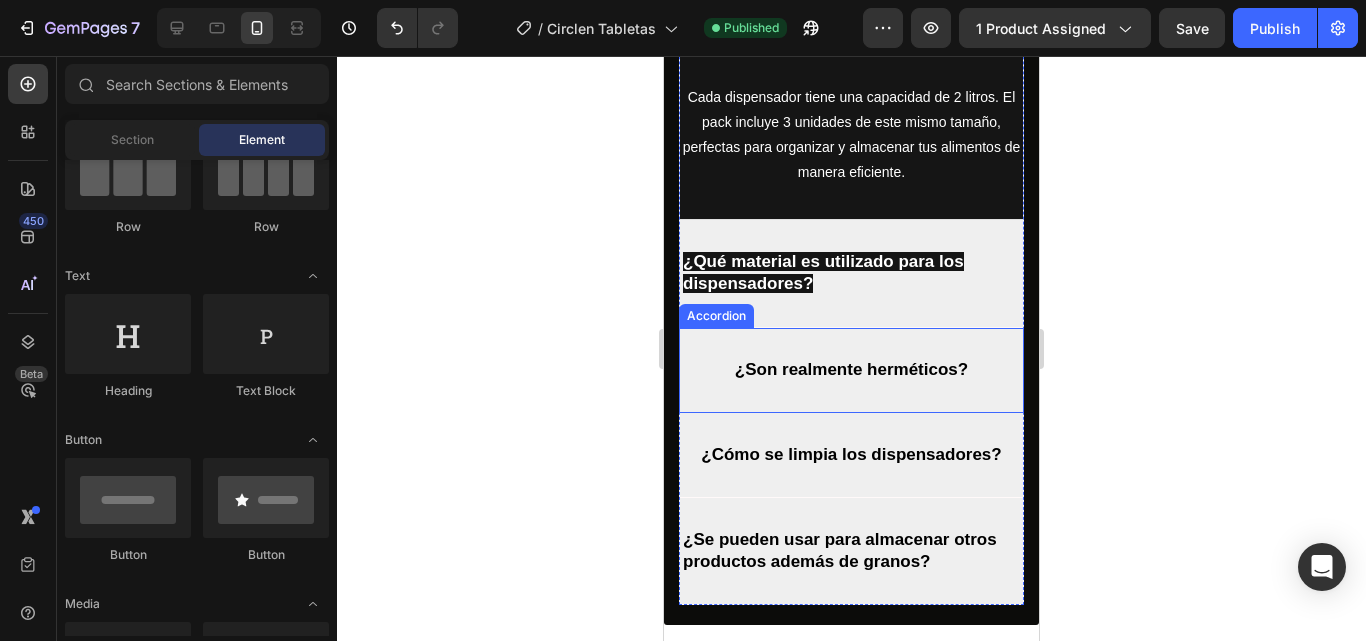click on "¿Son realmente herméticos?" at bounding box center (851, 370) 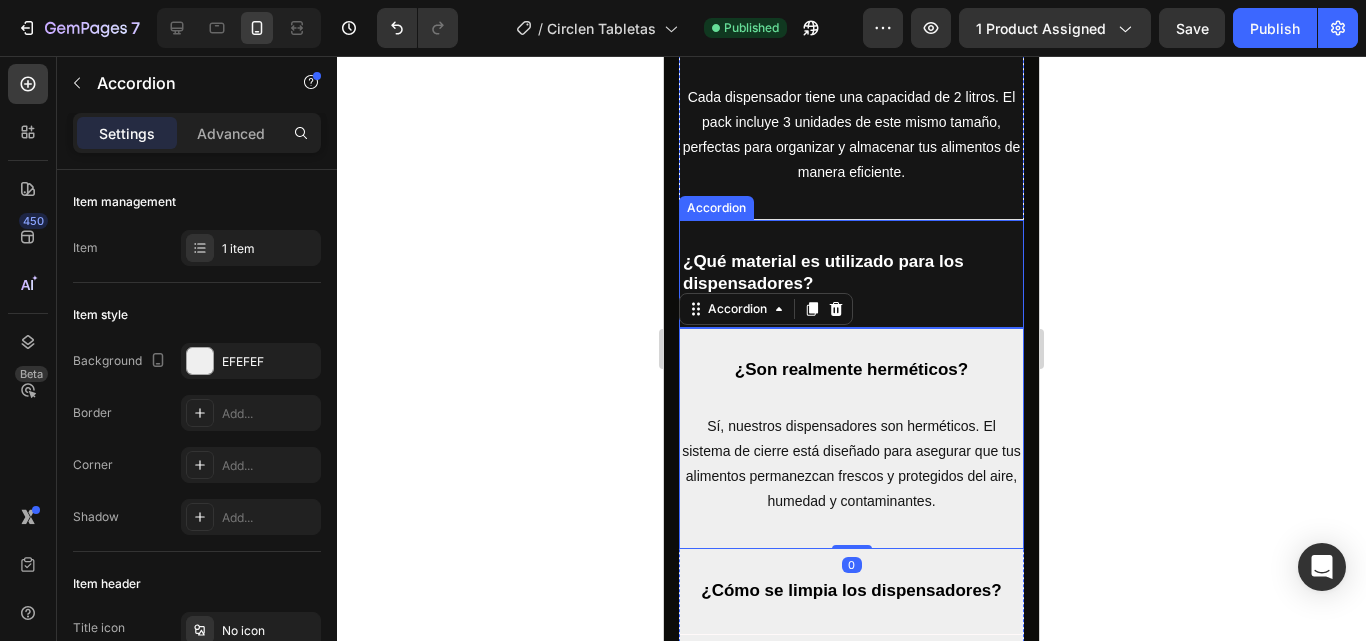click on "¿Qué material es utilizado para los dispensadores?" at bounding box center [851, 273] 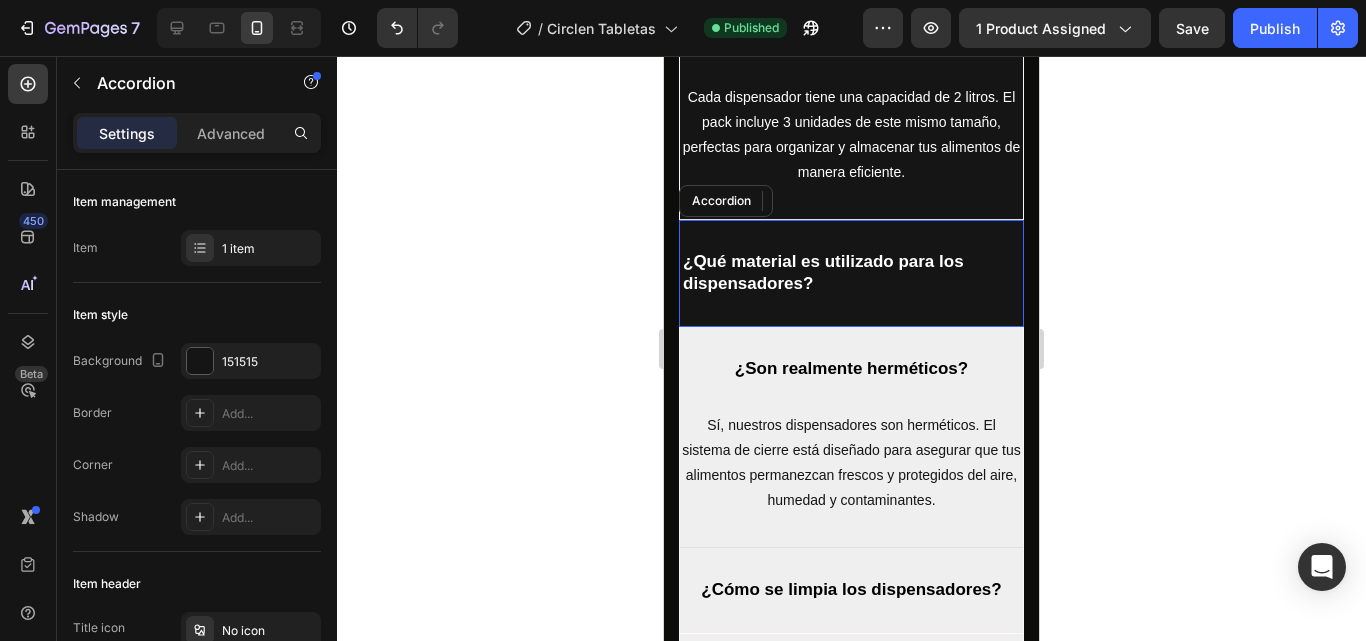 scroll, scrollTop: 500, scrollLeft: 0, axis: vertical 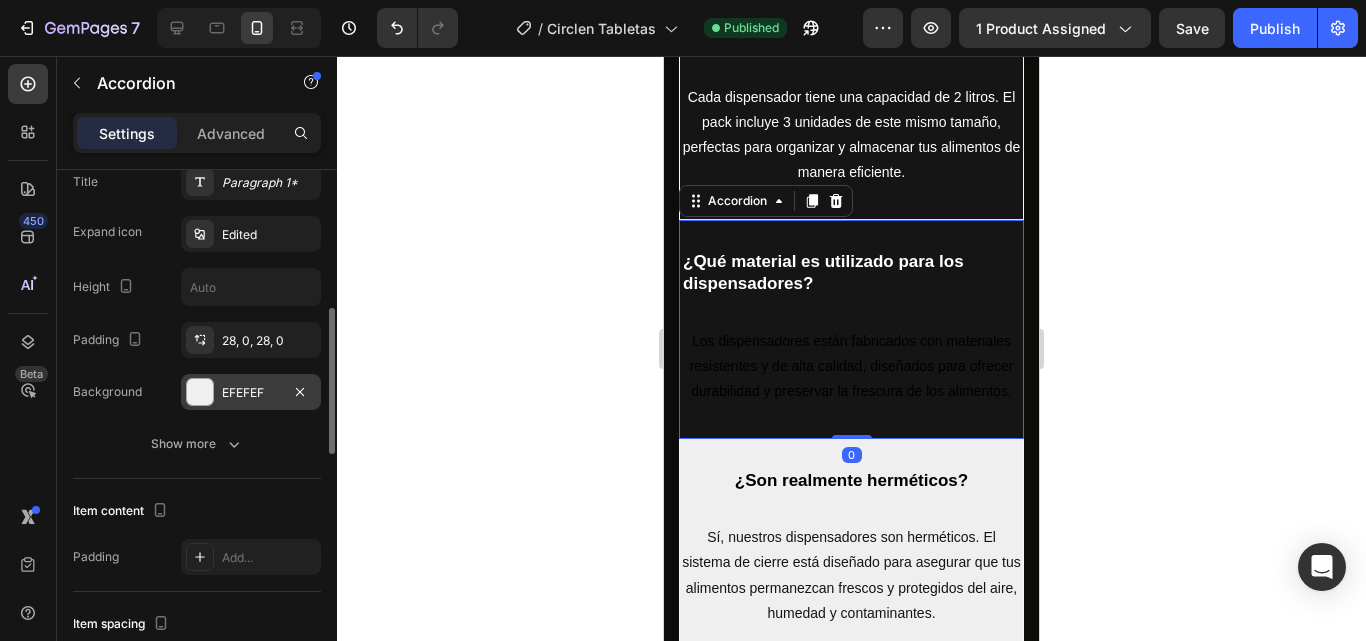 click at bounding box center (200, 392) 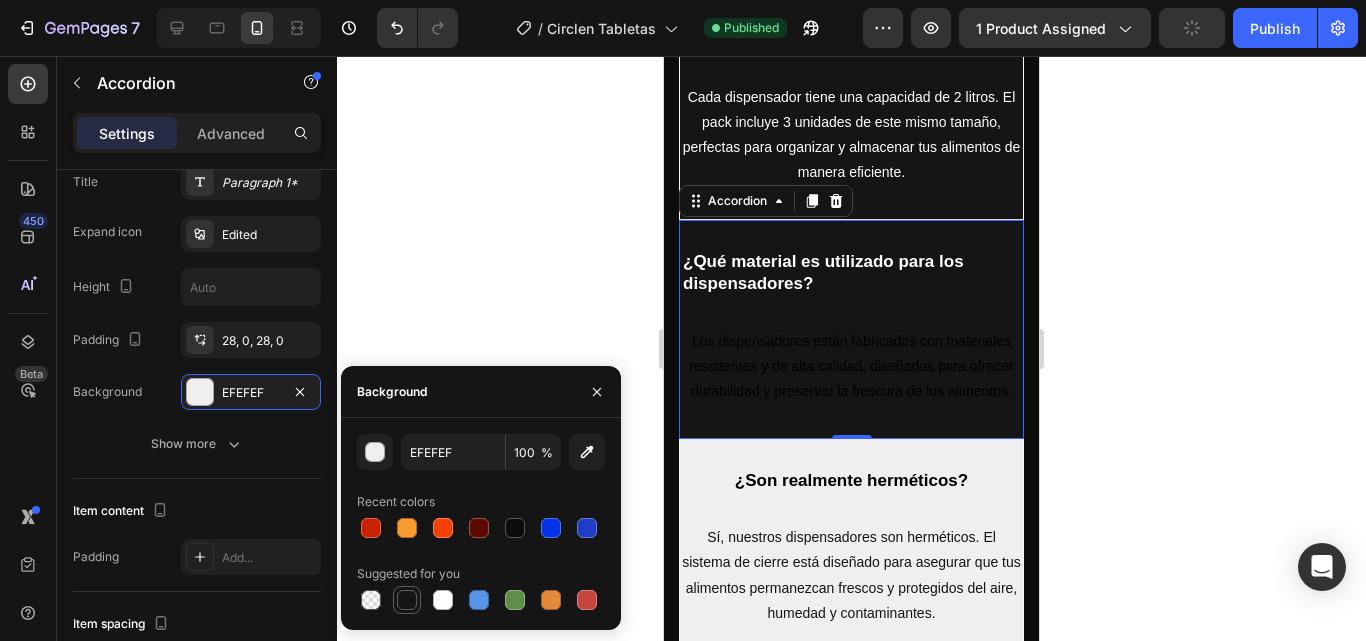 click at bounding box center (407, 600) 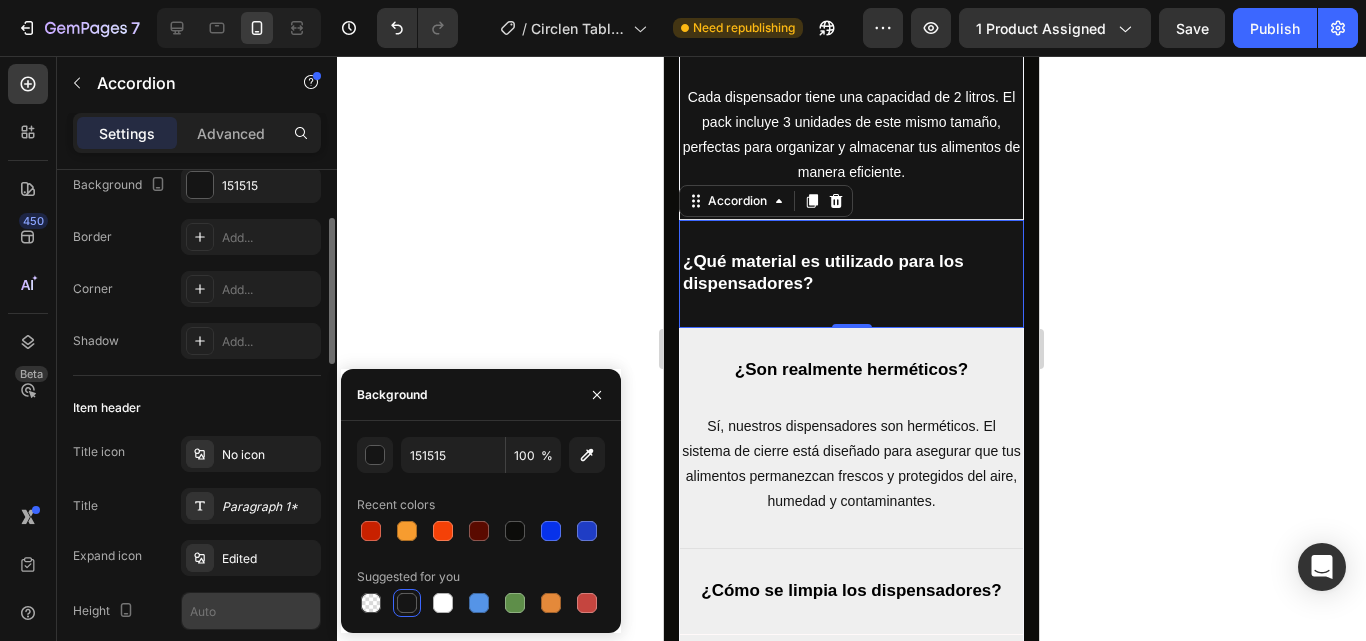 scroll, scrollTop: 76, scrollLeft: 0, axis: vertical 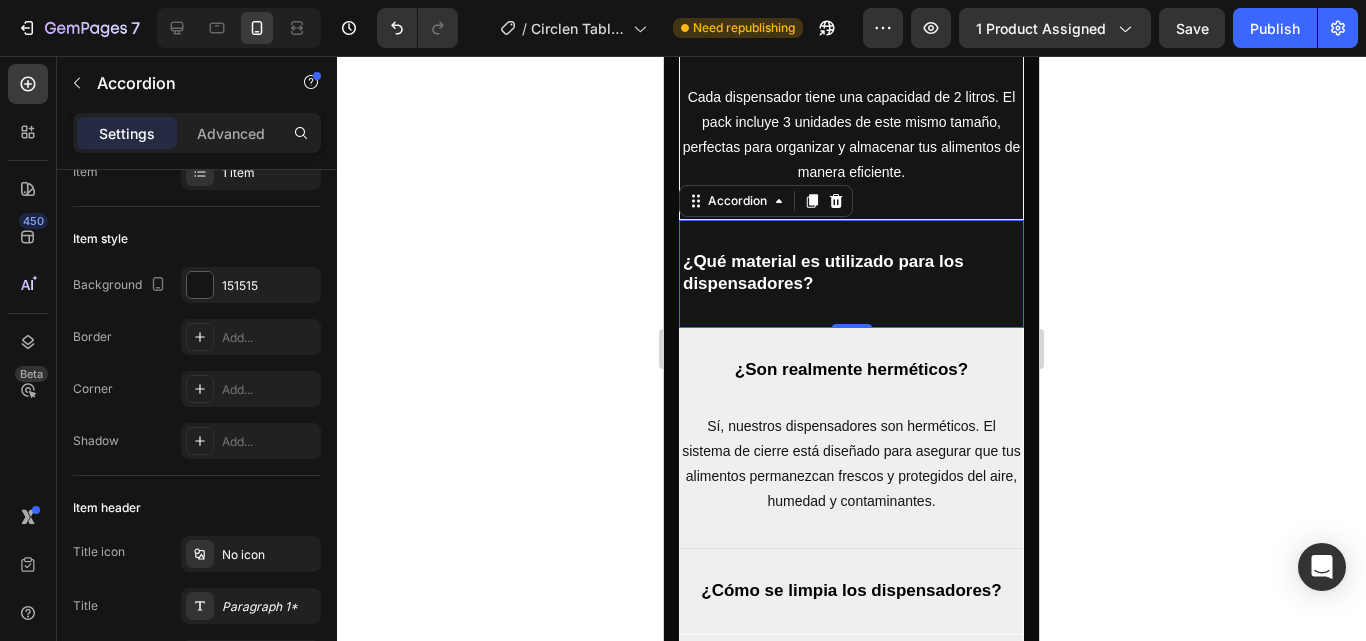 click 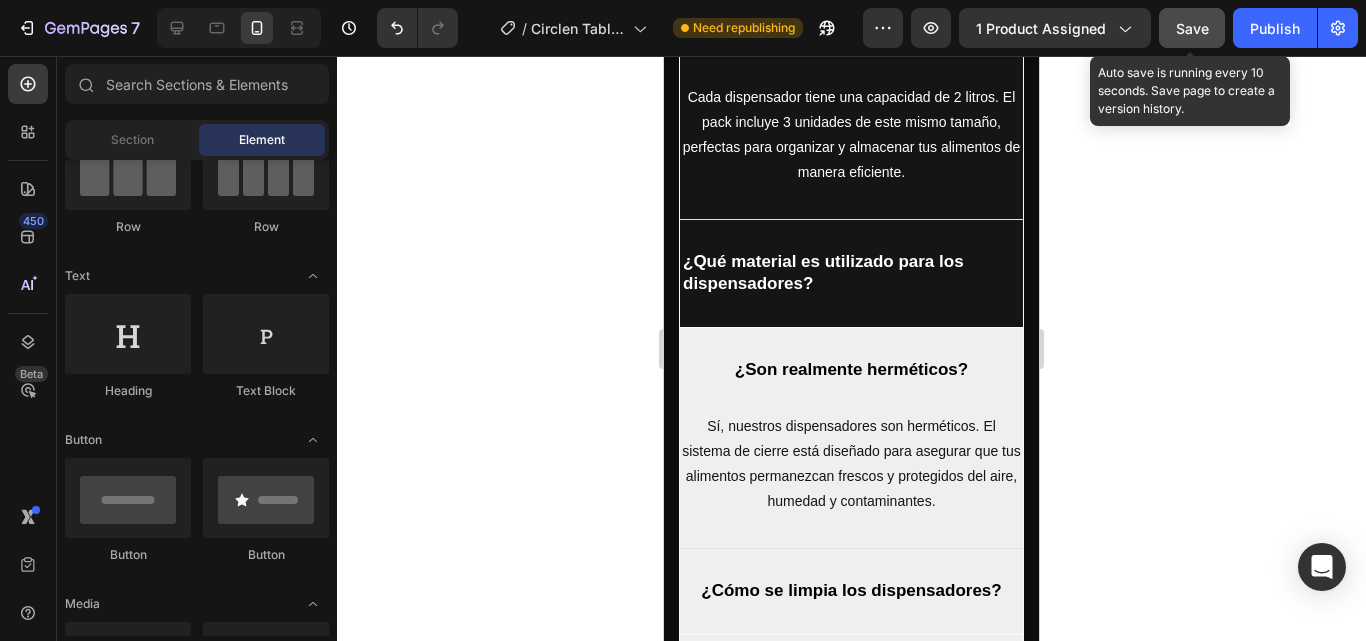 click on "Save" 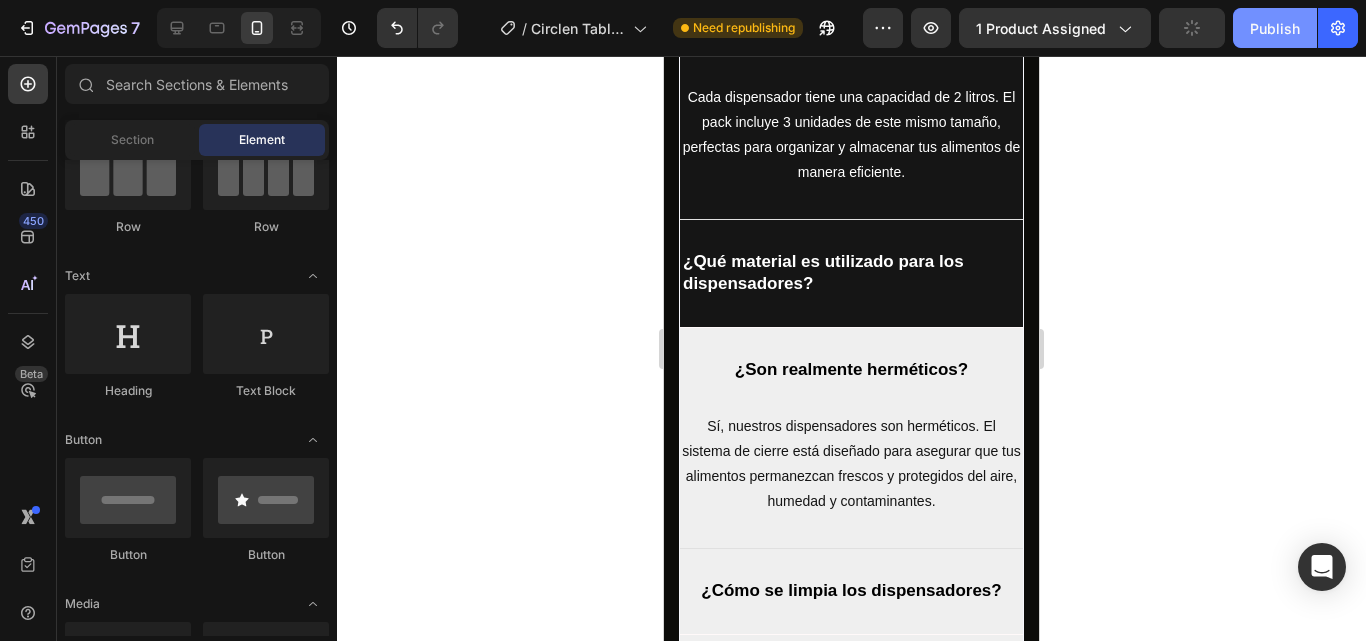 click on "Publish" at bounding box center (1275, 28) 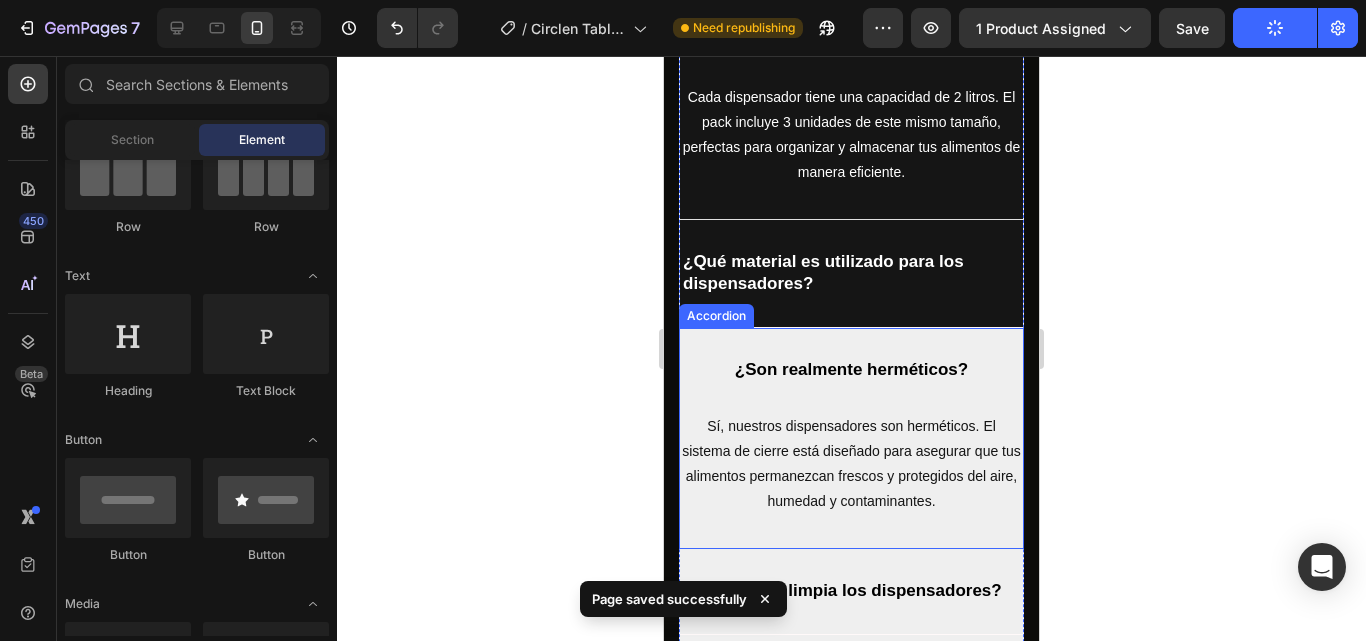 click on "¿Son realmente herméticos?" at bounding box center [851, 370] 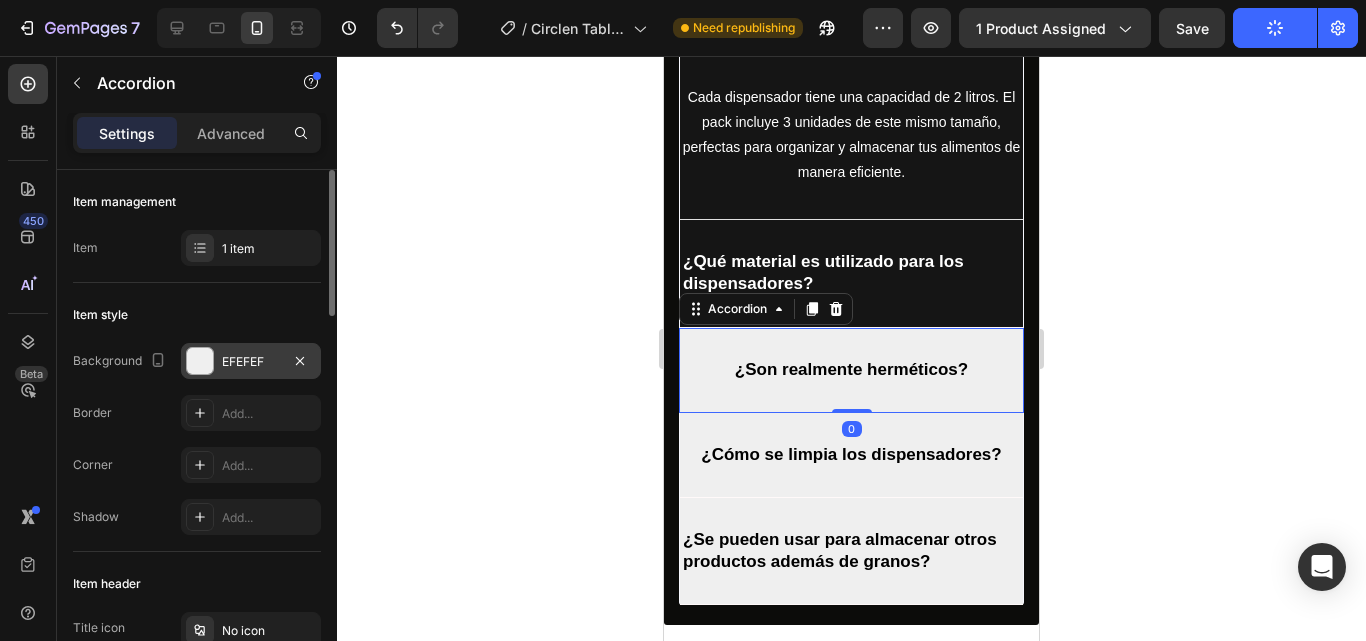 click on "EFEFEF" at bounding box center (251, 361) 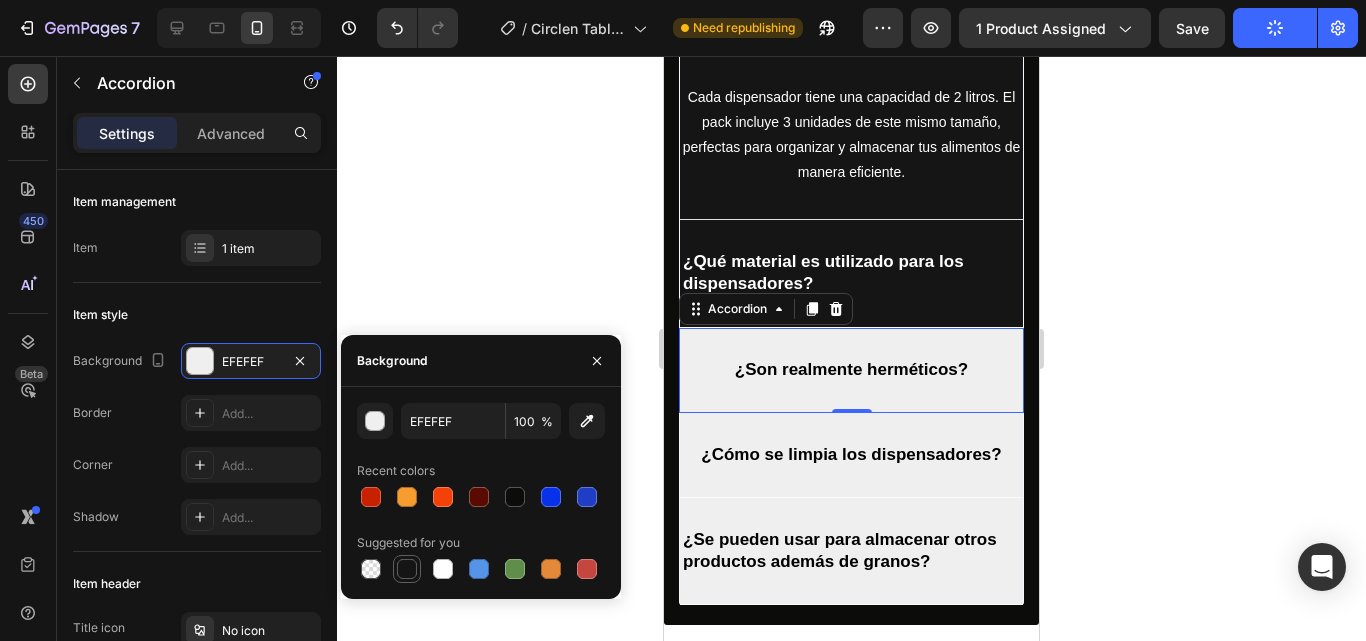 click at bounding box center (407, 569) 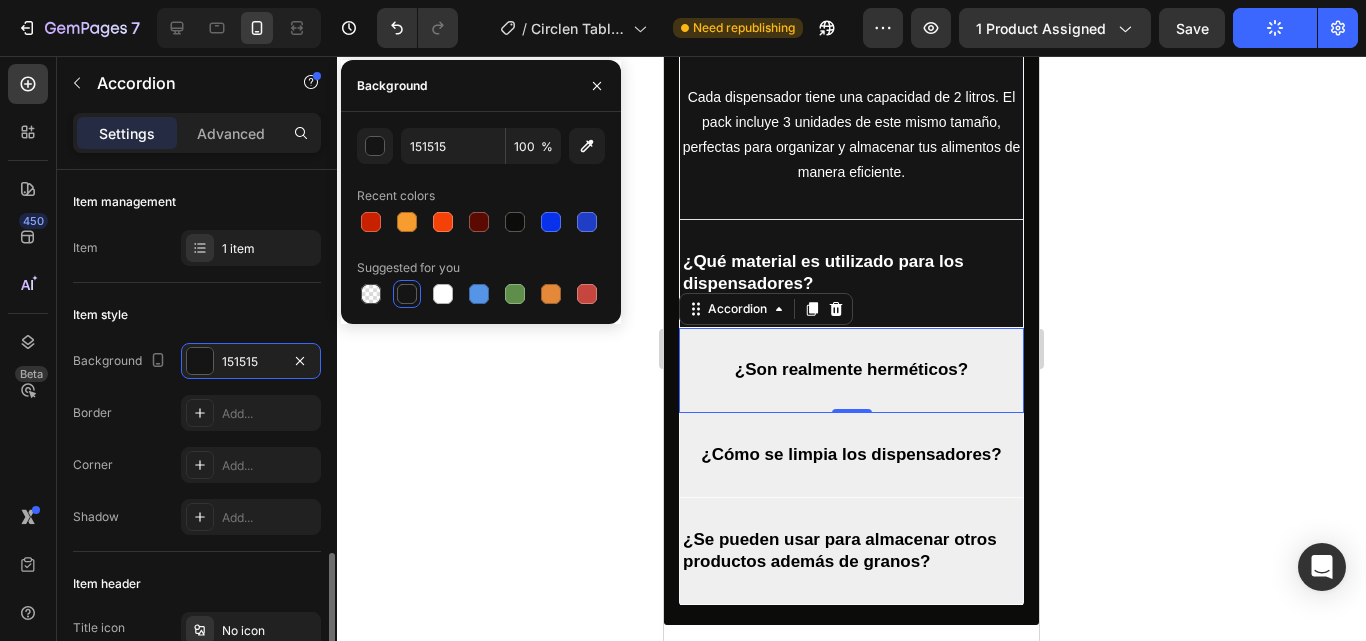 scroll, scrollTop: 300, scrollLeft: 0, axis: vertical 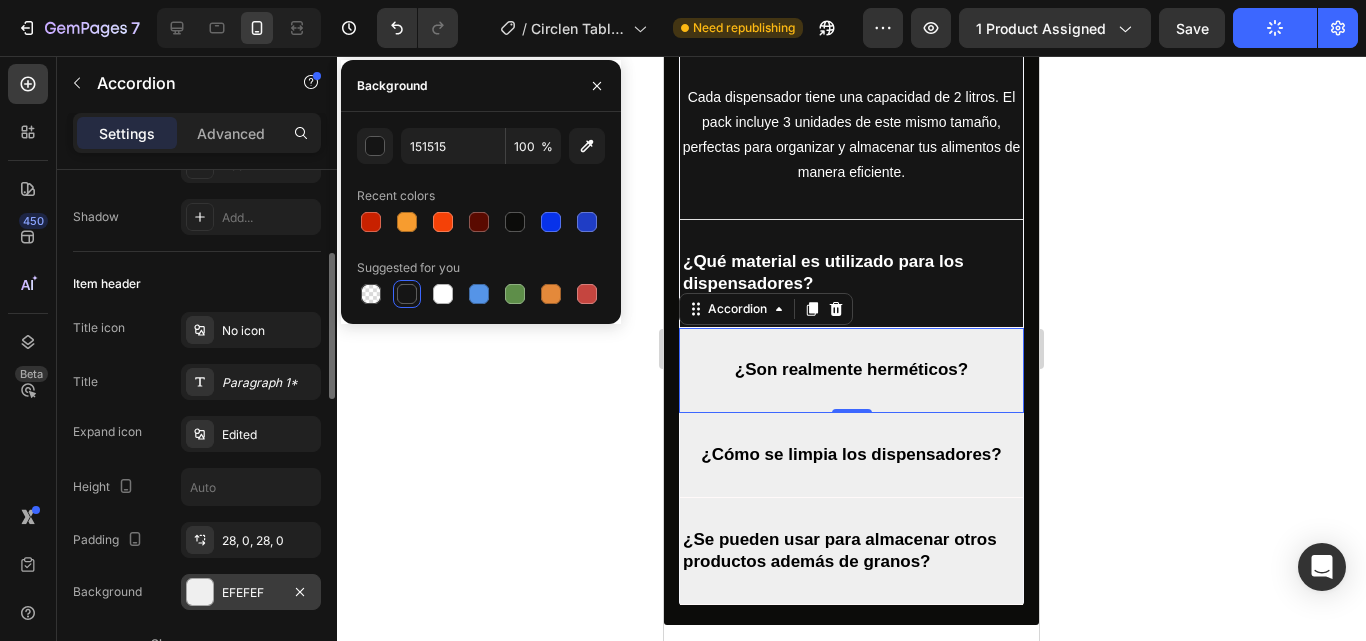 click on "EFEFEF" at bounding box center (251, 592) 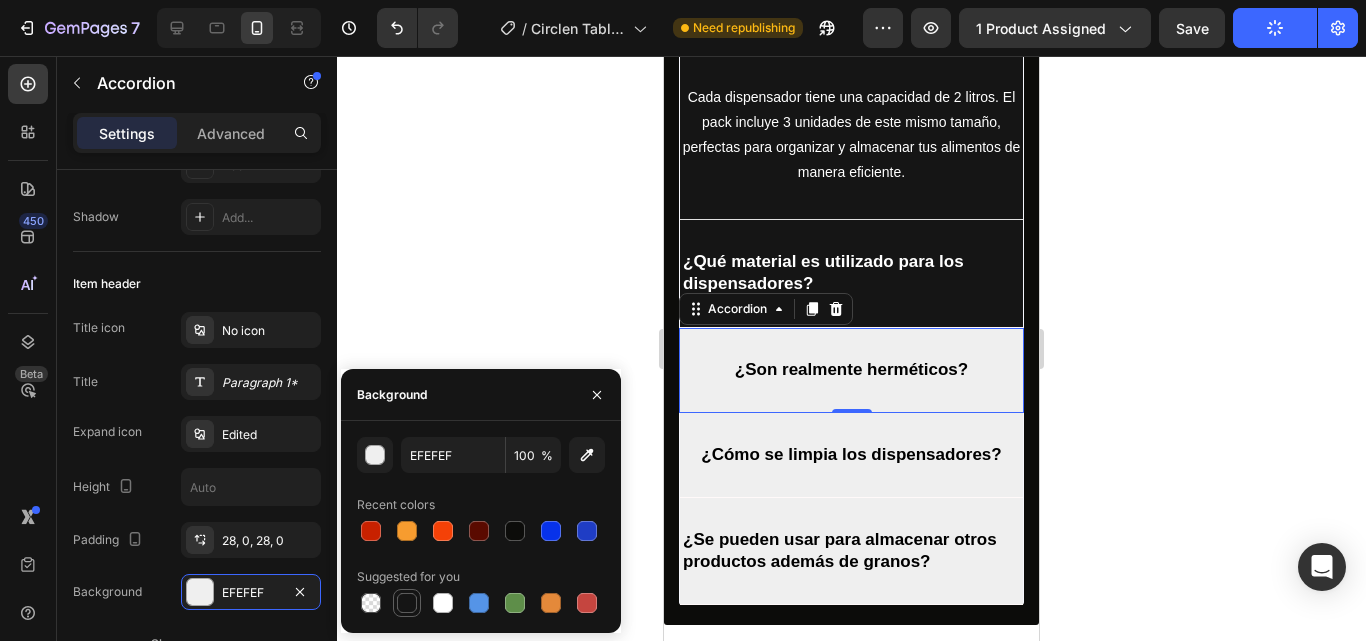 click at bounding box center (407, 603) 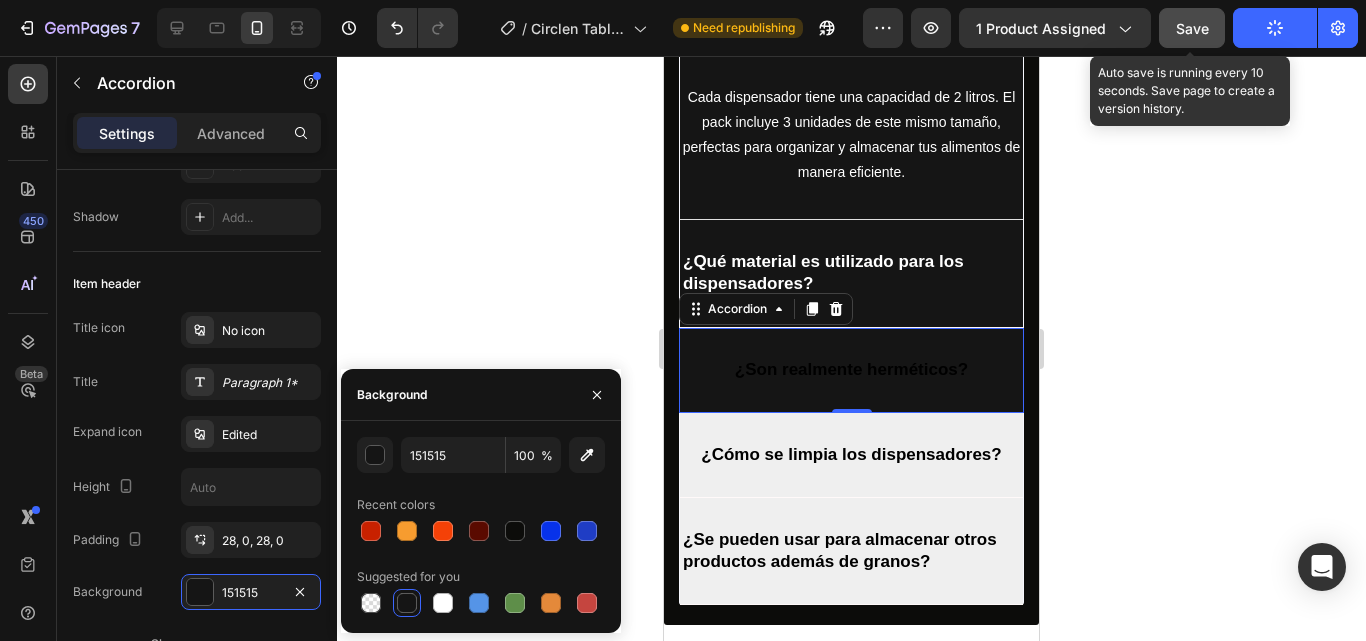click on "Save" 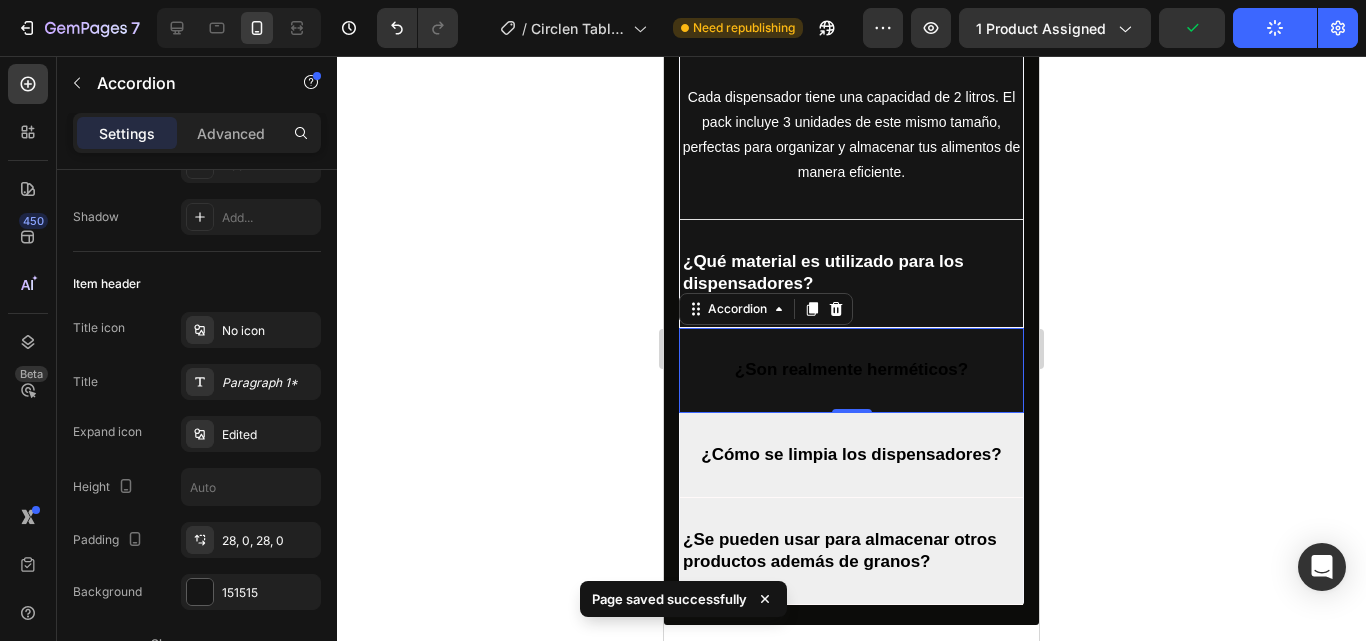 click on "¿Son realmente herméticos?" at bounding box center (851, 369) 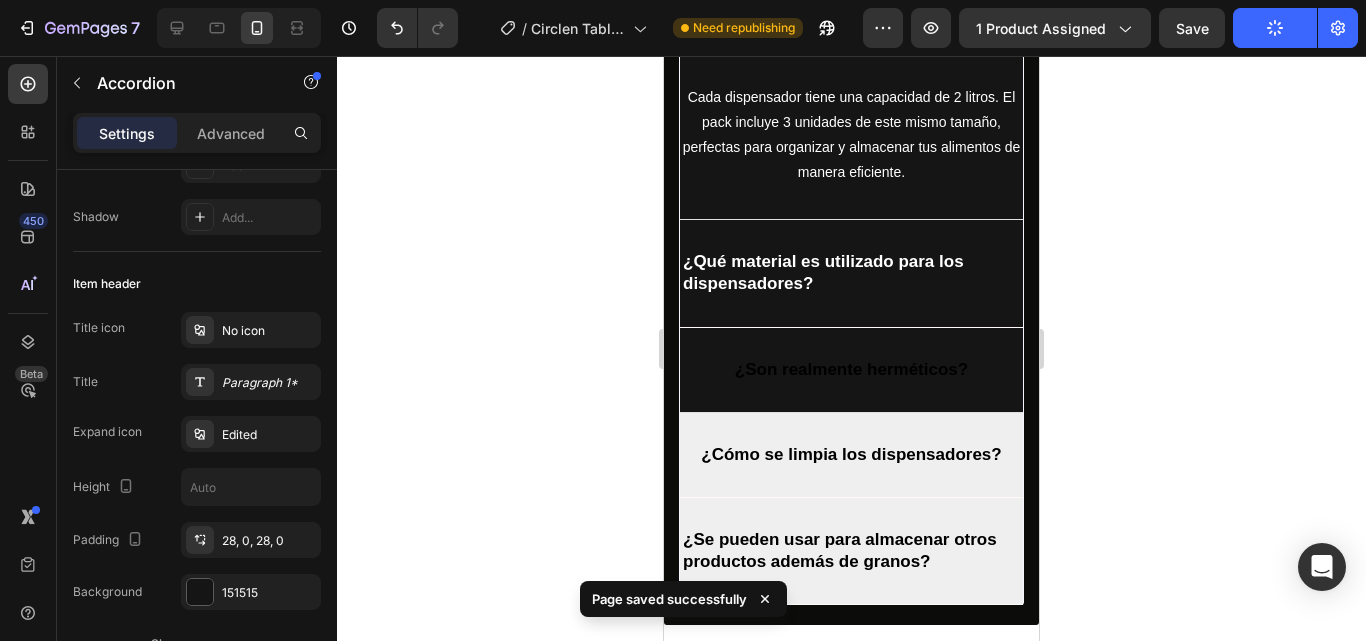 click on "¿Son realmente herméticos?" at bounding box center (851, 370) 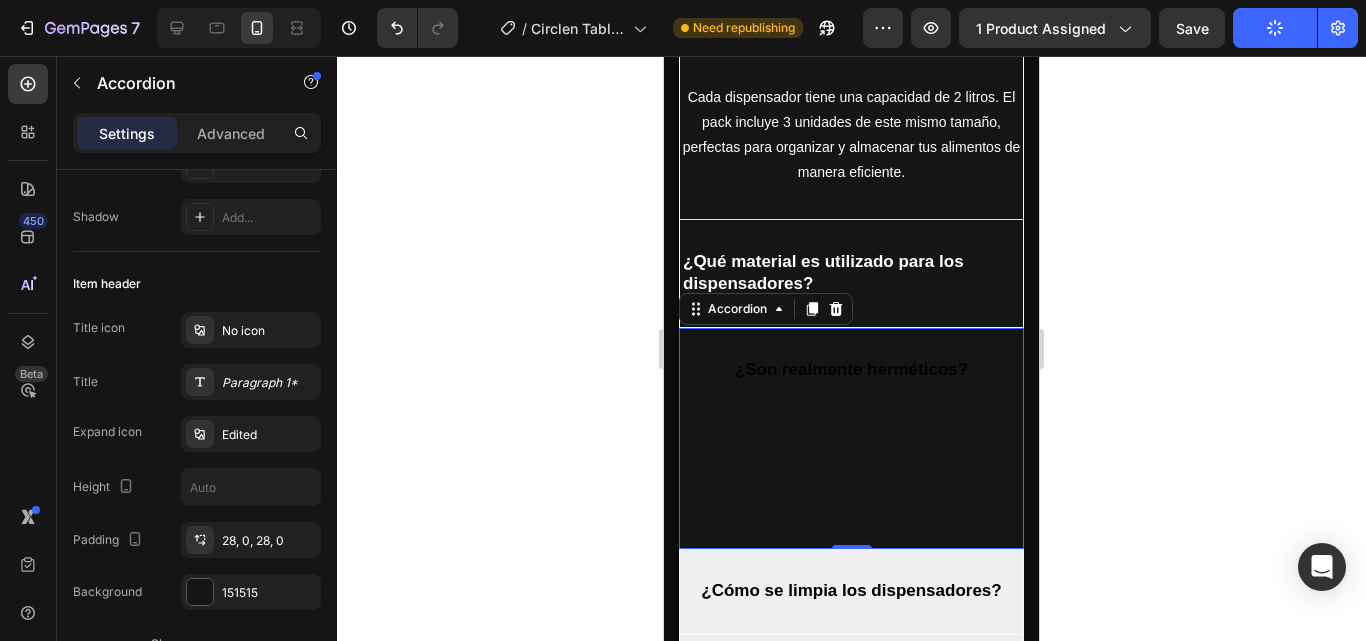 click on "¿Son realmente herméticos?" at bounding box center (851, 369) 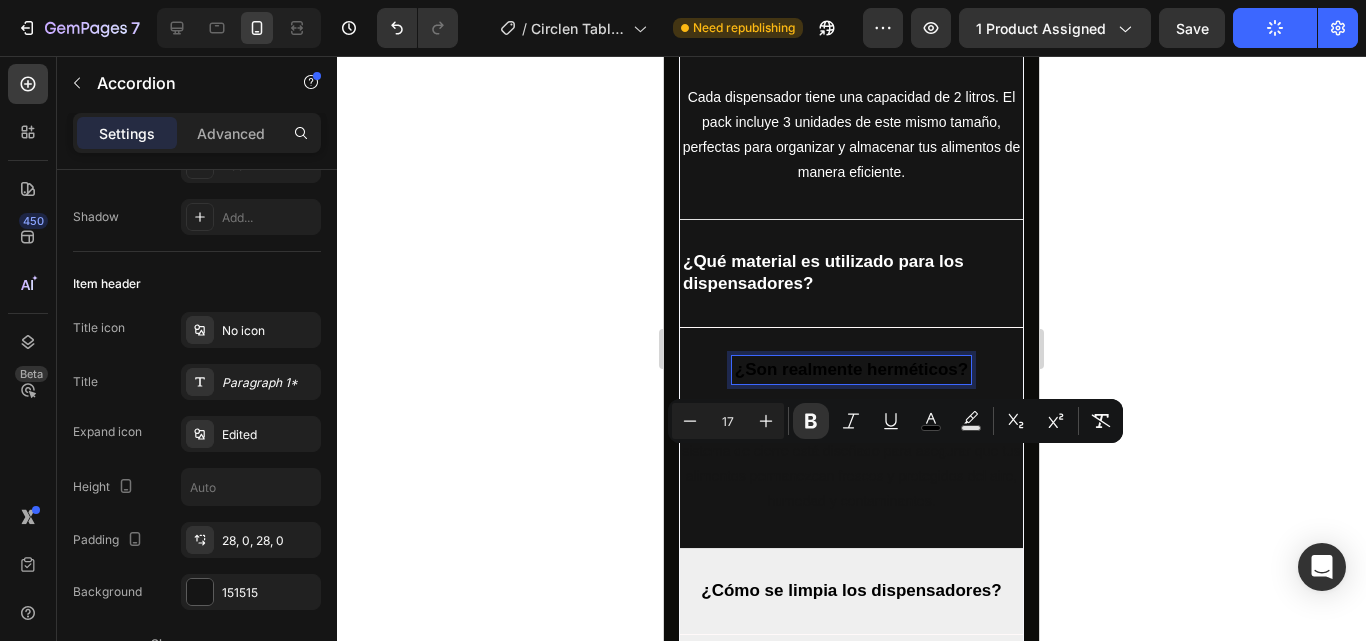drag, startPoint x: 724, startPoint y: 469, endPoint x: 994, endPoint y: 461, distance: 270.1185 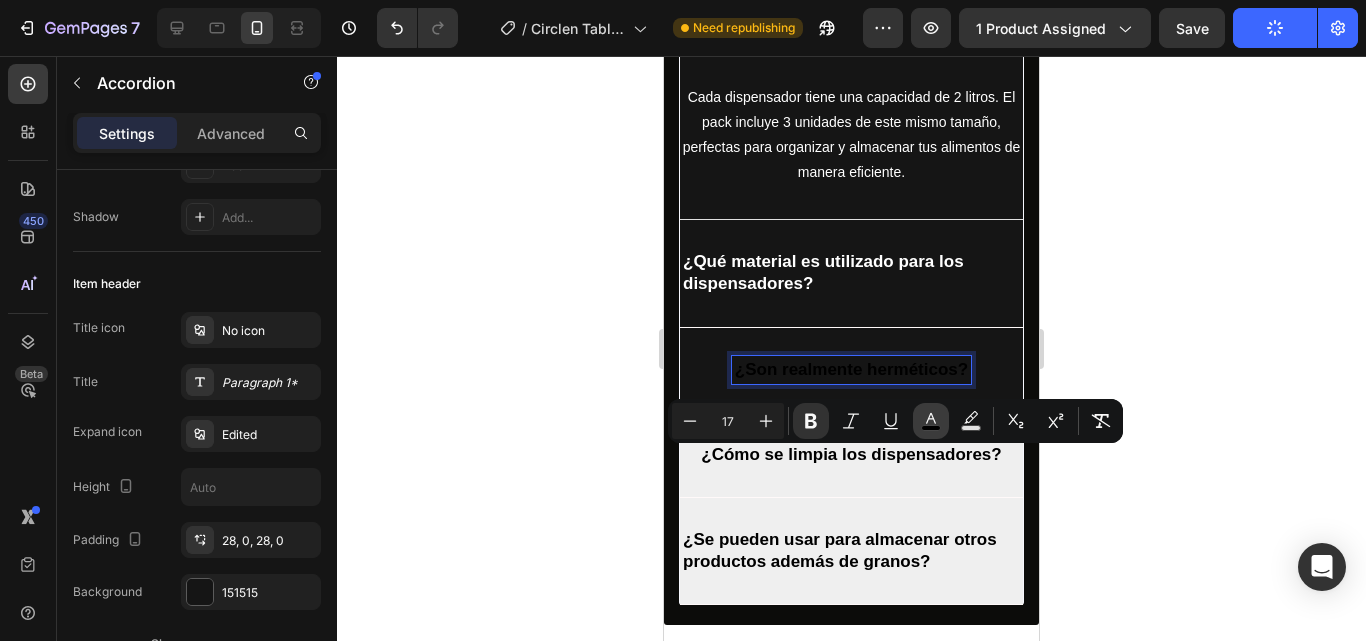 click 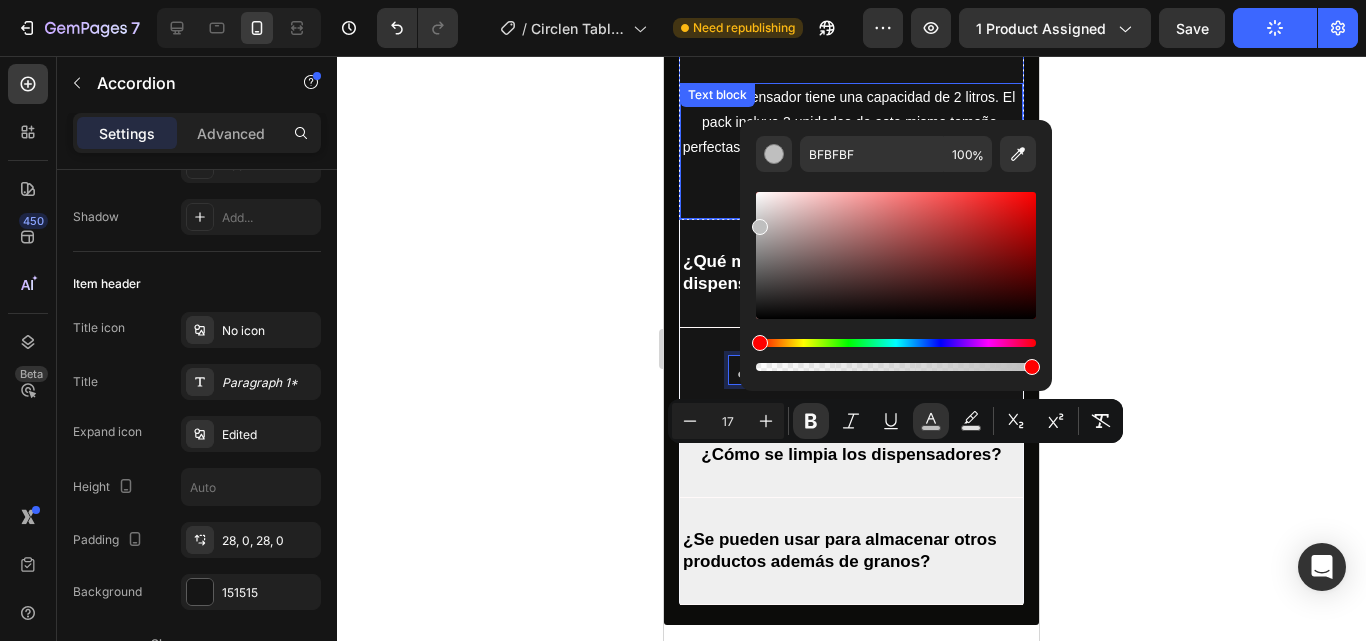 drag, startPoint x: 754, startPoint y: 311, endPoint x: 748, endPoint y: 199, distance: 112.1606 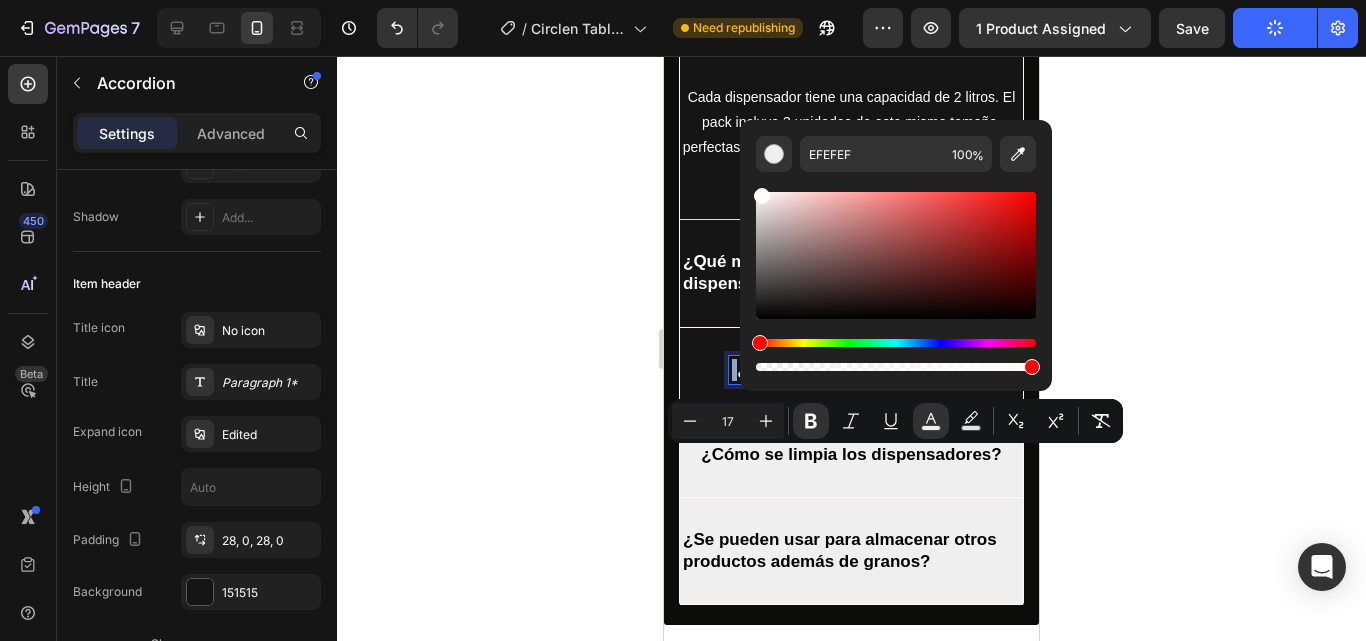 type on "FFFCFC" 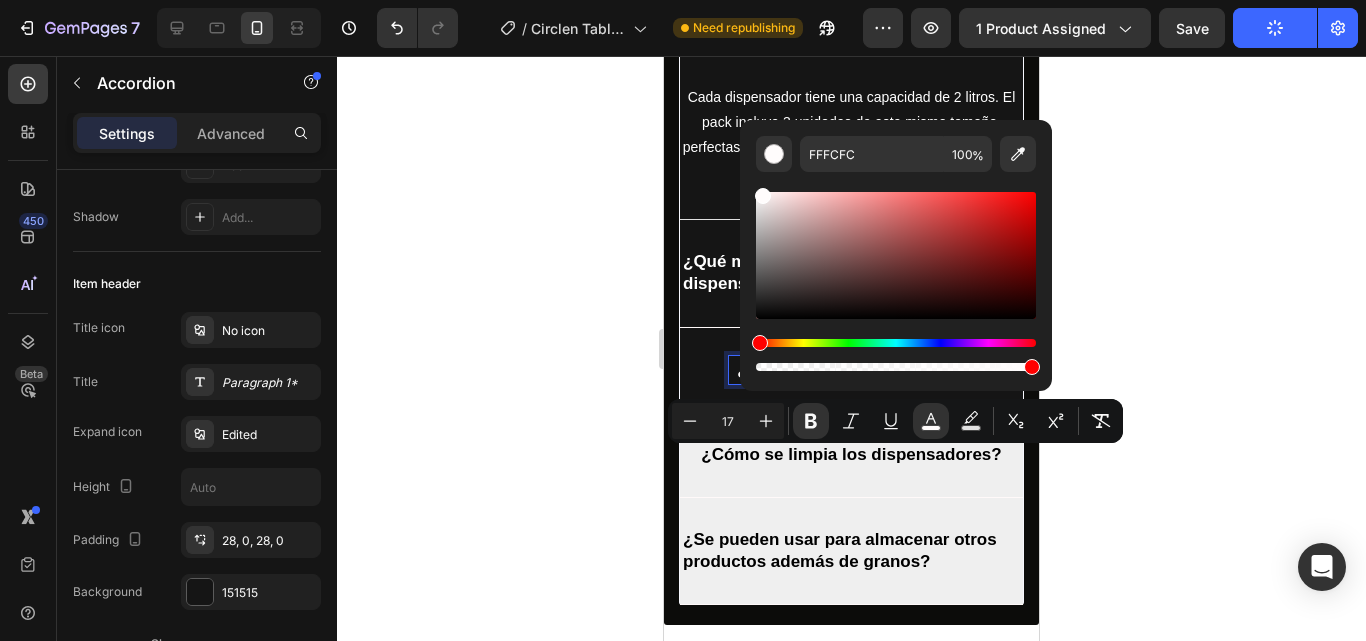 drag, startPoint x: 759, startPoint y: 206, endPoint x: 761, endPoint y: 185, distance: 21.095022 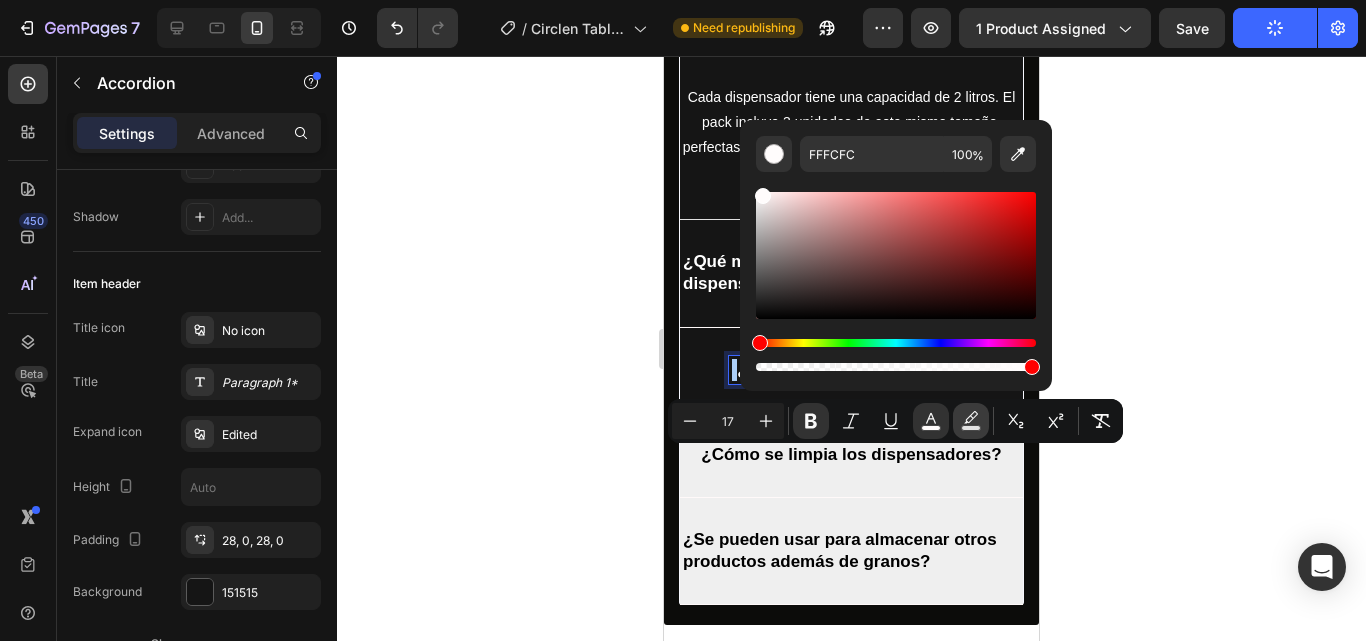 click 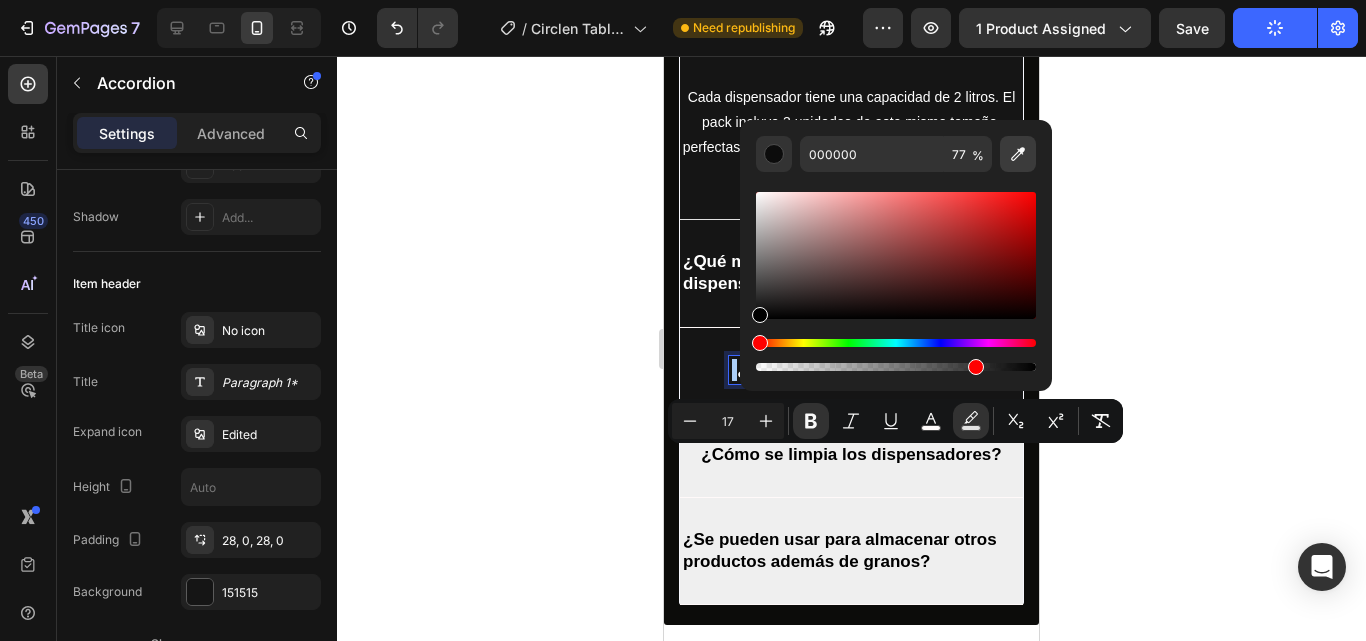 click 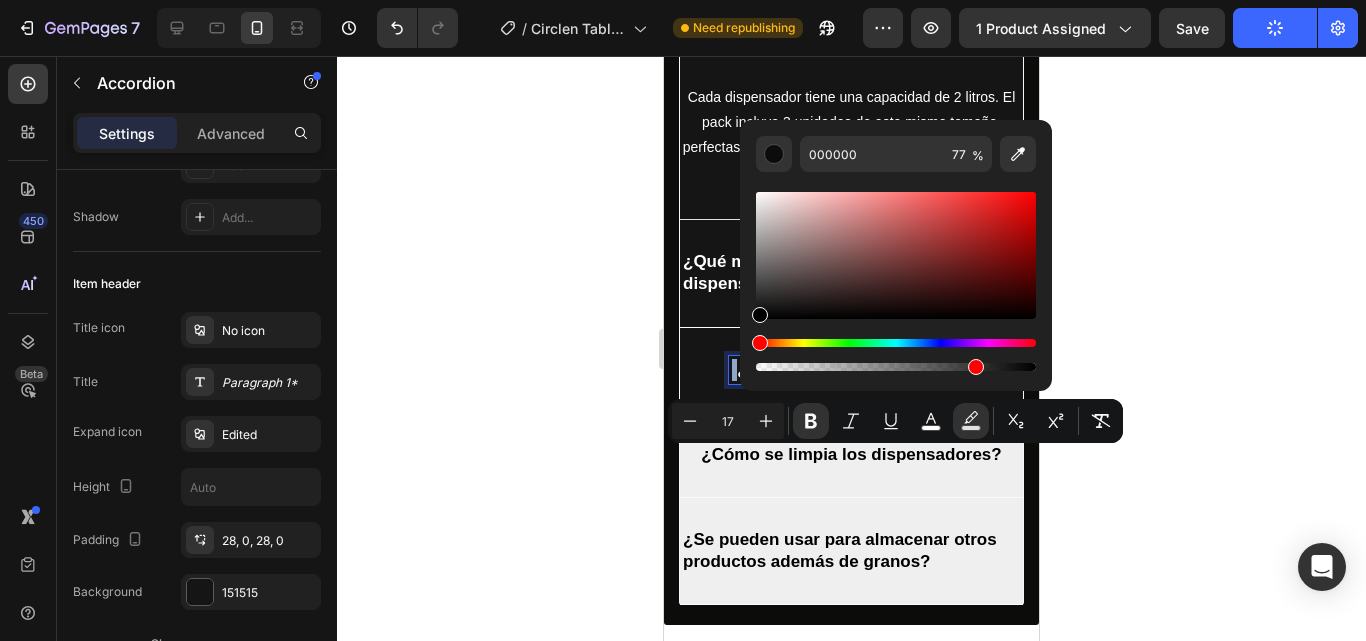 type on "151515" 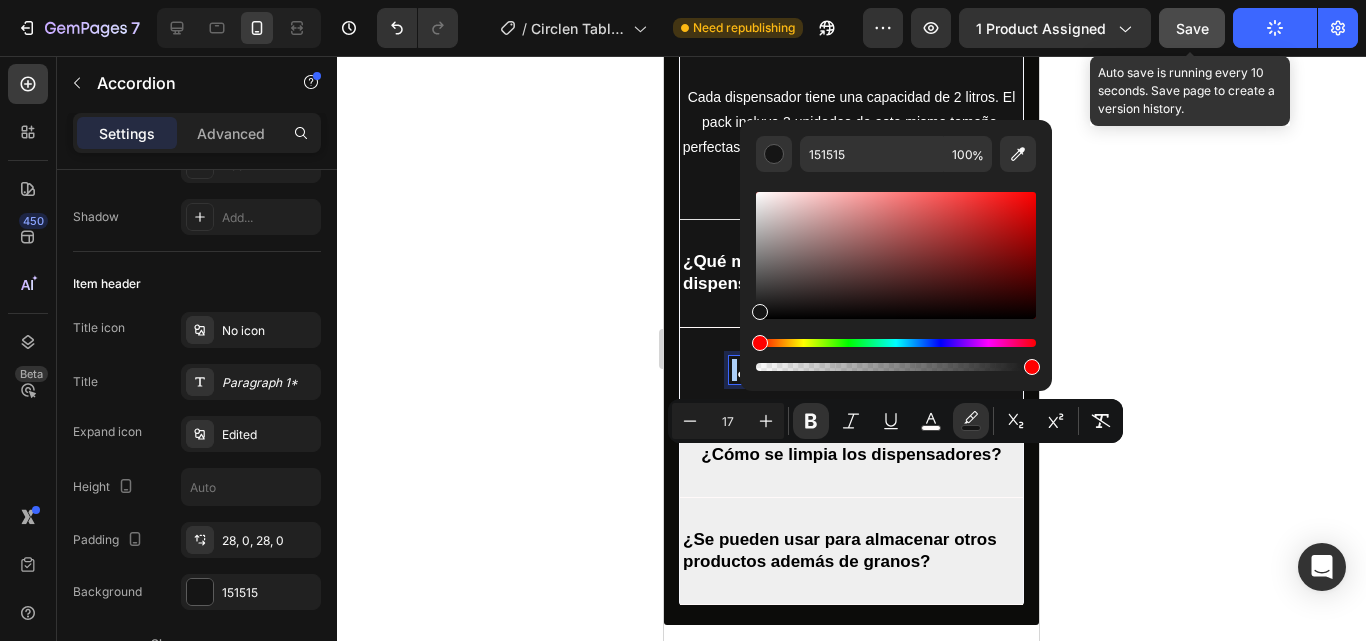 click on "Save" 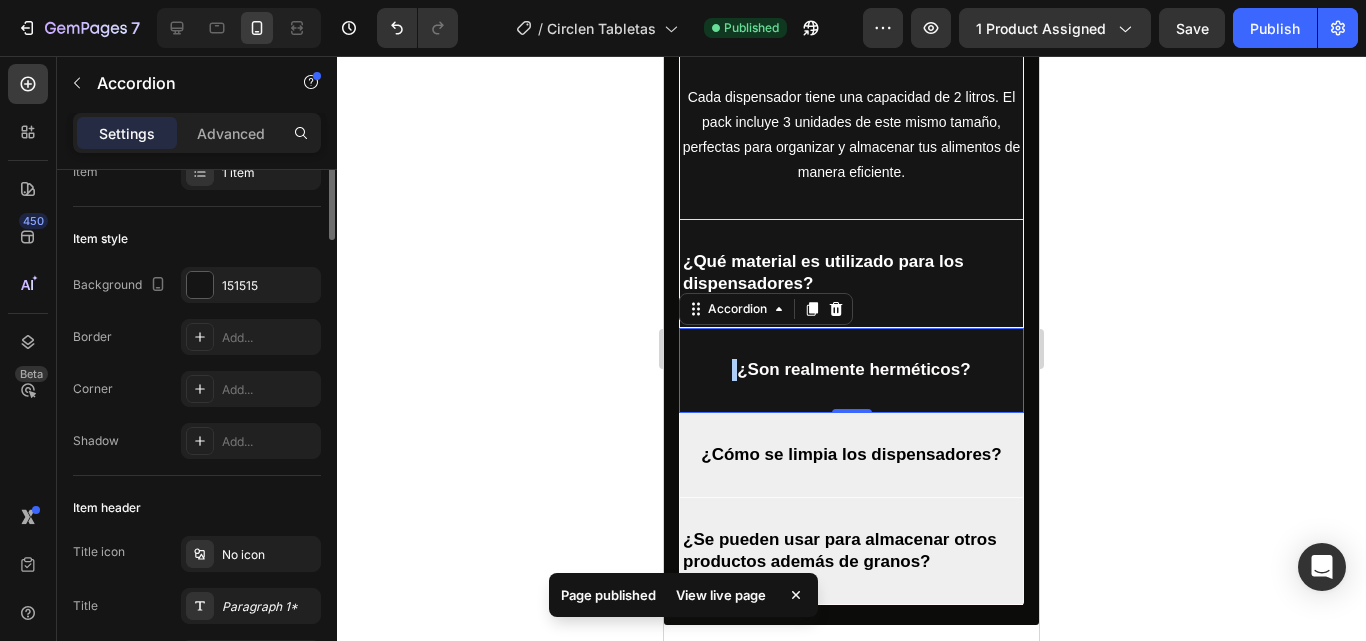scroll, scrollTop: 0, scrollLeft: 0, axis: both 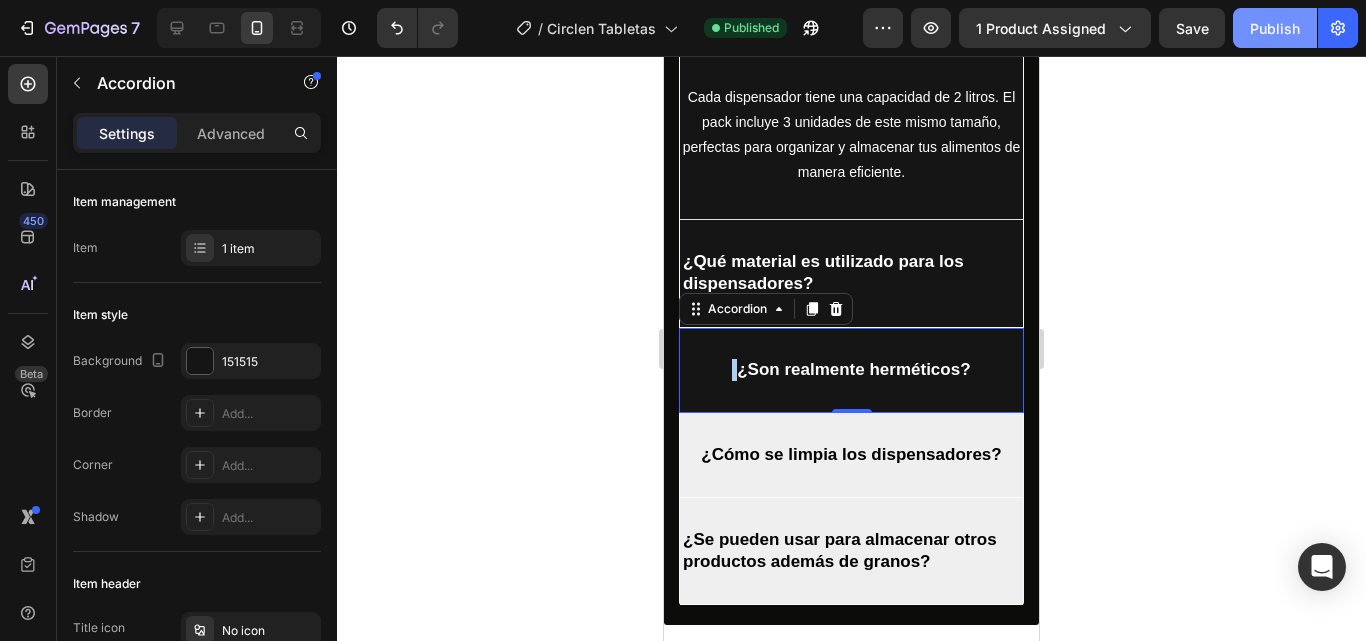 click on "Publish" at bounding box center (1275, 28) 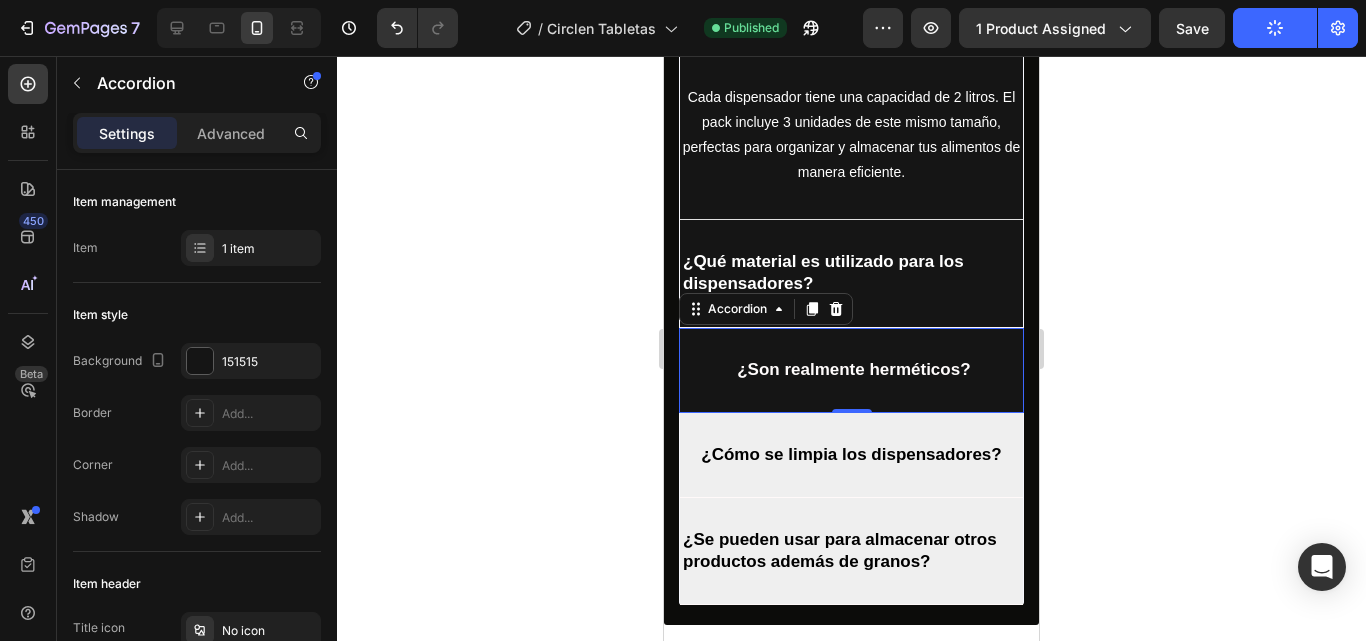 click on "¿Son realmente herméticos?" at bounding box center [851, 370] 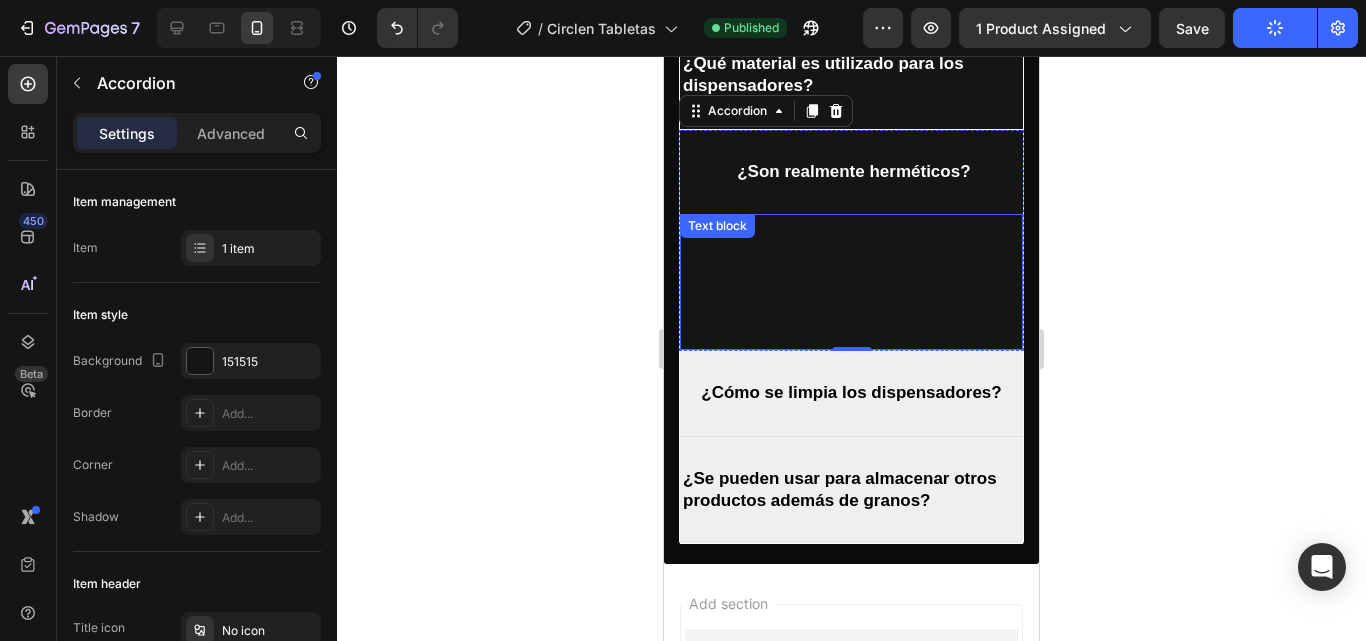 scroll, scrollTop: 6000, scrollLeft: 0, axis: vertical 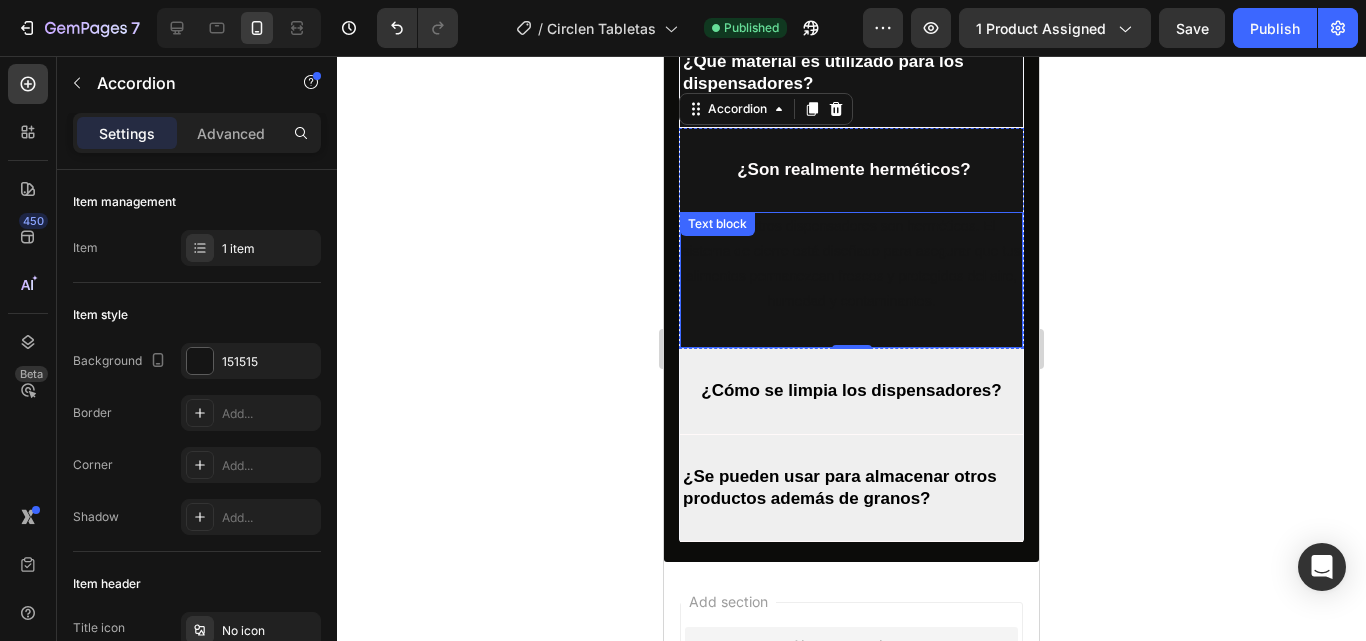 click on "Sí, nuestros dispensadores son herméticos. El sistema de cierre está diseñado para asegurar que tus alimentos permanezcan frescos y protegidos del aire, humedad y contaminantes." at bounding box center (851, 264) 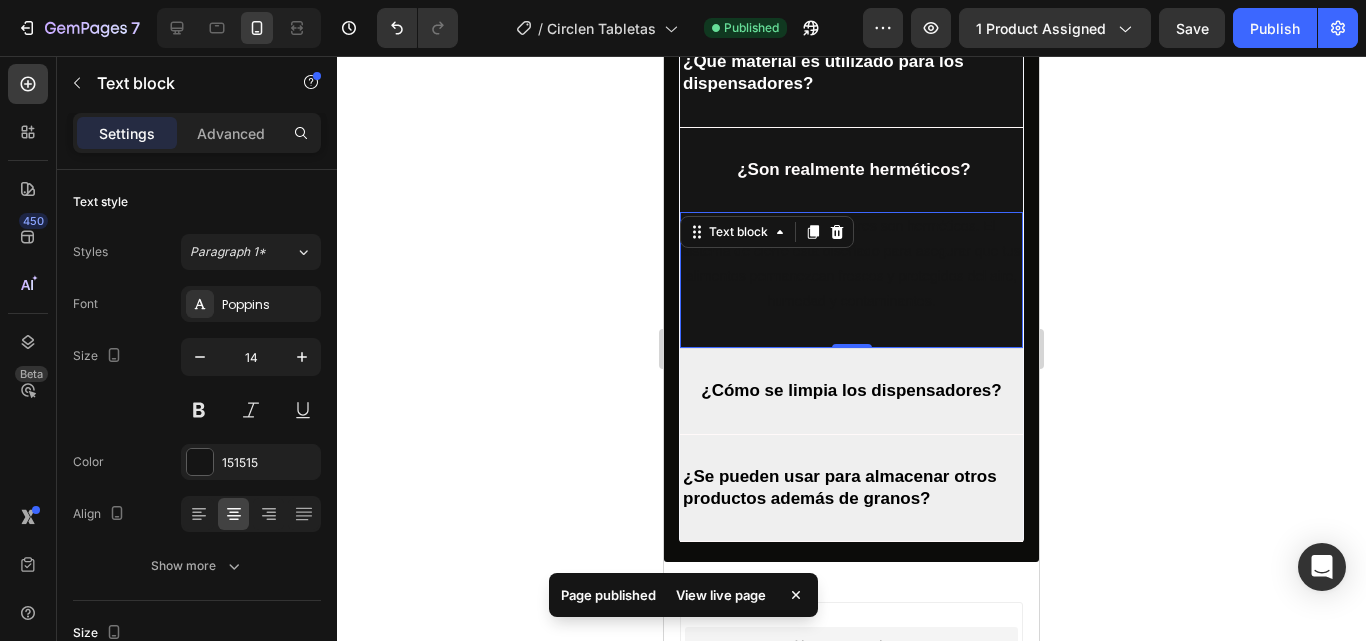 click on "Sí, nuestros dispensadores son herméticos. El sistema de cierre está diseñado para asegurar que tus alimentos permanezcan frescos y protegidos del aire, humedad y contaminantes. Text block   0" at bounding box center (851, 281) 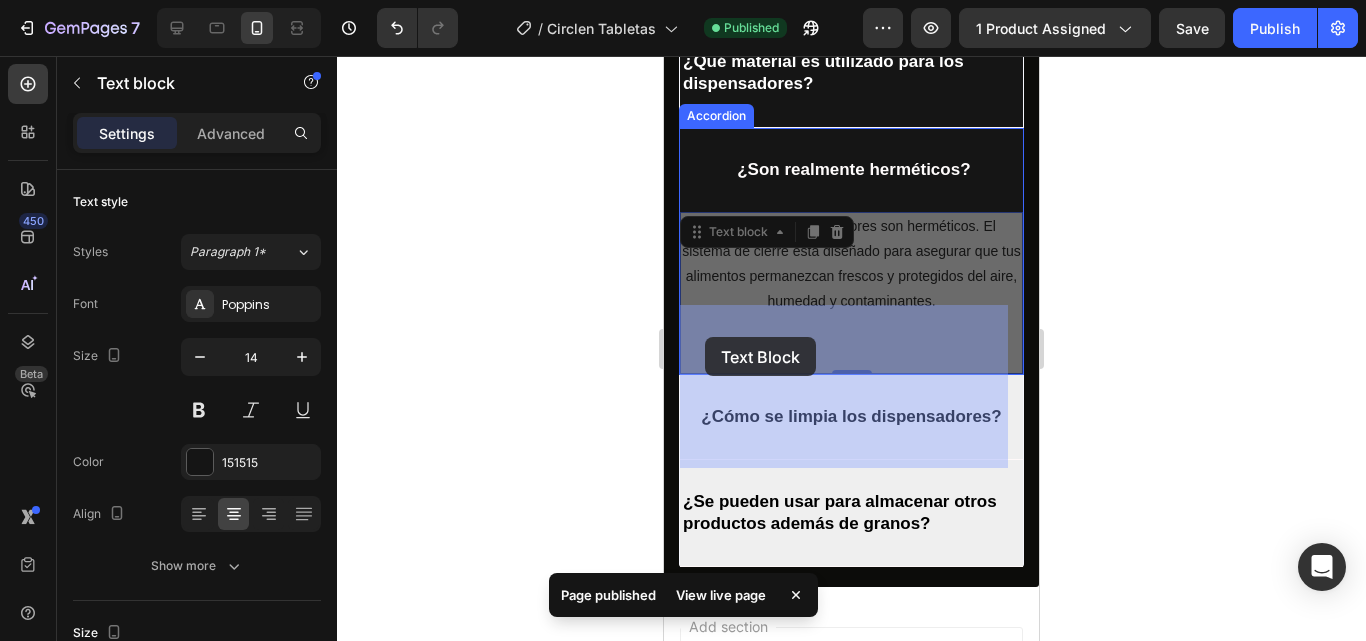 drag, startPoint x: 990, startPoint y: 438, endPoint x: 705, endPoint y: 337, distance: 302.36734 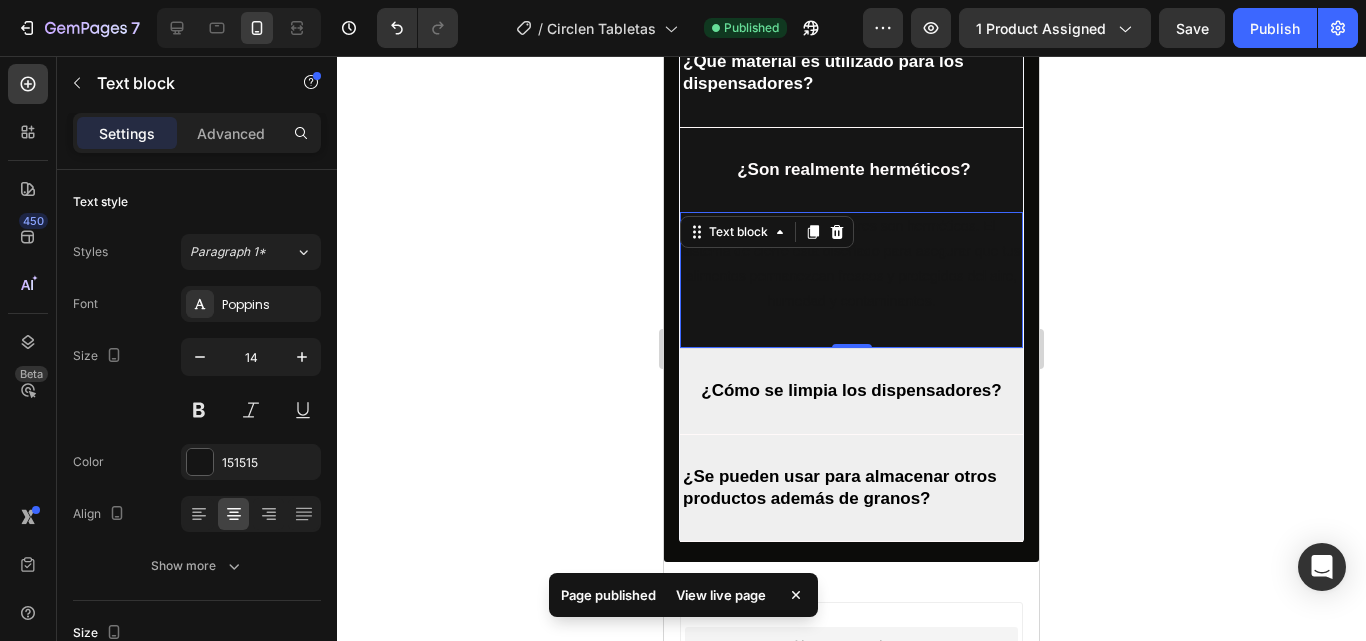 click on "Sí, nuestros dispensadores son herméticos. El sistema de cierre está diseñado para asegurar que tus alimentos permanezcan frescos y protegidos del aire, humedad y contaminantes." at bounding box center [851, 264] 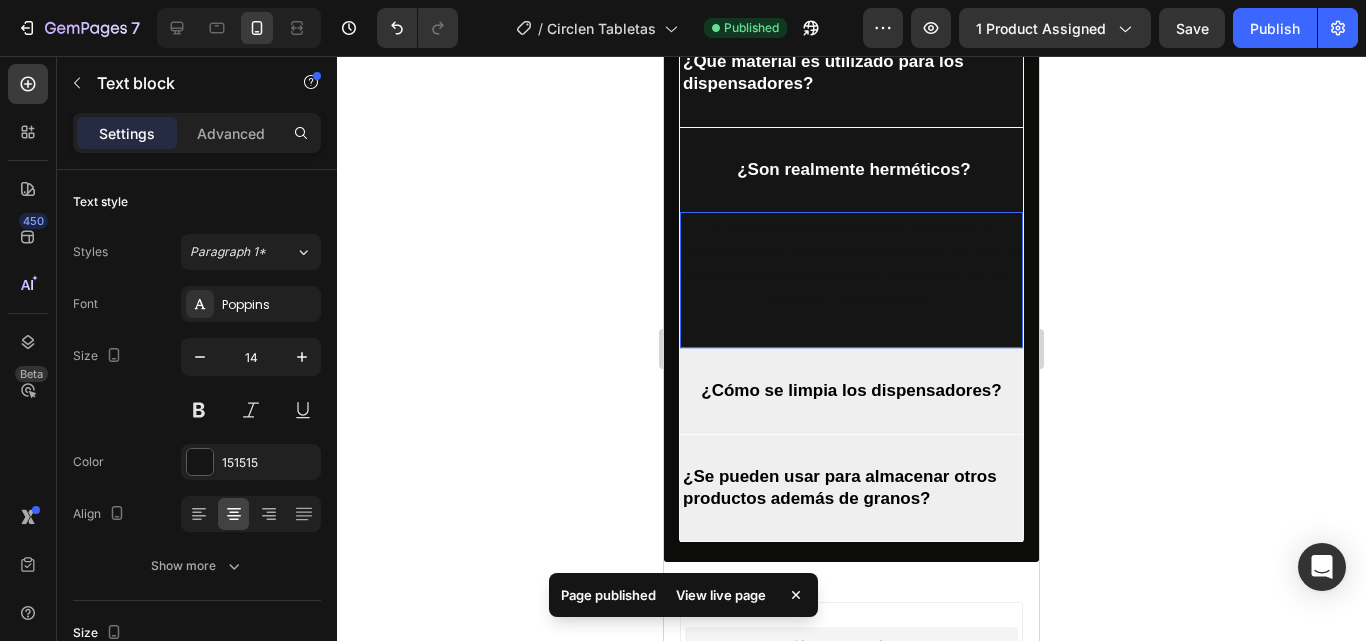 click on "Sí, nuestros dispensadores son herméticos. El sistema de cierre está diseñado para asegurar que tus alimentos permanezcan frescos y protegidos del aire, humedad y contaminantes." at bounding box center [851, 264] 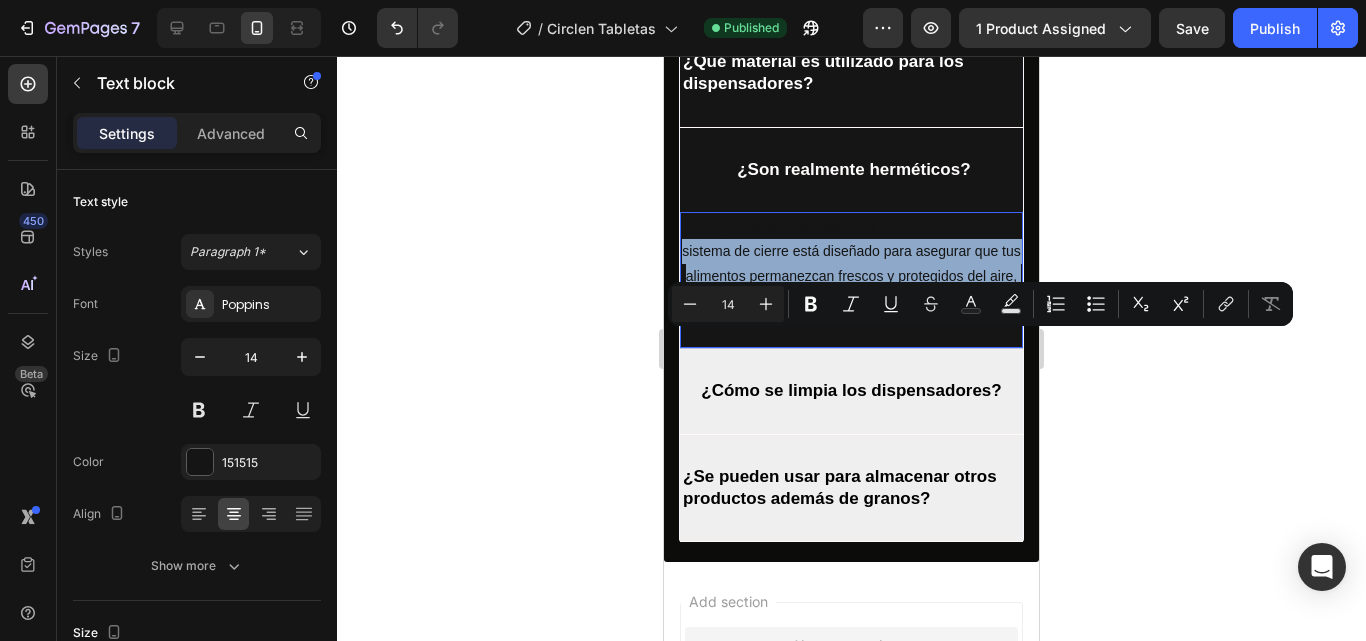 drag, startPoint x: 702, startPoint y: 333, endPoint x: 959, endPoint y: 443, distance: 279.55142 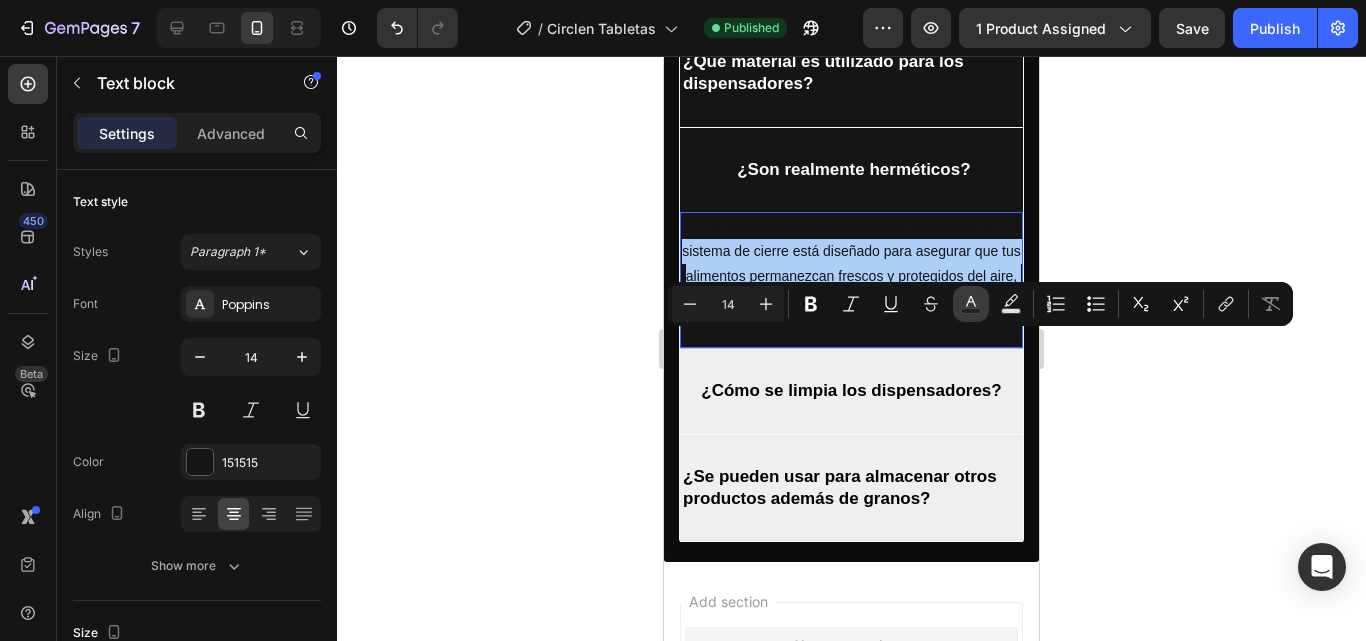 click on "Text Color" at bounding box center [971, 304] 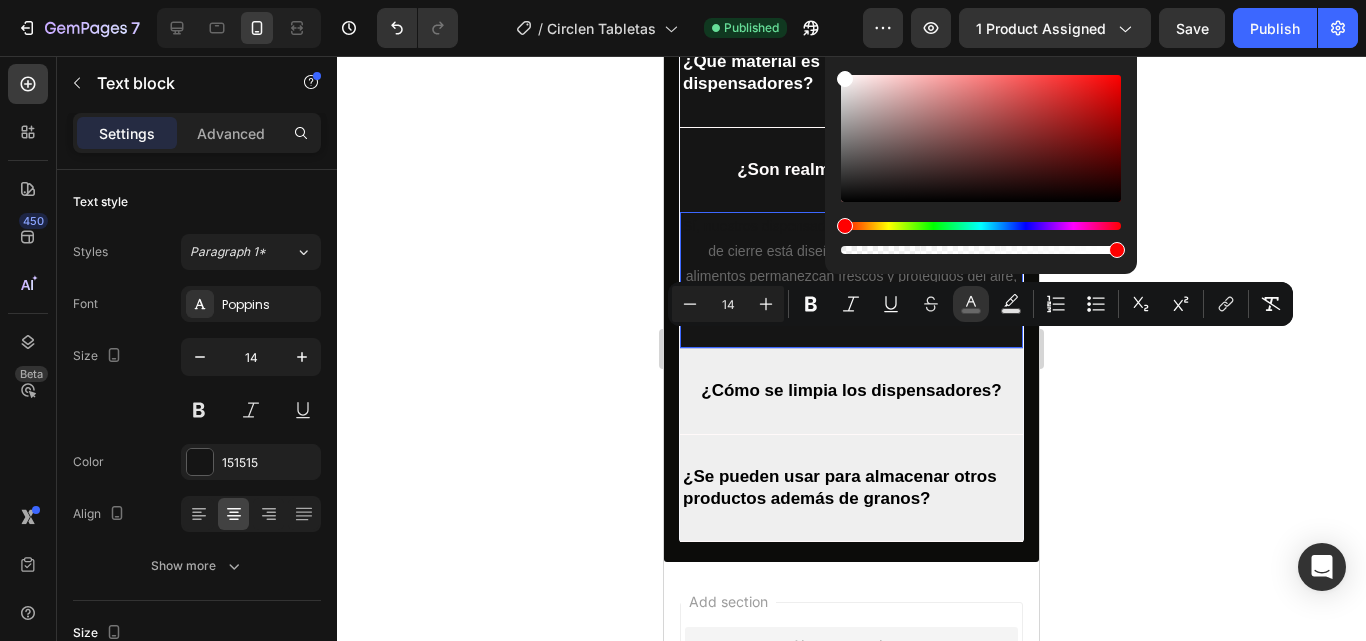 type on "FFFFFF" 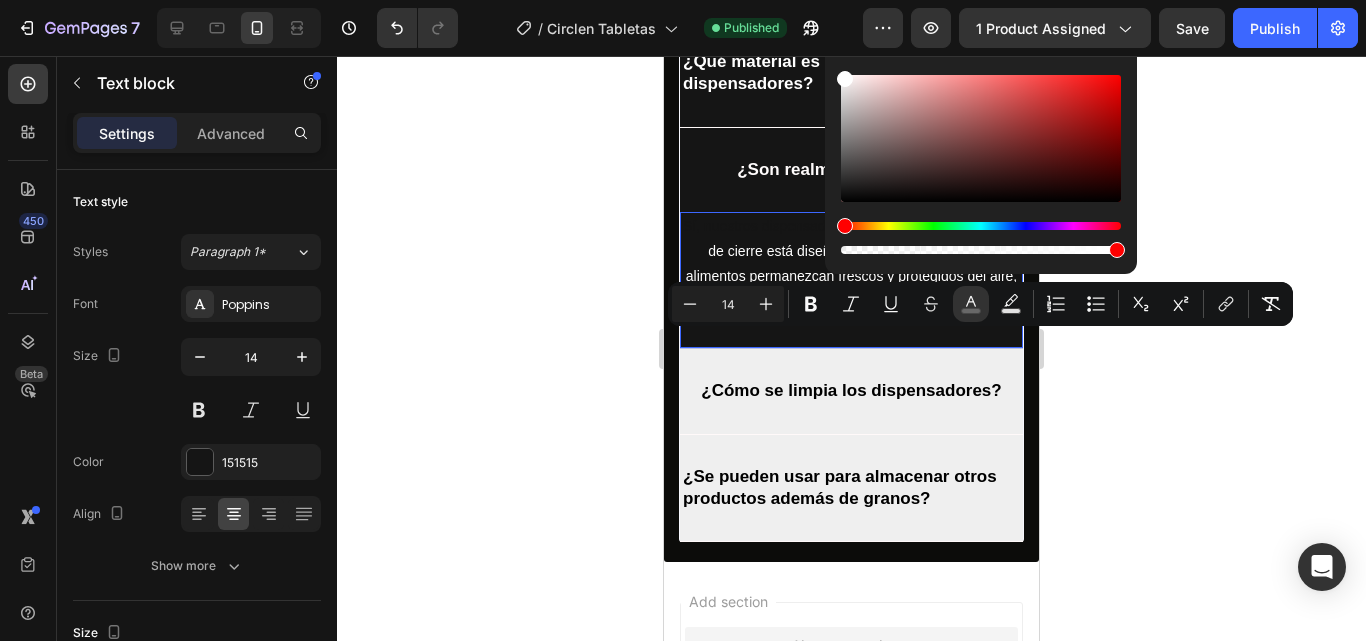 drag, startPoint x: 844, startPoint y: 192, endPoint x: 841, endPoint y: 58, distance: 134.03358 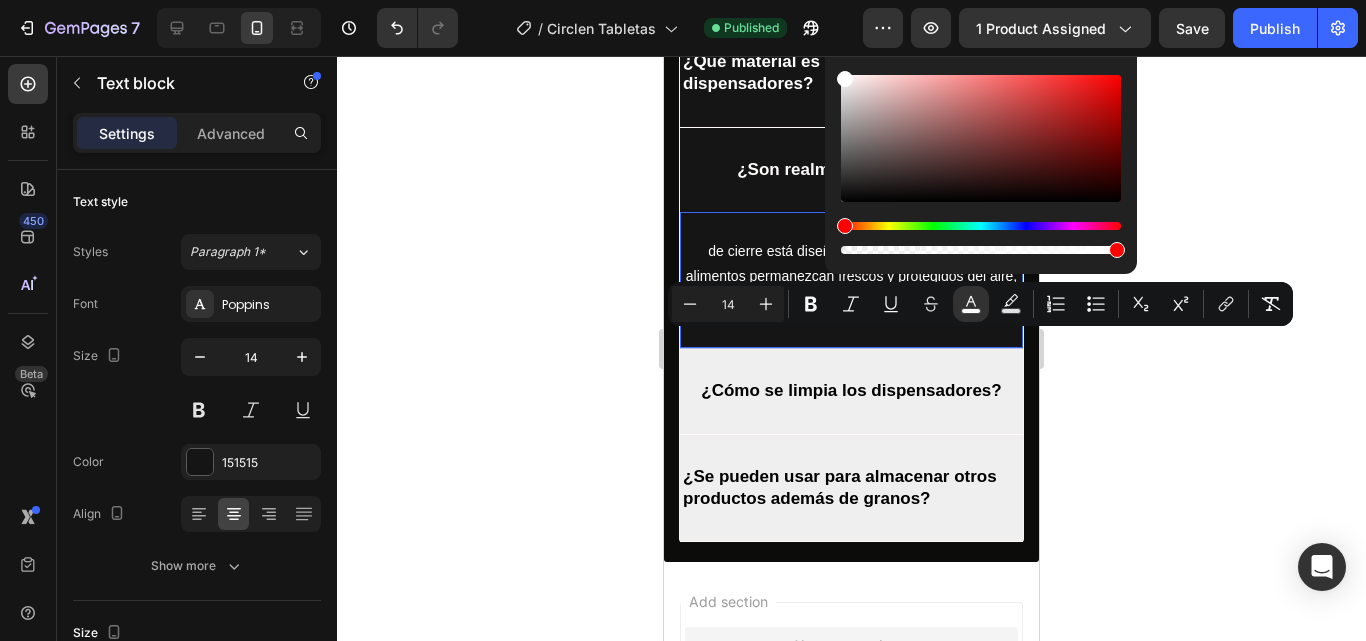 click 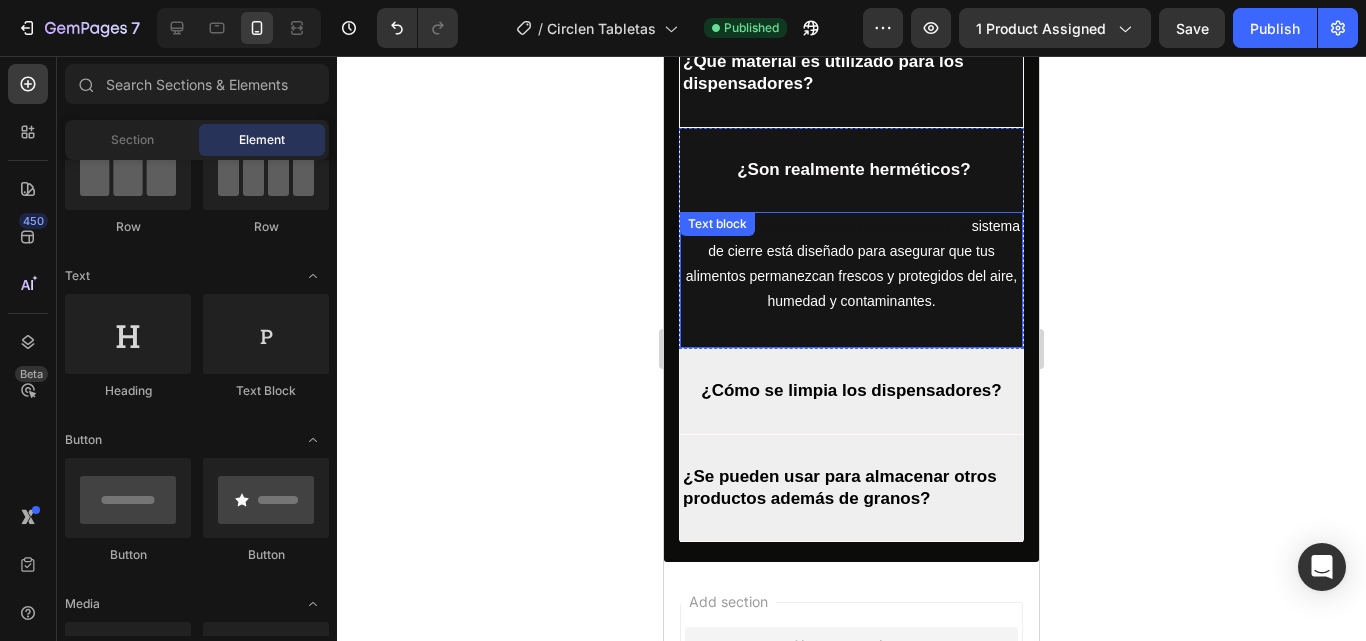 click on "sistema de cierre está diseñado para asegurar que tus alimentos permanezcan frescos y protegidos del aire, humedad y contaminantes." at bounding box center (853, 264) 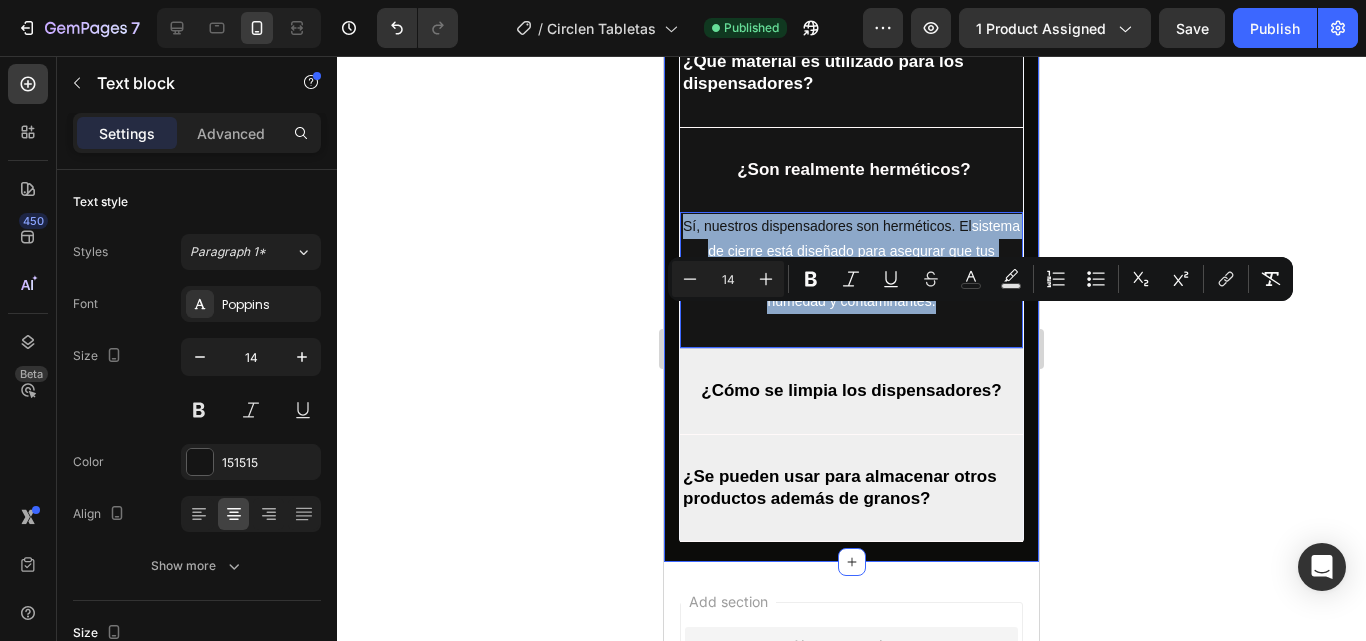 drag, startPoint x: 907, startPoint y: 424, endPoint x: 666, endPoint y: 316, distance: 264.09277 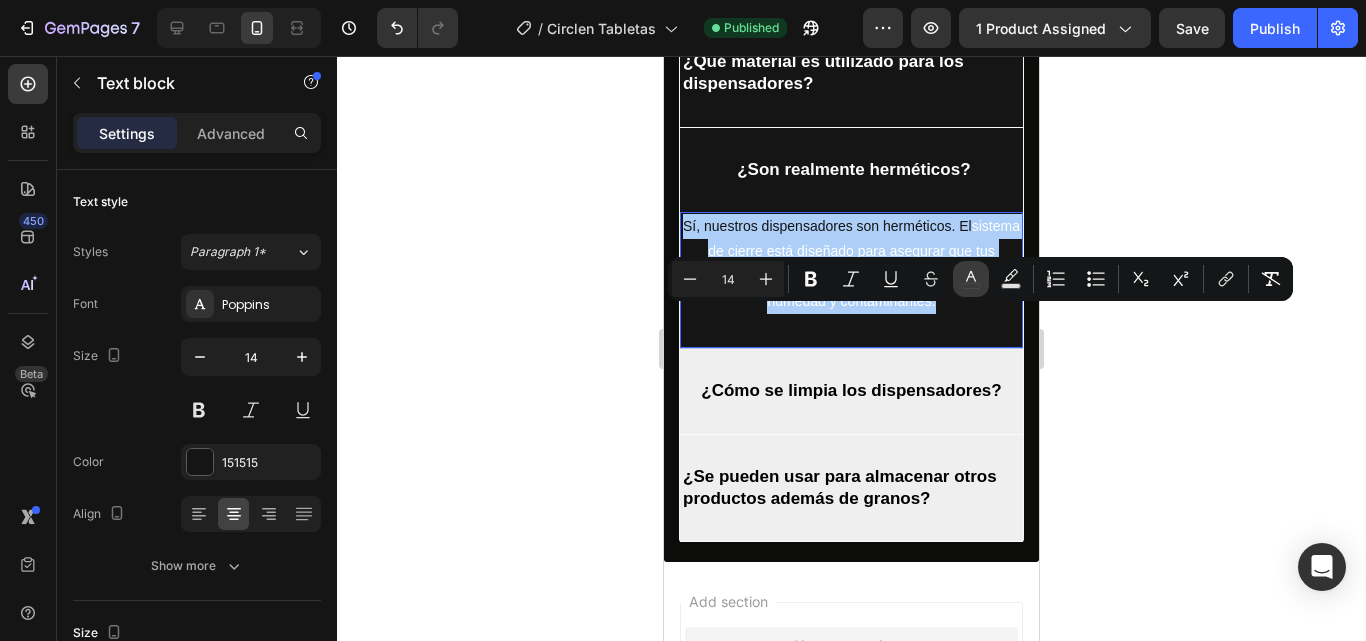 click 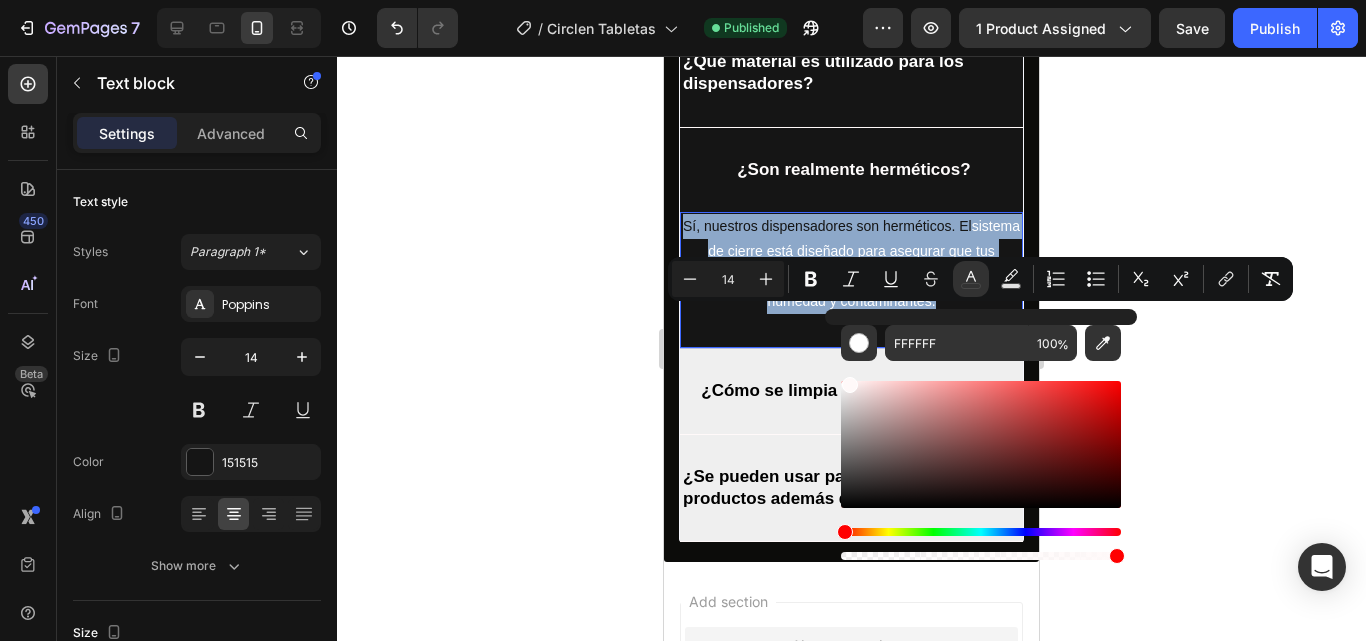 type on "FFF9F9" 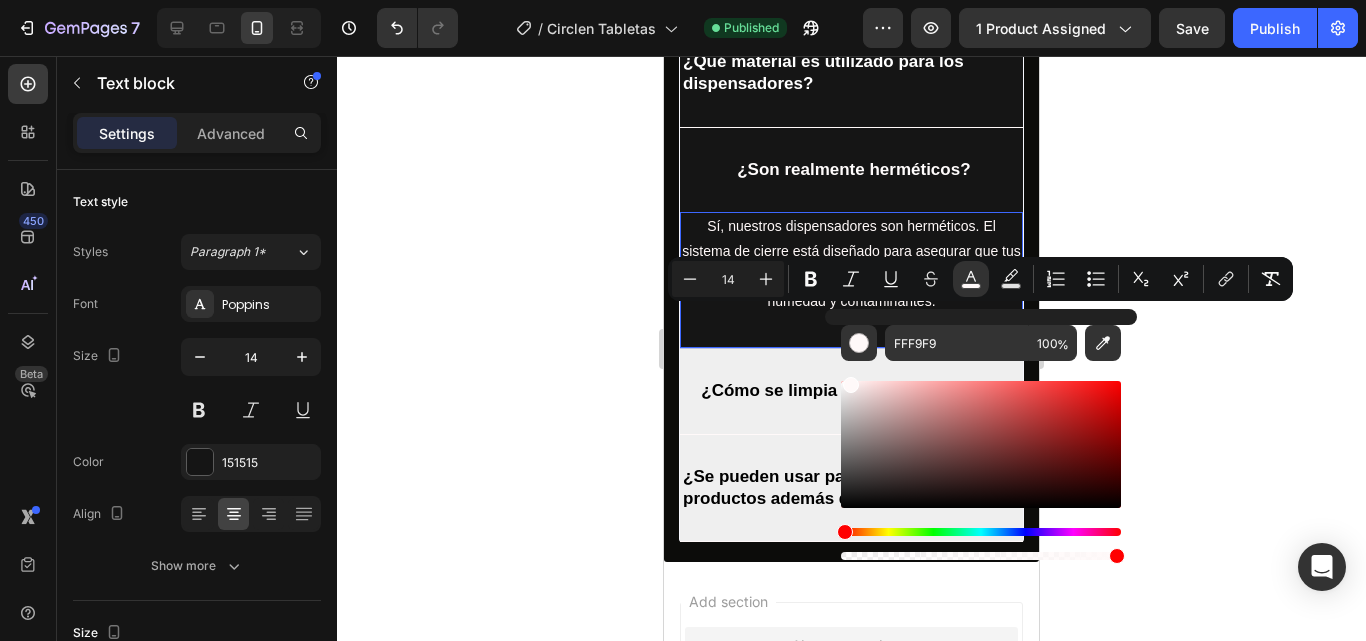 drag, startPoint x: 848, startPoint y: 387, endPoint x: 848, endPoint y: 372, distance: 15 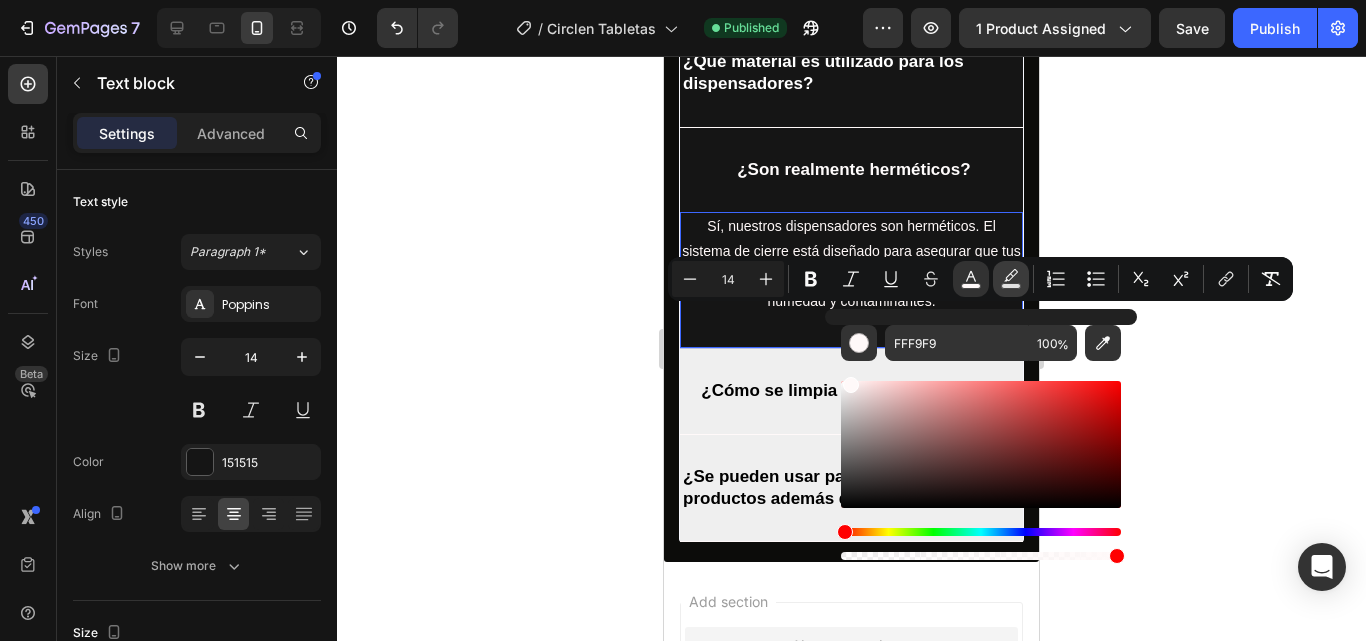 click 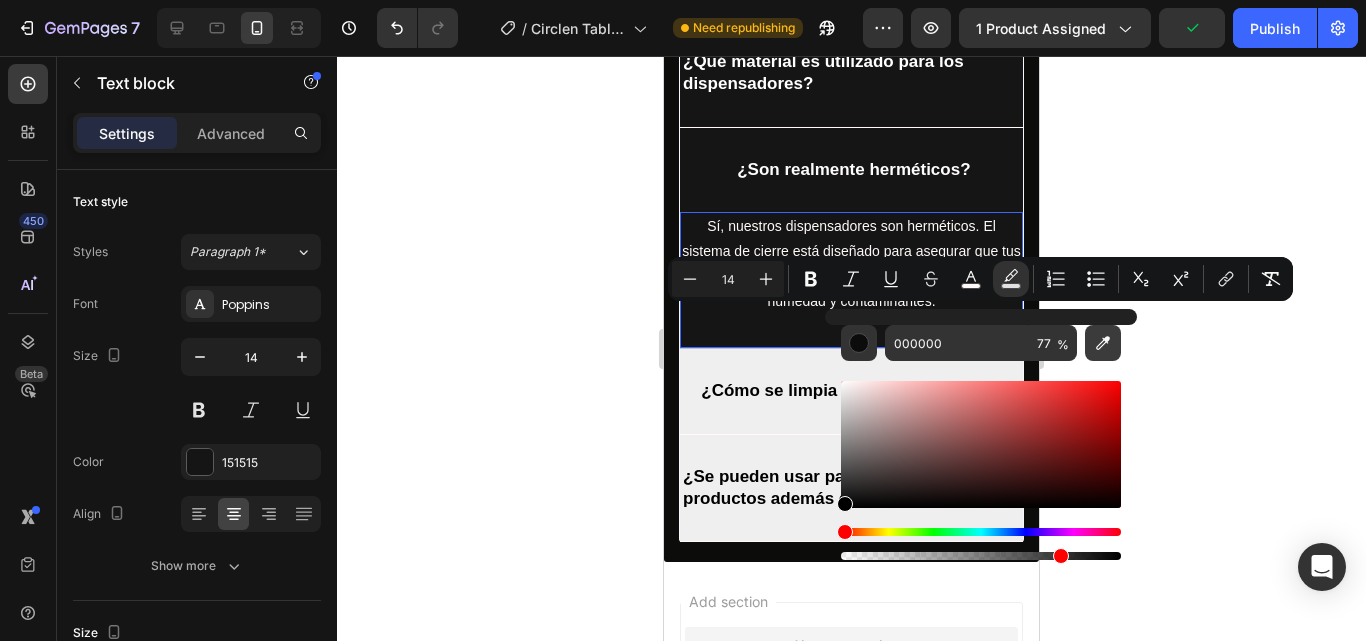 click 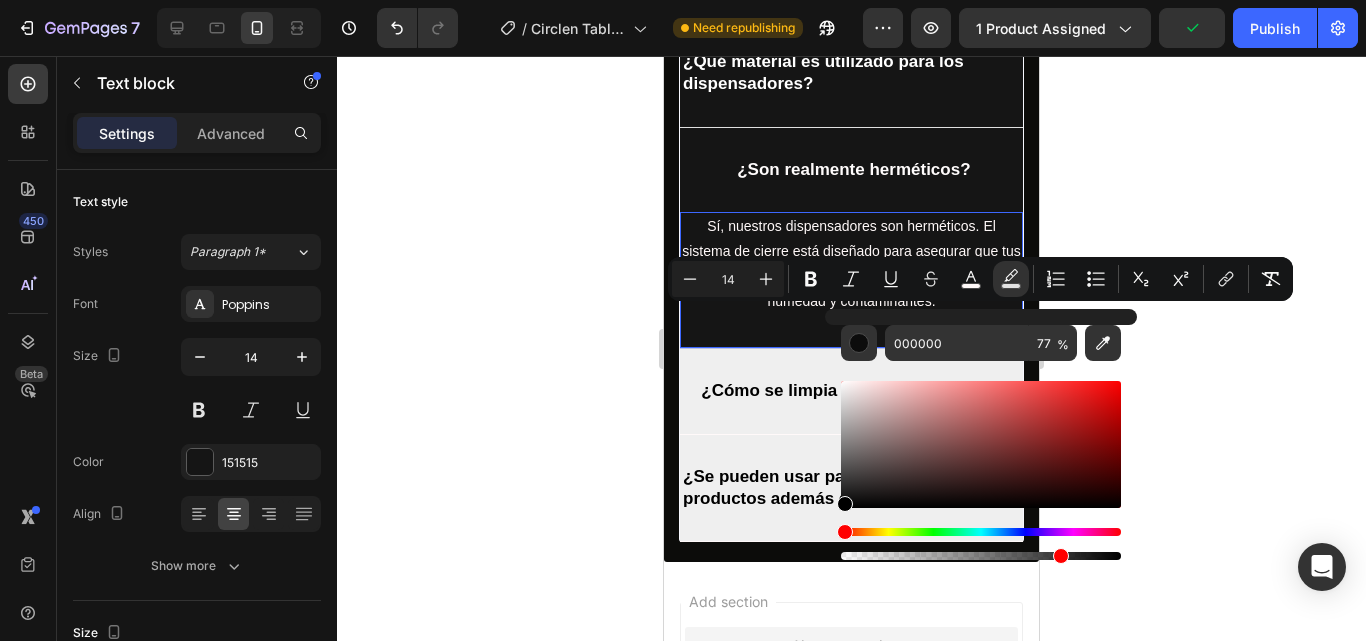 type on "151515" 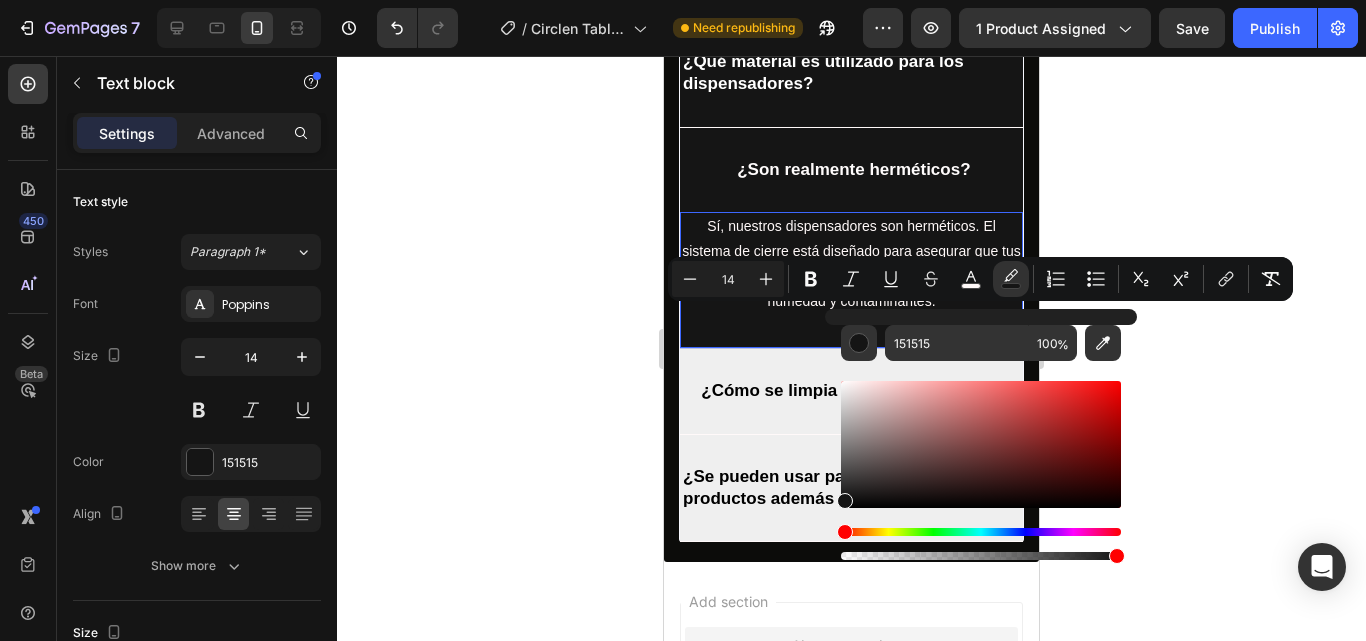 click 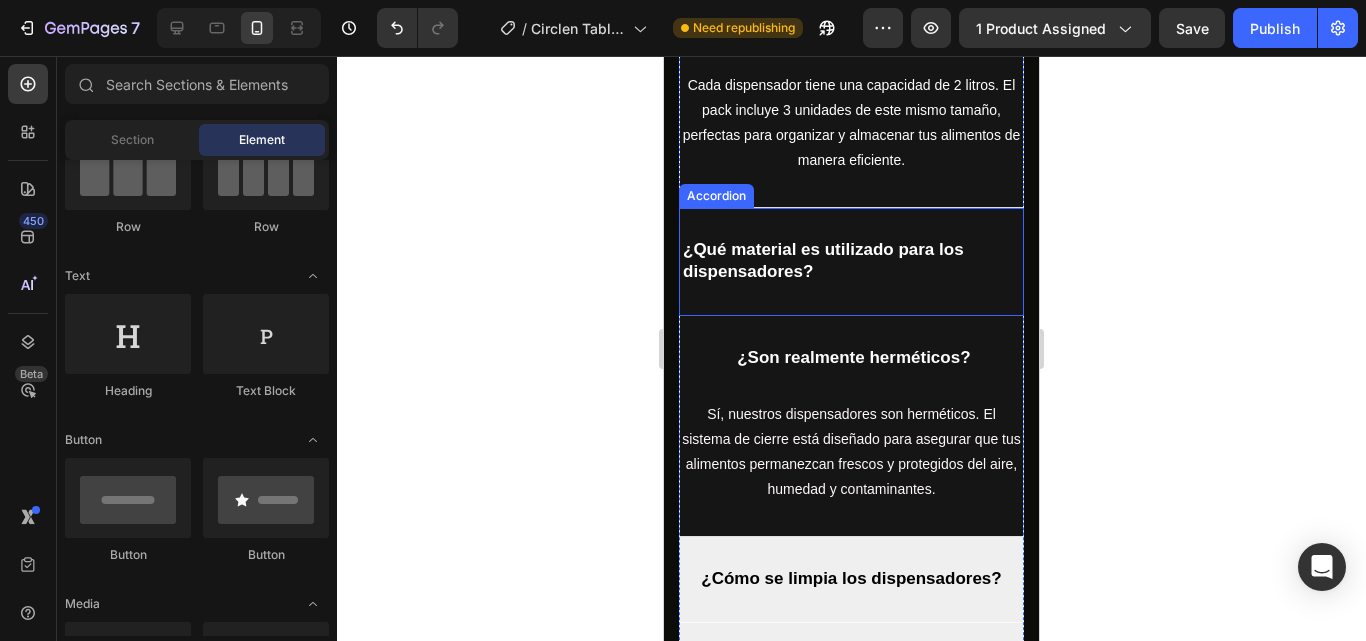 scroll, scrollTop: 5800, scrollLeft: 0, axis: vertical 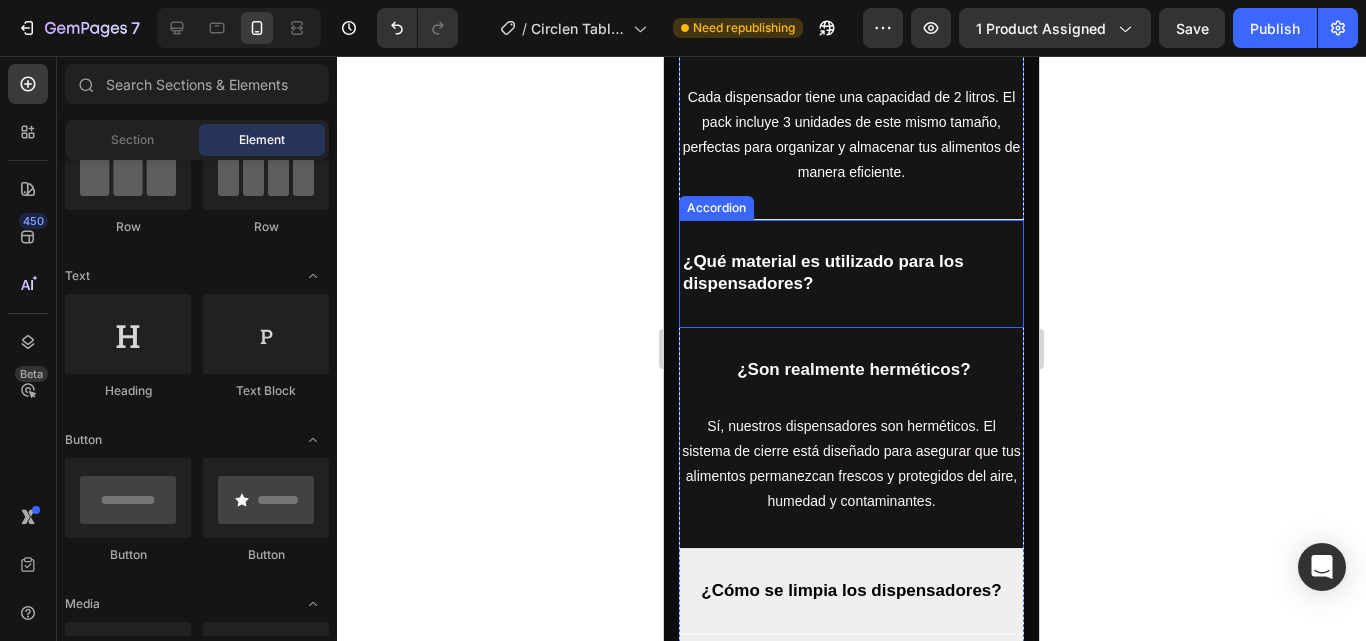click on "¿Qué material es utilizado para los dispensadores?" at bounding box center (851, 273) 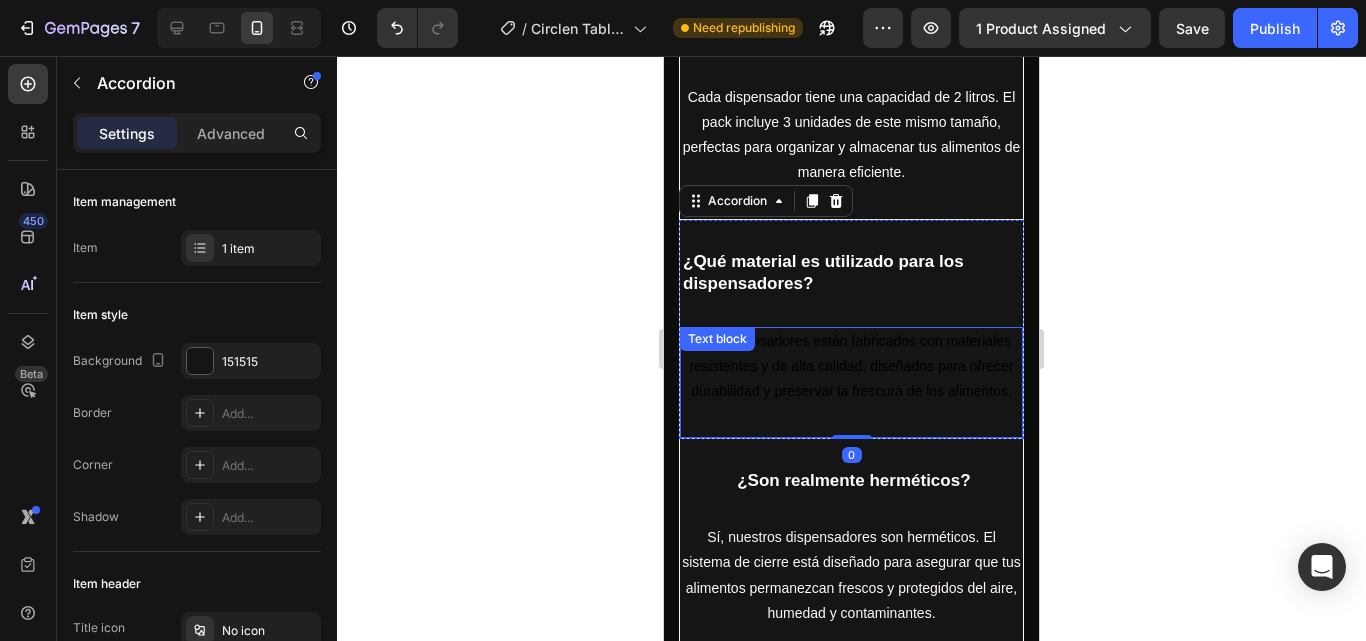click on "Los dispensadores están fabricados con materiales resistentes y de alta calidad, diseñados para ofrecer durabilidad y preservar la frescura de los alimentos." at bounding box center (852, 366) 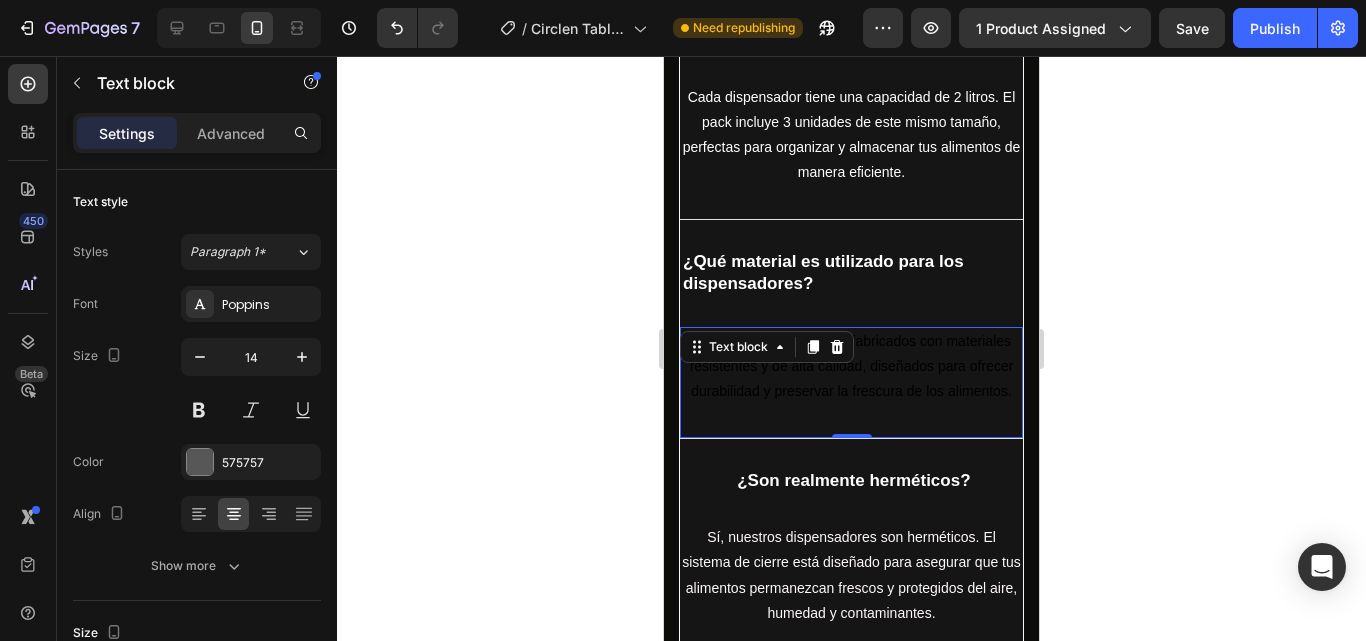 click on "Los dispensadores están fabricados con materiales resistentes y de alta calidad, diseñados para ofrecer durabilidad y preservar la frescura de los alimentos." at bounding box center [851, 367] 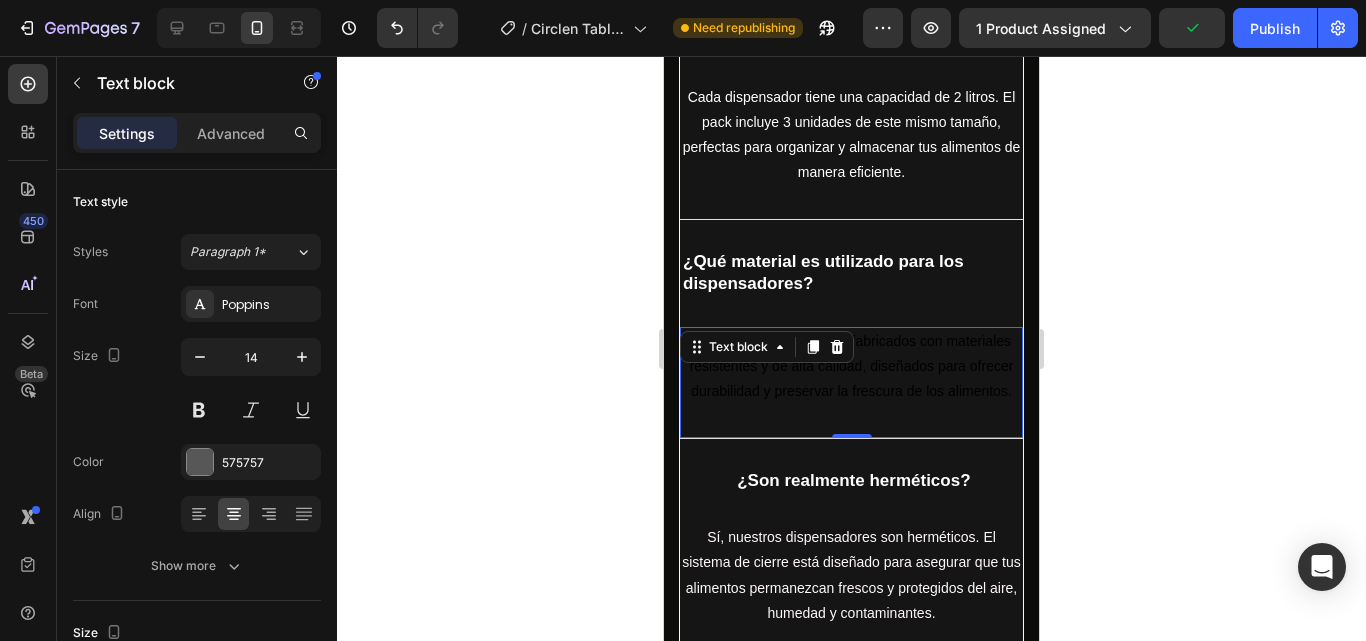 drag, startPoint x: 982, startPoint y: 534, endPoint x: 780, endPoint y: 509, distance: 203.54115 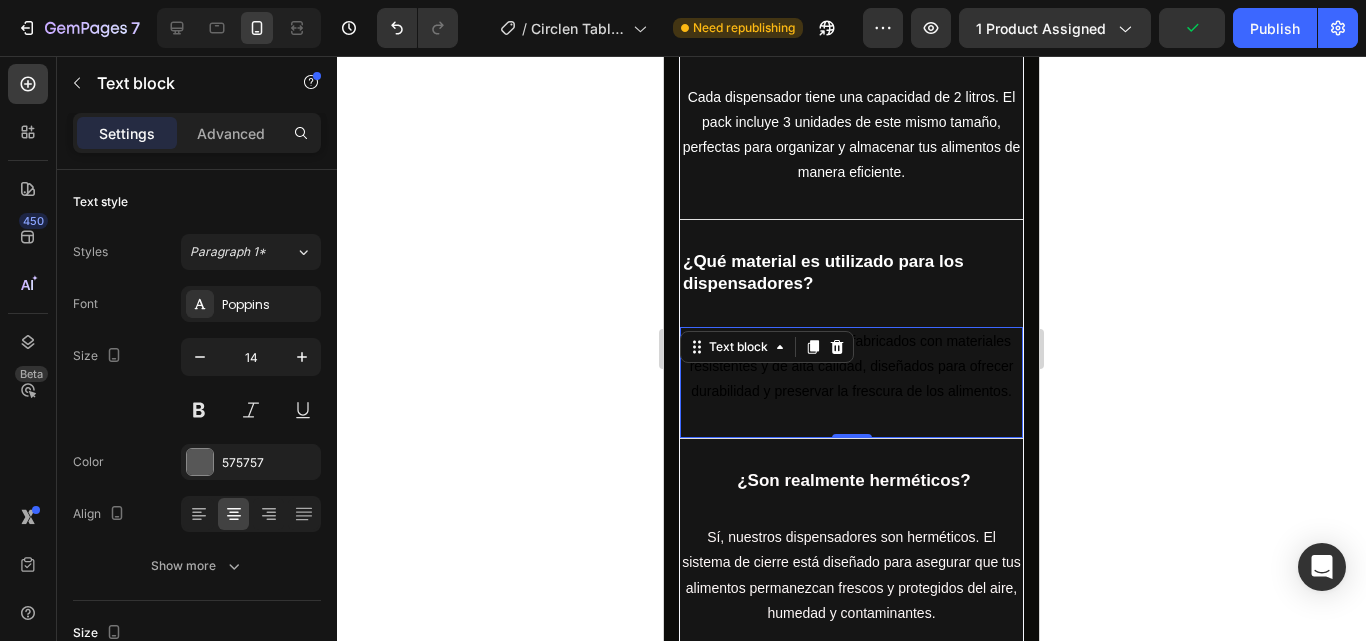 click on "Los dispensadores están fabricados con materiales resistentes y de alta calidad, diseñados para ofrecer durabilidad y preservar la frescura de los alimentos. Text block   0" at bounding box center [851, 383] 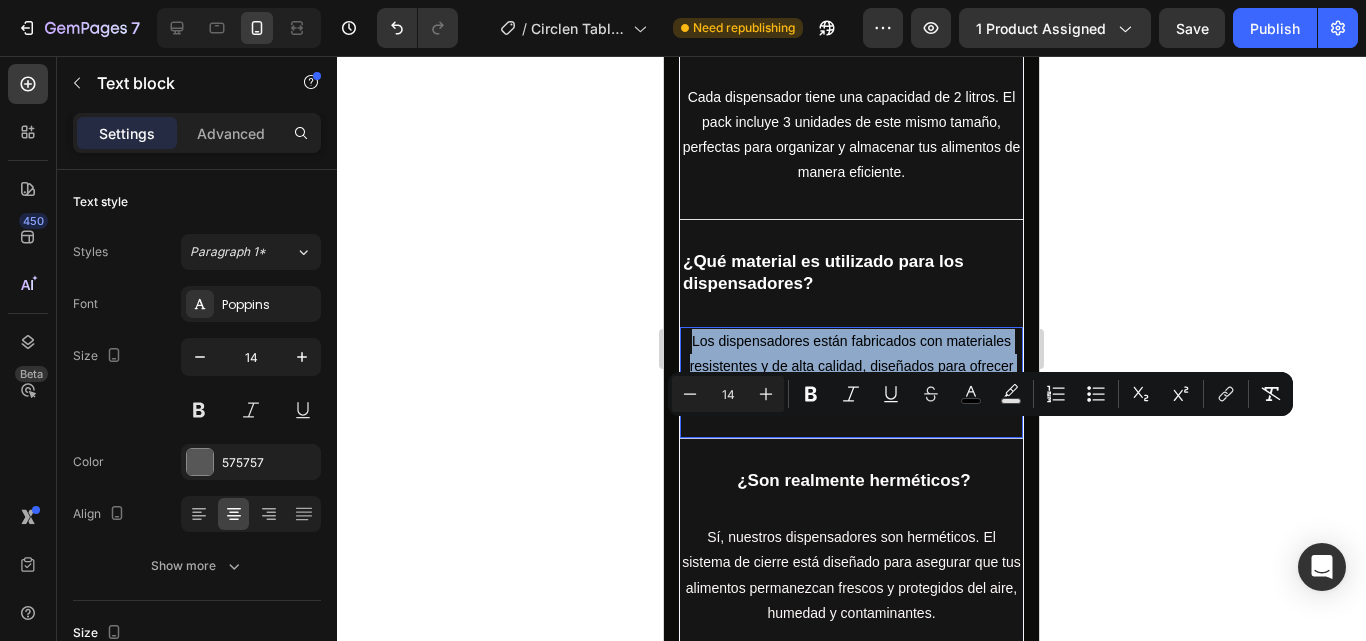 drag, startPoint x: 700, startPoint y: 429, endPoint x: 1005, endPoint y: 547, distance: 327.03058 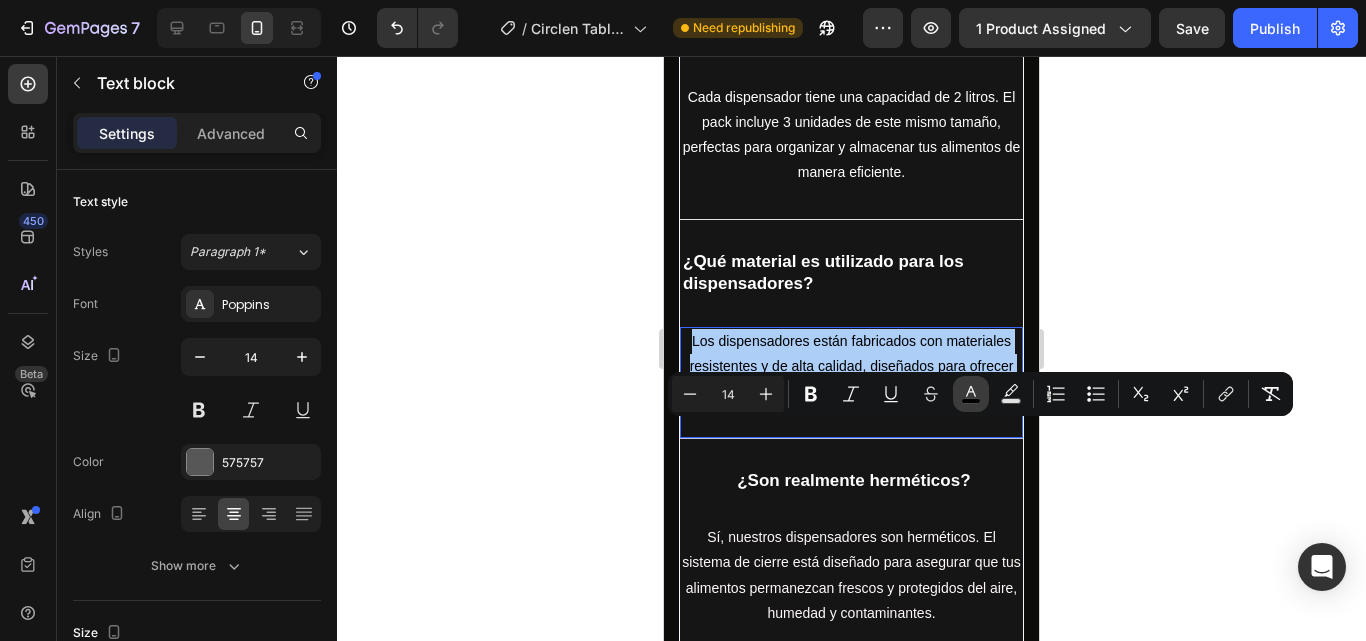 click on "color" at bounding box center (971, 394) 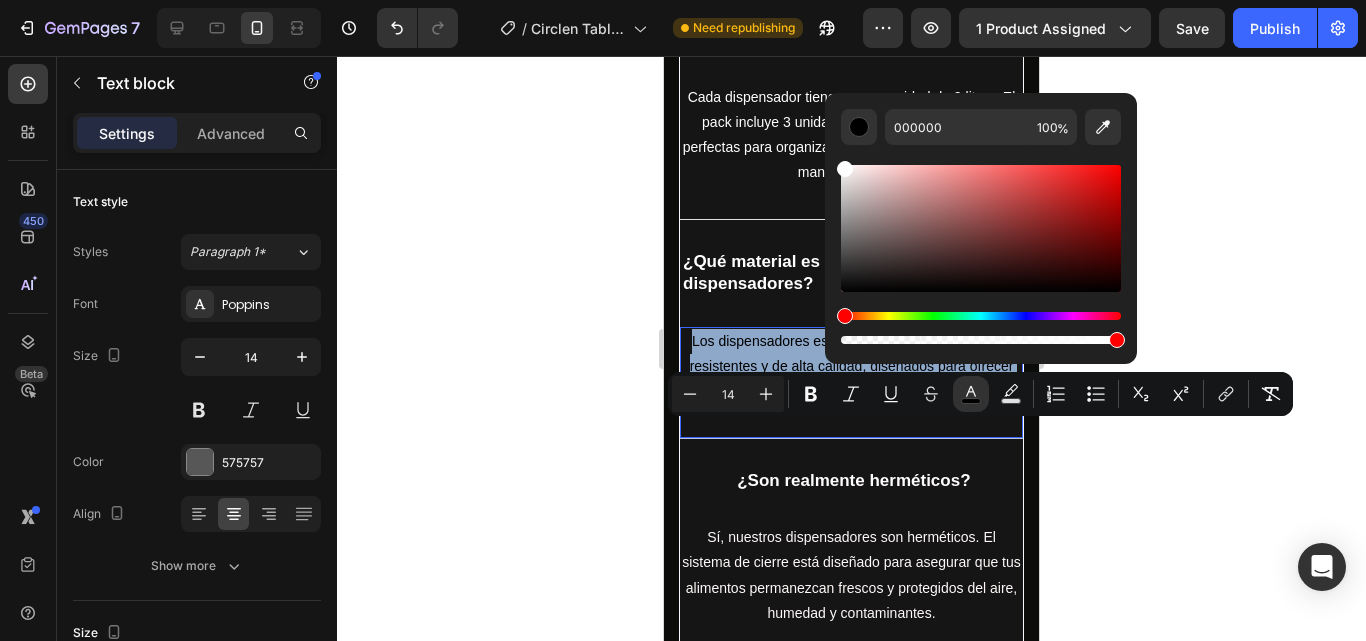 drag, startPoint x: 847, startPoint y: 286, endPoint x: 834, endPoint y: 151, distance: 135.62448 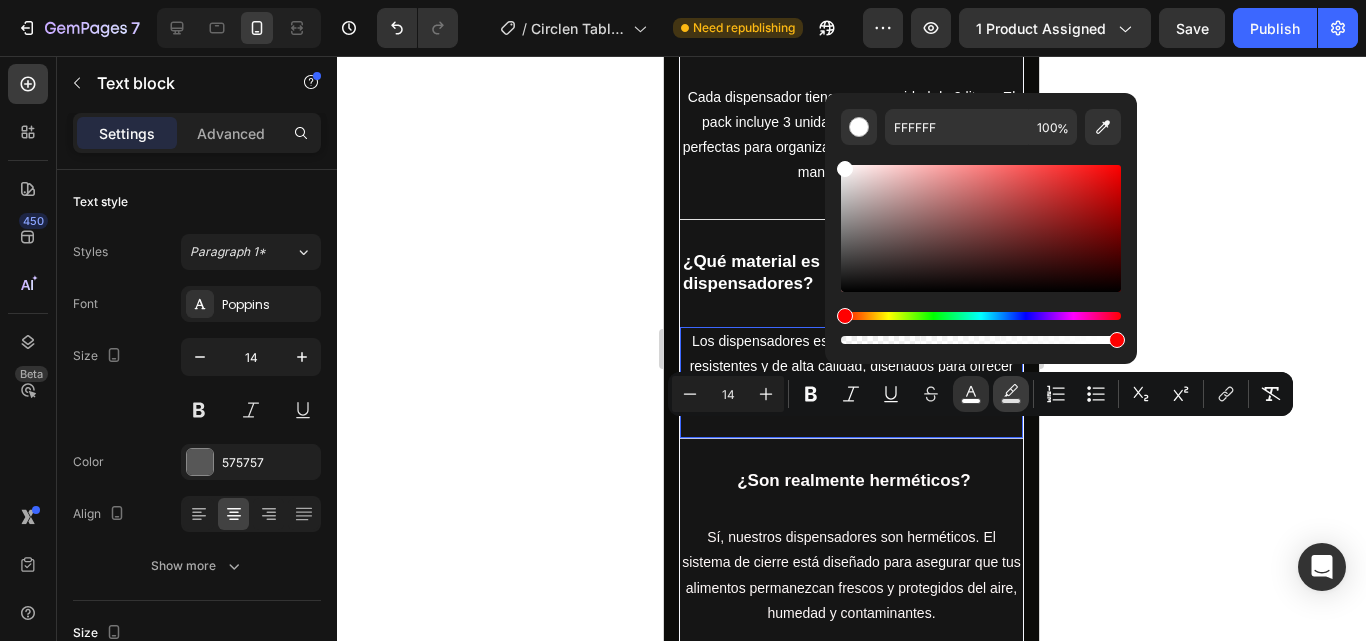 click 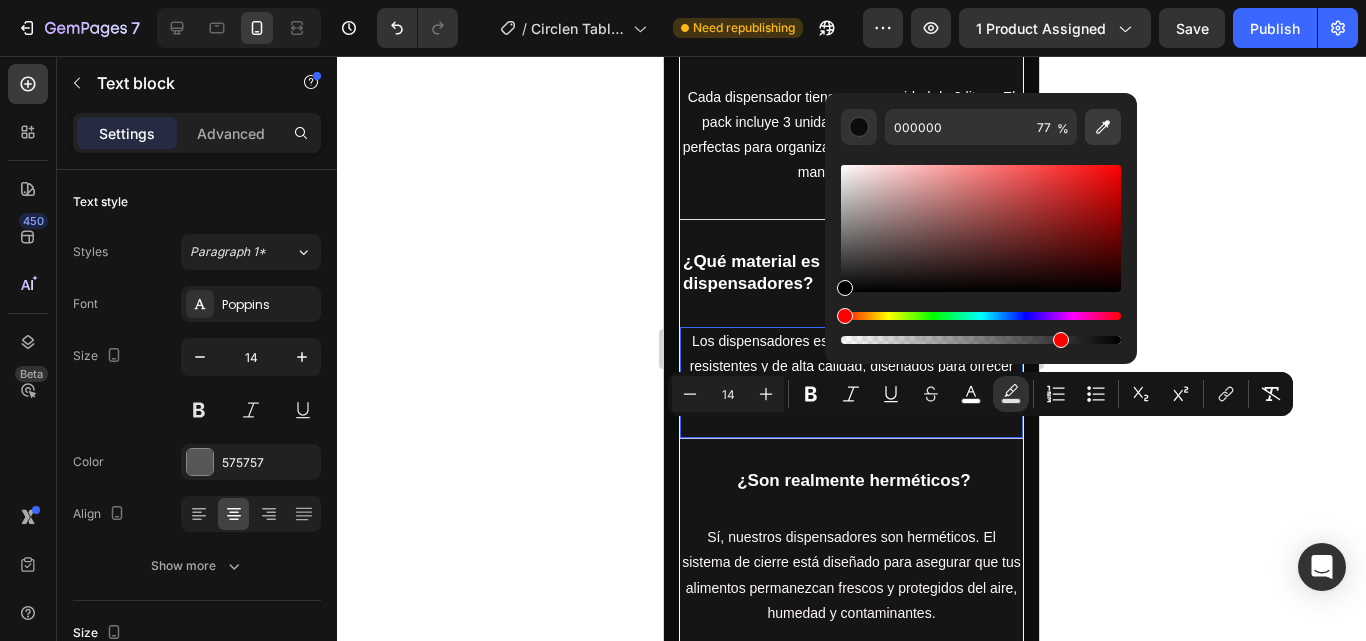 click 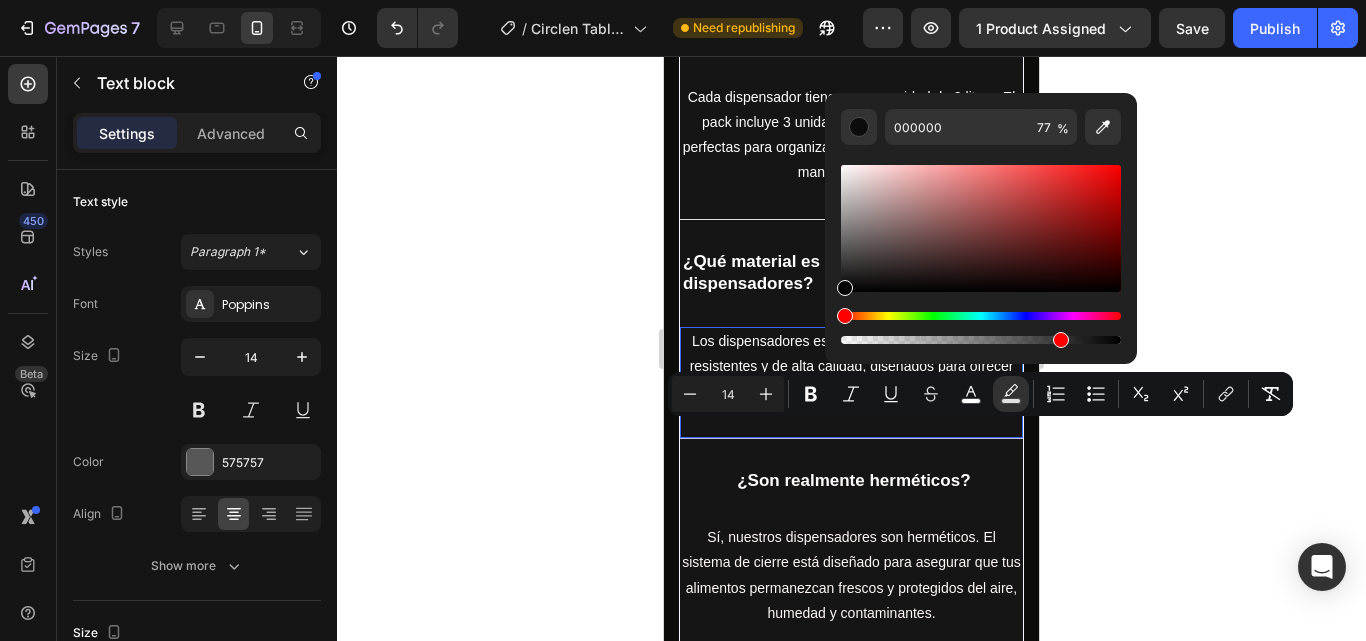 type on "151515" 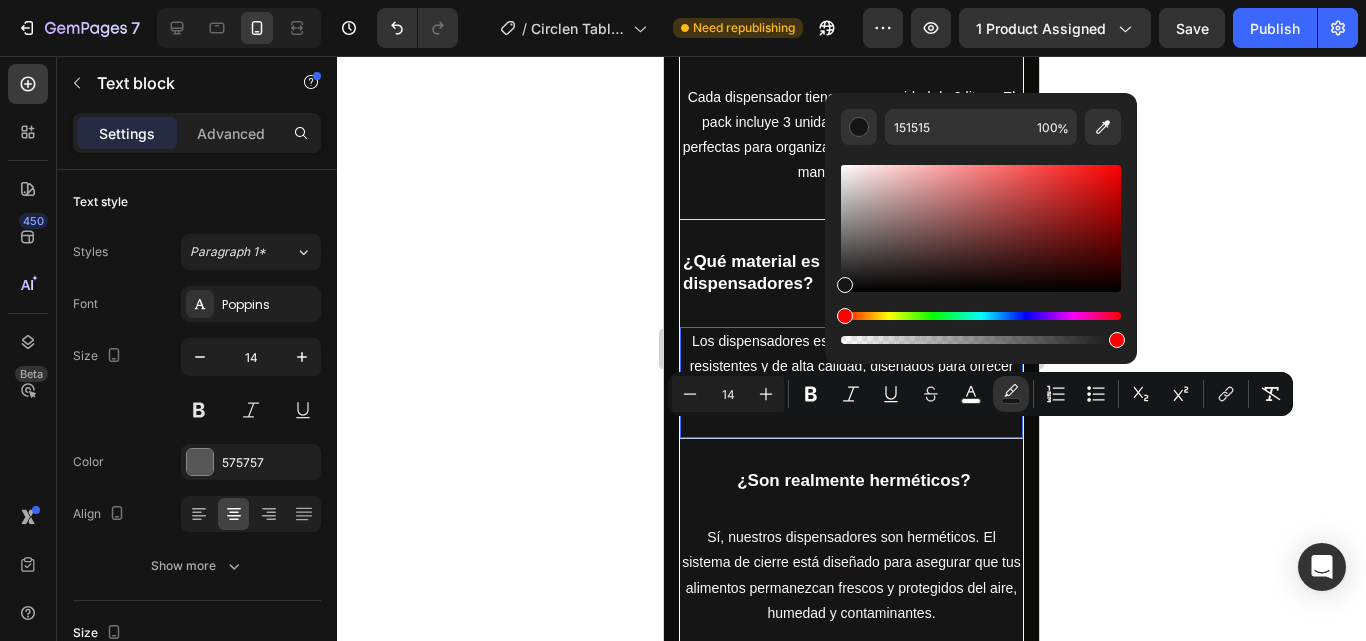 click 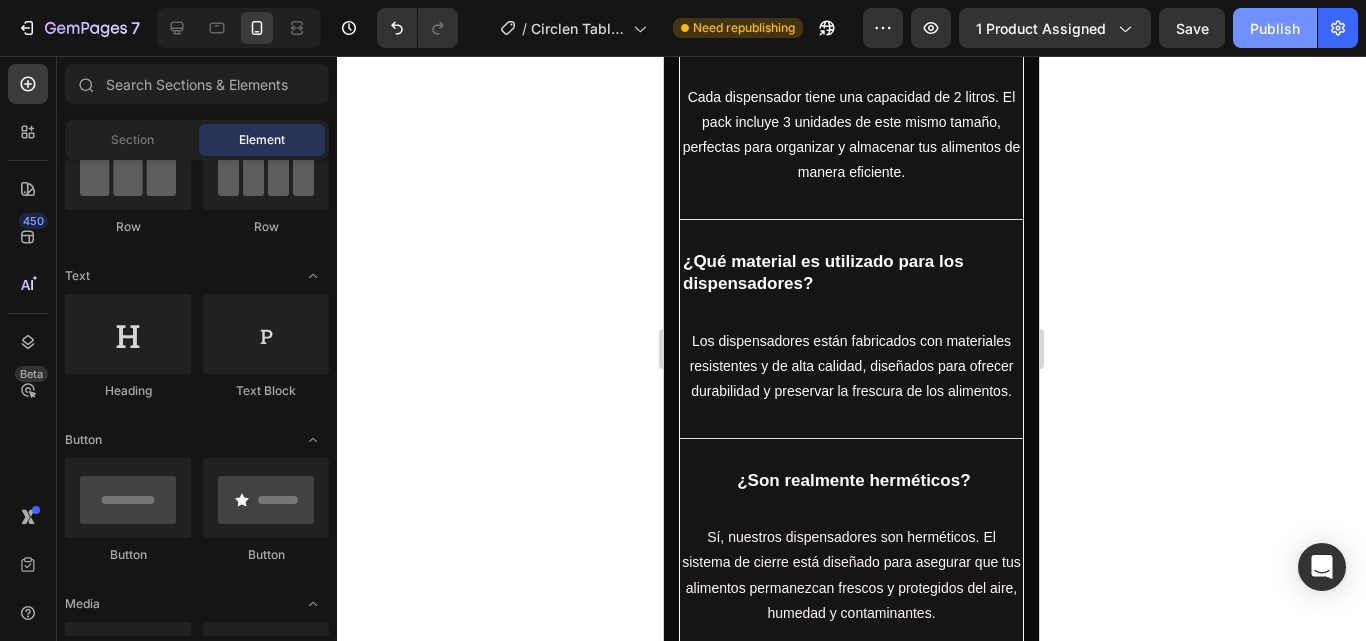 click on "Publish" 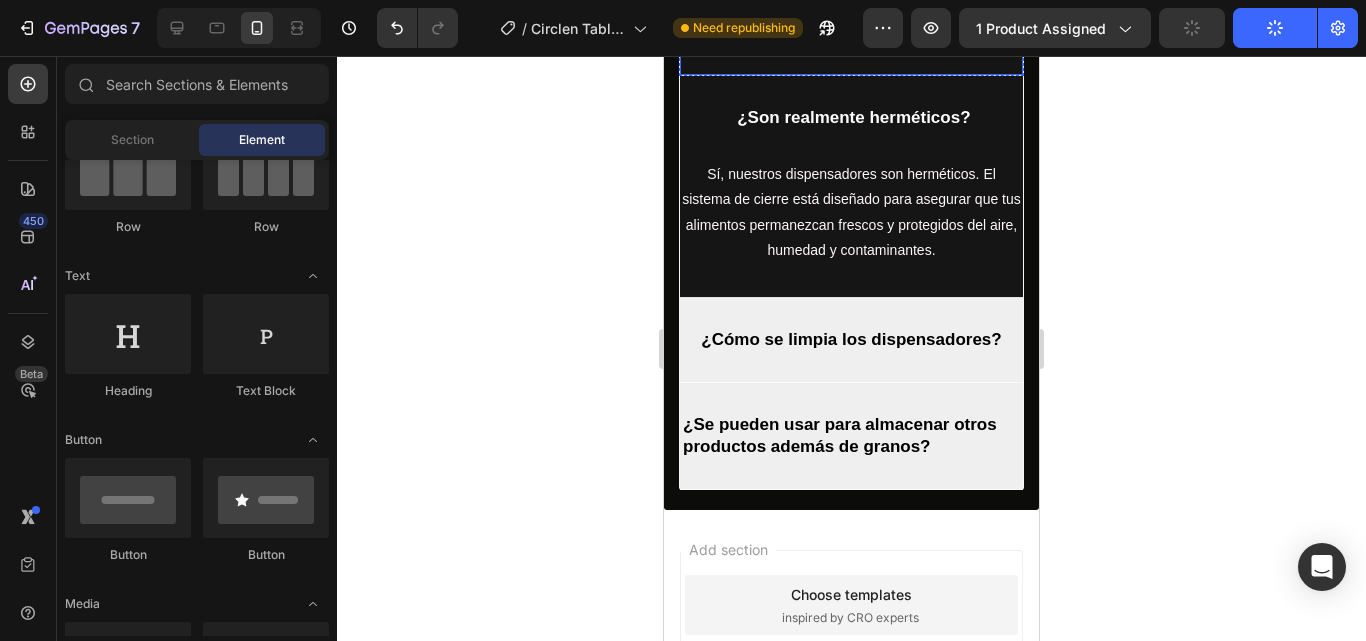 scroll, scrollTop: 6200, scrollLeft: 0, axis: vertical 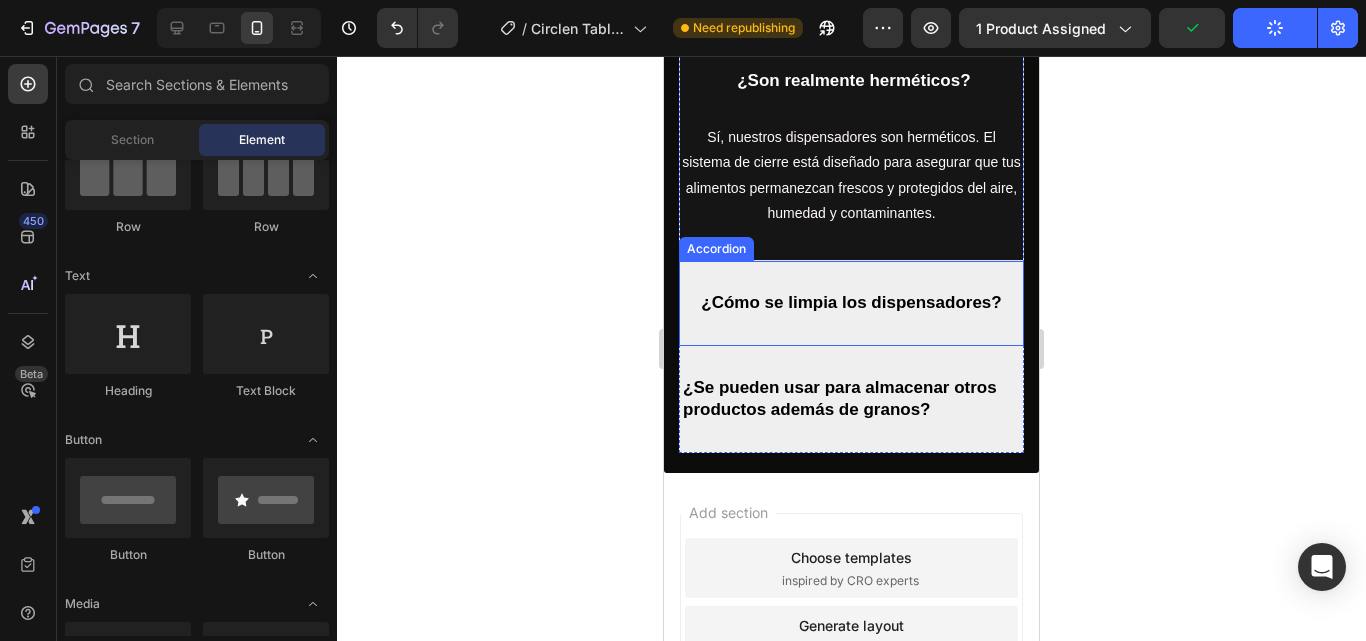 click on "¿Cómo se limpia los dispensadores?" at bounding box center (851, 303) 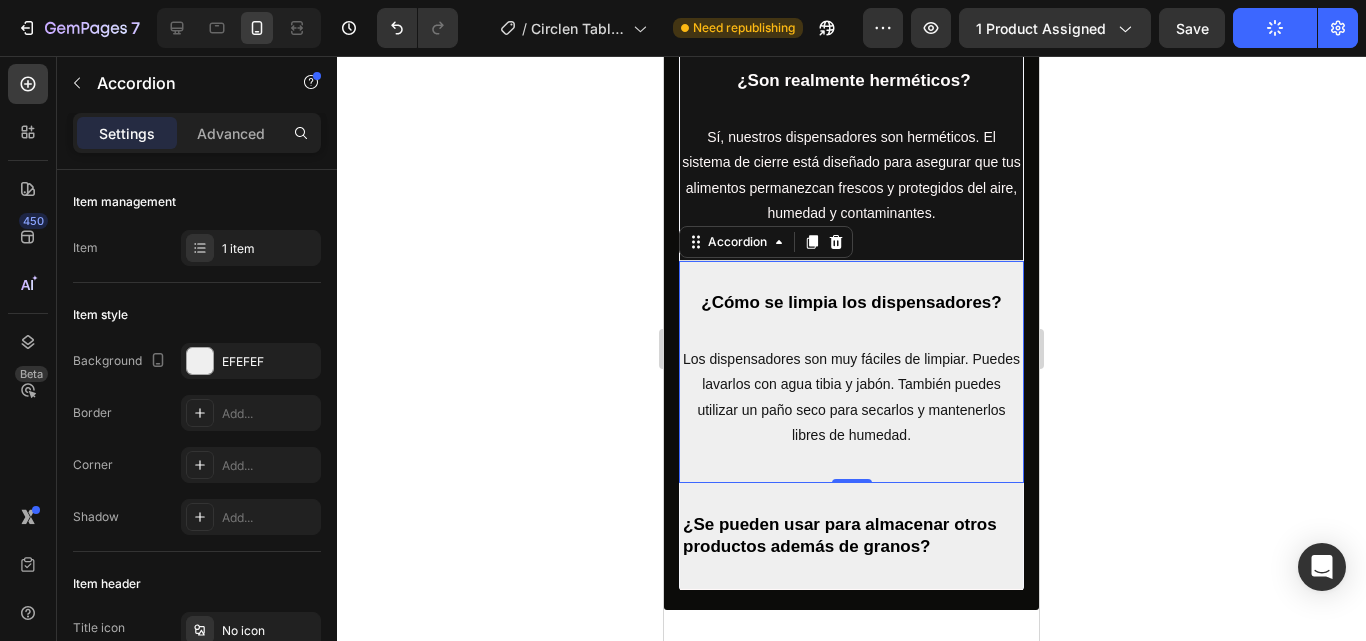 click on "¿Cómo se limpia los dispensadores?" at bounding box center [851, 302] 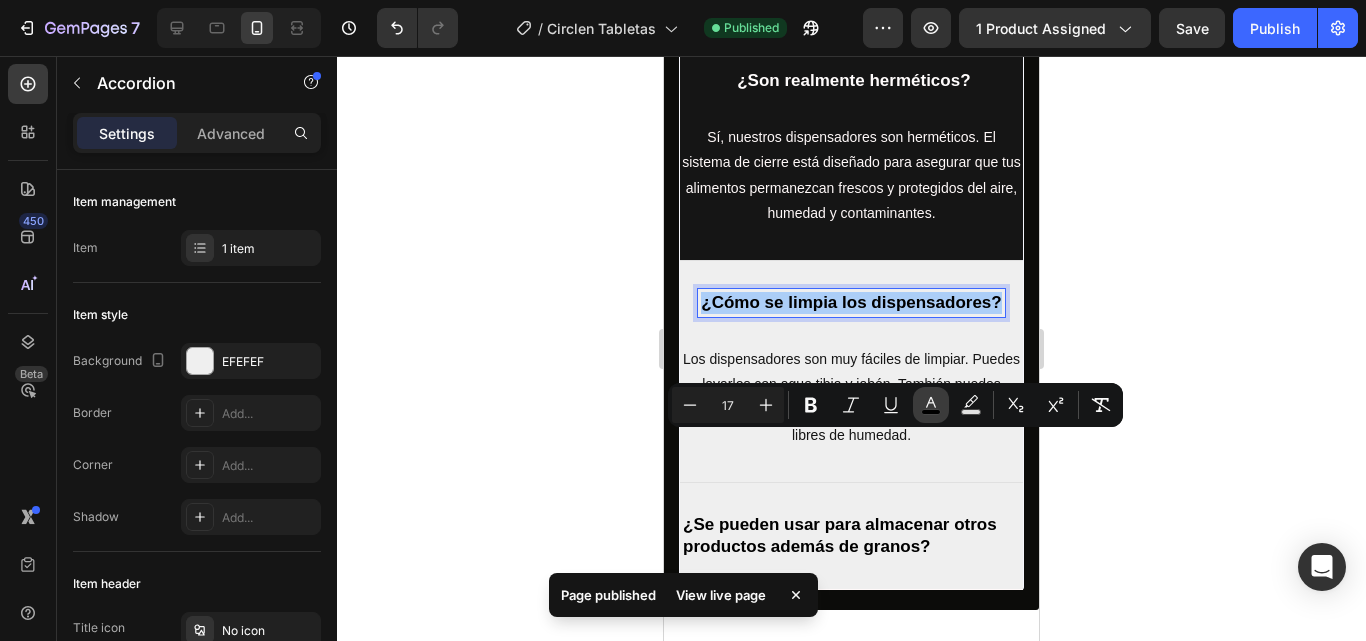 click on "color" at bounding box center (931, 405) 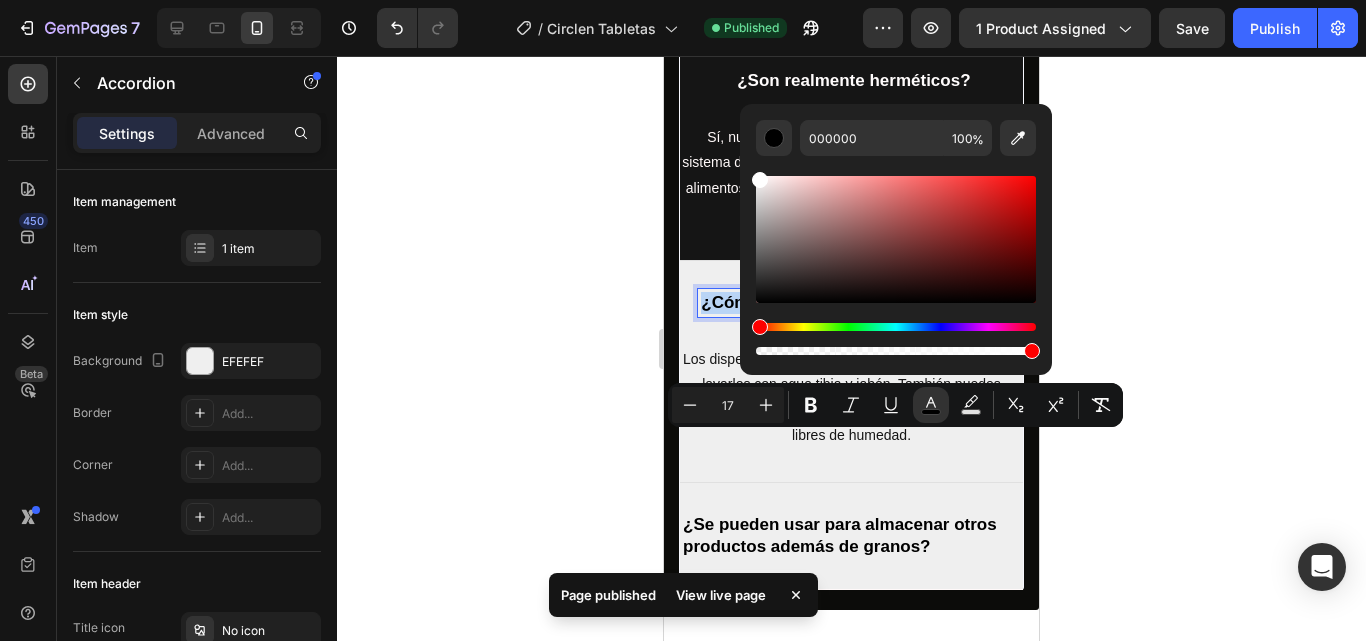 drag, startPoint x: 759, startPoint y: 296, endPoint x: 758, endPoint y: 170, distance: 126.00397 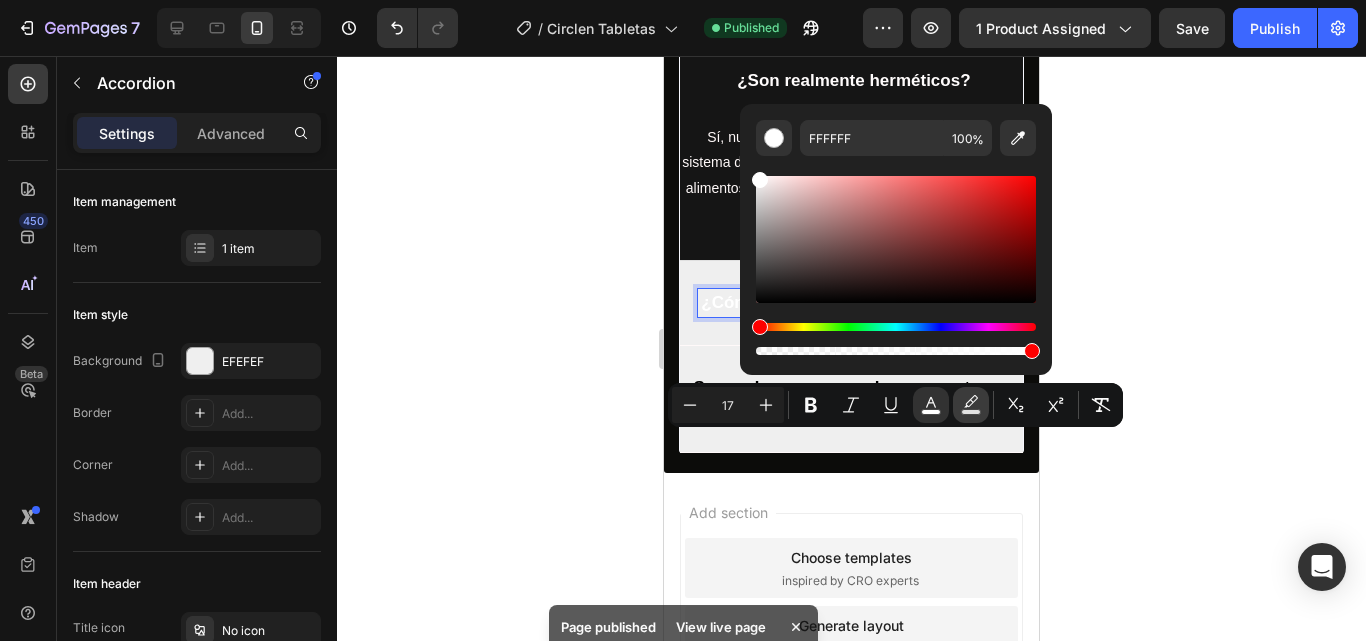 click 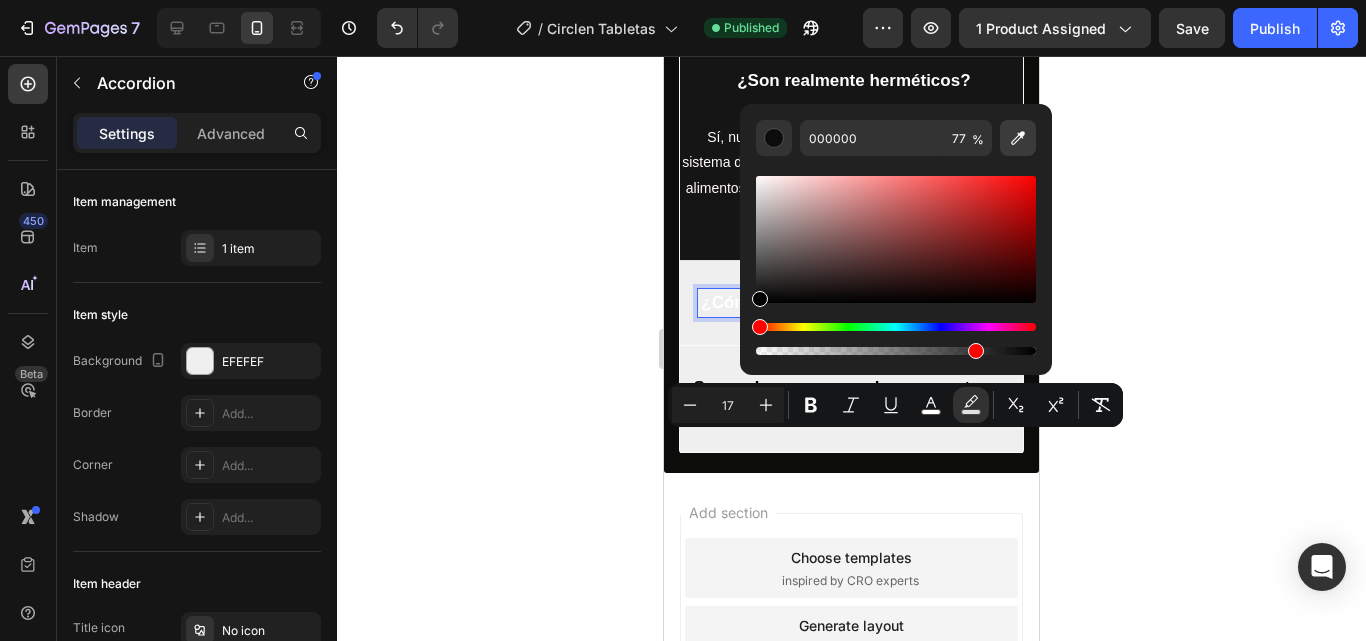 click at bounding box center [1018, 138] 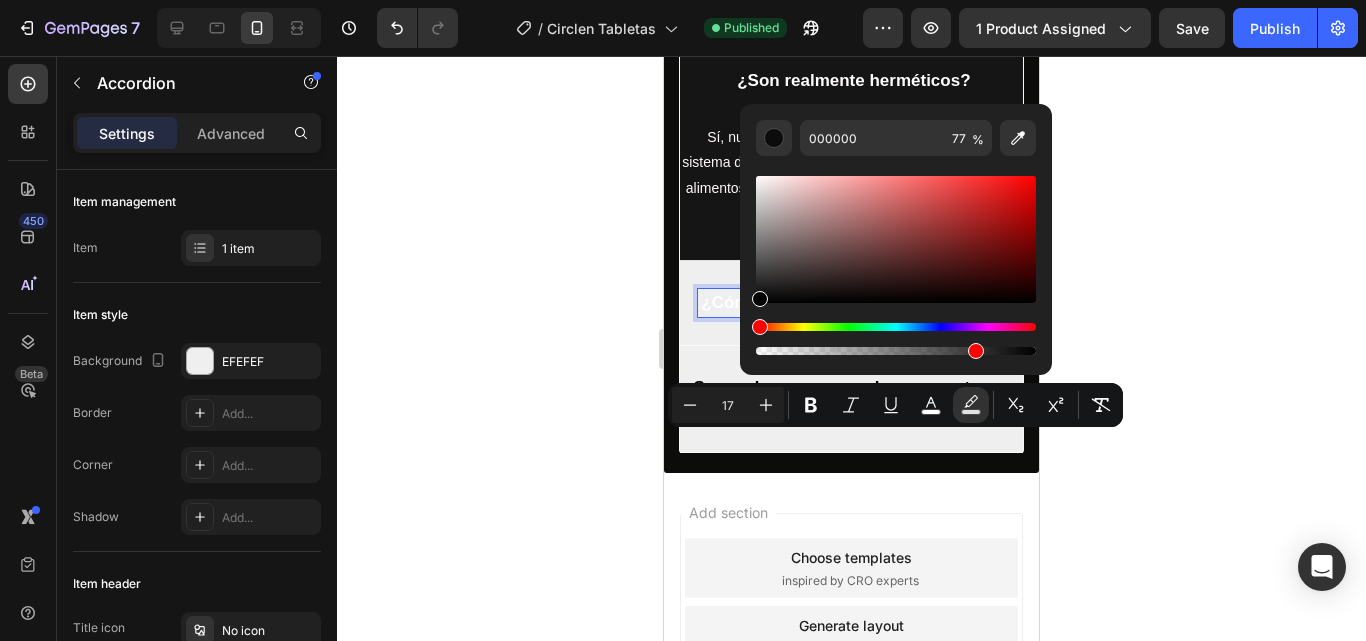 type on "151515" 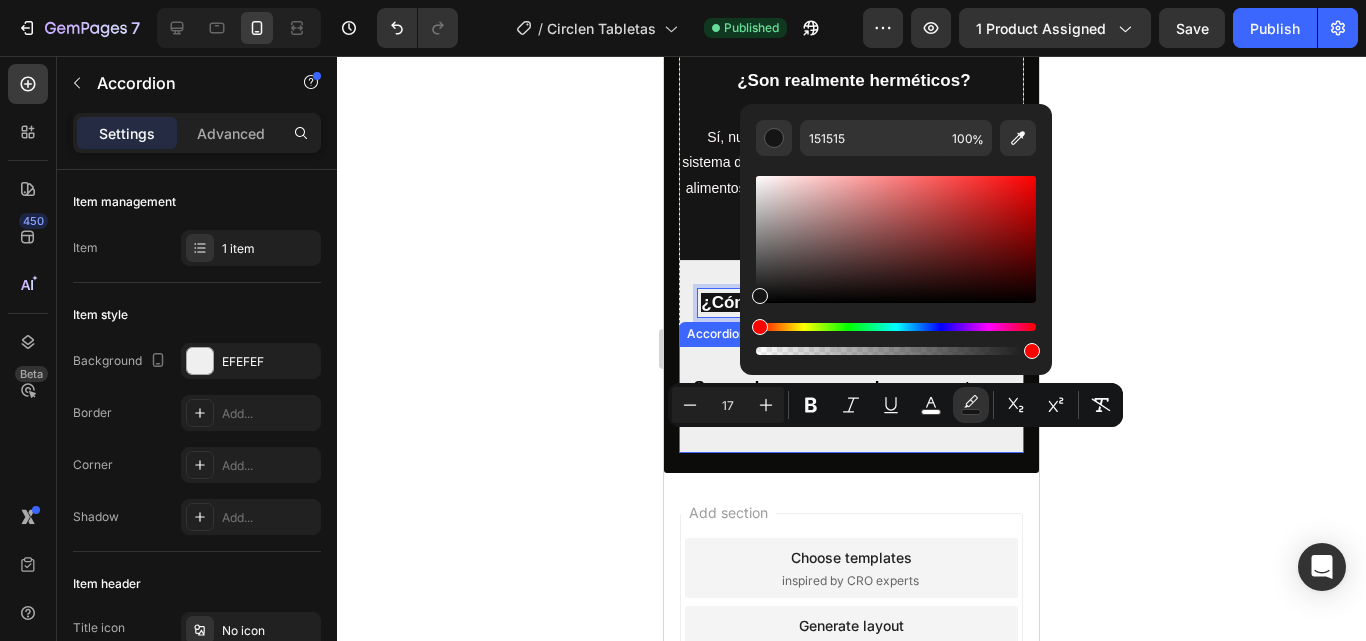 click on "¿Se pueden usar para almacenar otros productos además de granos?" at bounding box center (840, 398) 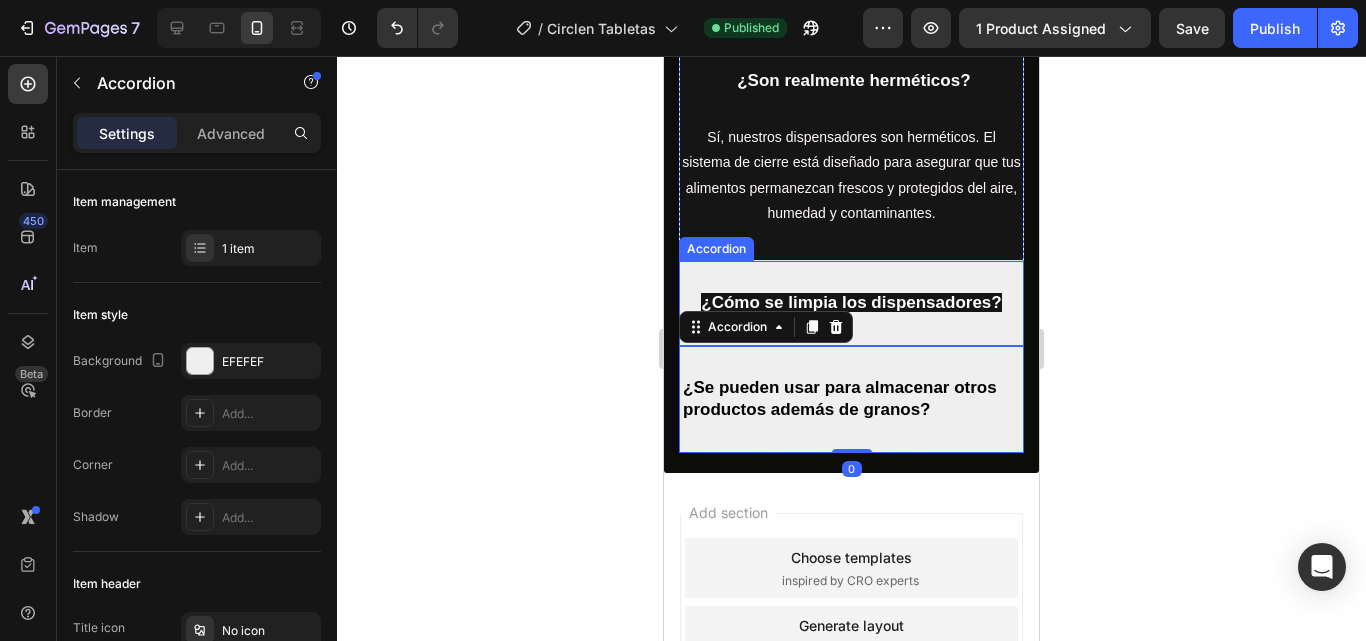 click on "¿Cómo se limpia los dispensadores?" at bounding box center [851, 303] 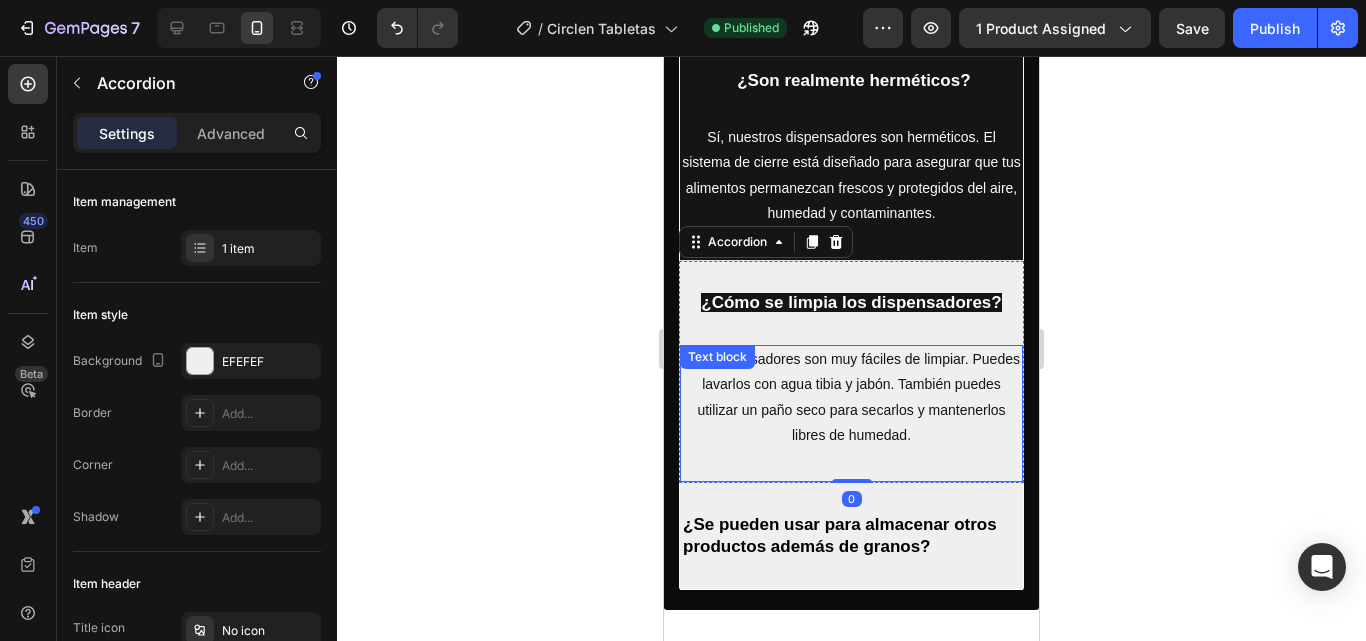 click on "Los dispensadores son muy fáciles de limpiar. Puedes lavarlos con agua tibia y jabón. También puedes utilizar un paño seco para secarlos y mantenerlos libres de humedad." at bounding box center (851, 397) 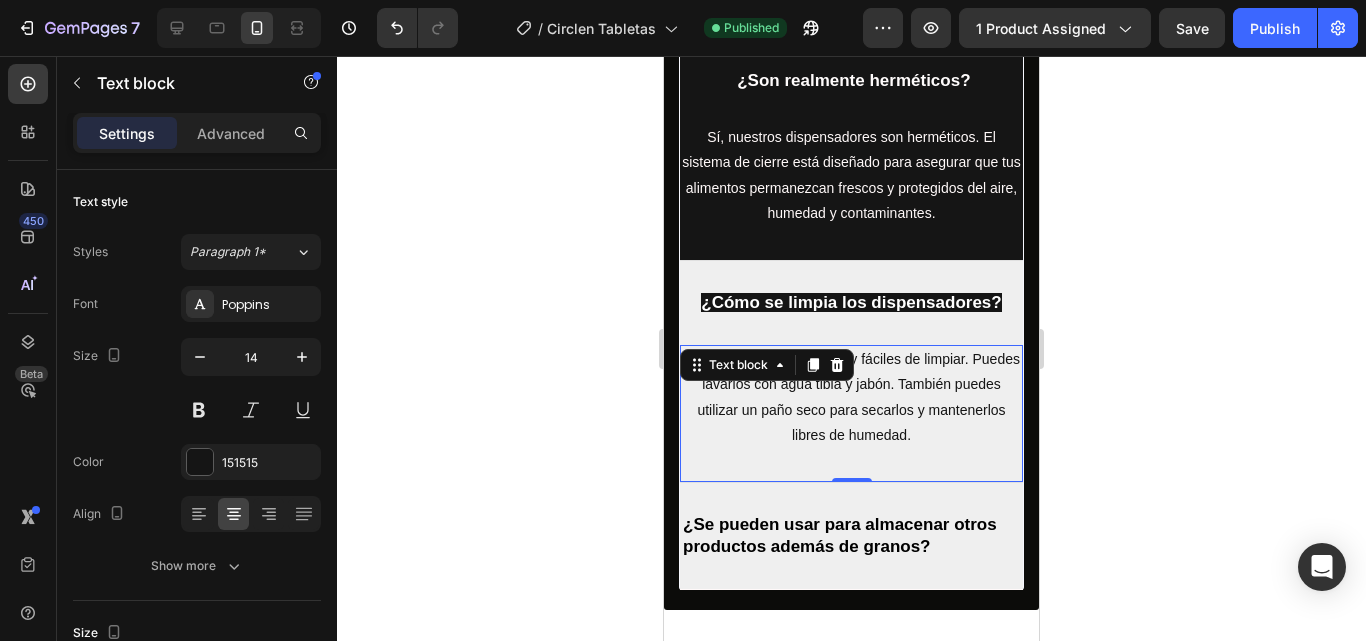 click on "Los dispensadores son muy fáciles de limpiar. Puedes lavarlos con agua tibia y jabón. También puedes utilizar un paño seco para secarlos y mantenerlos libres de humedad." at bounding box center [851, 397] 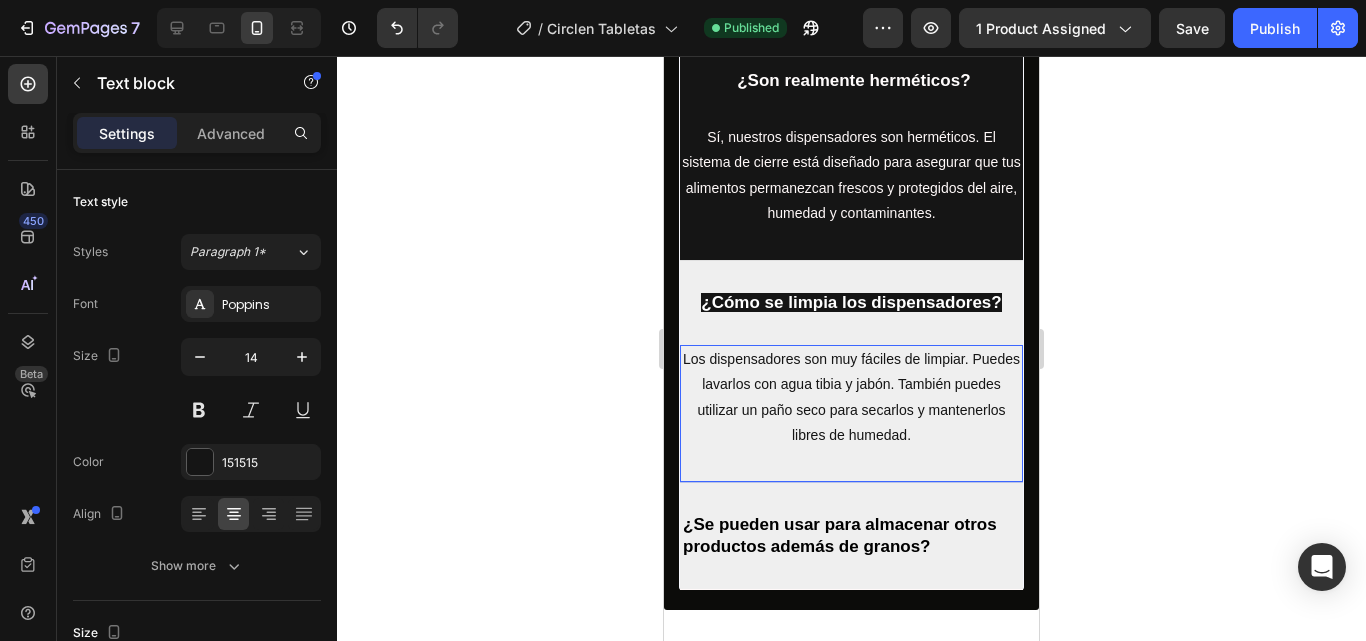 click 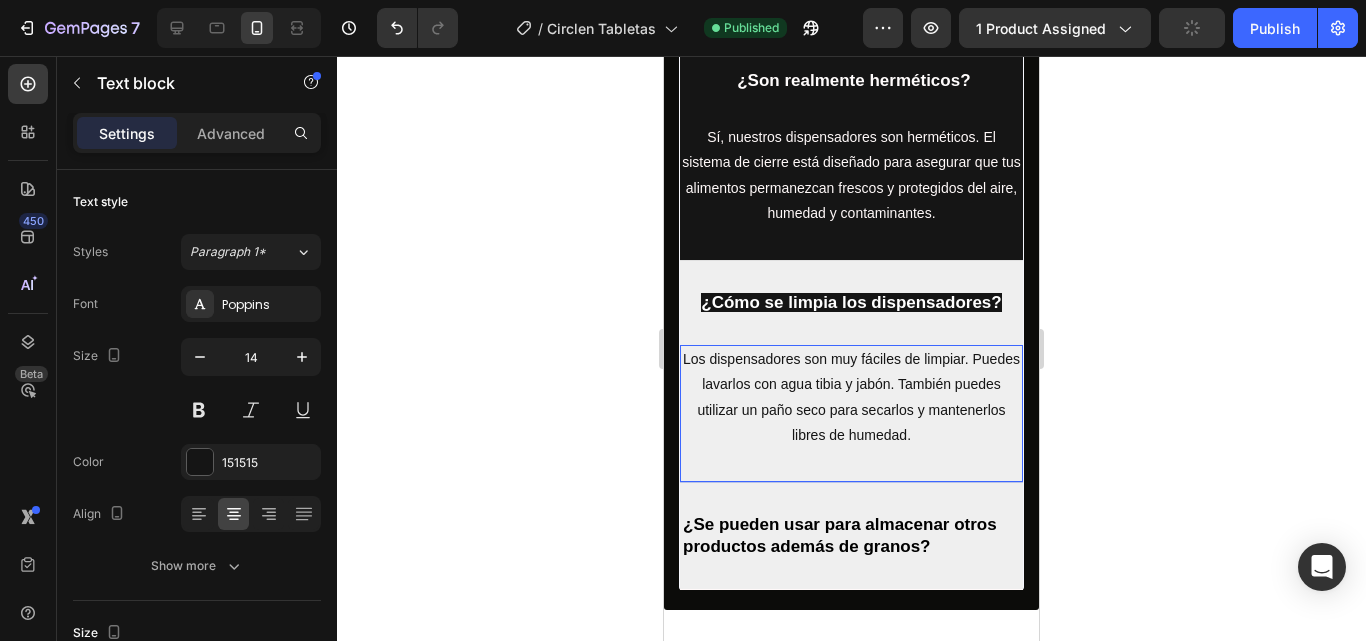 click on "Los dispensadores son muy fáciles de limpiar. Puedes lavarlos con agua tibia y jabón. También puedes utilizar un paño seco para secarlos y mantenerlos libres de humedad." at bounding box center (851, 397) 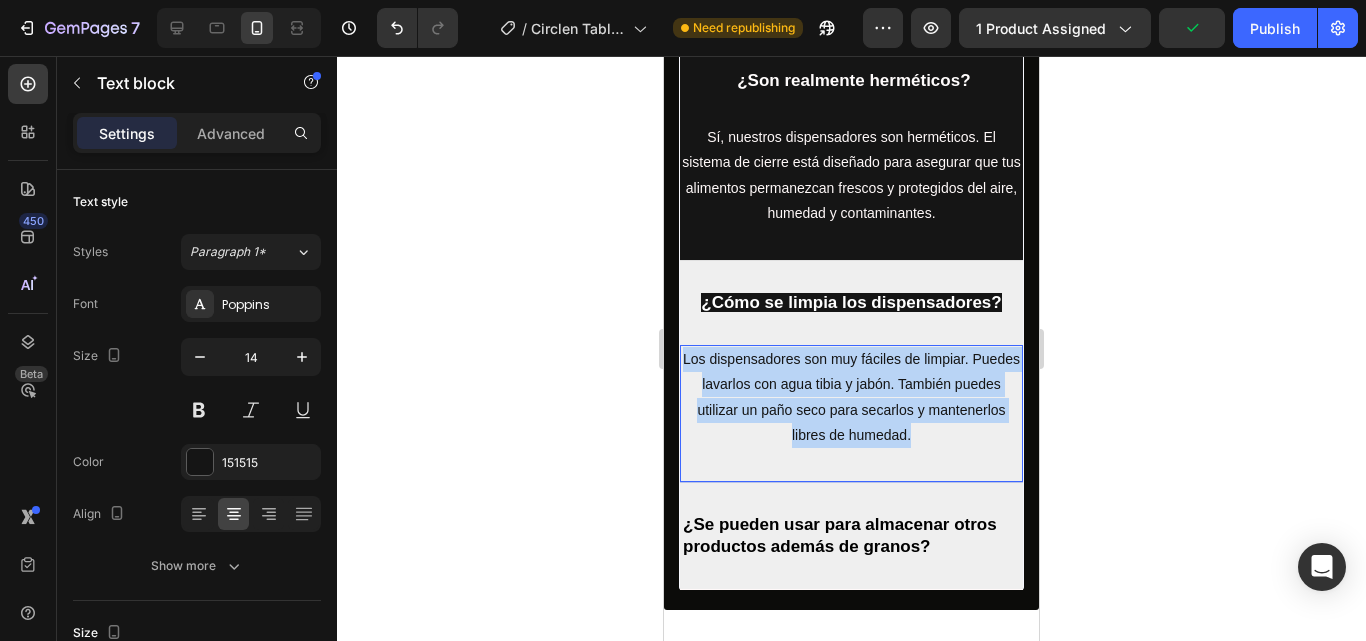 drag, startPoint x: 686, startPoint y: 497, endPoint x: 990, endPoint y: 595, distance: 319.4057 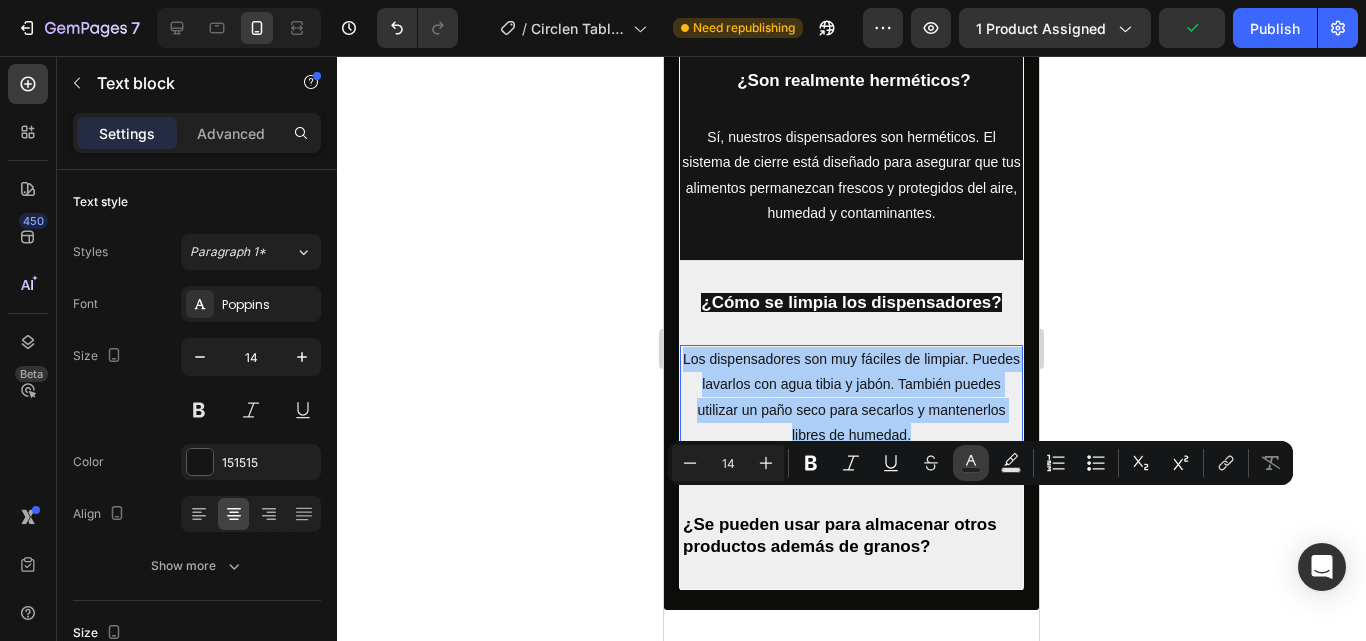 click on "Text Color" at bounding box center (971, 463) 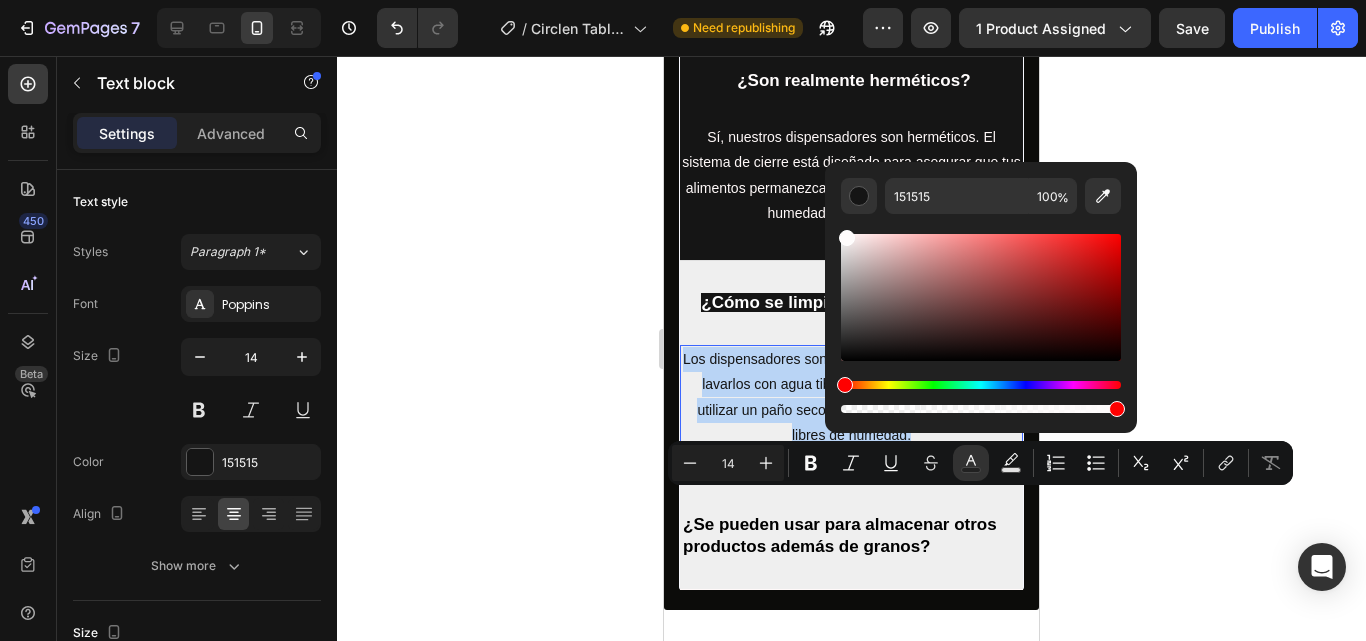 type on "FFFCFC" 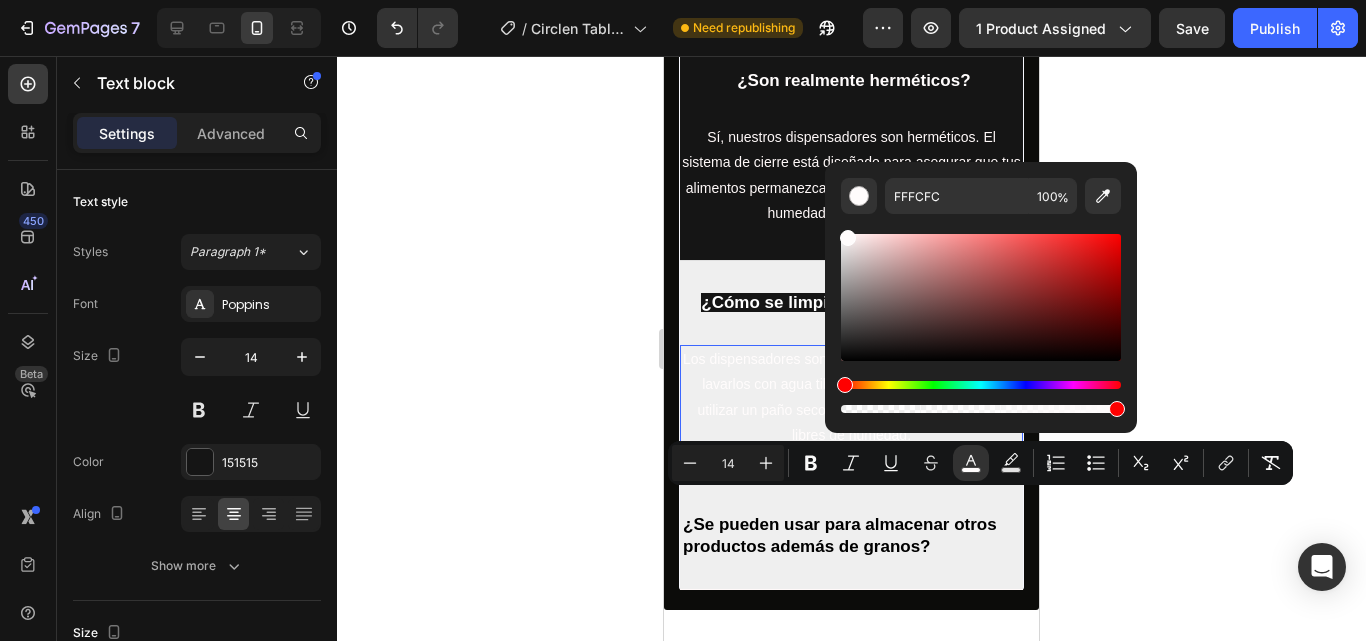 drag, startPoint x: 847, startPoint y: 356, endPoint x: 845, endPoint y: 227, distance: 129.0155 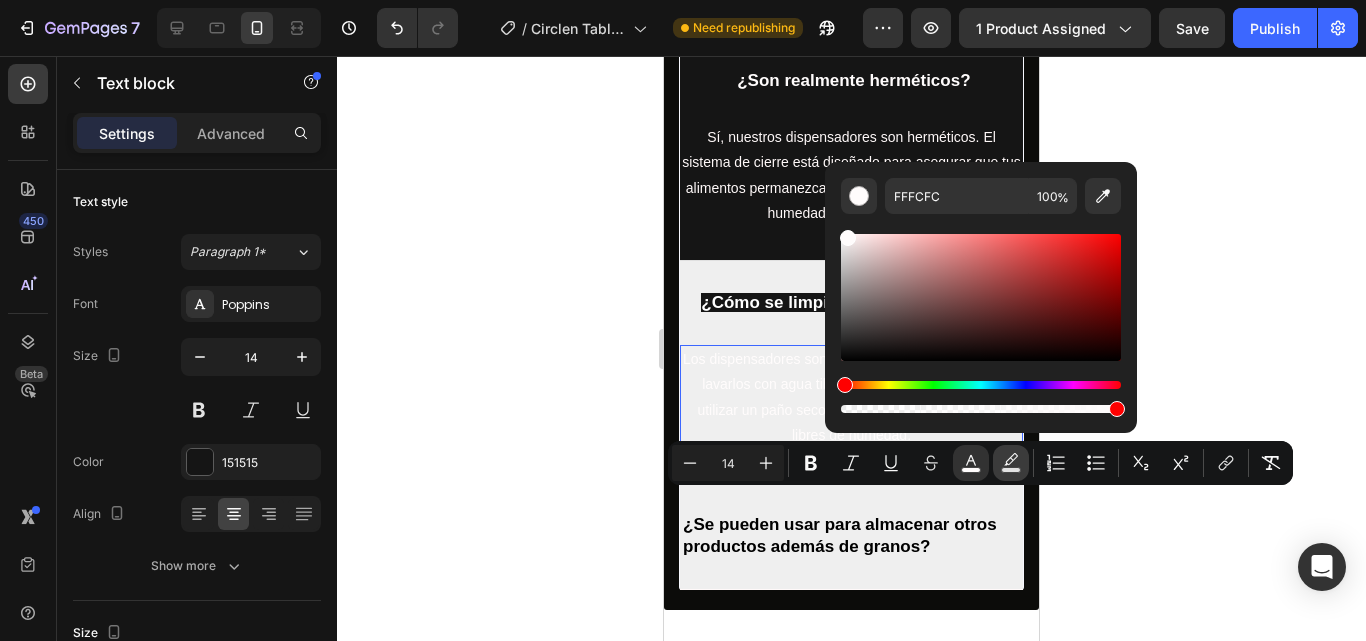 click 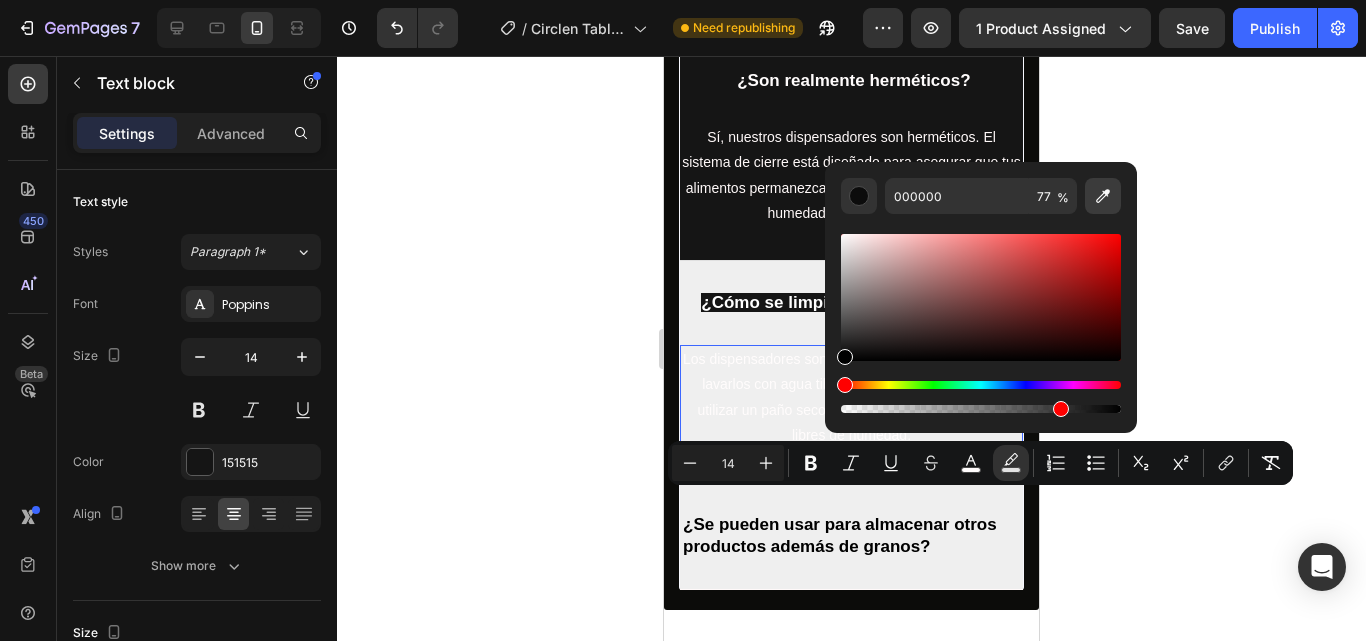 click 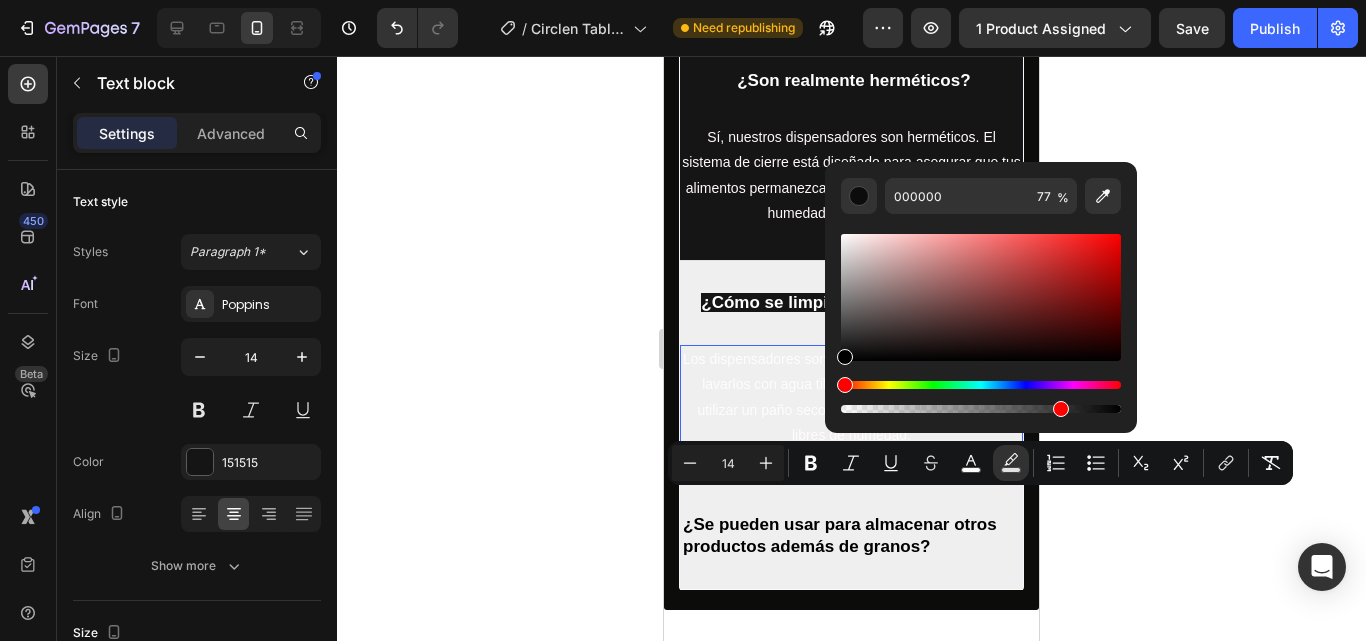 type on "151515" 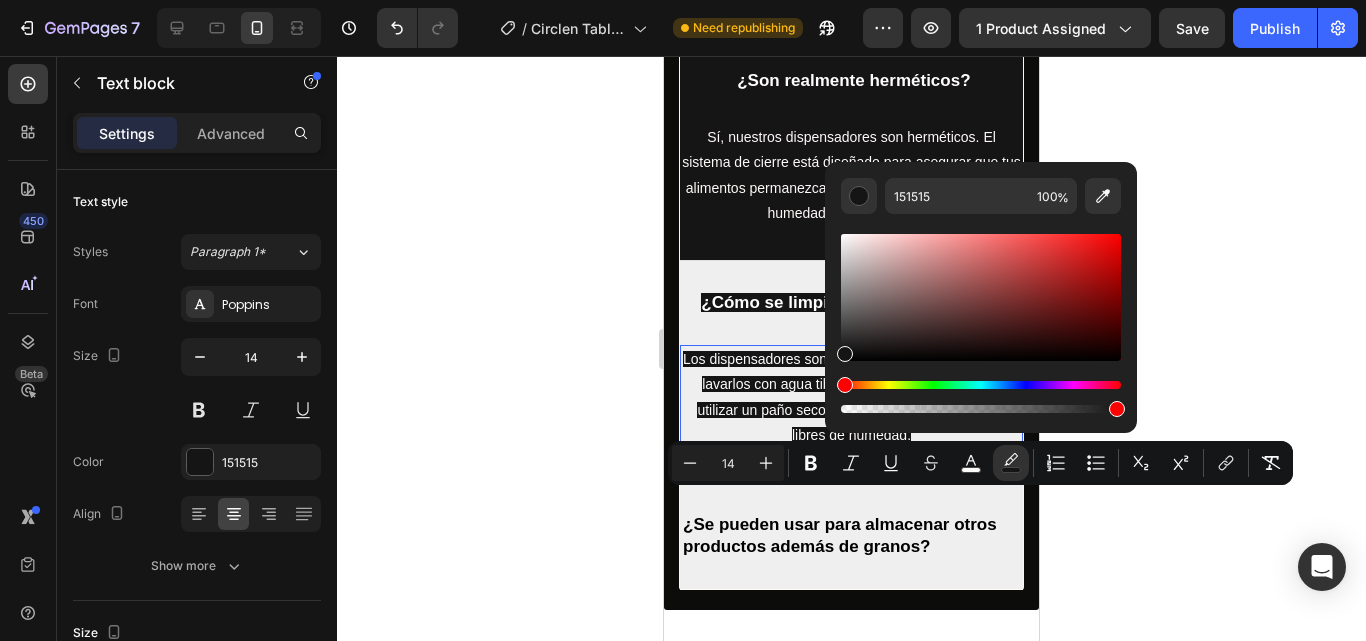 click 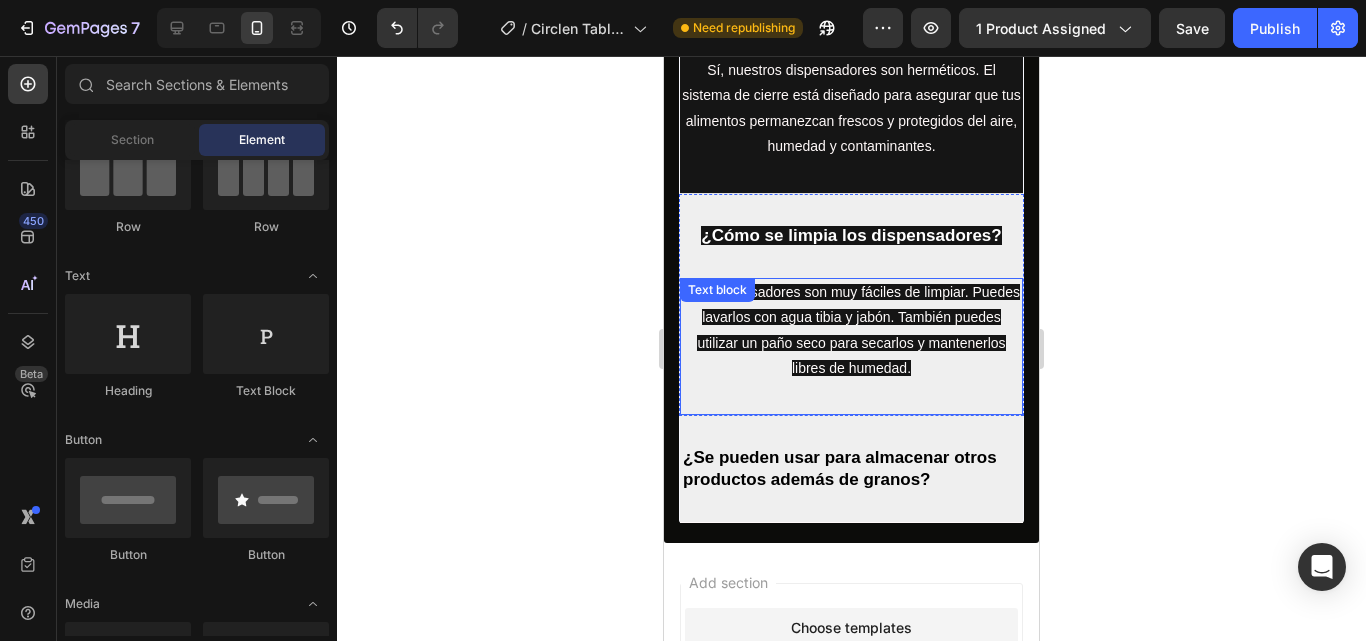 scroll, scrollTop: 6400, scrollLeft: 0, axis: vertical 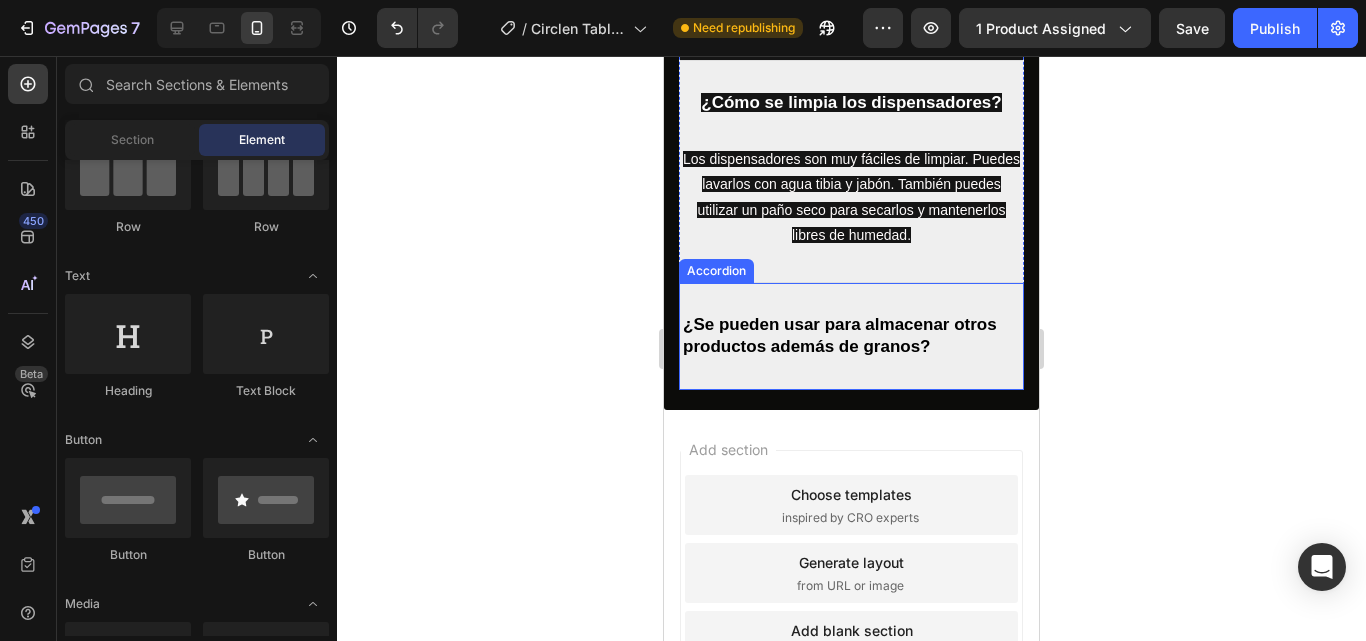 click on "¿Se pueden usar para almacenar otros productos además de granos?" at bounding box center [840, 335] 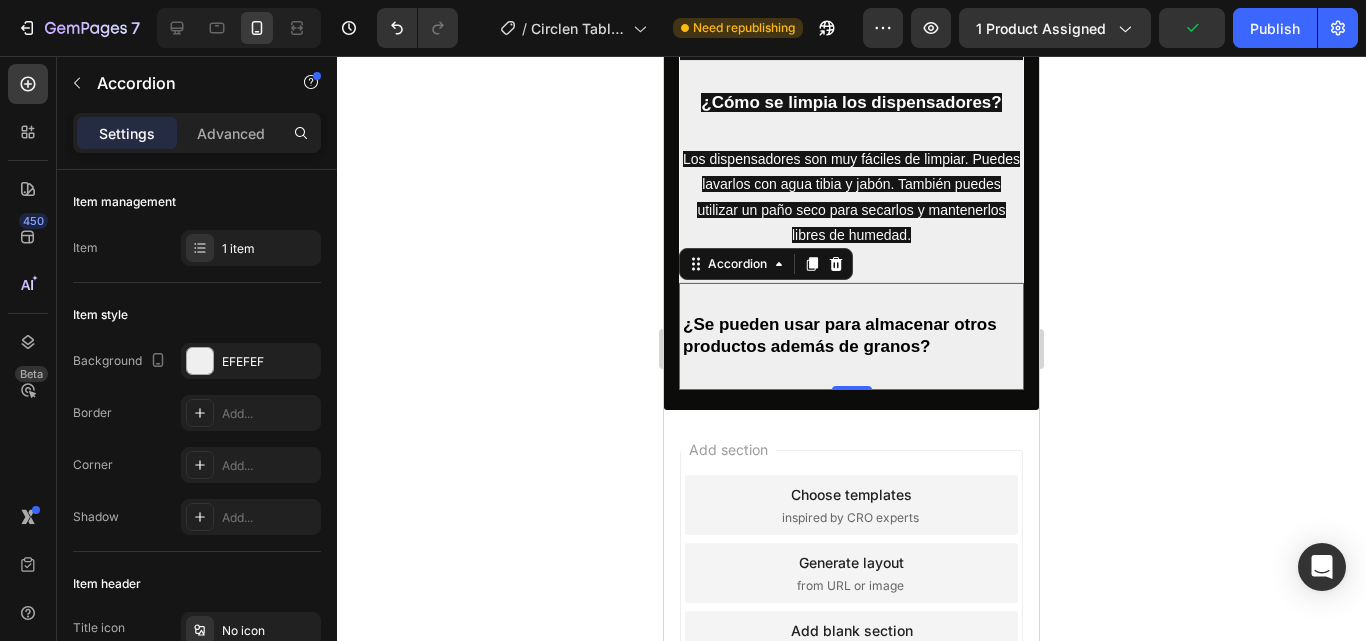 click on "¿Se pueden usar para almacenar otros productos además de granos?" at bounding box center [851, 336] 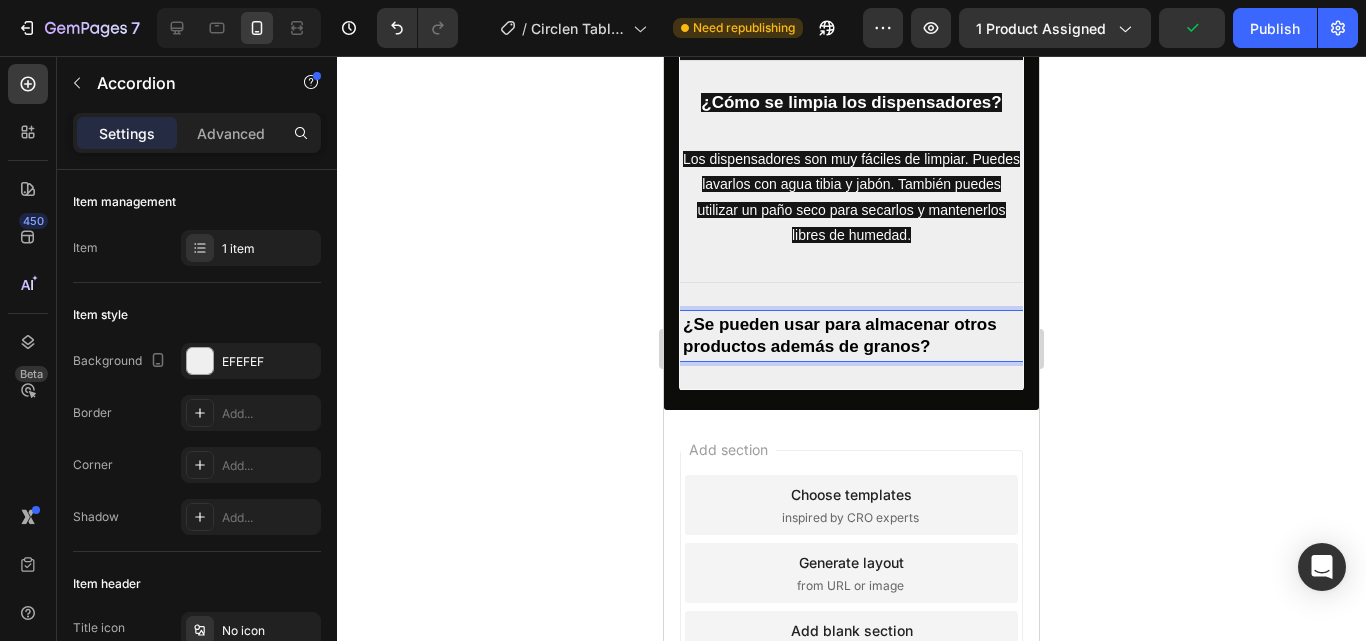 click 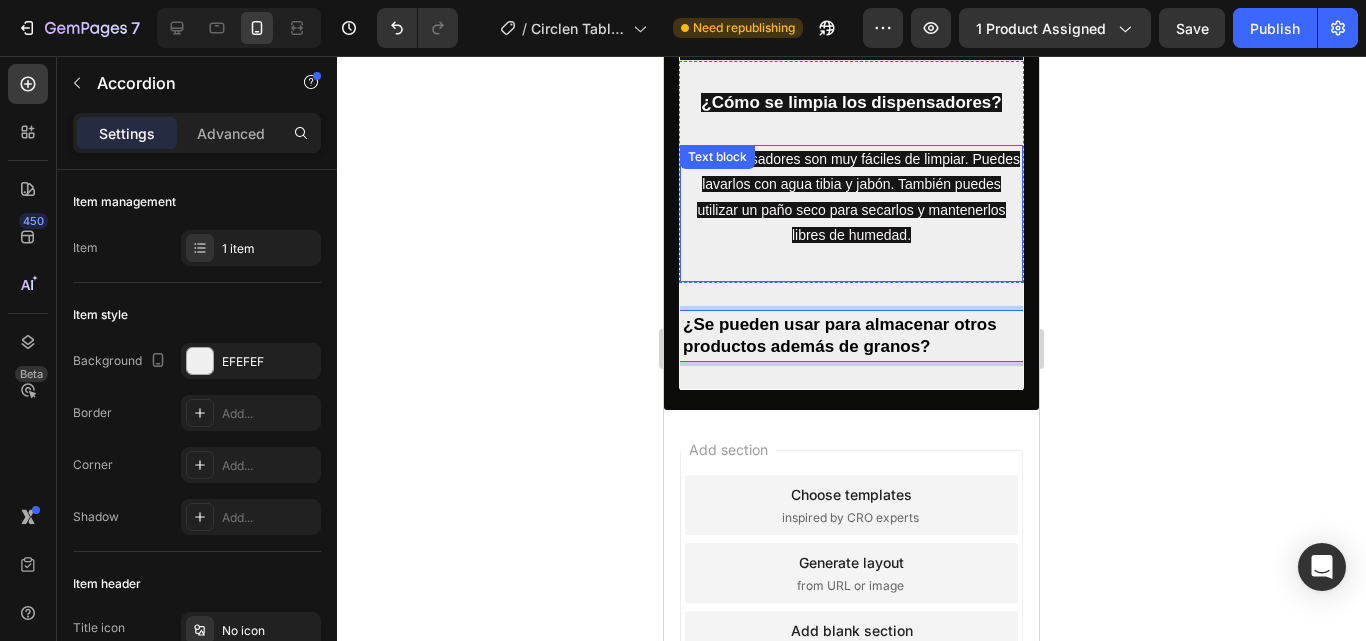 click 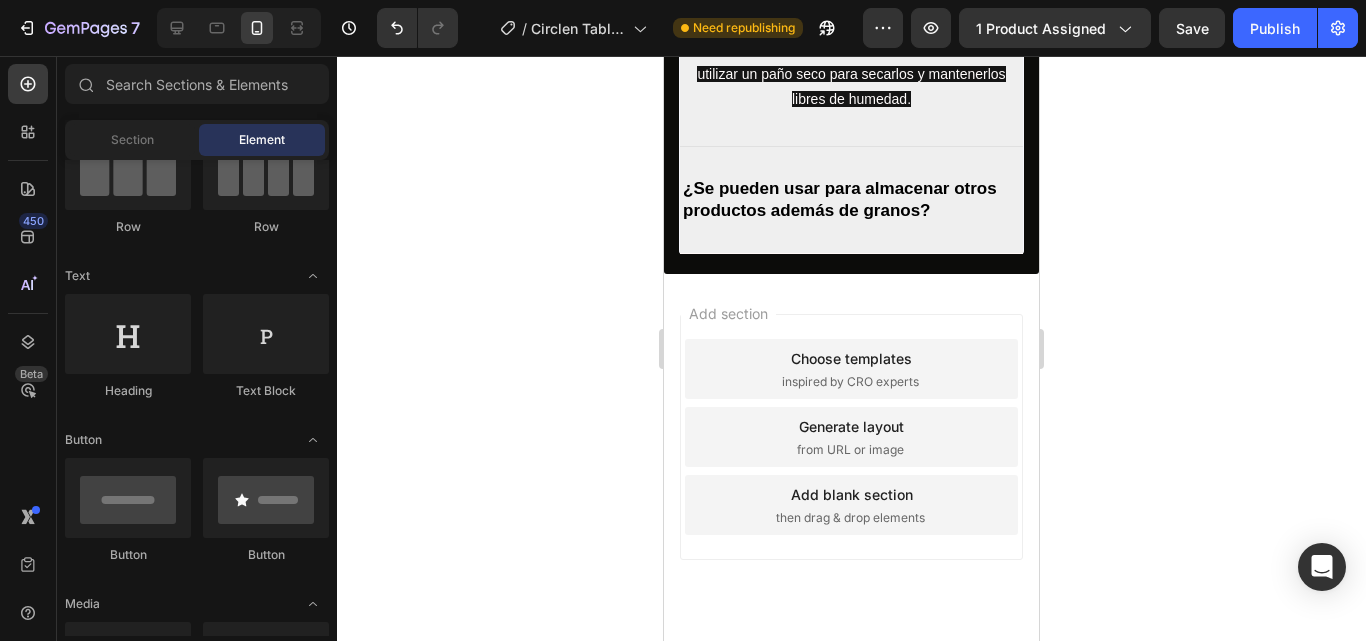 scroll, scrollTop: 6600, scrollLeft: 0, axis: vertical 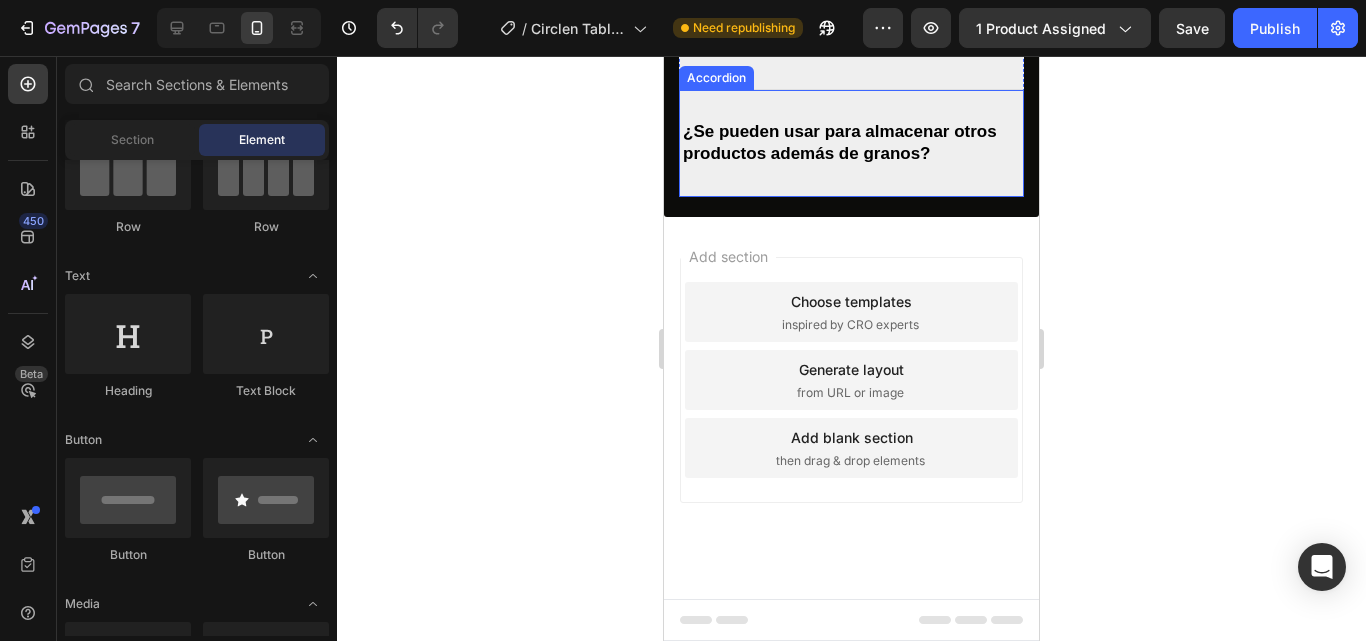 click on "¿Se pueden usar para almacenar otros productos además de granos?" at bounding box center (851, 143) 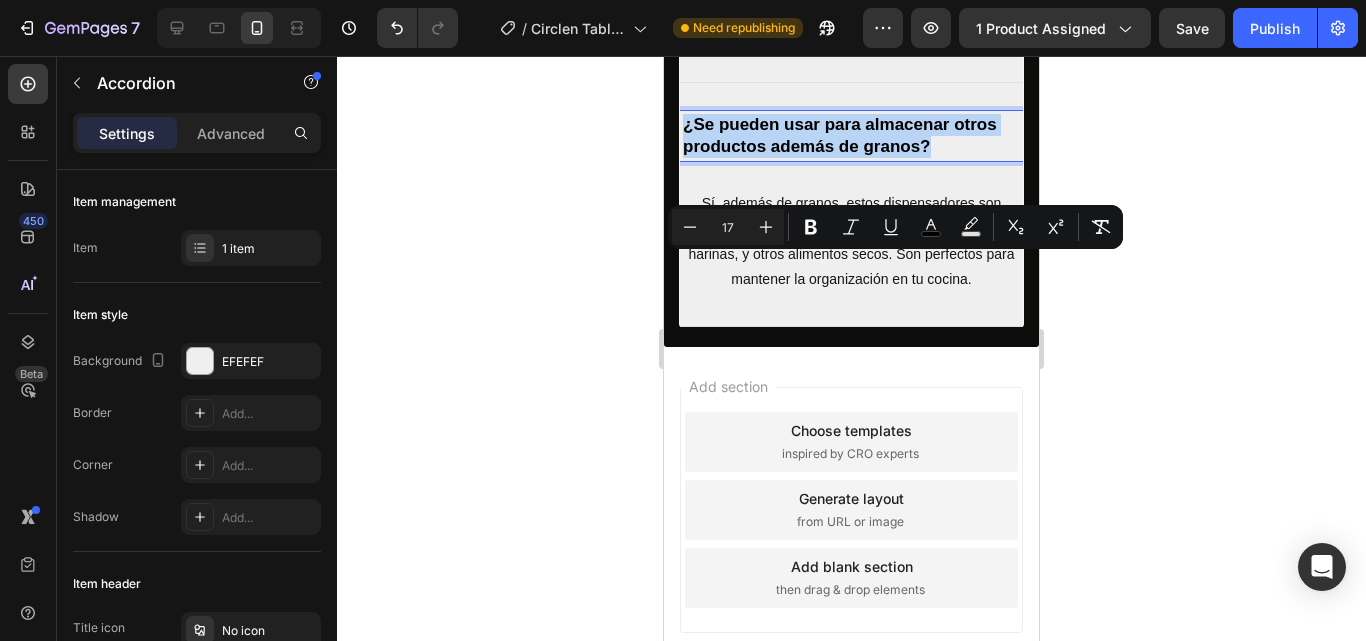 drag, startPoint x: 680, startPoint y: 268, endPoint x: 1026, endPoint y: 292, distance: 346.83136 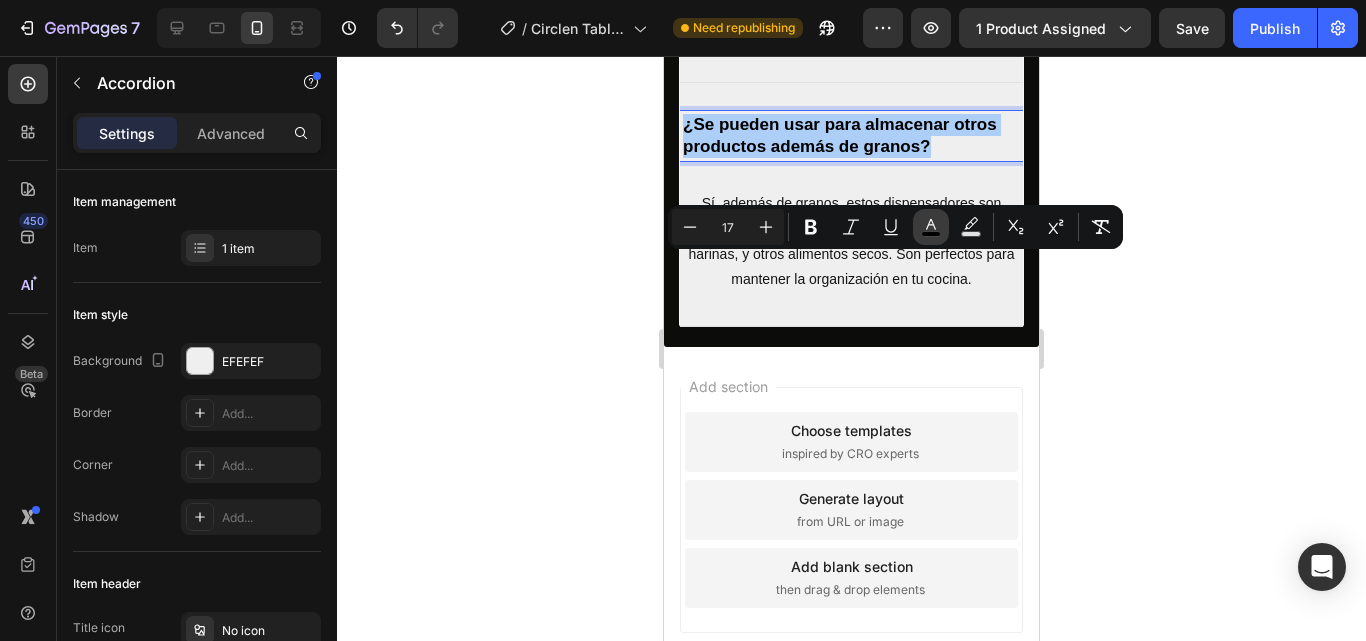 click 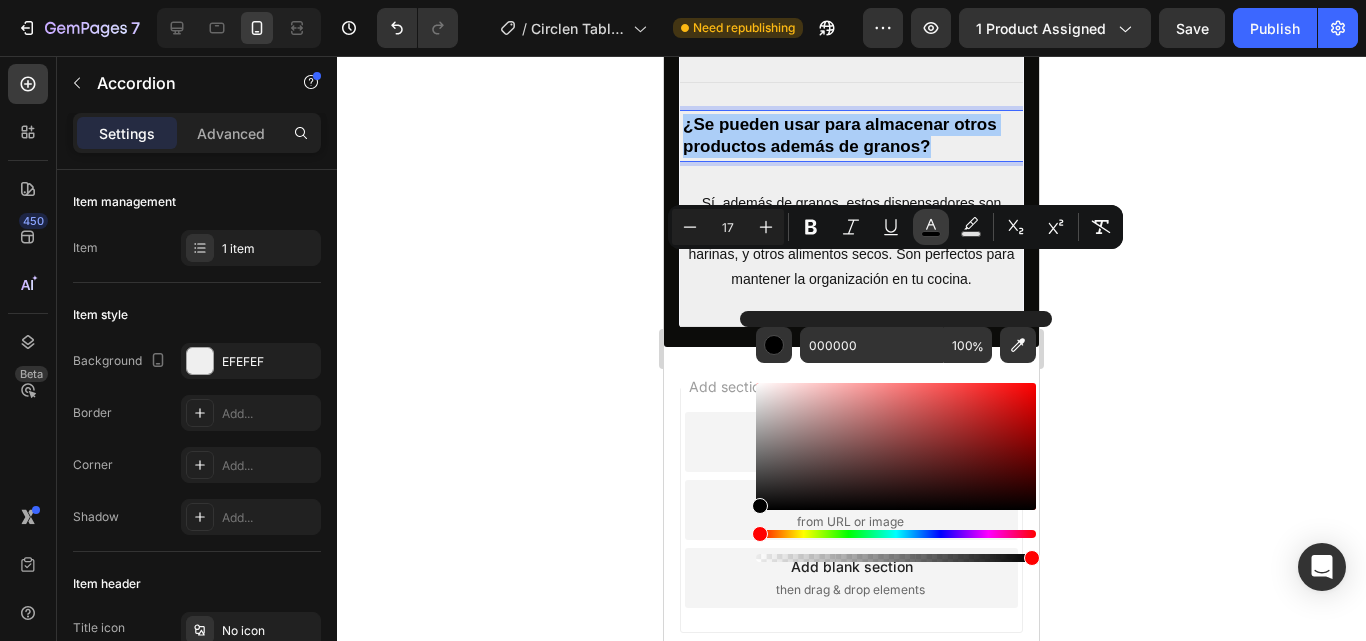 click 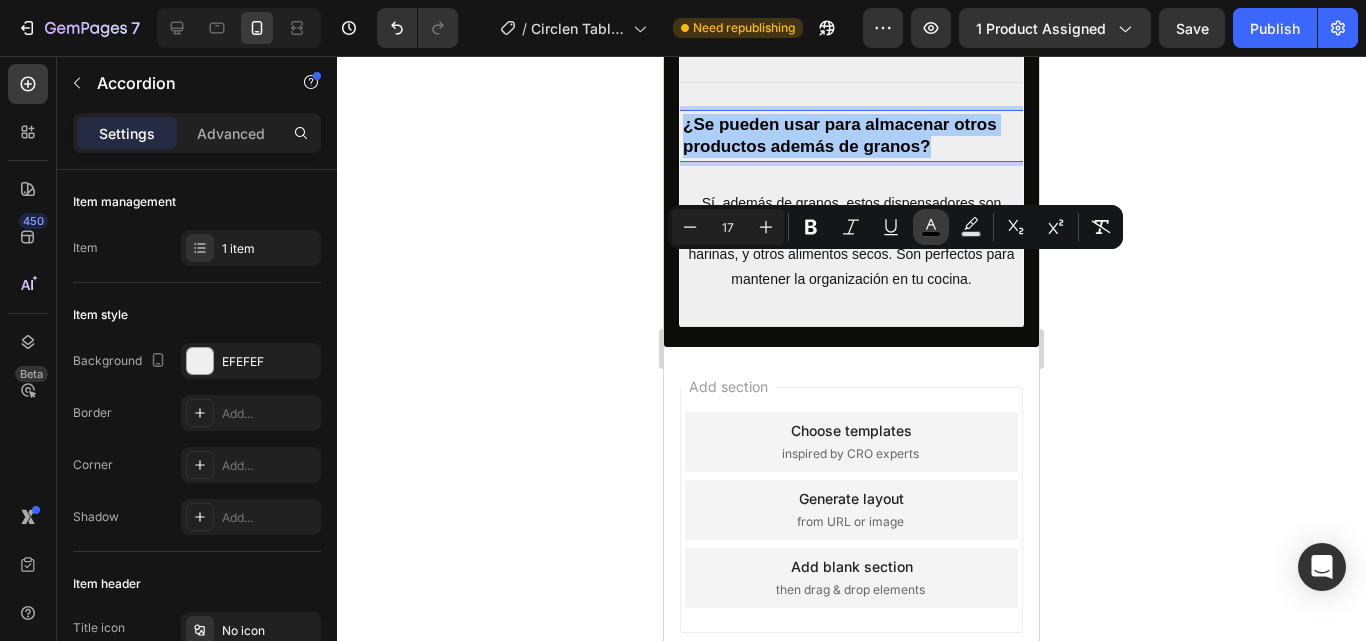 click 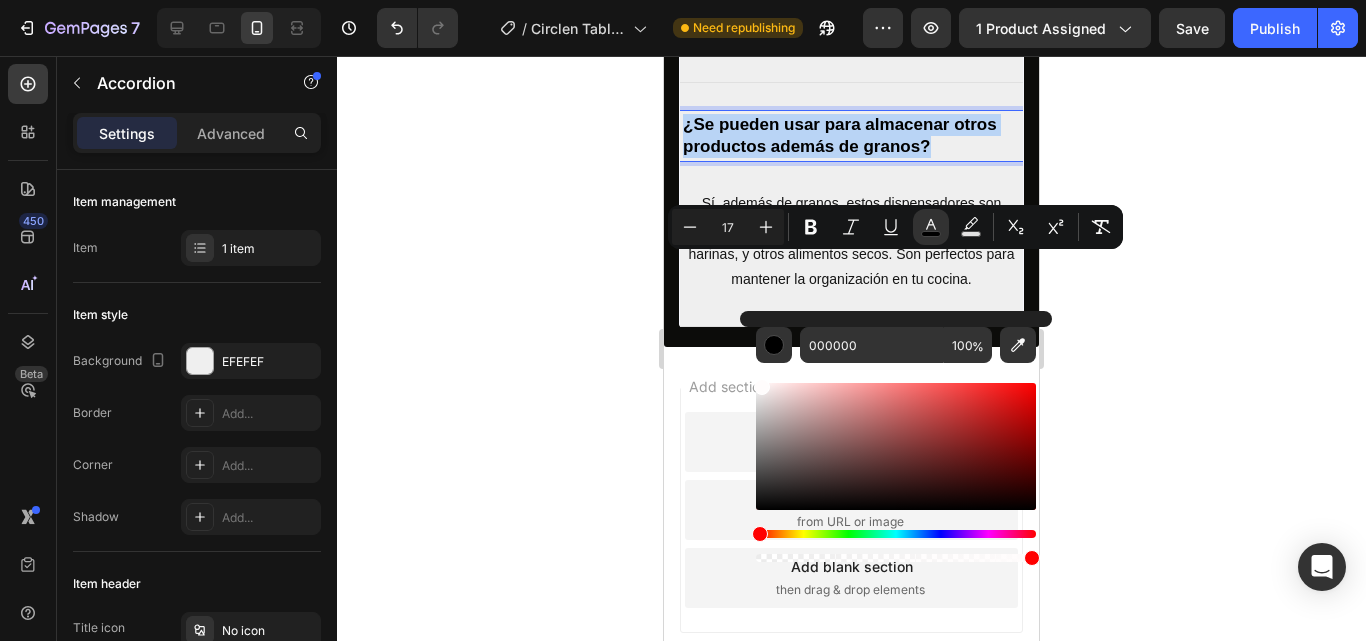 type on "FFFCFC" 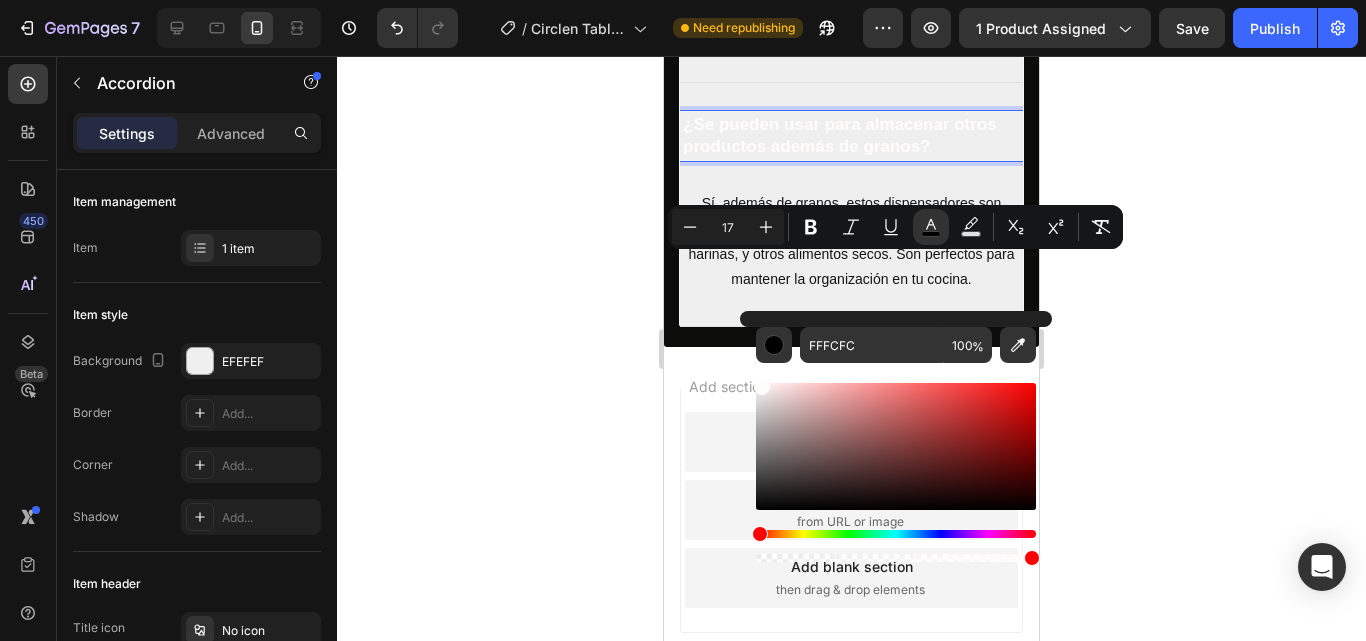 drag, startPoint x: 758, startPoint y: 511, endPoint x: 761, endPoint y: 372, distance: 139.03236 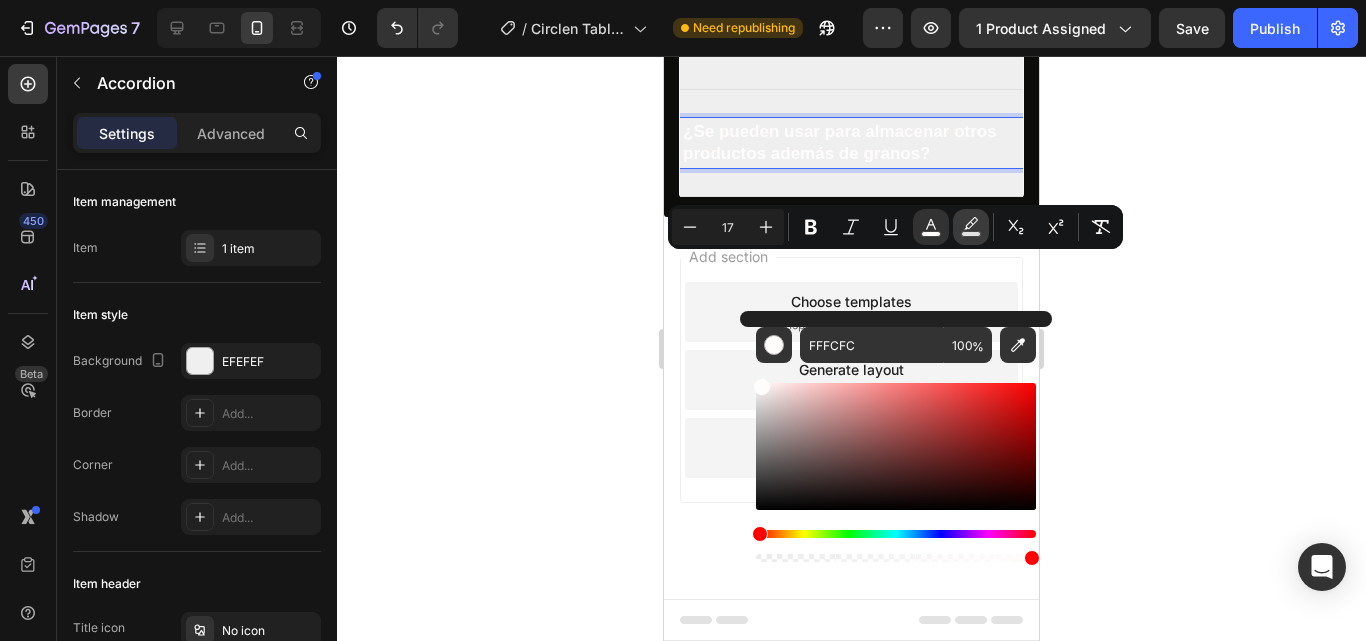 click 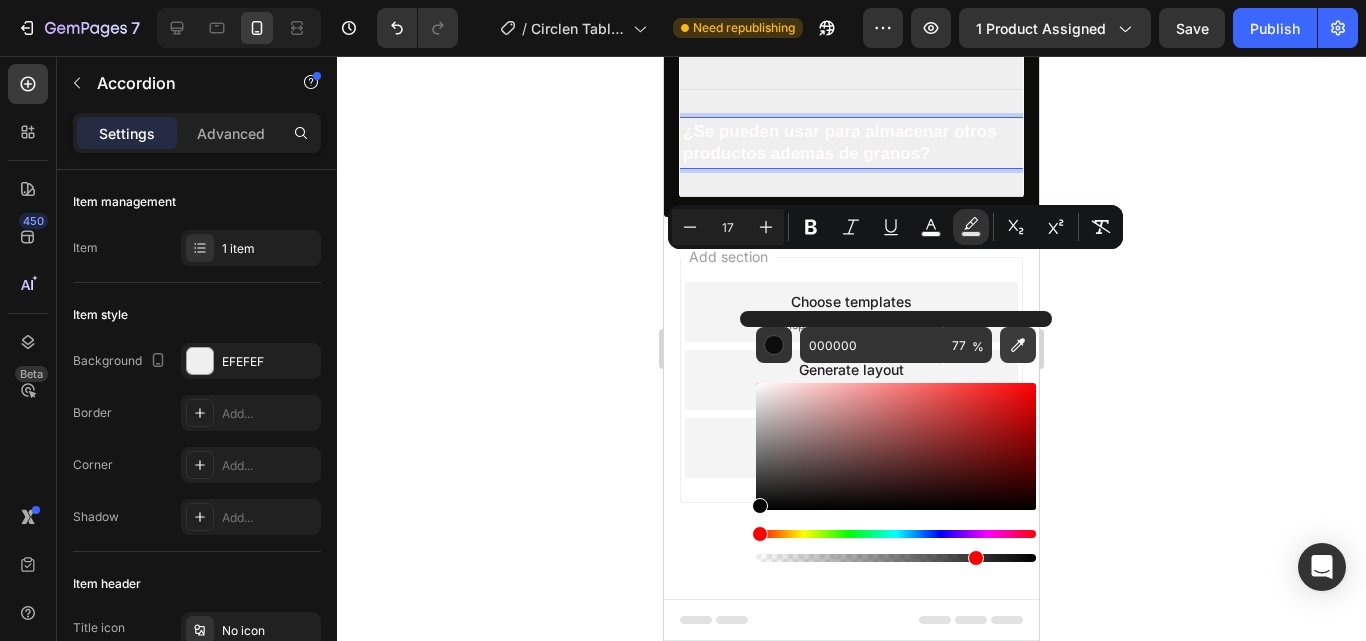 click 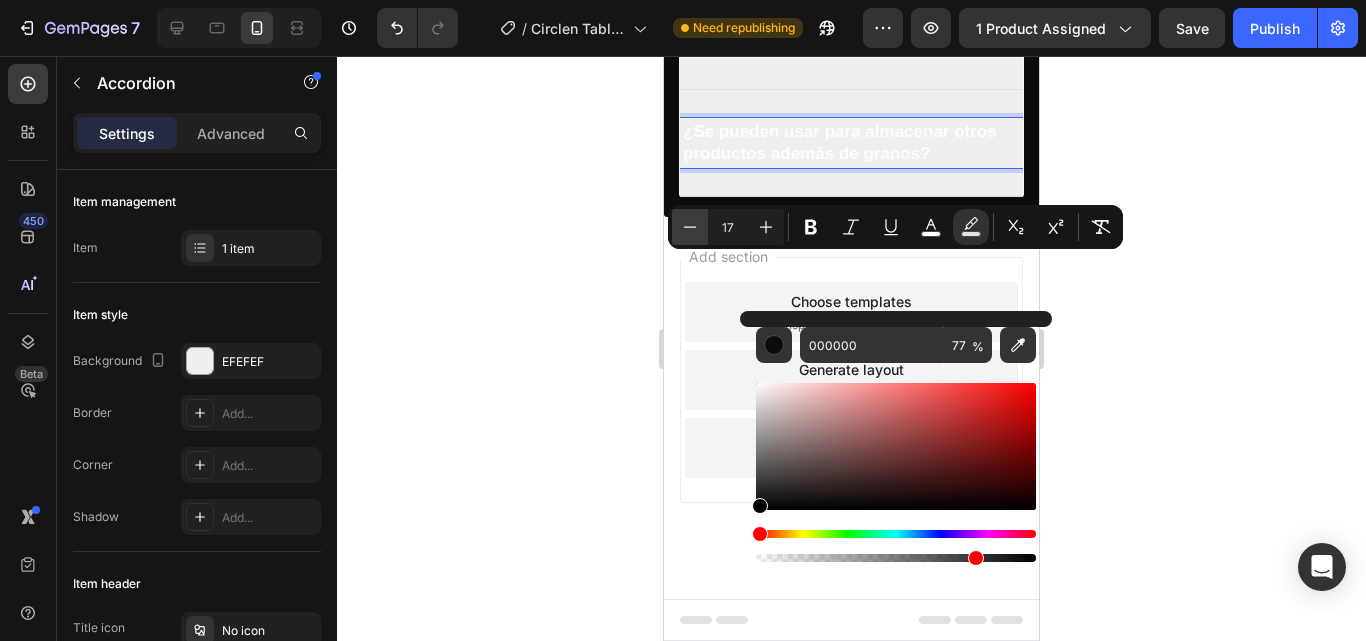 type on "212121" 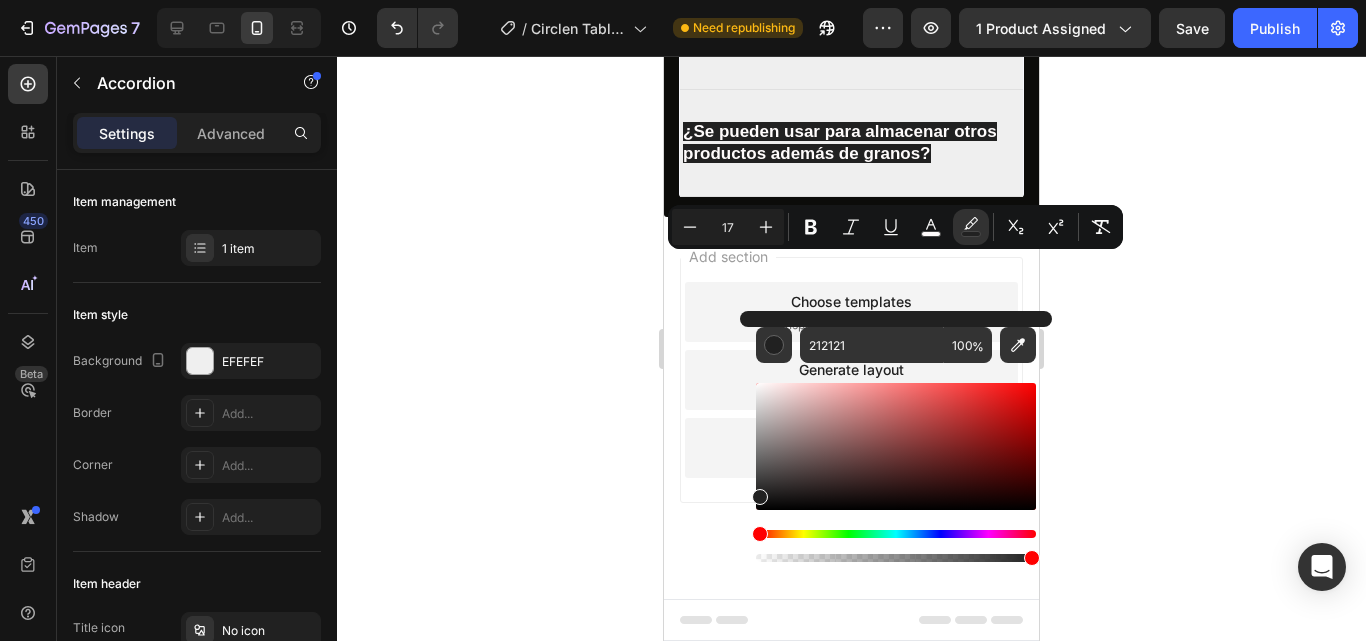 click 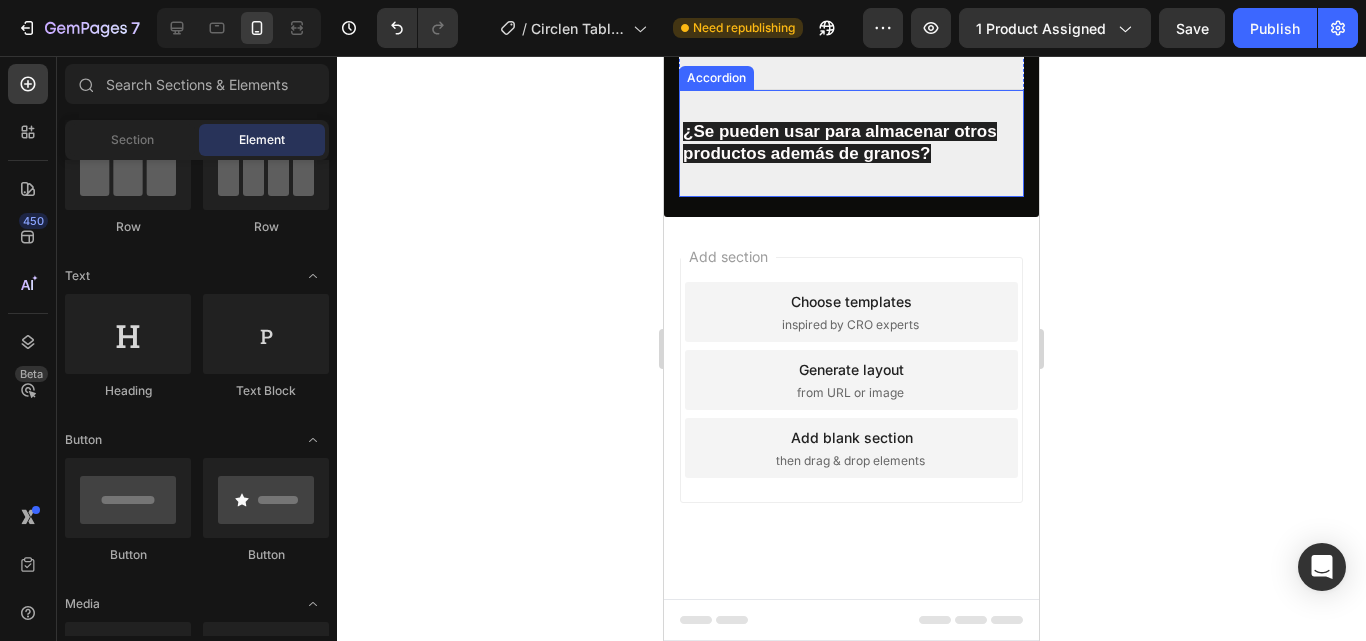 click on "¿Se pueden usar para almacenar otros productos además de granos?" at bounding box center (851, 143) 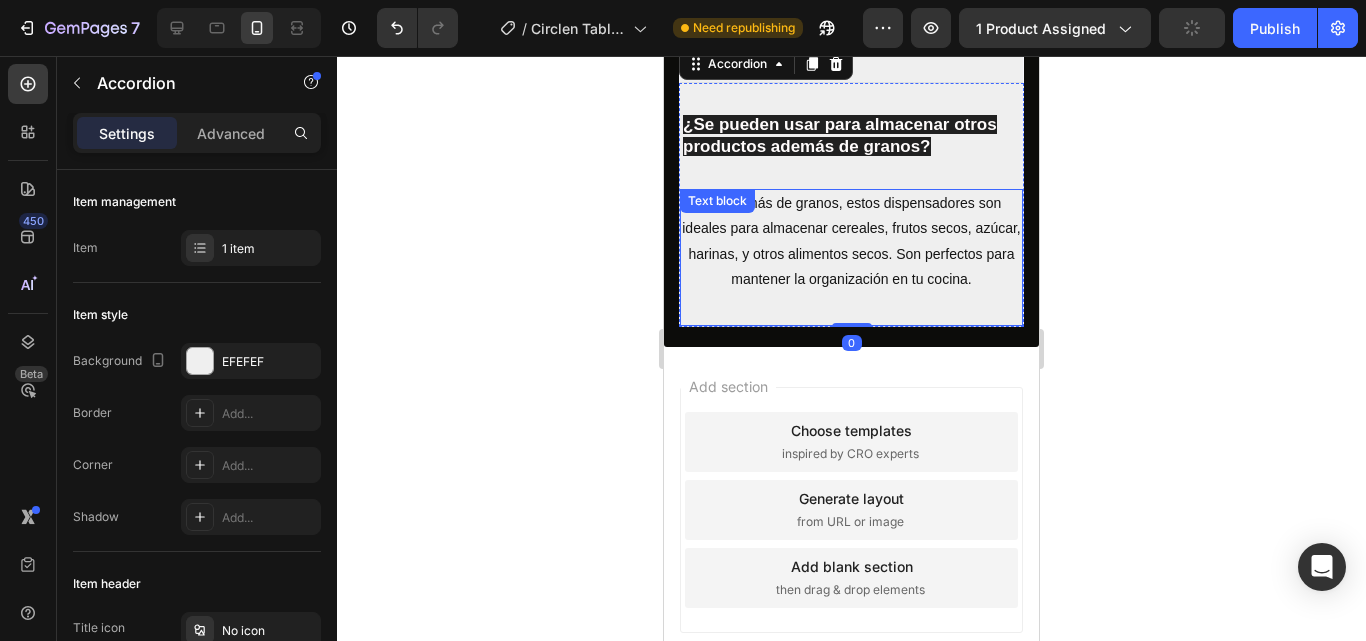 click on "Sí, además de granos, estos dispensadores son ideales para almacenar cereales, frutos secos, azúcar, harinas, y otros alimentos secos. Son perfectos para mantener la organización en tu cocina." at bounding box center [851, 241] 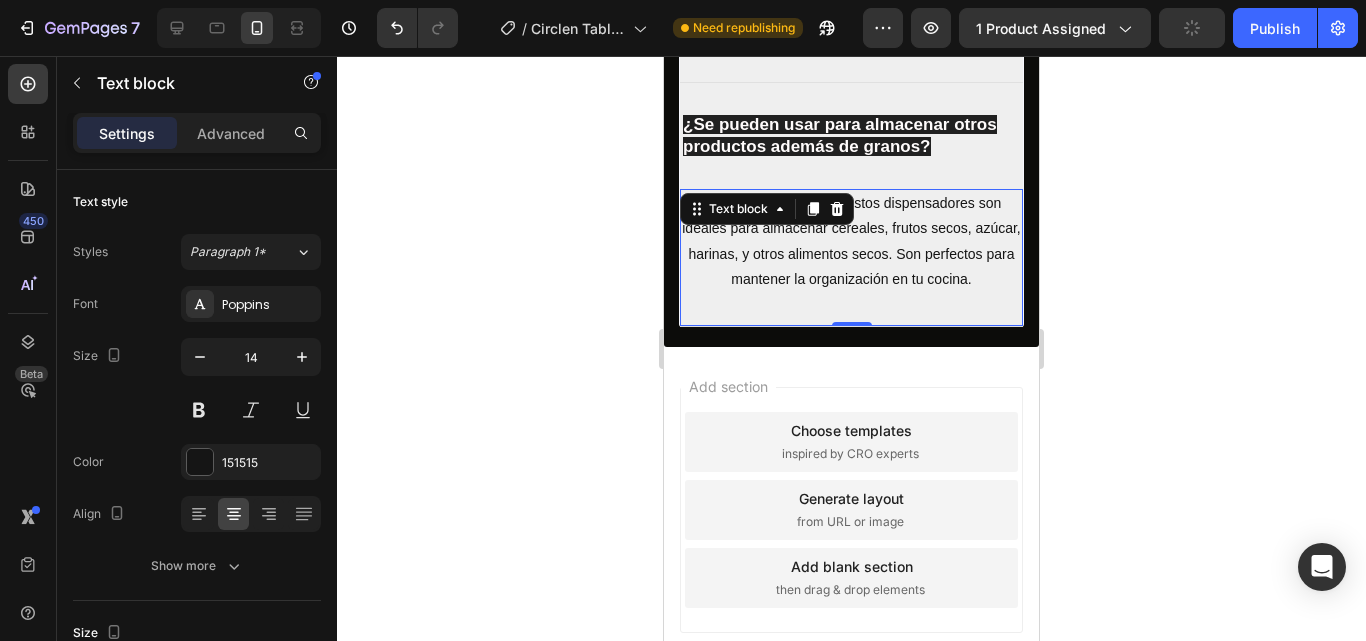 click on "Sí, además de granos, estos dispensadores son ideales para almacenar cereales, frutos secos, azúcar, harinas, y otros alimentos secos. Son perfectos para mantener la organización en tu cocina." at bounding box center [851, 241] 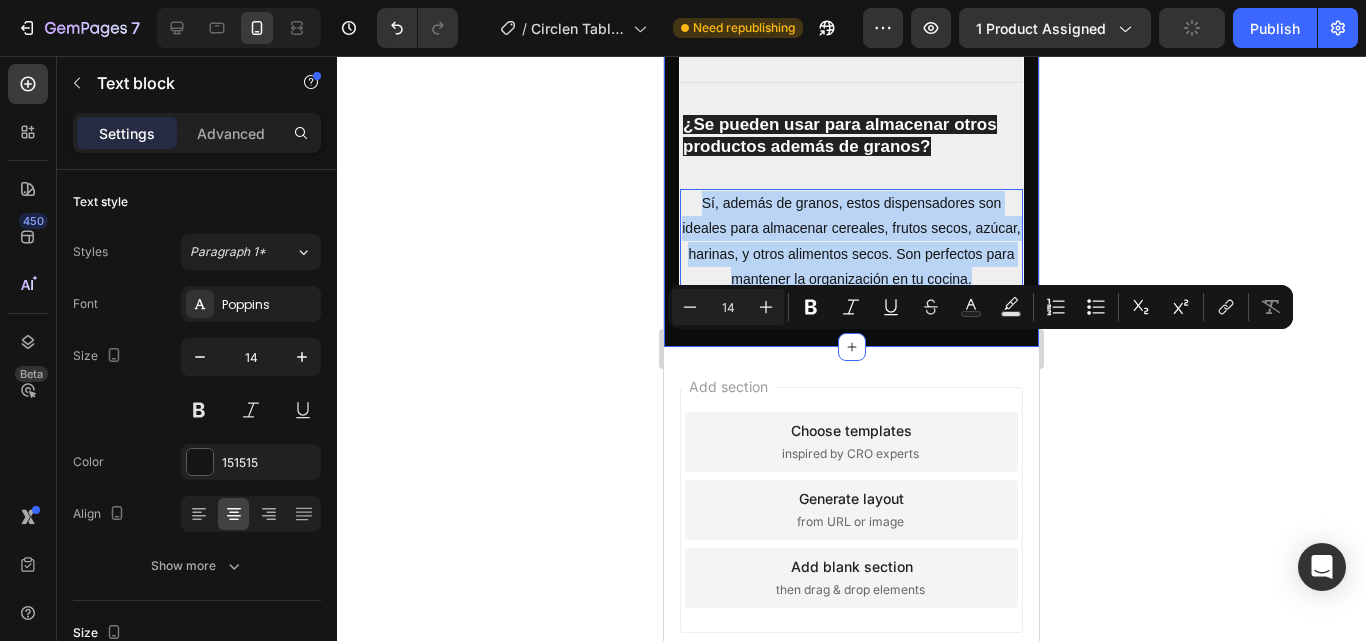 drag, startPoint x: 948, startPoint y: 451, endPoint x: 669, endPoint y: 342, distance: 299.53632 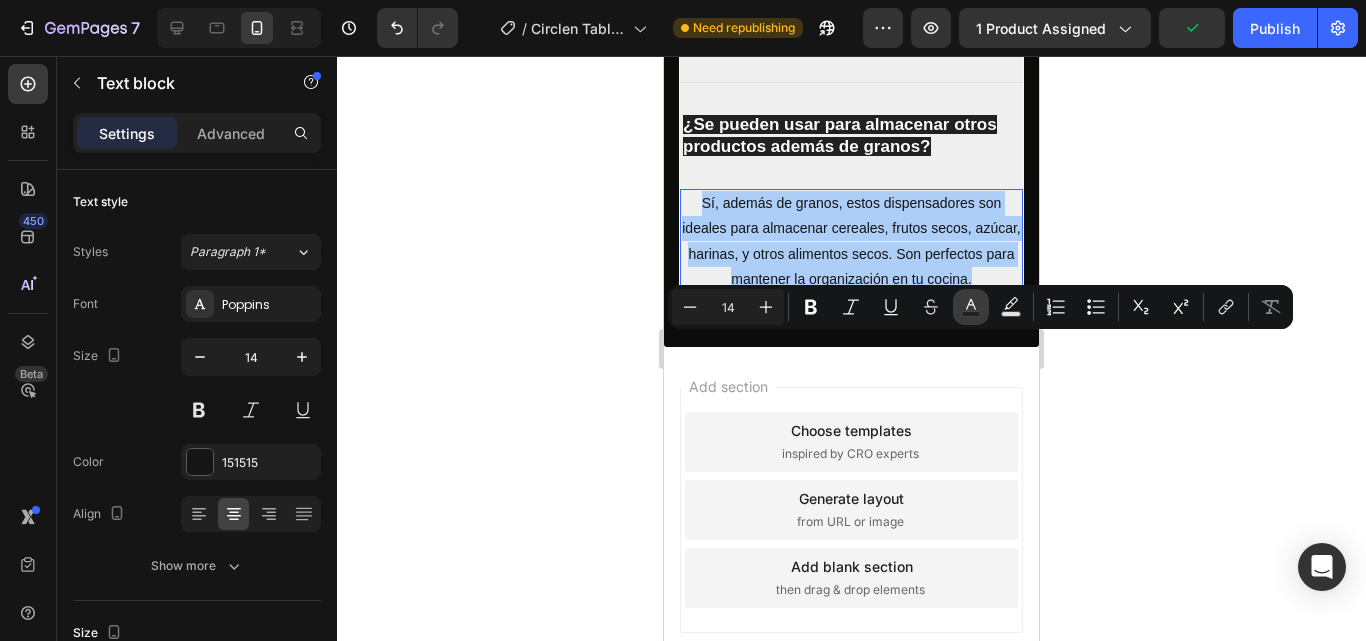 click 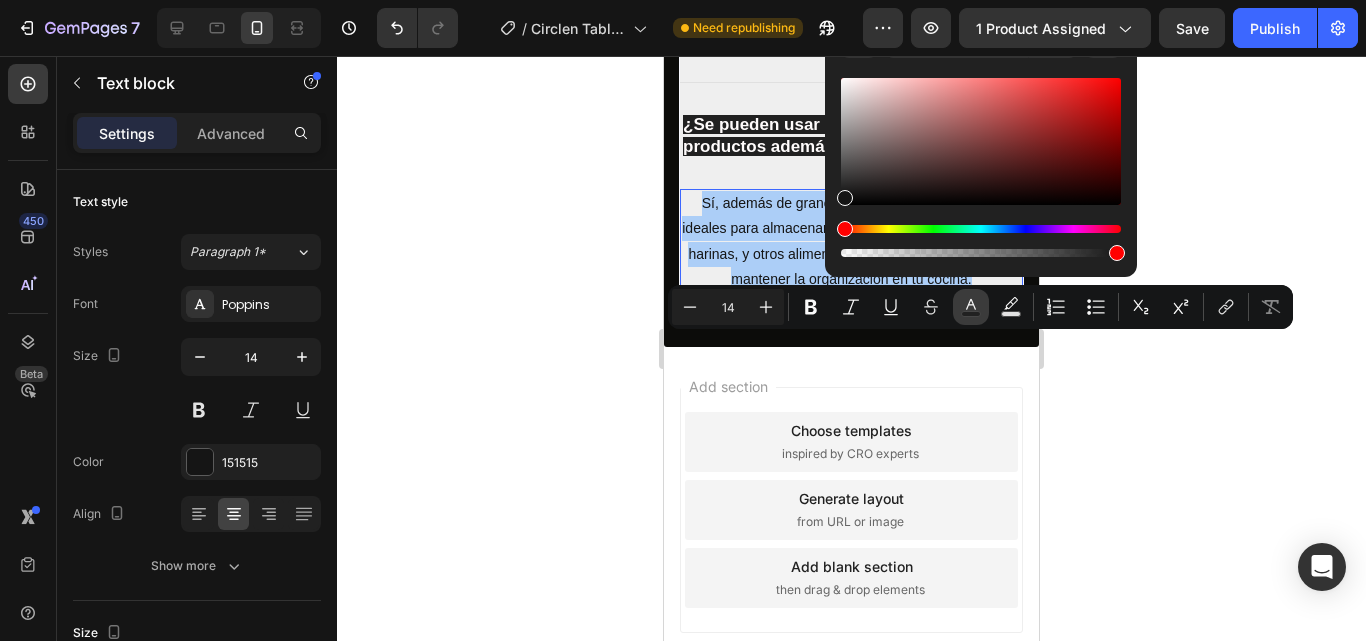 click 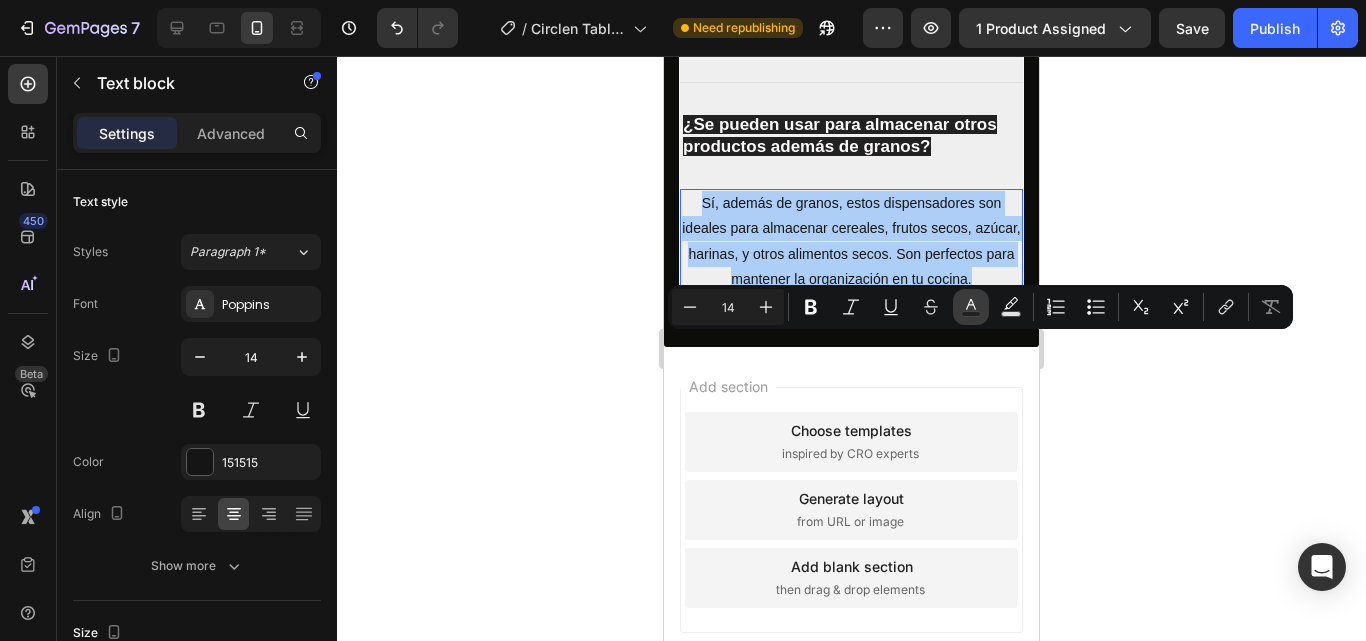 click 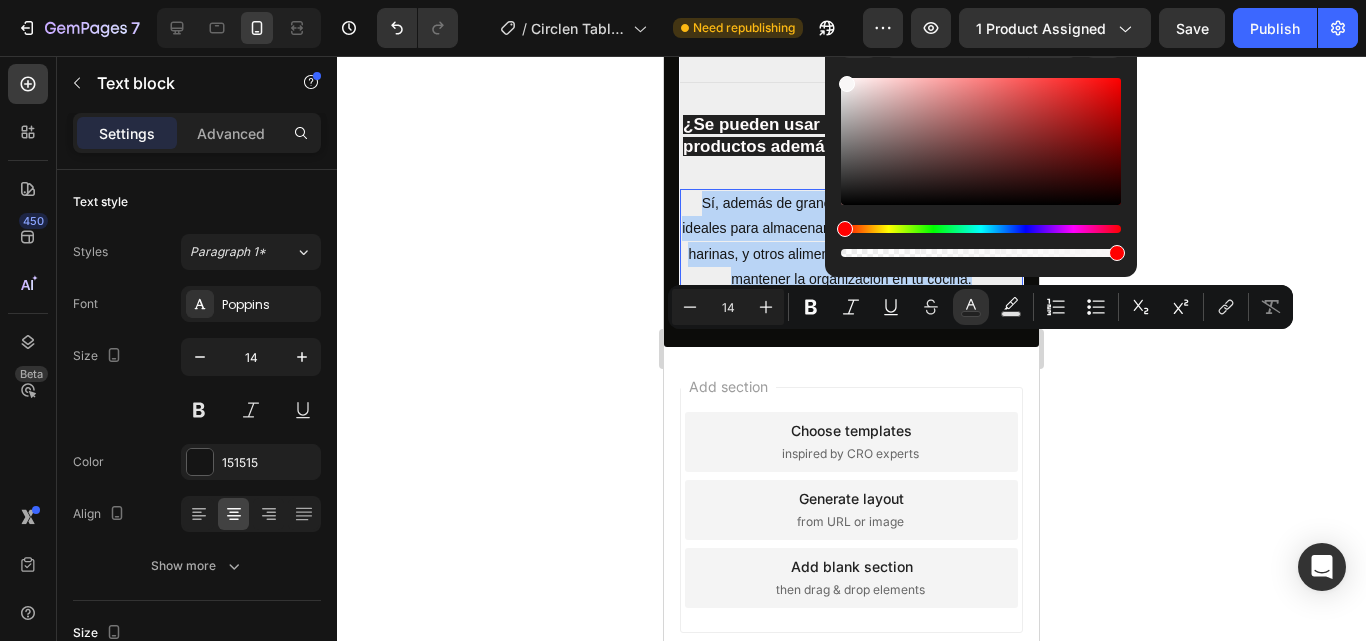 drag, startPoint x: 850, startPoint y: 198, endPoint x: 846, endPoint y: 80, distance: 118.06778 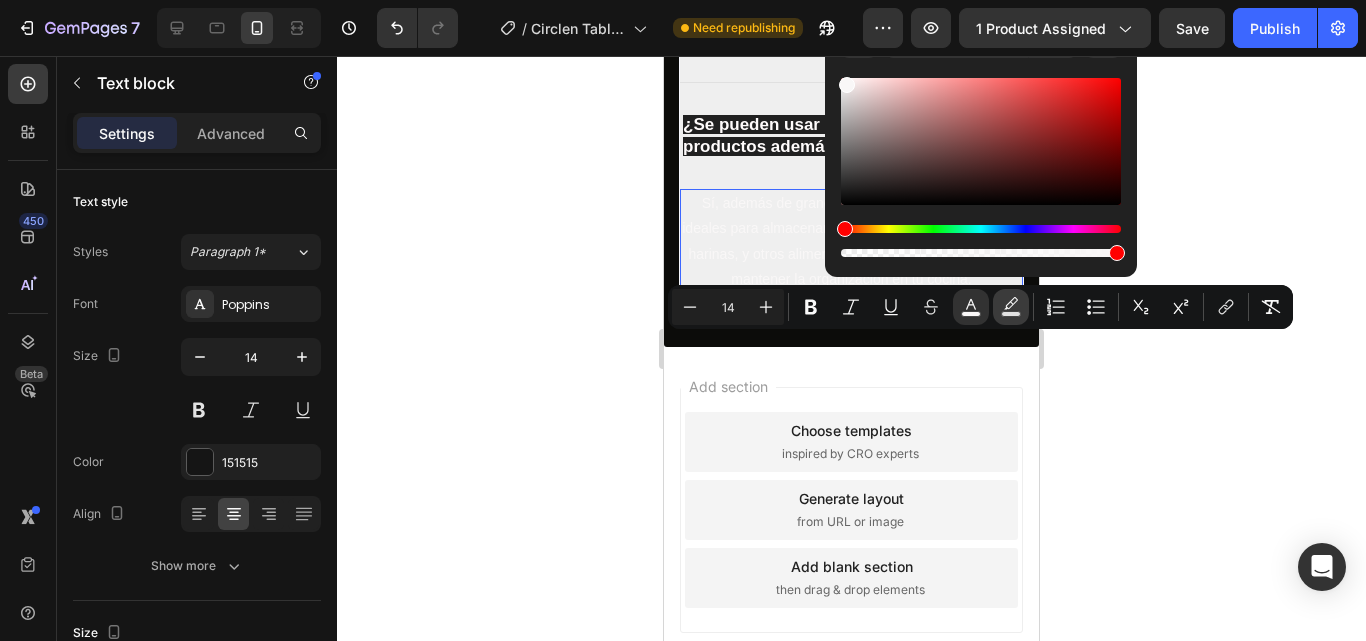 click 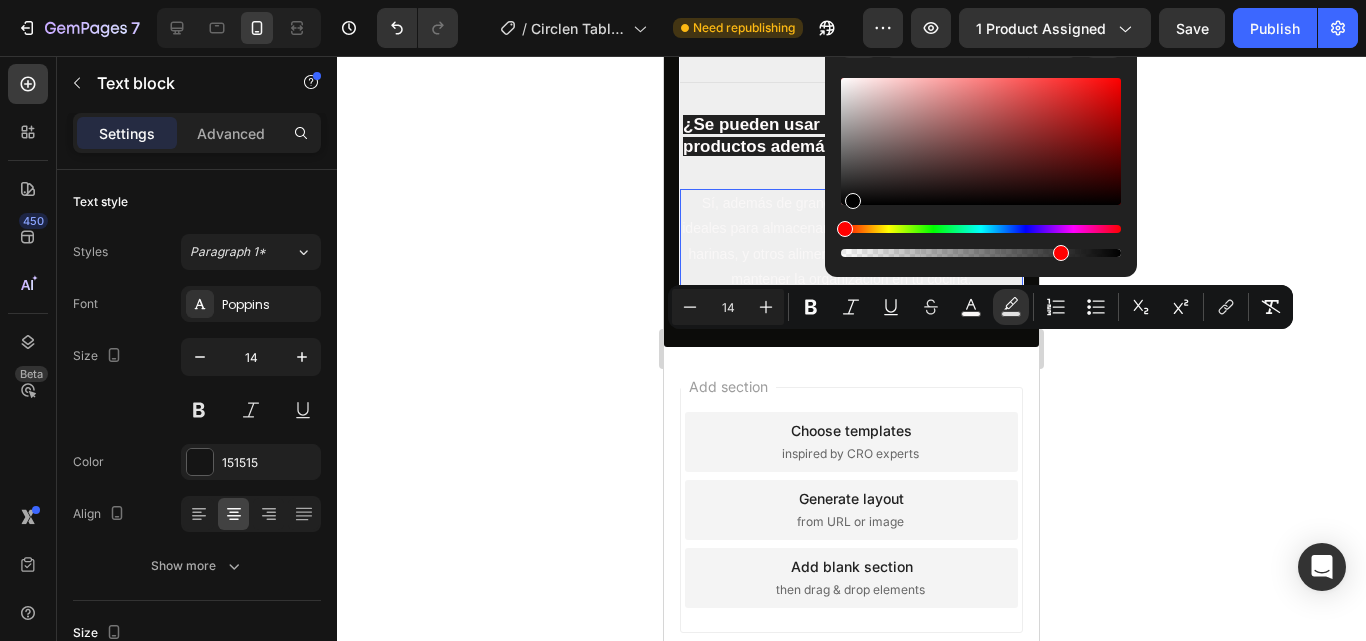 drag, startPoint x: 849, startPoint y: 201, endPoint x: 854, endPoint y: 236, distance: 35.35534 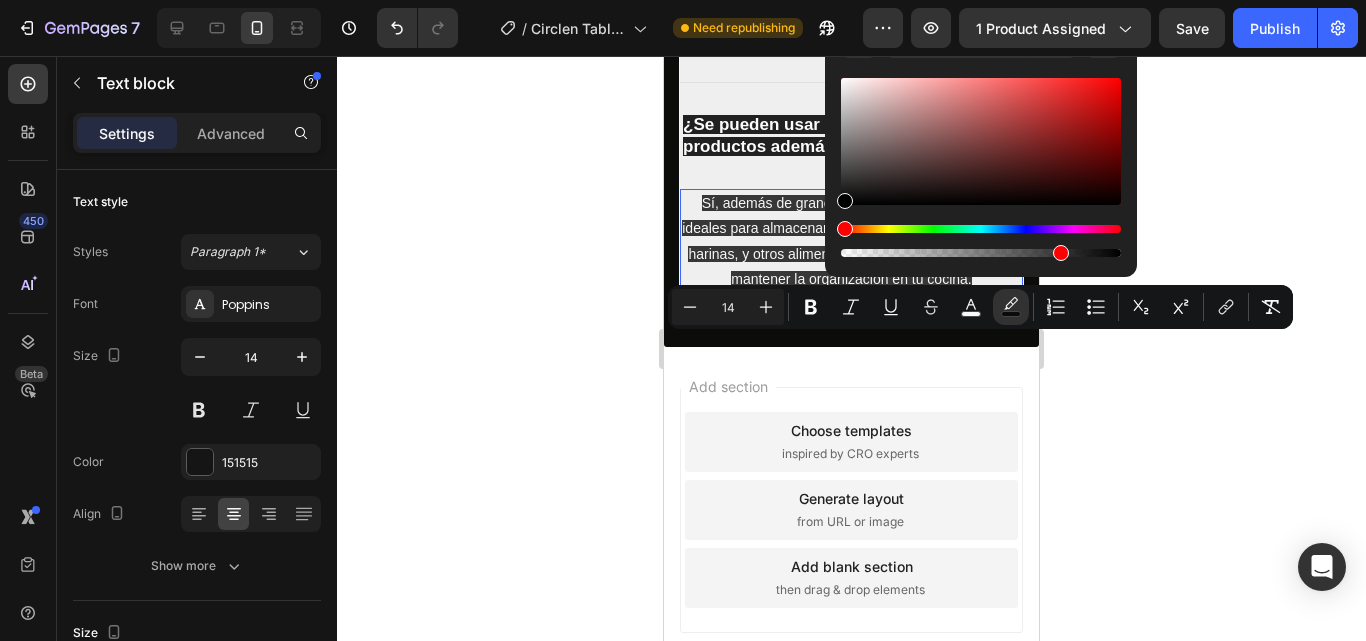 click 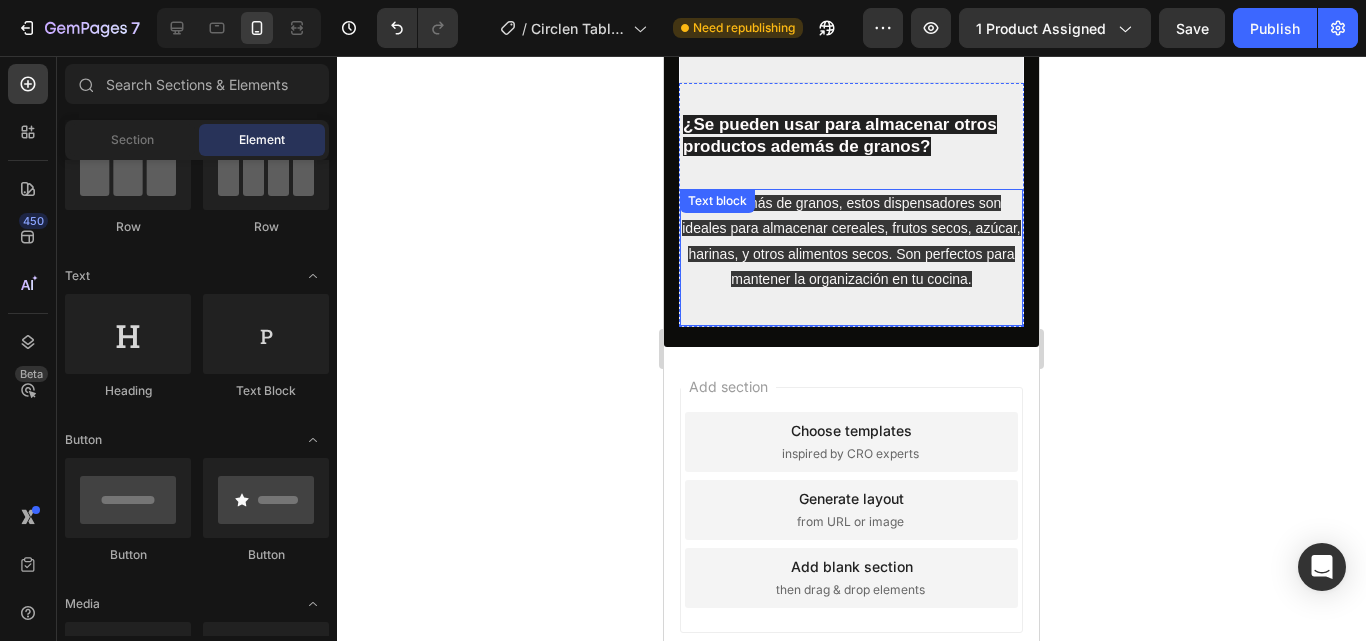click on "Sí, además de granos, estos dispensadores son ideales para almacenar cereales, frutos secos, azúcar, harinas, y otros alimentos secos. Son perfectos para mantener la organización en tu cocina. Text block" at bounding box center [851, 258] 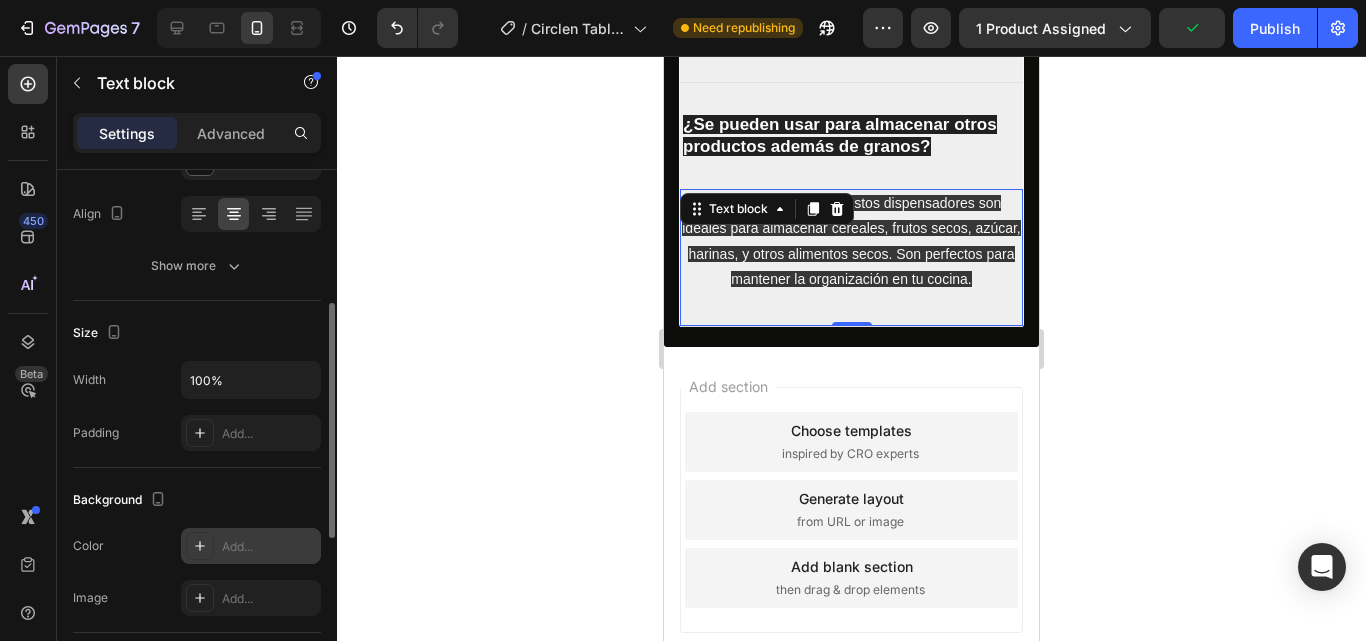 scroll, scrollTop: 500, scrollLeft: 0, axis: vertical 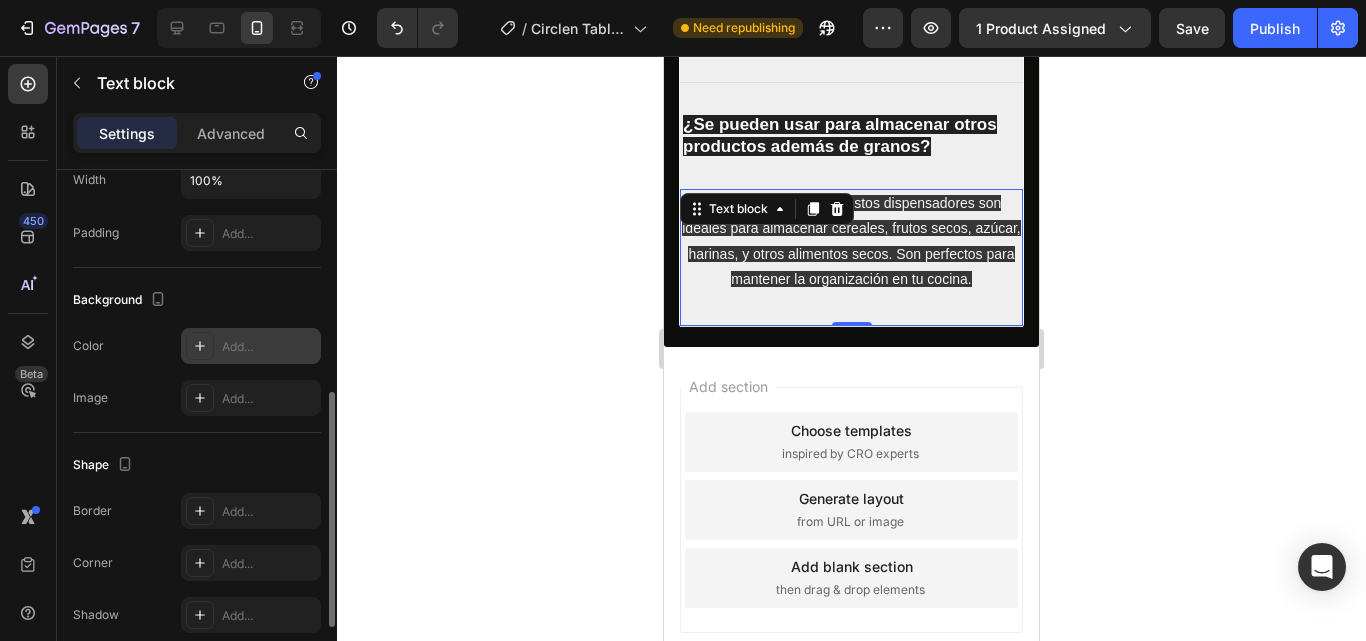 click at bounding box center [200, 346] 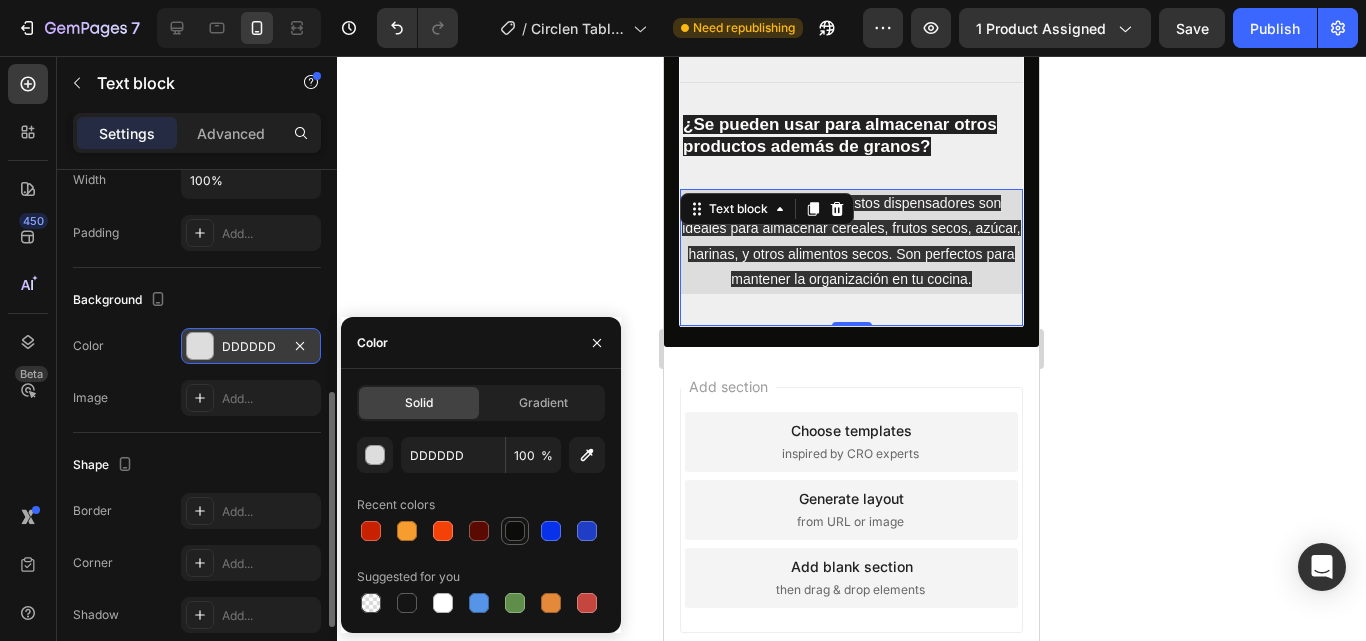 click at bounding box center [515, 531] 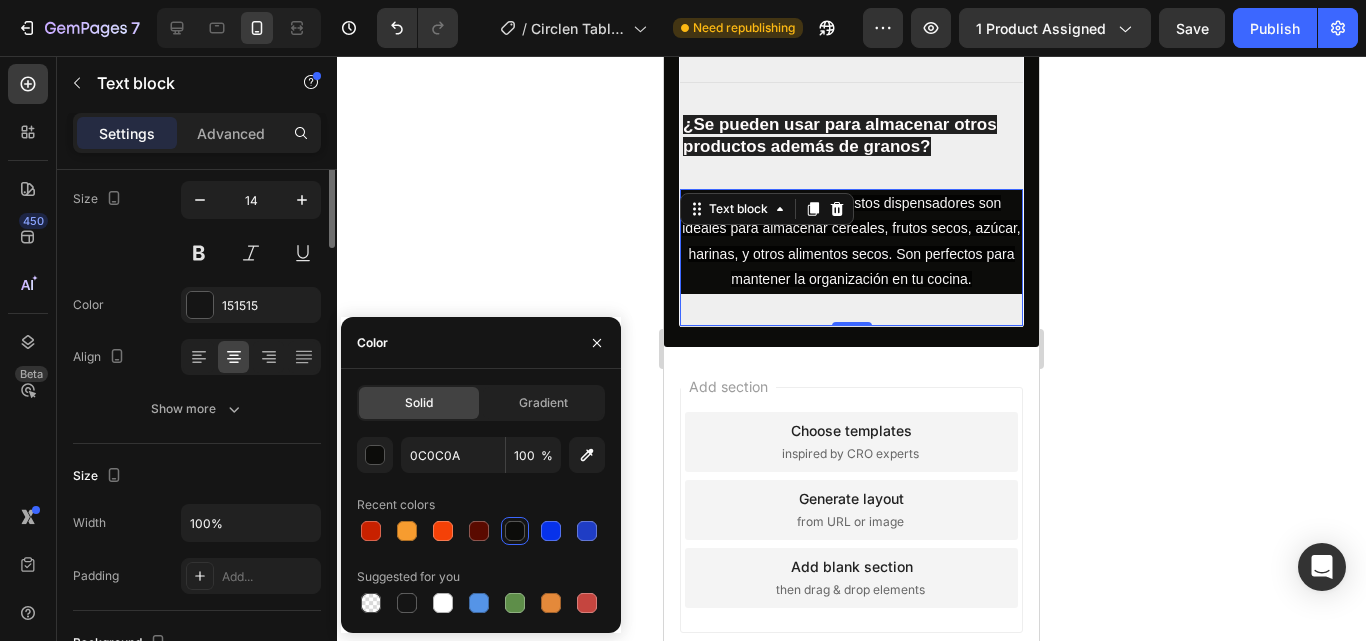 scroll, scrollTop: 0, scrollLeft: 0, axis: both 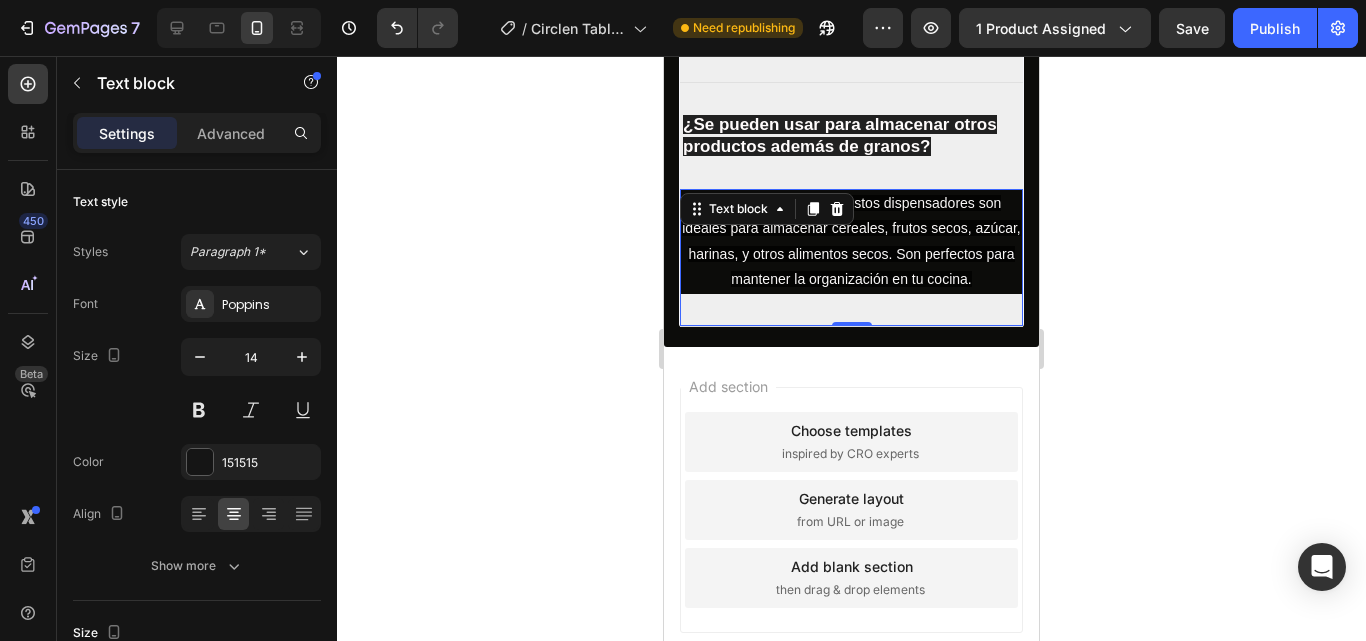 click on "Sí, además de granos, estos dispensadores son ideales para almacenar cereales, frutos secos, azúcar, harinas, y otros alimentos secos. Son perfectos para mantener la organización en tu cocina. Text block   0" at bounding box center [851, 258] 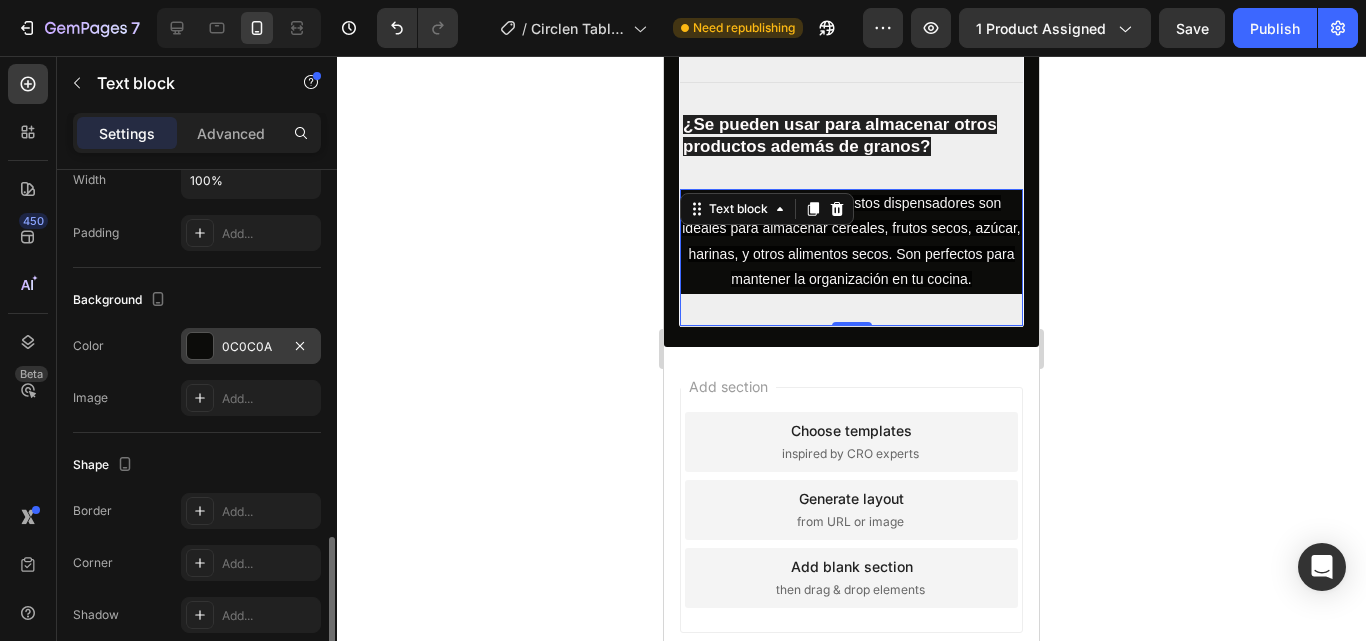 scroll, scrollTop: 600, scrollLeft: 0, axis: vertical 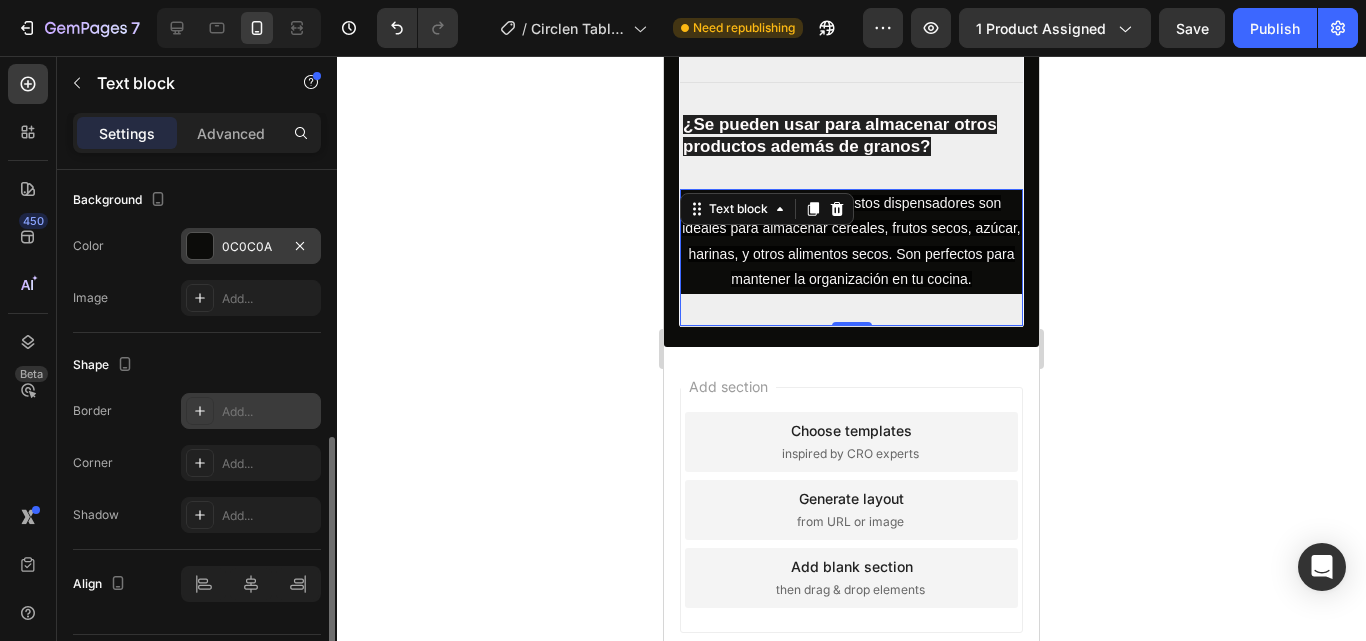 click 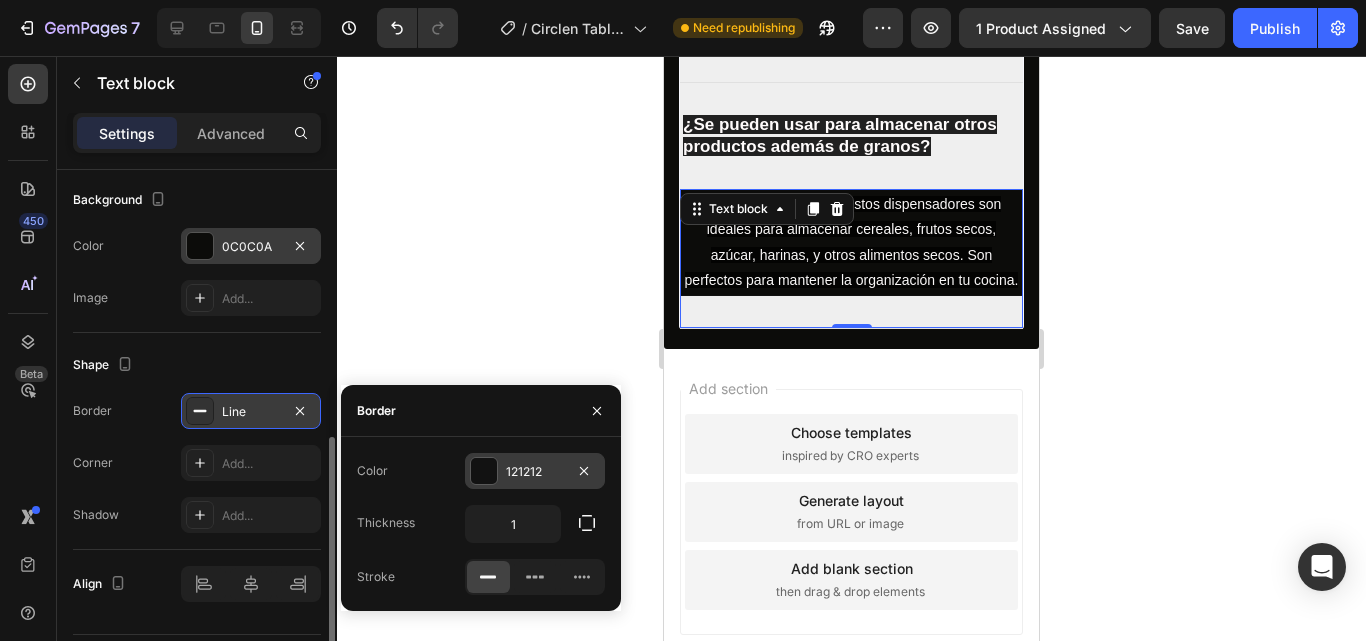 click at bounding box center [484, 471] 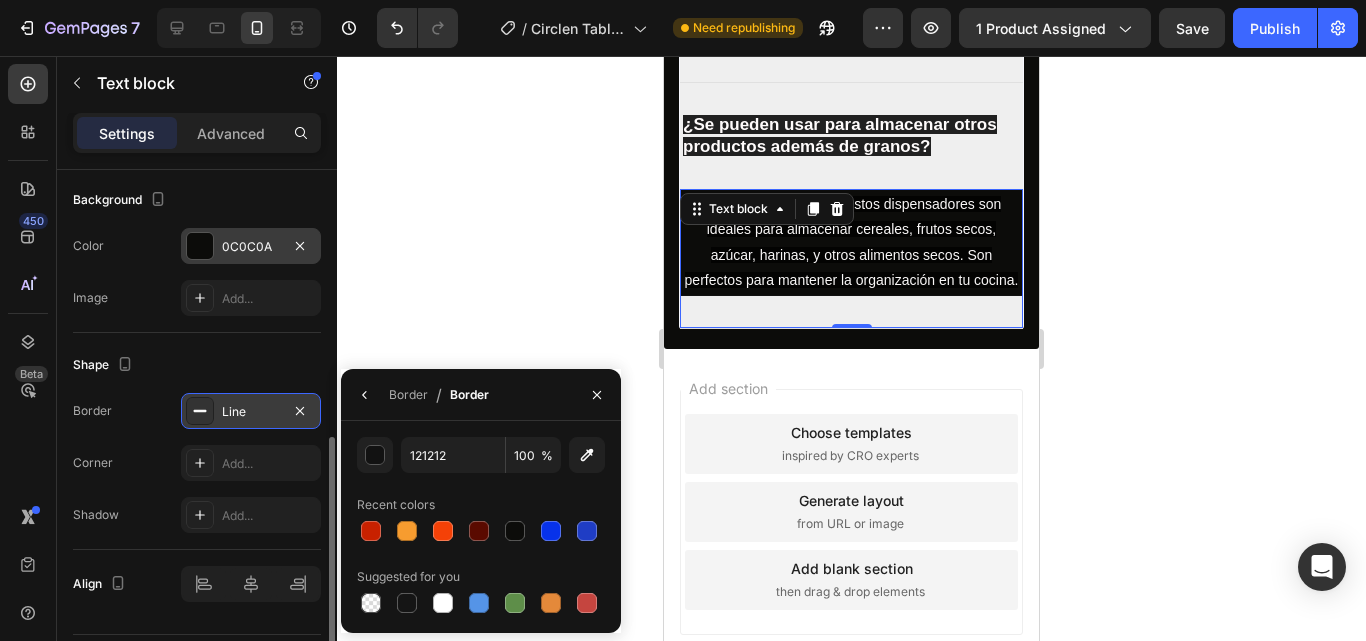 click 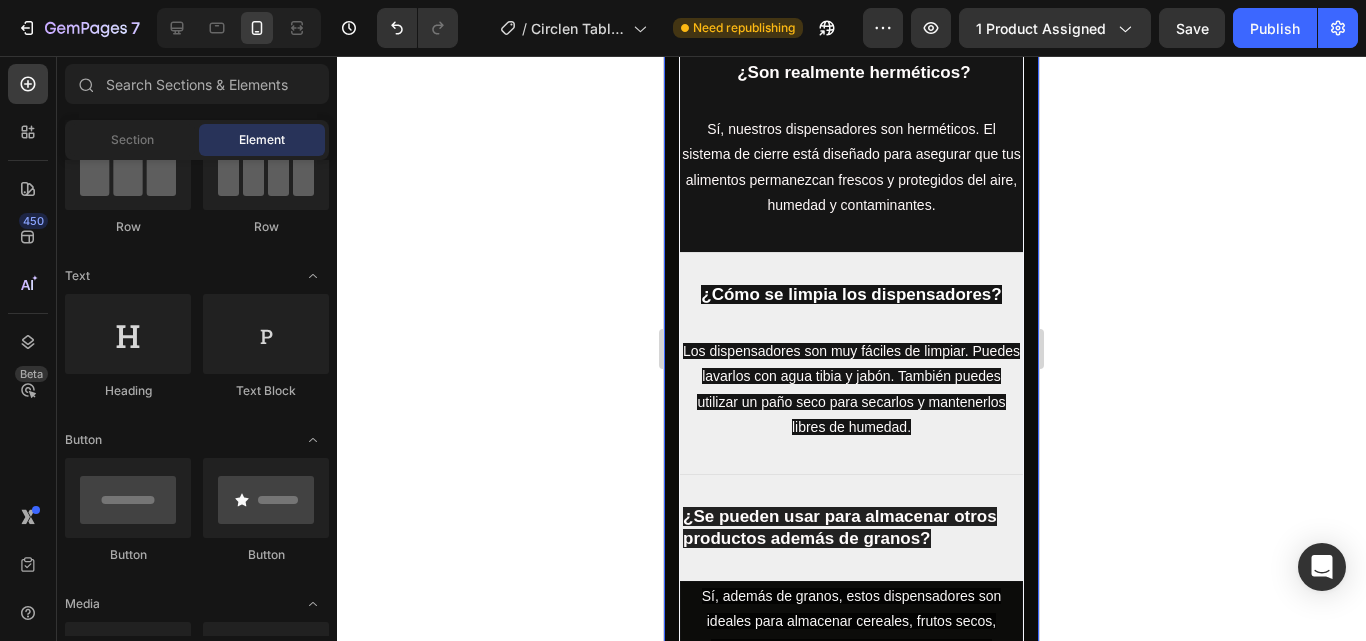 scroll, scrollTop: 6200, scrollLeft: 0, axis: vertical 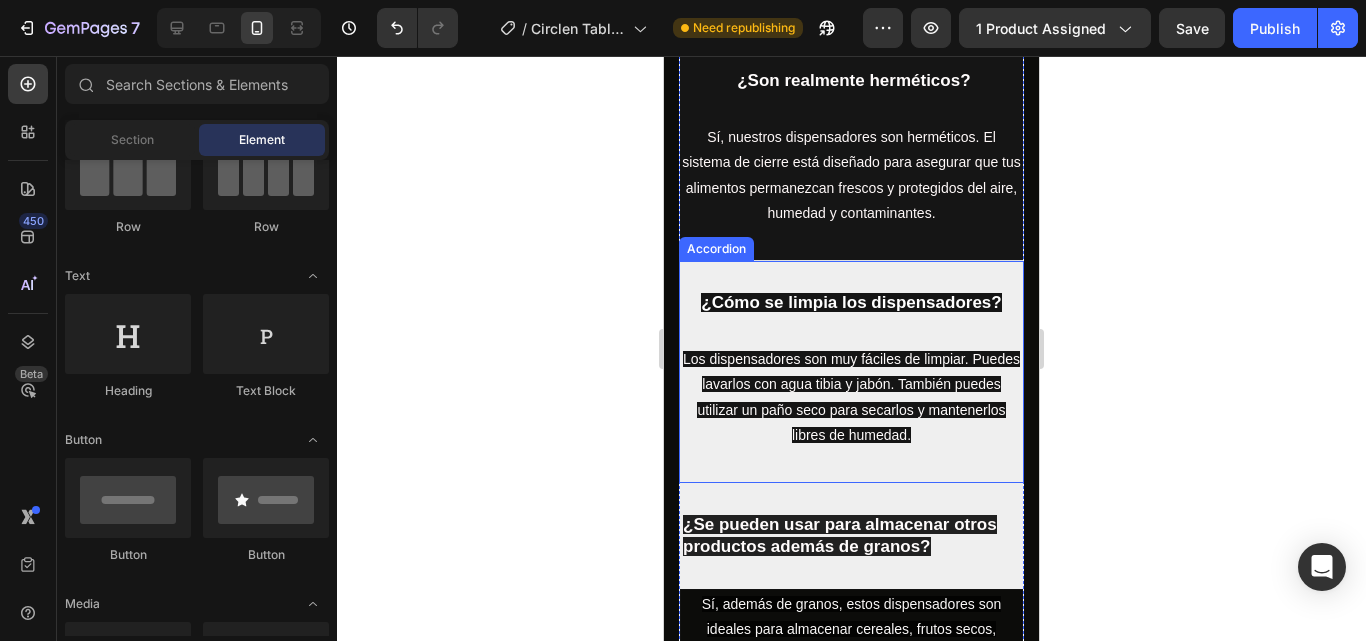 click on "¿Cómo se limpia los dispensadores?" at bounding box center [851, 303] 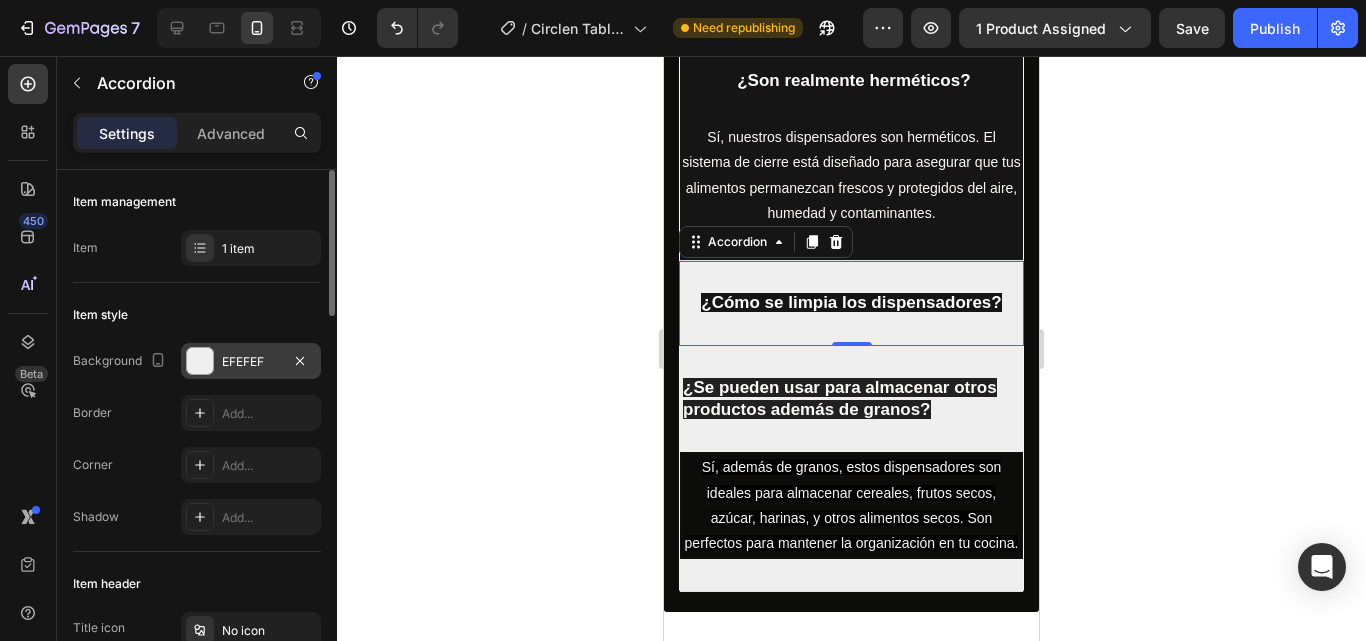 click on "EFEFEF" at bounding box center [251, 361] 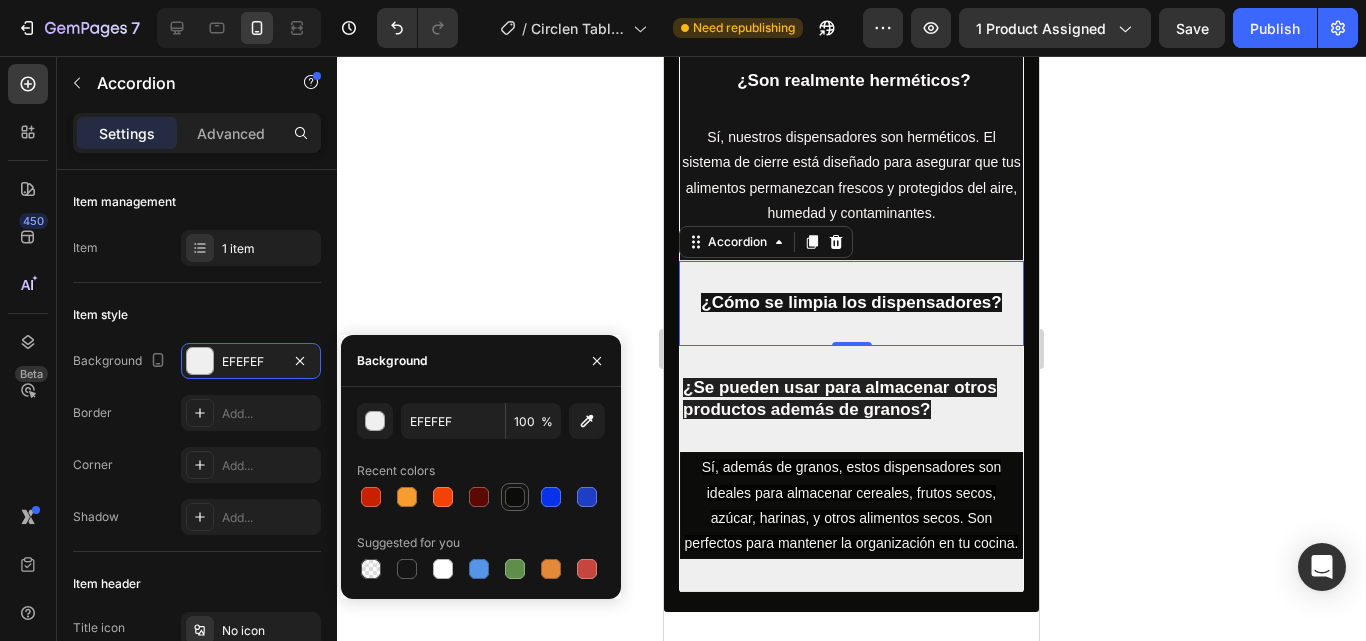 click at bounding box center (515, 497) 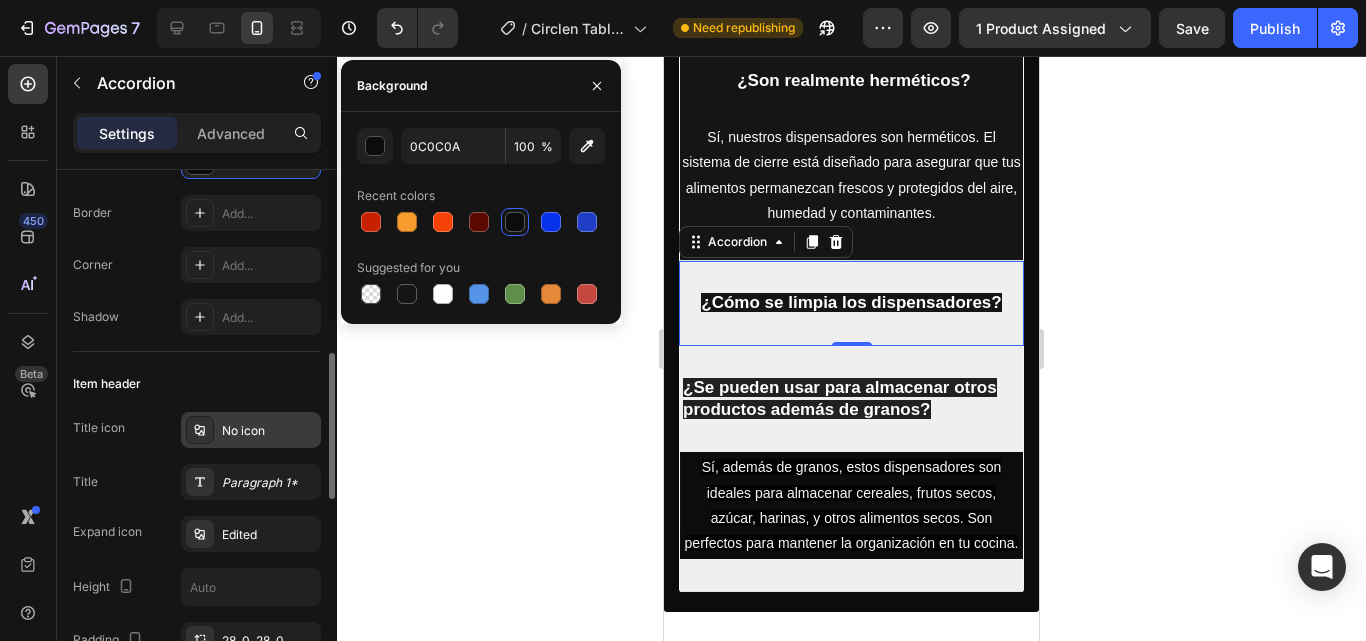 scroll, scrollTop: 300, scrollLeft: 0, axis: vertical 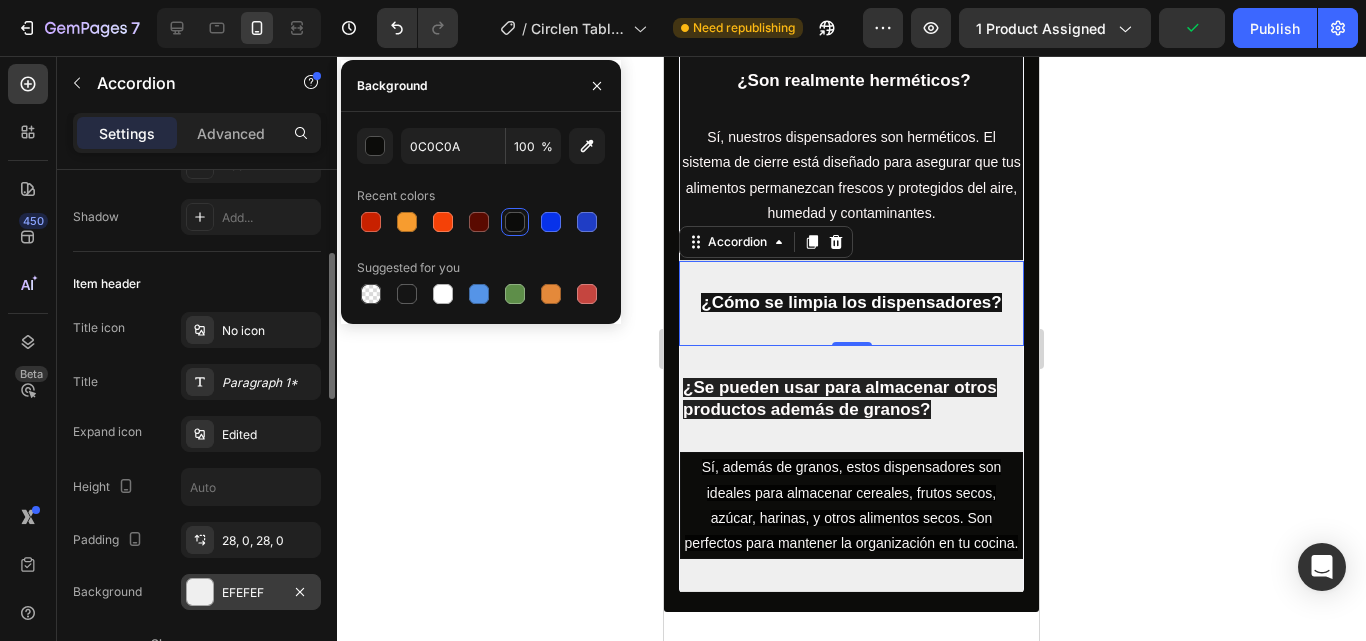click at bounding box center [200, 592] 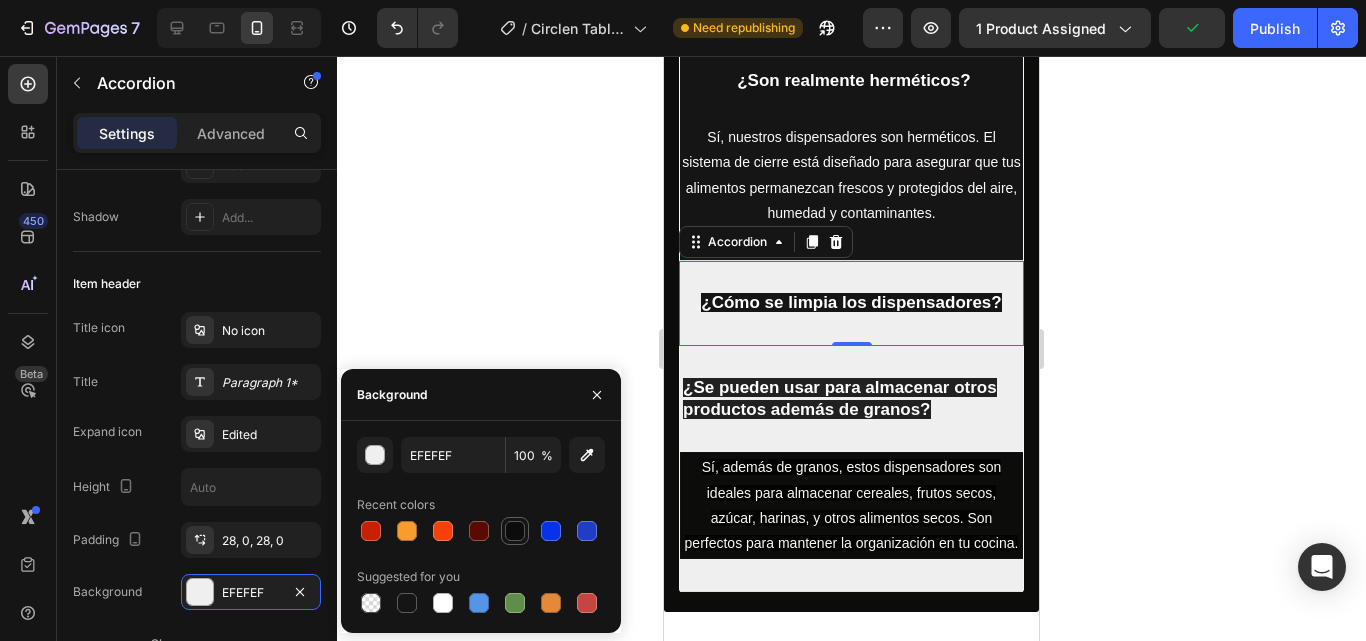 click at bounding box center (515, 531) 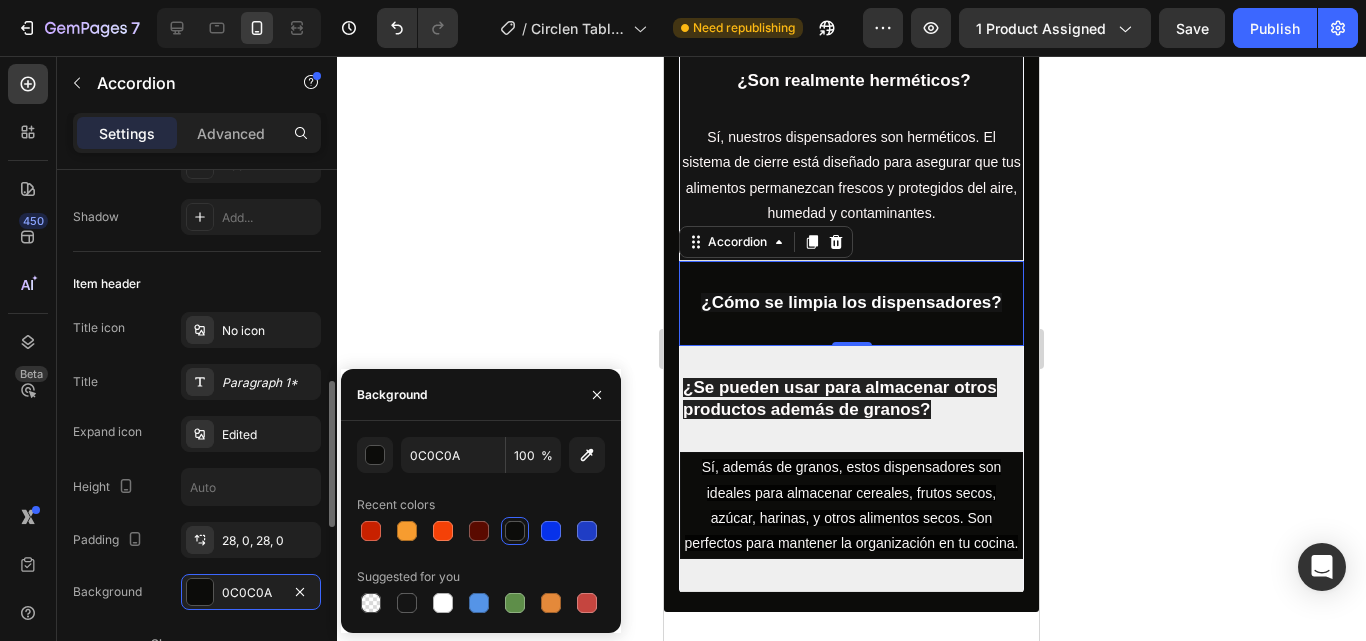 scroll, scrollTop: 500, scrollLeft: 0, axis: vertical 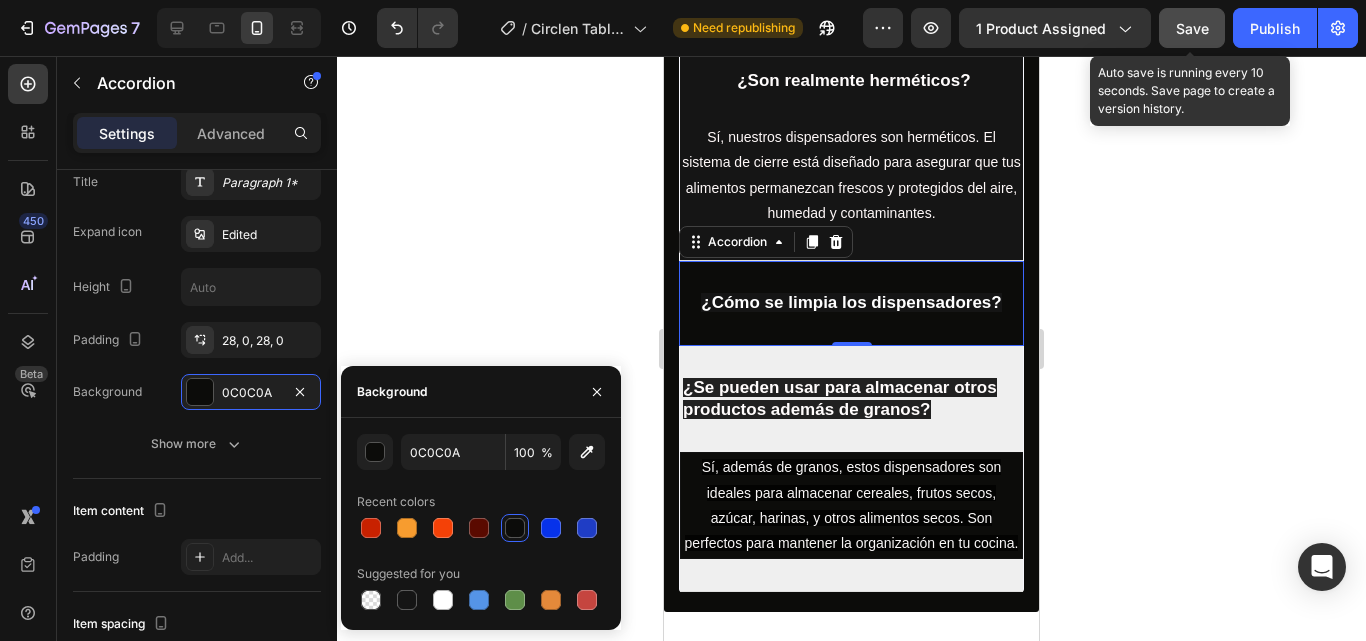 click on "Save" 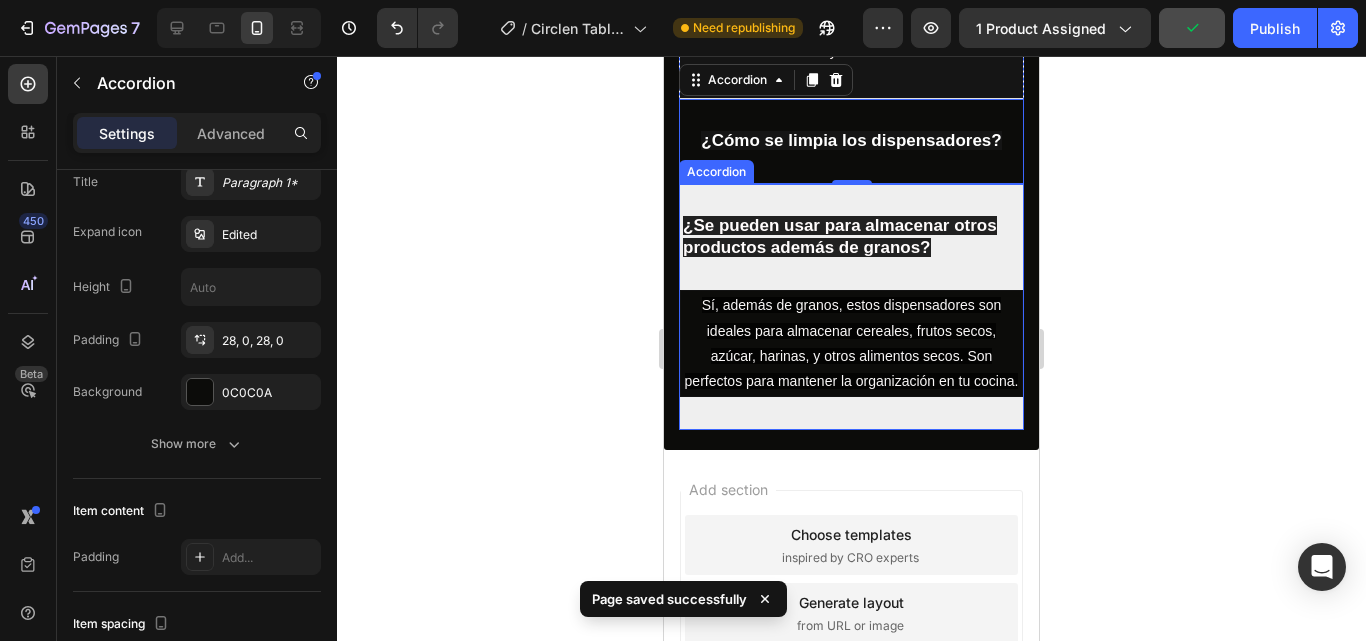 scroll, scrollTop: 6400, scrollLeft: 0, axis: vertical 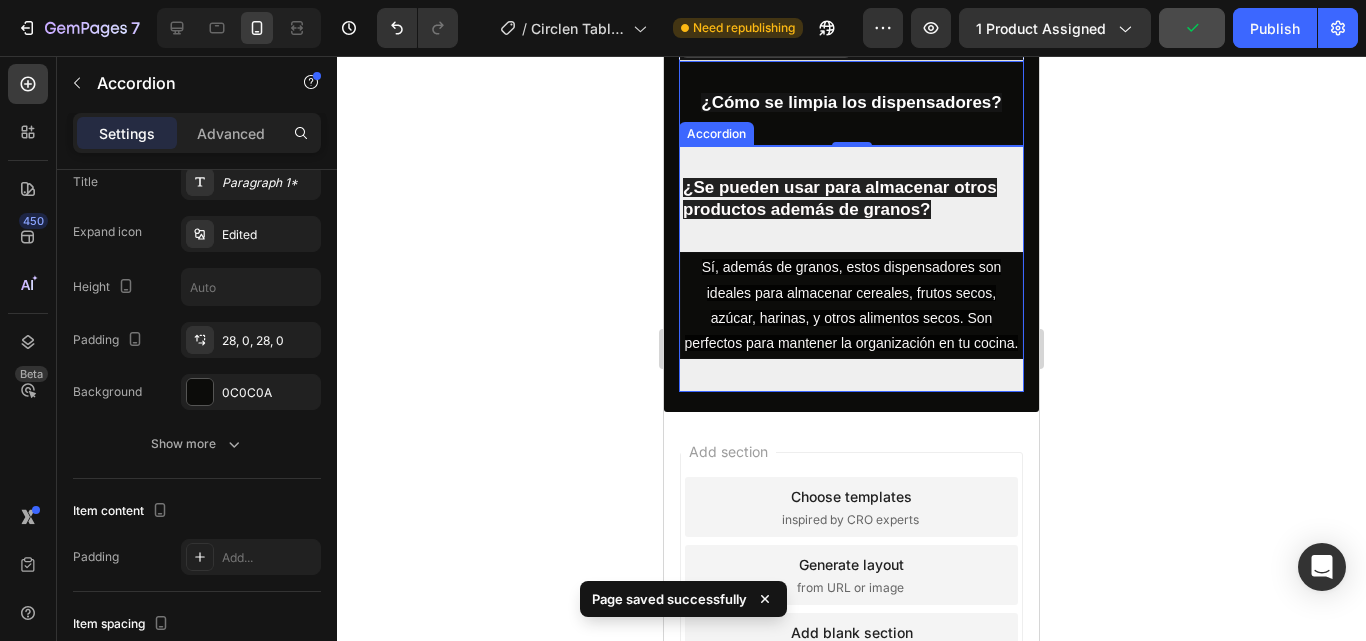 click on "¿Se pueden usar para almacenar otros productos además de granos?" at bounding box center [851, 199] 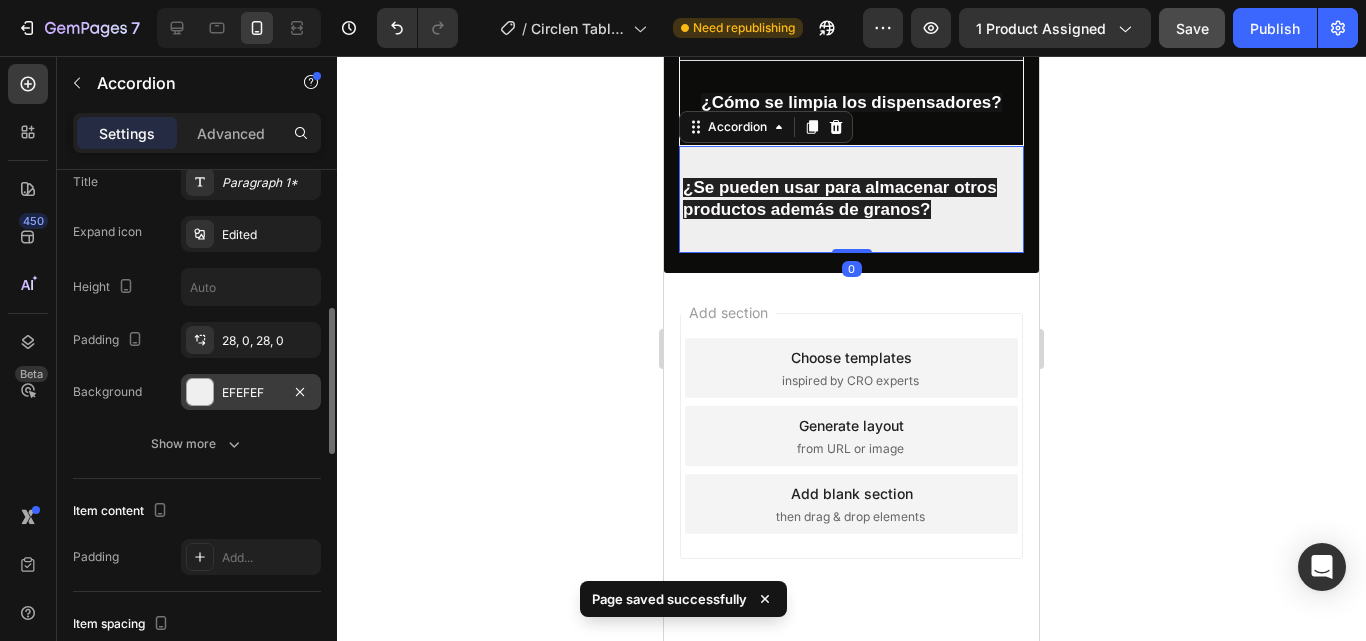 click at bounding box center (200, 392) 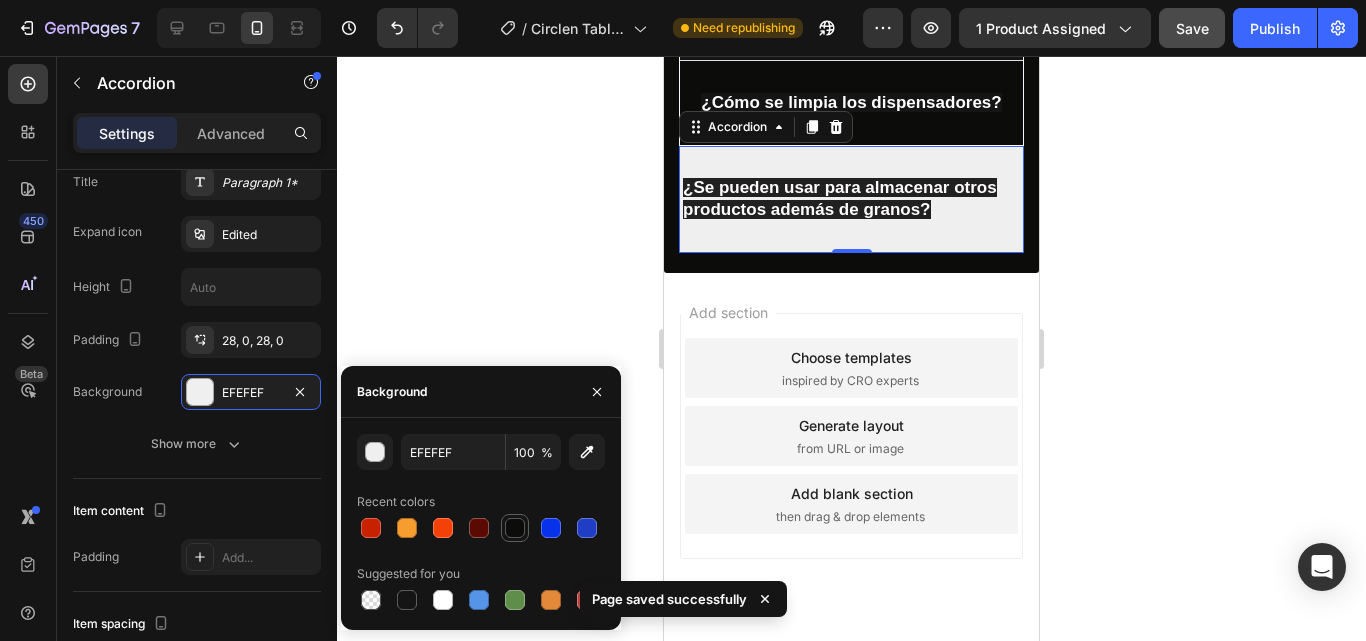 click at bounding box center [515, 528] 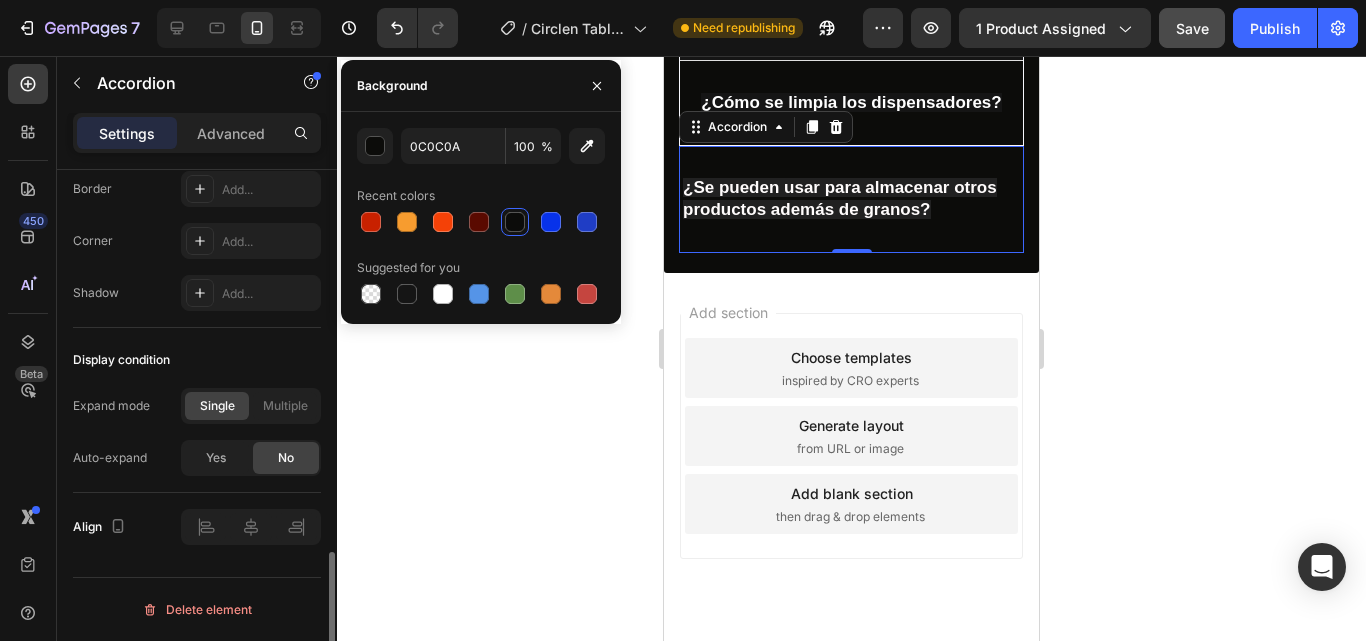 scroll, scrollTop: 1176, scrollLeft: 0, axis: vertical 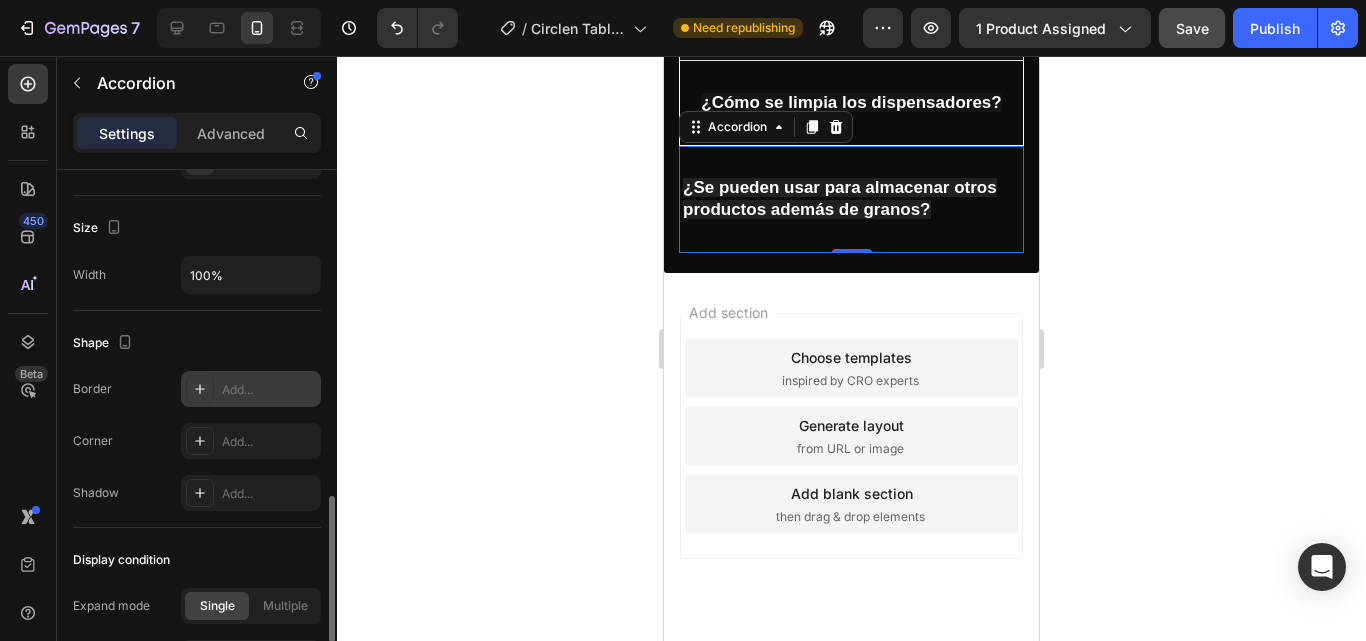 click 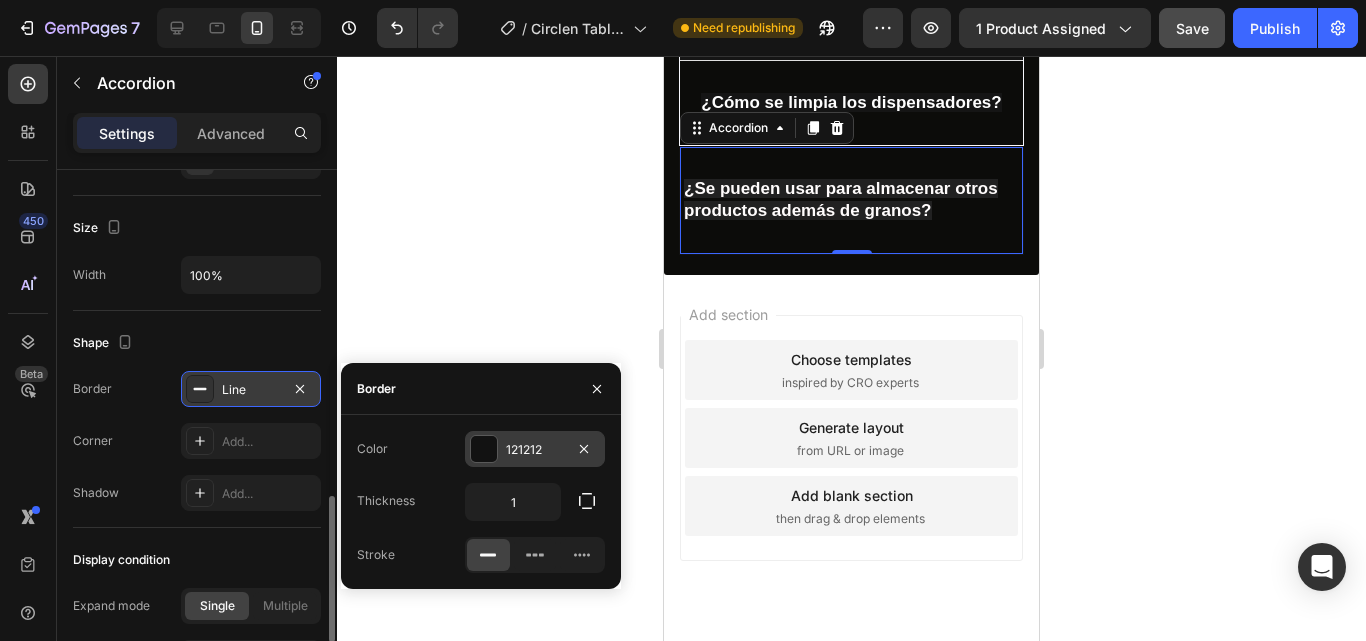 click at bounding box center [484, 449] 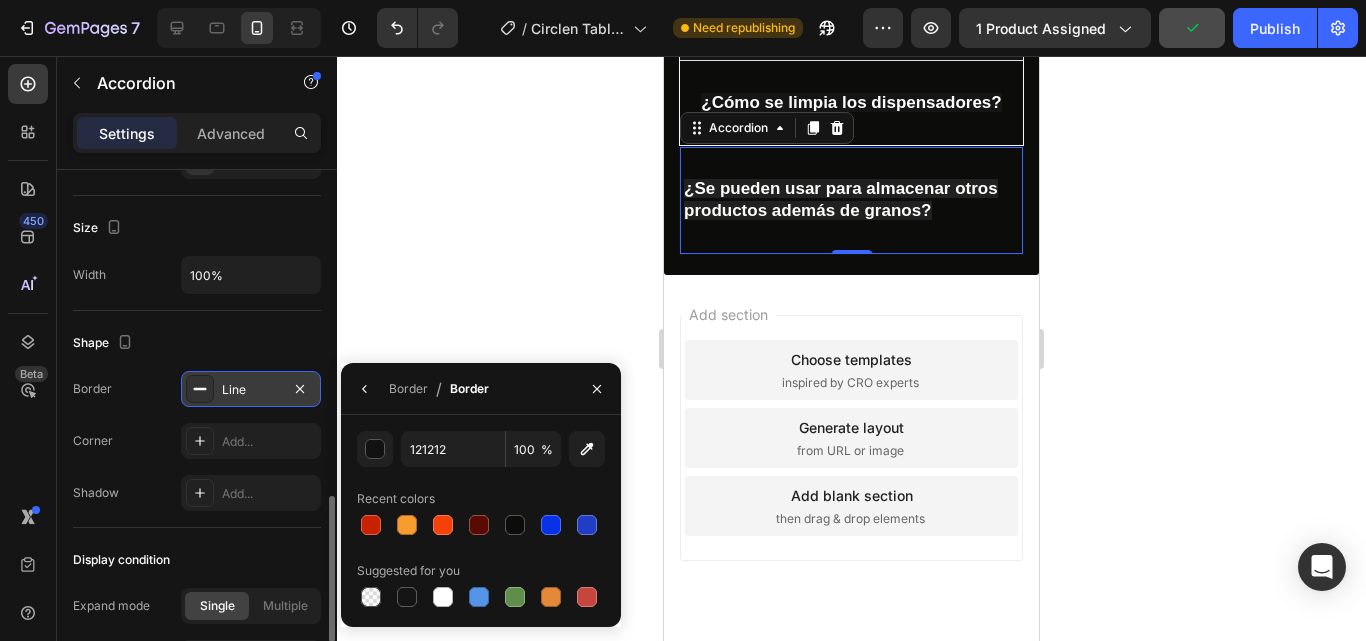 click on "Size Width 100%" 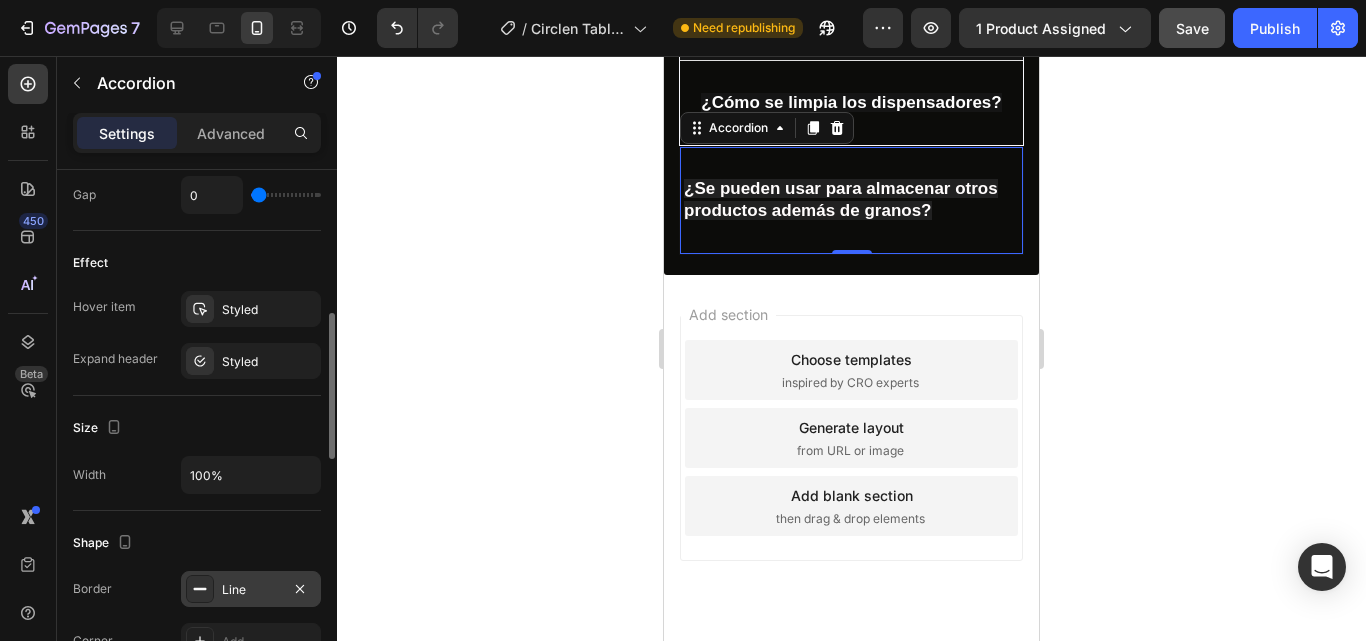 scroll, scrollTop: 776, scrollLeft: 0, axis: vertical 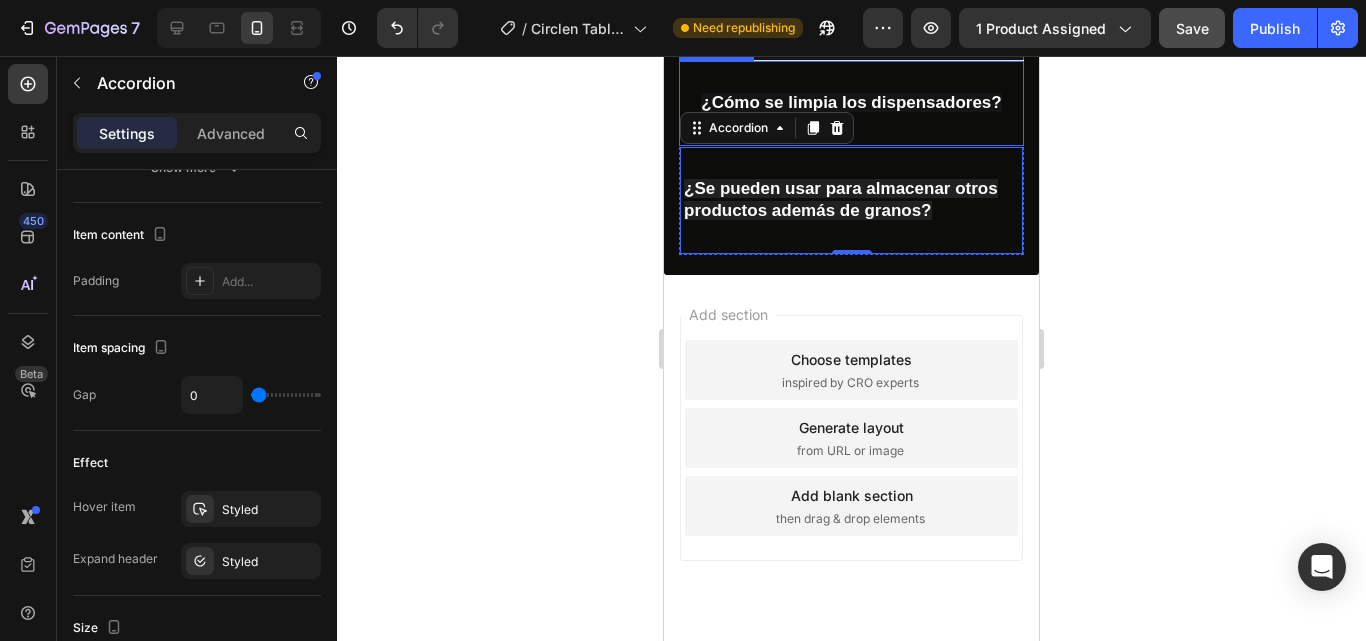 click on "¿Cómo se limpia los dispensadores?" at bounding box center (851, 103) 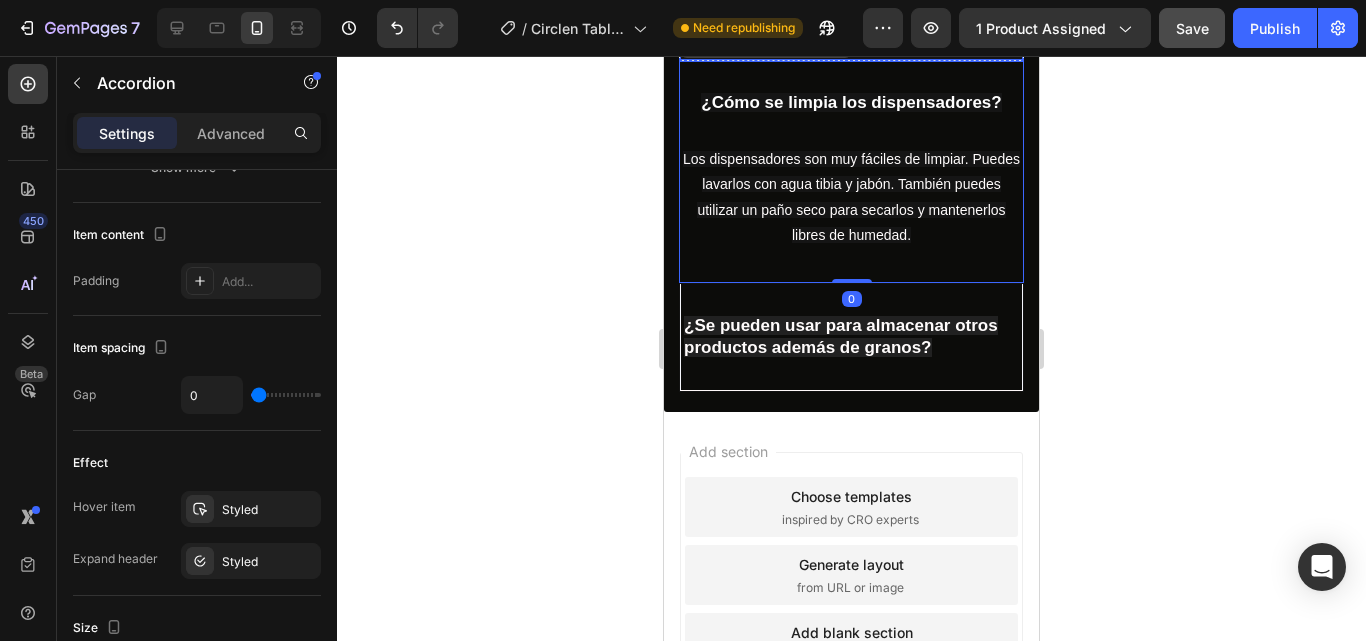 click on "Sí, nuestros dispensadores son herméticos. El sistema de cierre está diseñado para asegurar que tus alimentos permanezcan frescos y protegidos del aire, humedad y contaminantes. Text block" at bounding box center [851, -8] 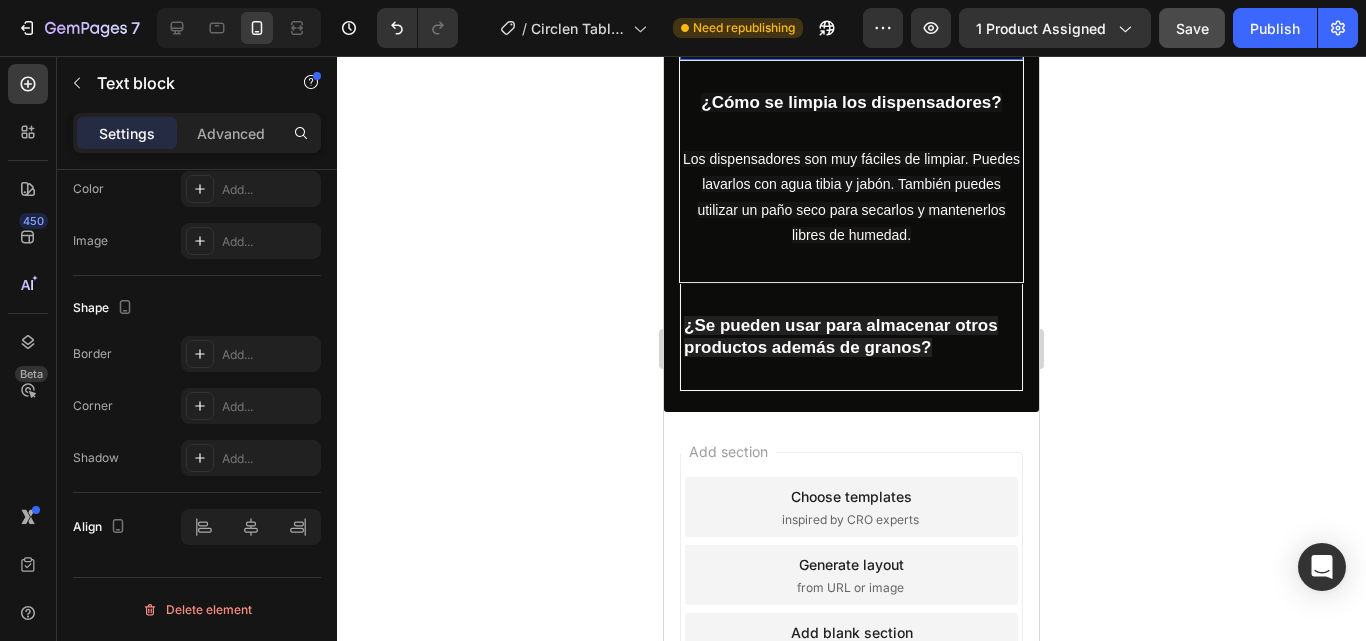 scroll, scrollTop: 0, scrollLeft: 0, axis: both 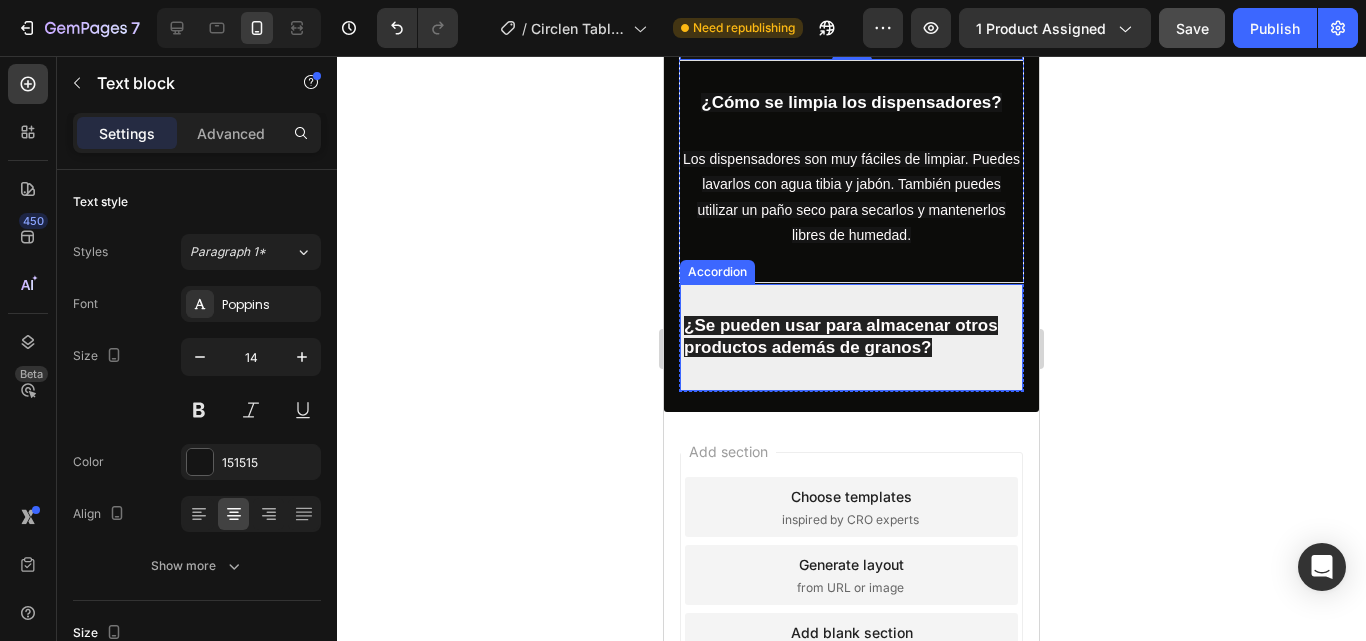 click on "¿Se pueden usar para almacenar otros productos además de granos?" at bounding box center (851, 337) 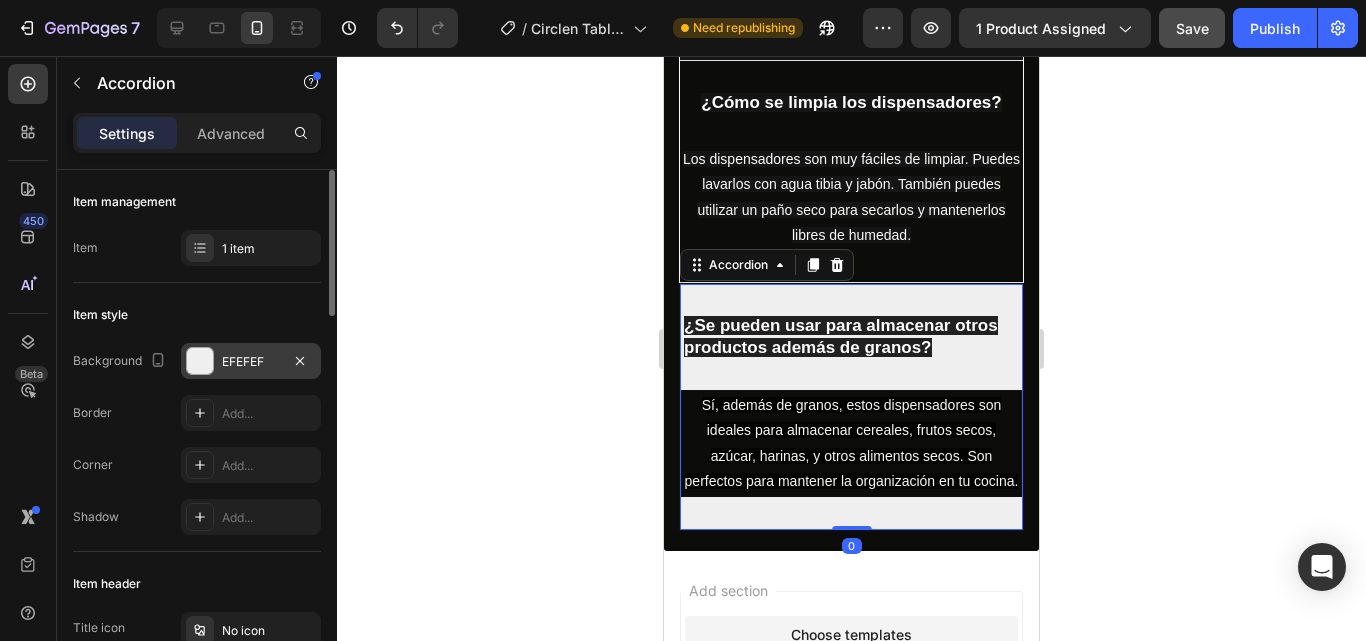 click on "EFEFEF" at bounding box center (251, 361) 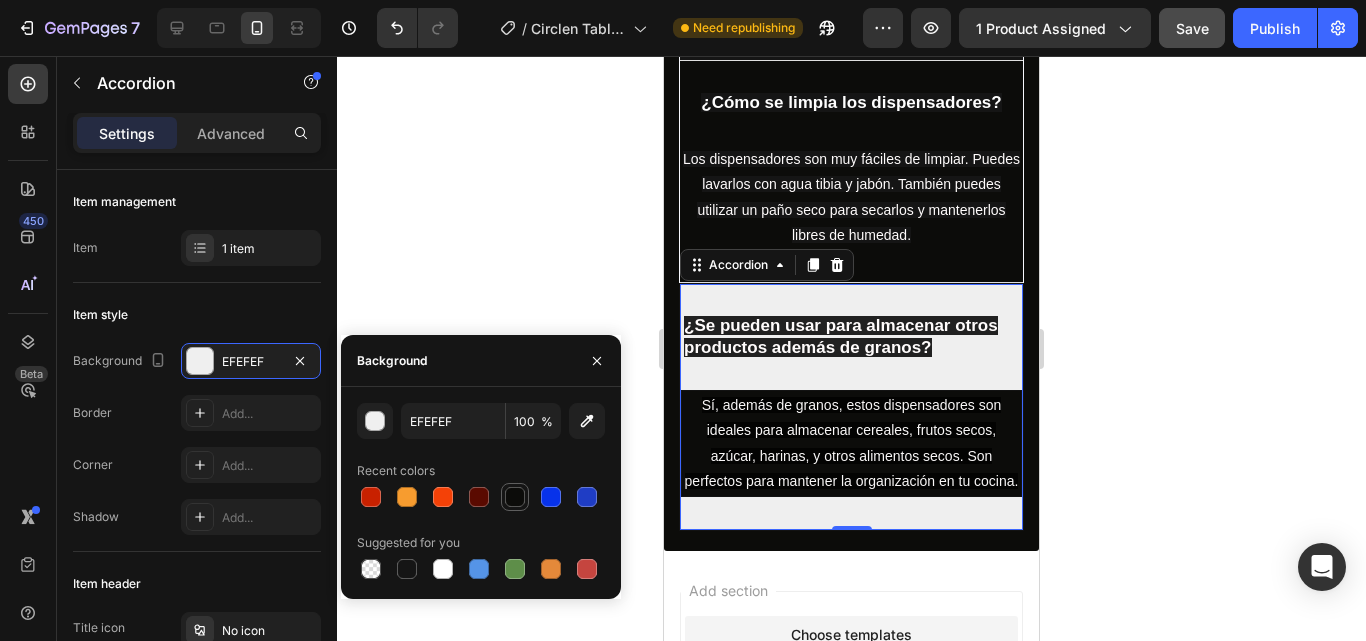 click at bounding box center [515, 497] 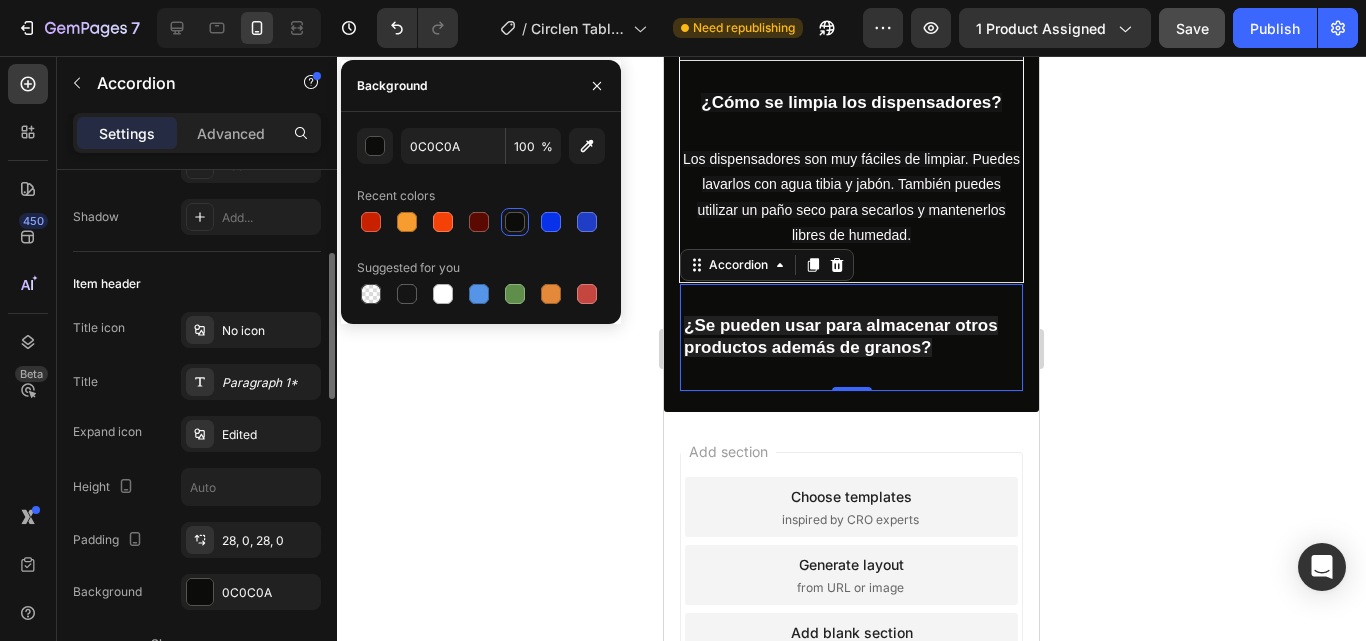 scroll, scrollTop: 400, scrollLeft: 0, axis: vertical 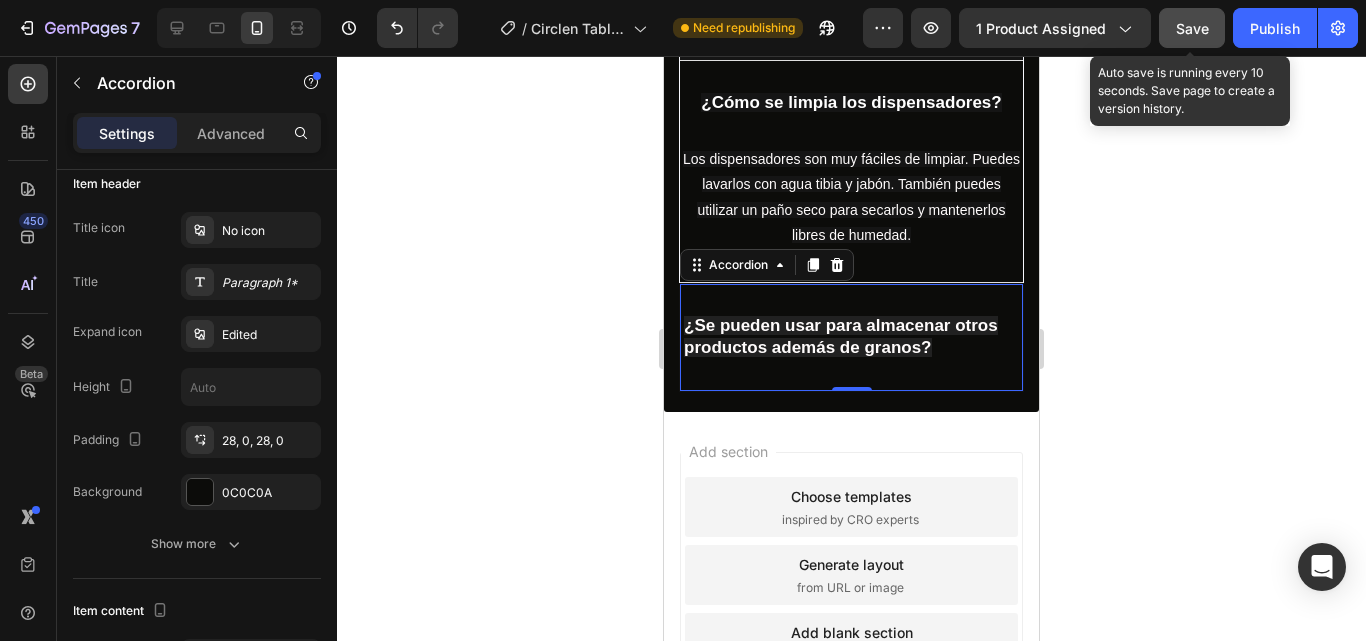 click on "Save" 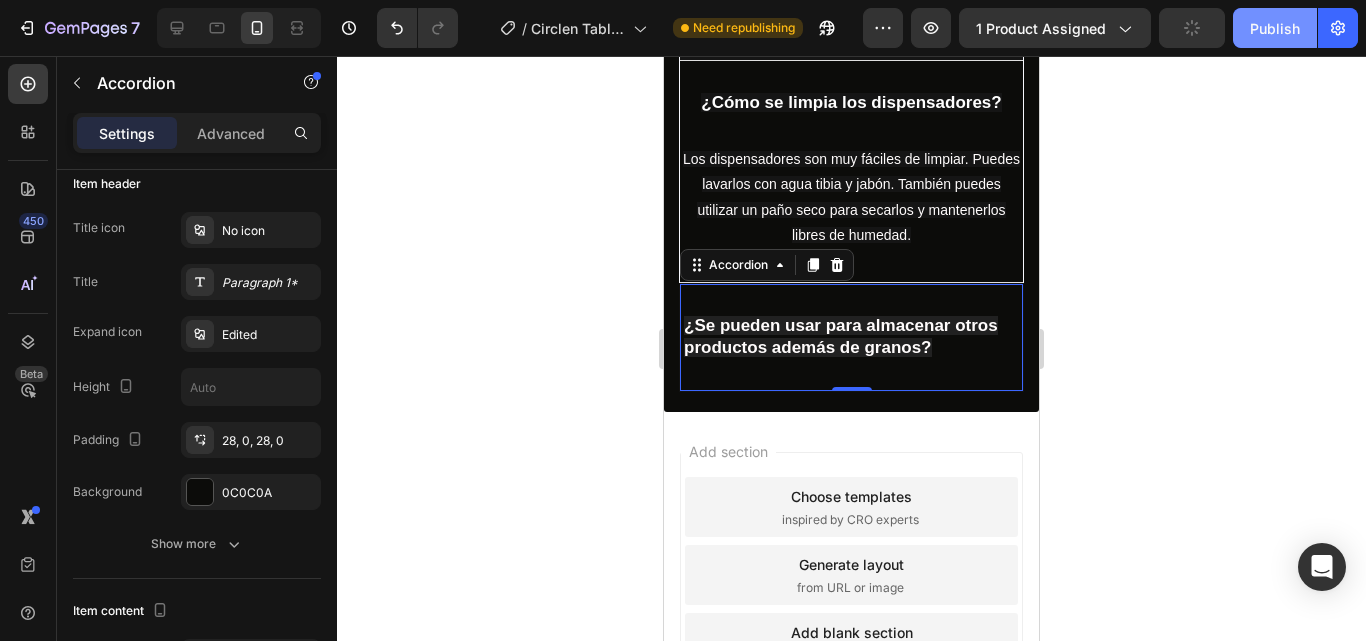 click on "Publish" 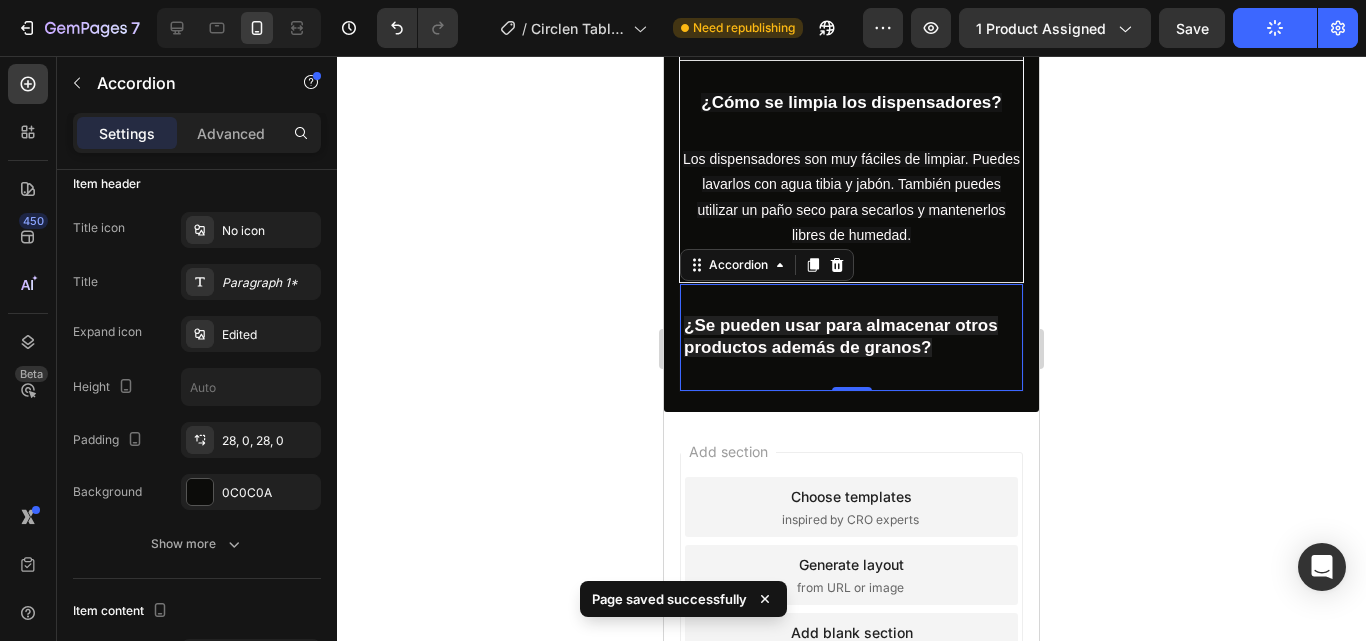 click on "¿Se pueden usar para almacenar otros productos además de granos?" at bounding box center (851, 337) 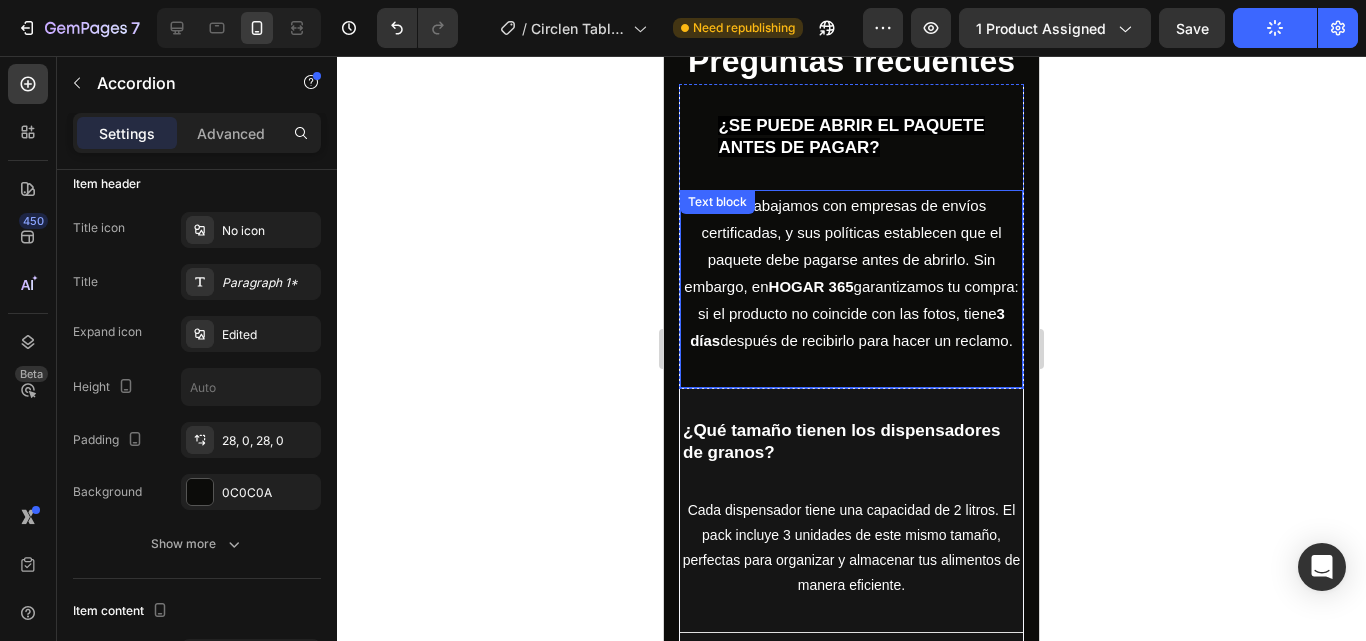 scroll, scrollTop: 5100, scrollLeft: 0, axis: vertical 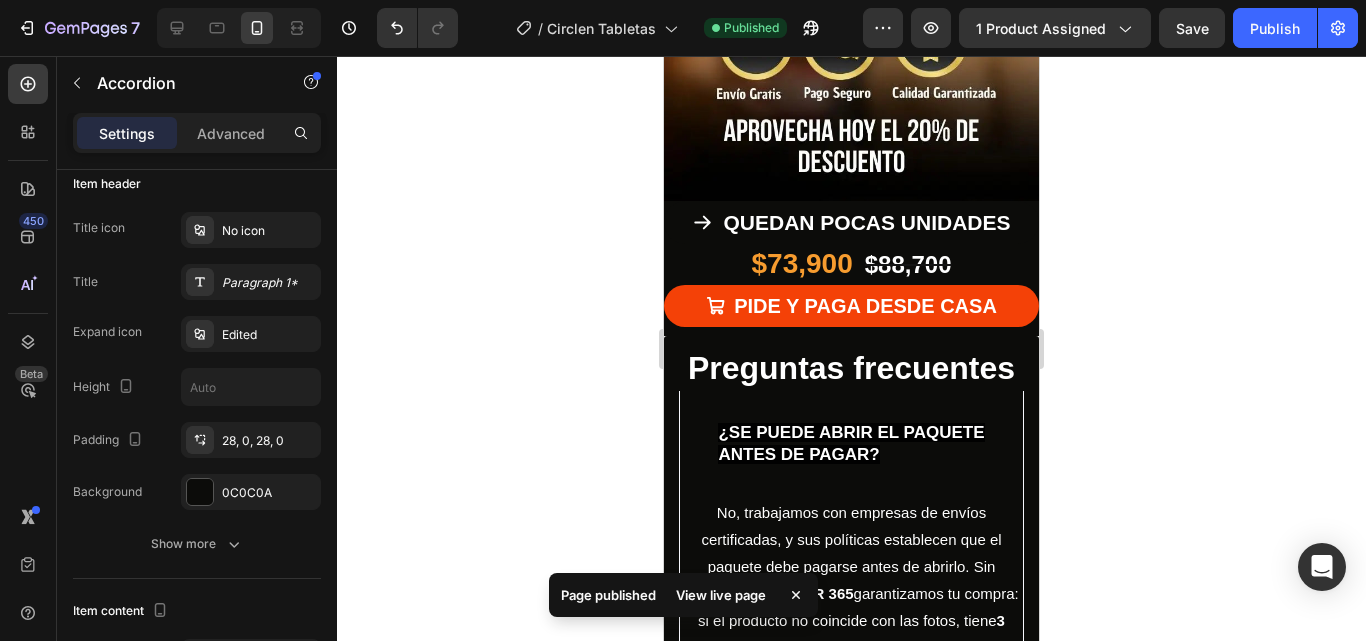 click 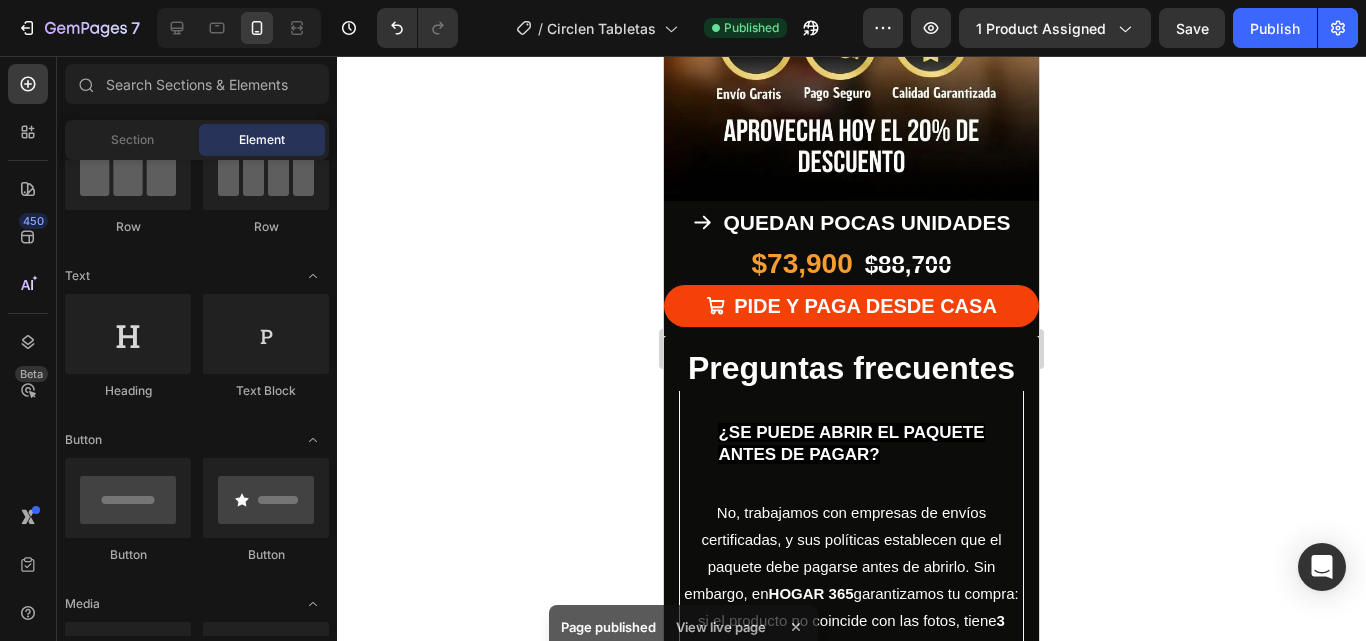 click 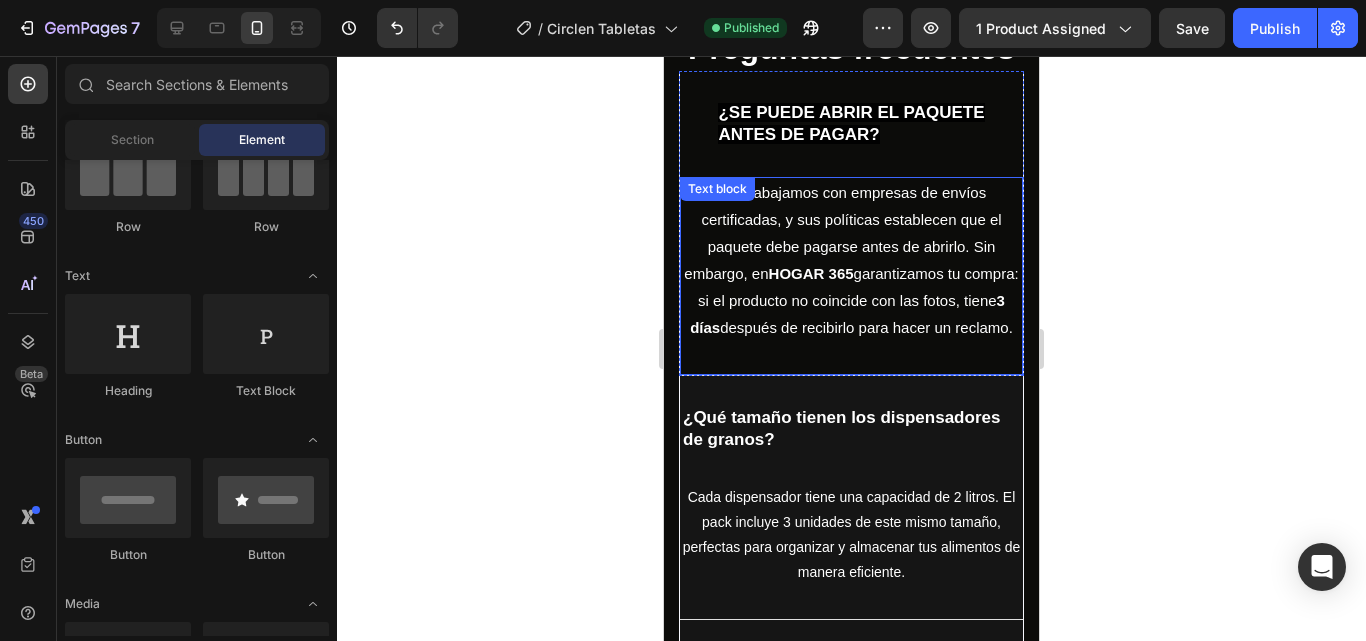 scroll, scrollTop: 5500, scrollLeft: 0, axis: vertical 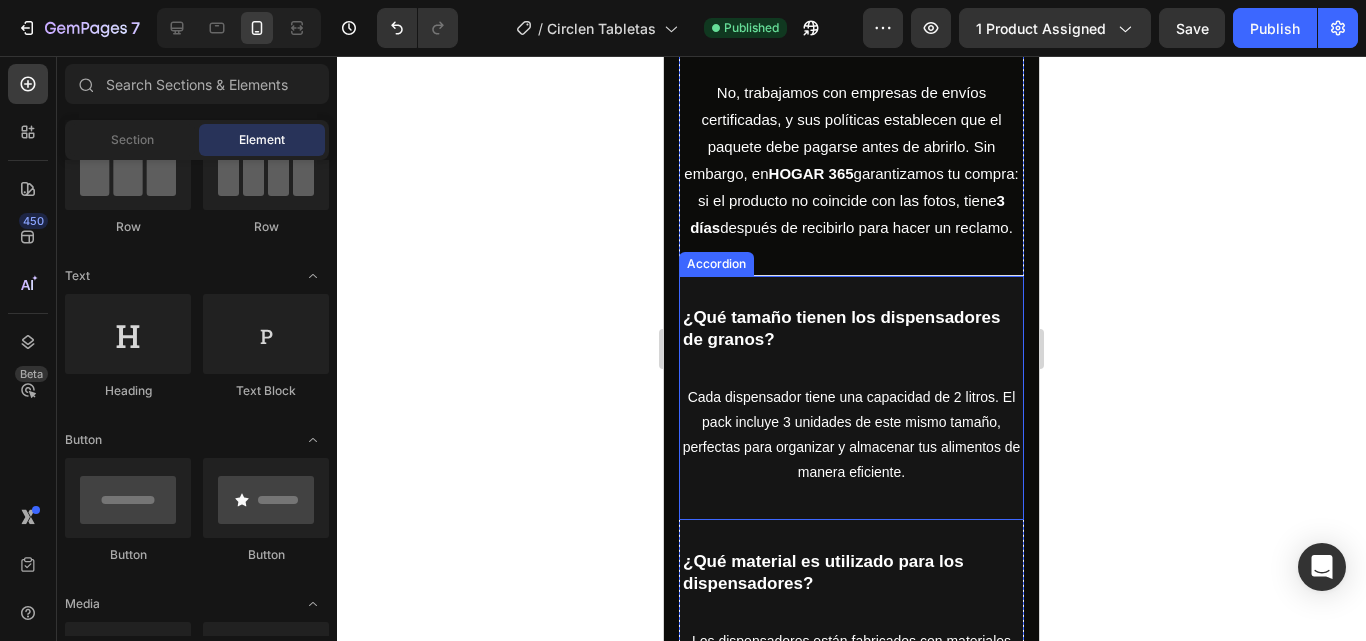 click on "¿Qué tamaño tienen los dispensadores de granos?" at bounding box center (841, 328) 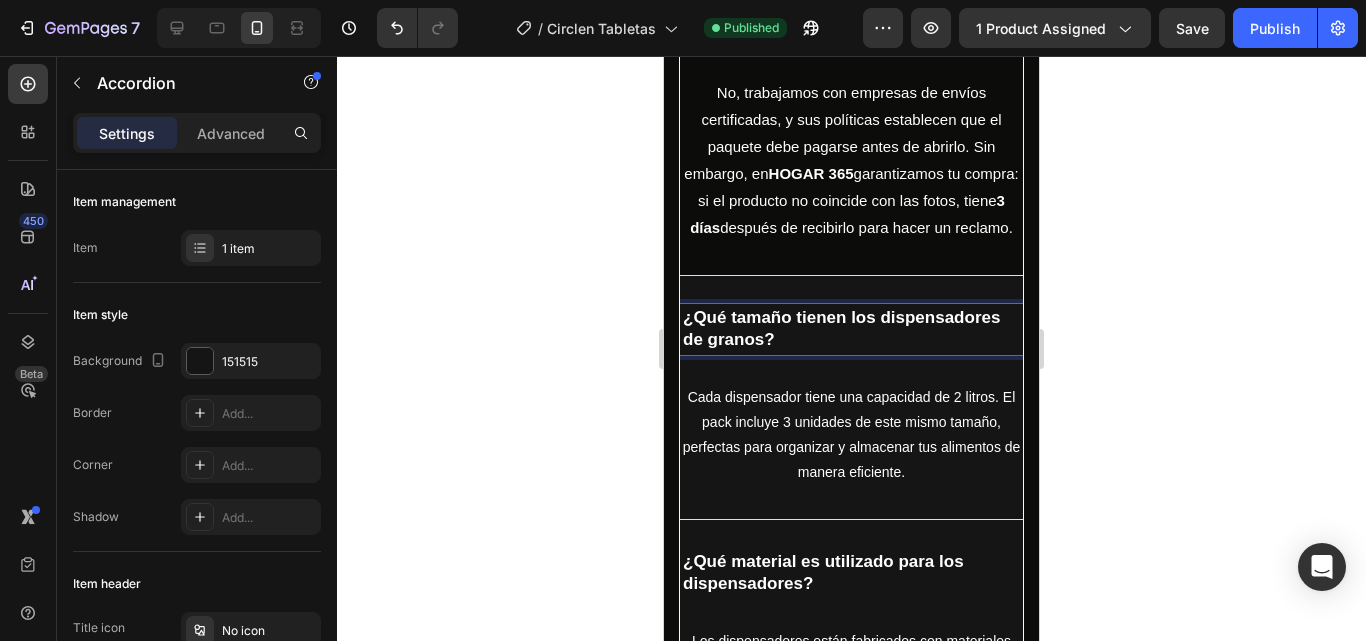 click on "¿Qué tamaño tienen los dispensadores de granos?" at bounding box center (841, 328) 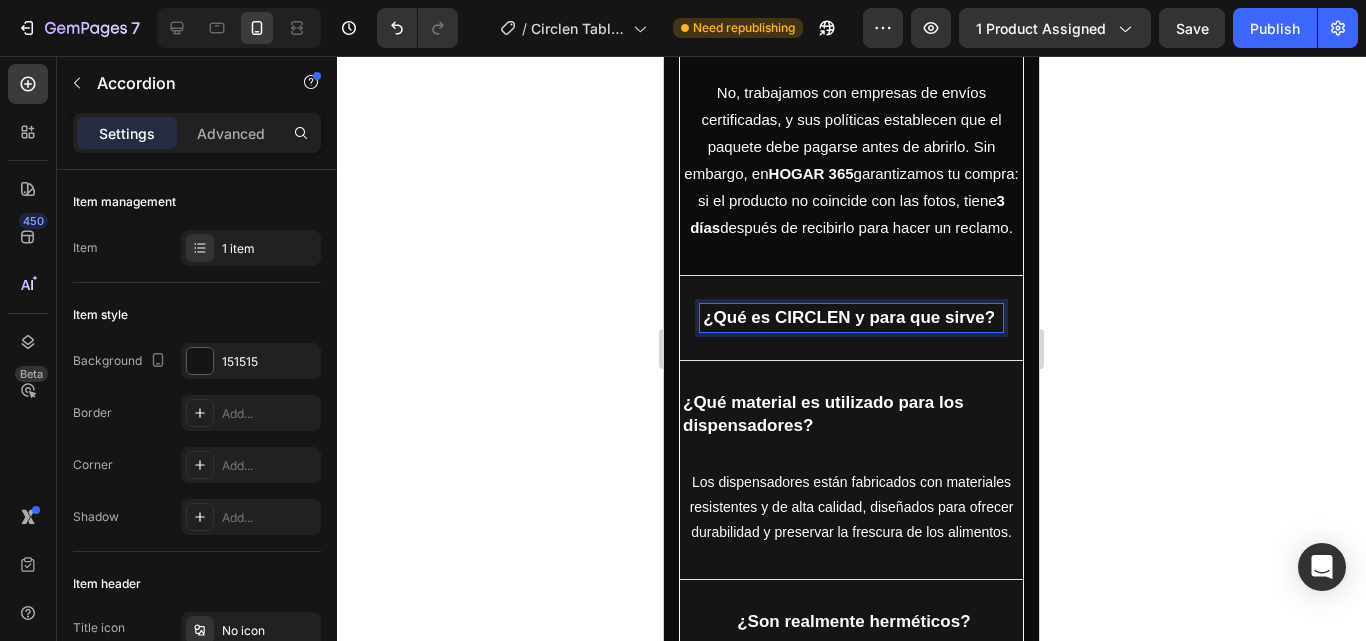 click on "¿Qué es CIRCLEN y para que sirve?" at bounding box center (849, 317) 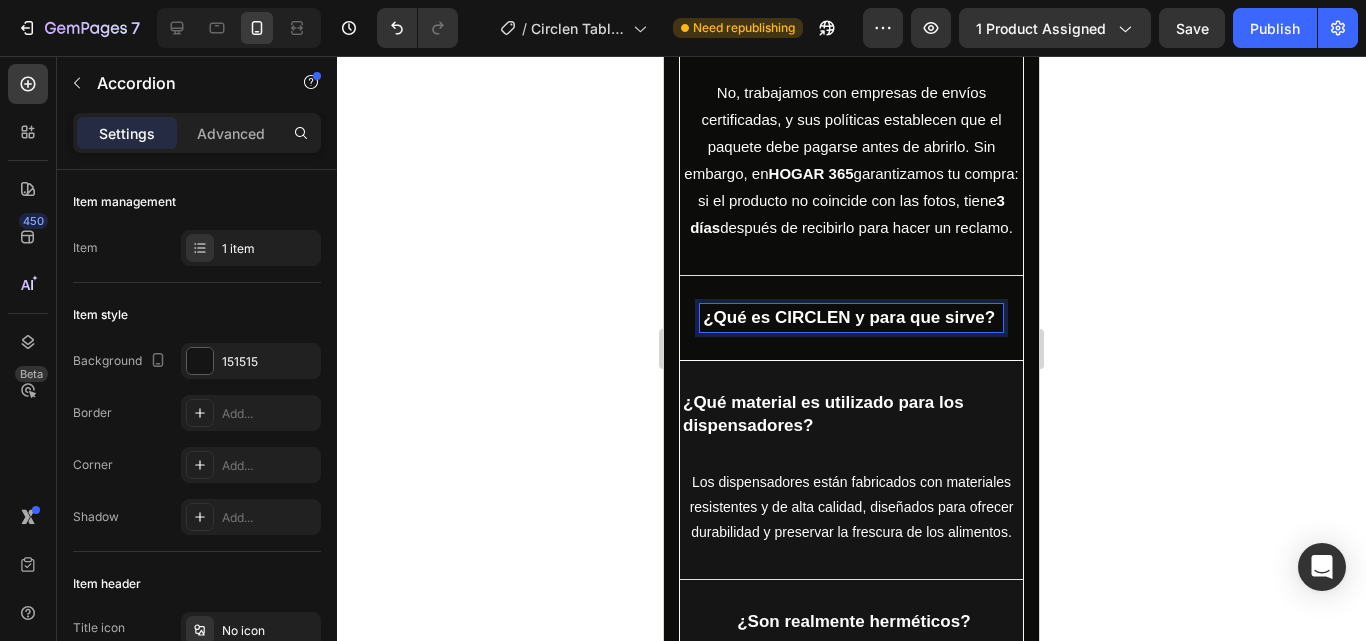 click on "para  qué  sirve" 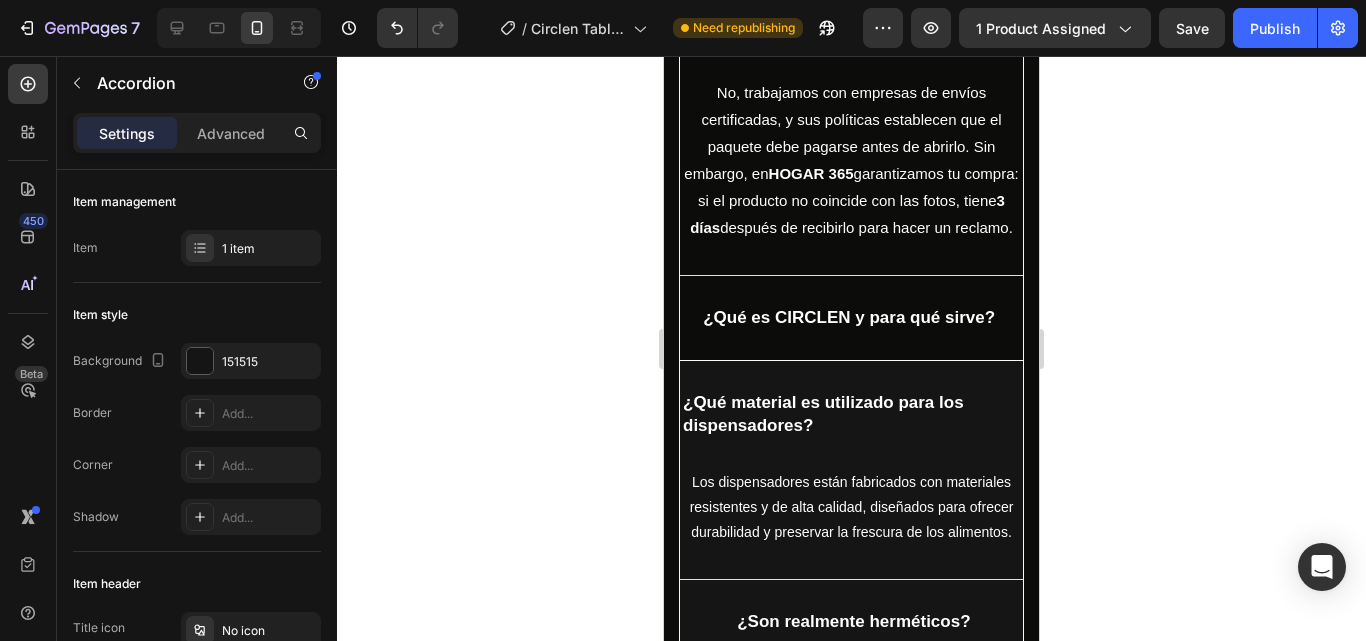 click 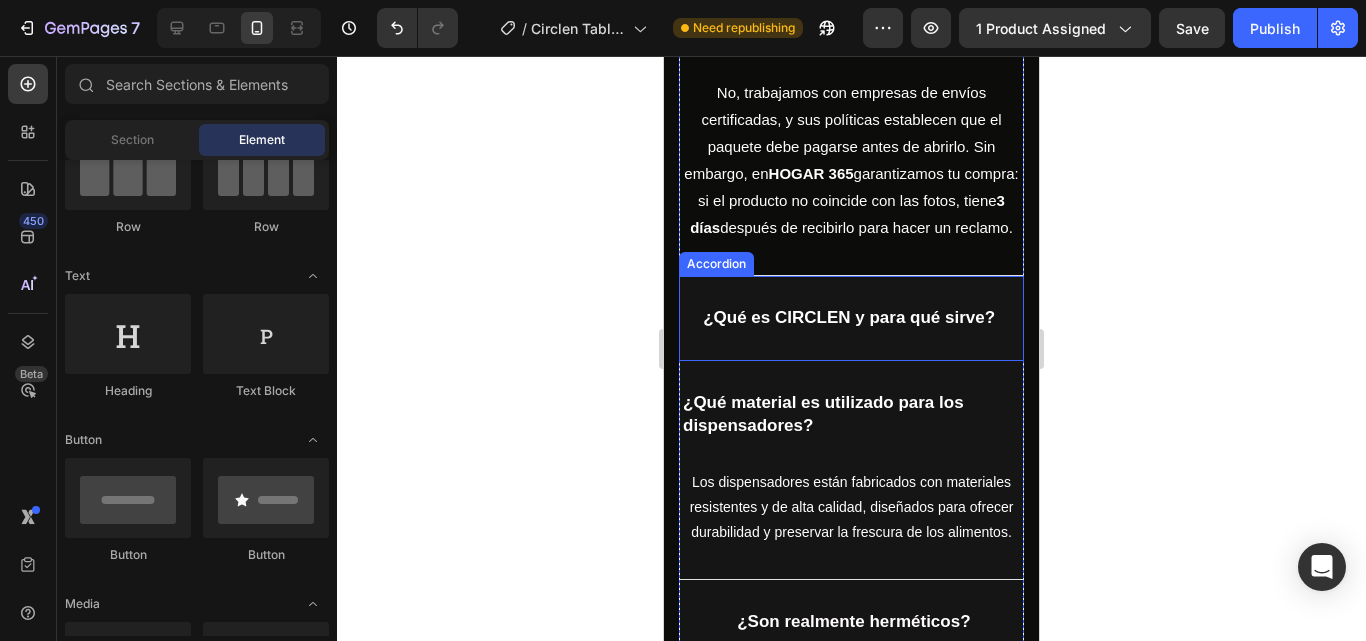 click on "¿Qué es CIRCLEN y para qué sirve?" at bounding box center [851, 318] 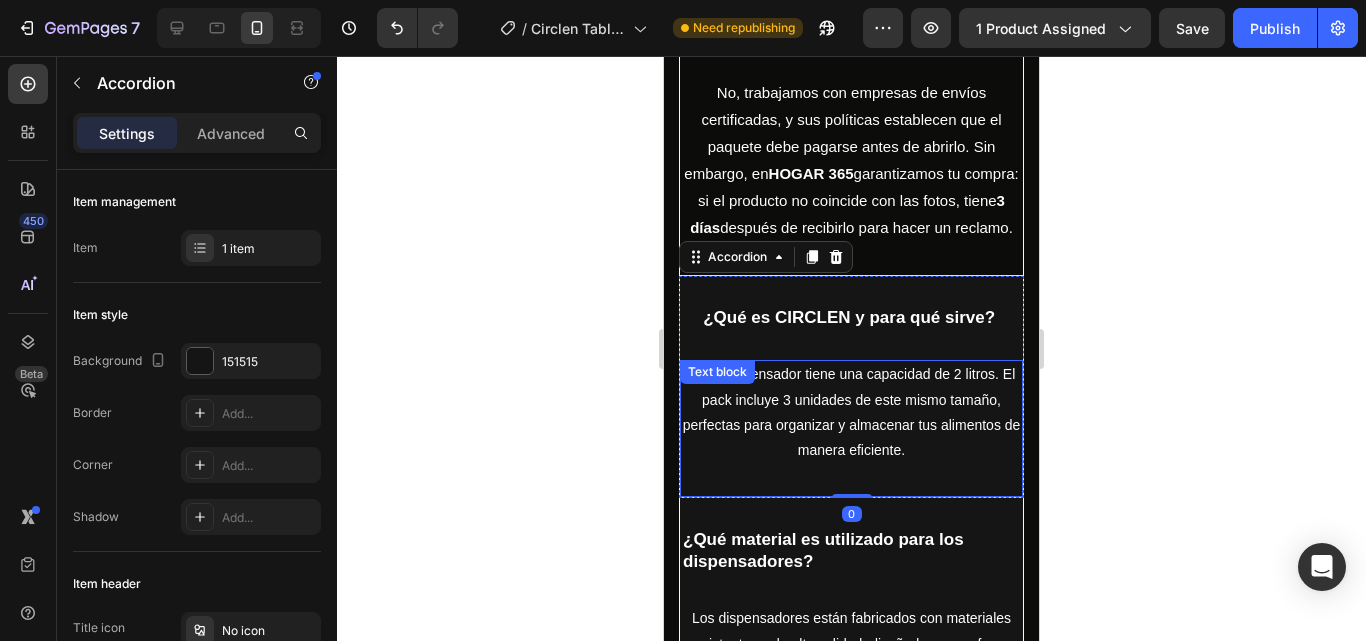 click on "Cada dispensador tiene una capacidad de 2 litros. El pack incluye 3 unidades de este mismo tamaño, perfectas para organizar y almacenar tus alimentos de manera eficiente." at bounding box center [851, 412] 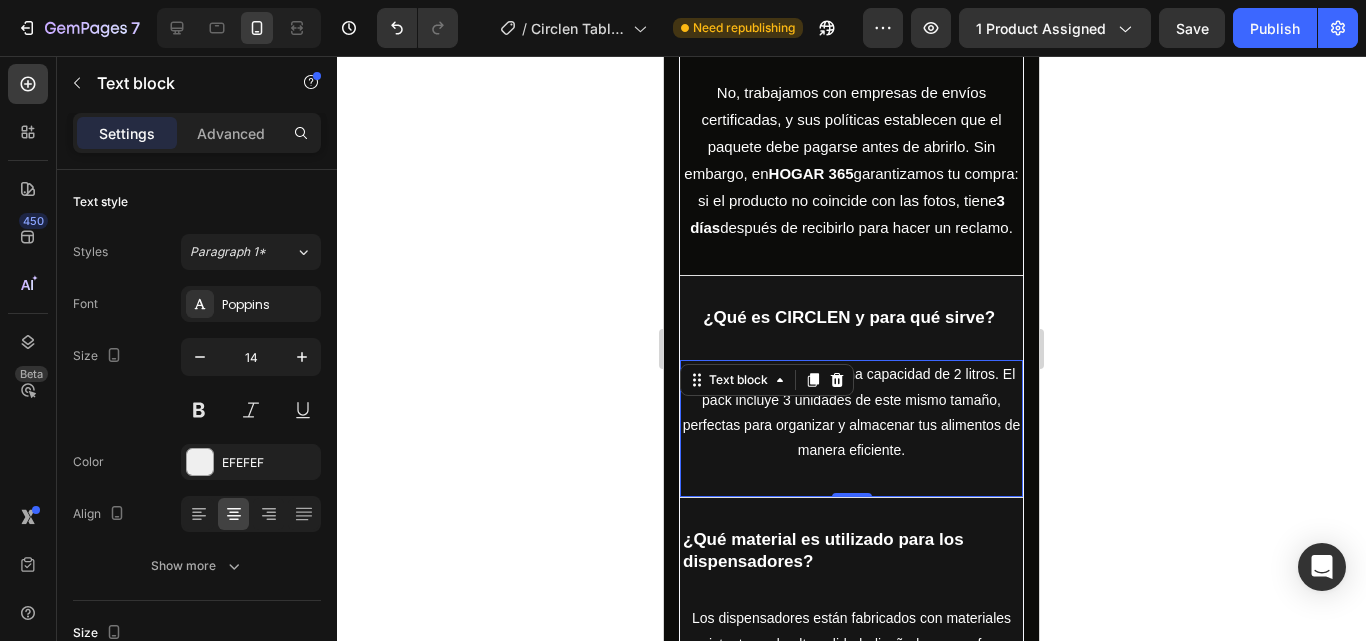 click on "Cada dispensador tiene una capacidad de 2 litros. El pack incluye 3 unidades de este mismo tamaño, perfectas para organizar y almacenar tus alimentos de manera eficiente." at bounding box center (851, 412) 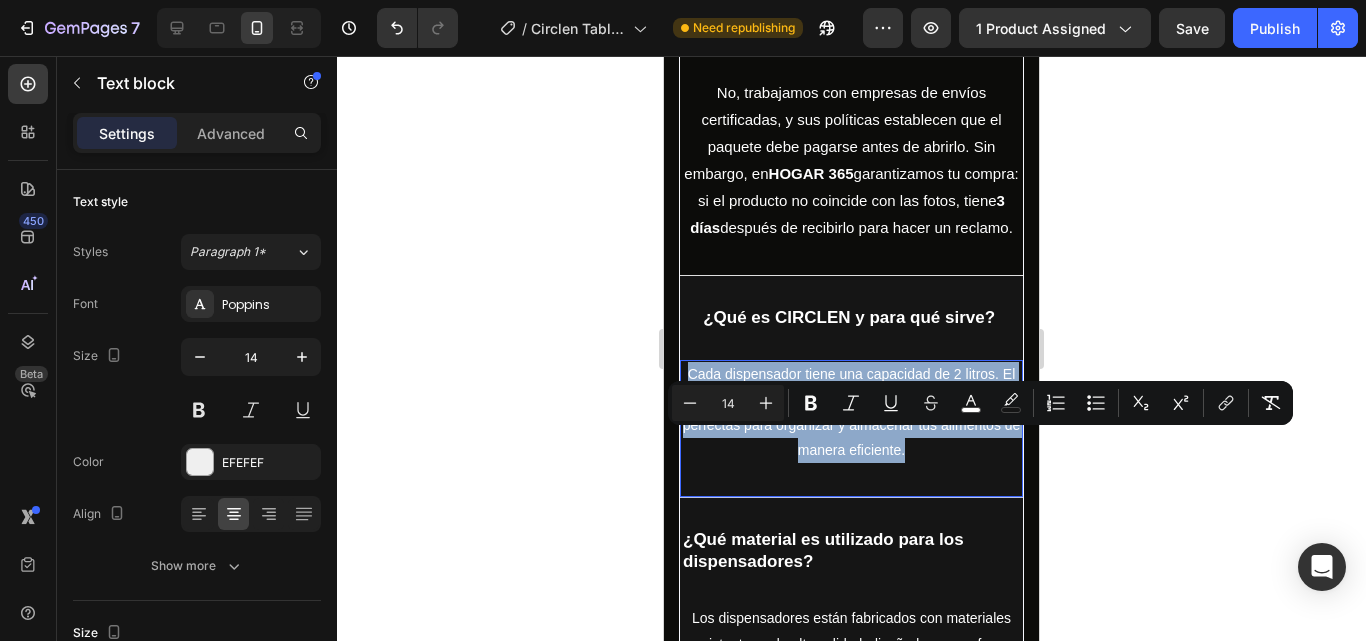 drag, startPoint x: 888, startPoint y: 537, endPoint x: 689, endPoint y: 440, distance: 221.38202 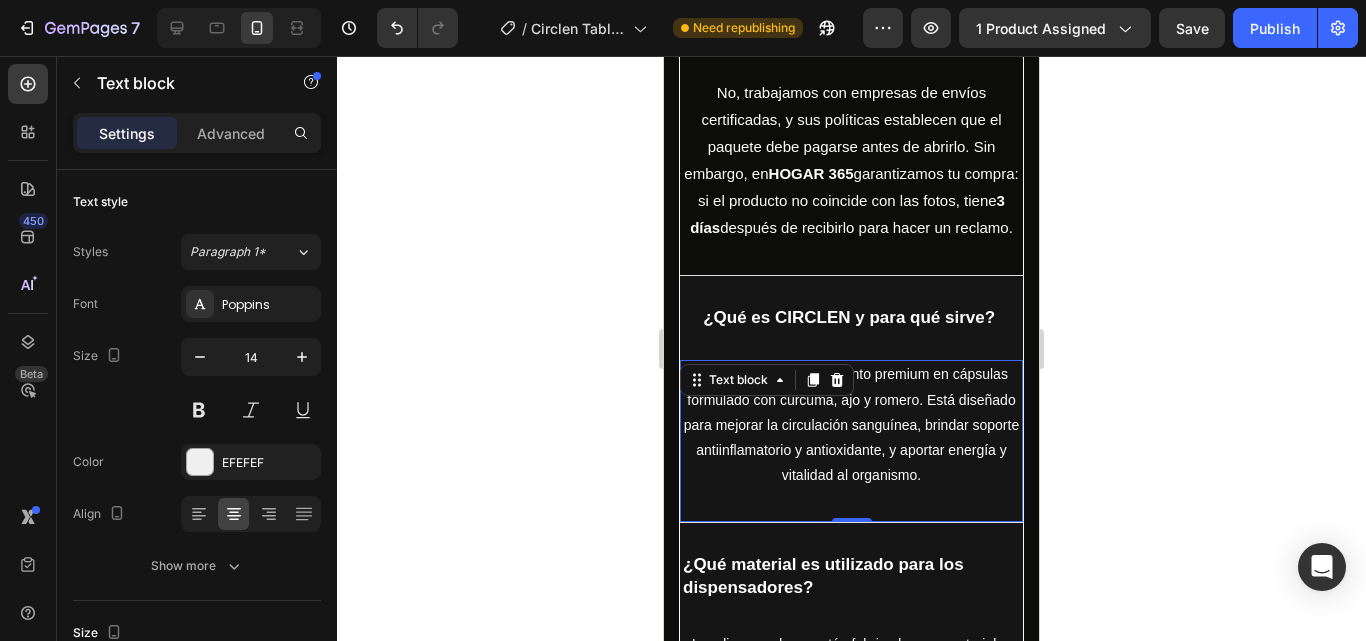 click 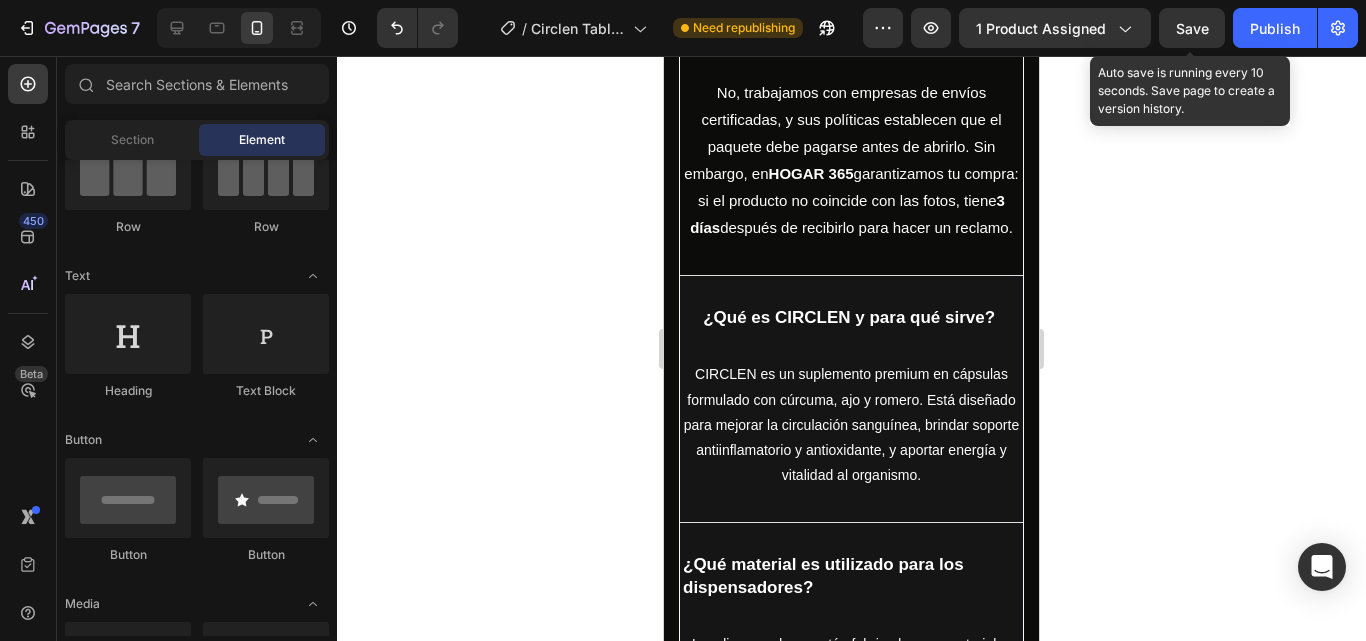 click on "Save" at bounding box center [1192, 28] 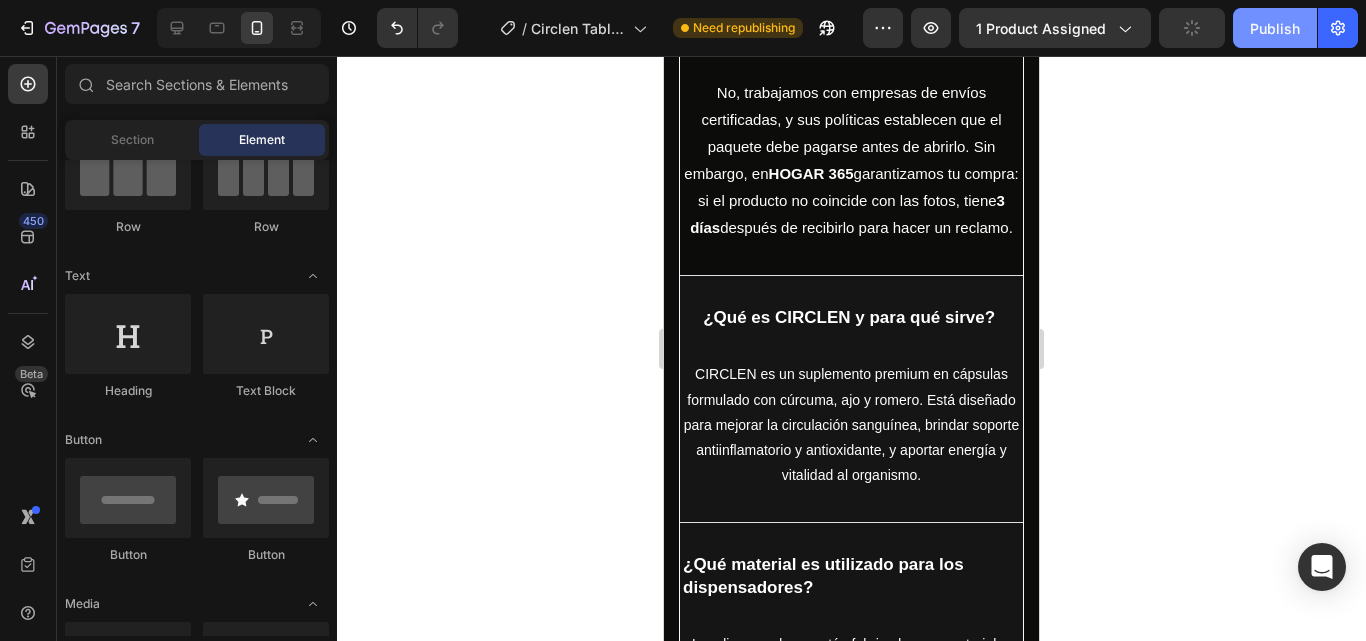 click on "Publish" 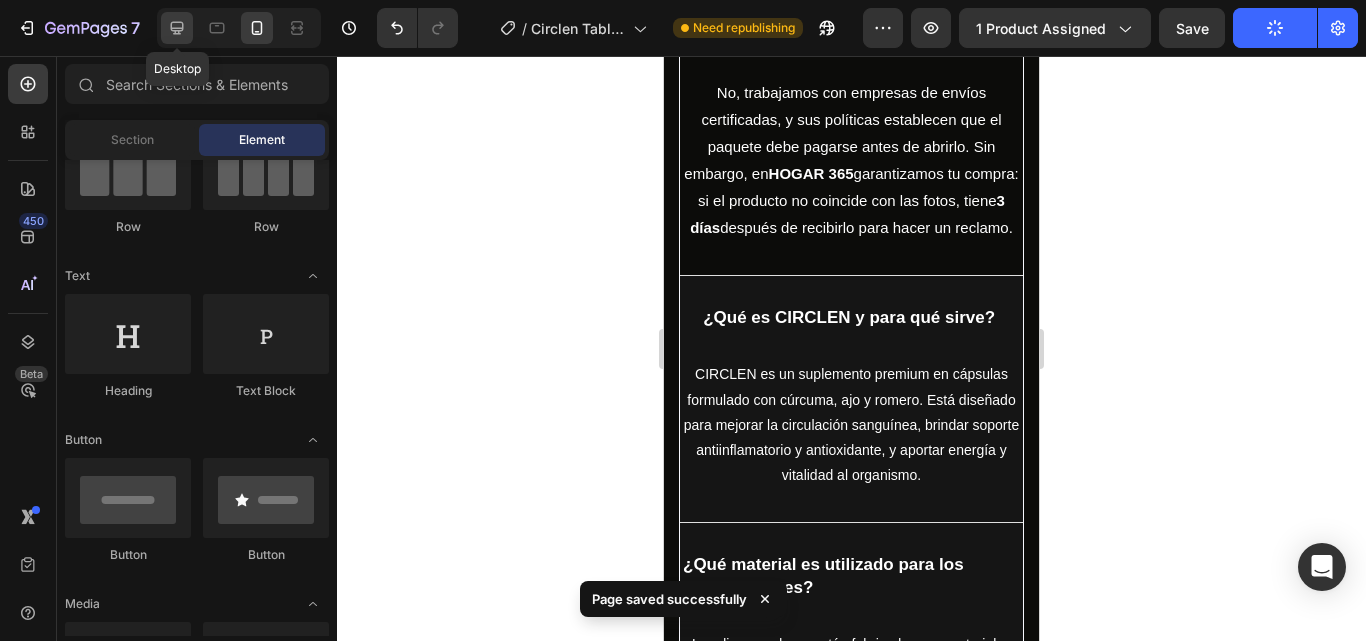 click 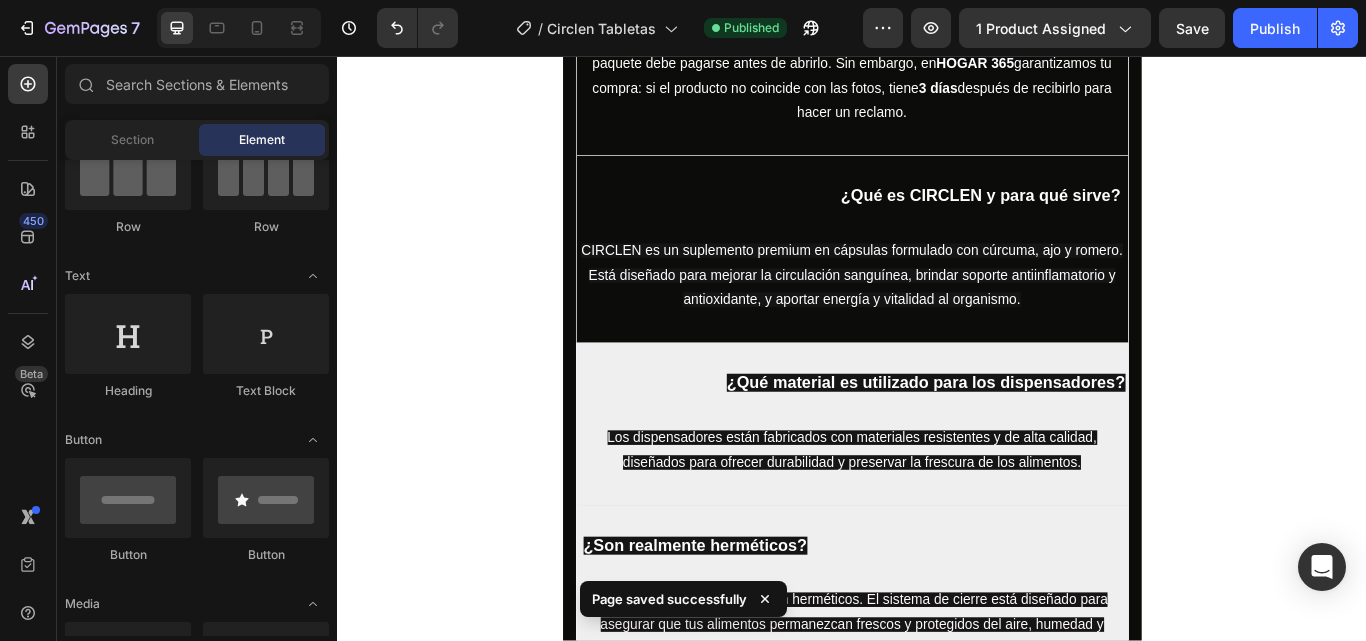 scroll, scrollTop: 5858, scrollLeft: 0, axis: vertical 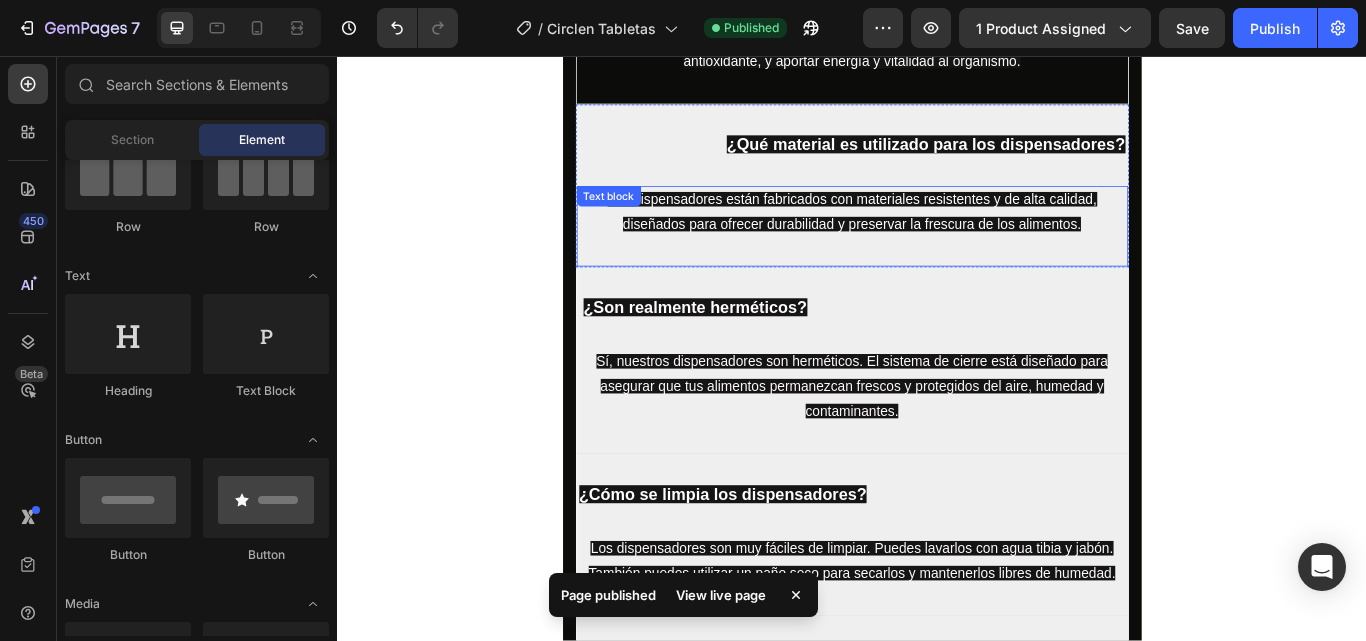 click on "Los dispensadores están fabricados con materiales resistentes y de alta calidad, diseñados para ofrecer durabilidad y preservar la frescura de los alimentos." at bounding box center [937, 239] 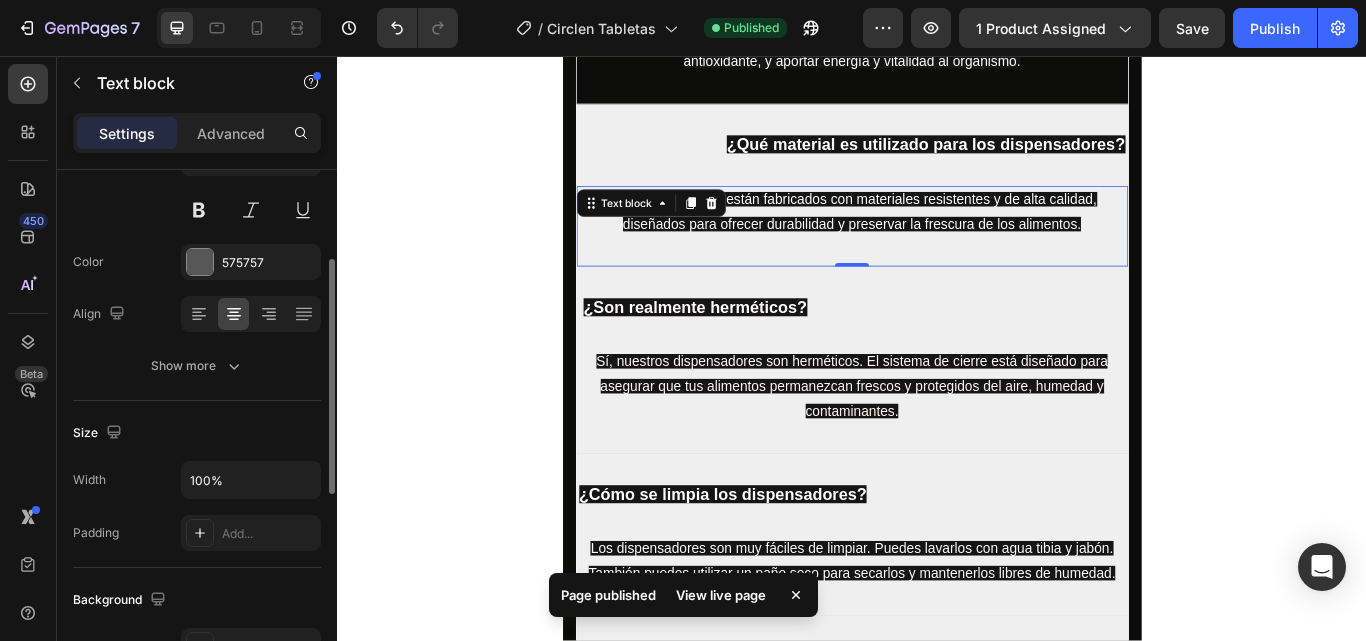 scroll, scrollTop: 400, scrollLeft: 0, axis: vertical 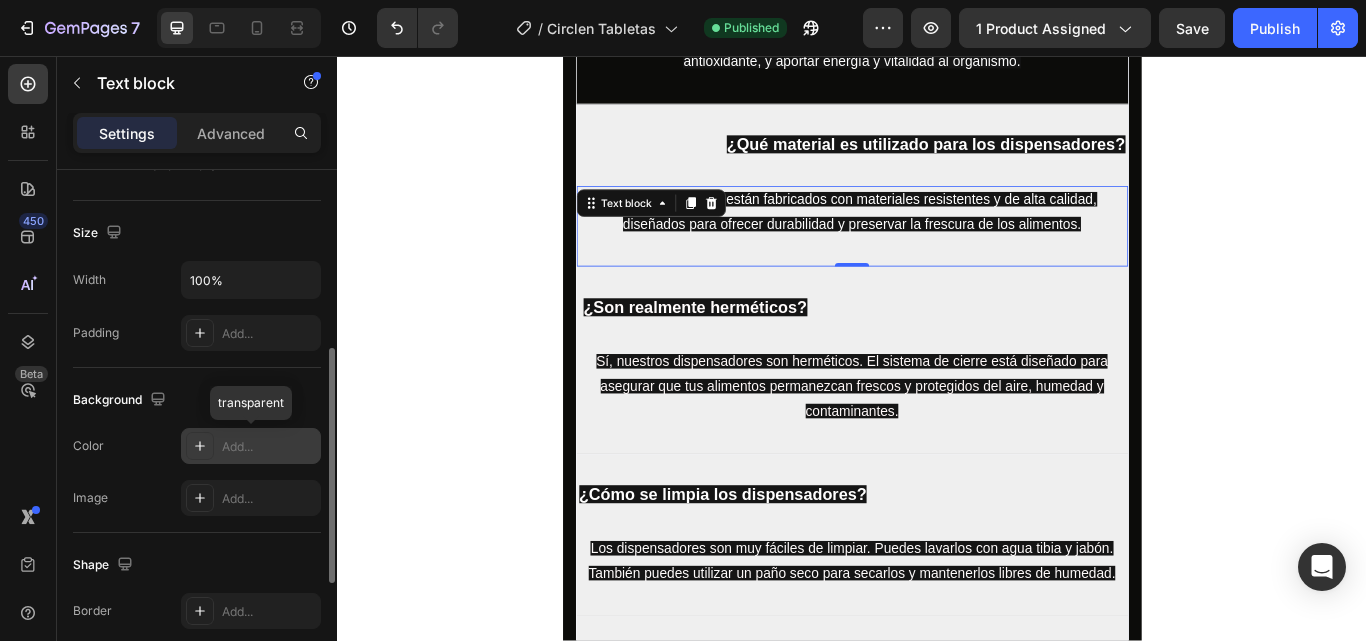 click 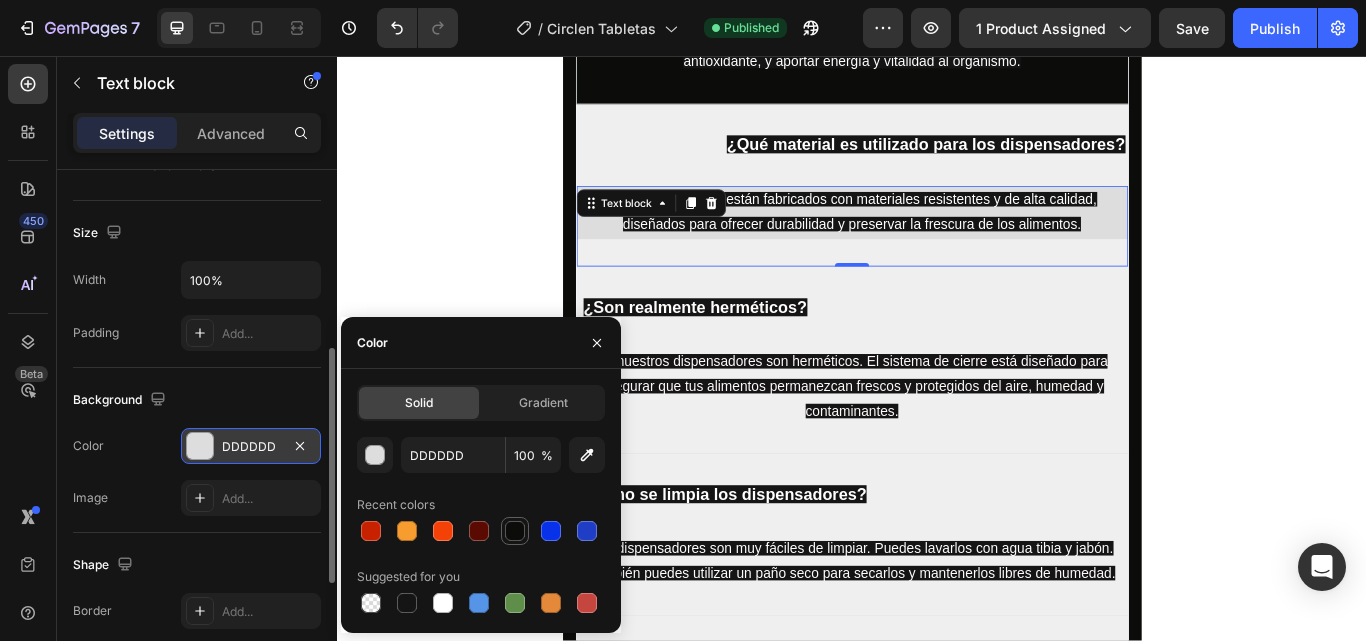 click at bounding box center (515, 531) 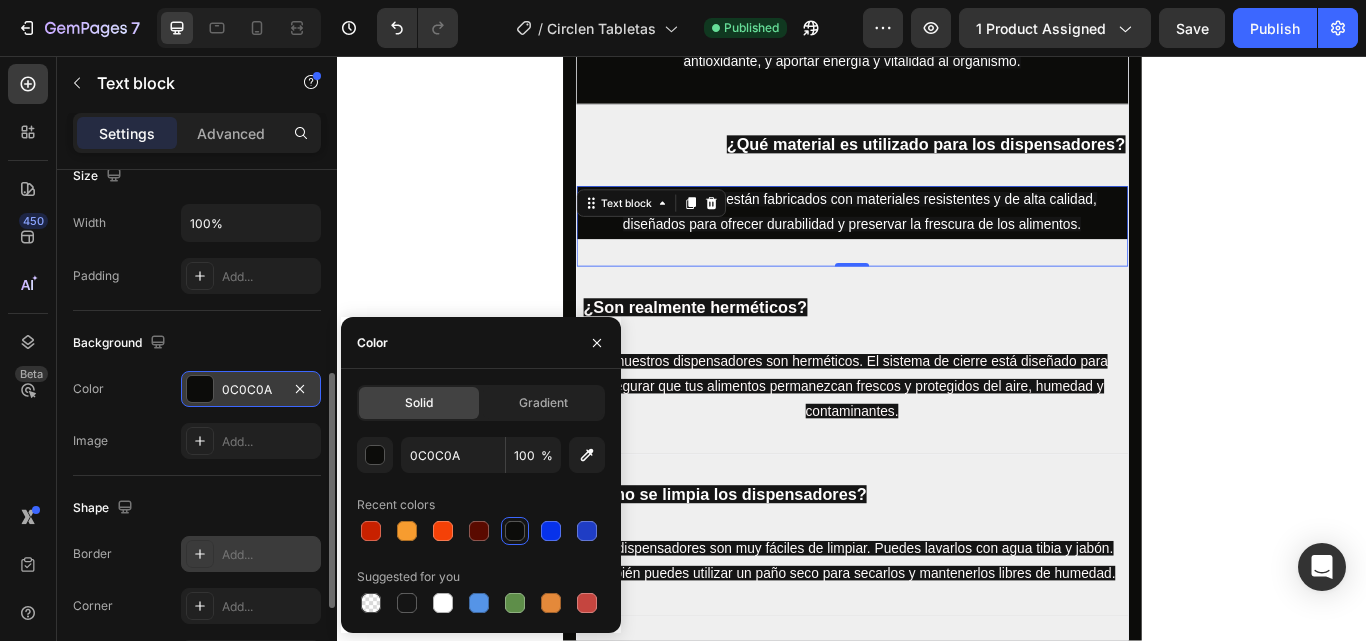 scroll, scrollTop: 357, scrollLeft: 0, axis: vertical 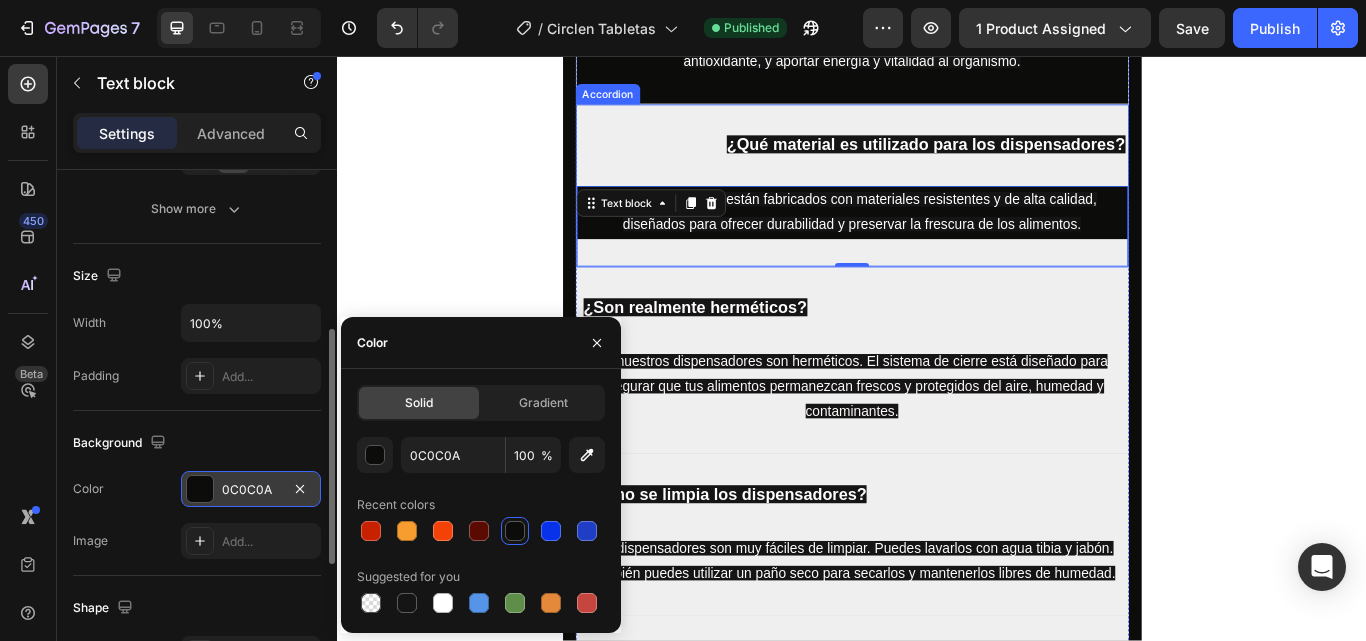 click on "¿Qué material es utilizado para los dispensadores?" at bounding box center (937, 160) 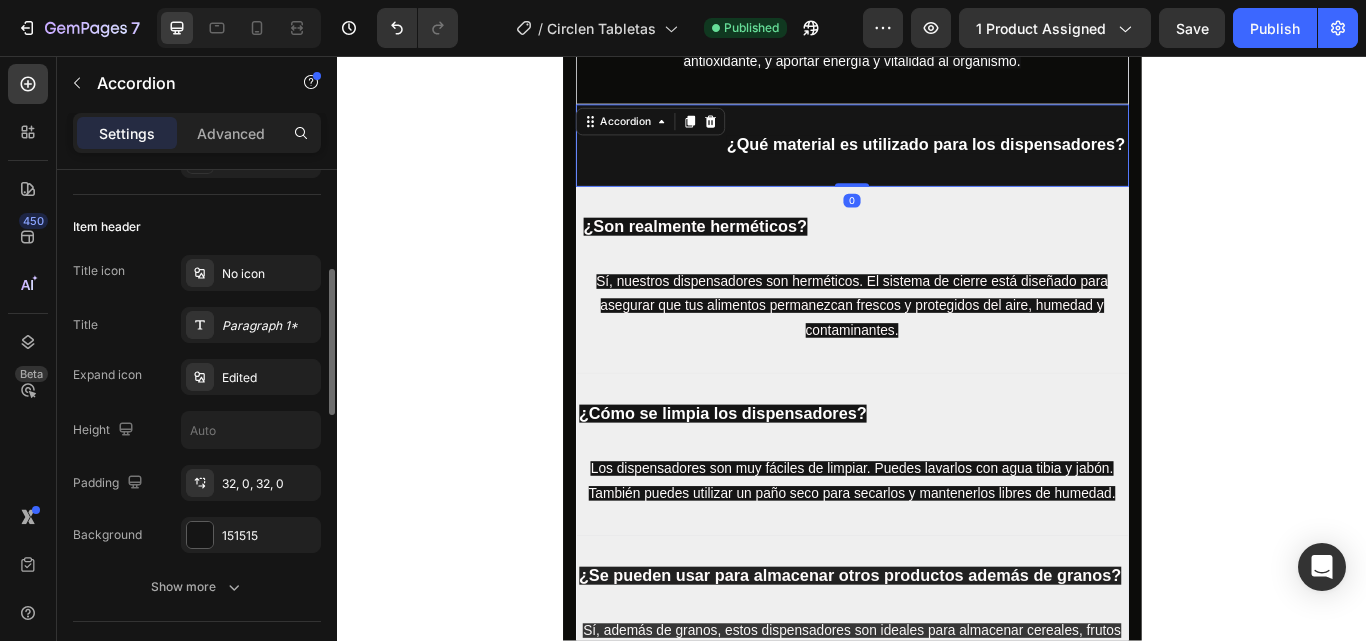 scroll, scrollTop: 0, scrollLeft: 0, axis: both 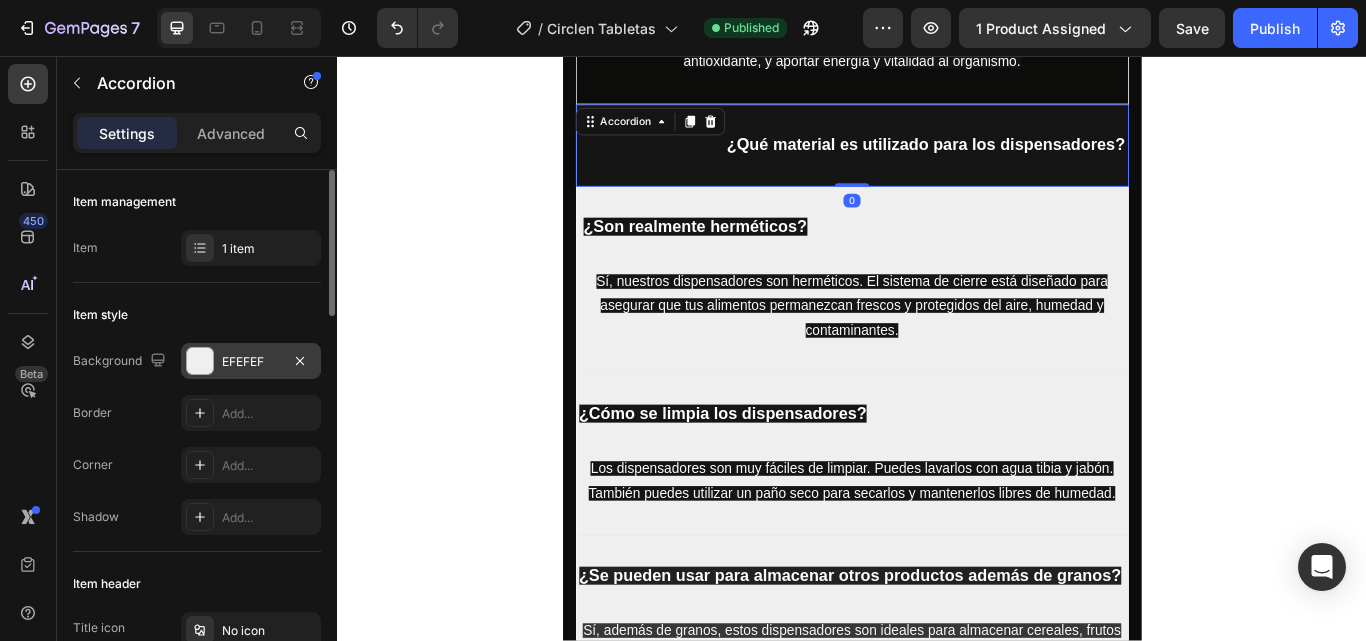 click at bounding box center [200, 361] 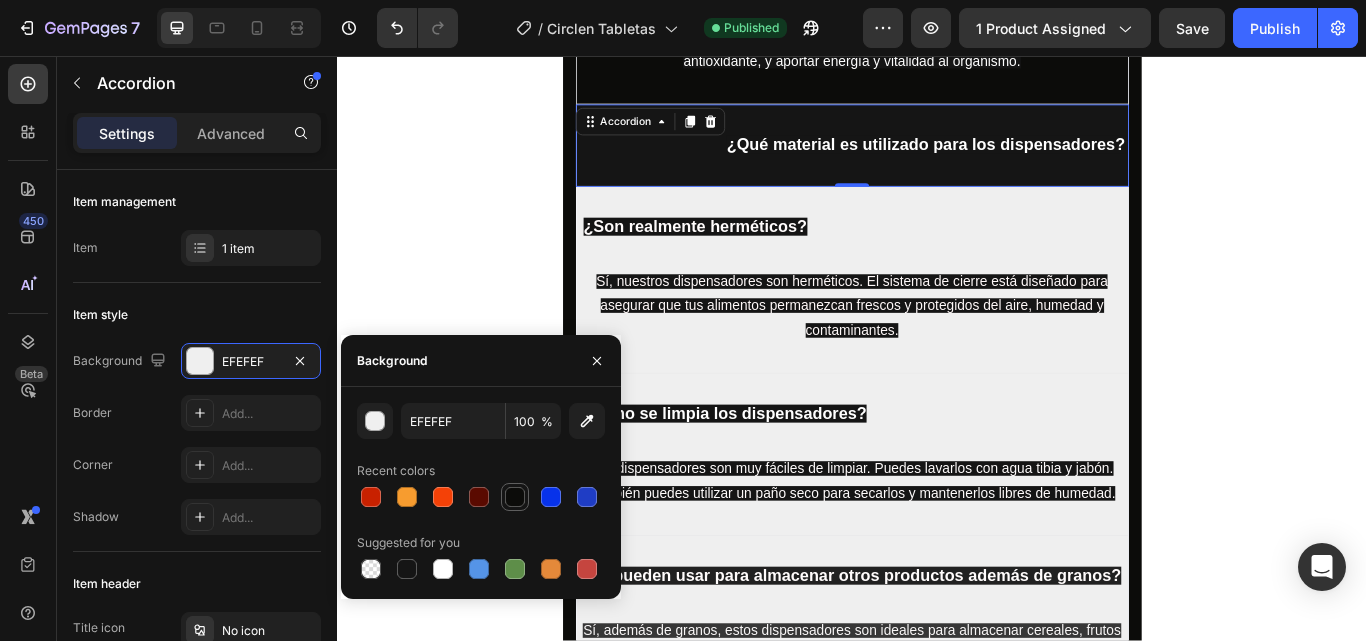 click at bounding box center (515, 497) 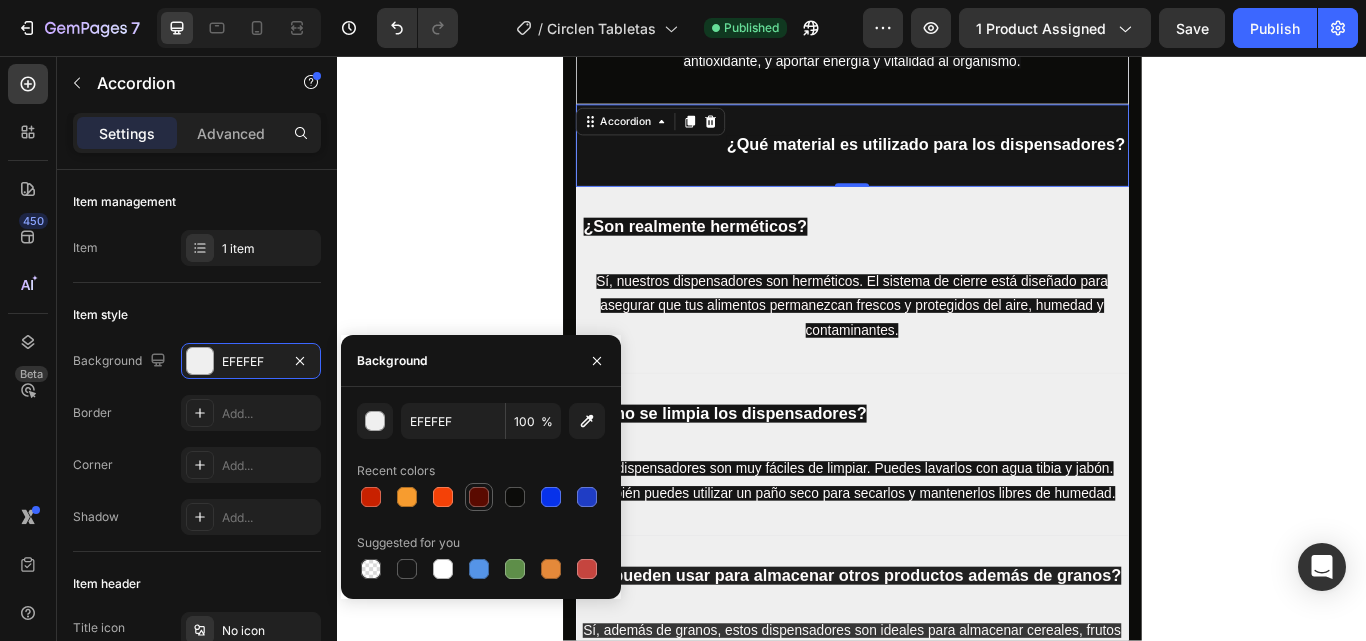 type on "0C0C0A" 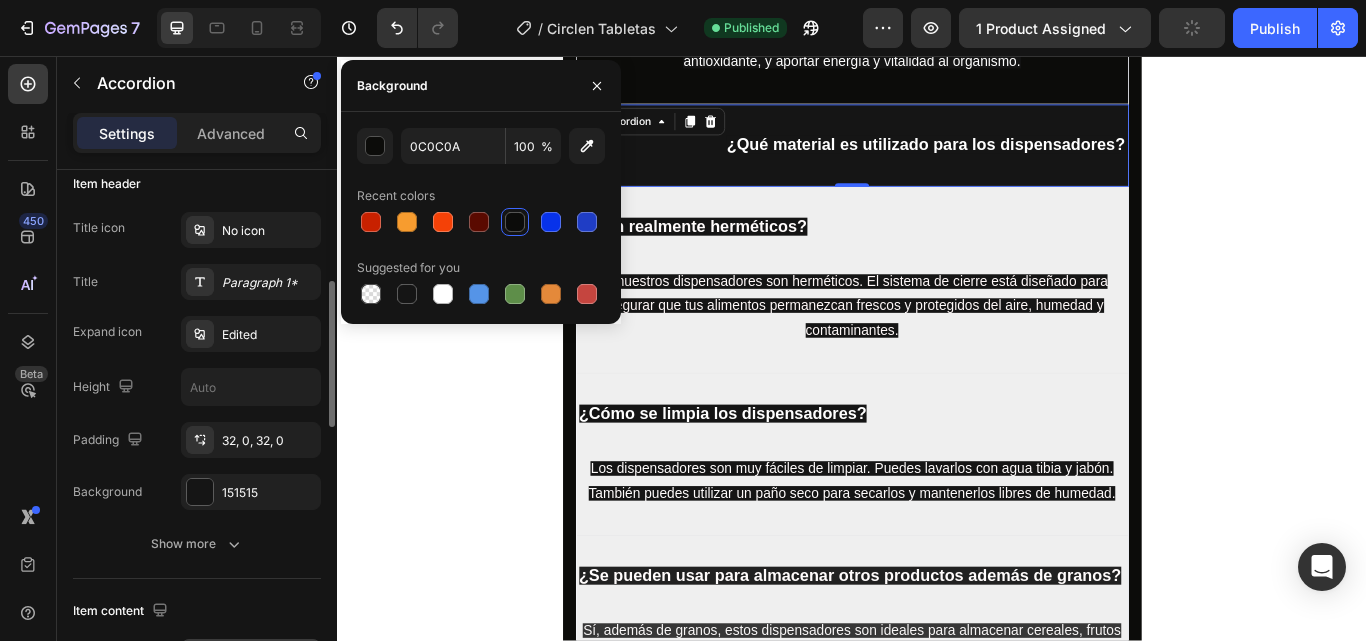 scroll, scrollTop: 700, scrollLeft: 0, axis: vertical 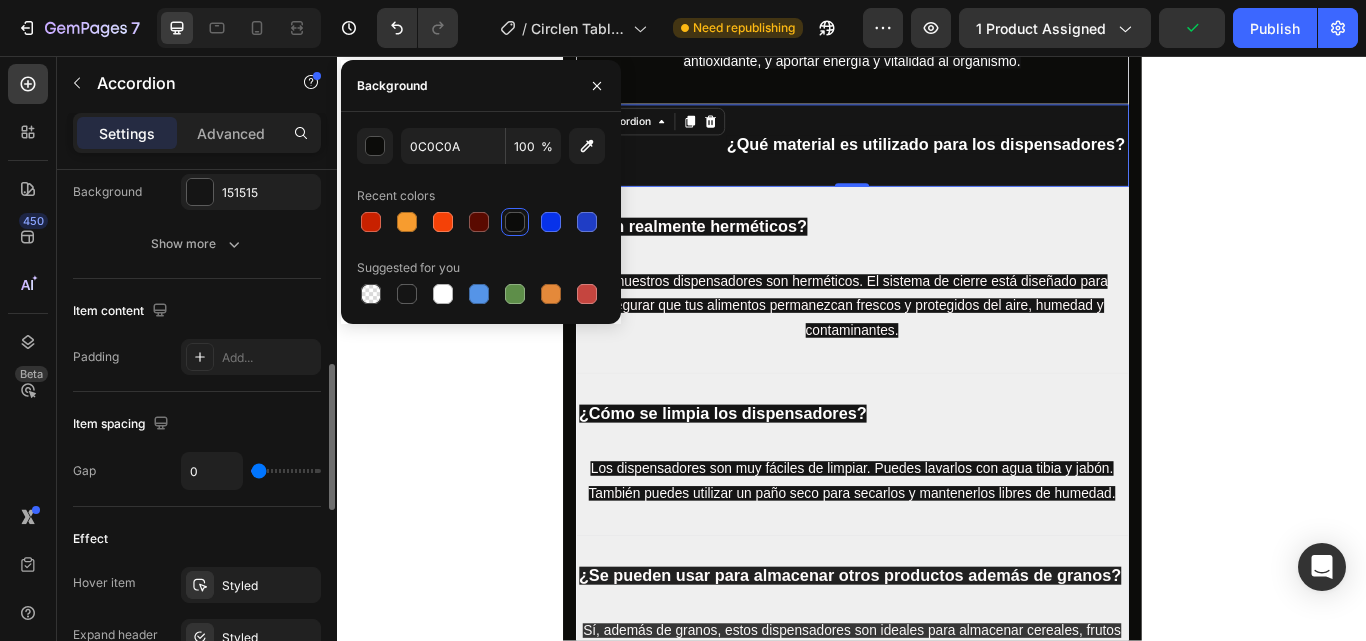 click on "⁠⁠⁠⁠⁠⁠⁠ Preguntas frecuentes Heading ¿SE PUEDE ABRIR EL PAQUETE               ANTES DE PAGAR? No, trabajamos con empresas de envíos certificadas, y sus políticas establecen que el paquete debe pagarse antes de abrirlo. Sin embargo, en  HOGAR 365  garantizamos tu compra: si el producto no coincide con las fotos, tiene  3 días  después de recibirlo para hacer un reclamo. Text block Accordion ¿Qué es CIRCLEN y para qué sirve?   CIRCLEN es un suplemento premium en cápsulas formulado con cúrcuma, ajo y romero. Está diseñado para mejorar la circulación sanguínea, brindar soporte antiinflamatorio y antioxidante, y aportar energía y vitalidad al organismo. Text block Accordion  ¿Qué material es utilizado para los dispensadores? Accordion   0   ¿Son realmente herméticos? Sí, nuestros dispensadores son herméticos. El sistema de cierre está diseñado para asegurar que tus alimentos permanezcan frescos y protegidos del aire, humedad y contaminantes. Text block Accordion Row" at bounding box center [937, -2454] 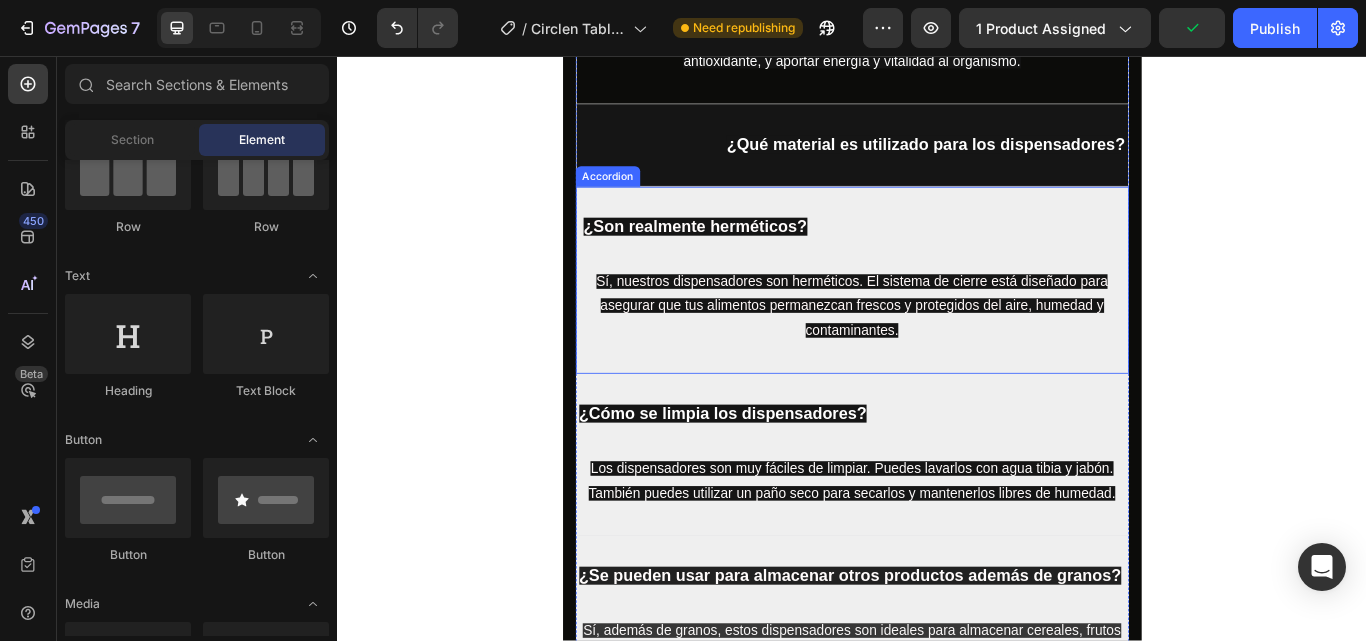 click on "¿Son realmente herméticos?" at bounding box center [937, 256] 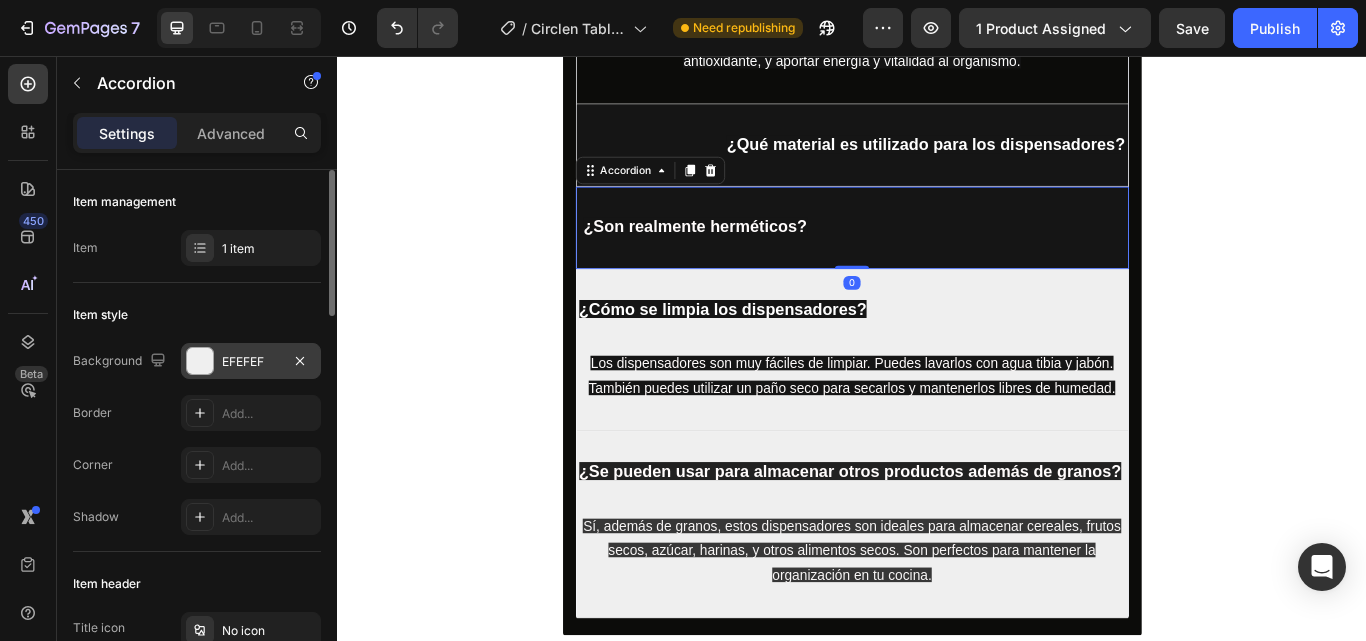 click at bounding box center [200, 361] 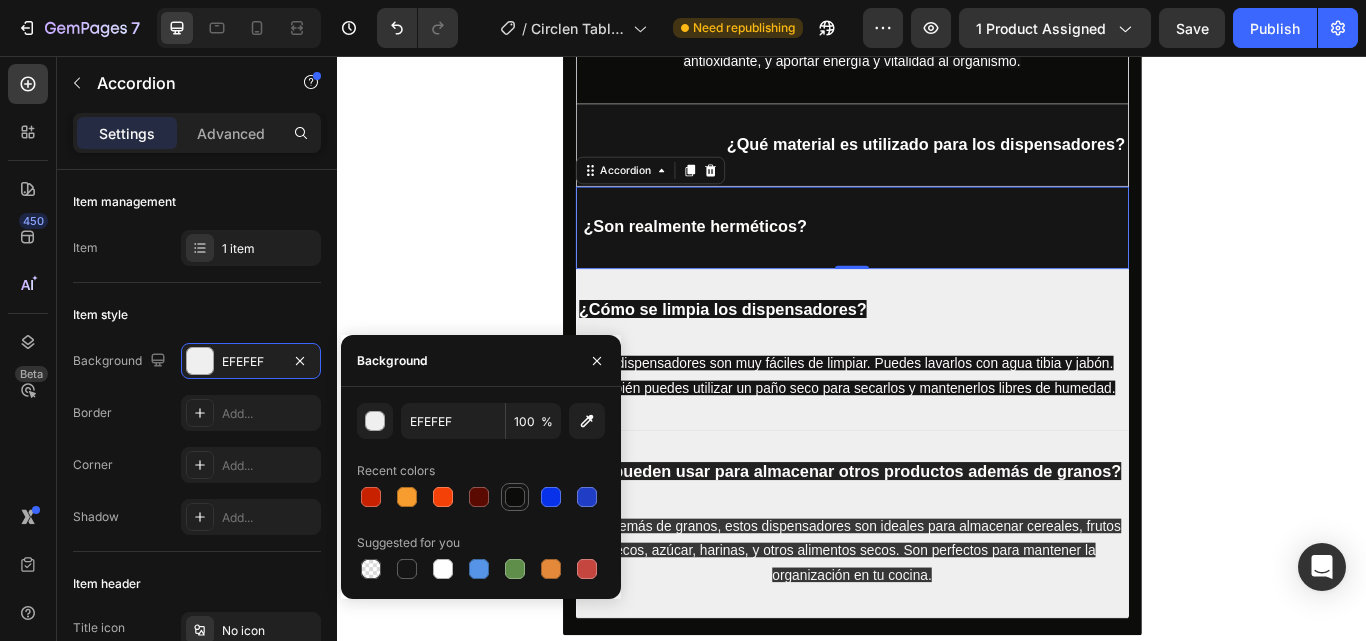 click at bounding box center (515, 497) 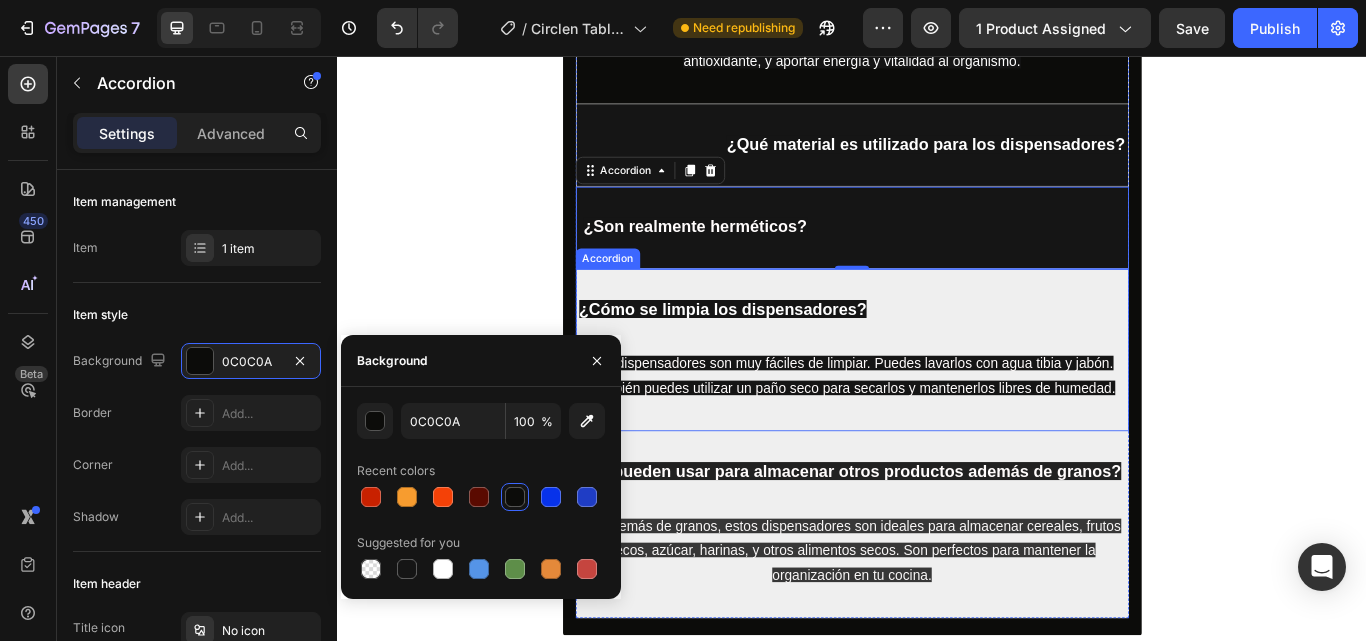 click on "¿Cómo se limpia los dispensadores?" at bounding box center [937, 352] 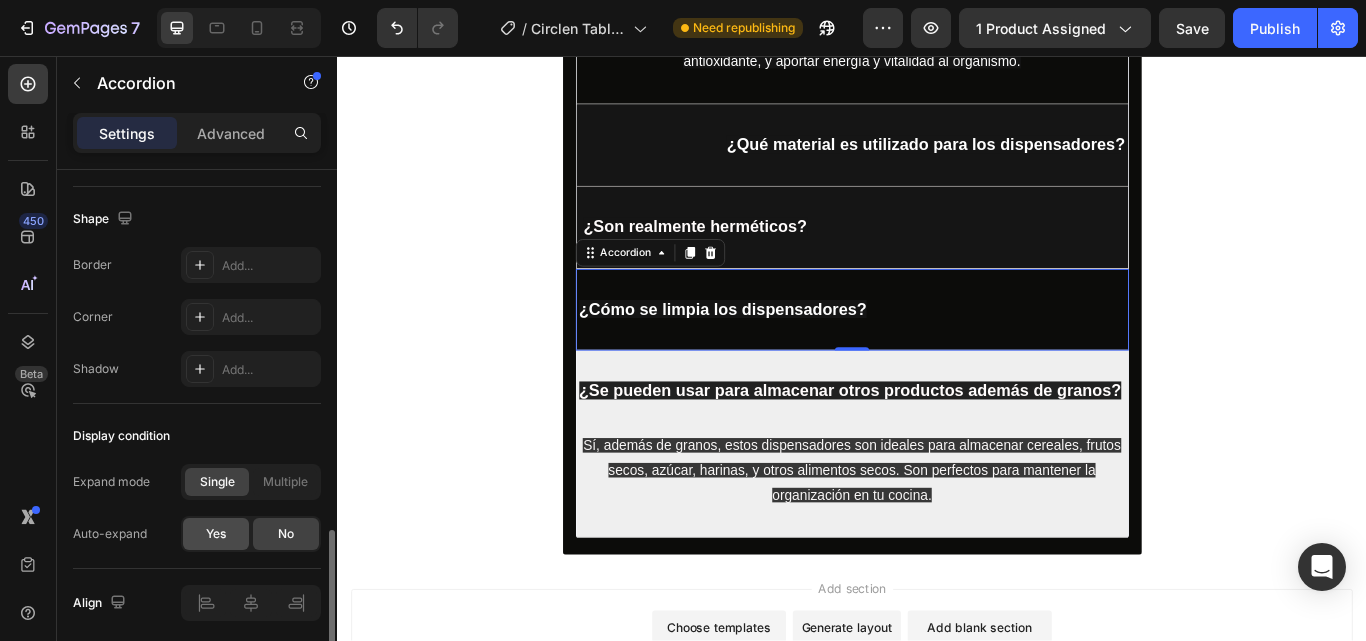scroll, scrollTop: 1376, scrollLeft: 0, axis: vertical 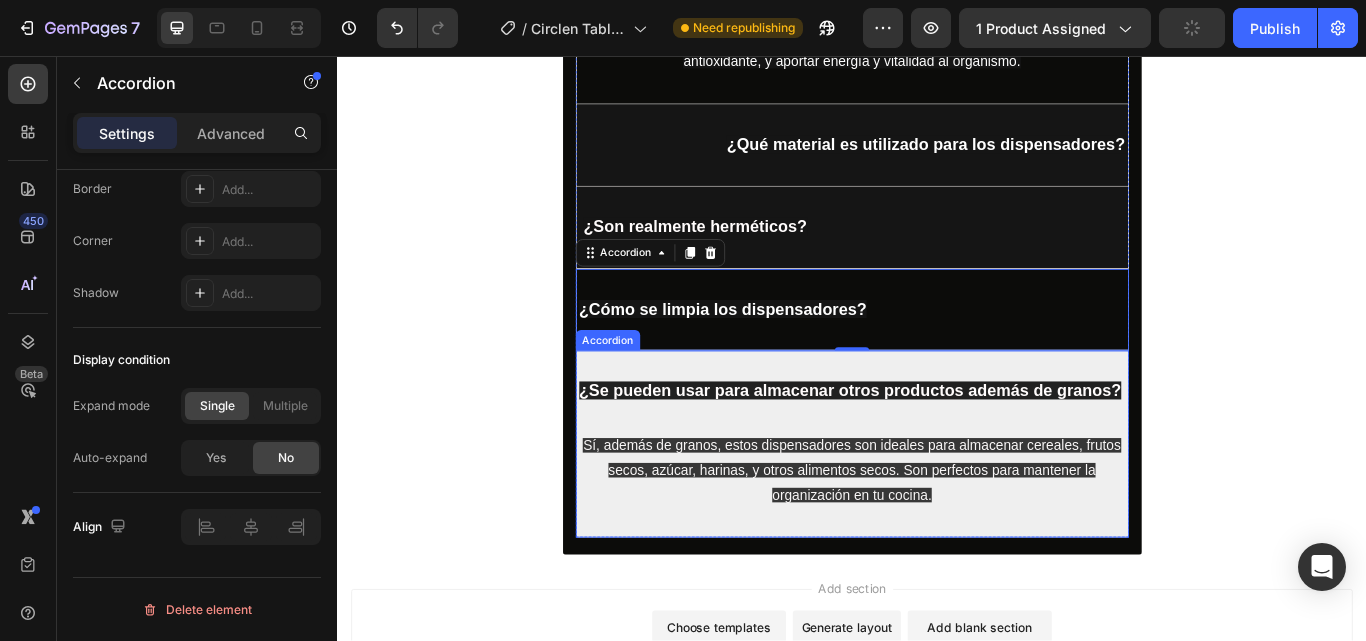 click on "¿Se pueden usar para almacenar otros productos además de granos?" at bounding box center [937, 447] 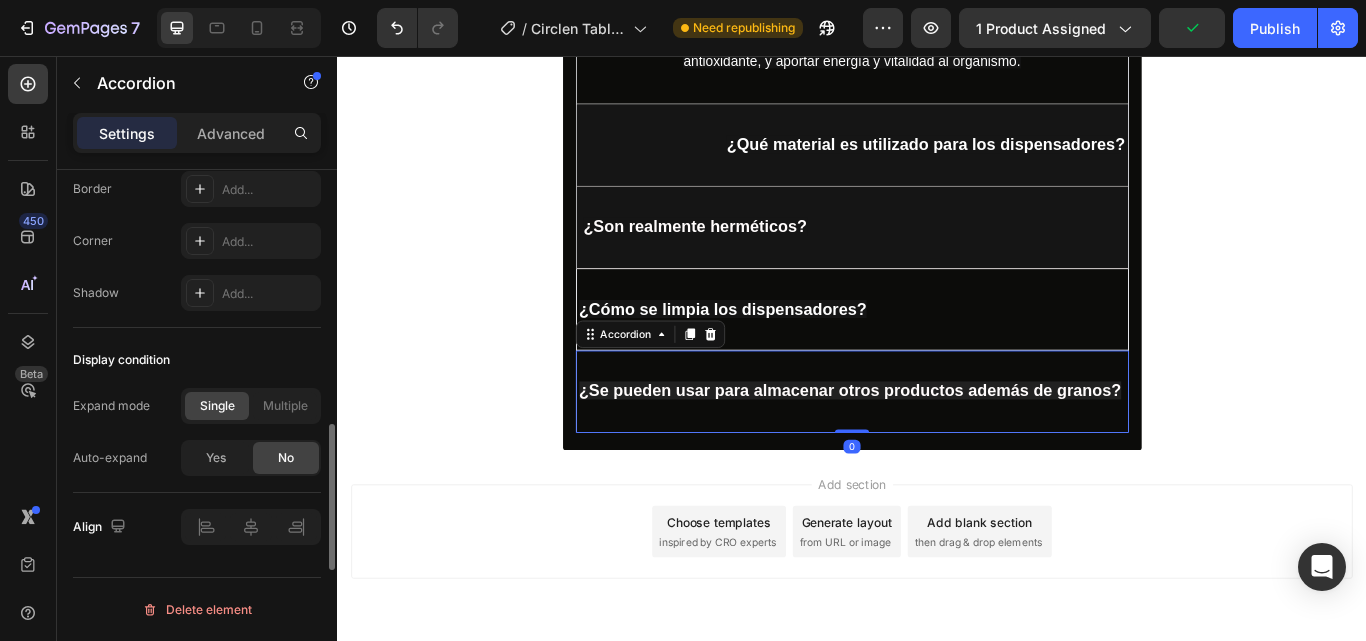 scroll, scrollTop: 1176, scrollLeft: 0, axis: vertical 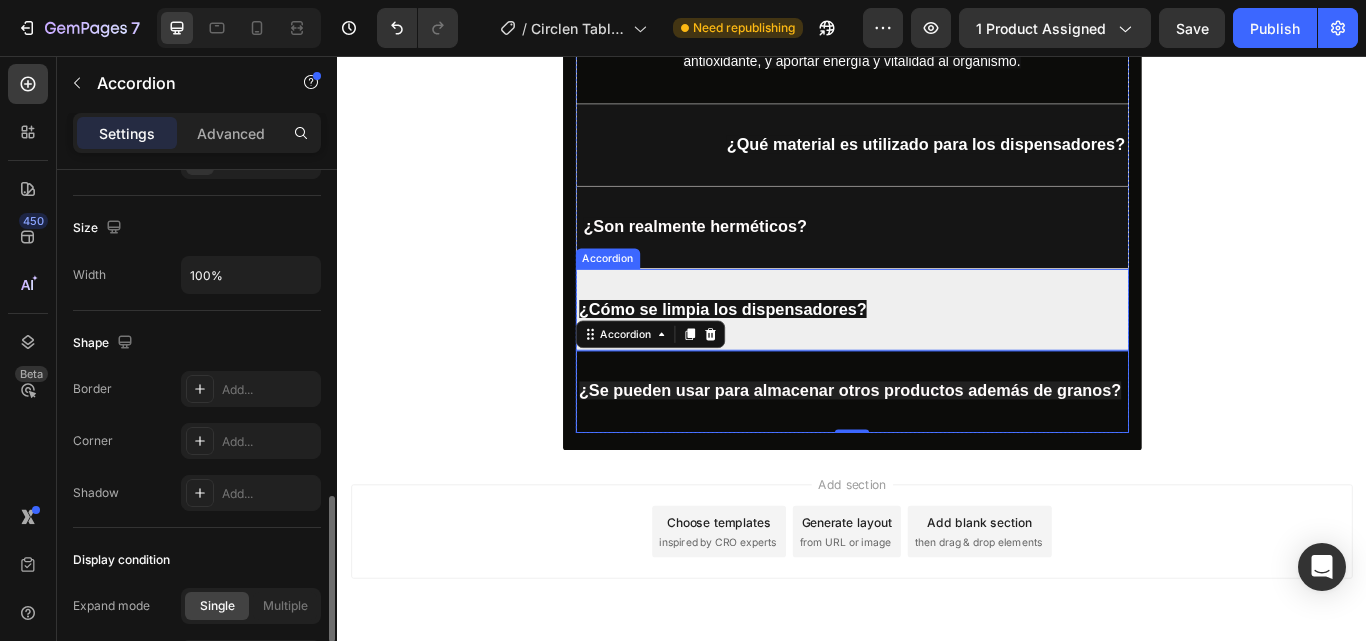 click on "¿Cómo se limpia los dispensadores?" at bounding box center (937, 352) 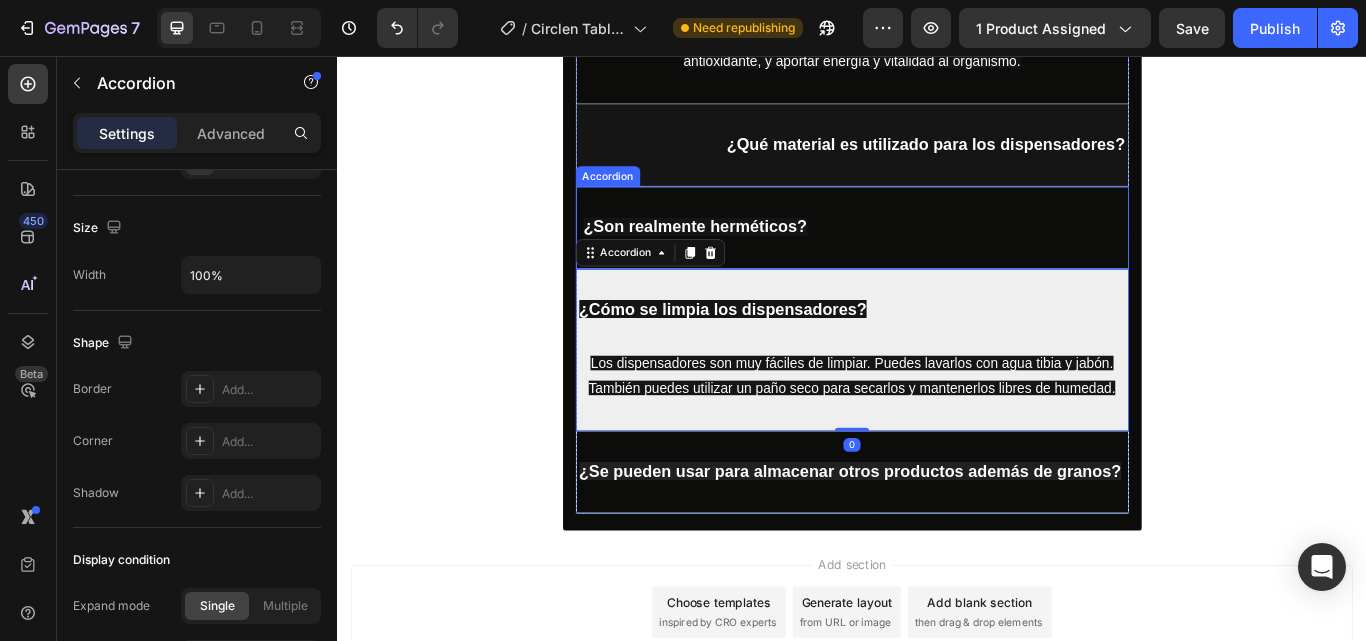 click on "¿Son realmente herméticos?" at bounding box center (937, 257) 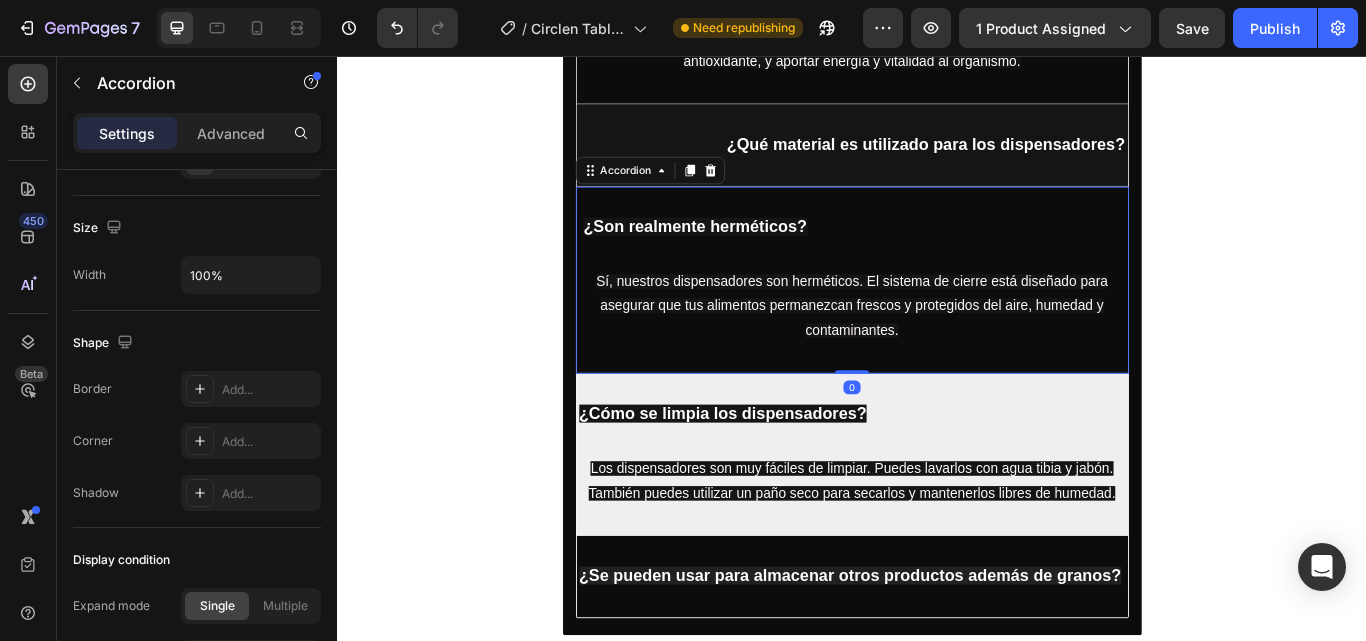 click on "¿Son realmente herméticos?" at bounding box center (937, 256) 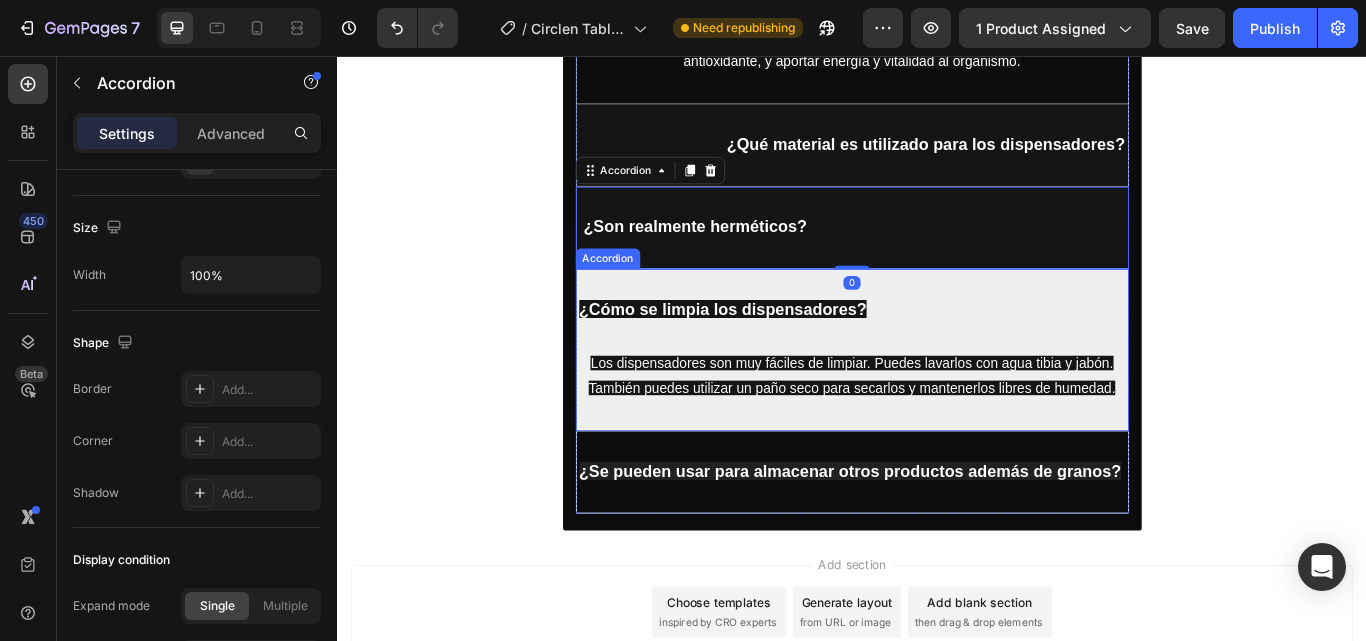click on "¿Cómo se limpia los dispensadores?" at bounding box center (937, 352) 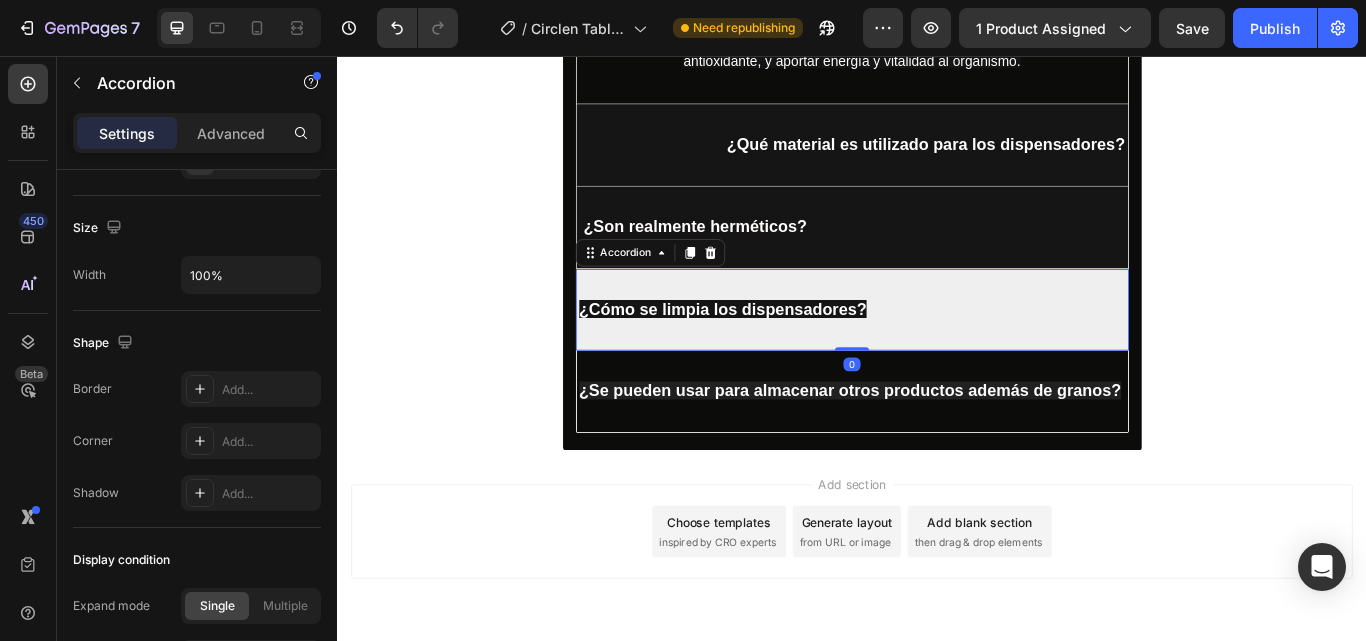 click on "¿Cómo se limpia los dispensadores?" at bounding box center [937, 352] 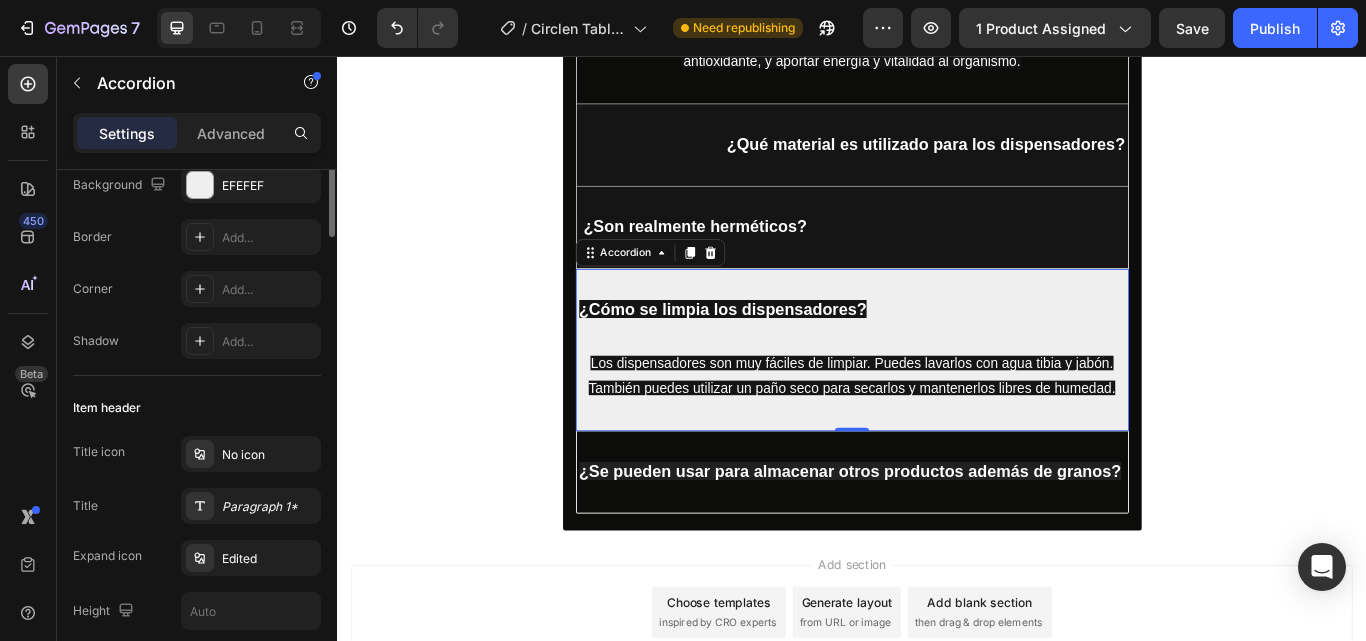 scroll, scrollTop: 76, scrollLeft: 0, axis: vertical 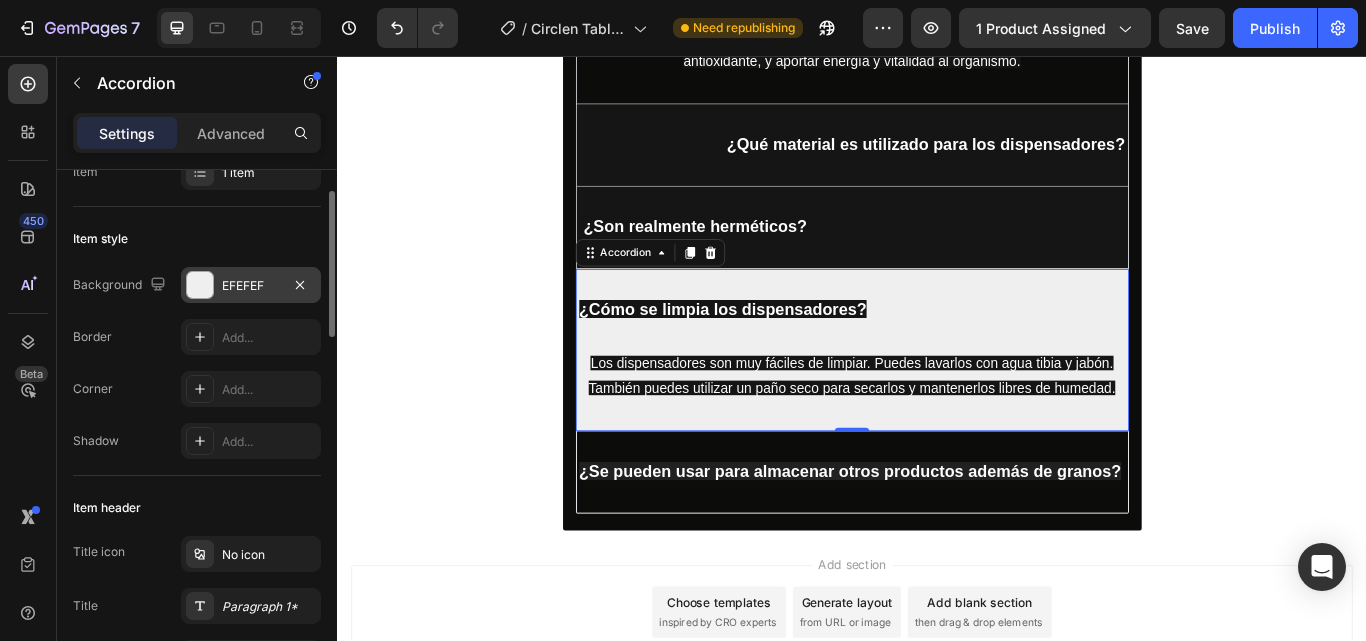 click at bounding box center [200, 285] 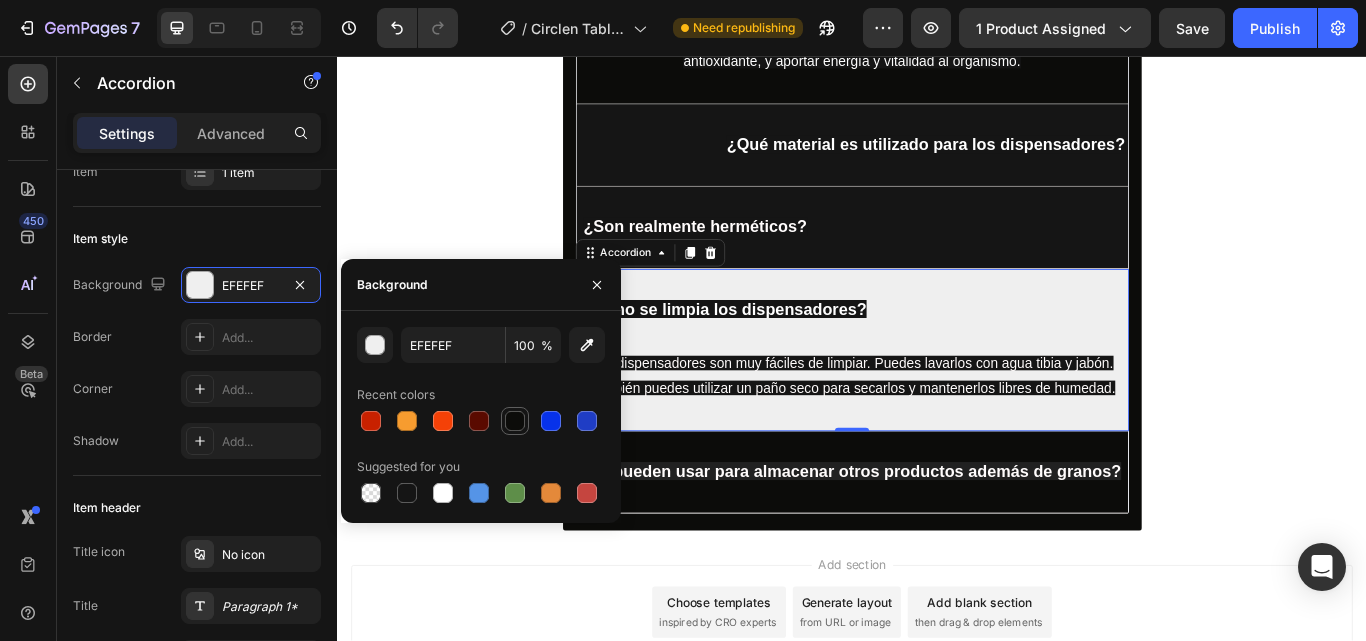 click at bounding box center (515, 421) 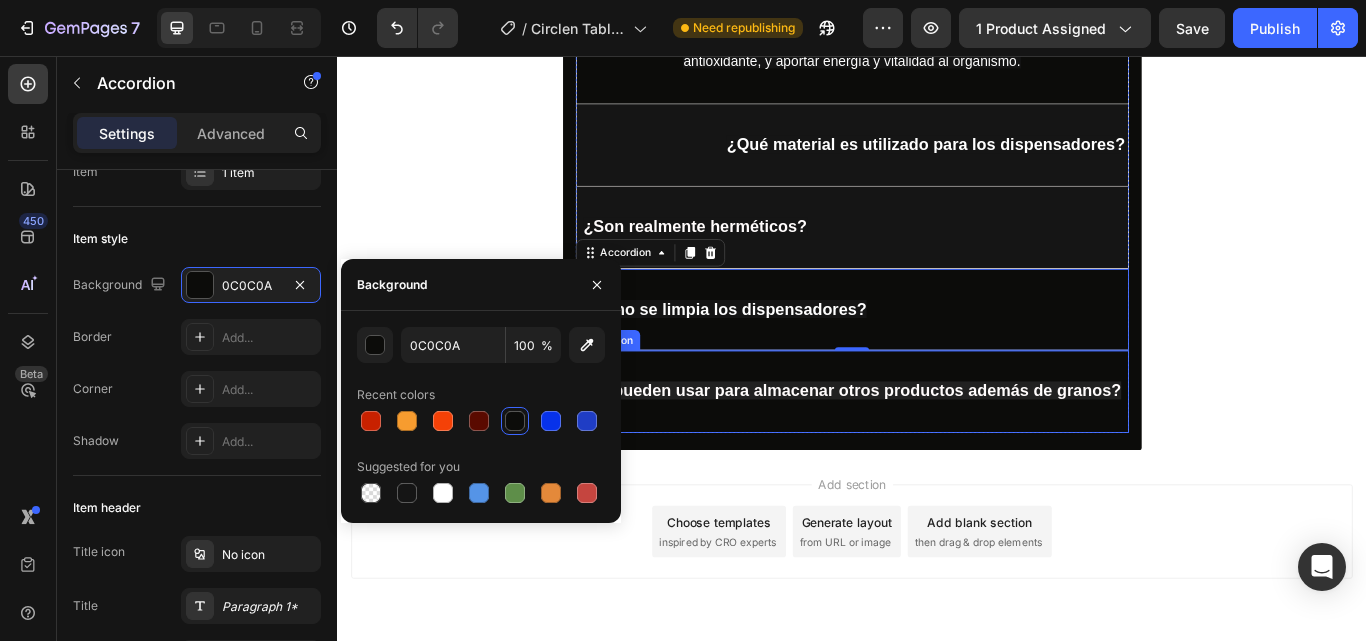 click on "¿Se pueden usar para almacenar otros productos además de granos?" at bounding box center [935, 447] 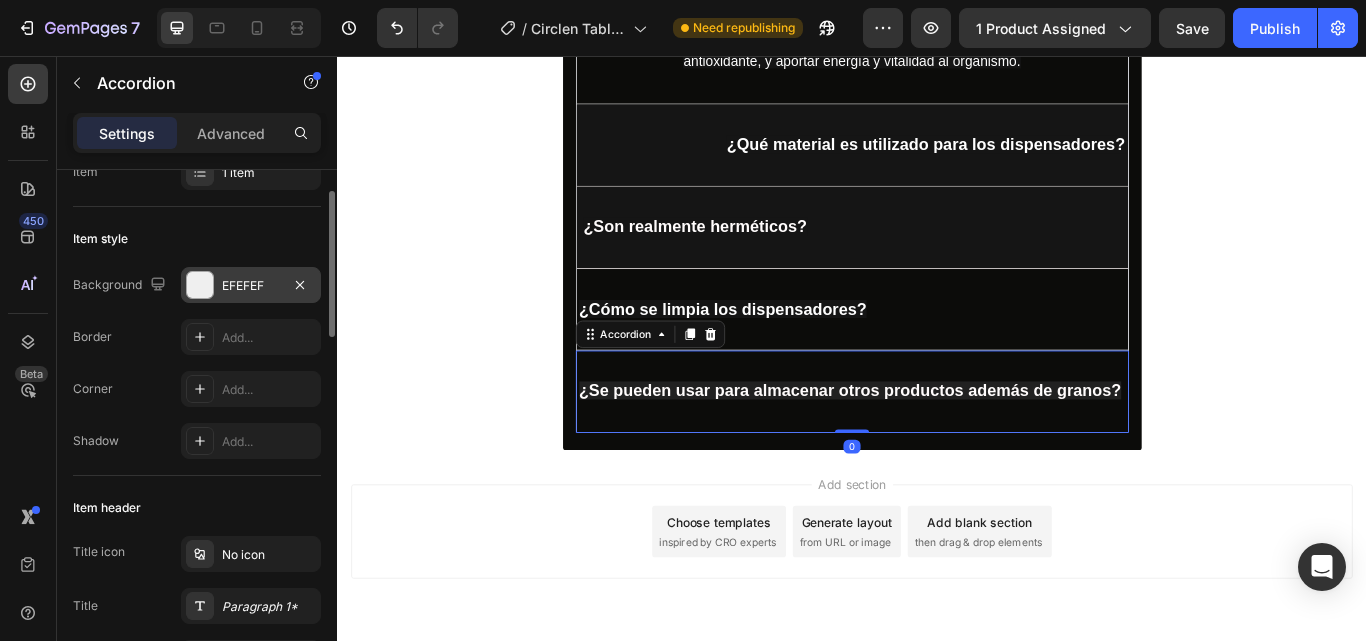 click at bounding box center (200, 285) 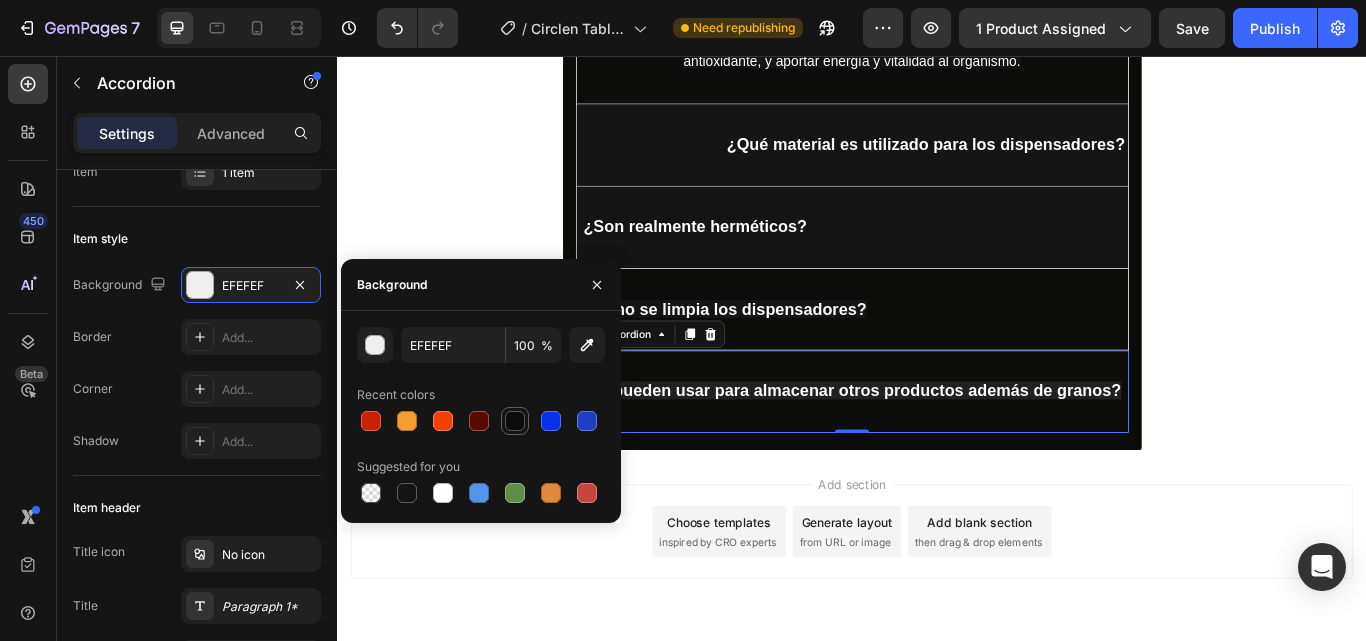 click at bounding box center (515, 421) 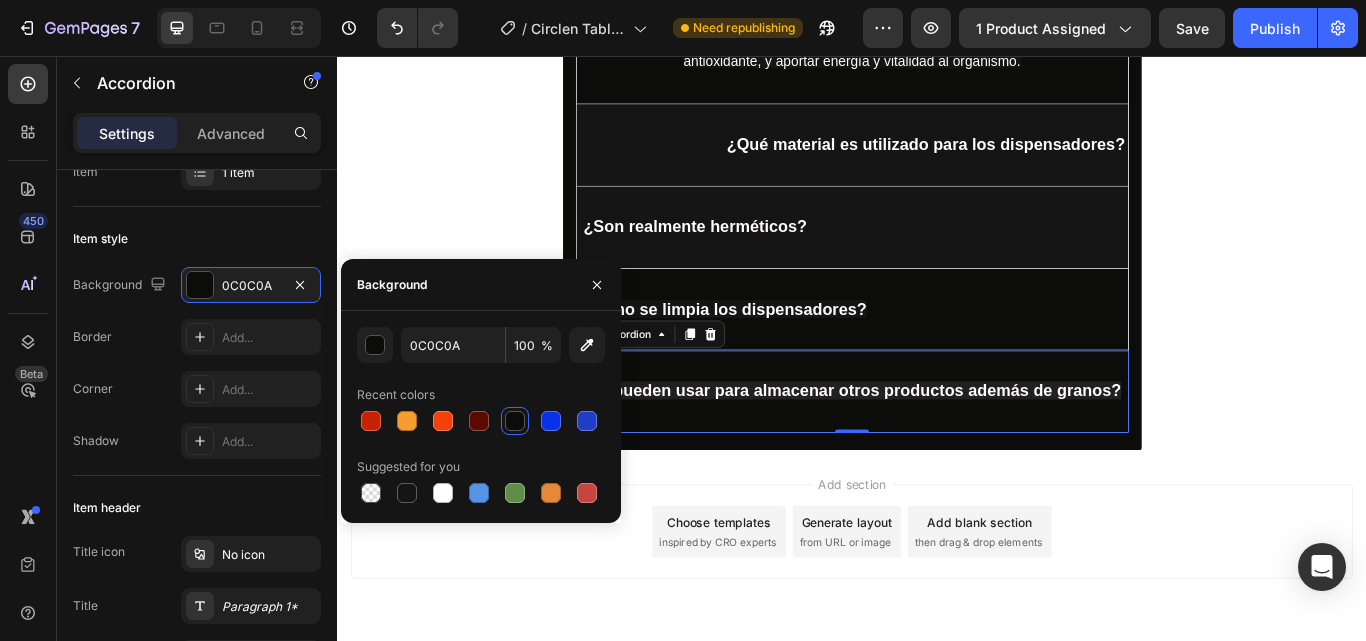 click on "⁠⁠⁠⁠⁠⁠⁠ Preguntas frecuentes Heading ¿SE PUEDE ABRIR EL PAQUETE               ANTES DE PAGAR? No, trabajamos con empresas de envíos certificadas, y sus políticas establecen que el paquete debe pagarse antes de abrirlo. Sin embargo, en  HOGAR 365  garantizamos tu compra: si el producto no coincide con las fotos, tiene  3 días  después de recibirlo para hacer un reclamo. Text block Accordion ¿Qué es CIRCLEN y para qué sirve?   CIRCLEN es un suplemento premium en cápsulas formulado con cúrcuma, ajo y romero. Está diseñado para mejorar la circulación sanguínea, brindar soporte antiinflamatorio y antioxidante, y aportar energía y vitalidad al organismo. Text block Accordion  ¿Qué material es utilizado para los dispensadores? Accordion   ¿Son realmente herméticos? Accordion ¿Cómo se limpia los dispensadores? Accordion ¿Se pueden usar para almacenar otros productos además de granos? Accordion   0 Row Section 8 Root" at bounding box center (937, -2623) 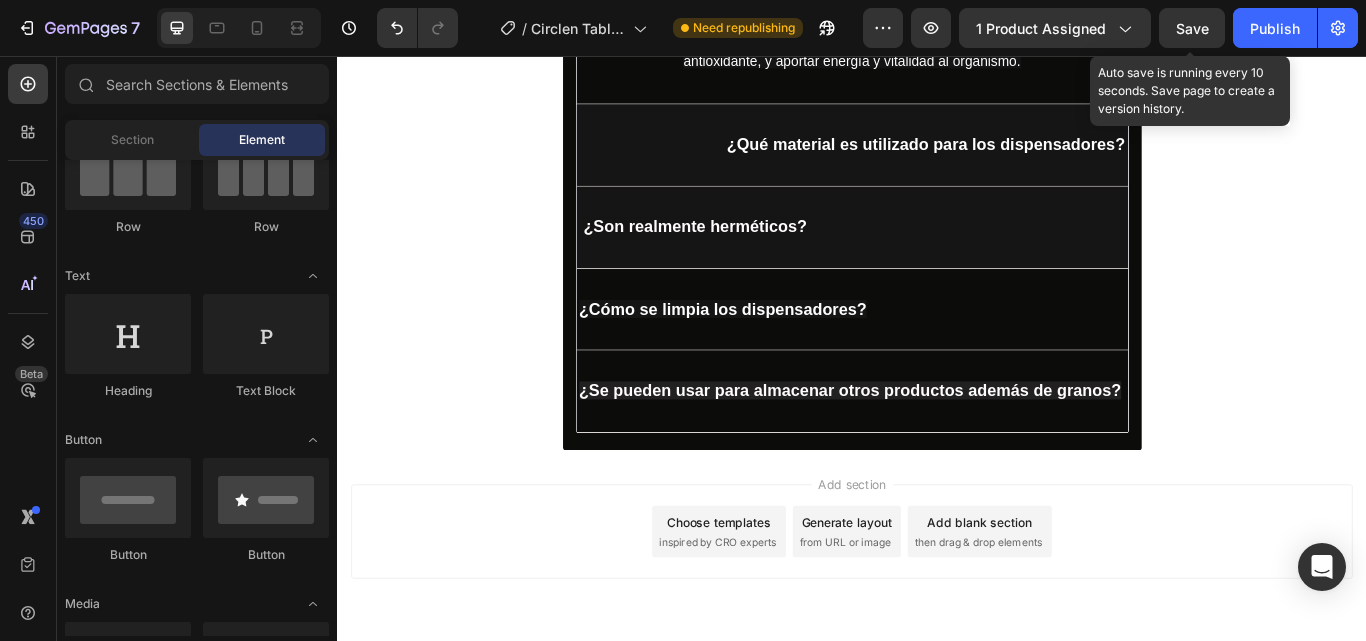click on "Save" at bounding box center (1192, 28) 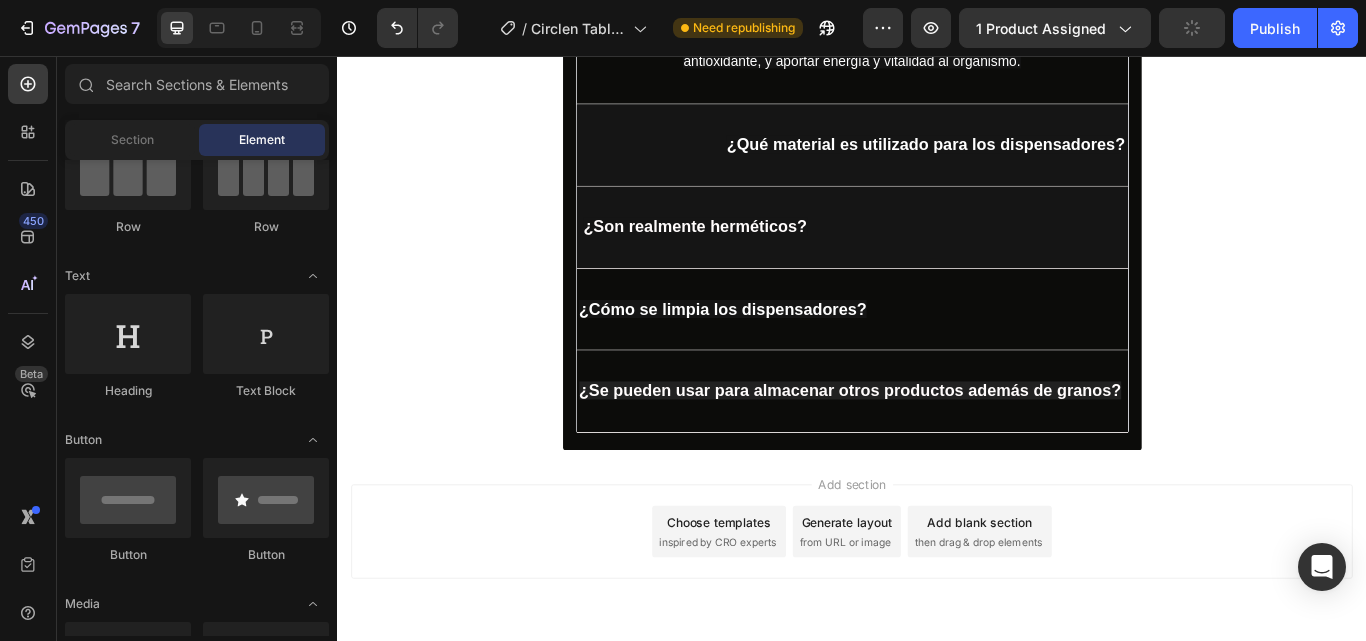 drag, startPoint x: 1273, startPoint y: 26, endPoint x: 1274, endPoint y: 48, distance: 22.022715 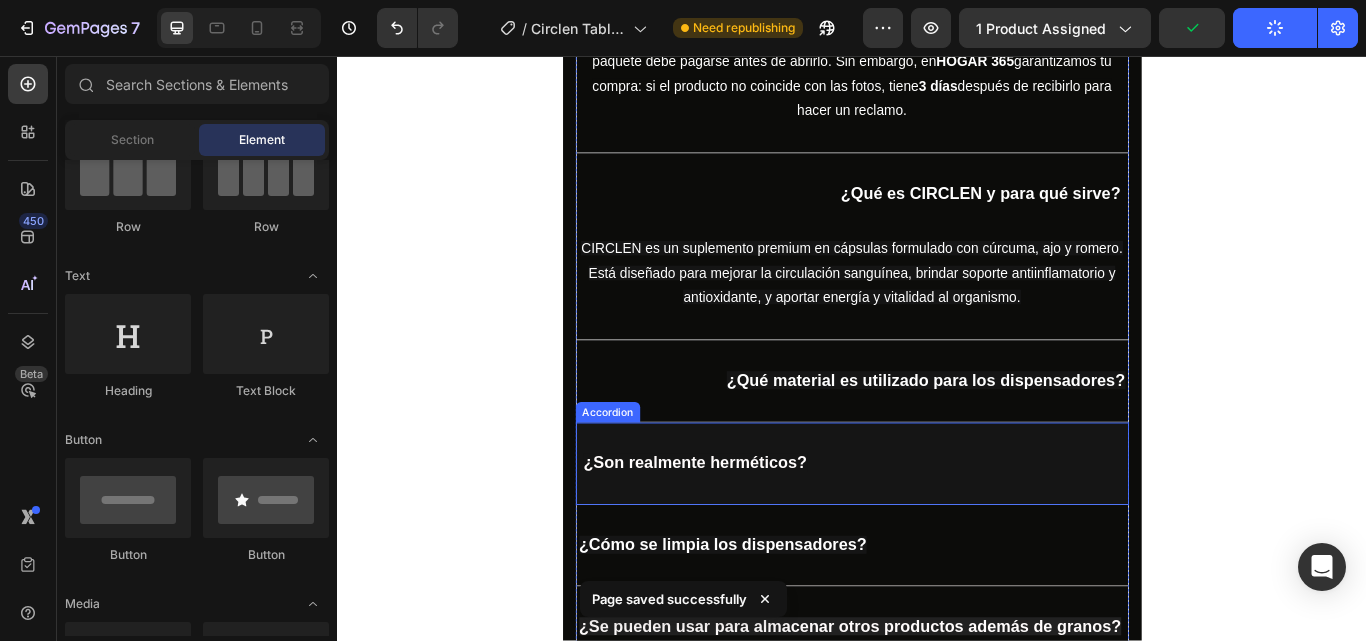 scroll, scrollTop: 5558, scrollLeft: 0, axis: vertical 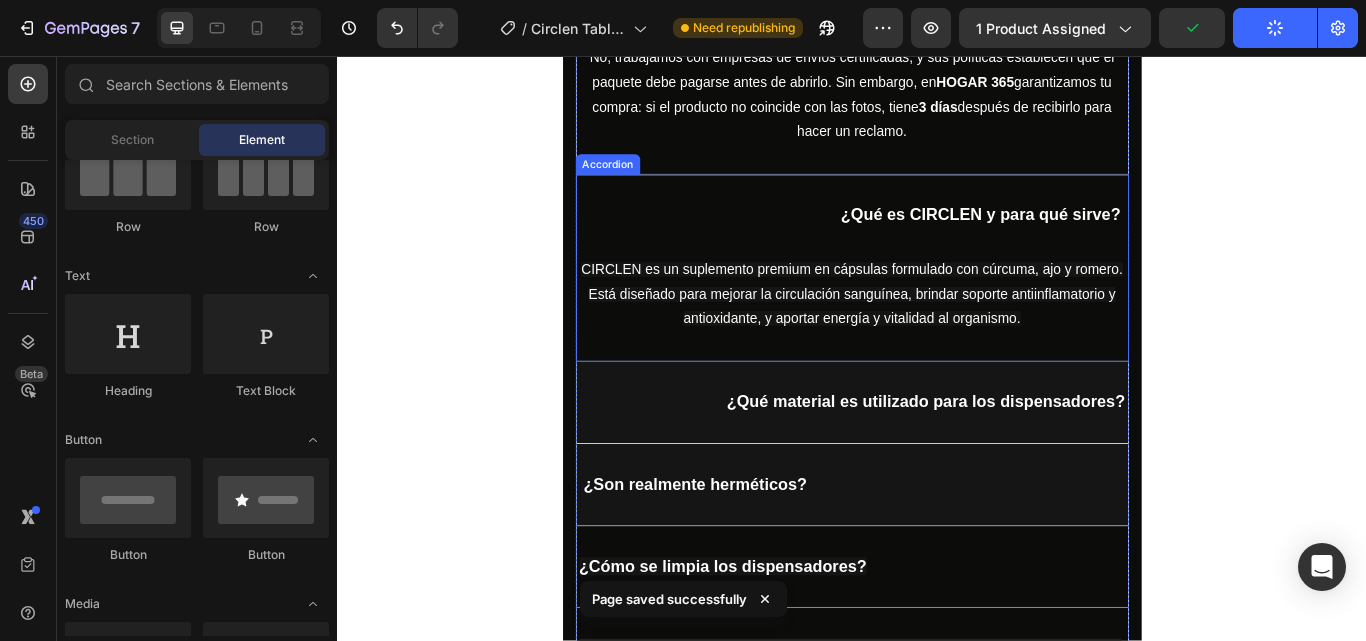 click on "¿Qué es CIRCLEN y para qué sirve?" at bounding box center [937, 242] 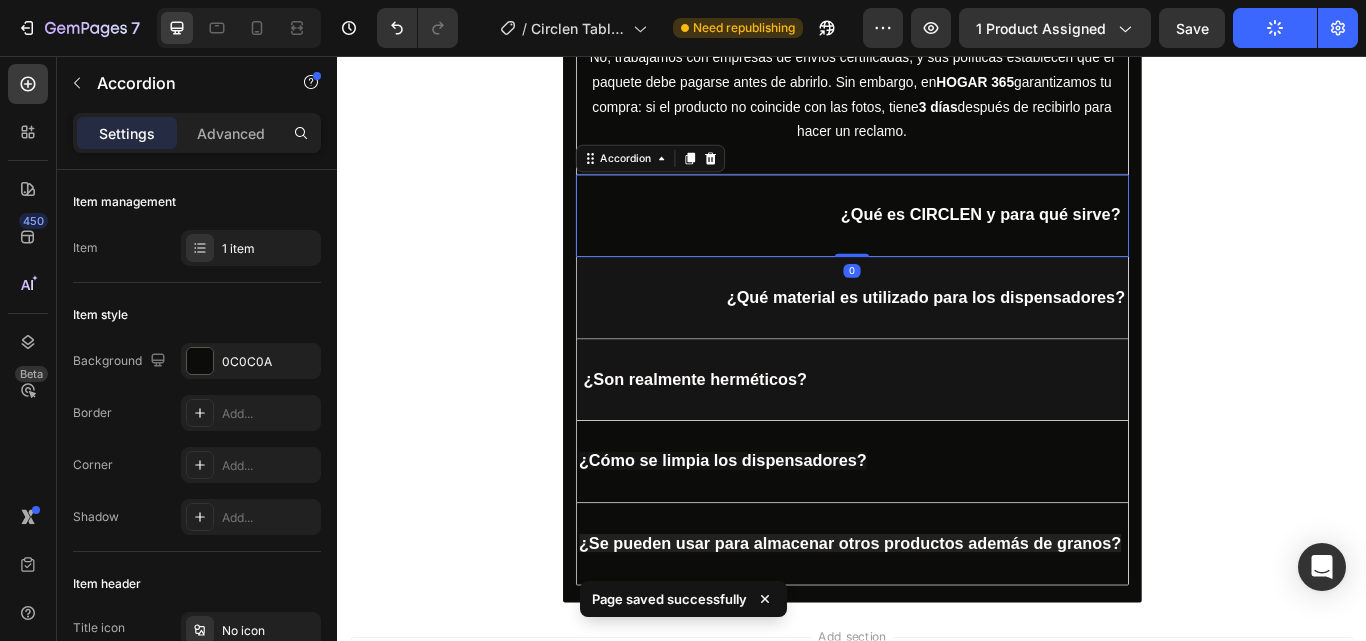 click on "¿Qué es CIRCLEN y para qué sirve?" at bounding box center (937, 243) 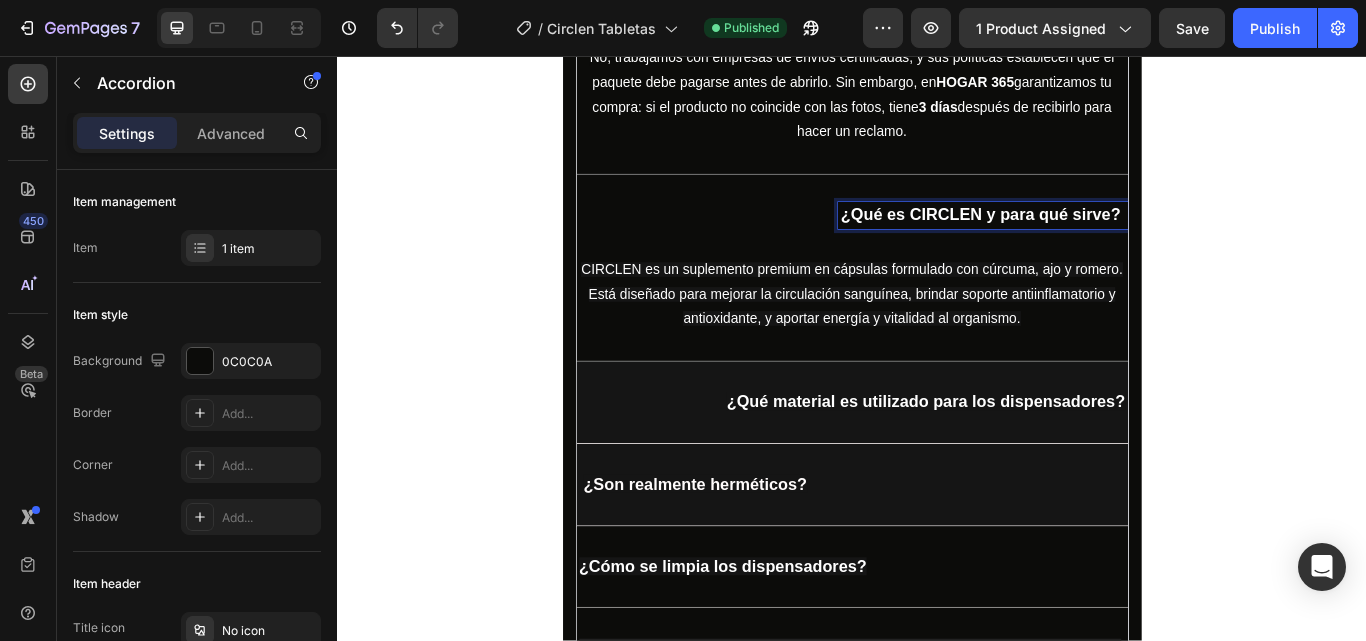 click on "¿Qué es CIRCLEN y para qué sirve?" at bounding box center [1087, 241] 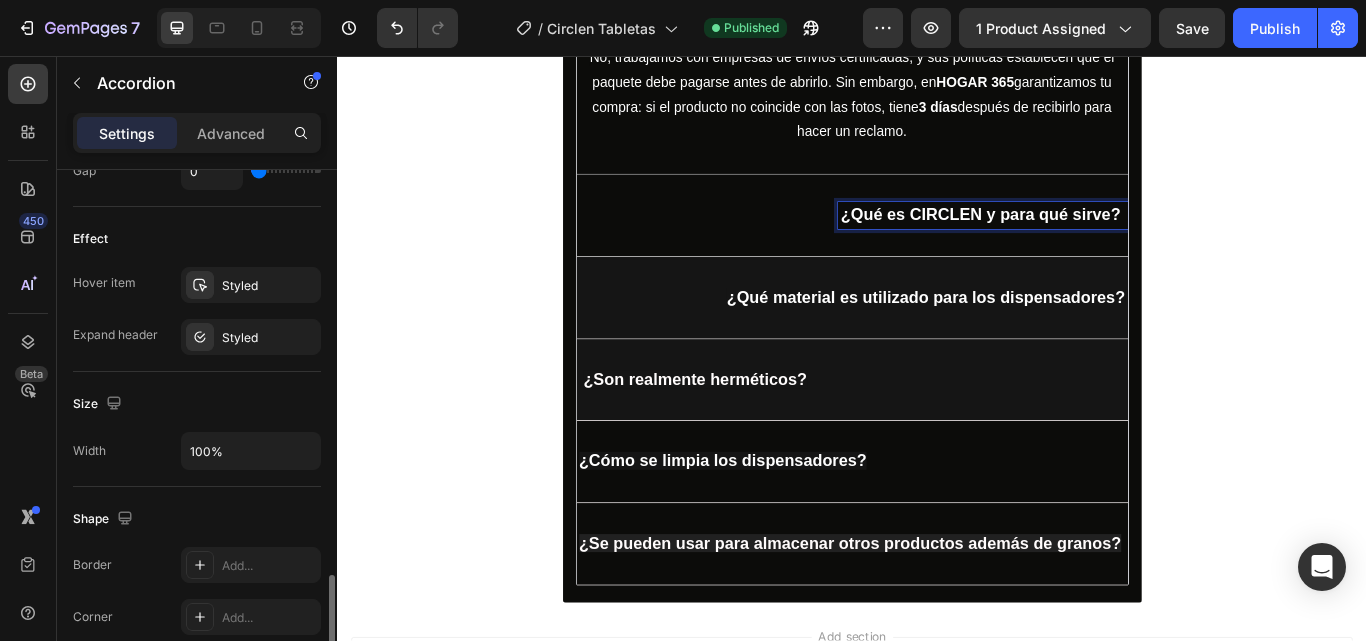 scroll, scrollTop: 1300, scrollLeft: 0, axis: vertical 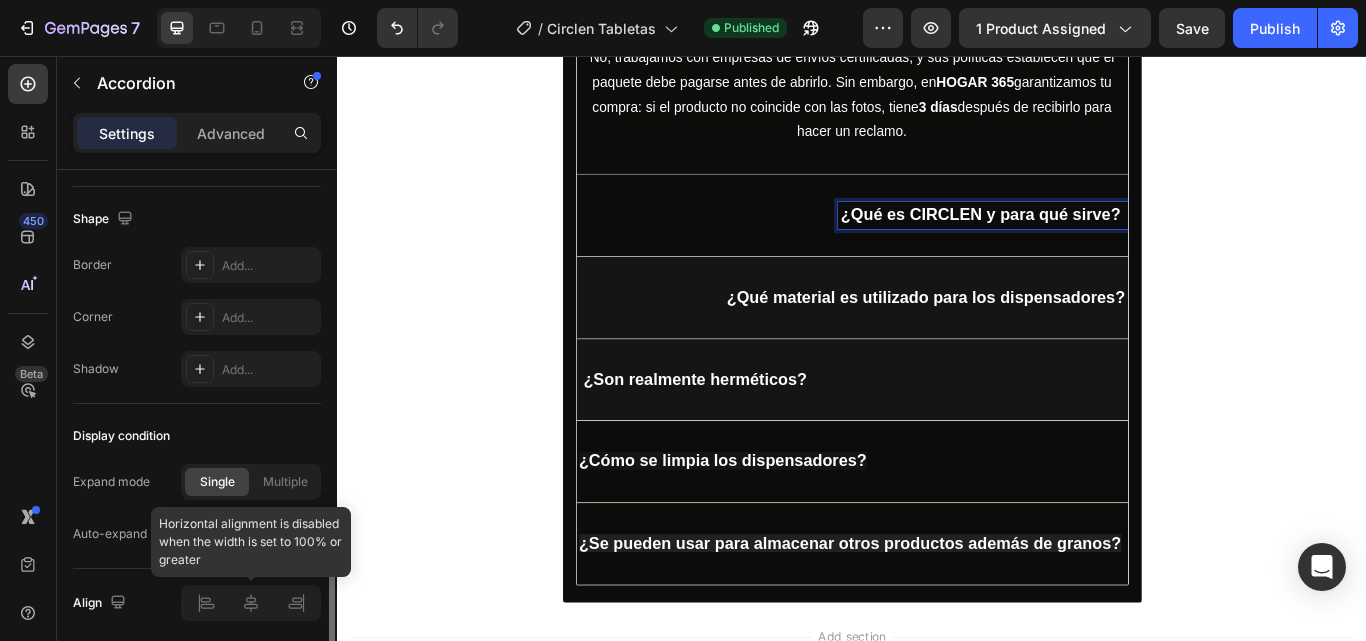 click 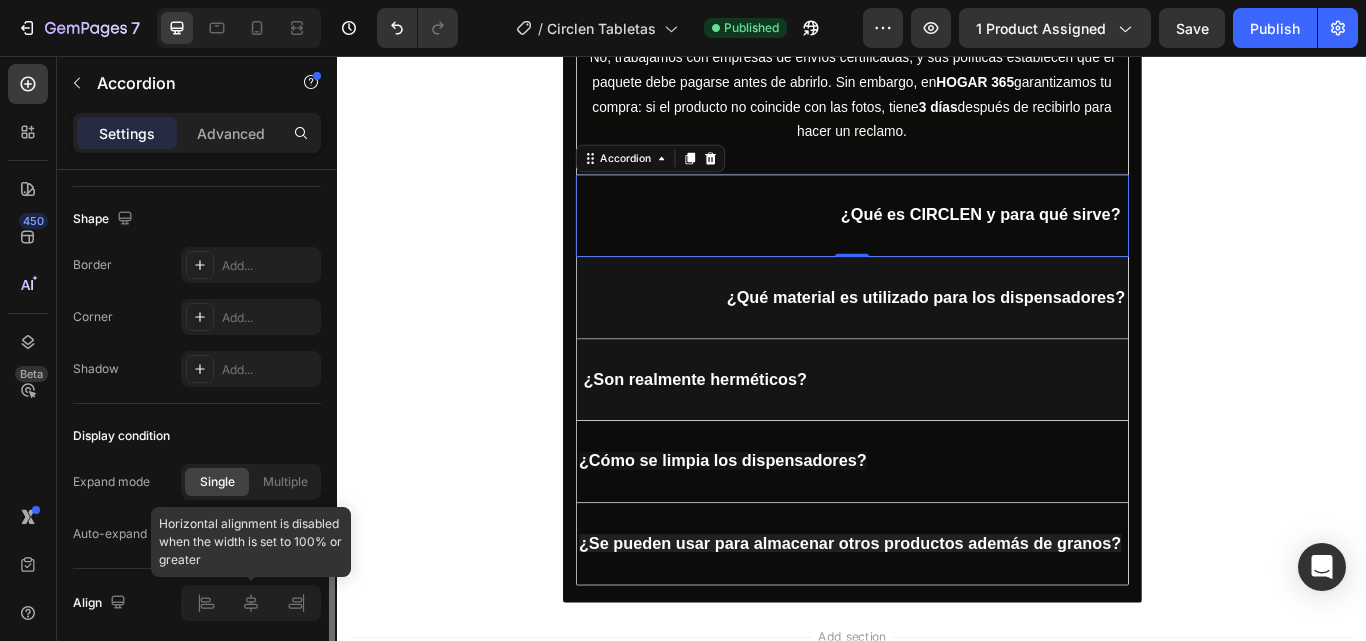 click 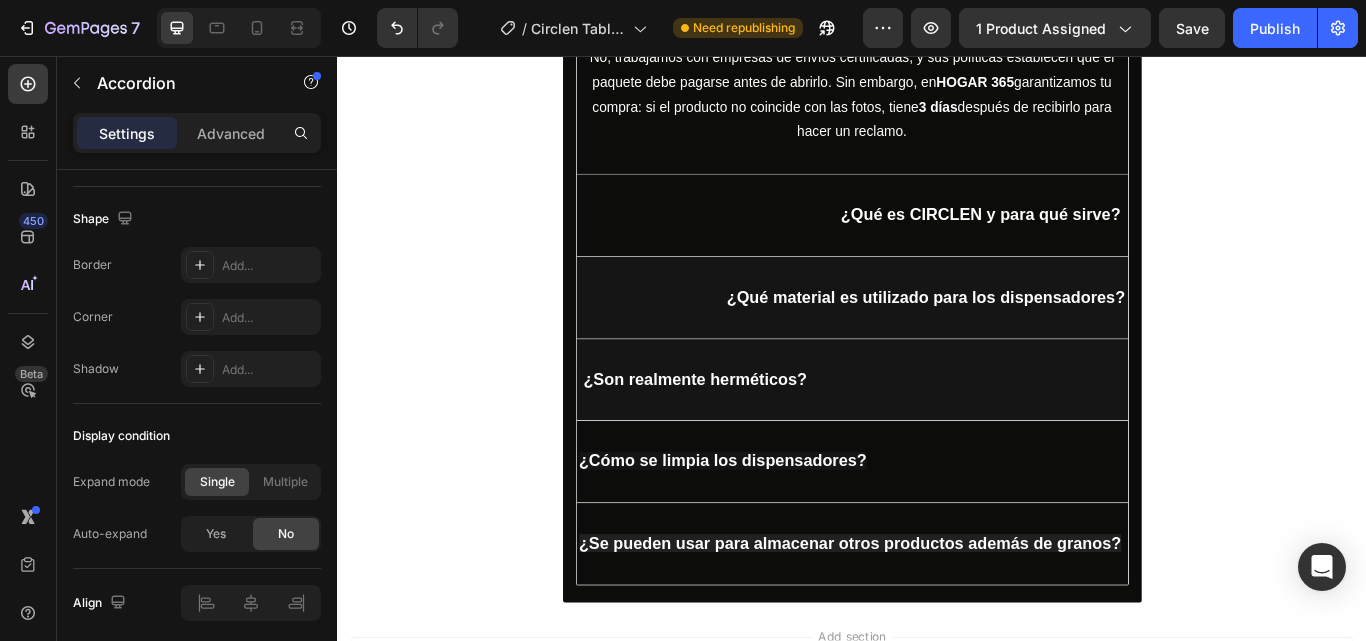 click on "⁠⁠⁠⁠⁠⁠⁠ Preguntas frecuentes Heading ¿SE PUEDE ABRIR EL PAQUETE               ANTES DE PAGAR? No, trabajamos con empresas de envíos certificadas, y sus políticas establecen que el paquete debe pagarse antes de abrirlo. Sin embargo, en  HOGAR 365  garantizamos tu compra: si el producto no coincide con las fotos, tiene  3 días  después de recibirlo para hacer un reclamo. Text block Accordion                                                      ¿Qué es CIRCLEN y para qué sirve?   Accordion  ¿Qué material es utilizado para los dispensadores? Accordion   ¿Son realmente herméticos? Accordion ¿Cómo se limpia los dispensadores? Accordion ¿Se pueden usar para almacenar otros productos además de granos? Accordion Row Section 8 Root" at bounding box center (937, -2384) 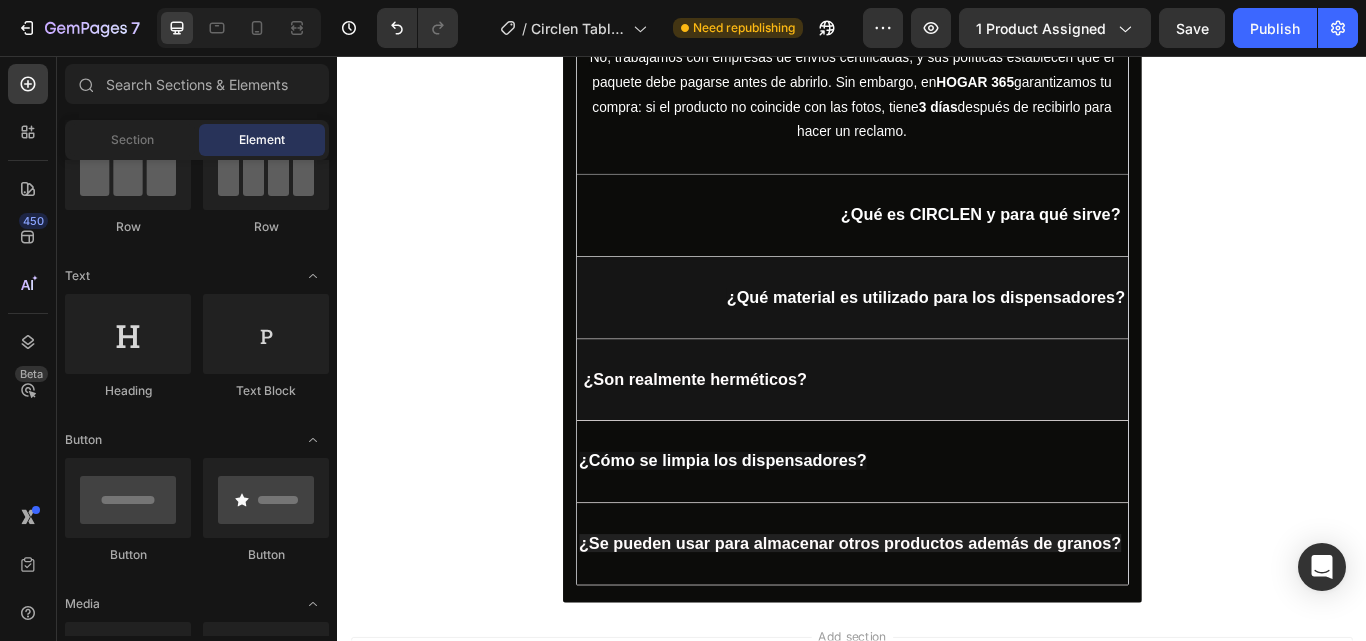 drag, startPoint x: 1439, startPoint y: 257, endPoint x: 1405, endPoint y: 65, distance: 194.98718 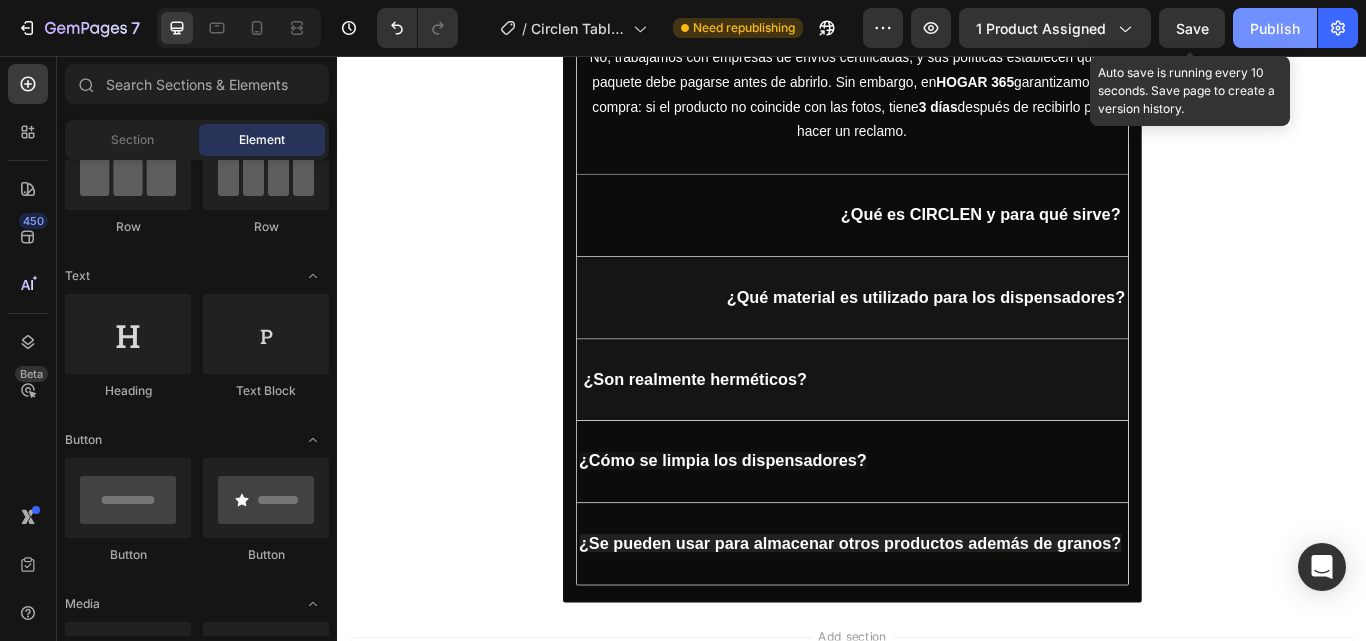 drag, startPoint x: 1180, startPoint y: 21, endPoint x: 1247, endPoint y: 42, distance: 70.21396 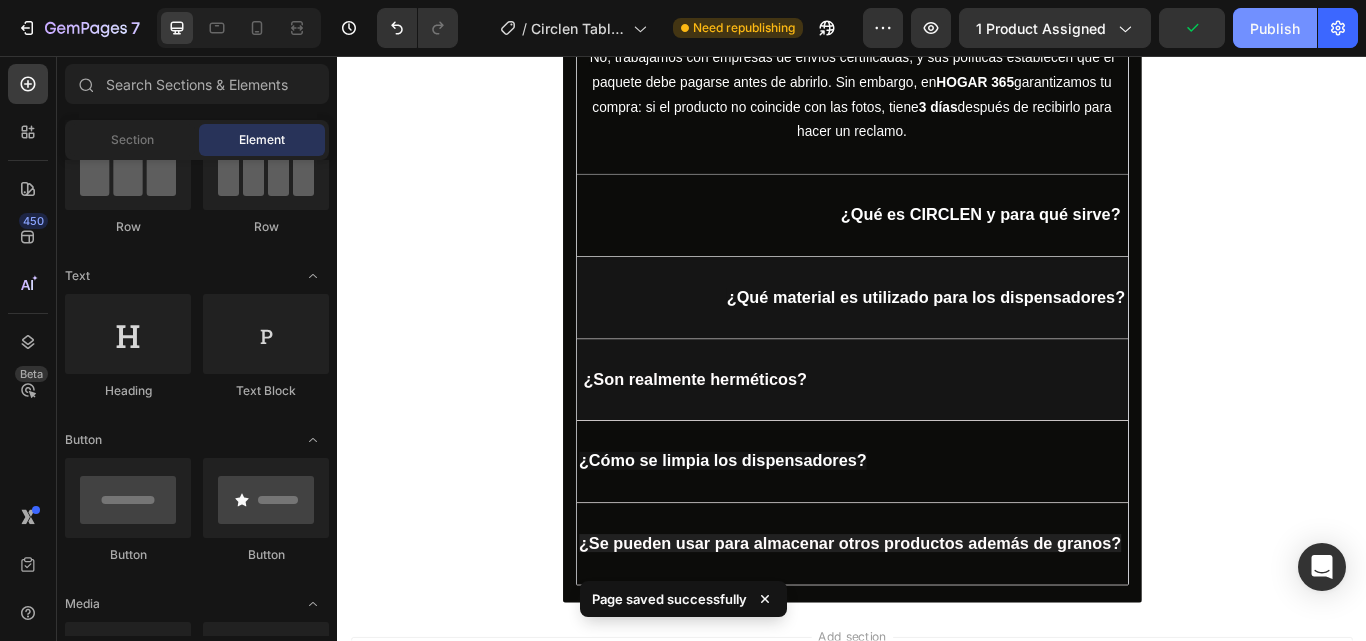 drag, startPoint x: 1283, startPoint y: 44, endPoint x: 1285, endPoint y: 30, distance: 14.142136 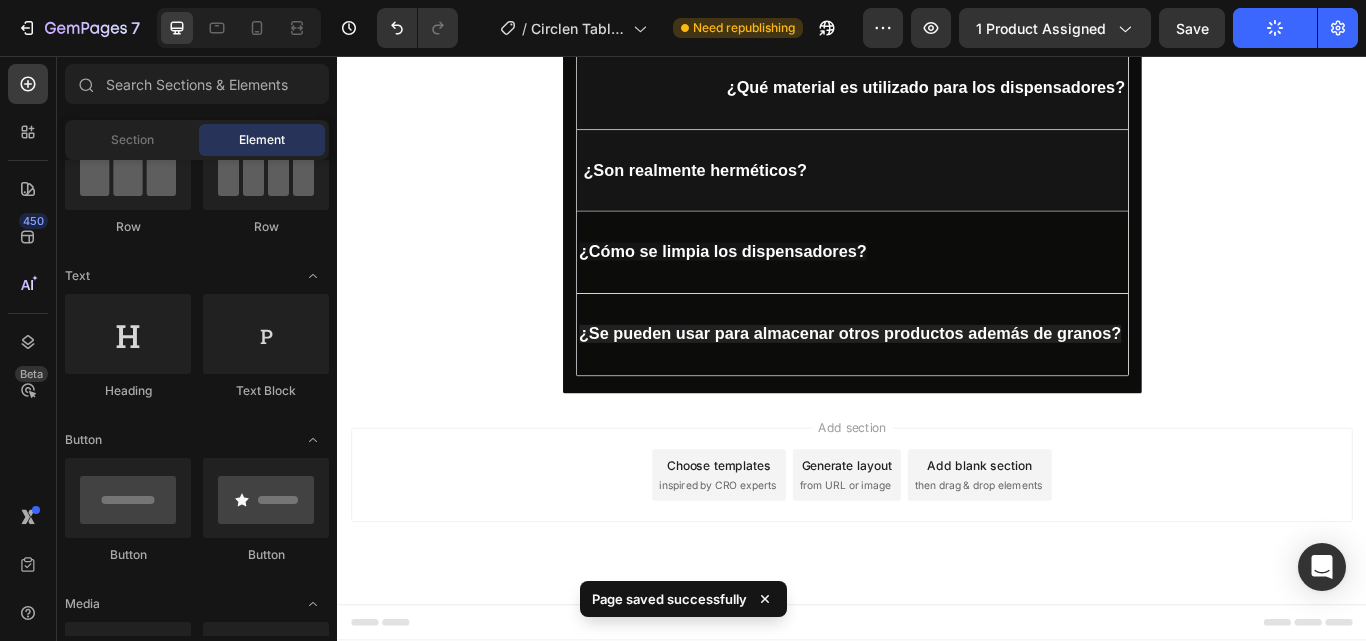 scroll, scrollTop: 5458, scrollLeft: 0, axis: vertical 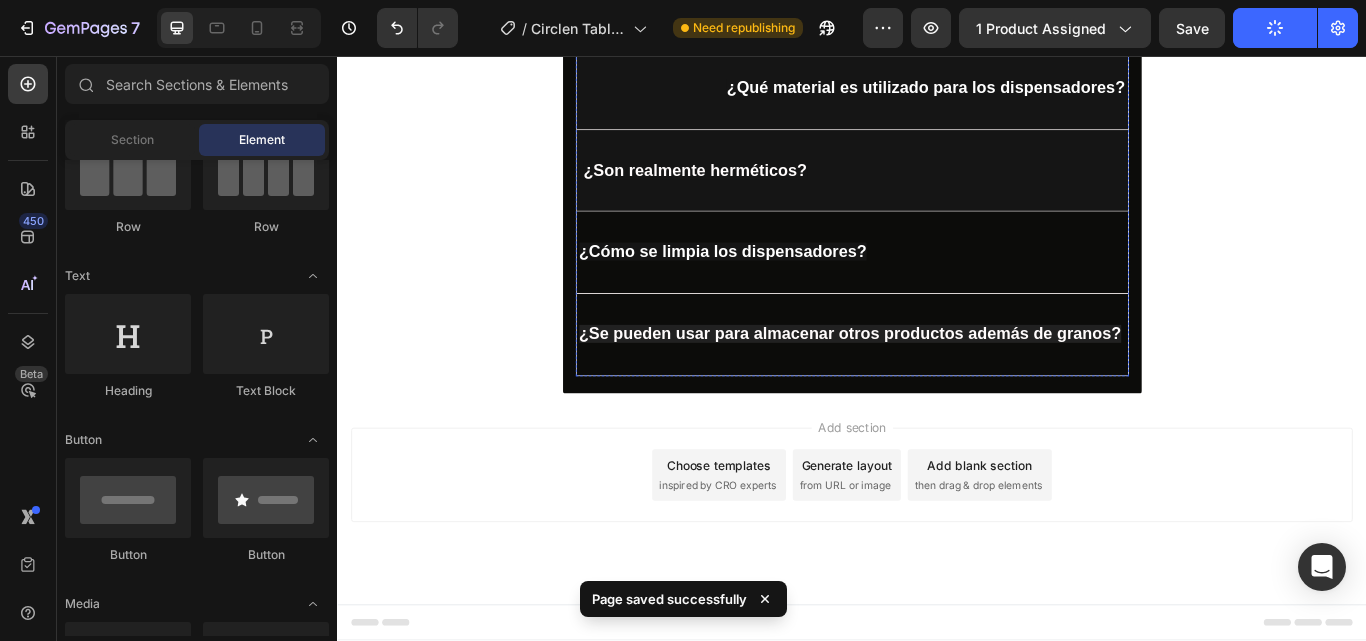 click on "¿SE PUEDE ABRIR EL PAQUETE               ANTES DE PAGAR?" at bounding box center [937, -261] 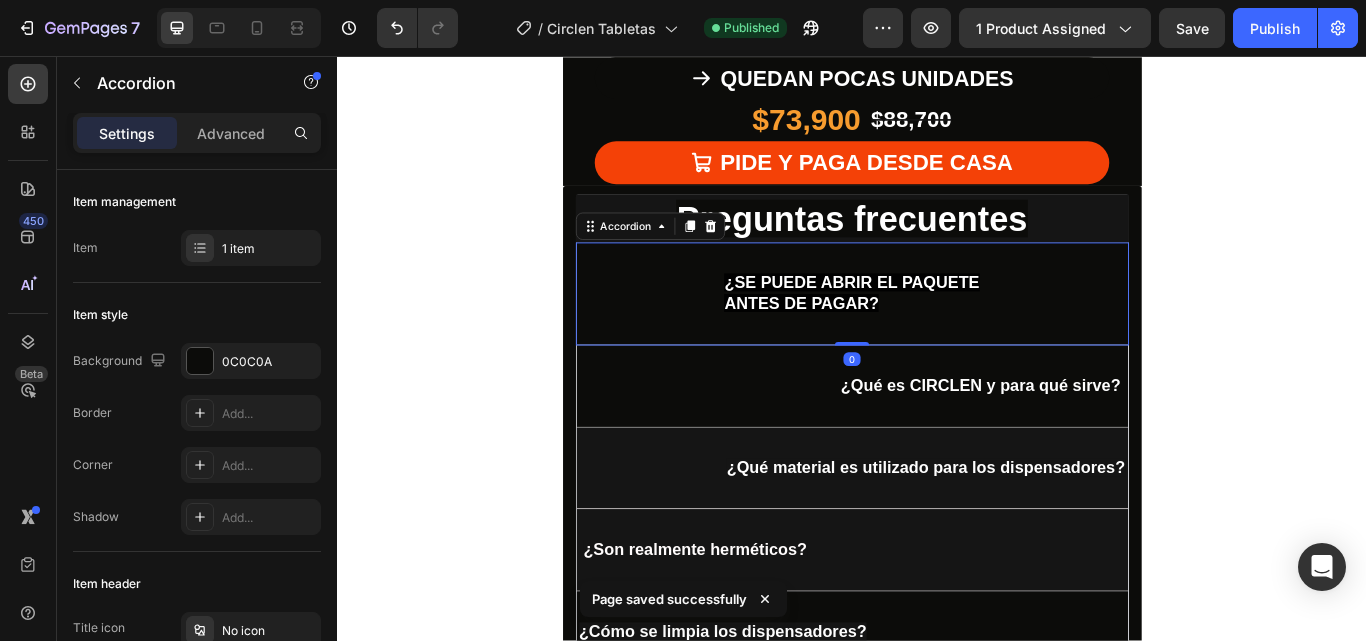 scroll, scrollTop: 5658, scrollLeft: 0, axis: vertical 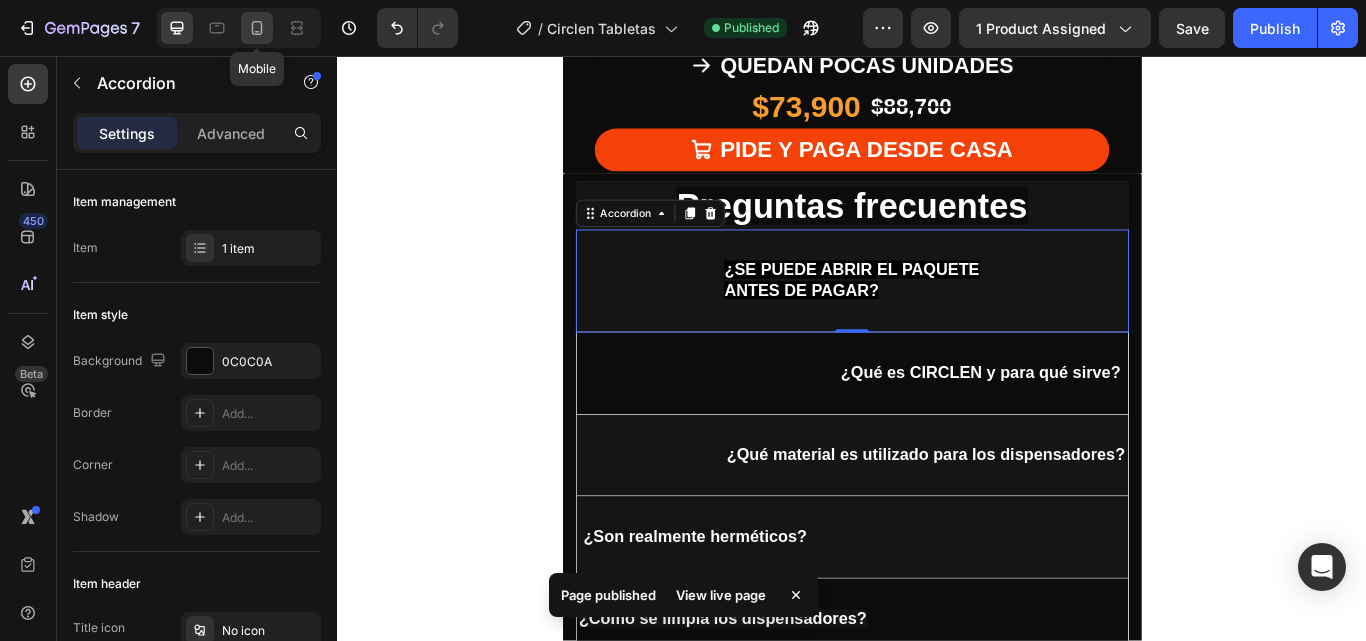 drag, startPoint x: 252, startPoint y: 37, endPoint x: 316, endPoint y: 214, distance: 188.2153 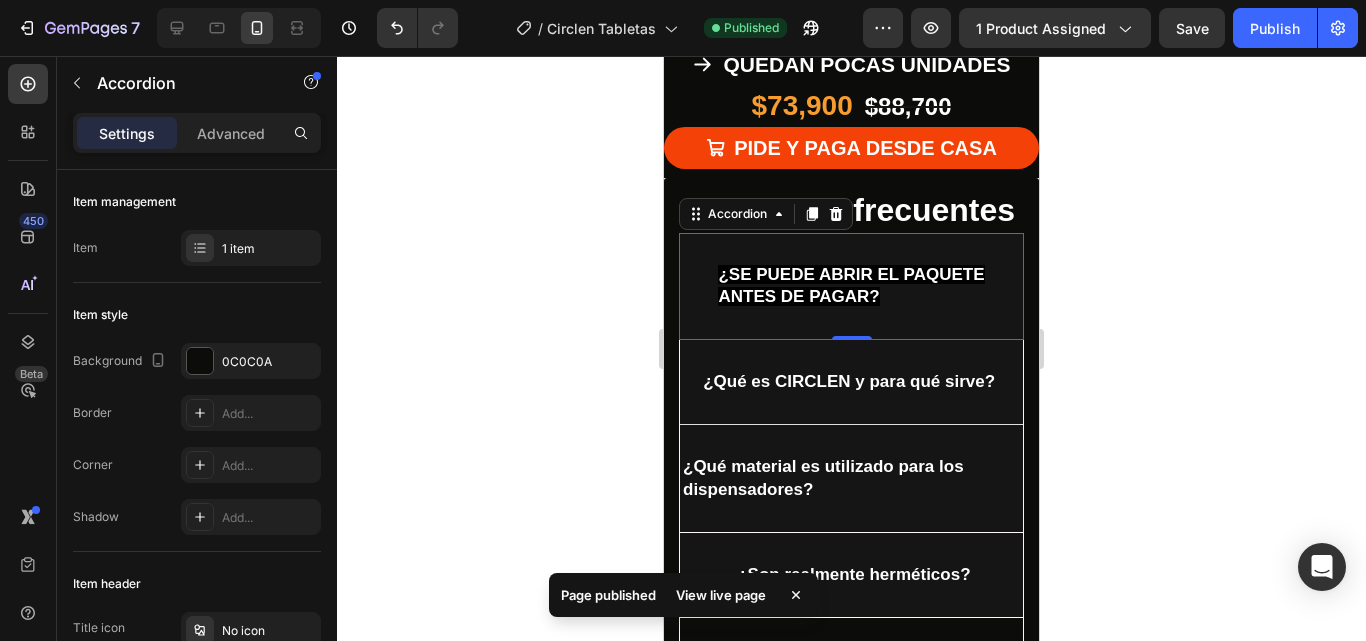 scroll, scrollTop: 5807, scrollLeft: 0, axis: vertical 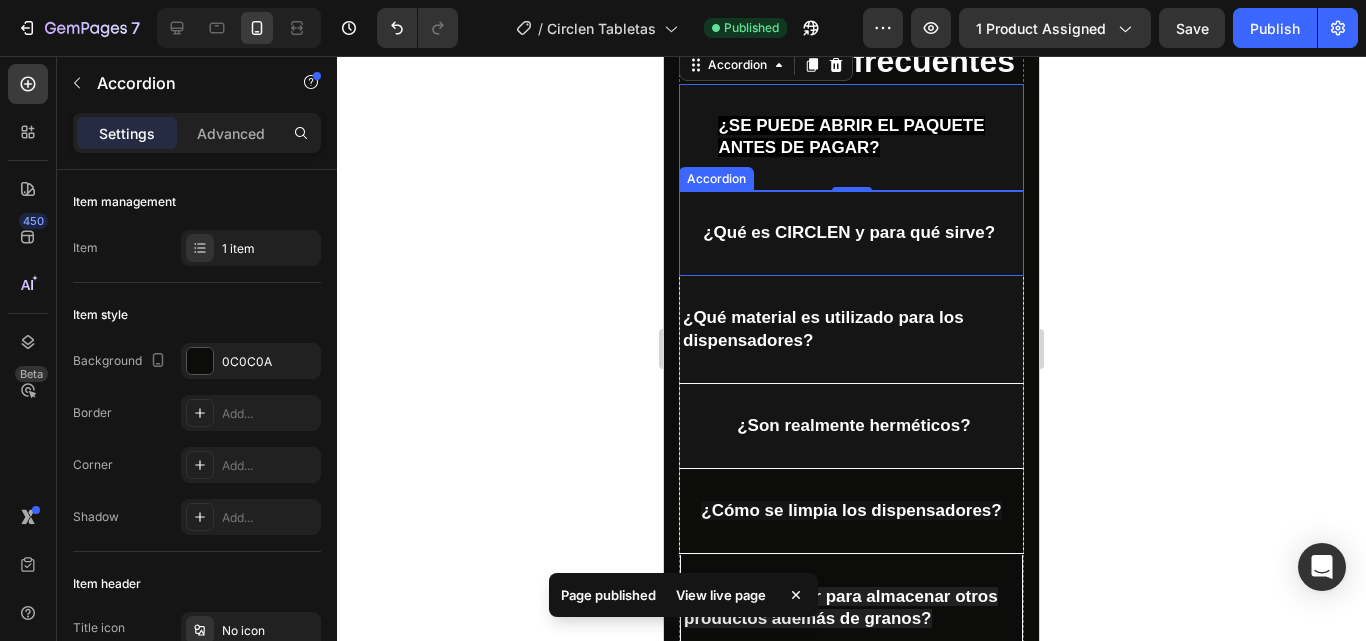 click on "¿Qué es CIRCLEN y para qué sirve?" at bounding box center [849, 232] 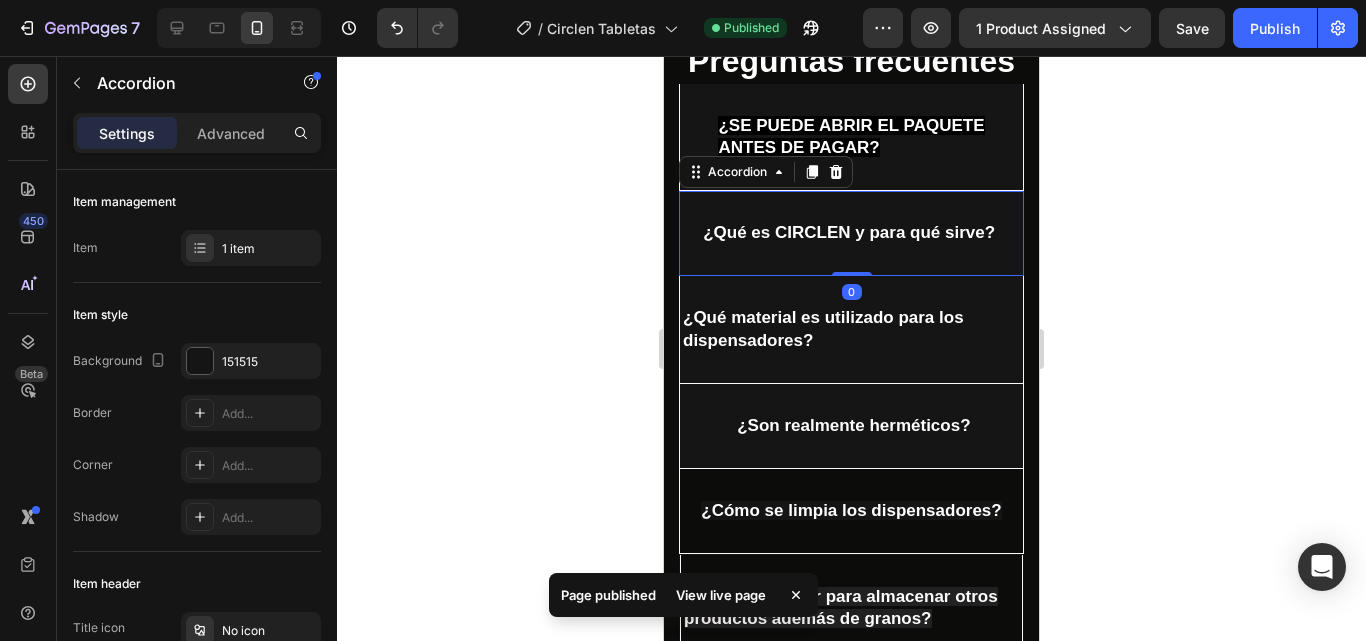 scroll, scrollTop: 1300, scrollLeft: 0, axis: vertical 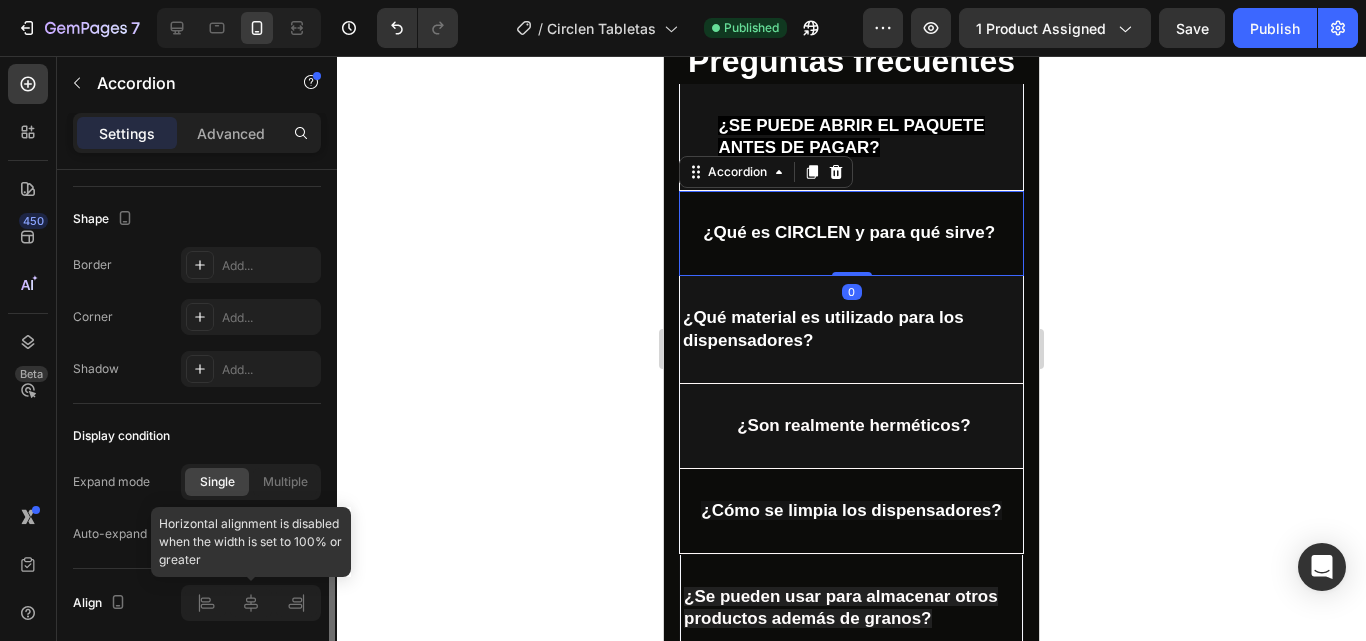 click 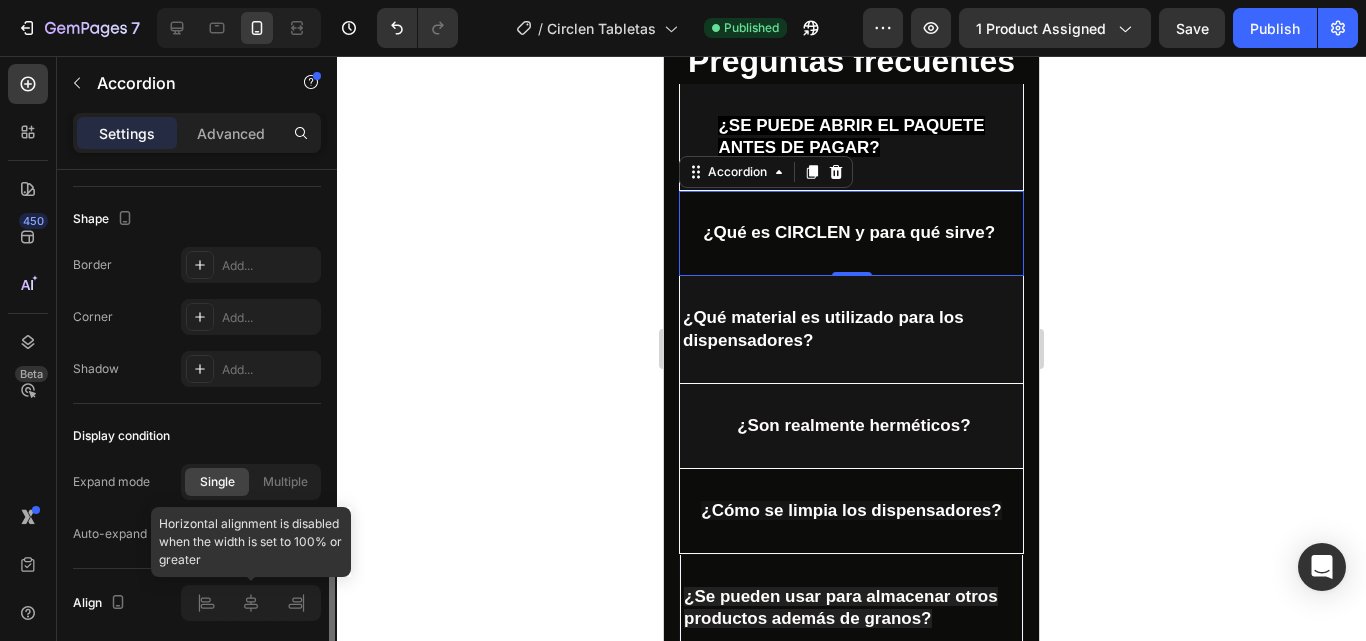 drag, startPoint x: 206, startPoint y: 611, endPoint x: 498, endPoint y: 530, distance: 303.0264 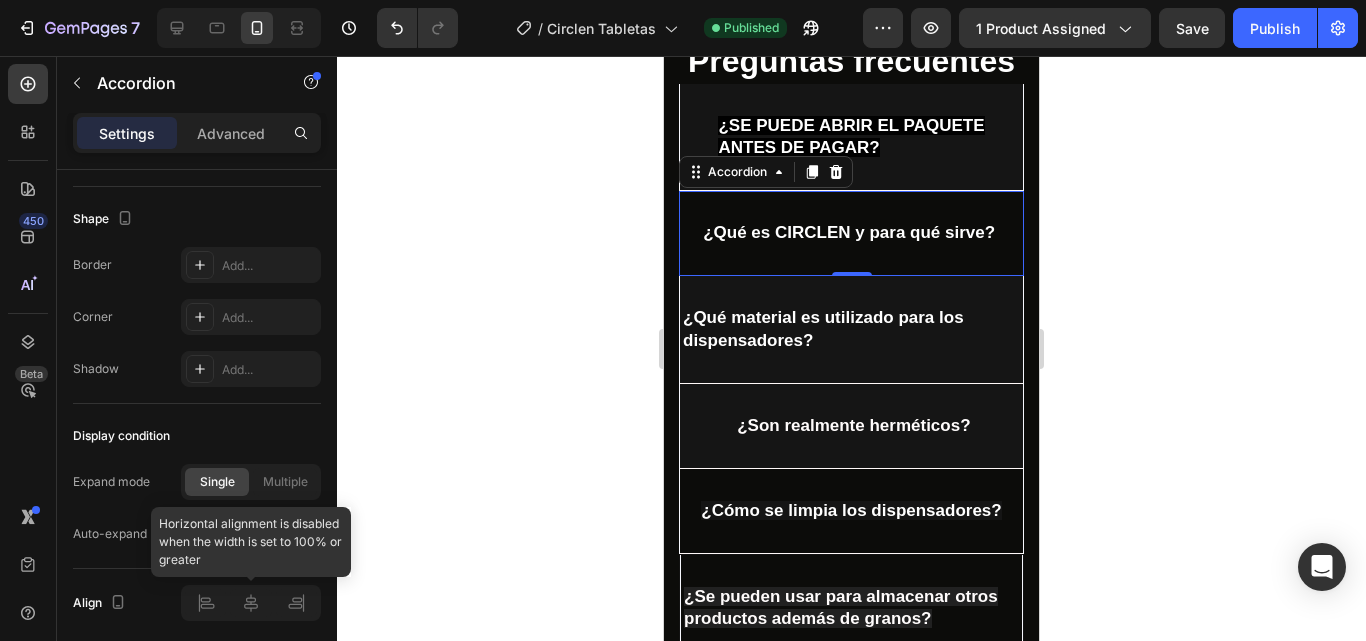 click 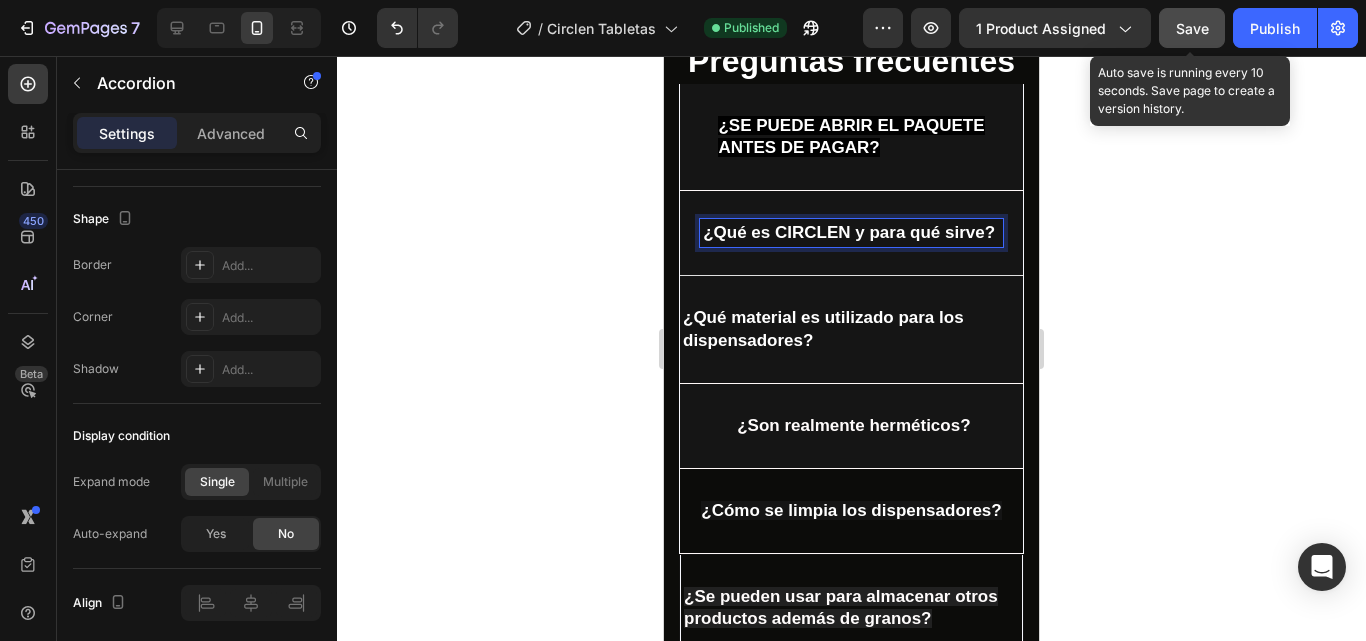 drag, startPoint x: 1196, startPoint y: 33, endPoint x: 1208, endPoint y: 31, distance: 12.165525 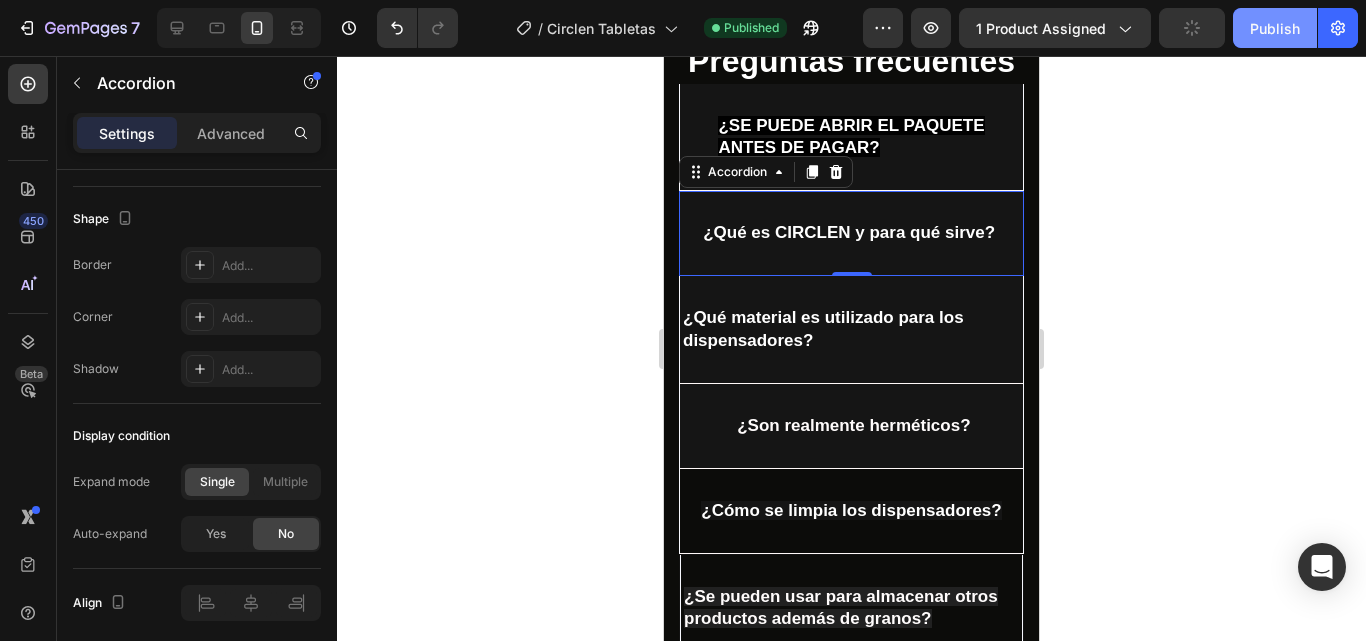click on "Publish" at bounding box center [1275, 28] 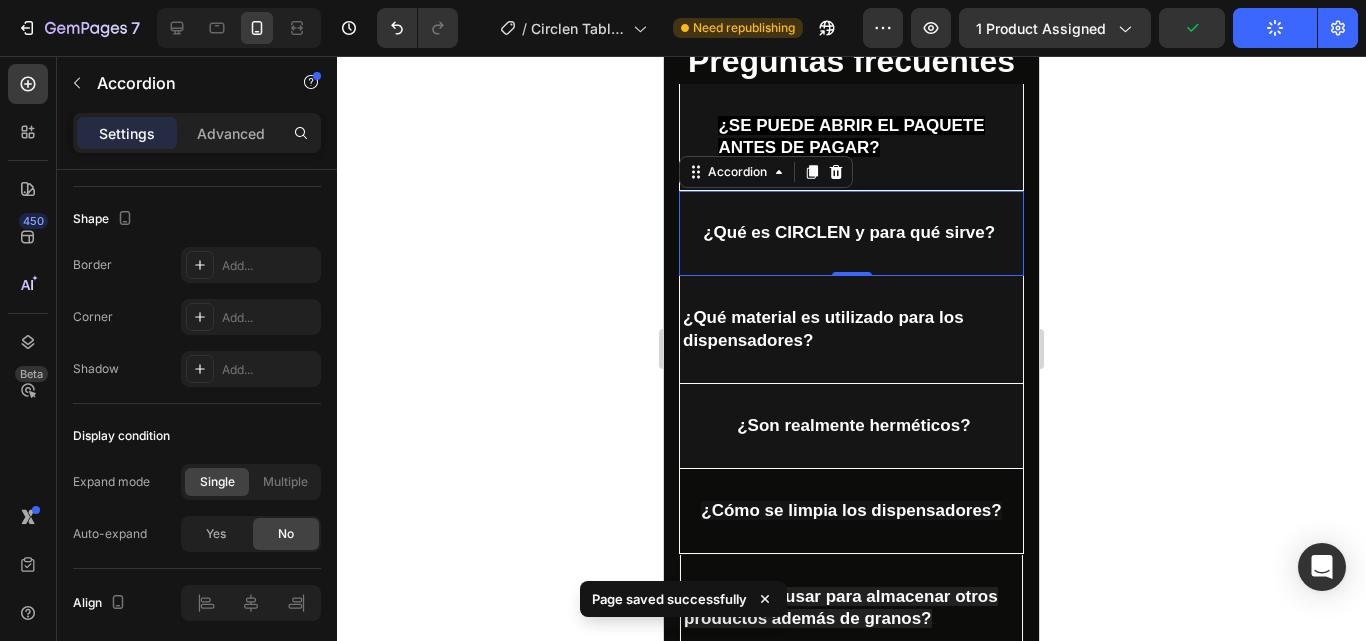 click 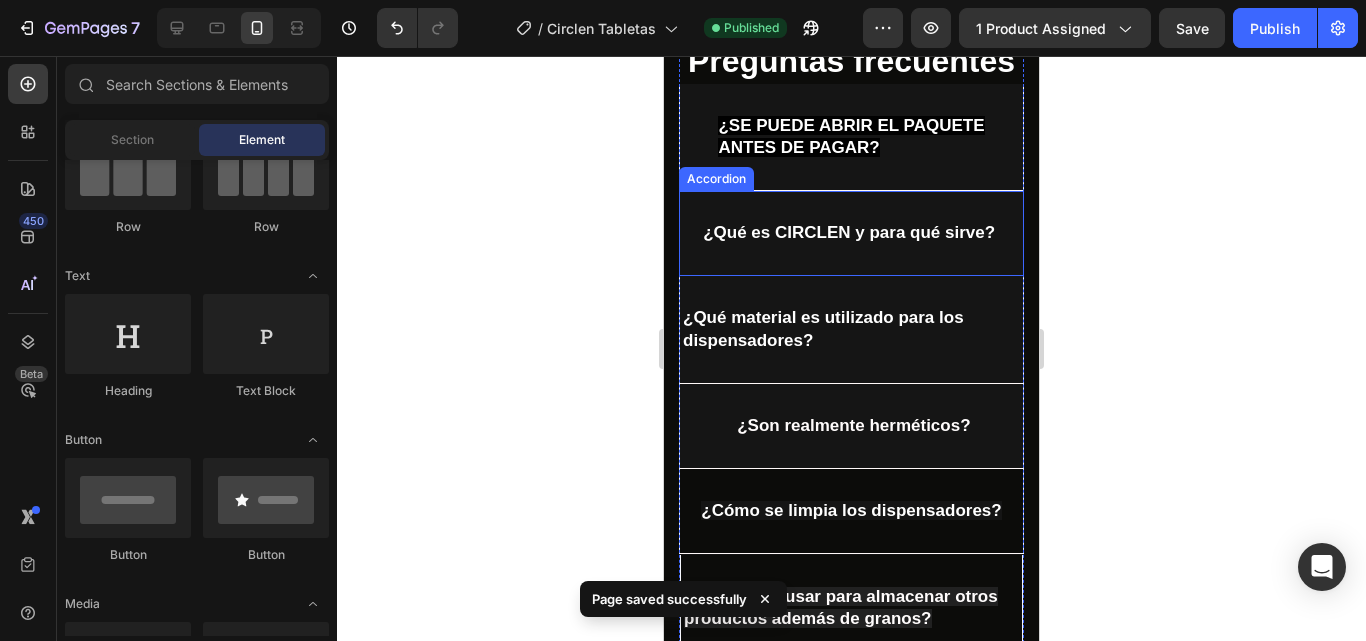 click on "¿Qué es CIRCLEN y para qué sirve?" at bounding box center [851, 233] 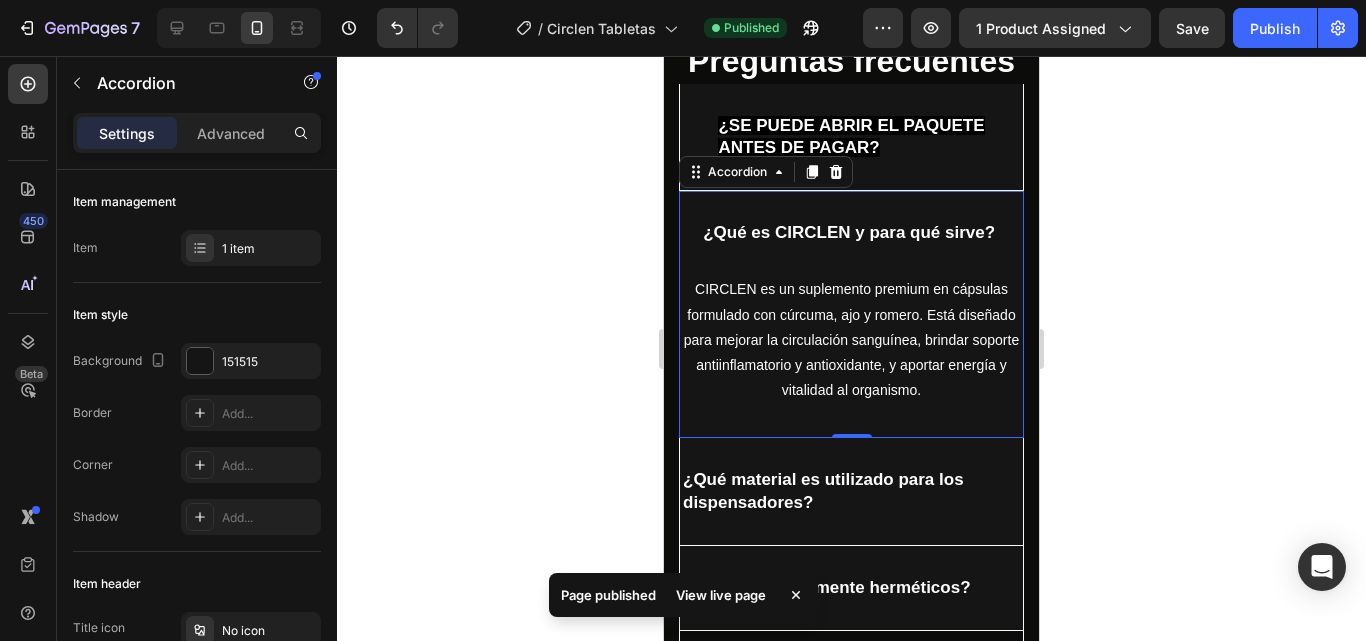 click on "¿Qué es CIRCLEN y para qué sirve?" at bounding box center [851, 233] 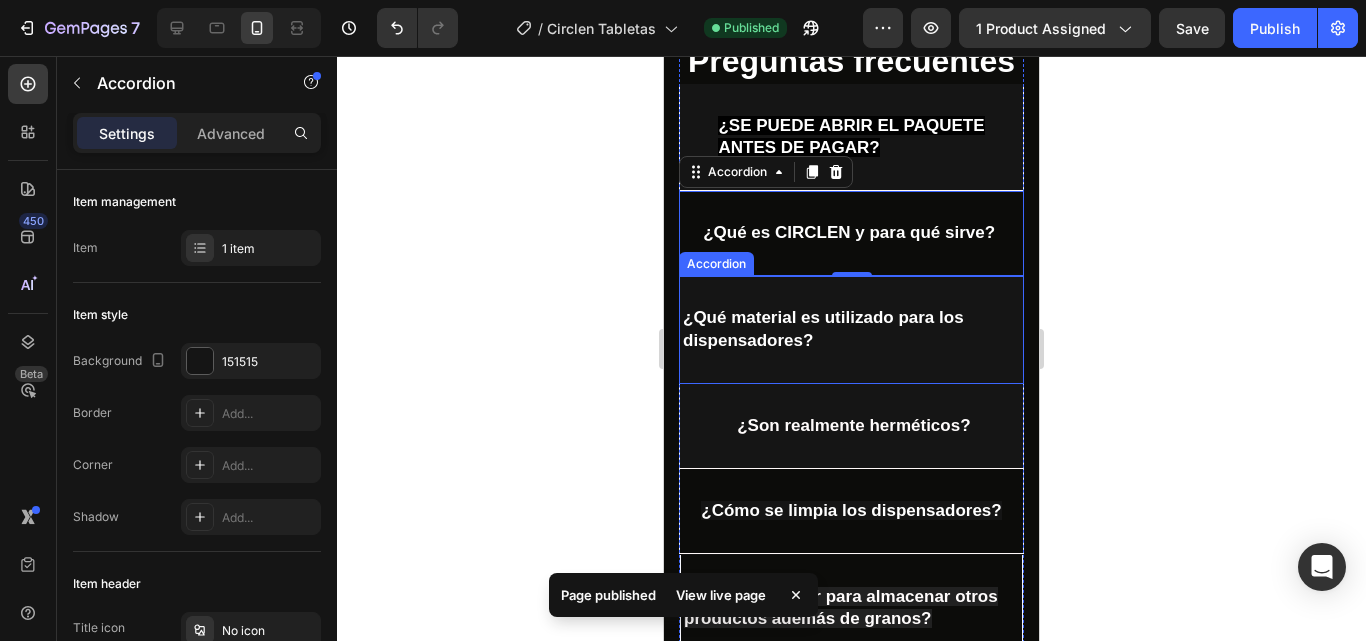 click on "¿Qué material es utilizado para los dispensadores?" at bounding box center (823, 328) 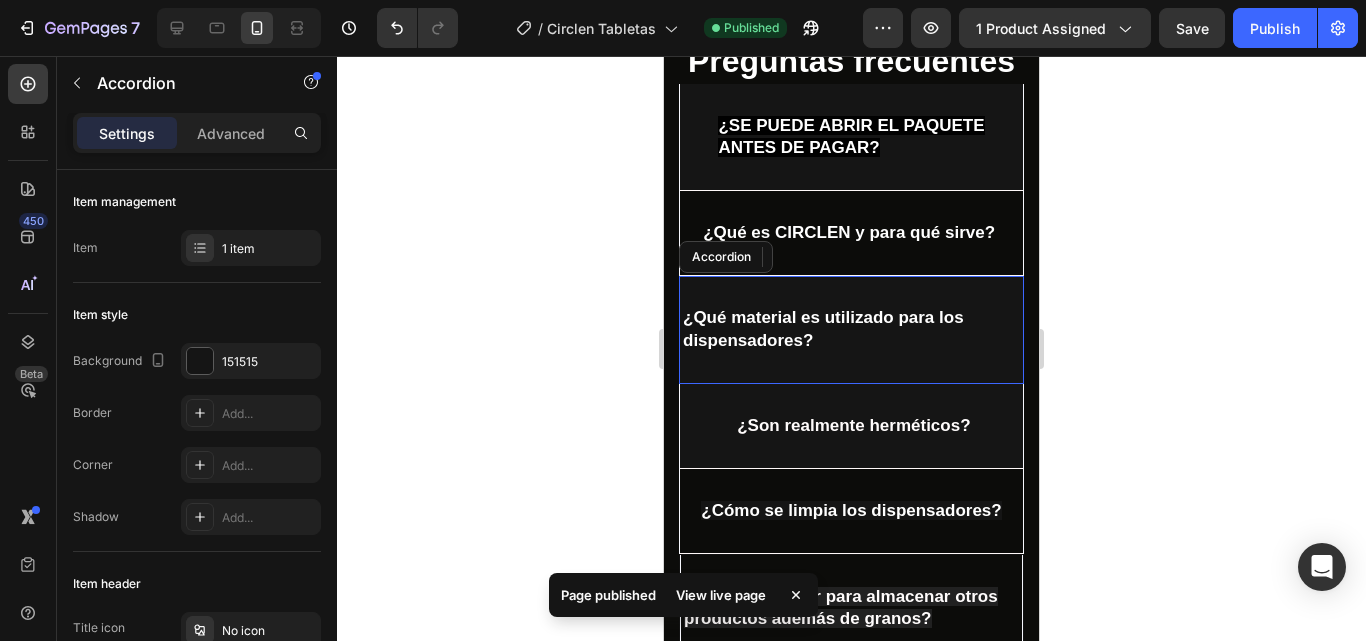 scroll, scrollTop: 1300, scrollLeft: 0, axis: vertical 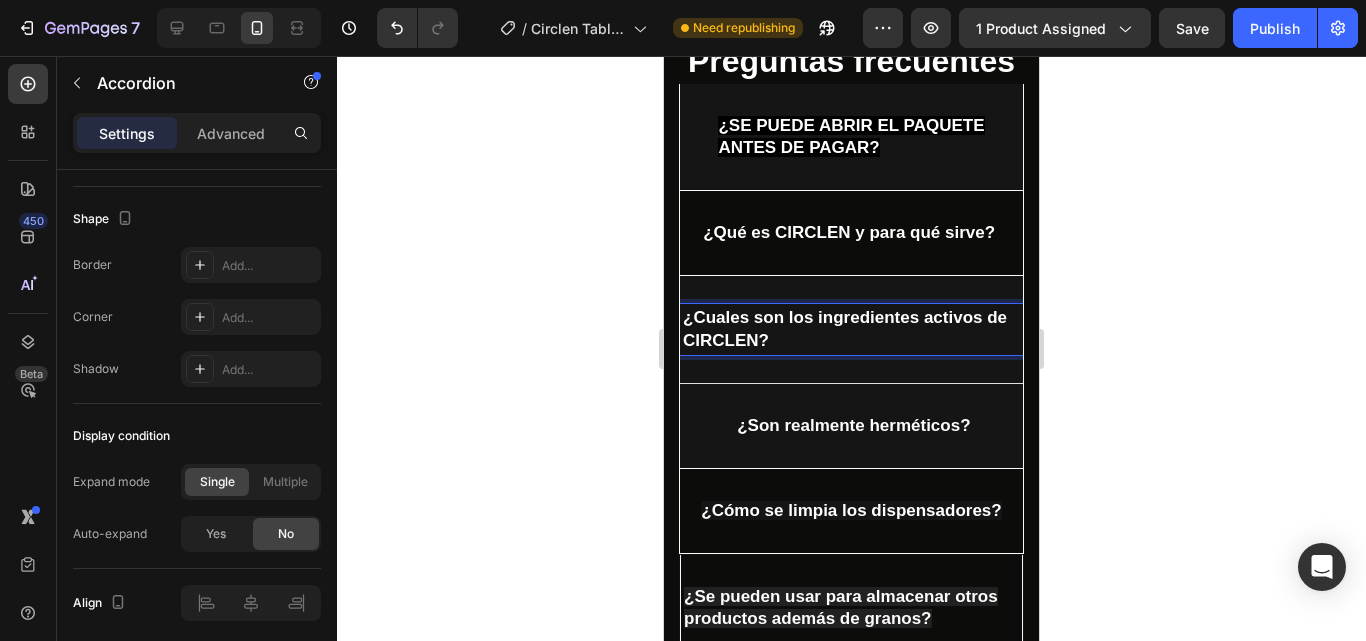 click on "¿Cuales son los ingredientes activos de CIRCLEN?" at bounding box center (845, 328) 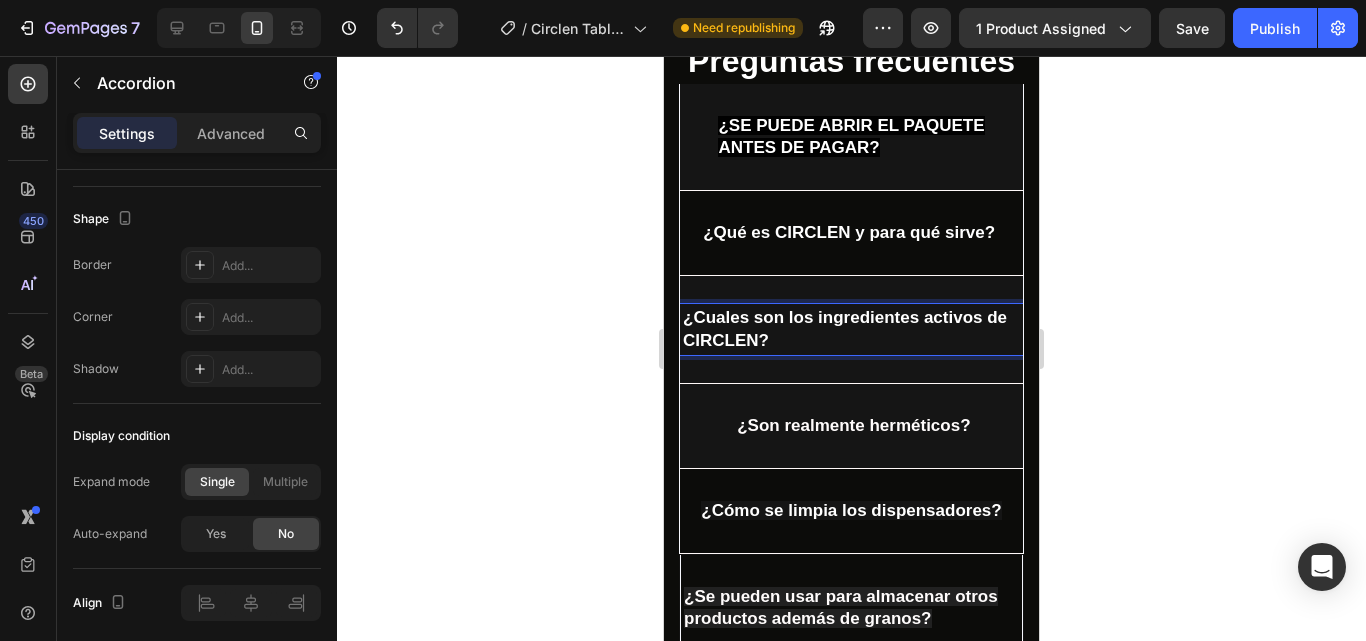 click on "Cu á les" 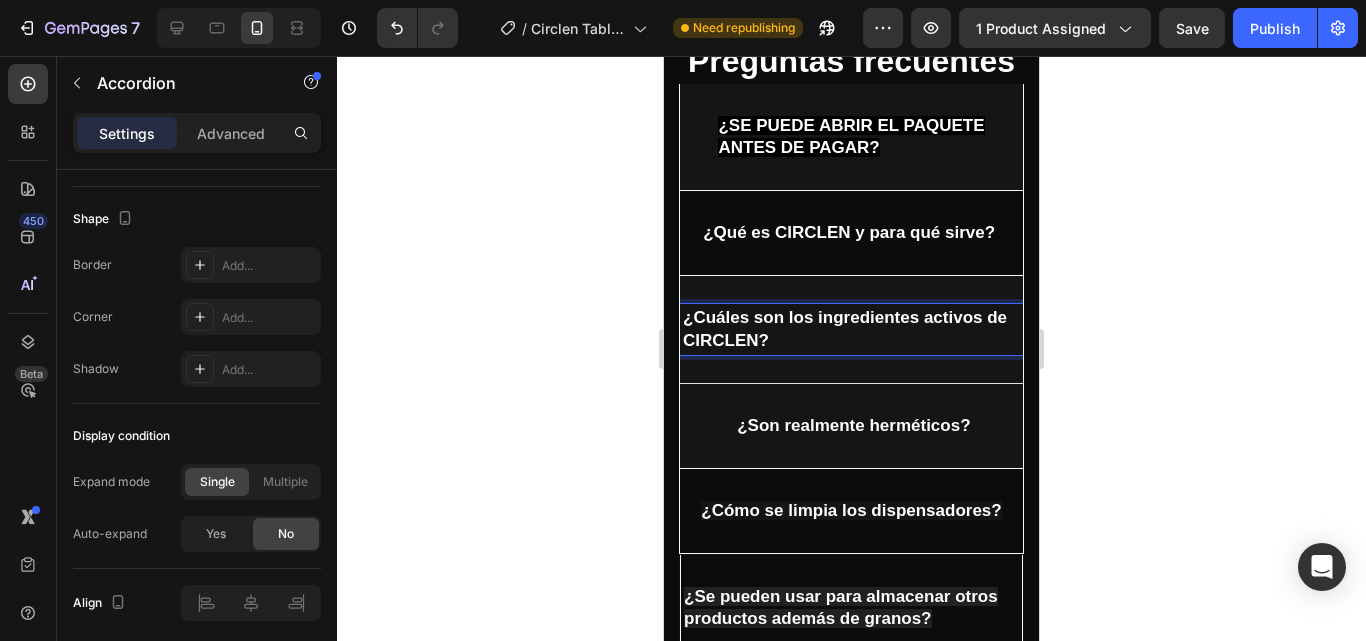 click on "¿Cuáles son los ingredientes activos de CIRCLEN?" at bounding box center [851, 329] 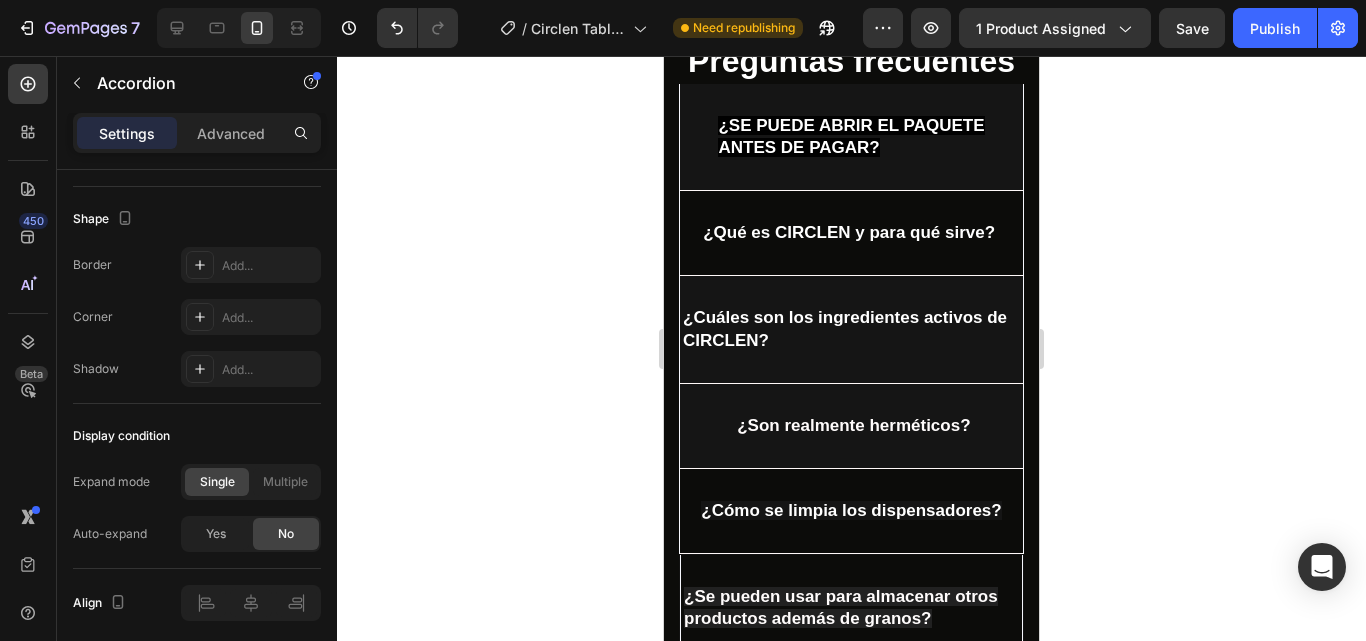 click 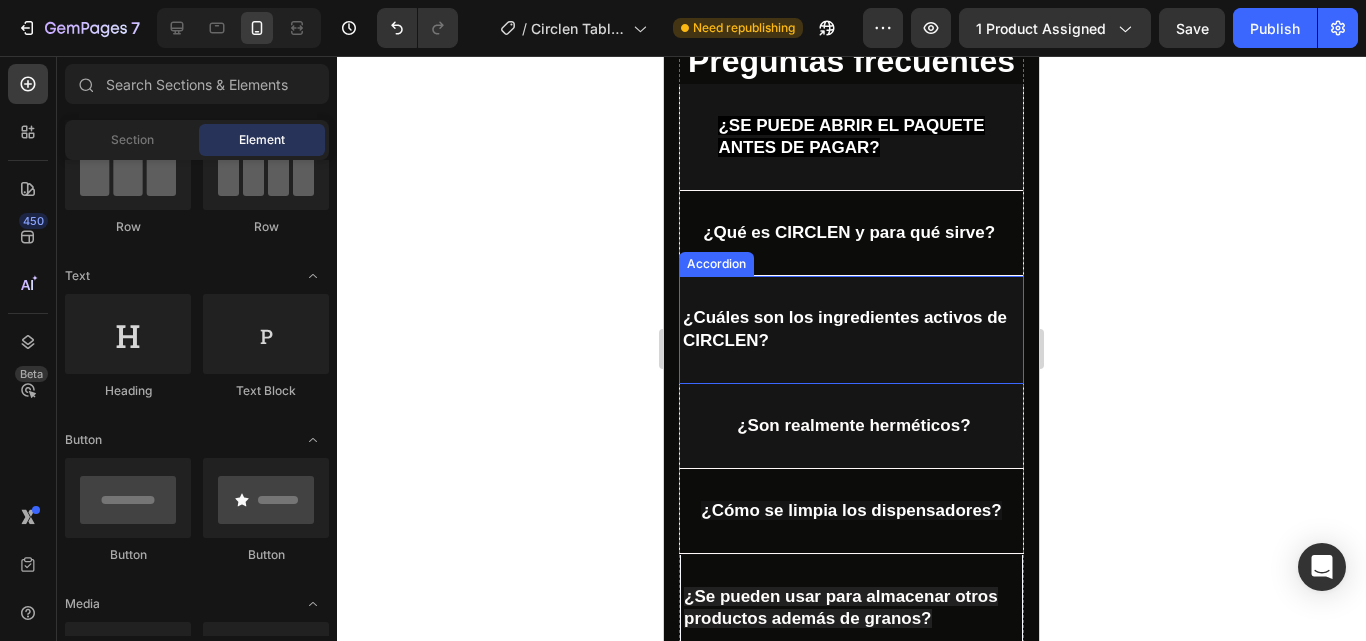 click on "¿Cuáles son los ingredientes activos de CIRCLEN?" at bounding box center [851, 329] 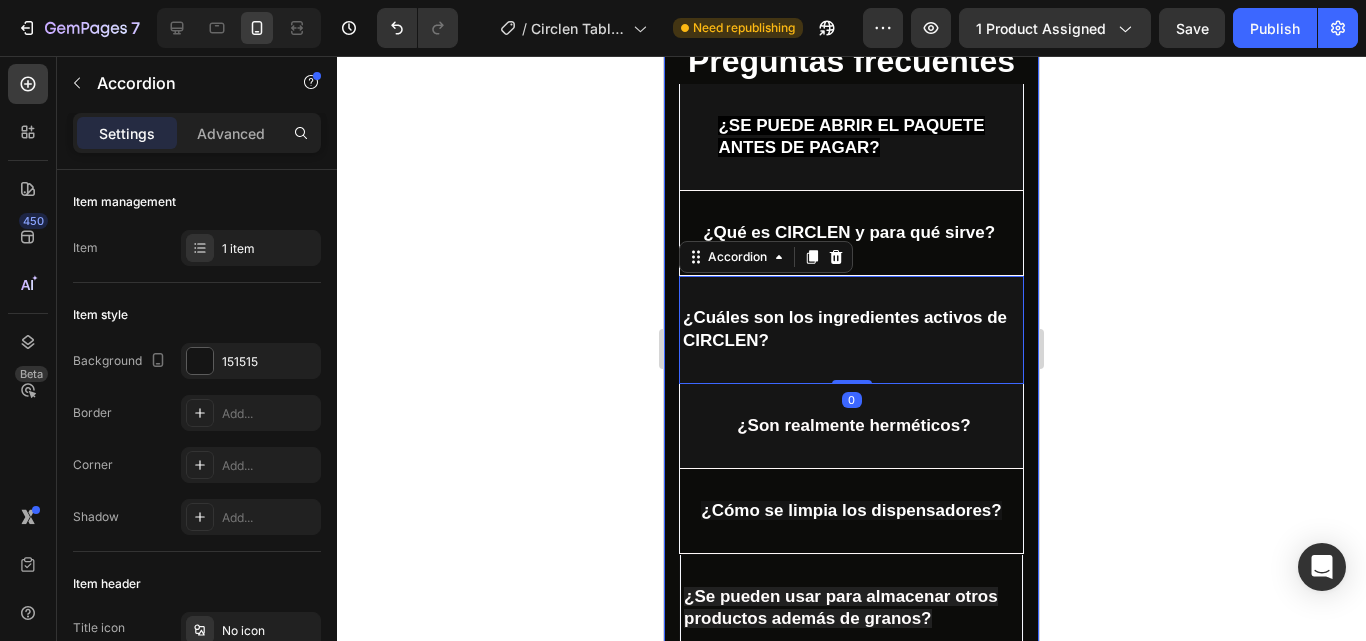 click 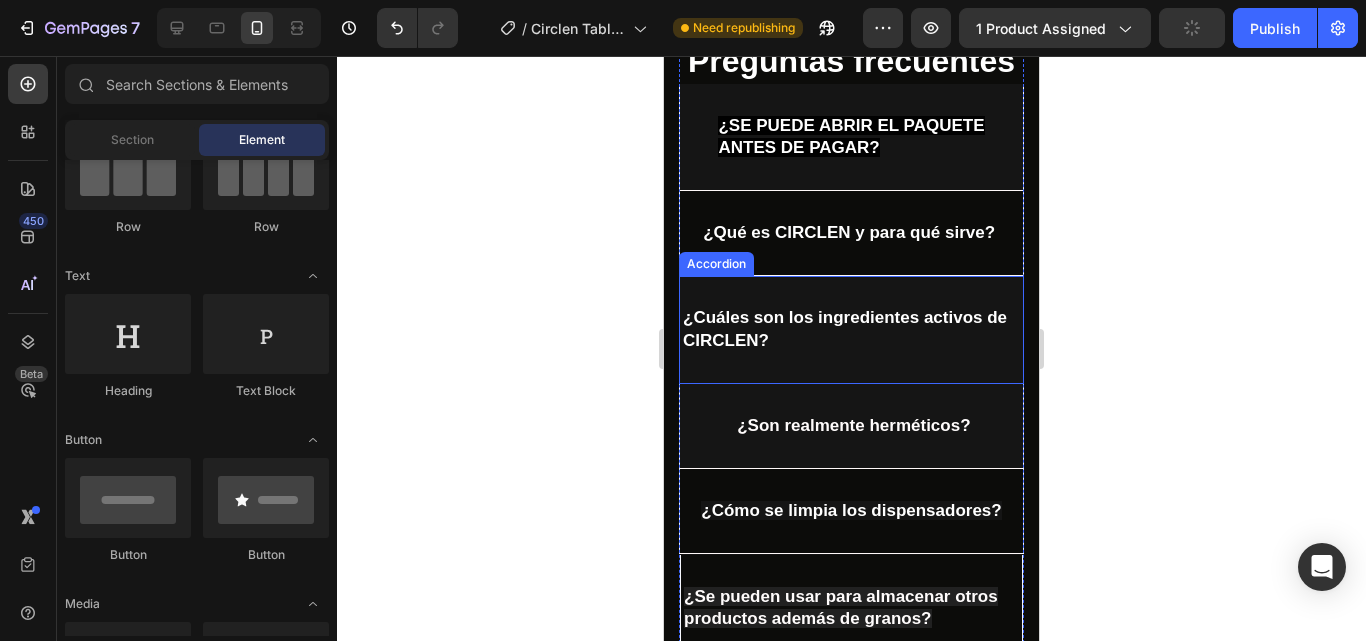 click on "¿Cuáles son los ingredientes activos de CIRCLEN?" at bounding box center (851, 329) 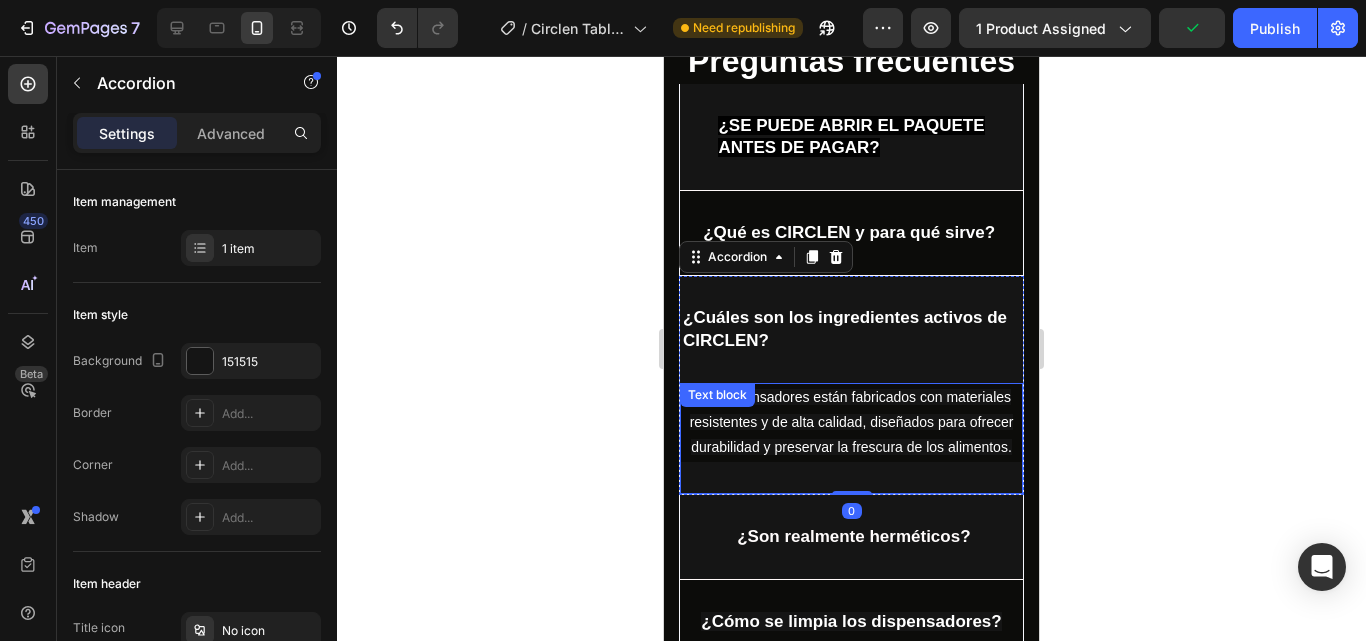 click on "Los dispensadores están fabricados con materiales resistentes y de alta calidad, diseñados para ofrecer durabilidad y preservar la frescura de los alimentos." at bounding box center [851, 423] 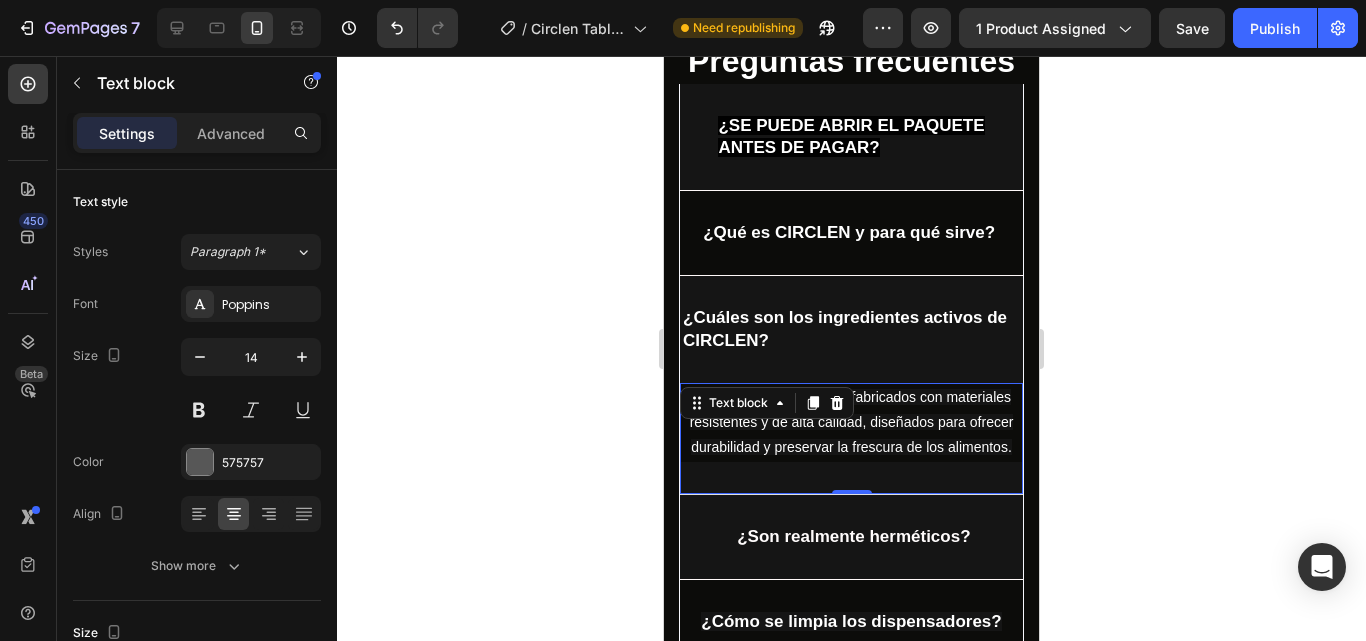 click on "Los dispensadores están fabricados con materiales resistentes y de alta calidad, diseñados para ofrecer durabilidad y preservar la frescura de los alimentos." at bounding box center (851, 423) 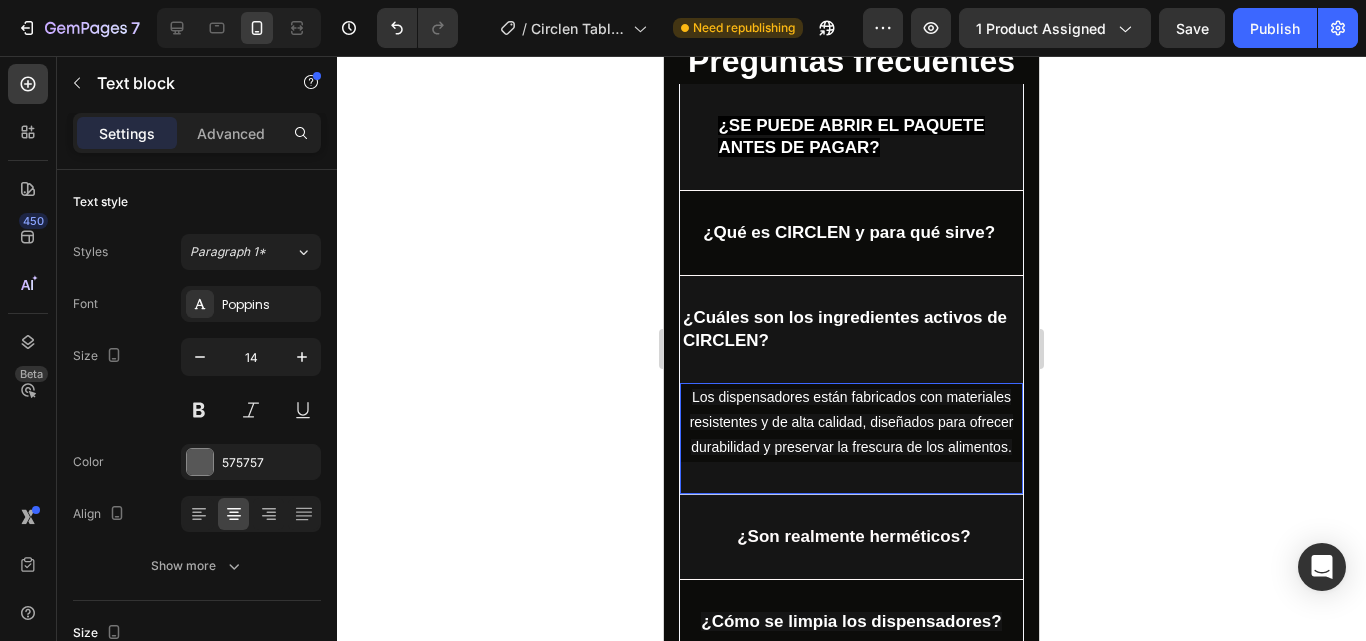 click 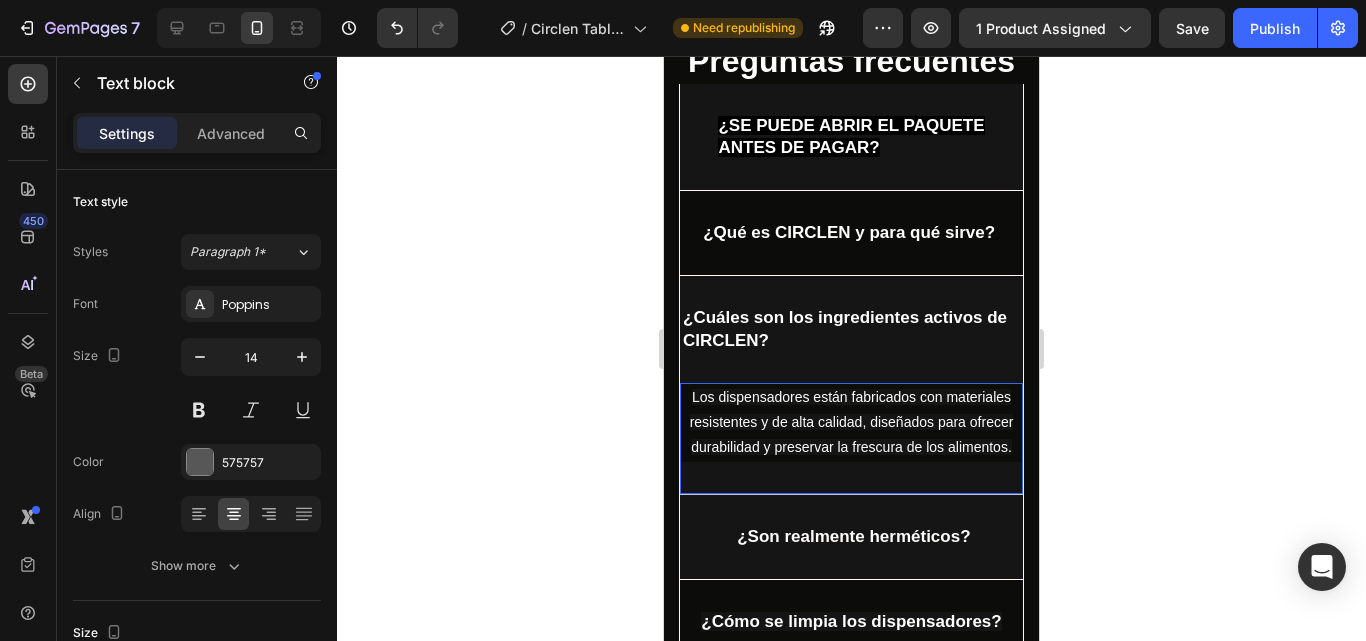 click on "Los dispensadores están fabricados con materiales resistentes y de alta calidad, diseñados para ofrecer durabilidad y preservar la frescura de los alimentos." at bounding box center [852, 422] 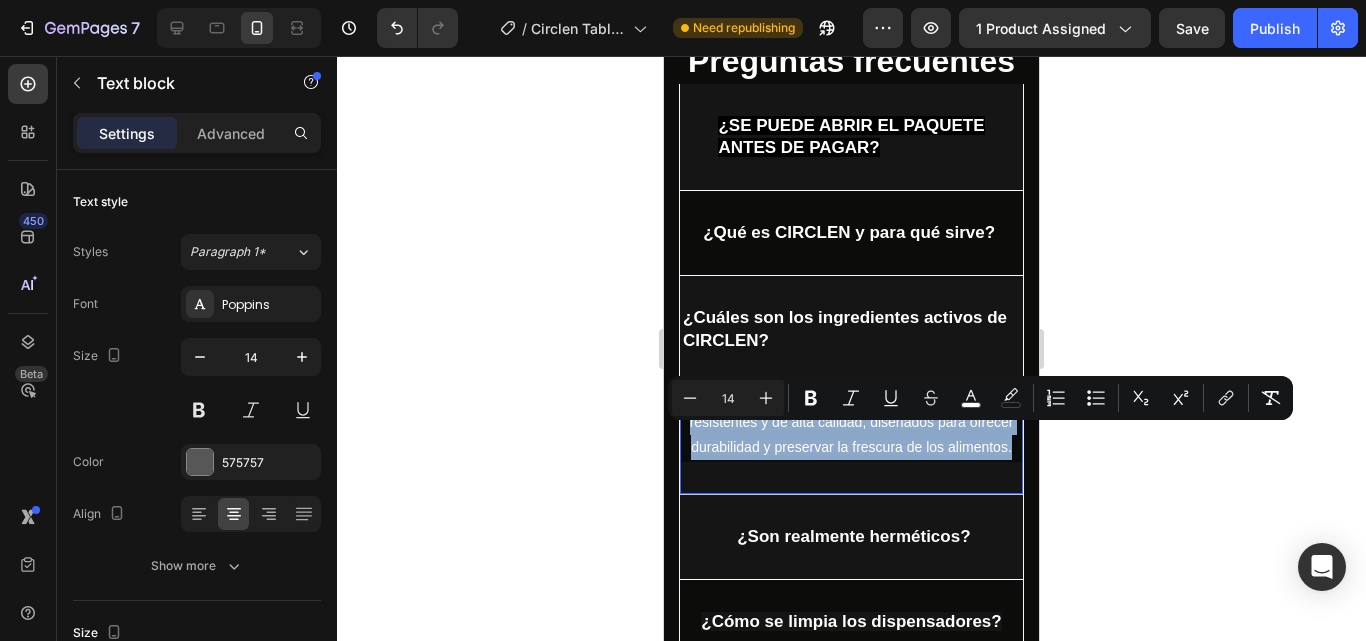 drag, startPoint x: 701, startPoint y: 446, endPoint x: 988, endPoint y: 530, distance: 299.04013 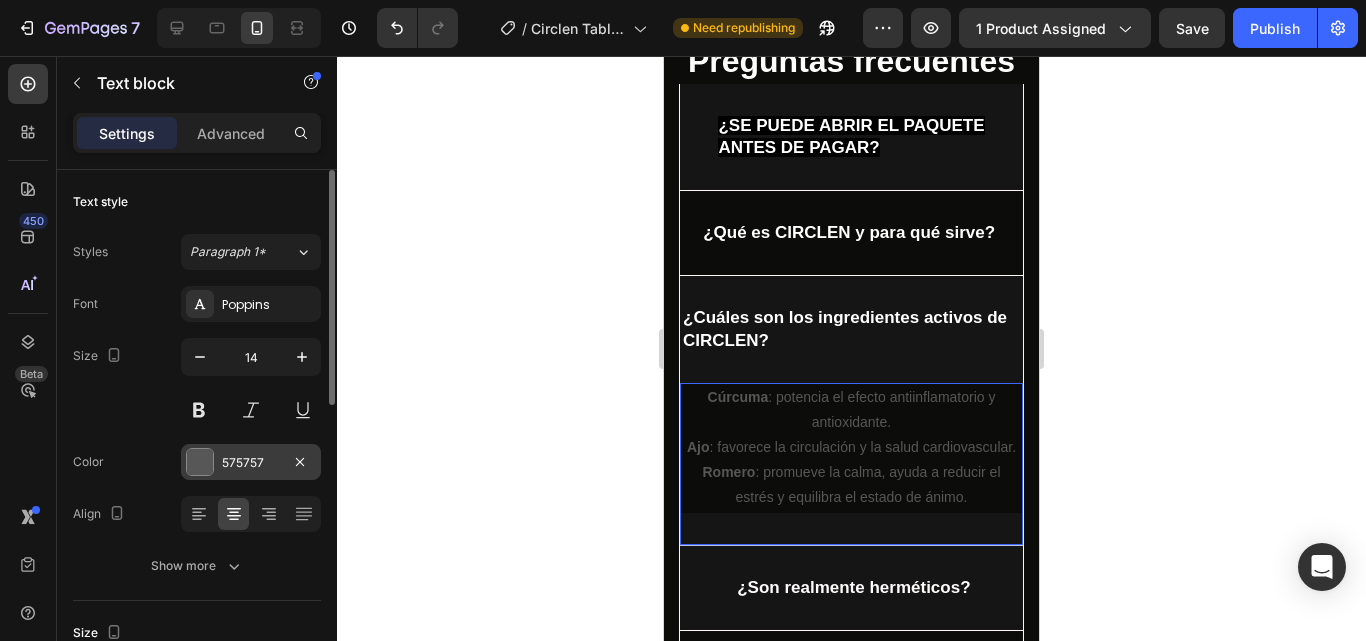 click at bounding box center [200, 462] 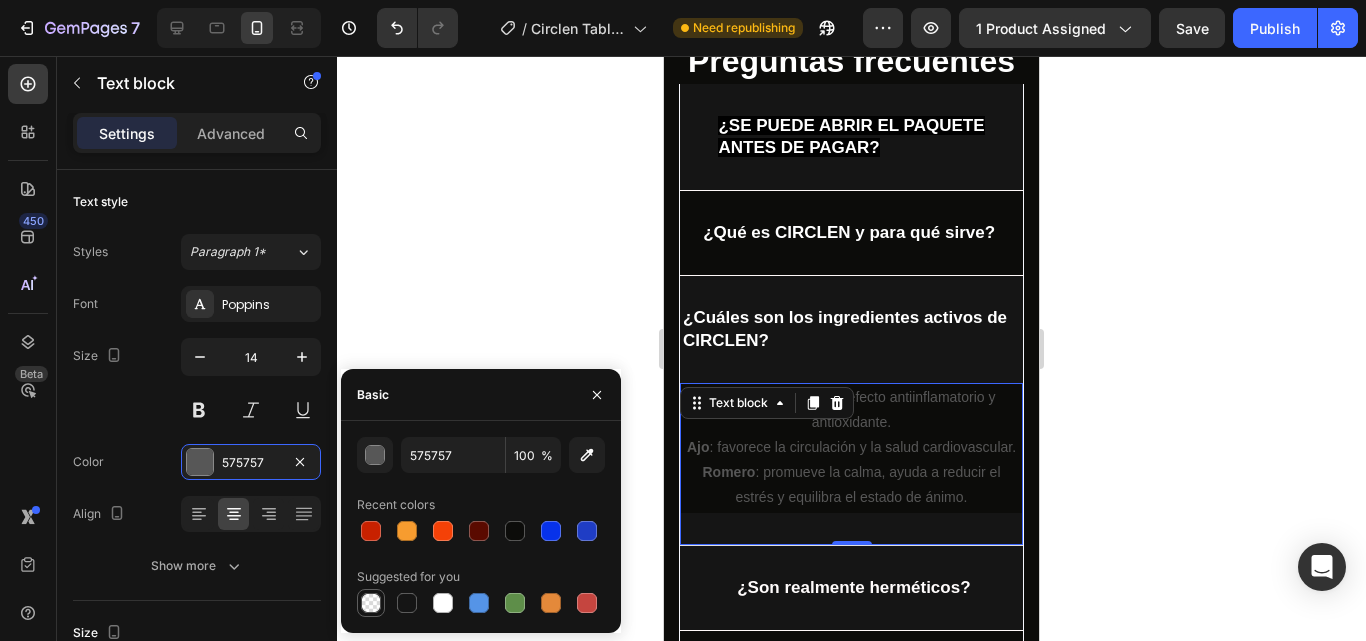 click at bounding box center (371, 603) 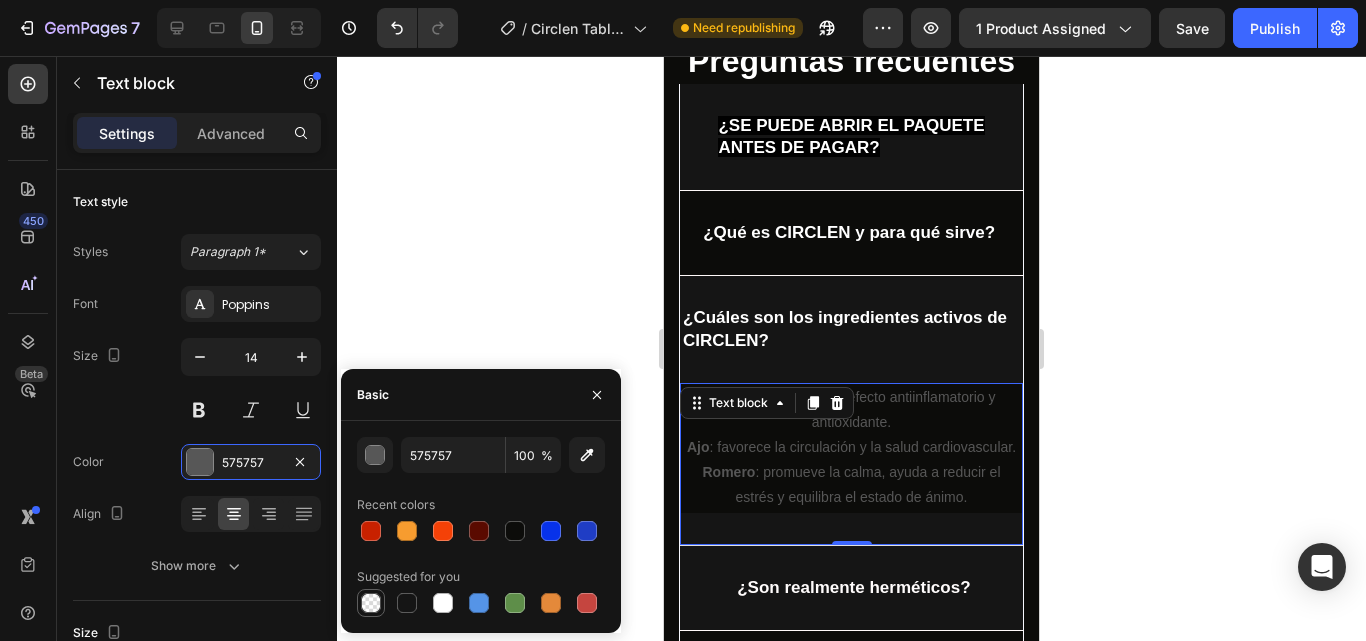 type on "000000" 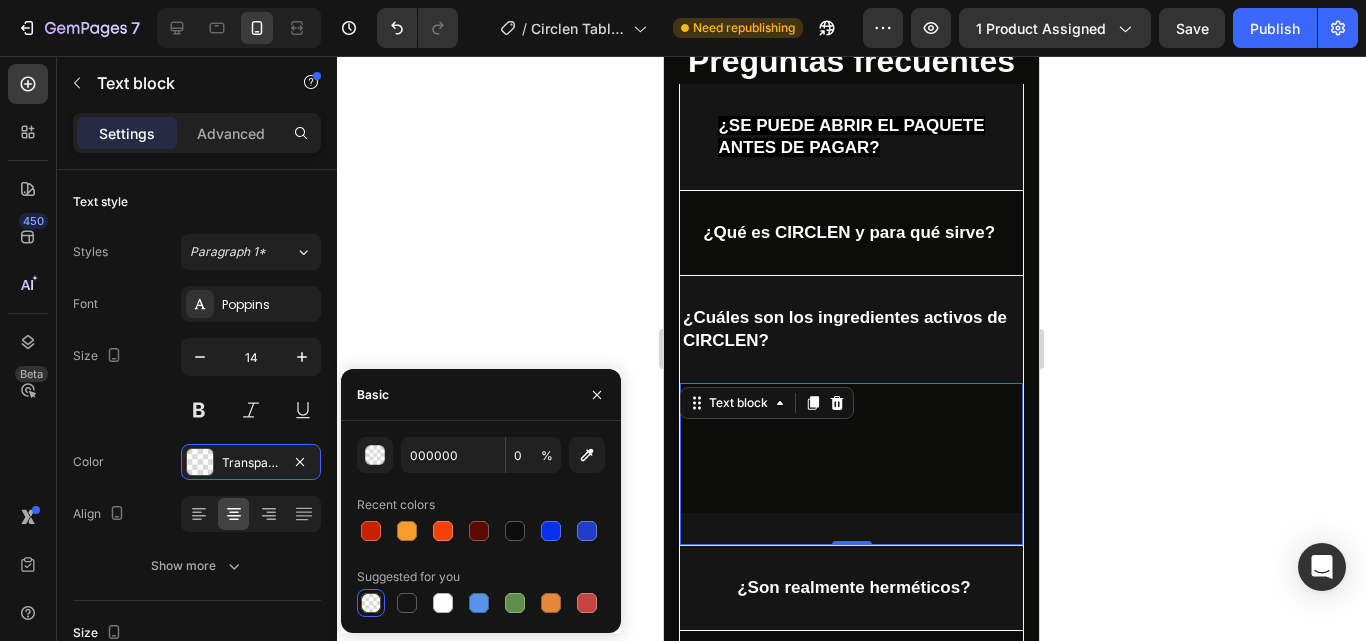 click at bounding box center [371, 603] 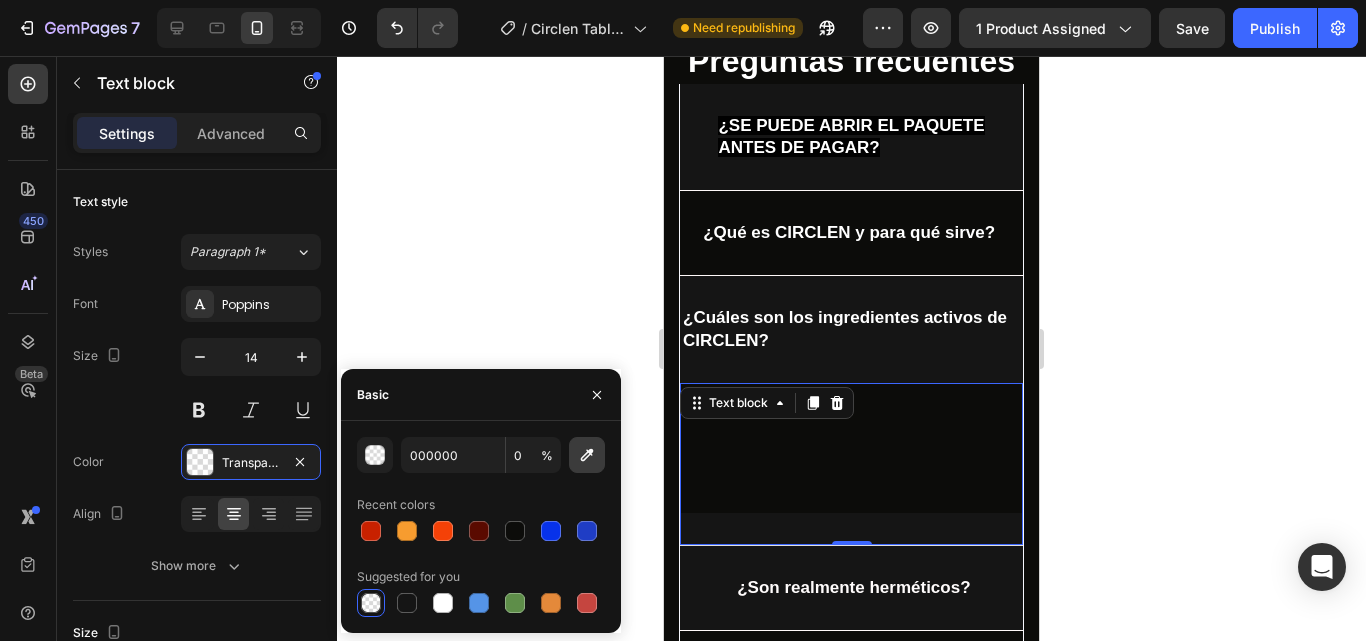 click 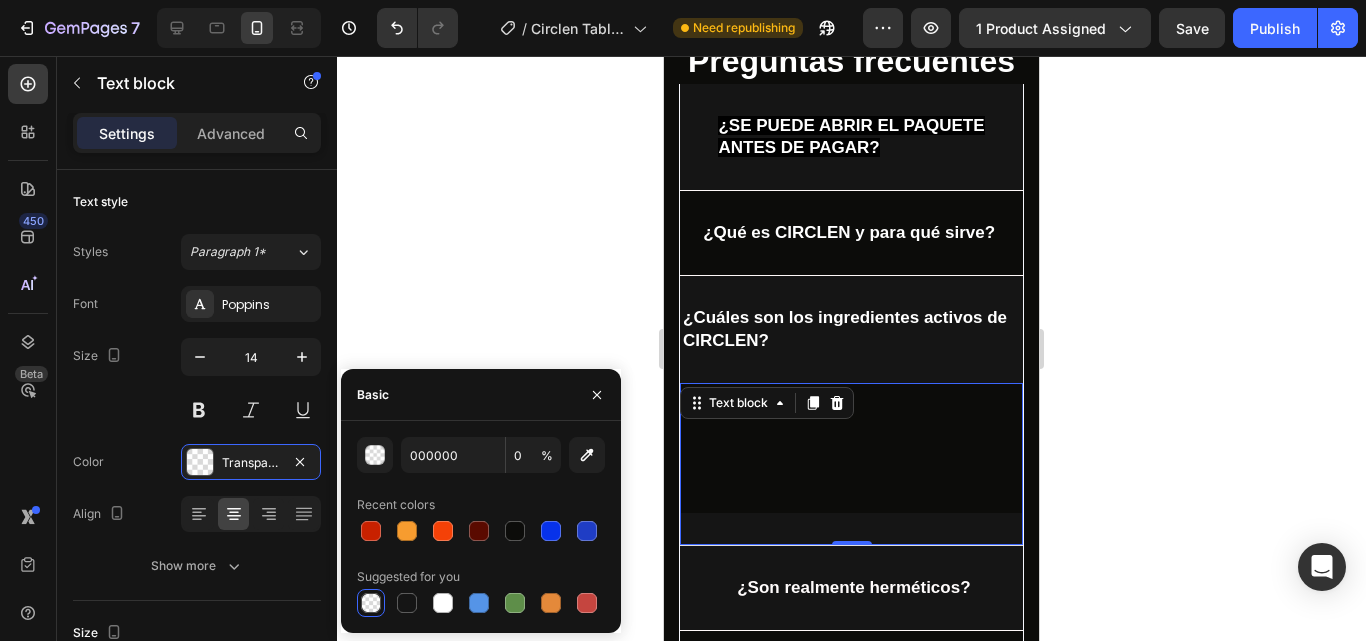 type on "FFFFFF" 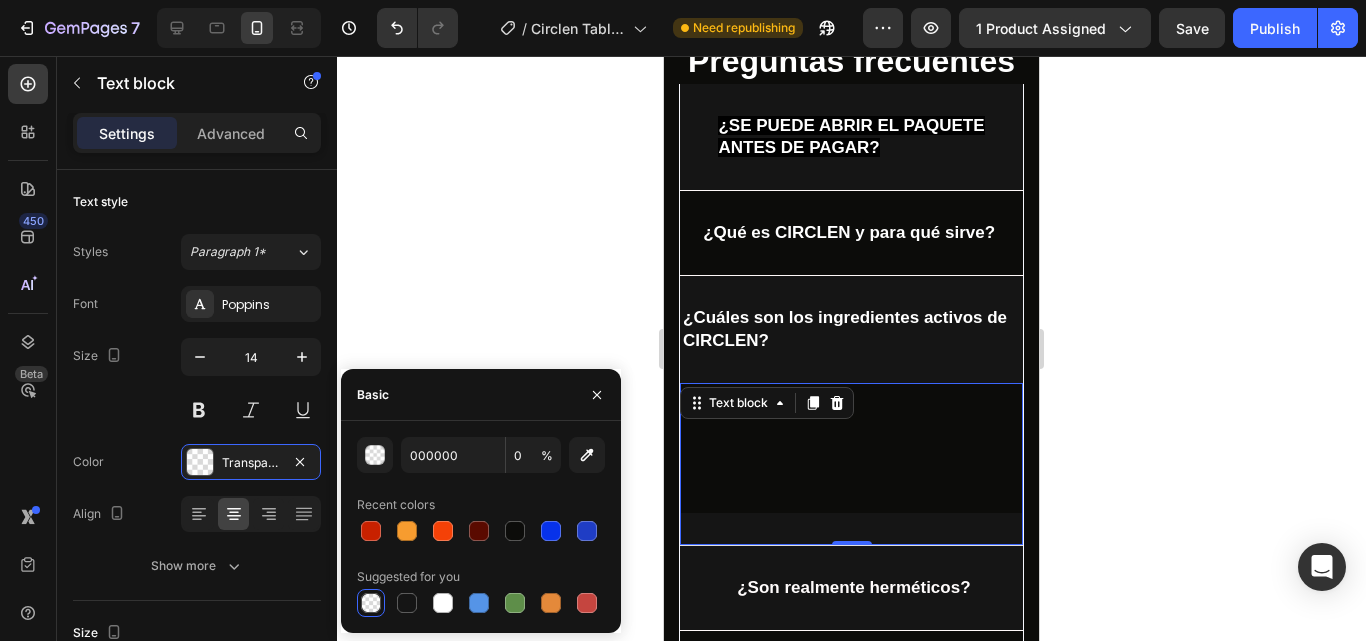 type on "100" 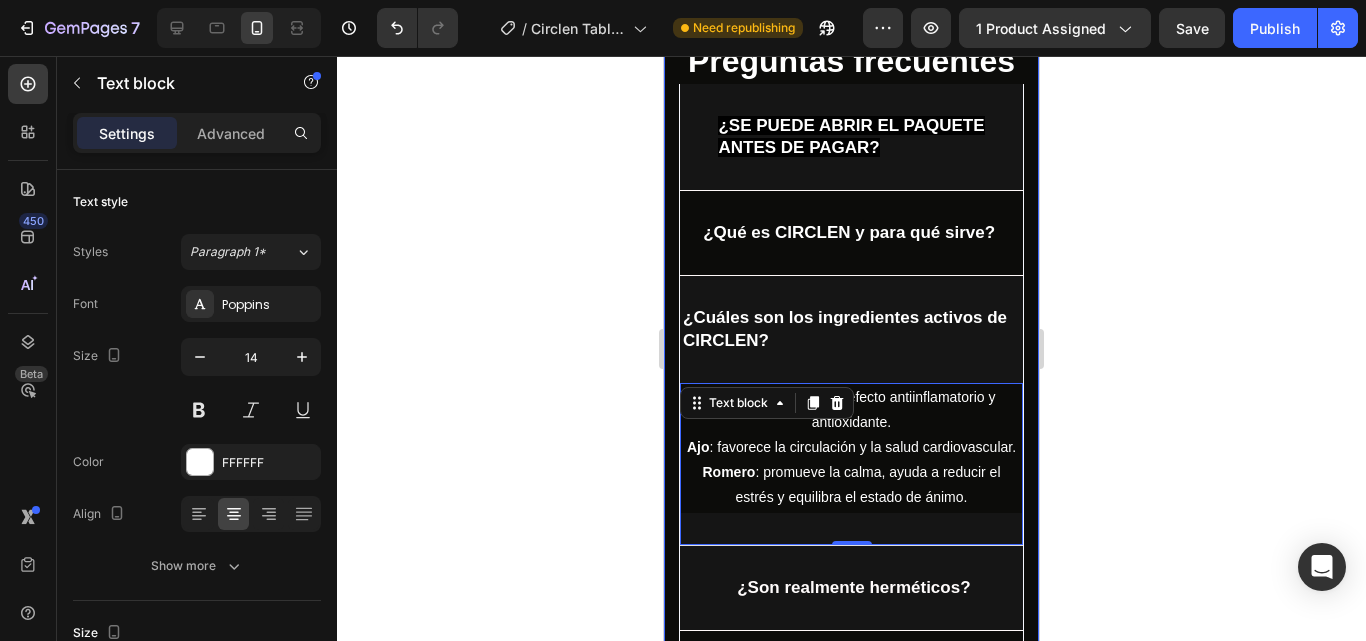 click 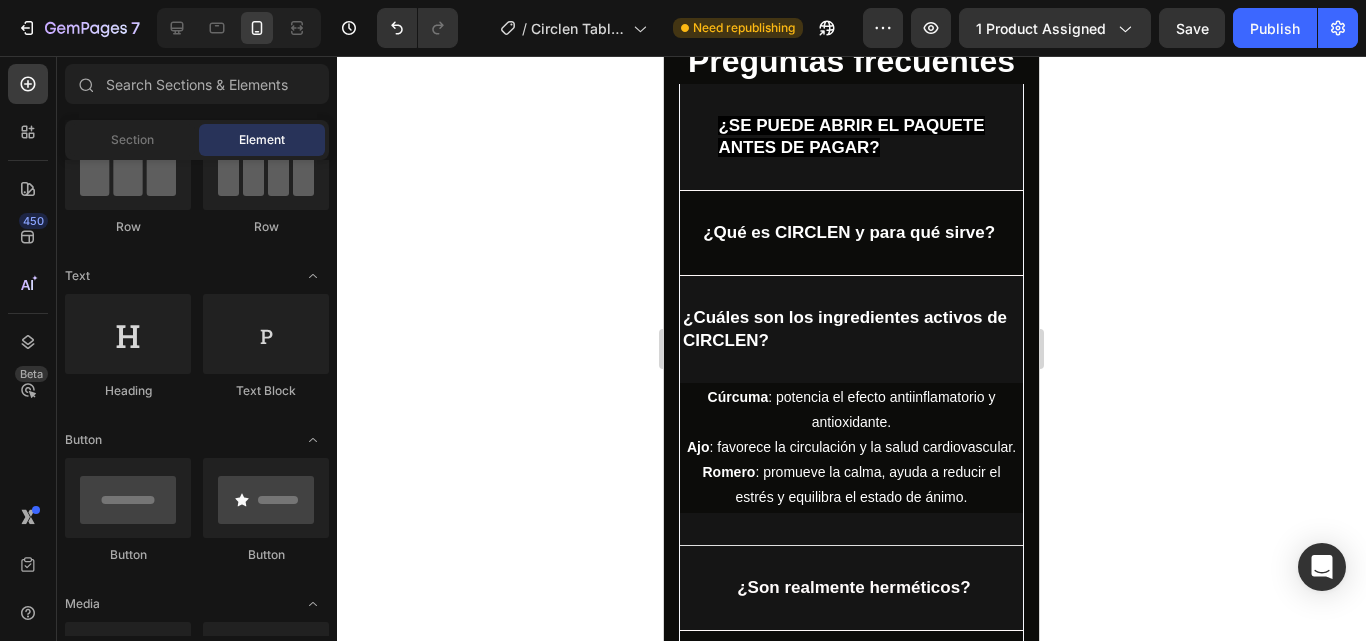 click 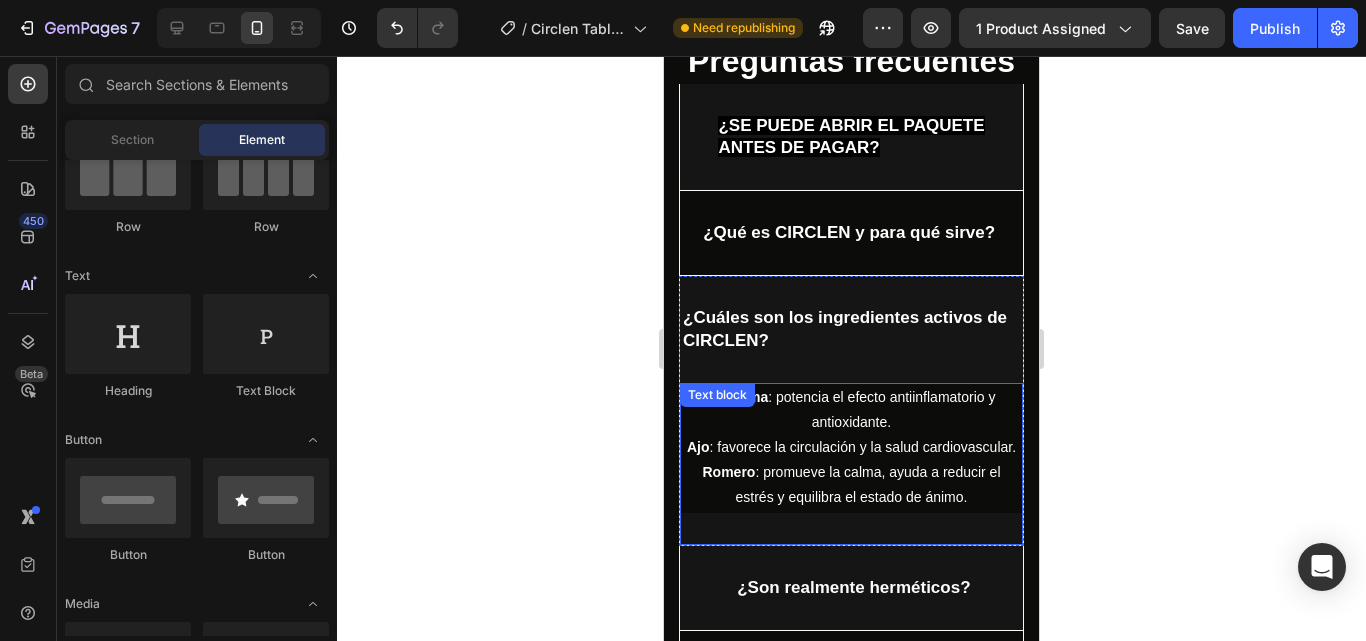 click on "Ajo : favorece la circulación y la salud cardiovascular." at bounding box center [851, 447] 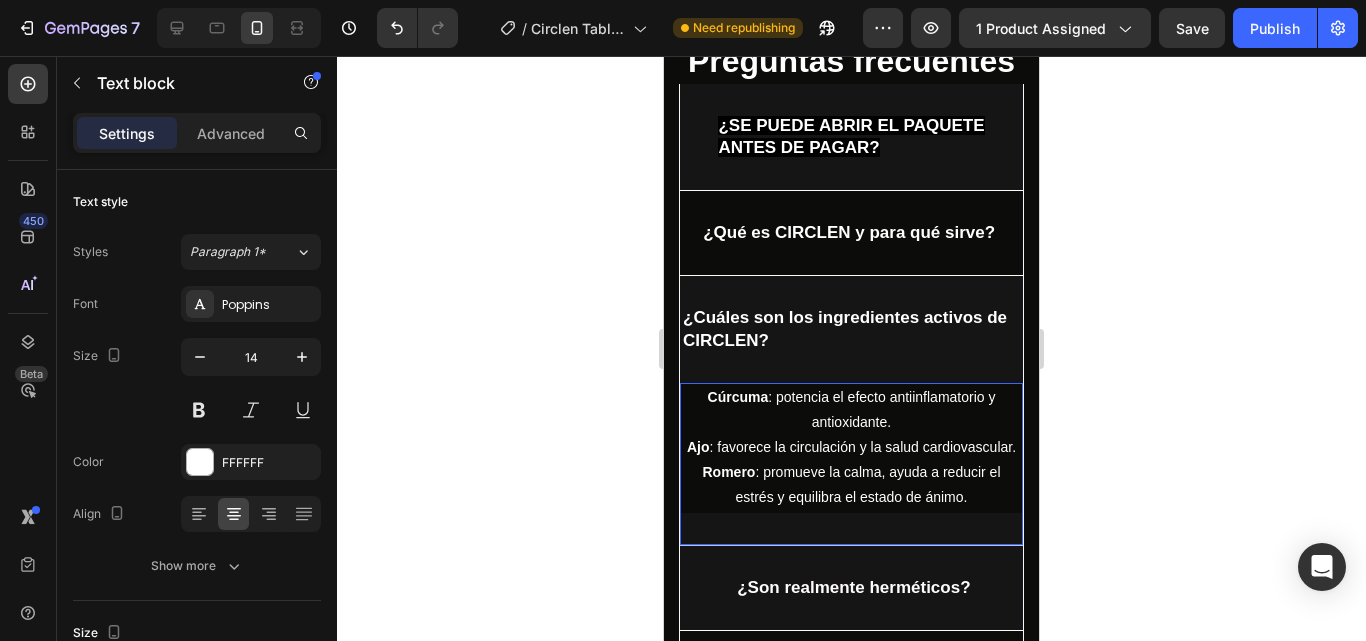 click on "Cúrcuma : potencia el efecto antiinflamatorio y antioxidante." at bounding box center (851, 410) 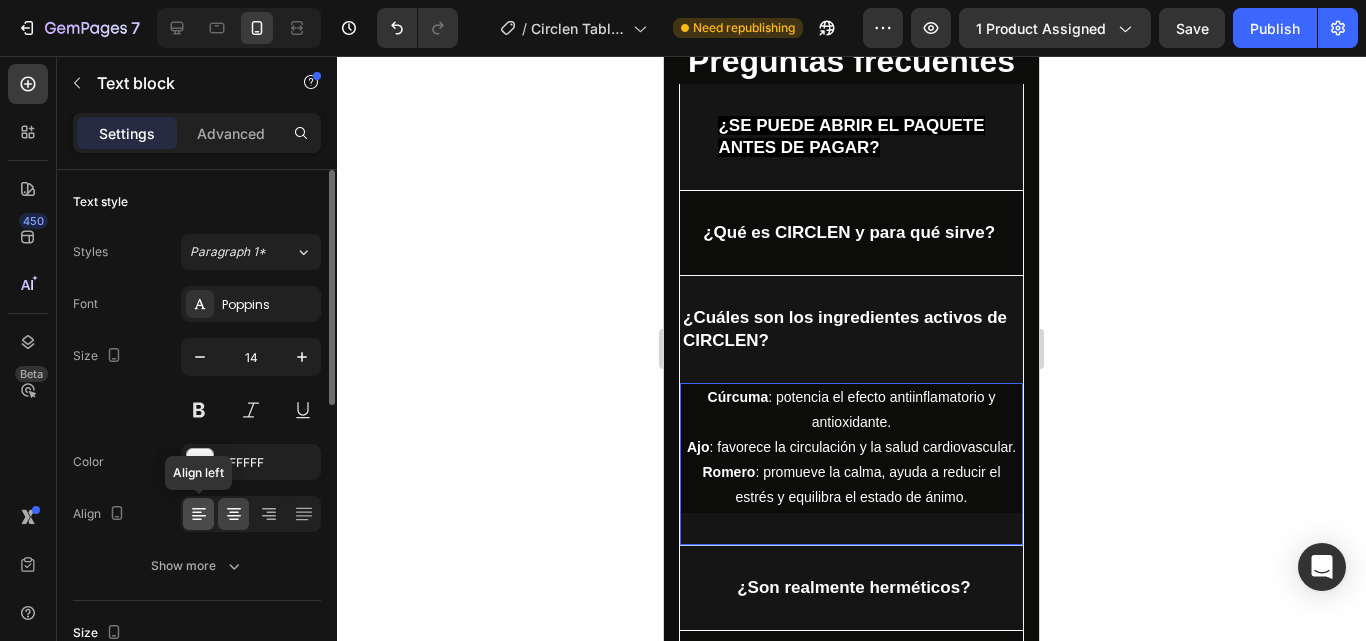 click 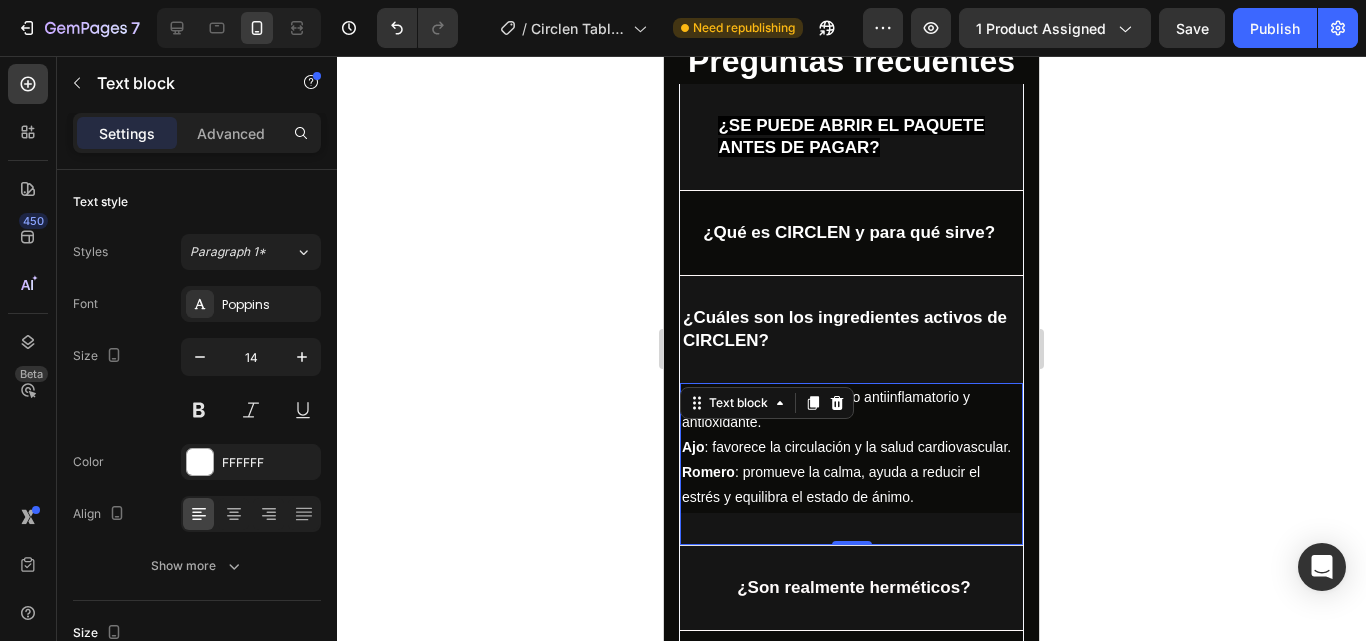 click on "Cúrcuma : potencia el efecto antiinflamatorio y antioxidante. Ajo : favorece la circulación y la salud cardiovascular. Romero : promueve la calma, ayuda a reducir el estrés y equilibra el estado de ánimo. Text block   0" at bounding box center (851, 464) 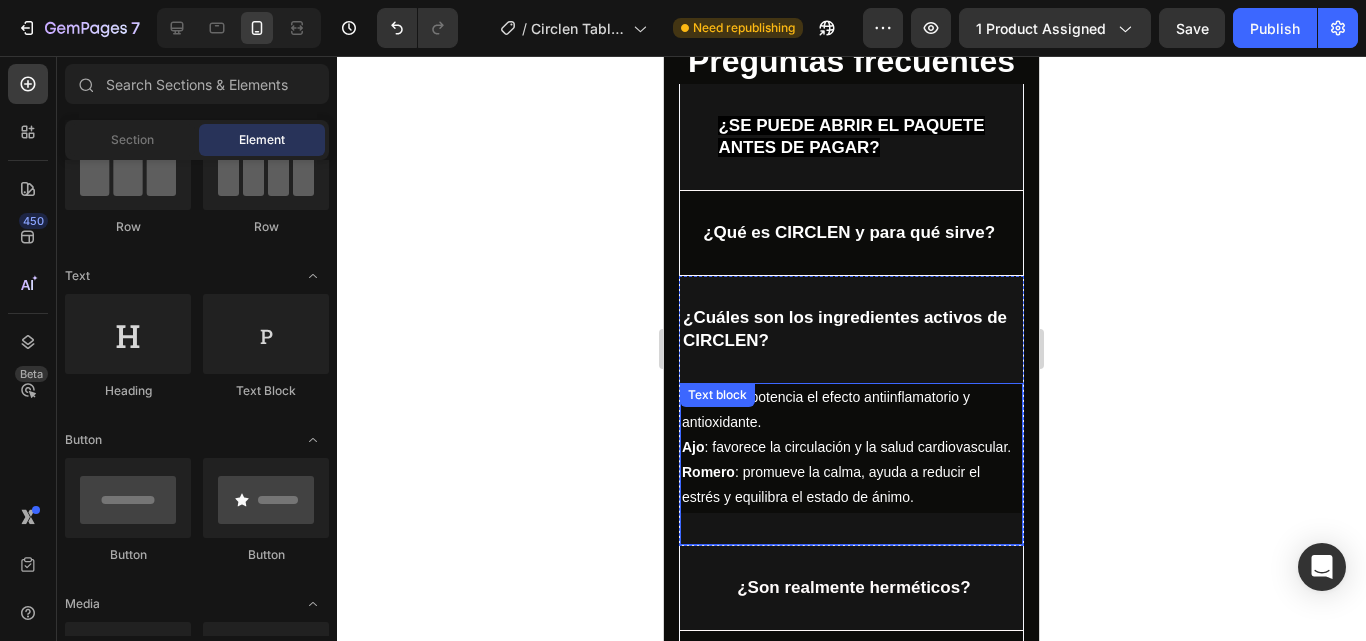 click on "Cúrcuma : potencia el efecto antiinflamatorio y antioxidante." at bounding box center [851, 410] 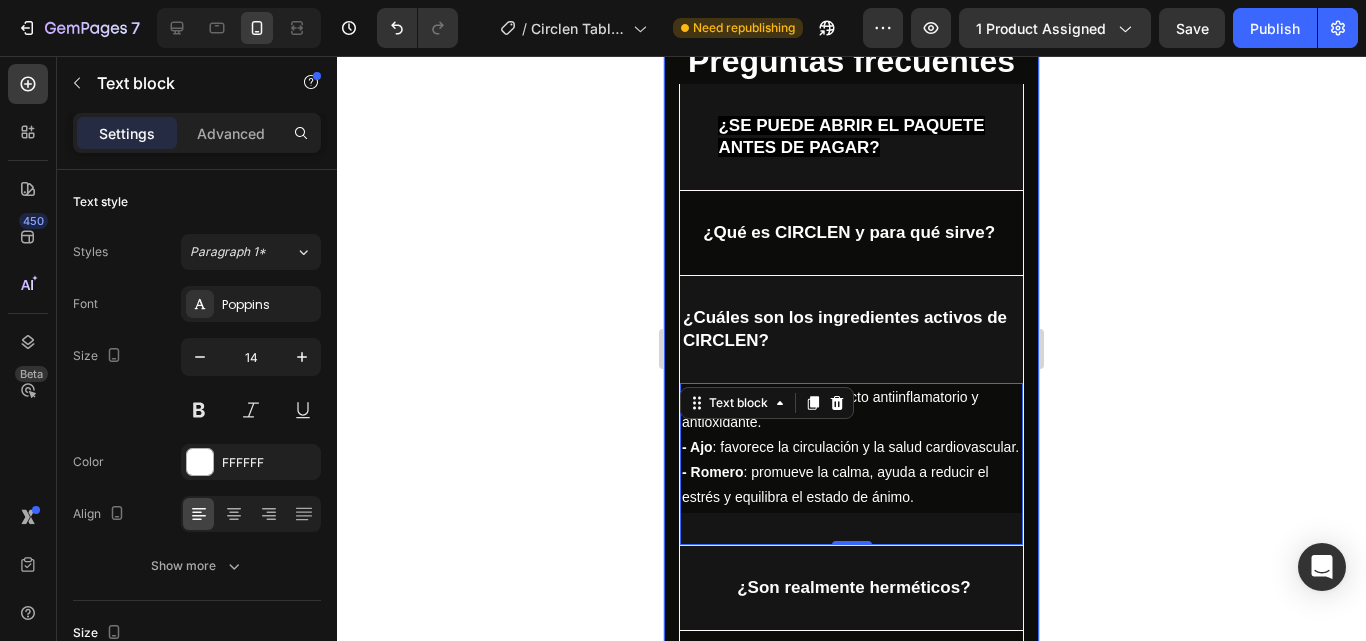 click 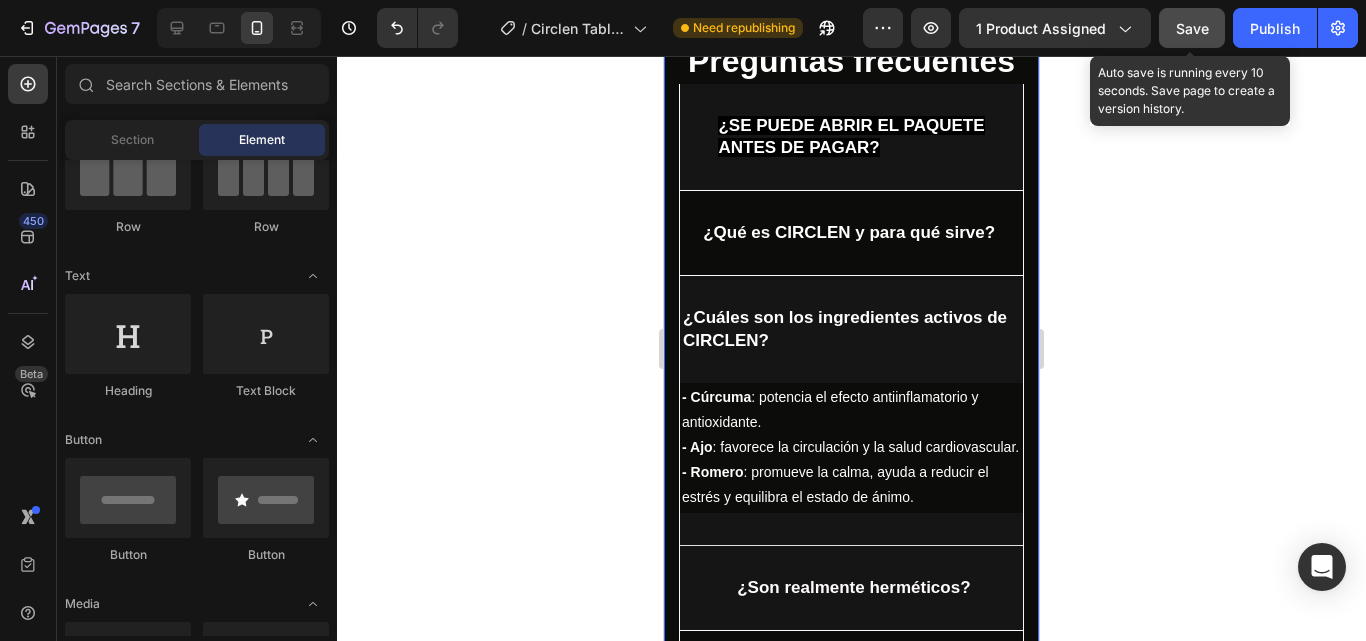 click on "Save" at bounding box center [1192, 28] 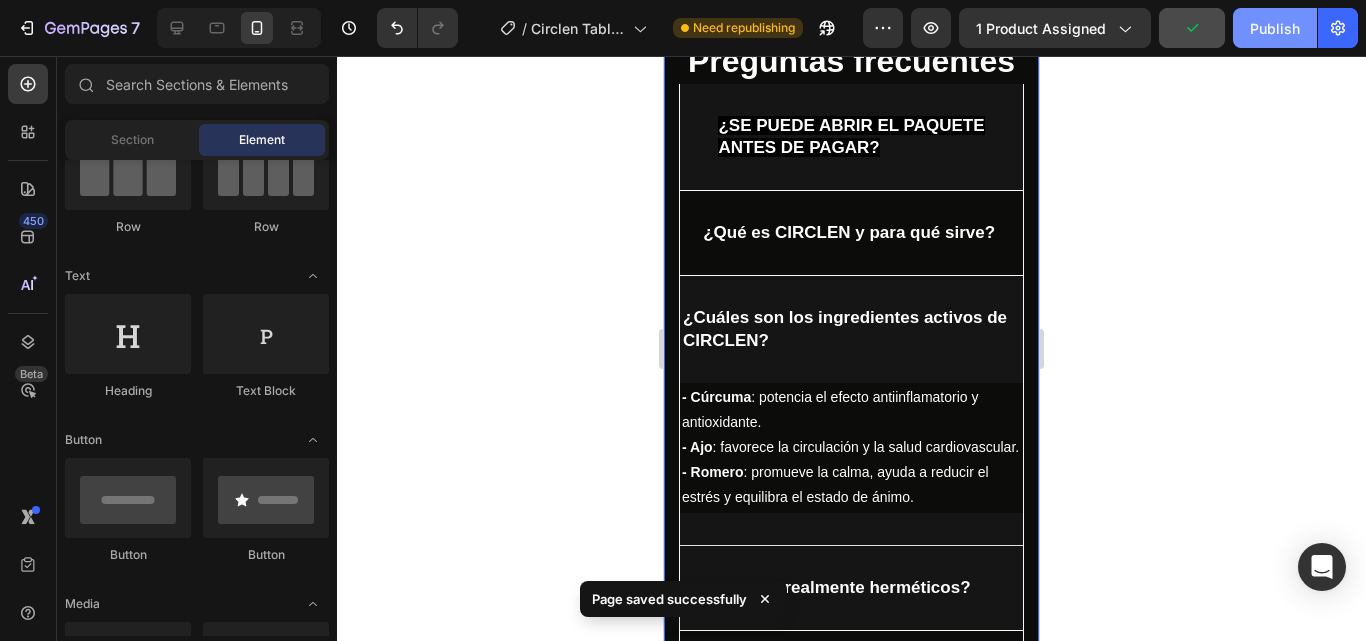 click on "Publish" 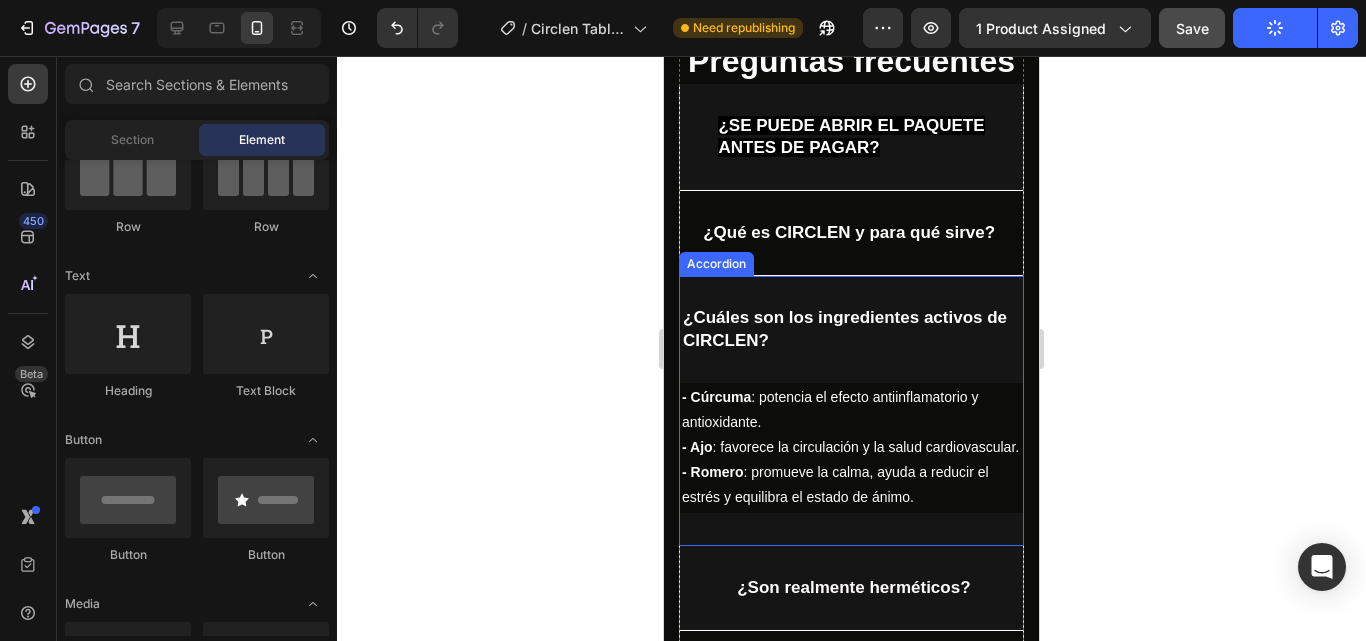 click on "¿Cuáles son los ingredientes activos de CIRCLEN?" at bounding box center (851, 329) 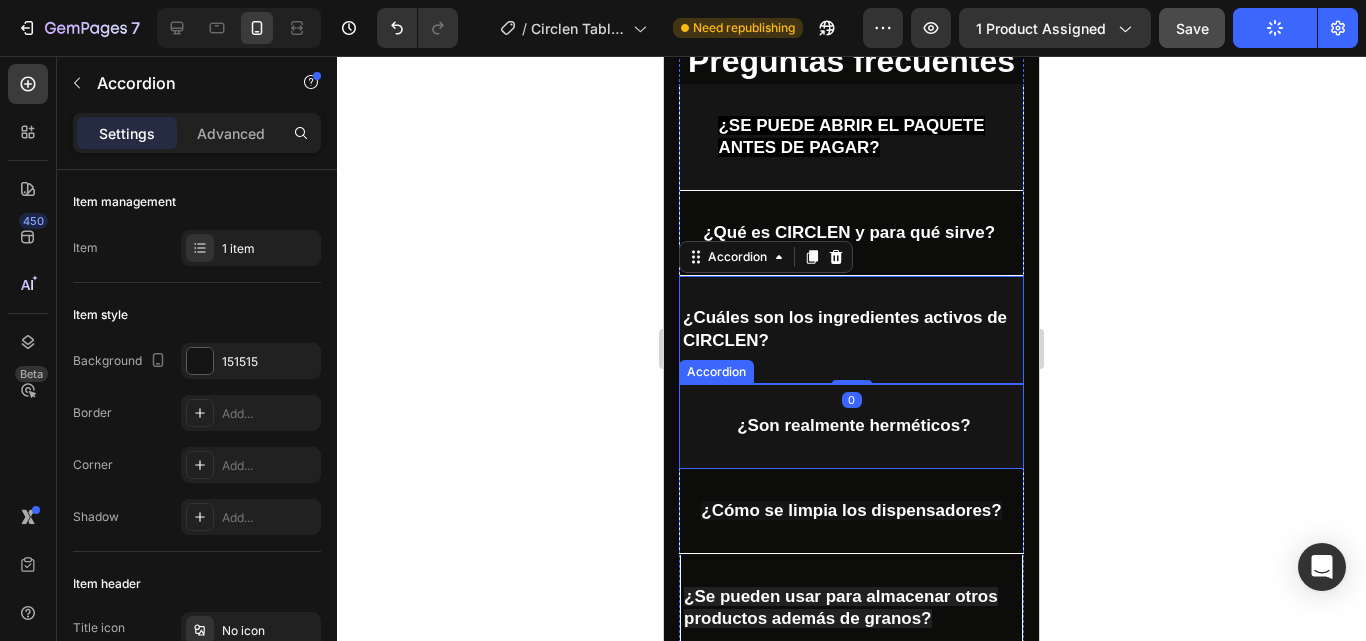 click on "¿Son realmente herméticos?" at bounding box center (851, 426) 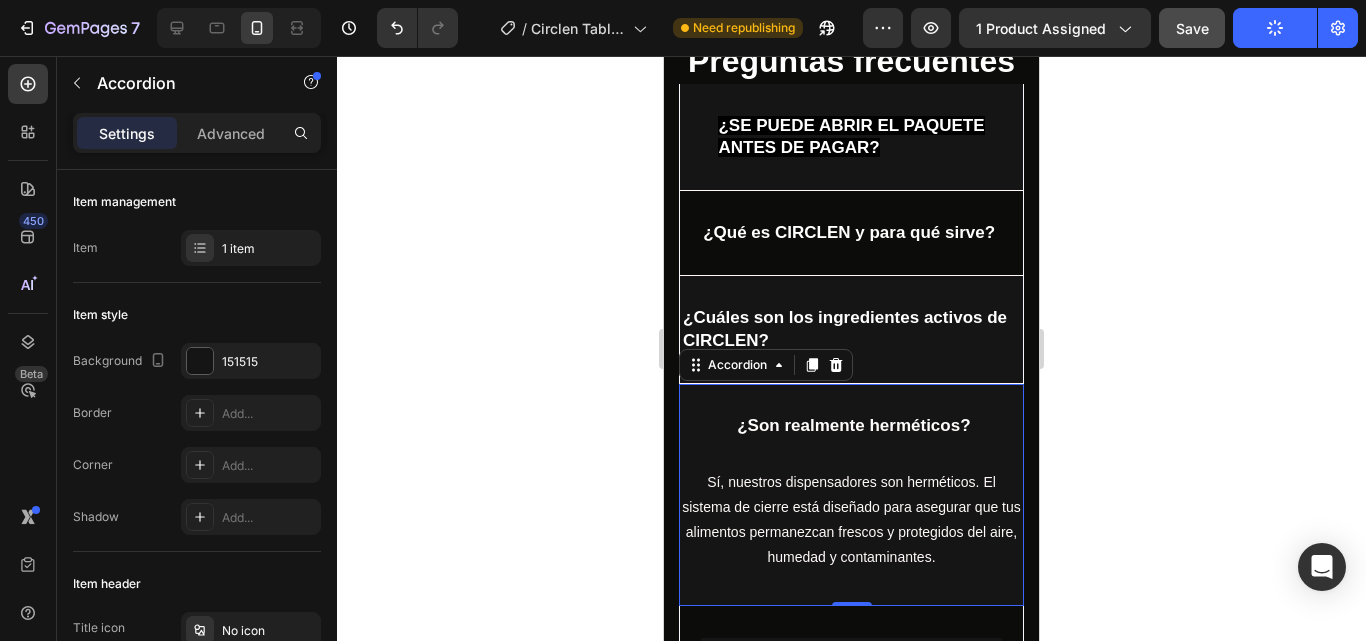 scroll, scrollTop: 1300, scrollLeft: 0, axis: vertical 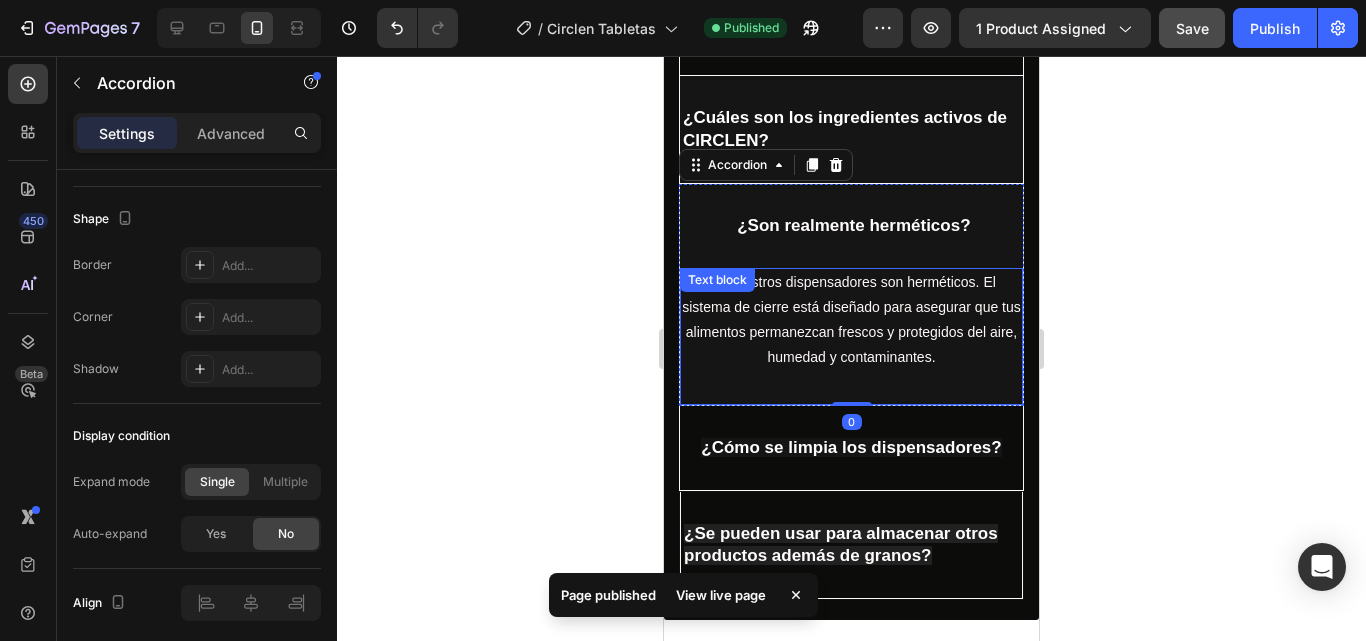 click on "Sí, nuestros dispensadores son herméticos. El sistema de cierre está diseñado para asegurar que tus alimentos permanezcan frescos y protegidos del aire, humedad y contaminantes." at bounding box center [851, 320] 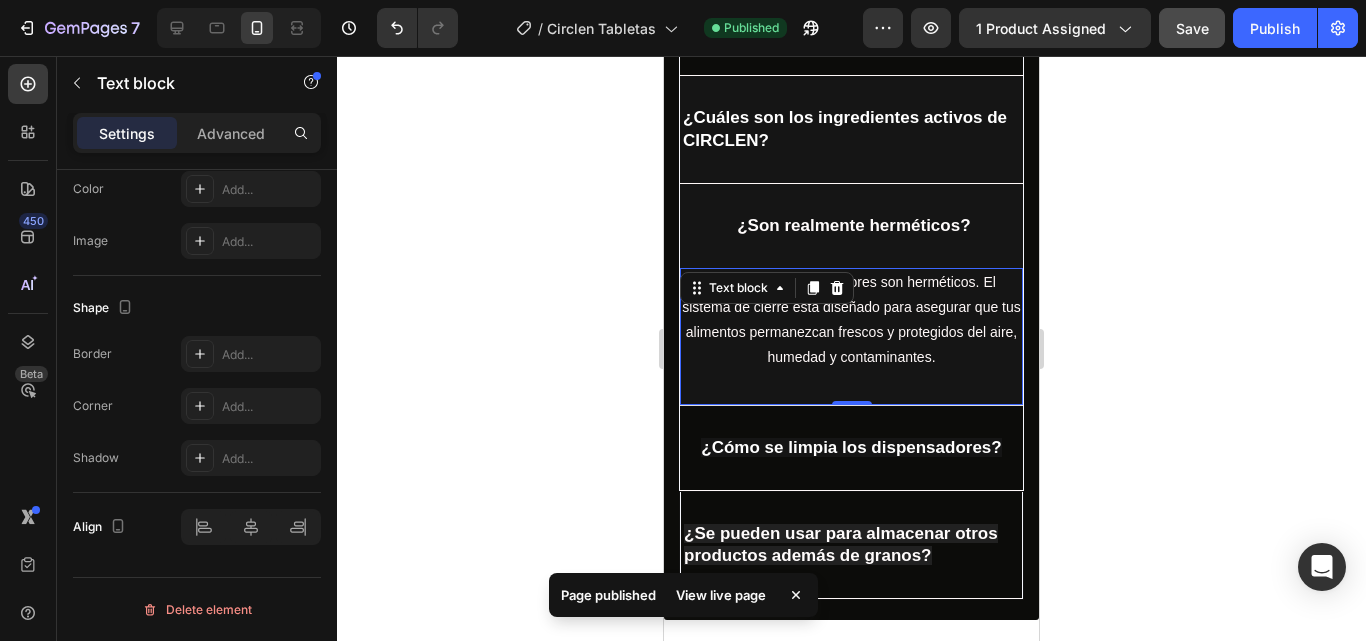 scroll, scrollTop: 0, scrollLeft: 0, axis: both 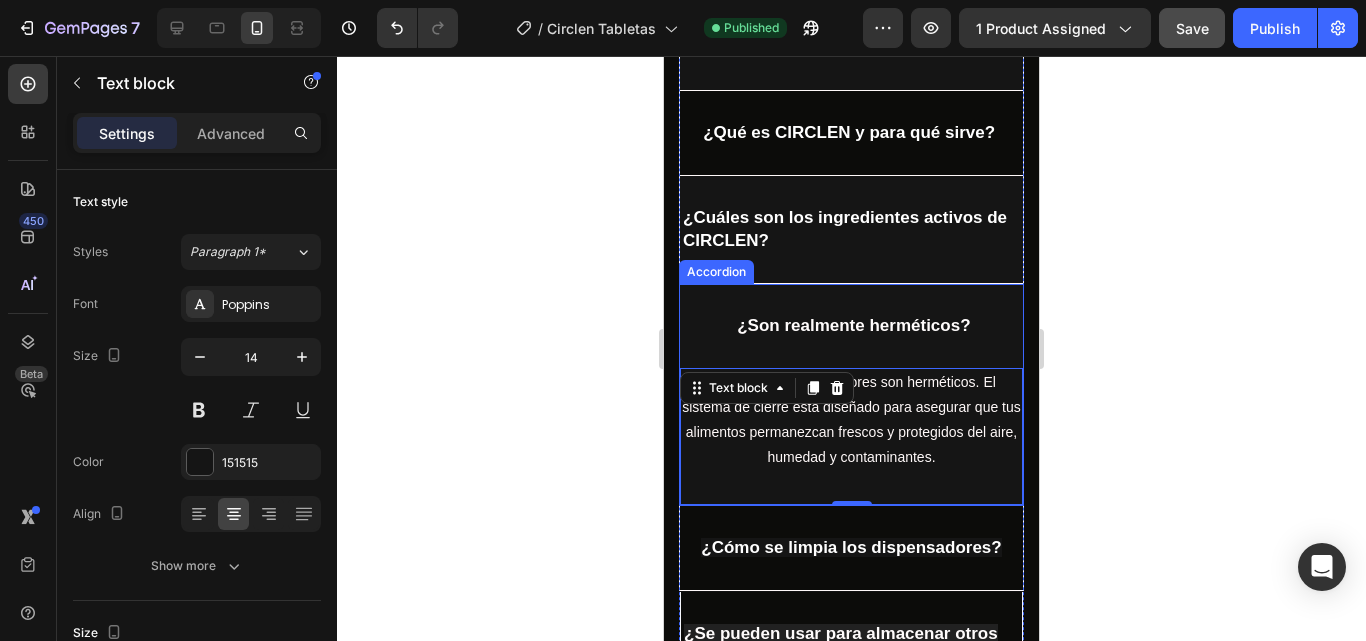 click on "¿Son realmente herméticos?" at bounding box center [853, 325] 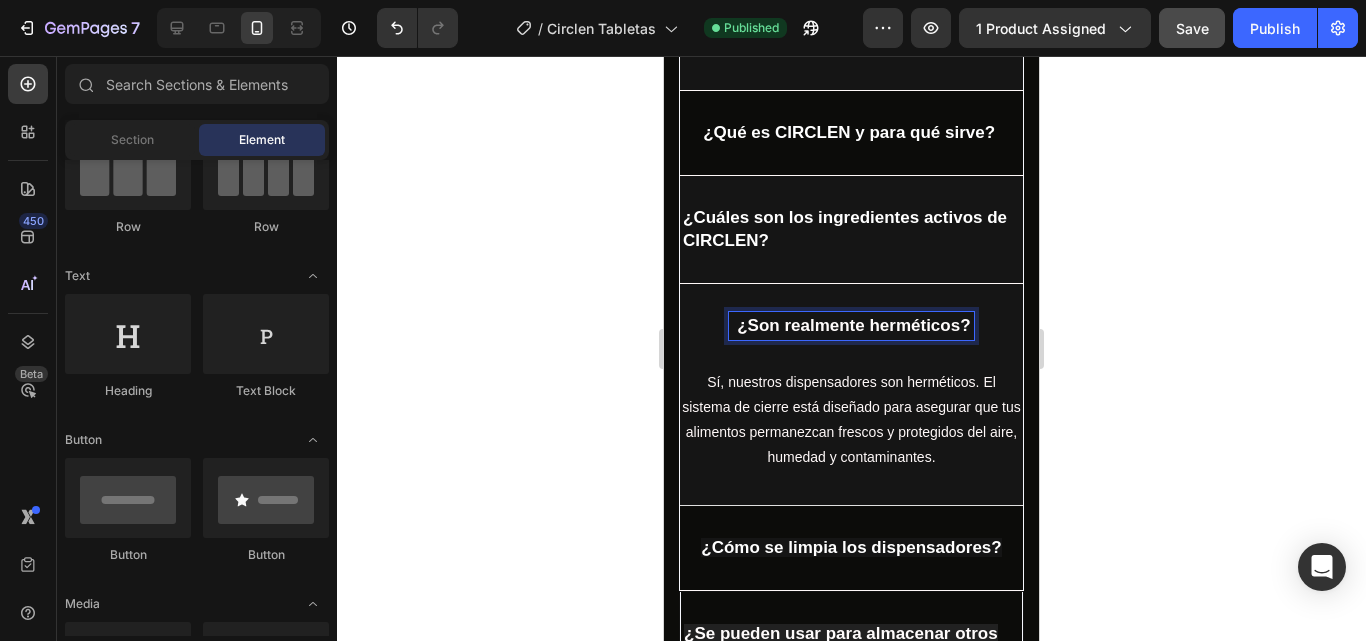 click 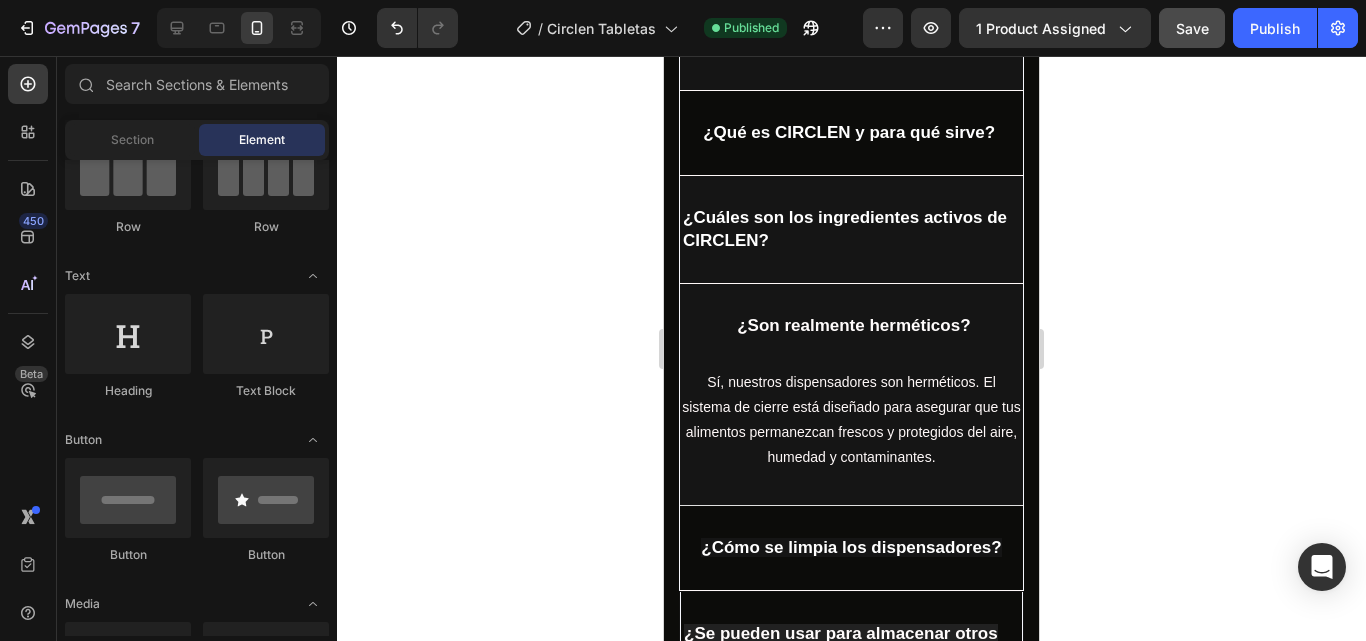 click on "¿Son realmente herméticos?" at bounding box center [853, 325] 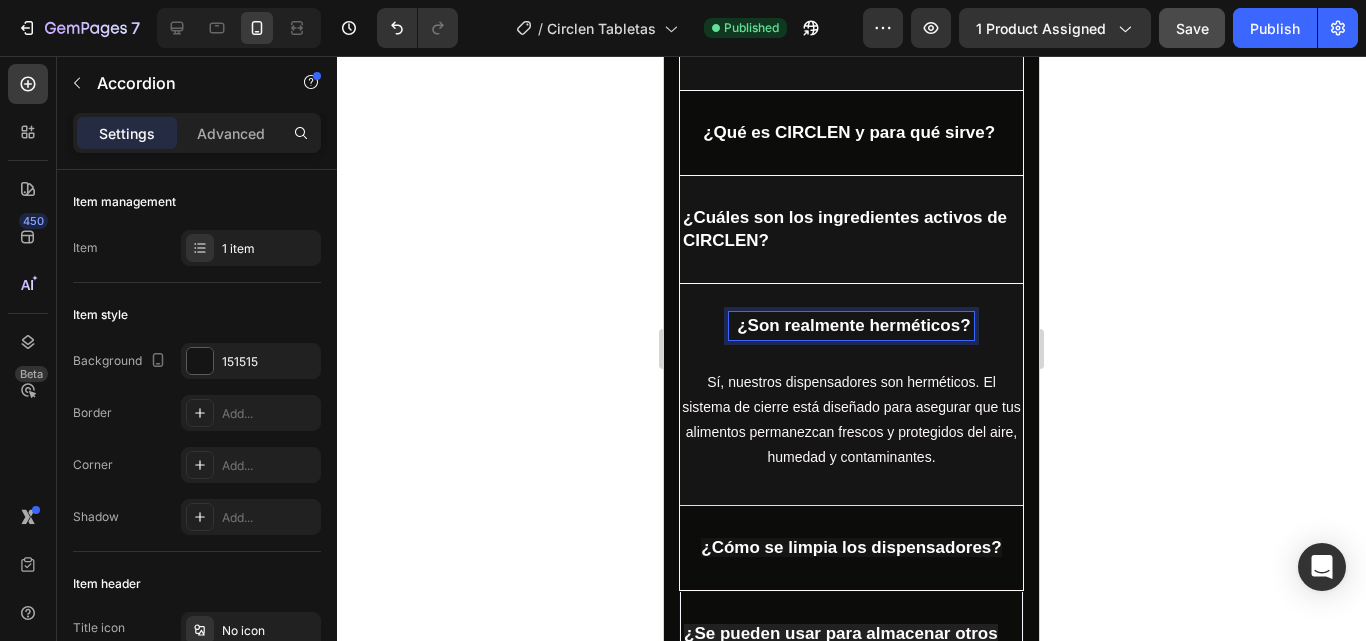click on "¿Son realmente herméticos?" at bounding box center [853, 325] 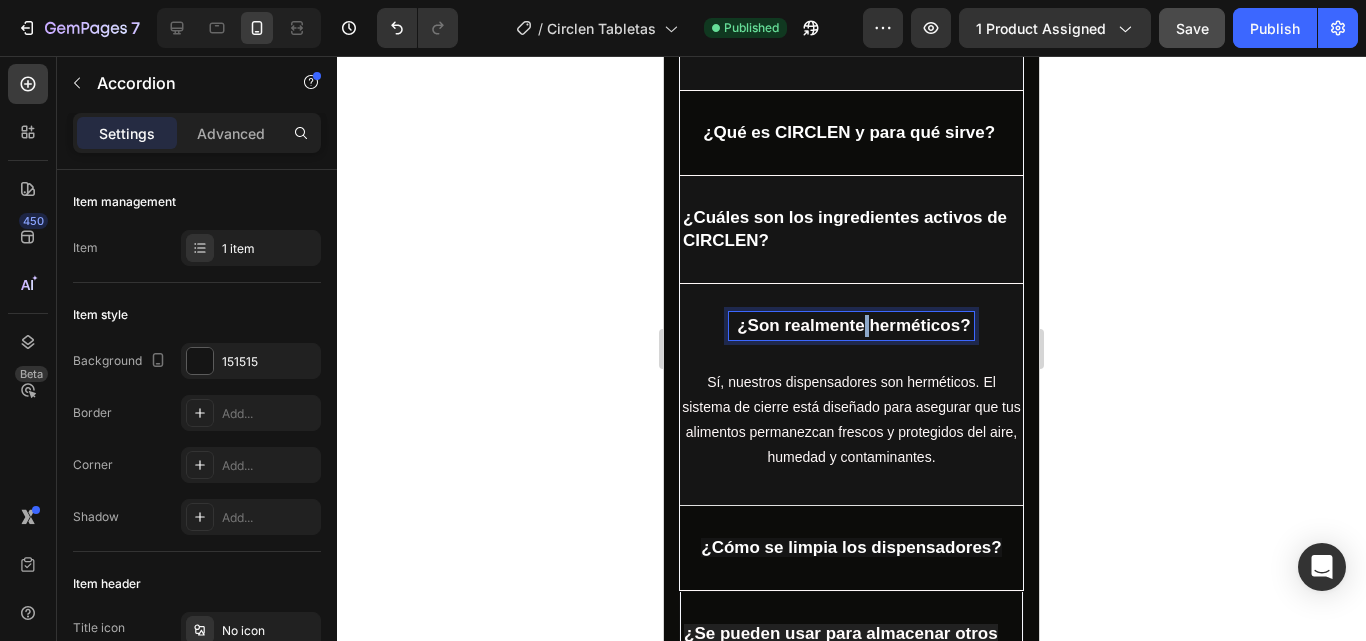 click on "¿Son realmente herméticos?" at bounding box center (853, 325) 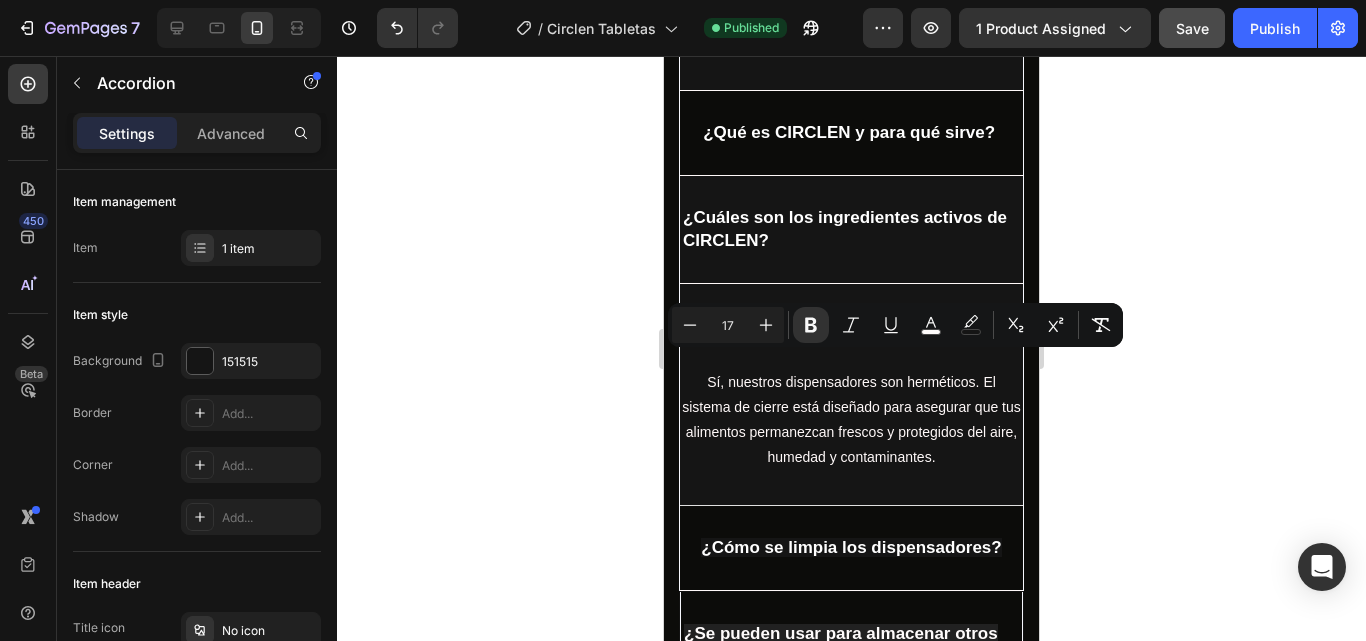 click 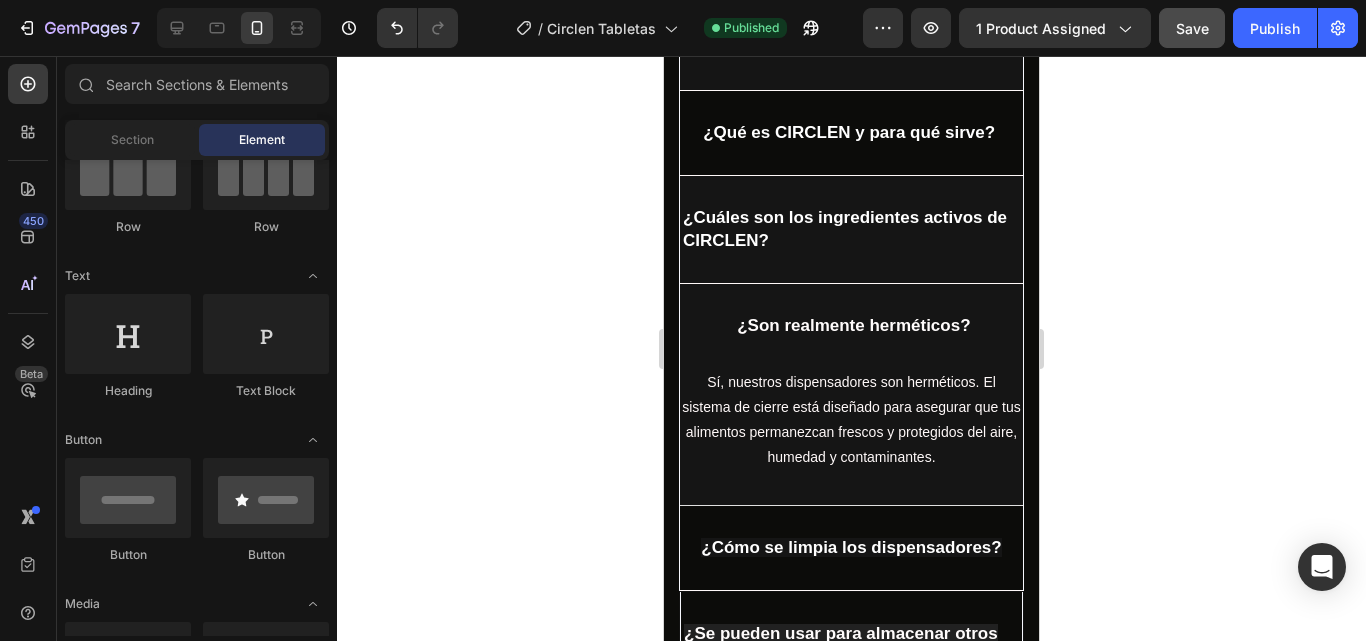 click on "¿Son realmente herméticos?" at bounding box center [853, 325] 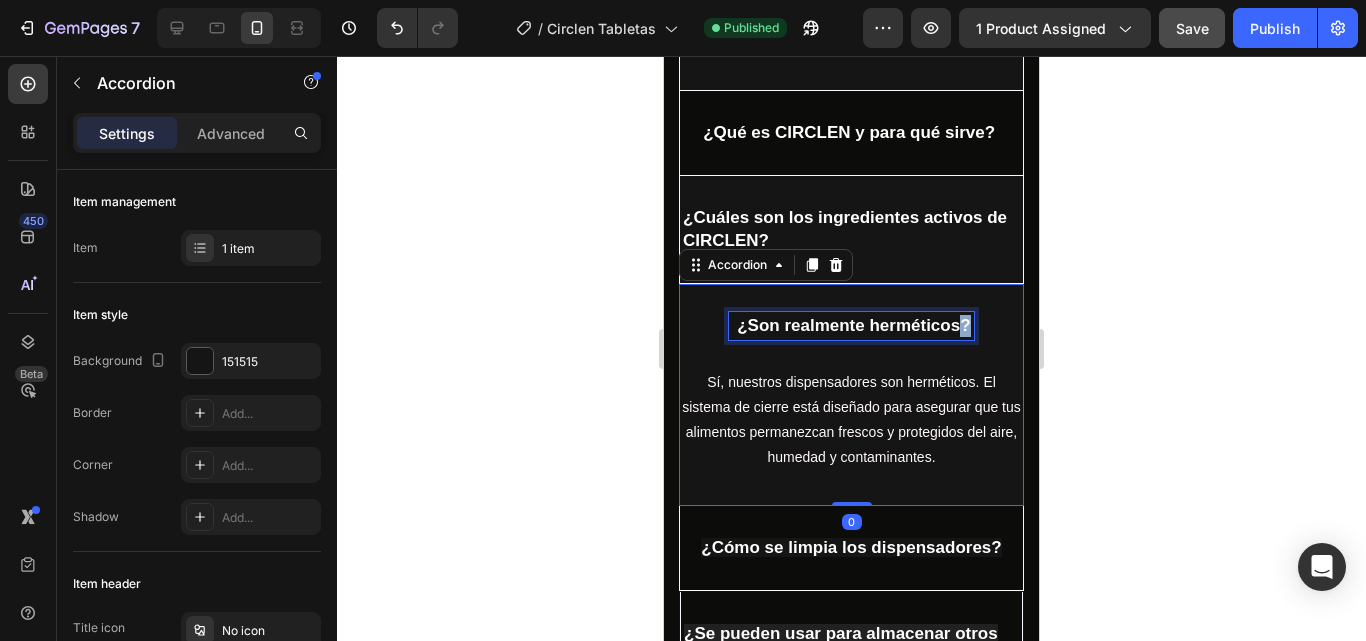 click on "¿Son realmente herméticos?" at bounding box center [853, 325] 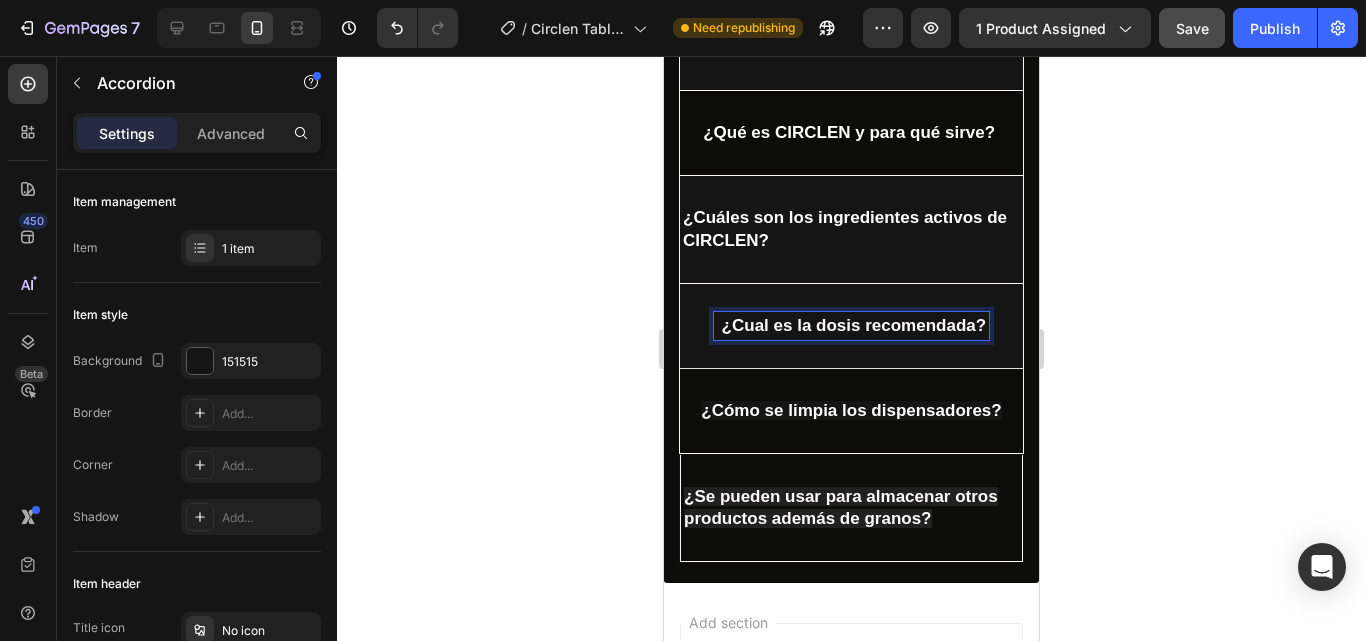 click on "¿Cual es la dosis recomendada?" at bounding box center [854, 325] 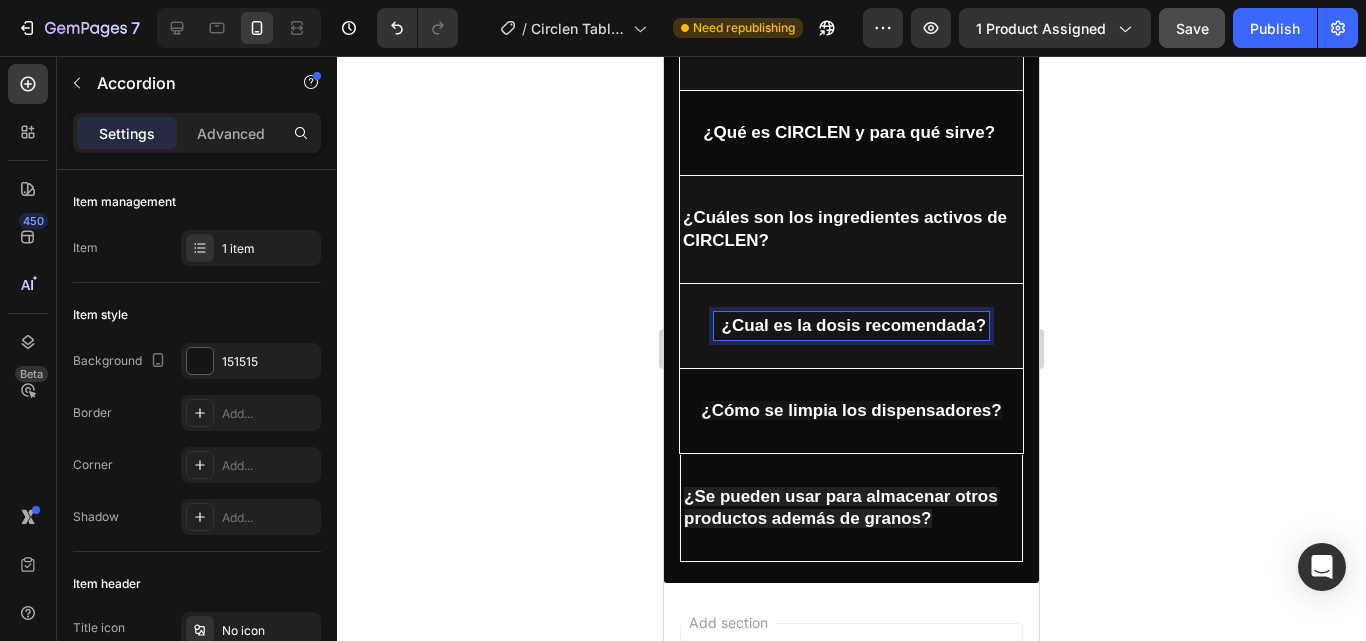 click on "Cu á l" 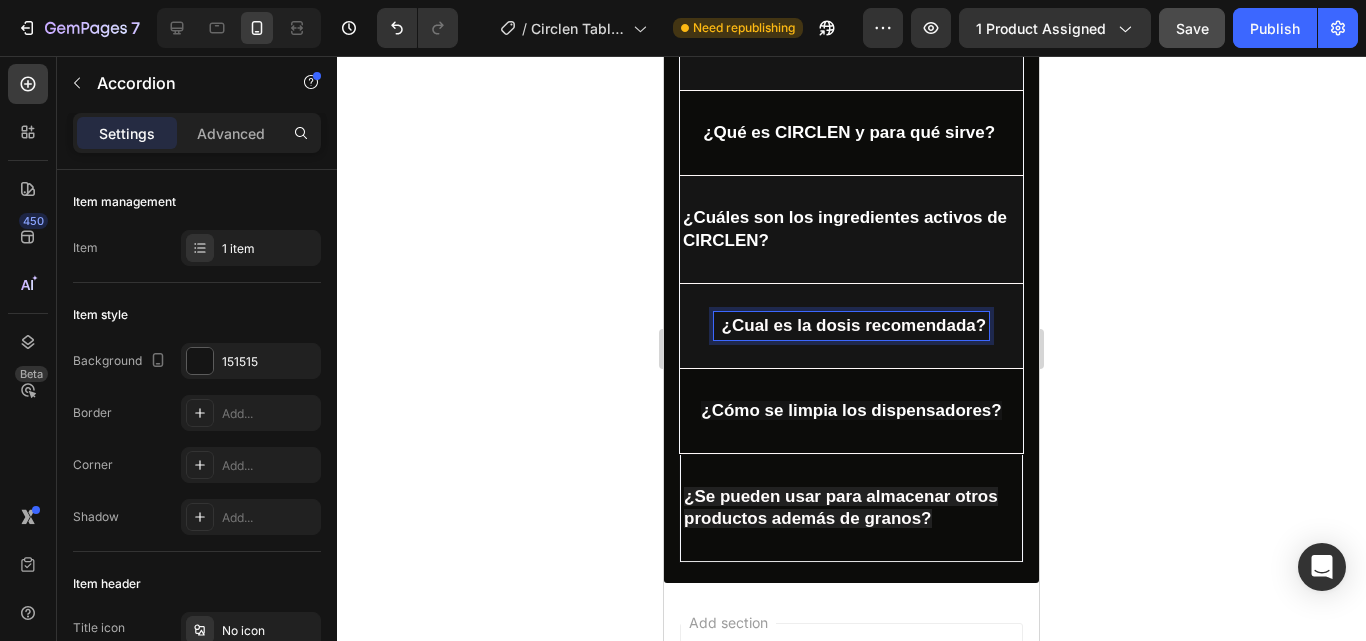 type 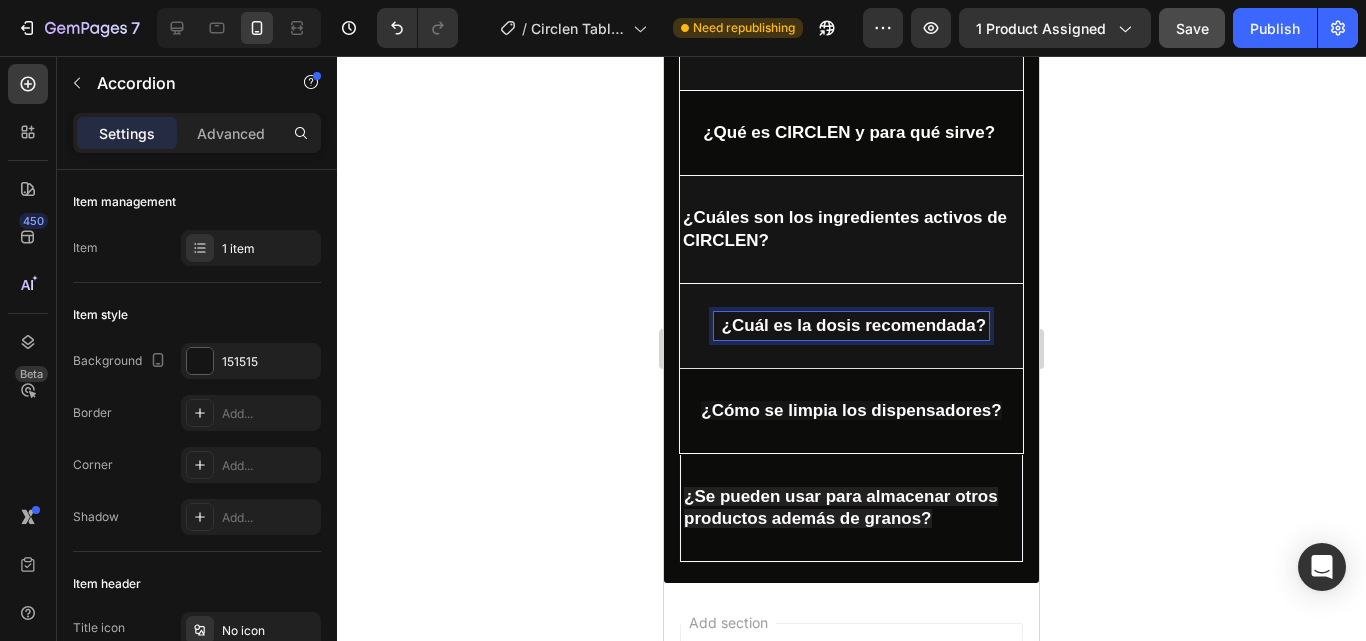 click on "¿Cuál es la dosis recomendada?" at bounding box center (851, 326) 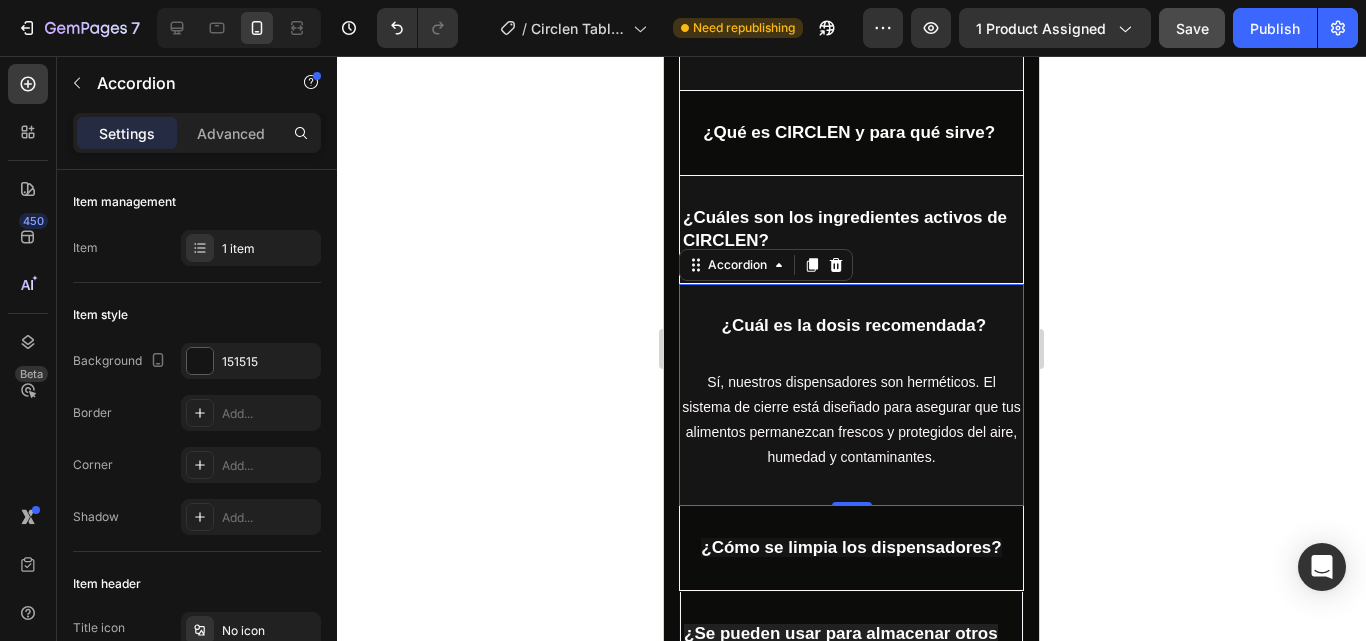 click on "¿Cuál es la dosis recomendada?" at bounding box center (854, 325) 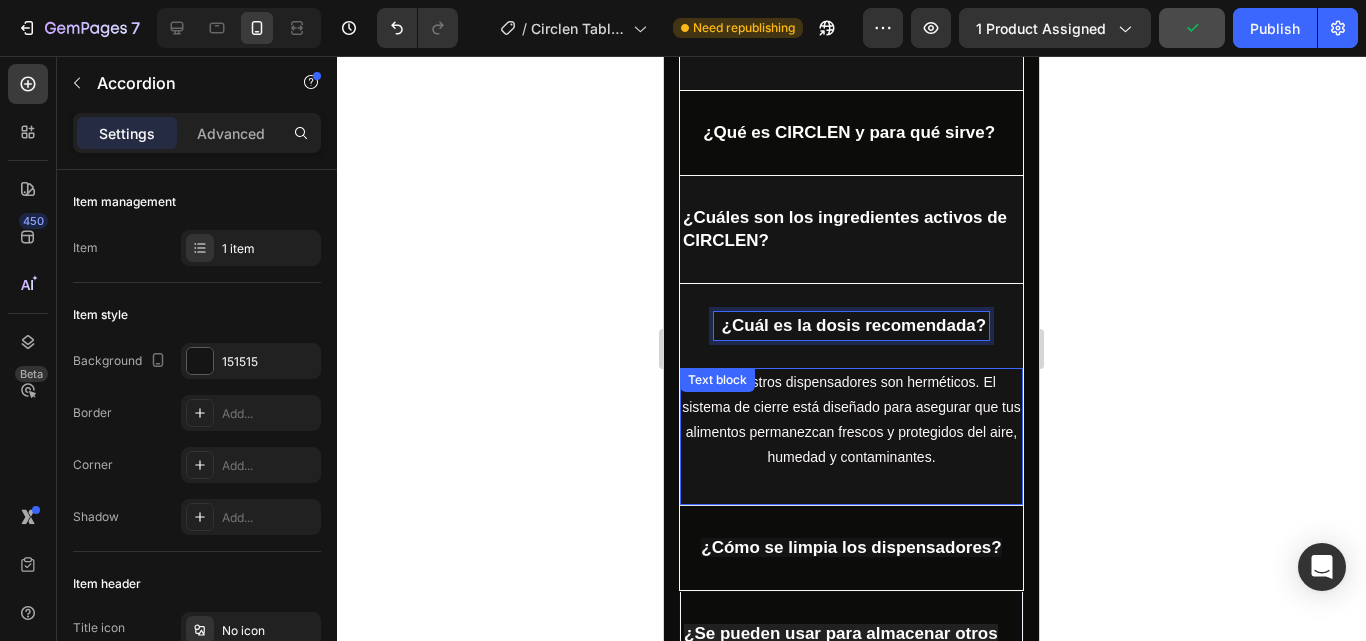 click on "Sí, nuestros dispensadores son herméticos. El sistema de cierre está diseñado para asegurar que tus alimentos permanezcan frescos y protegidos del aire, humedad y contaminantes." at bounding box center (851, 420) 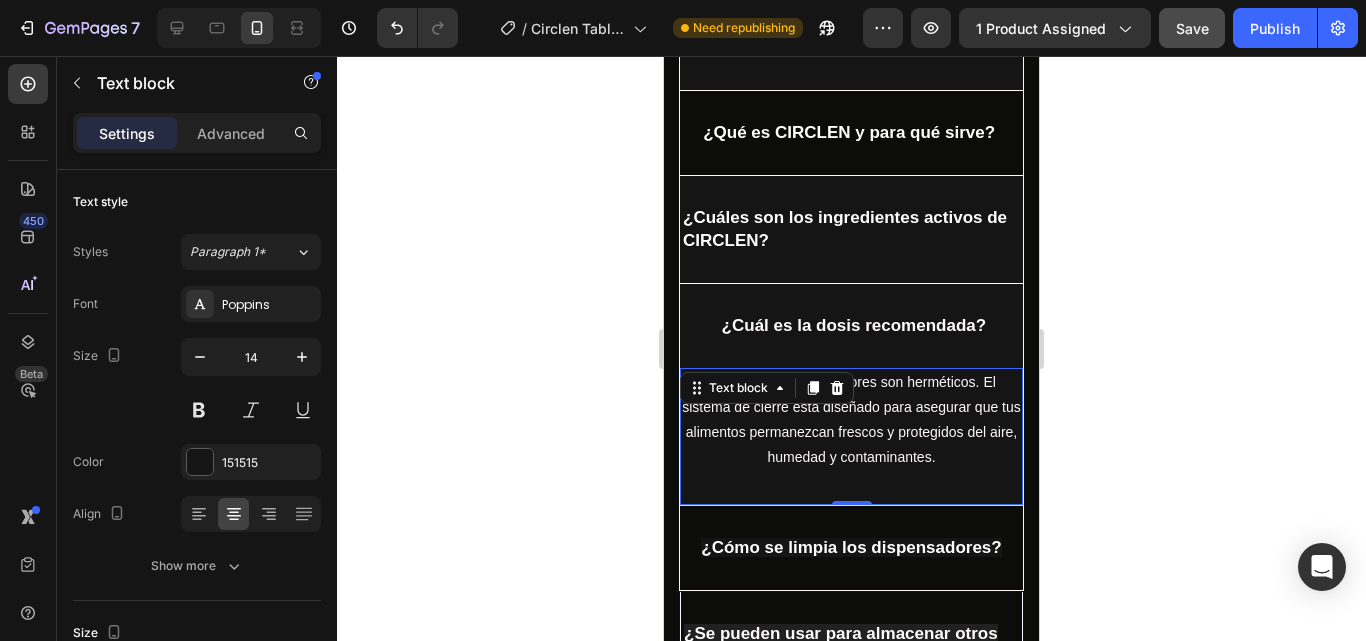 click on "Sí, nuestros dispensadores son herméticos. El sistema de cierre está diseñado para asegurar que tus alimentos permanezcan frescos y protegidos del aire, humedad y contaminantes." at bounding box center [851, 420] 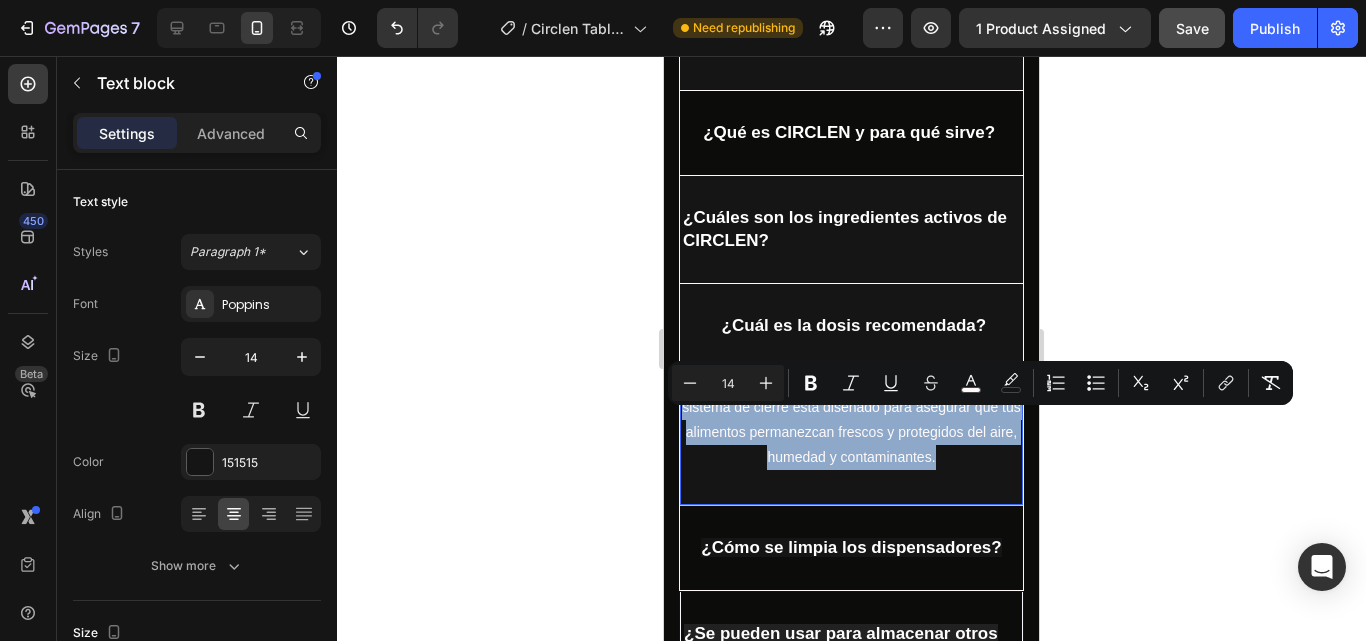 drag, startPoint x: 914, startPoint y: 525, endPoint x: 688, endPoint y: 418, distance: 250.04999 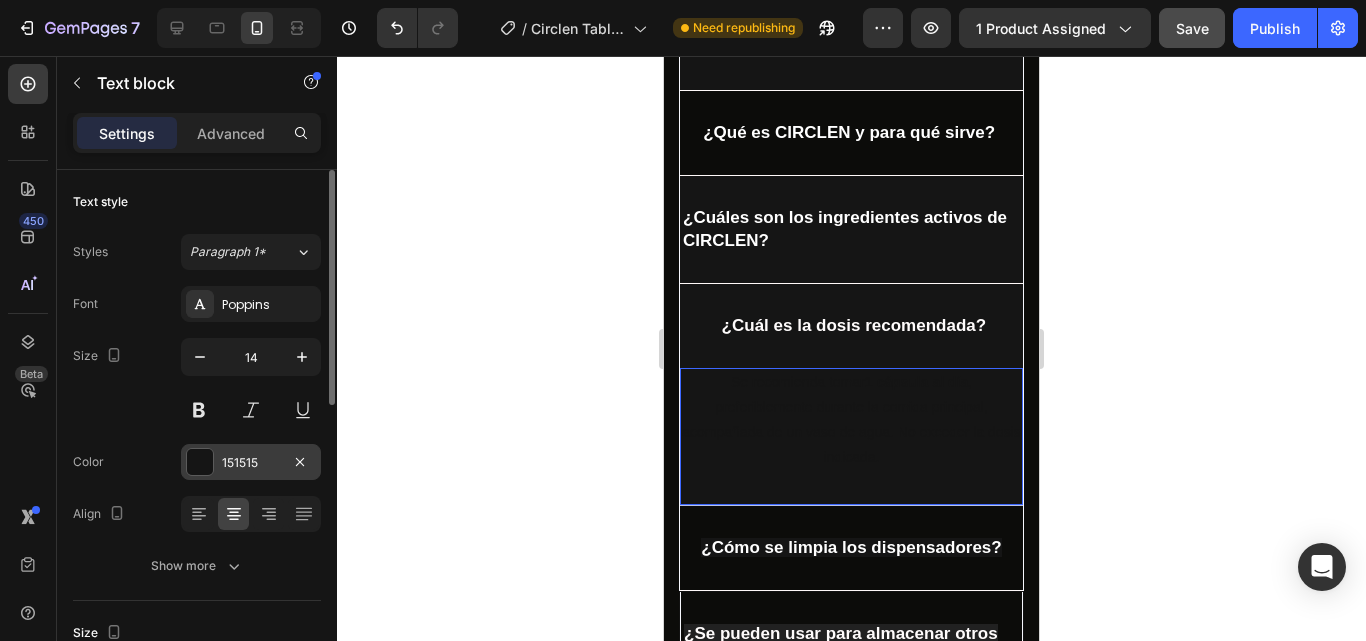 click at bounding box center [200, 462] 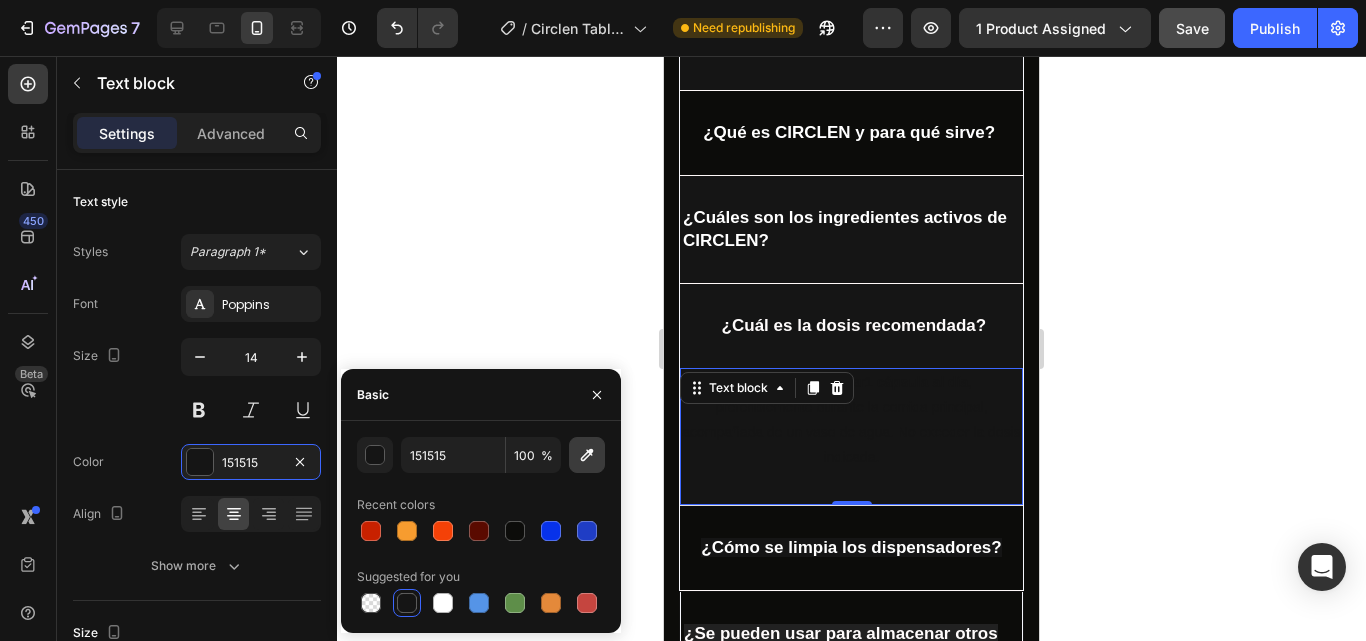 click 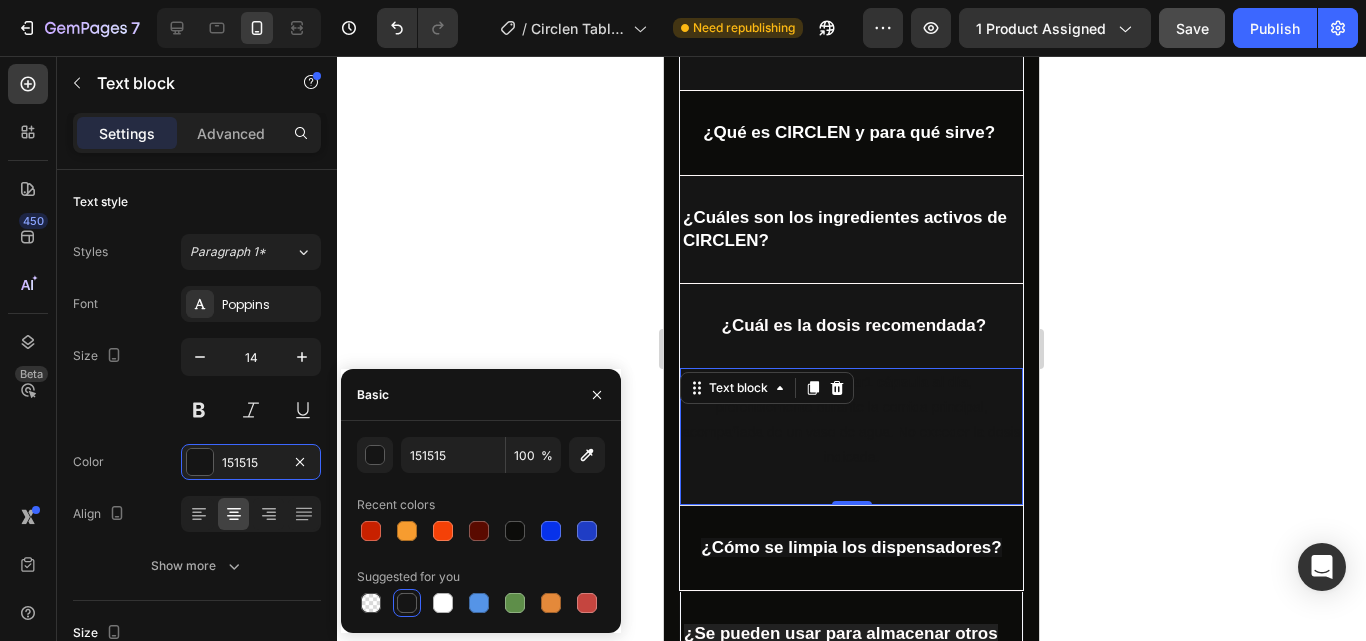 type on "FFFCFC" 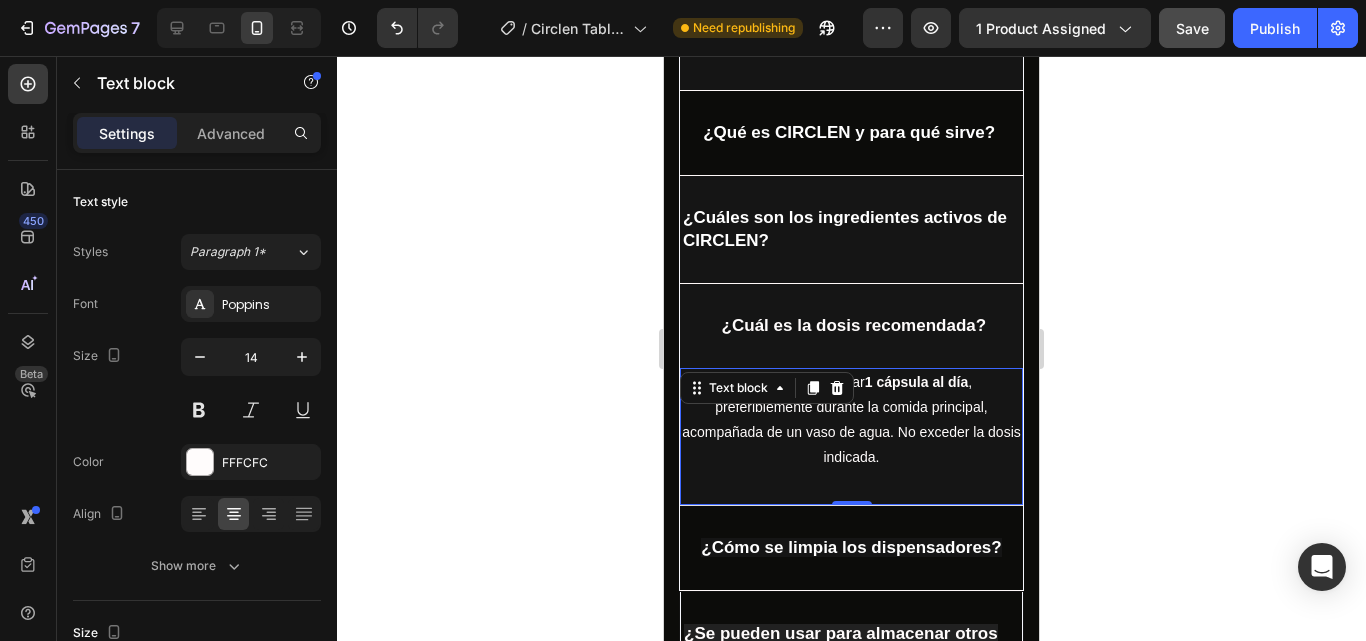 click 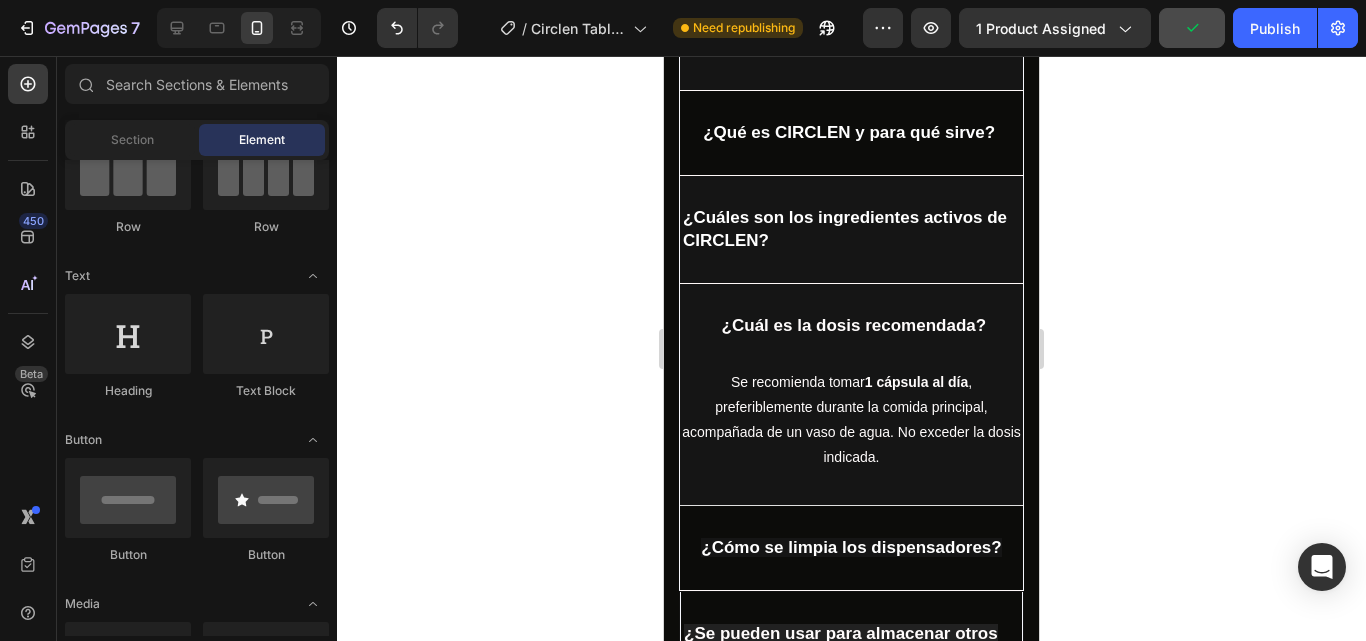click 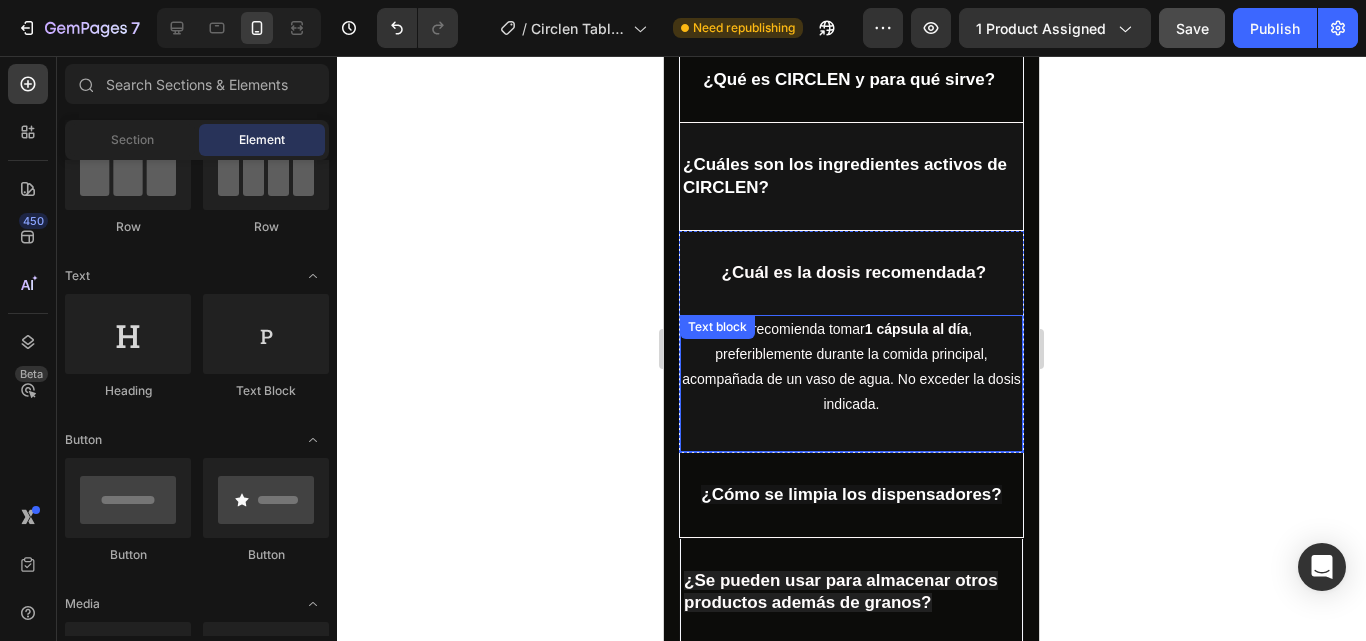 scroll, scrollTop: 6007, scrollLeft: 0, axis: vertical 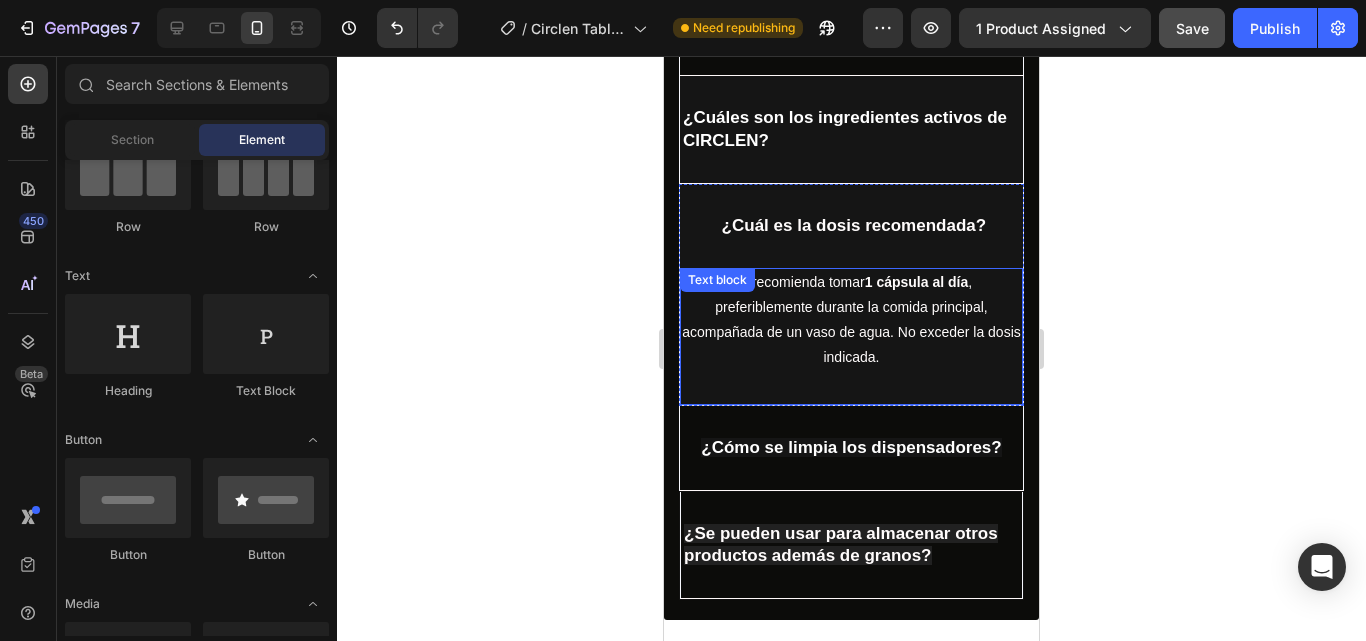 click on "Se recomienda tomar  1 cápsula al día , preferiblemente durante la comida principal, acompañada de un vaso de agua. No exceder la dosis indicada." at bounding box center [851, 320] 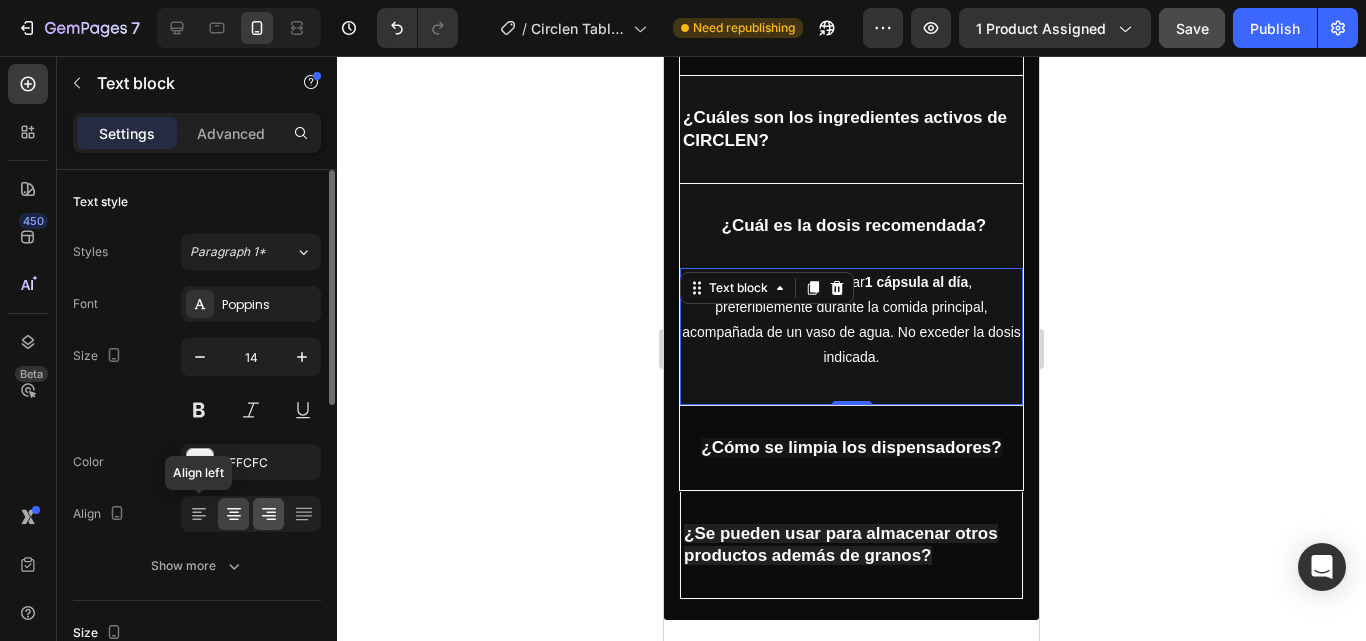 click 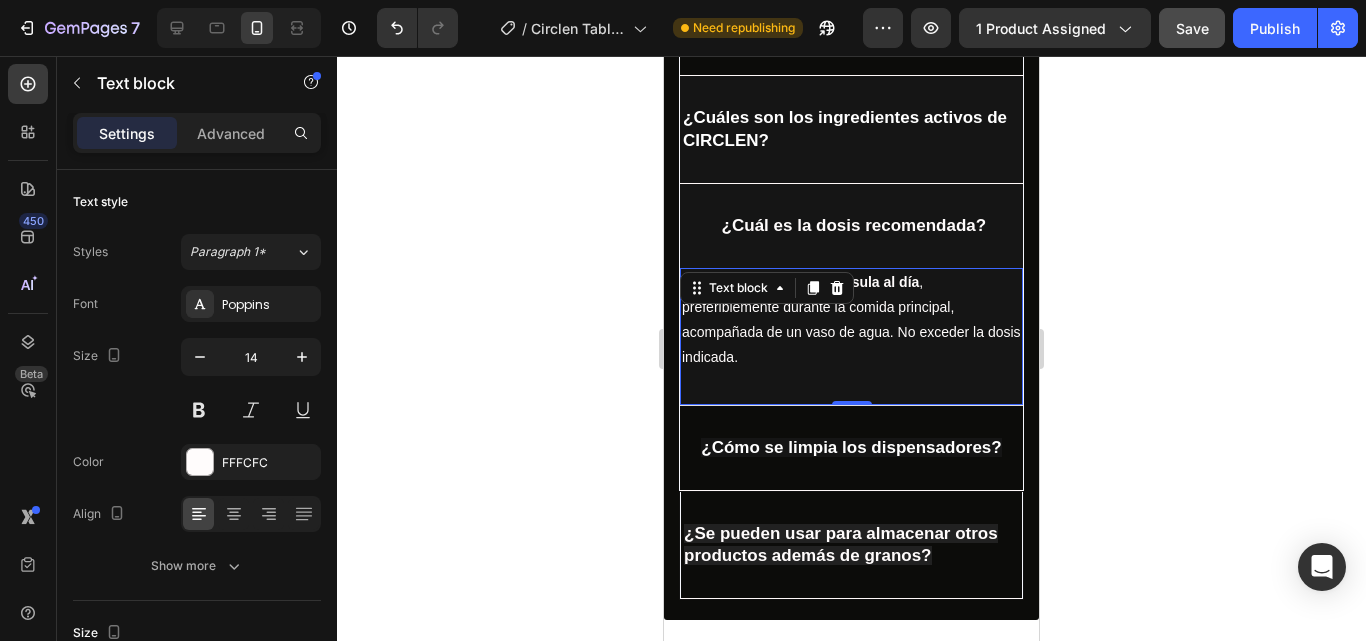 click 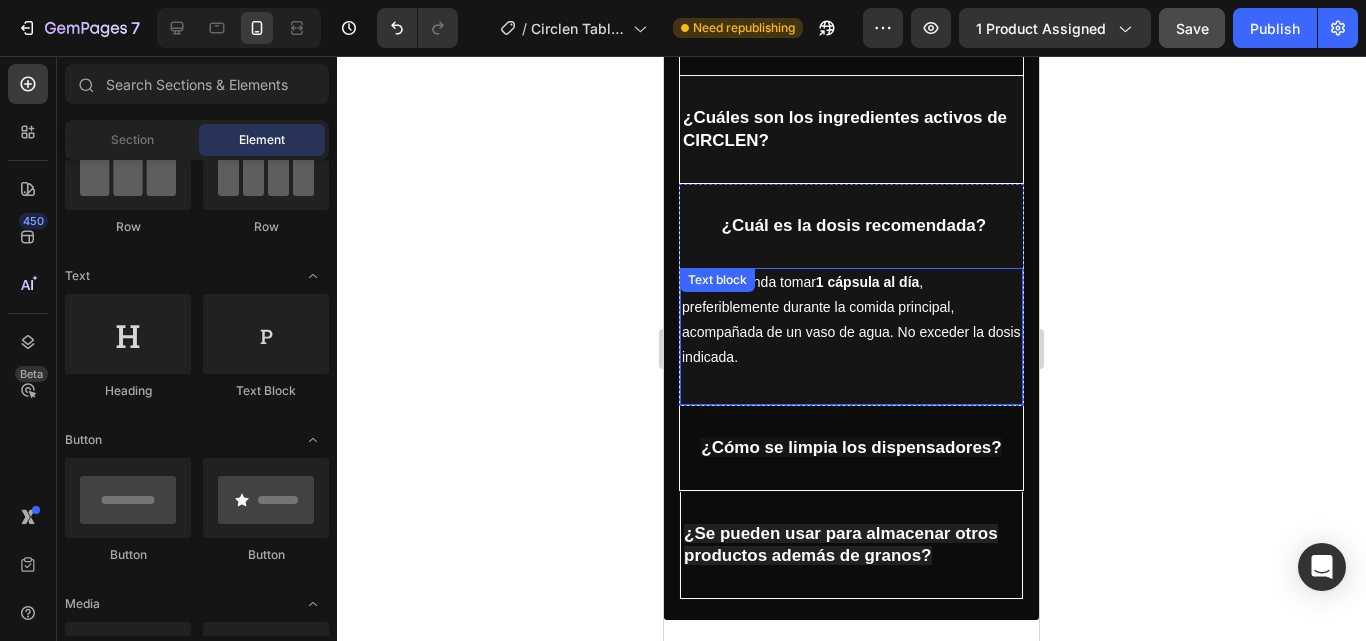 scroll, scrollTop: 5907, scrollLeft: 0, axis: vertical 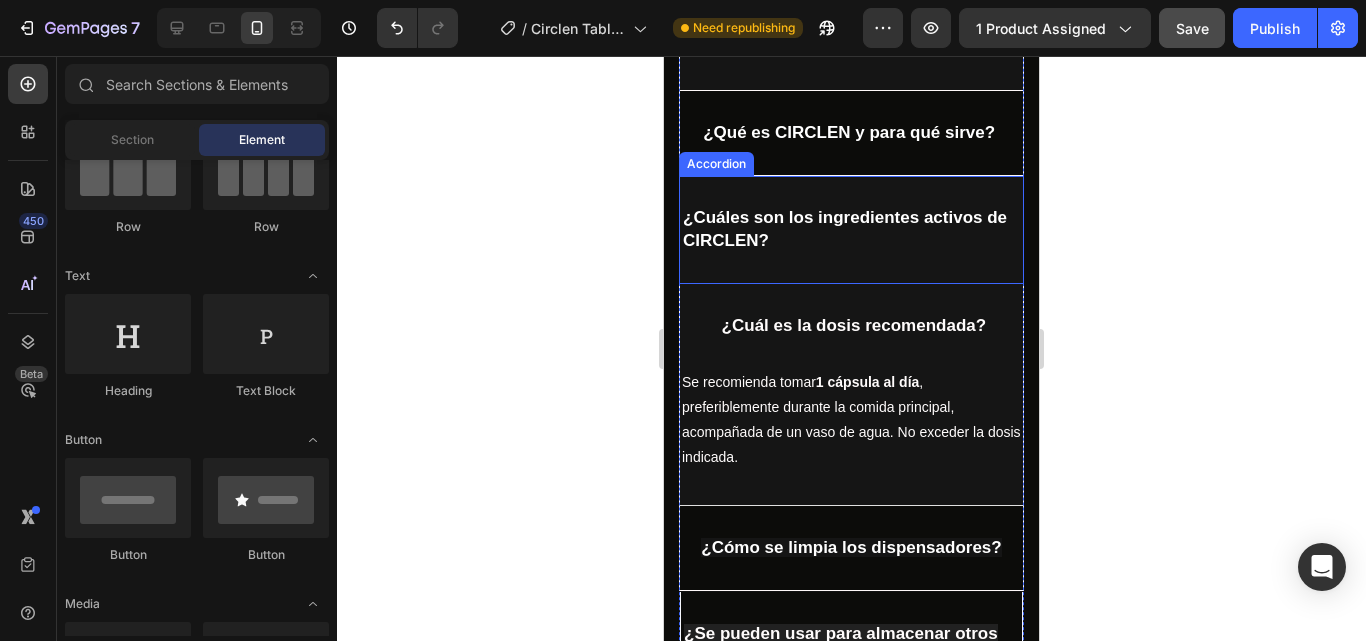 click on "¿Cuáles son los ingredientes activos de CIRCLEN?" at bounding box center (851, 229) 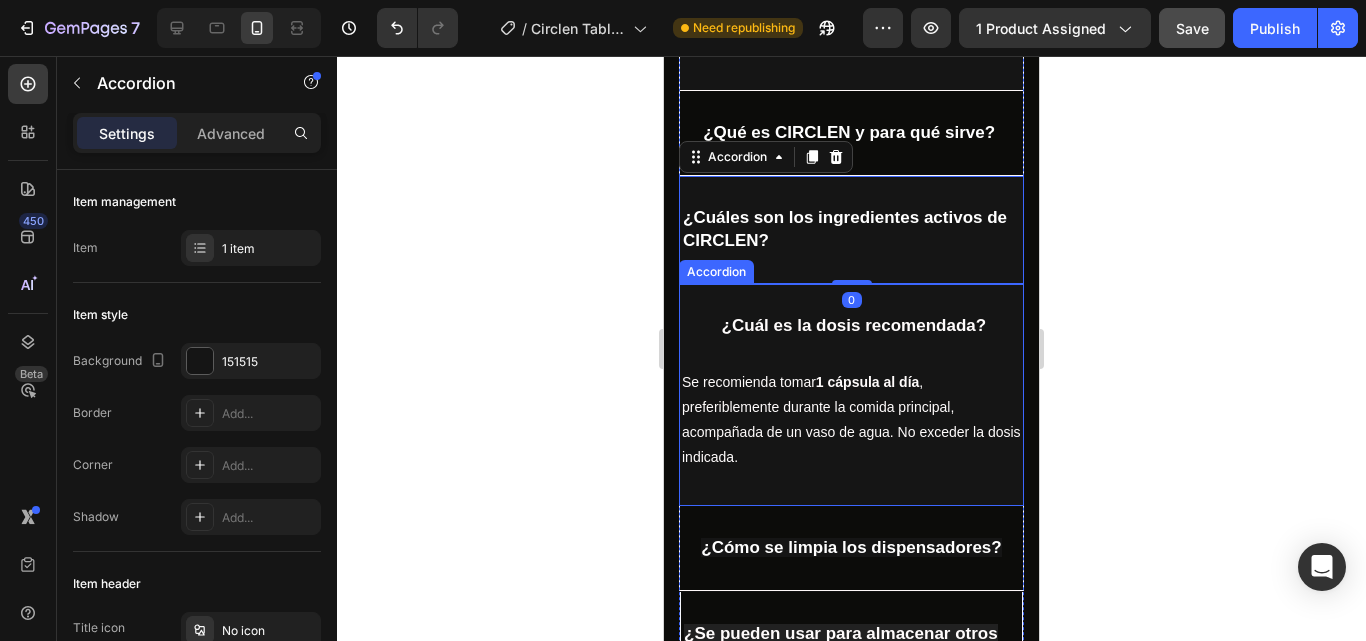 click on "¿Cuál es la dosis recomendada?" at bounding box center (851, 326) 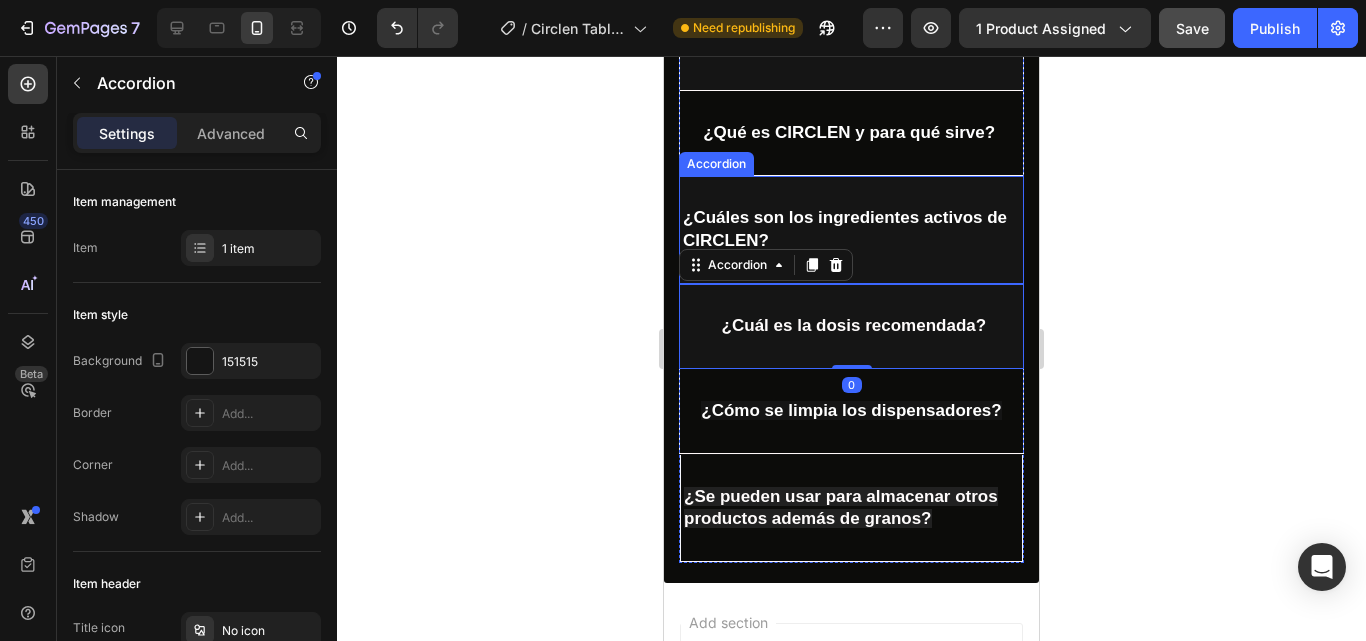 click on "¿Cuáles son los ingredientes activos de CIRCLEN?" at bounding box center [851, 229] 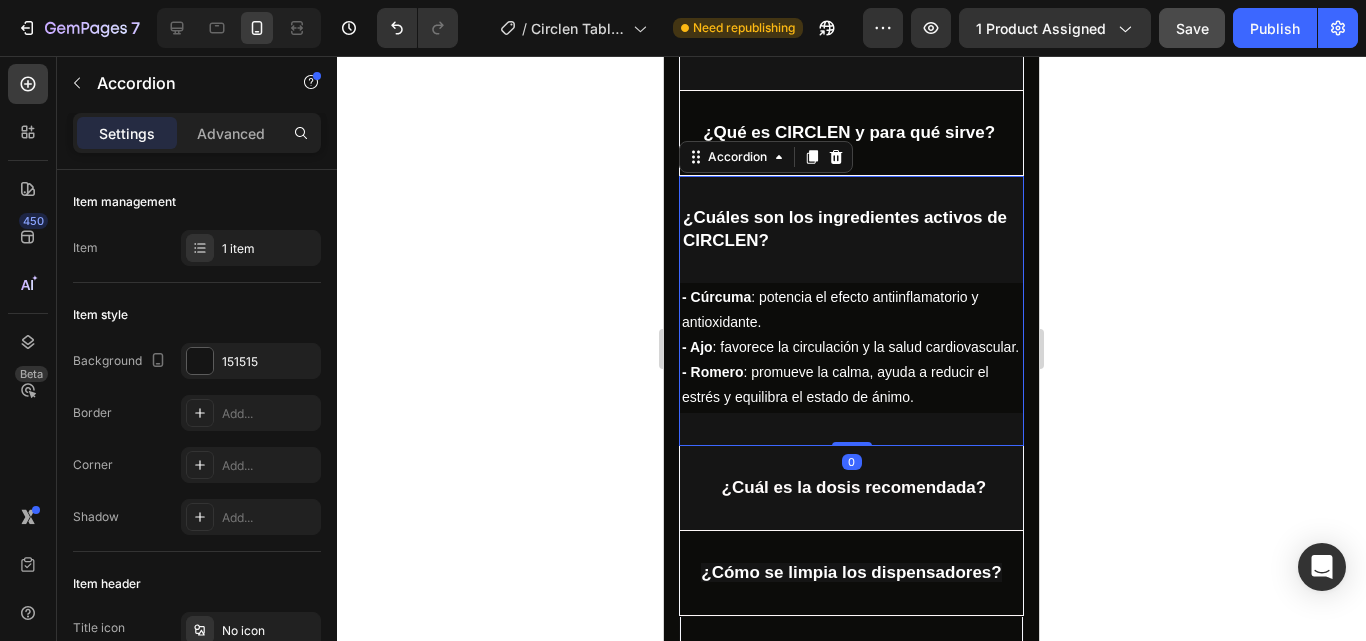 click on "¿Cuáles son los ingredientes activos de CIRCLEN?" at bounding box center (851, 229) 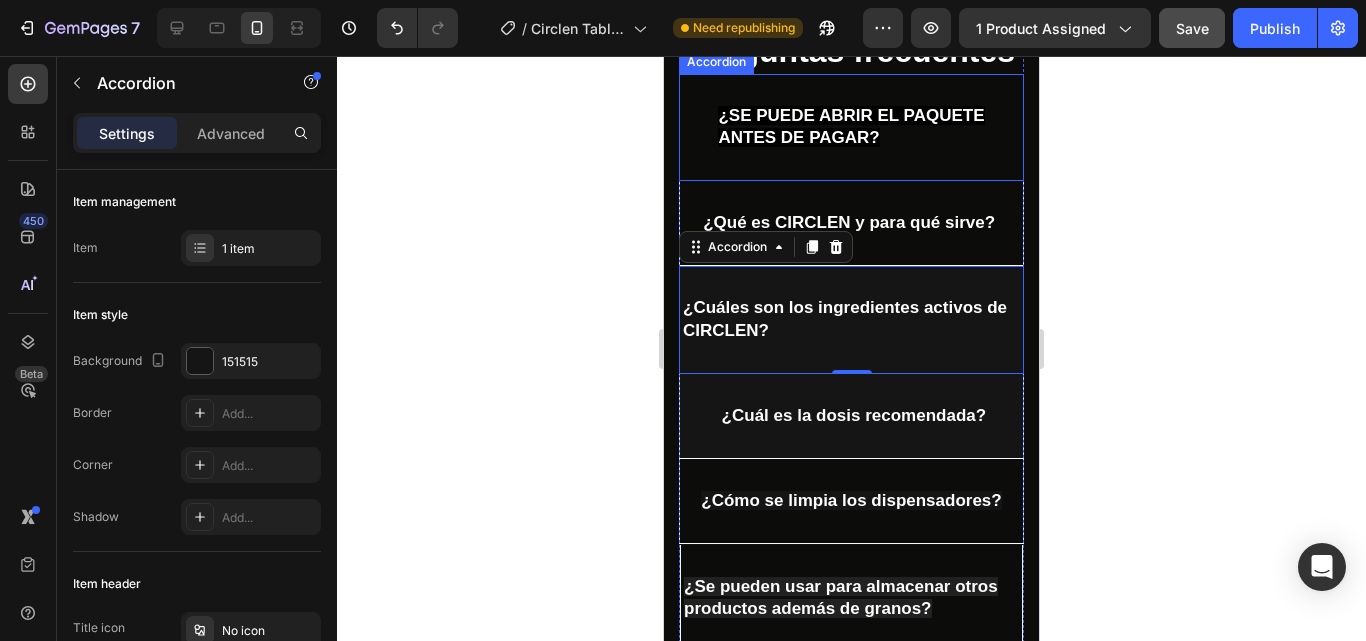 scroll, scrollTop: 5707, scrollLeft: 0, axis: vertical 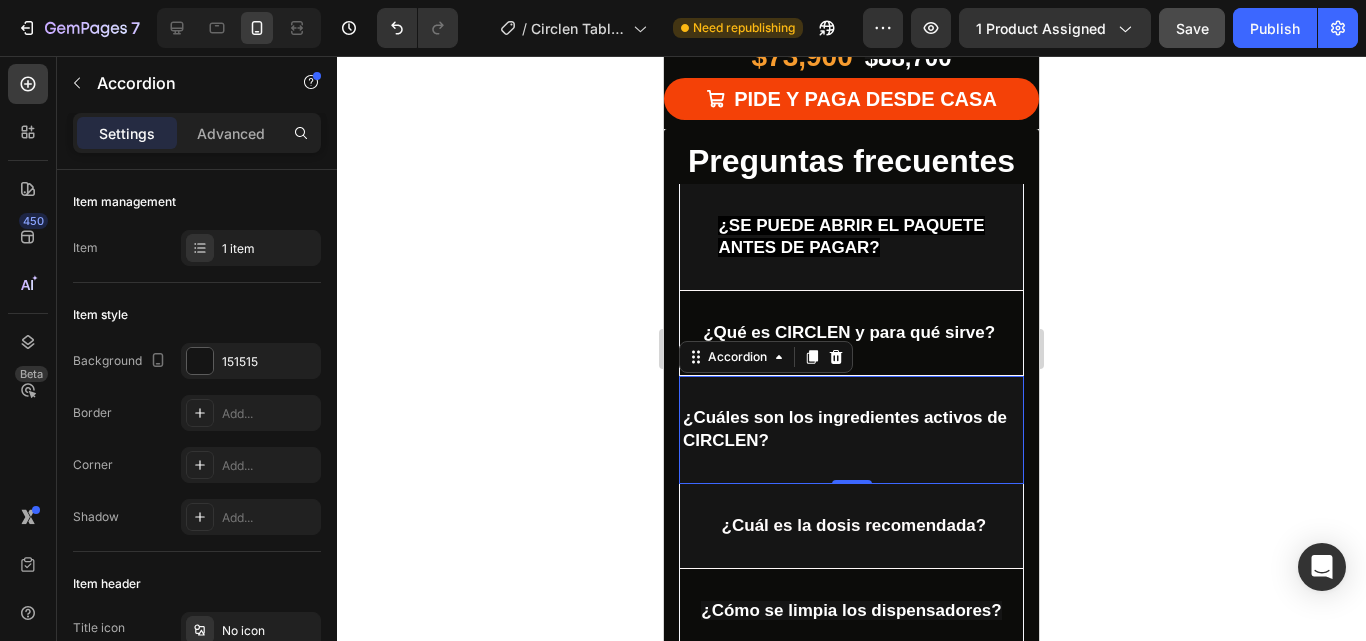 click 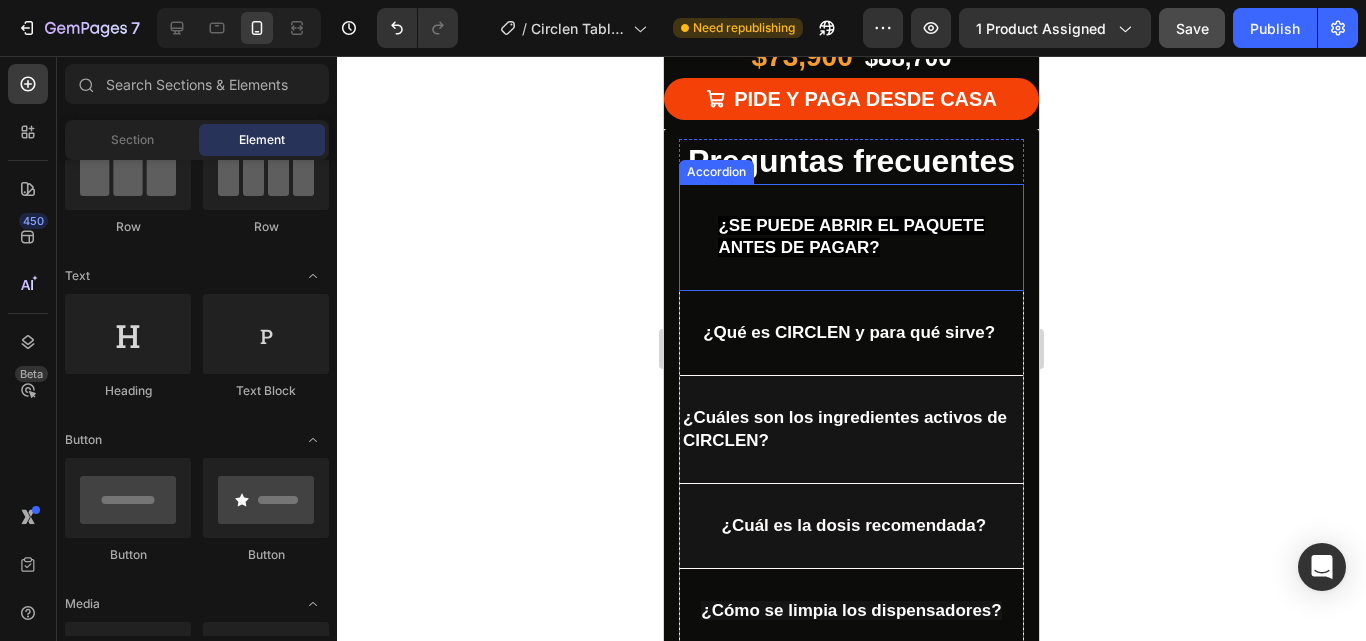 click on "¿SE PUEDE ABRIR EL PAQUETE               ANTES DE PAGAR?" at bounding box center [851, 237] 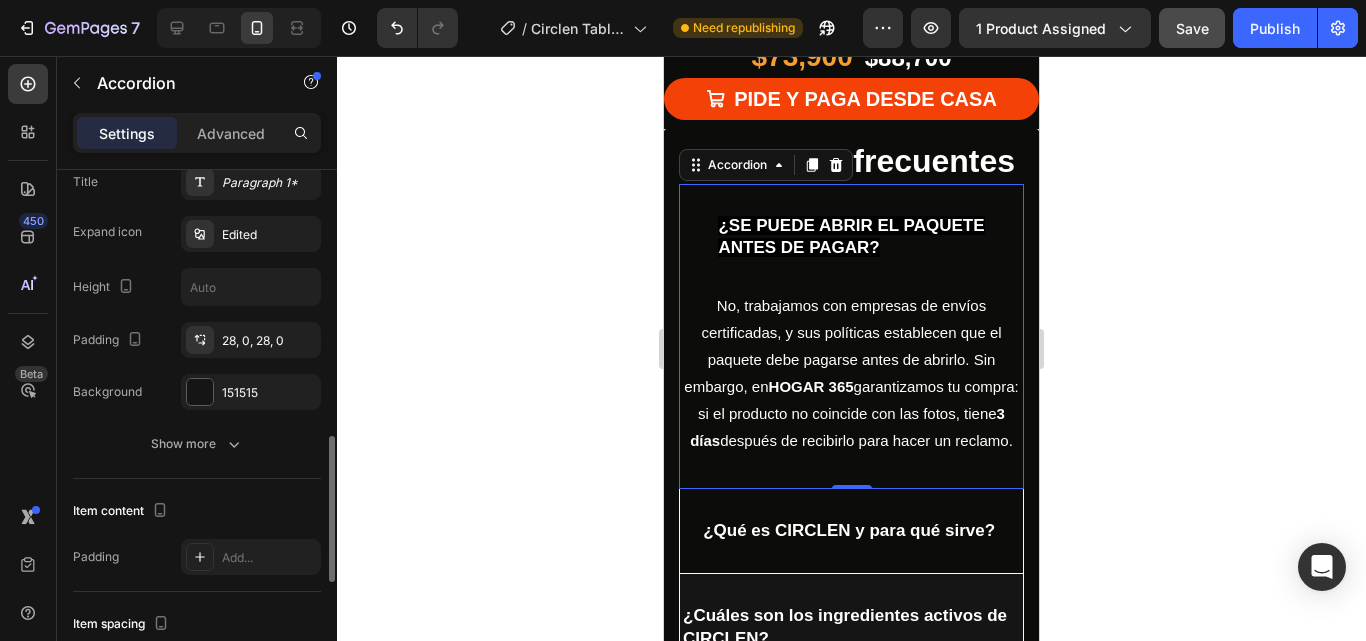 scroll, scrollTop: 600, scrollLeft: 0, axis: vertical 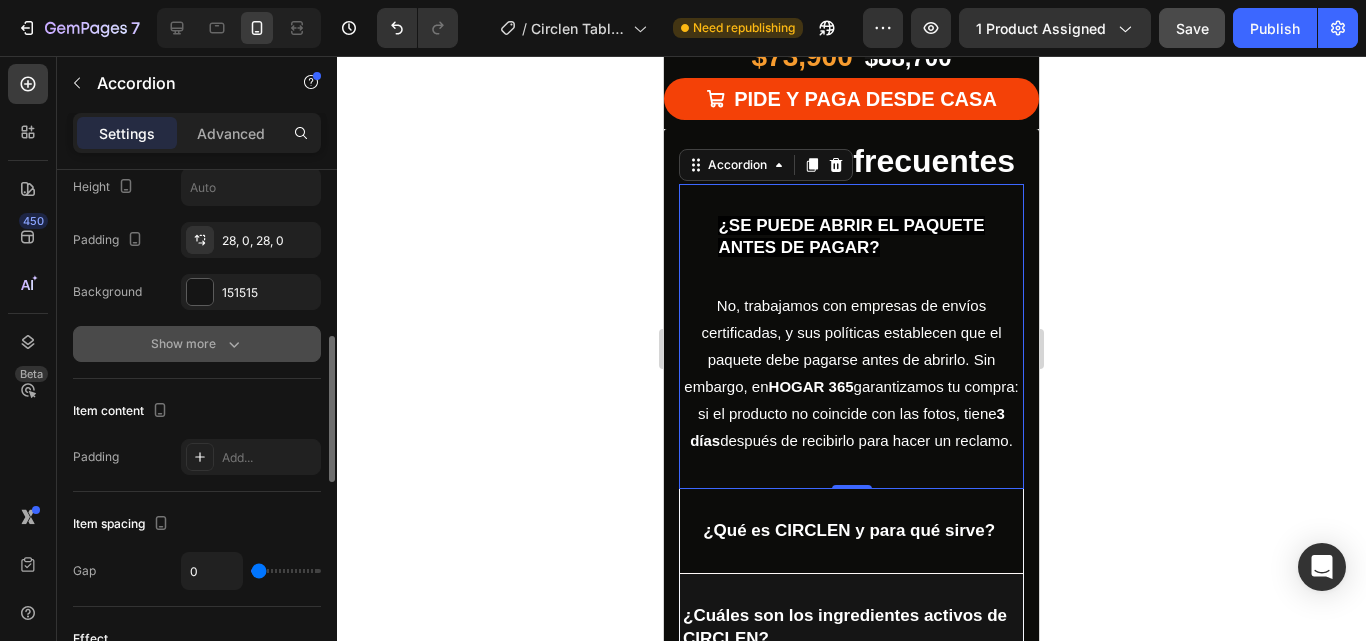 click on "Show more" at bounding box center (197, 344) 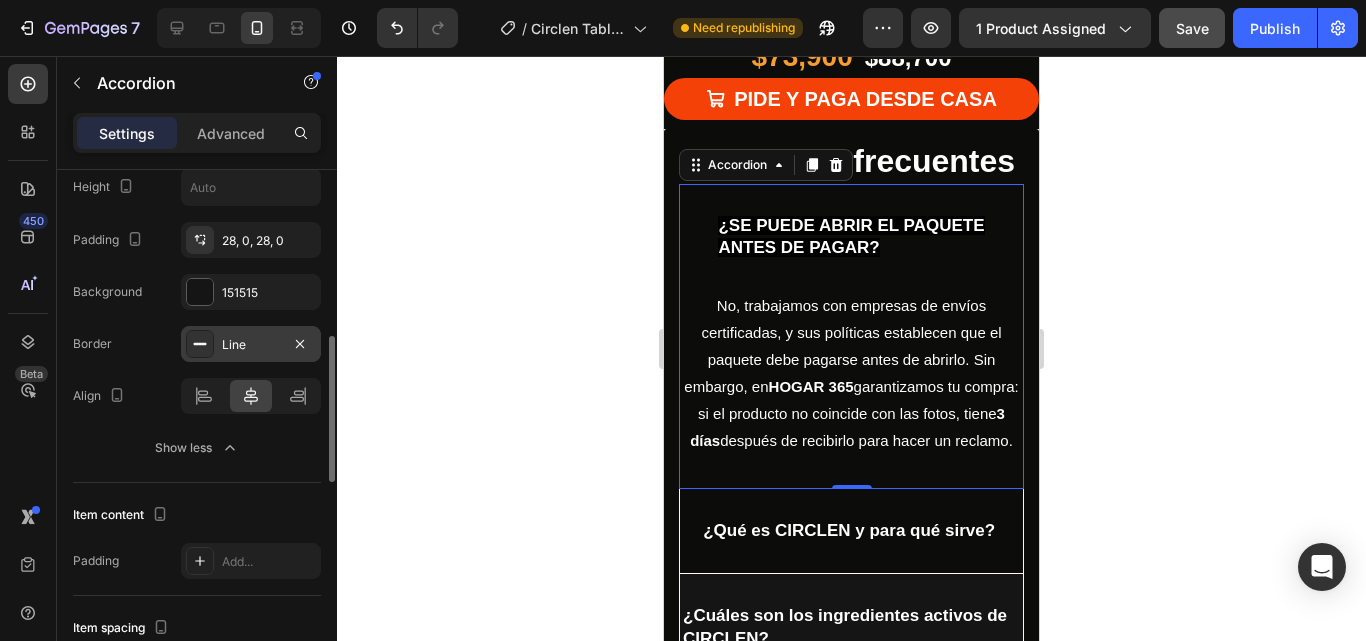 click 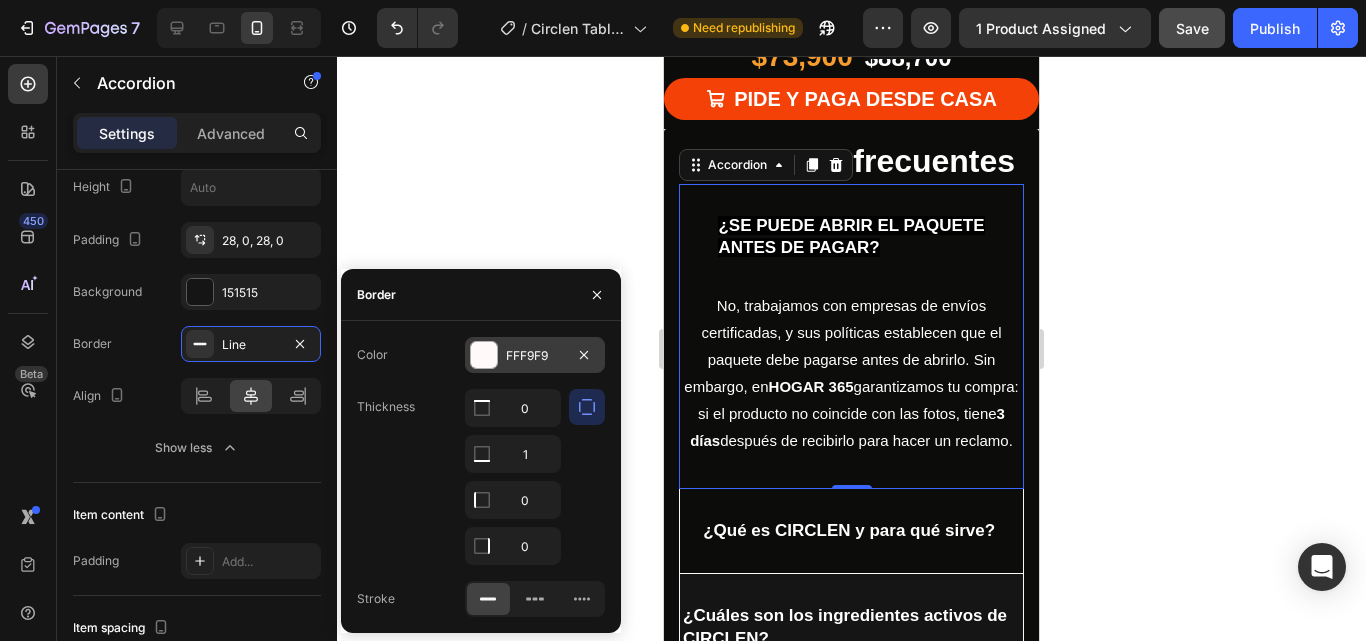 click at bounding box center [484, 355] 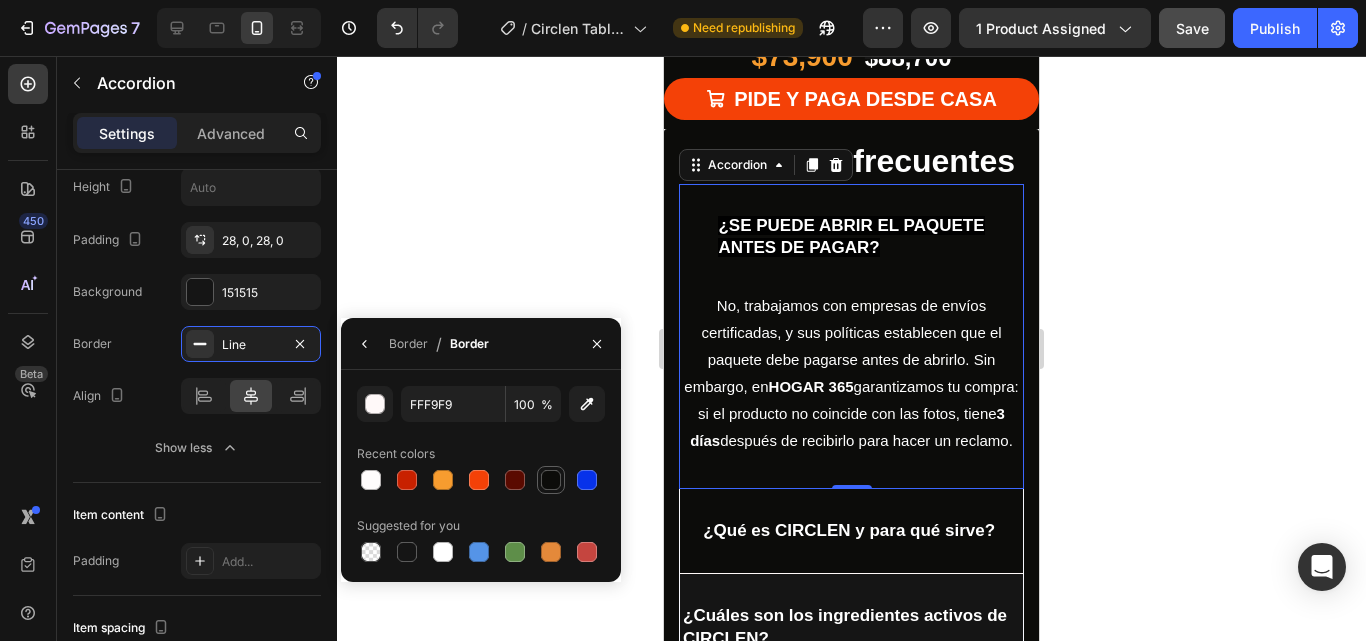 click at bounding box center [551, 480] 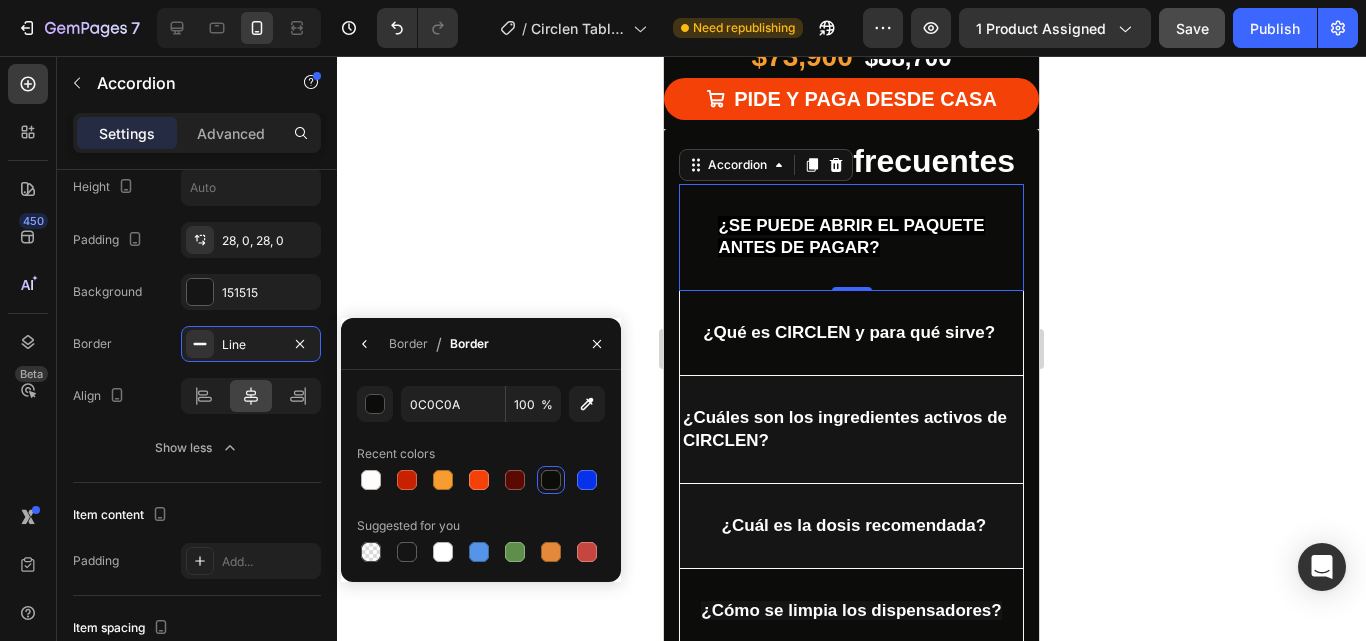click on "¿SE PUEDE ABRIR EL PAQUETE               ANTES DE PAGAR?" at bounding box center (851, 237) 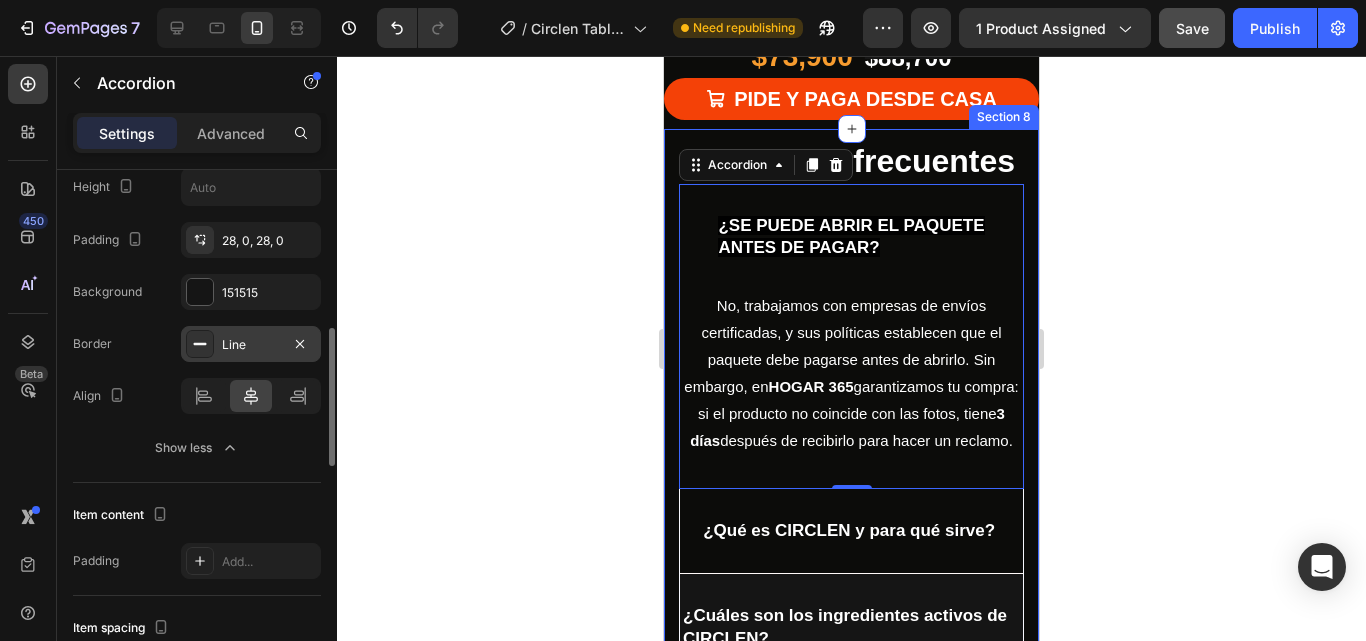 click 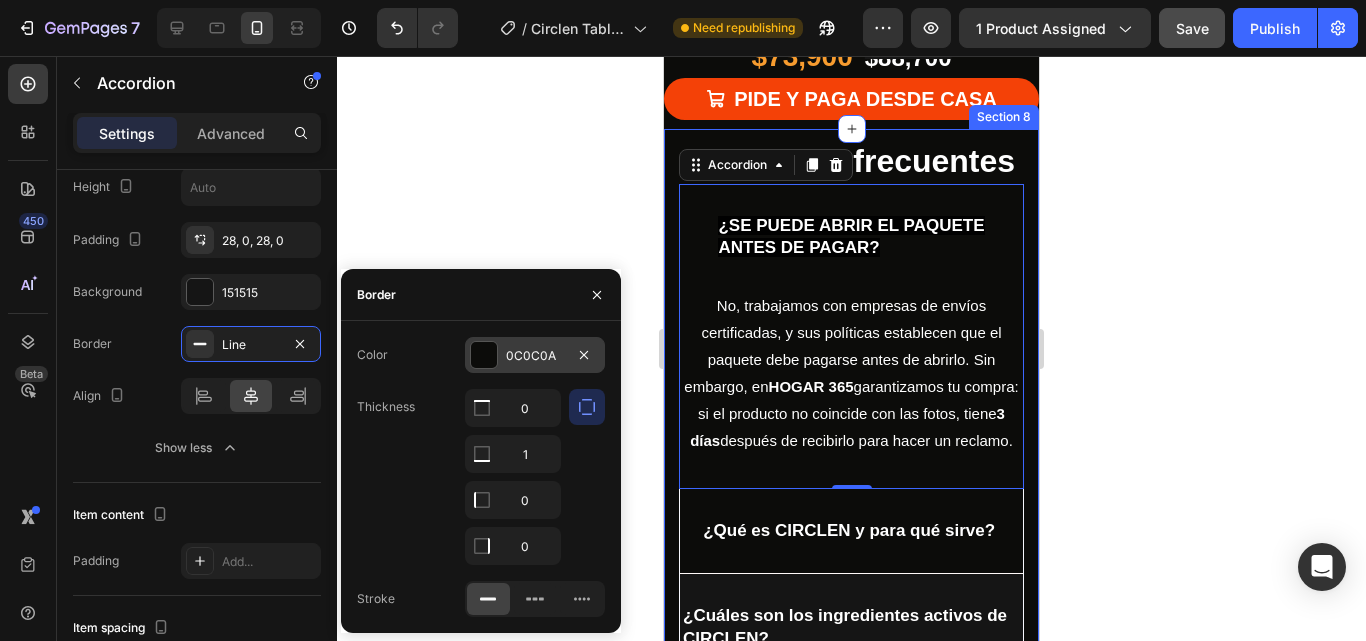 click at bounding box center [484, 355] 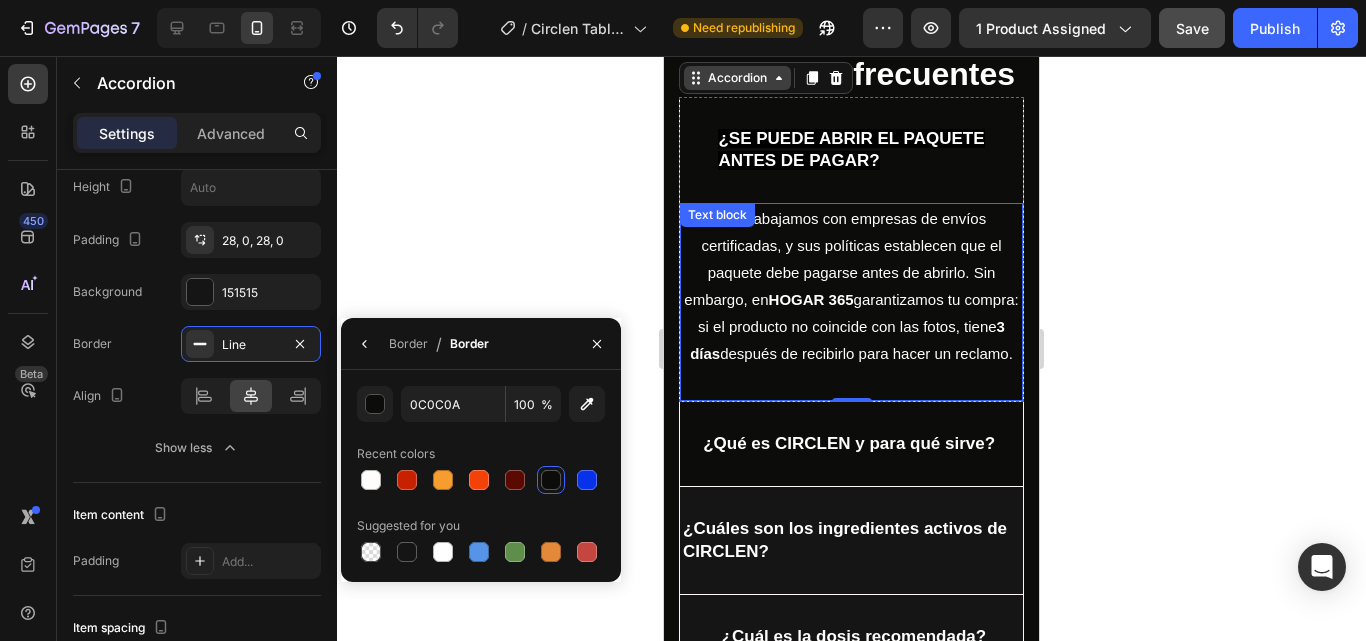 scroll, scrollTop: 5707, scrollLeft: 0, axis: vertical 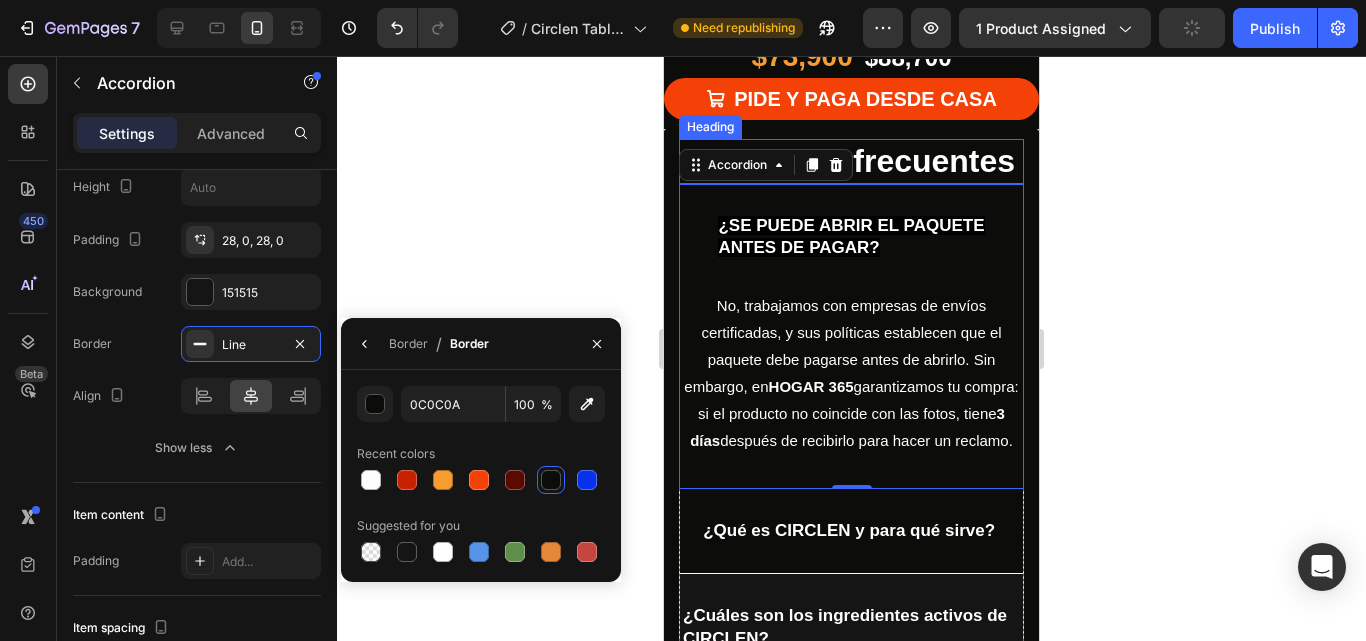 click on "⁠⁠⁠⁠⁠⁠⁠ Preguntas frecuentes" at bounding box center (851, 162) 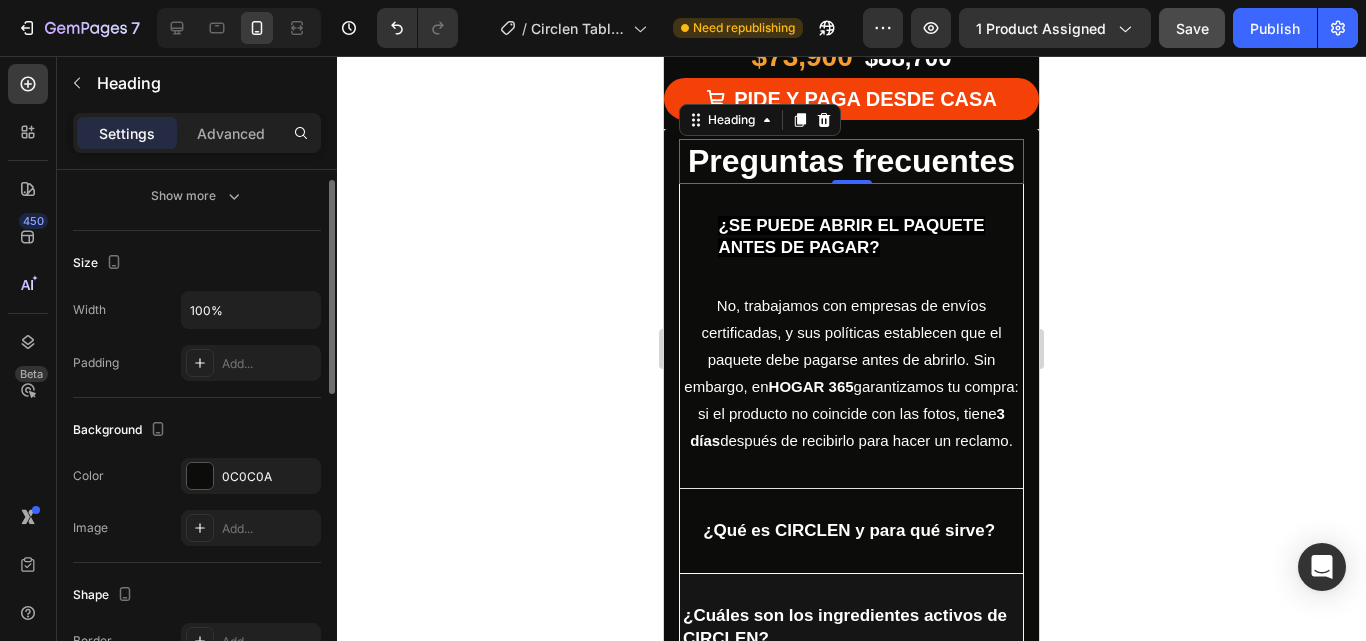 scroll, scrollTop: 270, scrollLeft: 0, axis: vertical 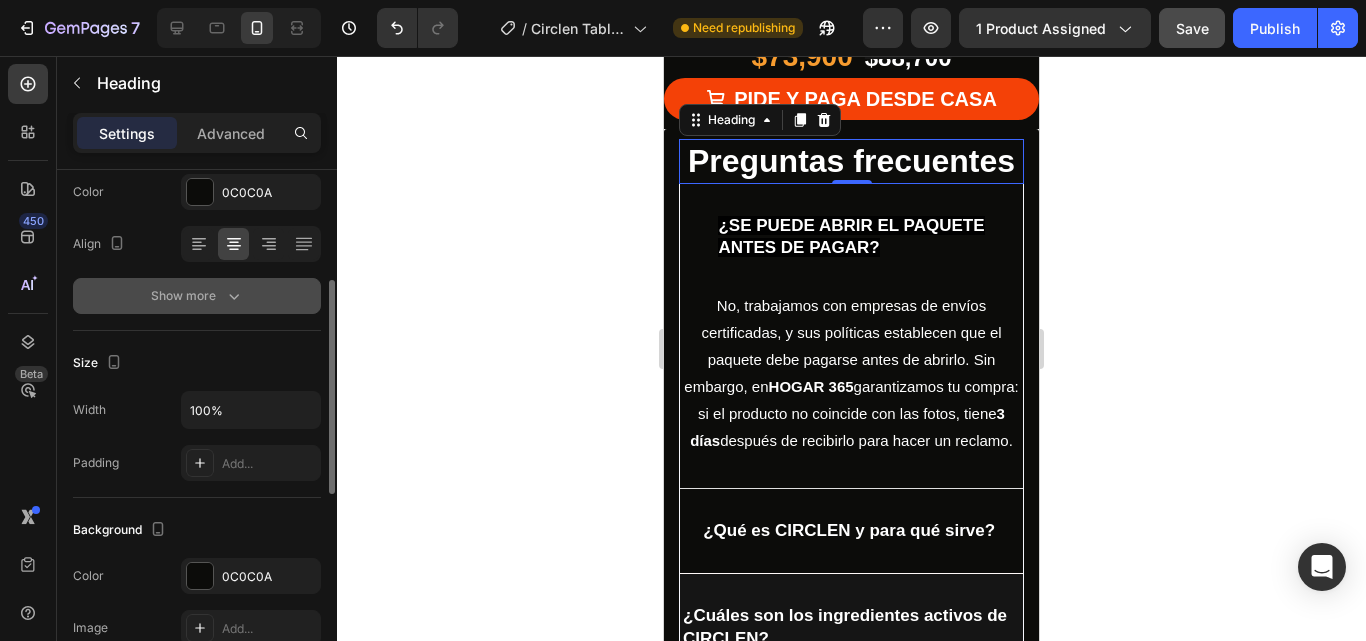 click on "Show more" at bounding box center [197, 296] 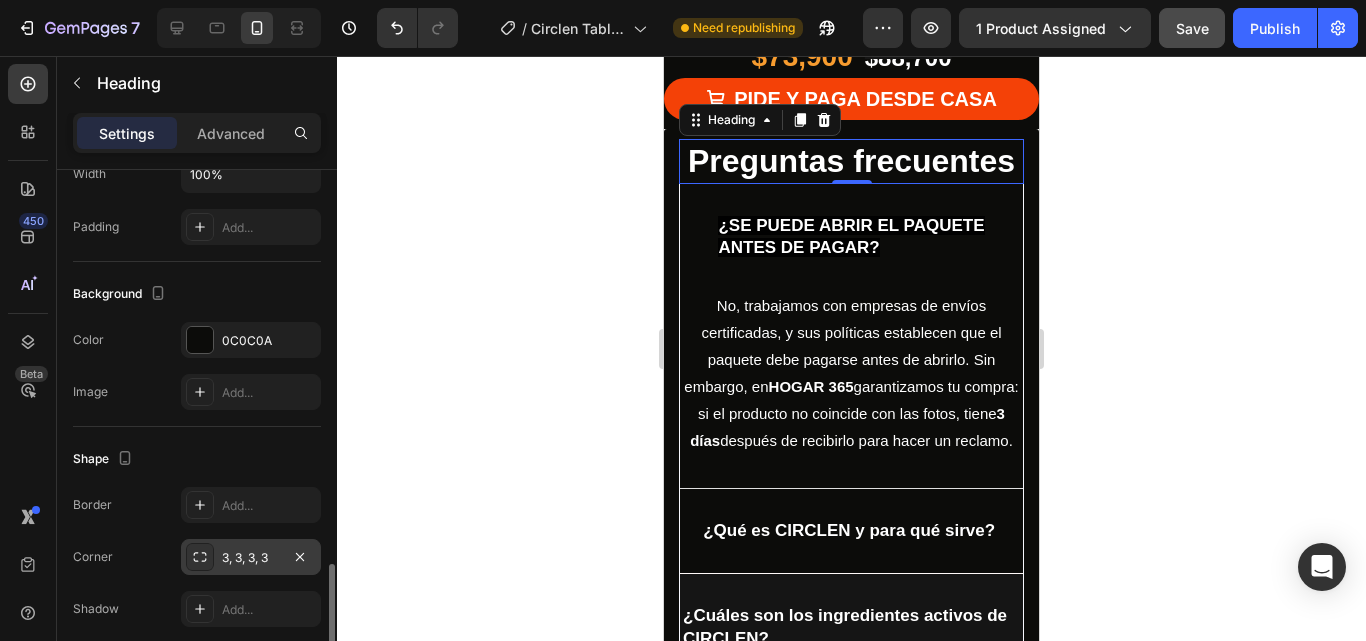 scroll, scrollTop: 870, scrollLeft: 0, axis: vertical 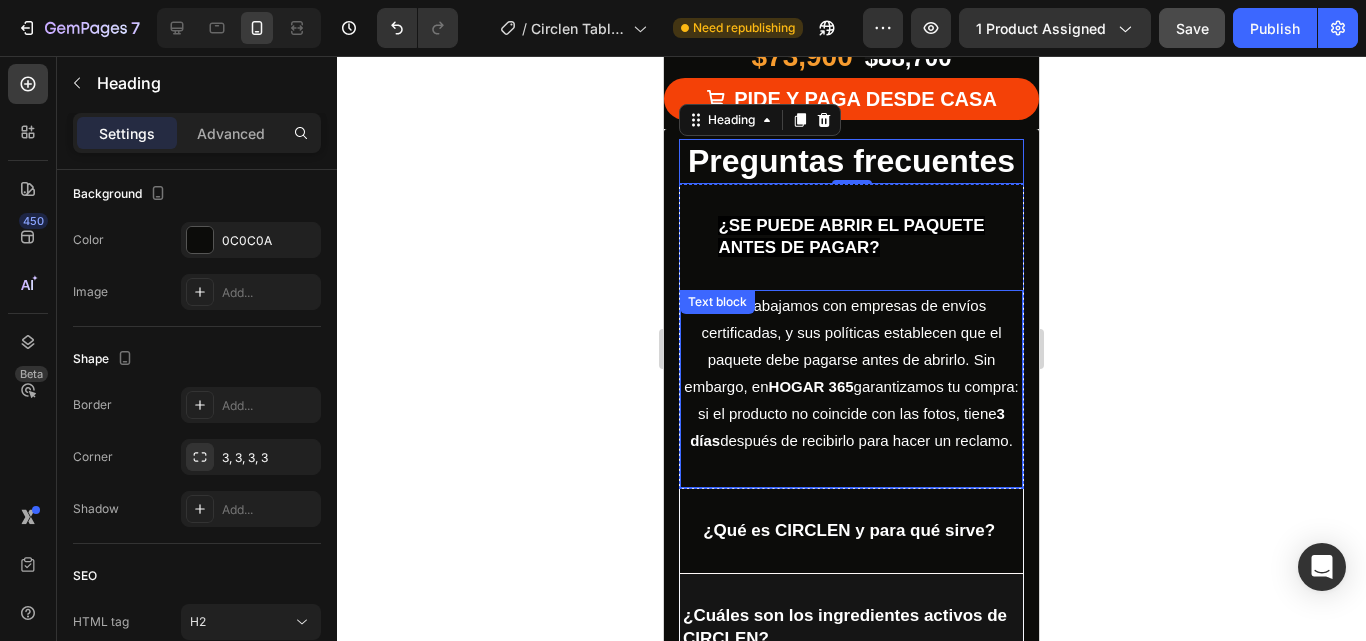 click on "No, trabajamos con empresas de envíos certificadas, y sus políticas establecen que el paquete debe pagarse antes de abrirlo. Sin embargo, en  HOGAR 365  garantizamos tu compra: si el producto no coincide con las fotos, tiene  3 días  después de recibirlo para hacer un reclamo. Text block" at bounding box center [851, 389] 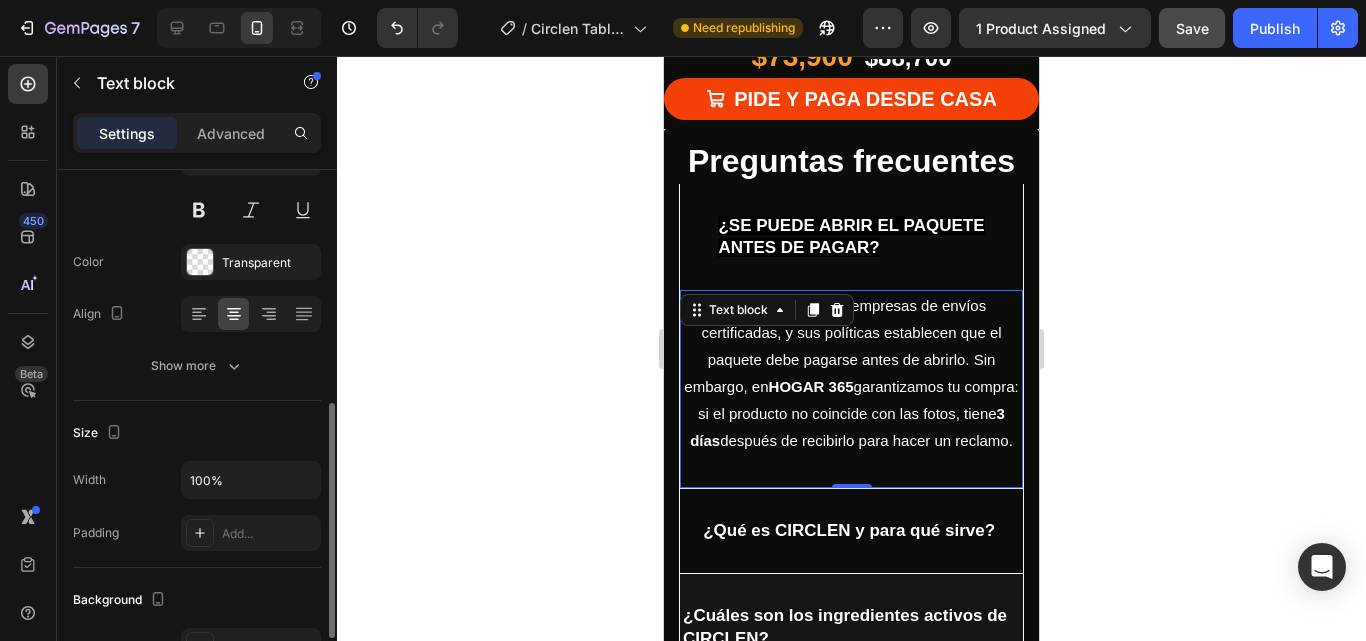 scroll, scrollTop: 300, scrollLeft: 0, axis: vertical 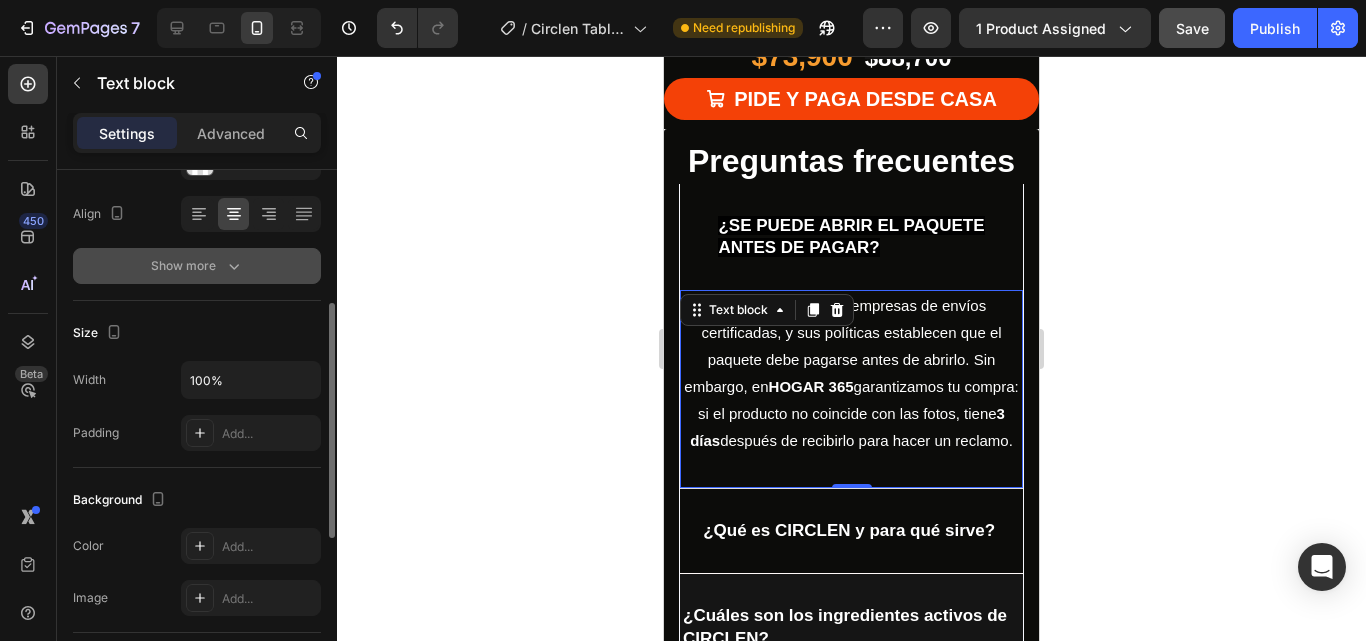 click on "Show more" at bounding box center [197, 266] 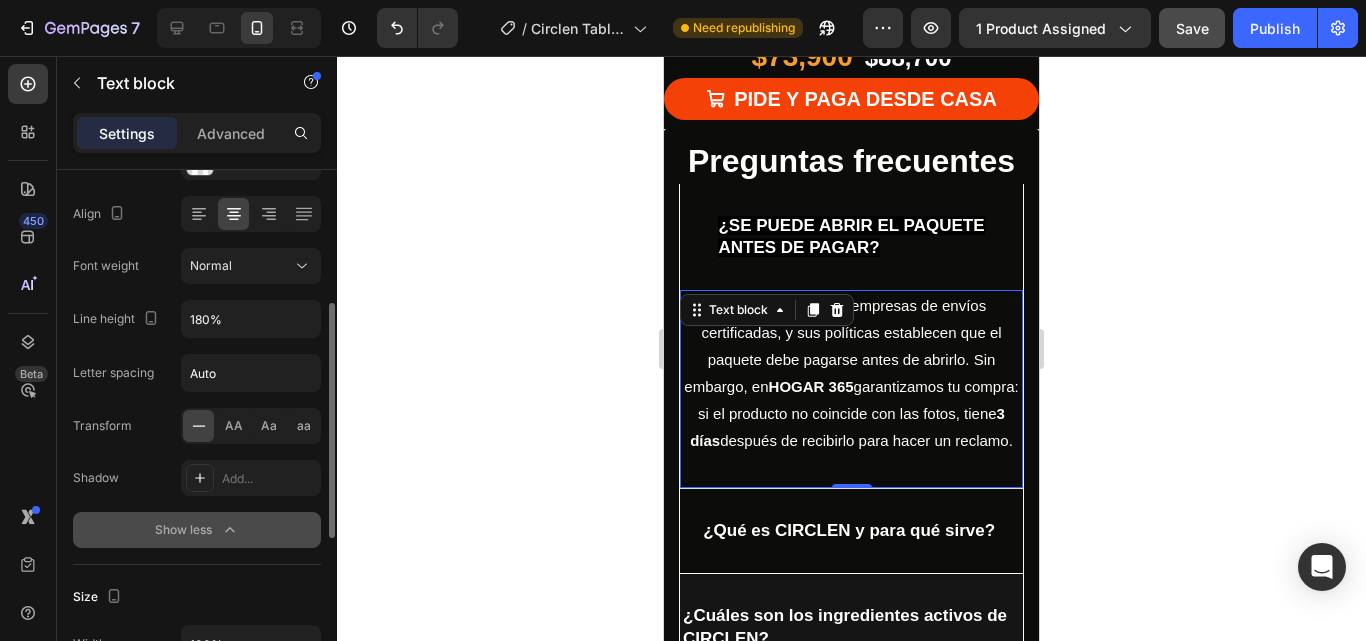 click on "Show less" at bounding box center (197, 530) 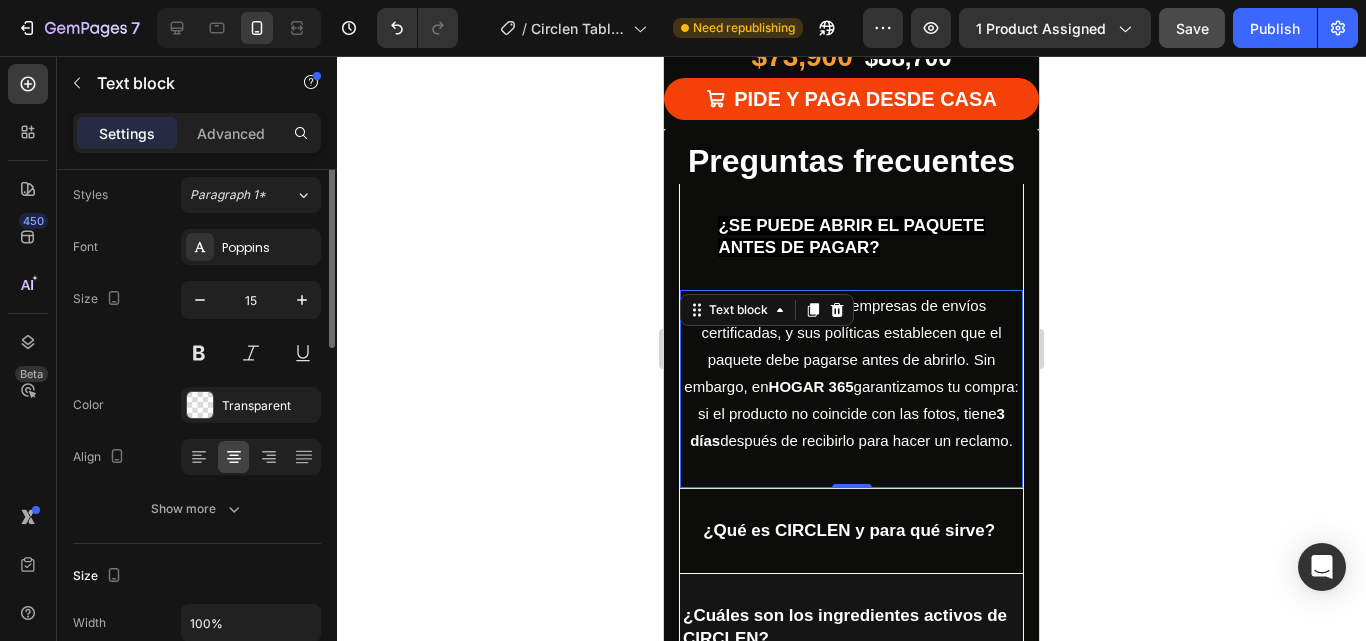 scroll, scrollTop: 0, scrollLeft: 0, axis: both 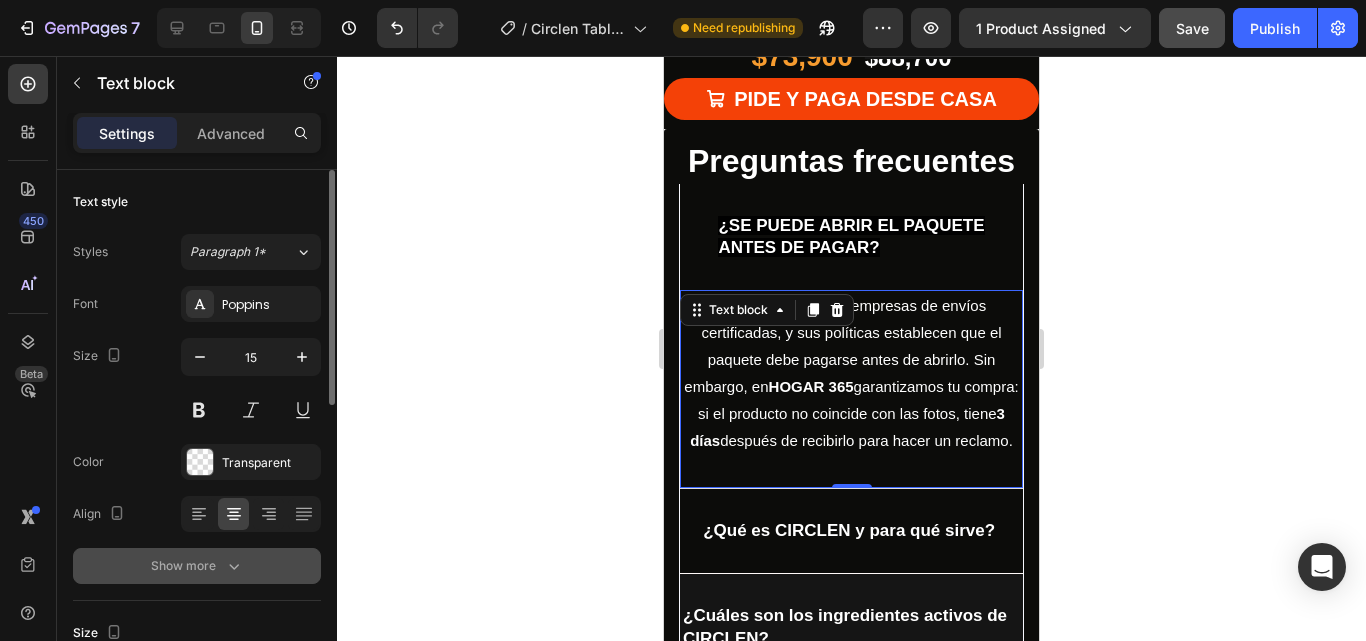 click on "Show more" at bounding box center (197, 566) 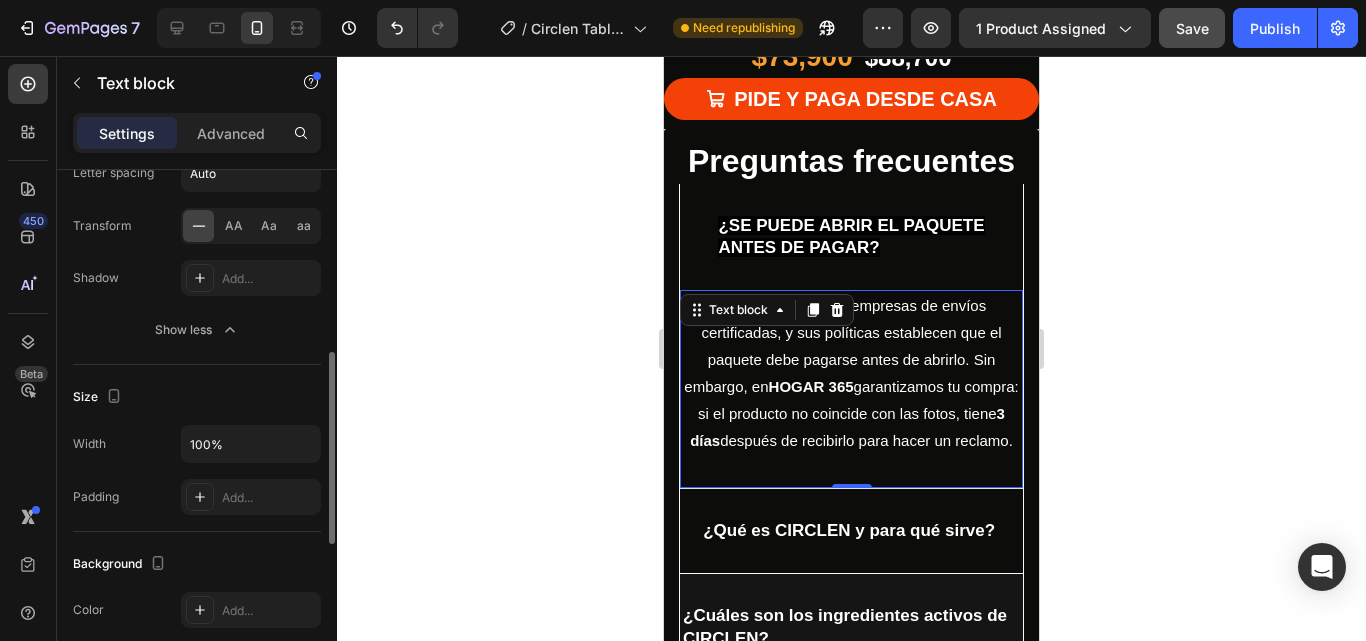 scroll, scrollTop: 600, scrollLeft: 0, axis: vertical 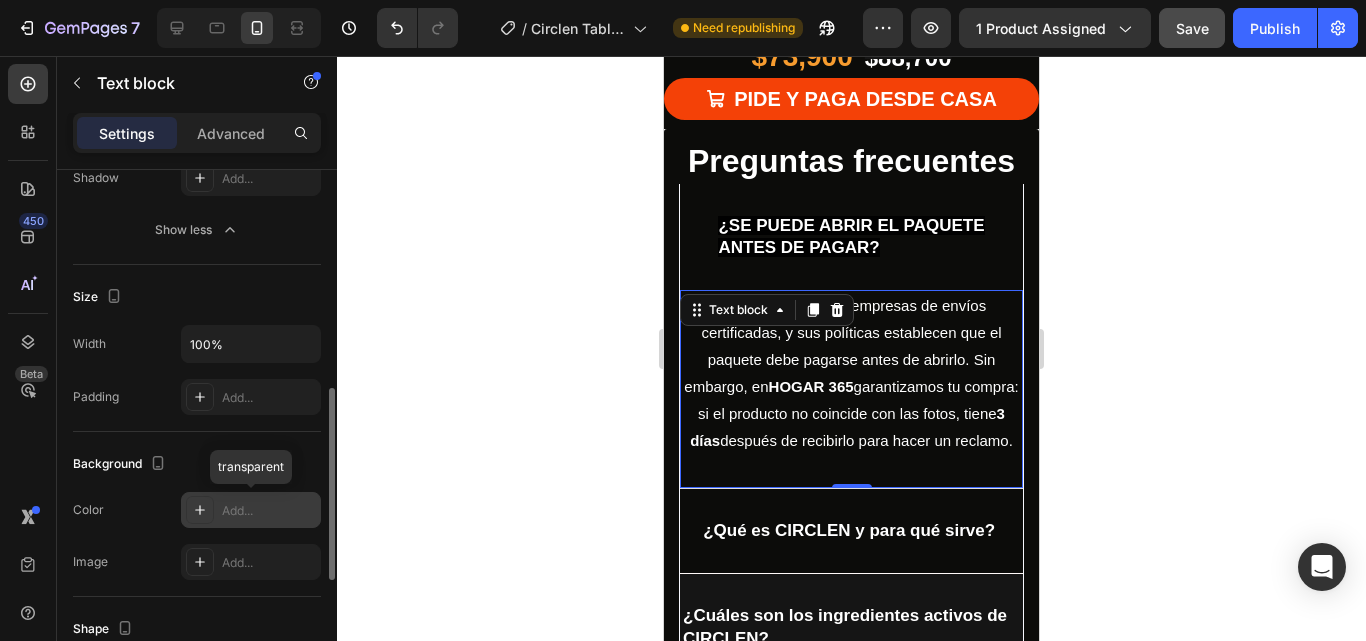 click 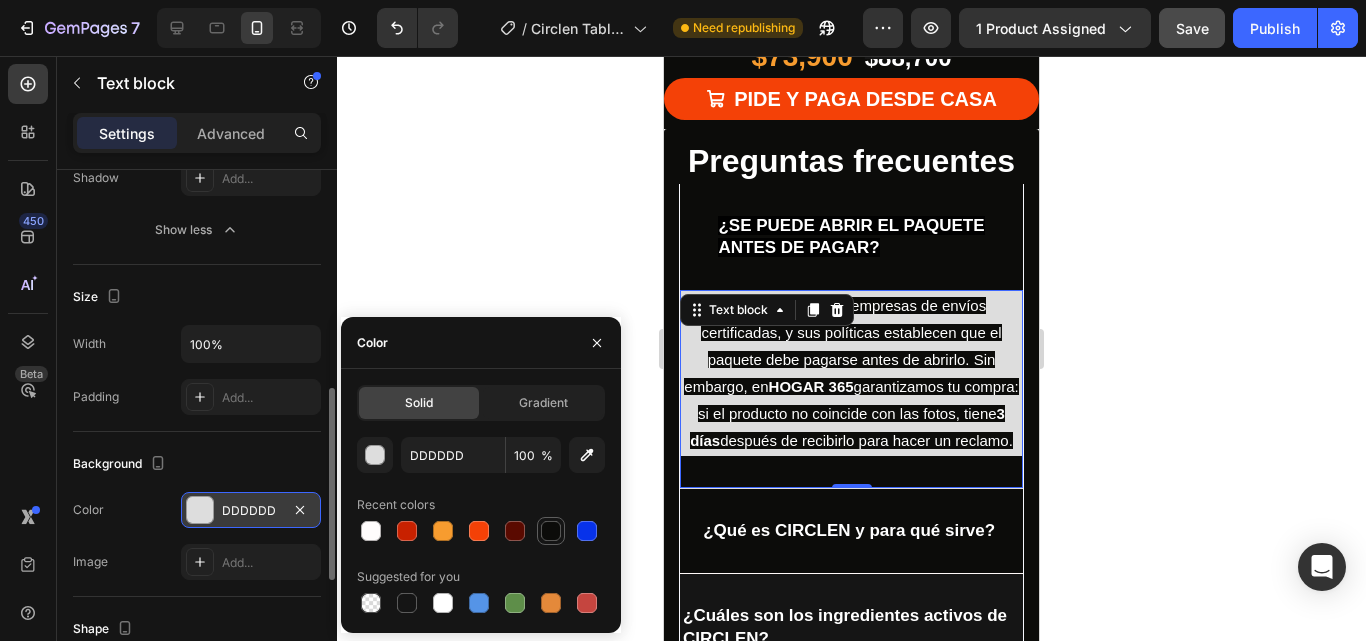 click at bounding box center [551, 531] 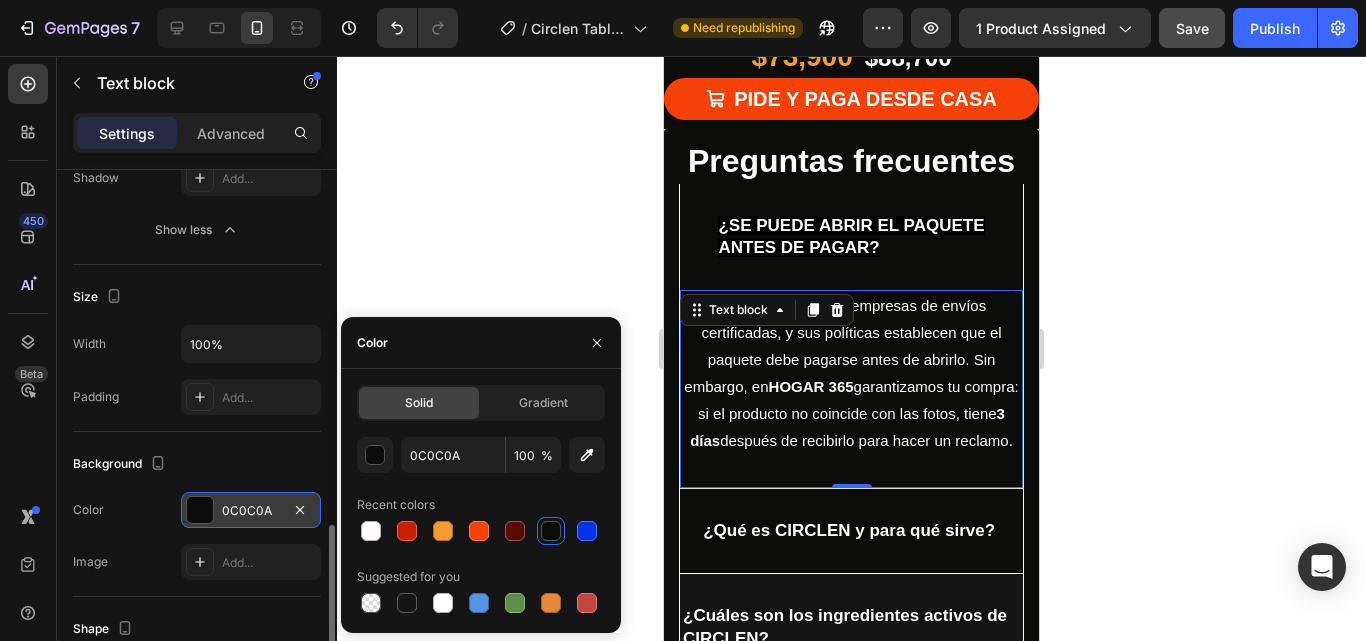 scroll, scrollTop: 800, scrollLeft: 0, axis: vertical 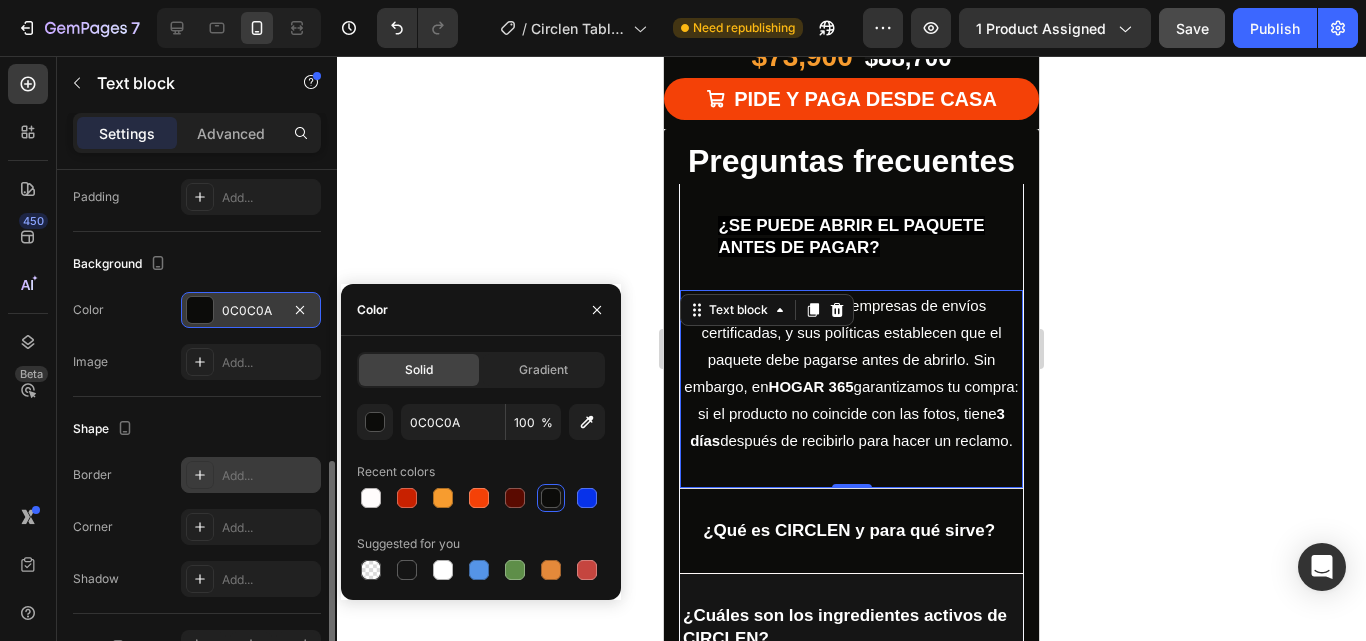 click 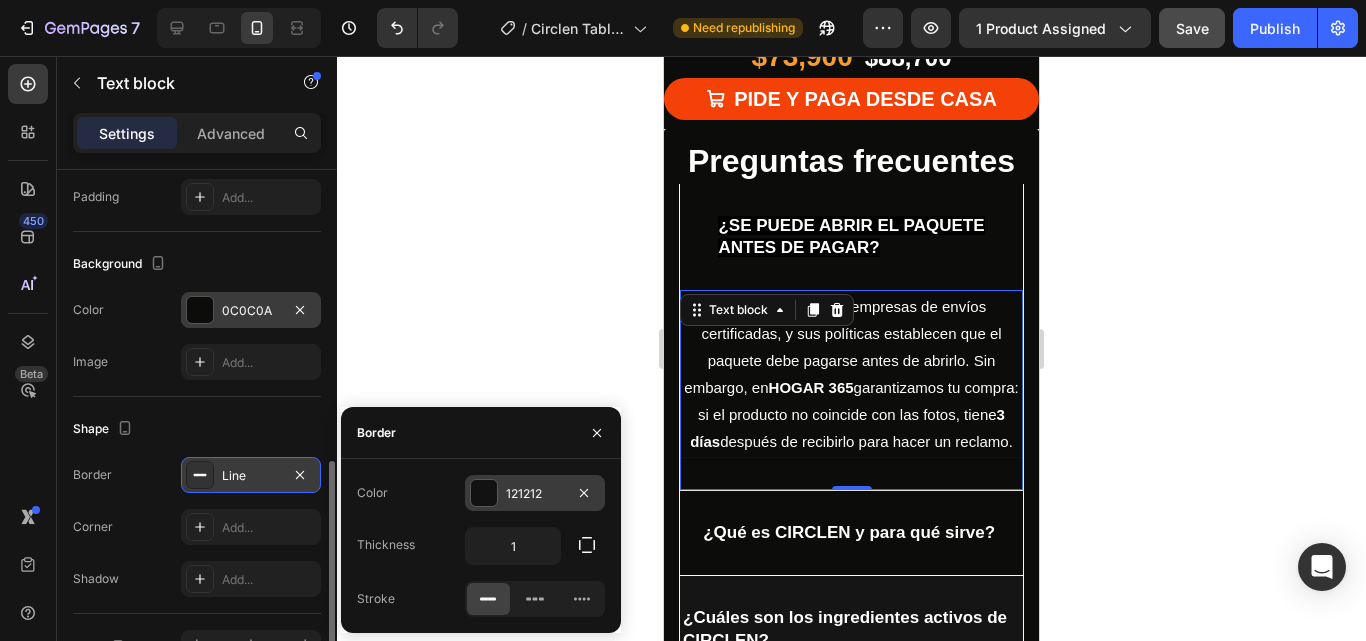 click at bounding box center (484, 493) 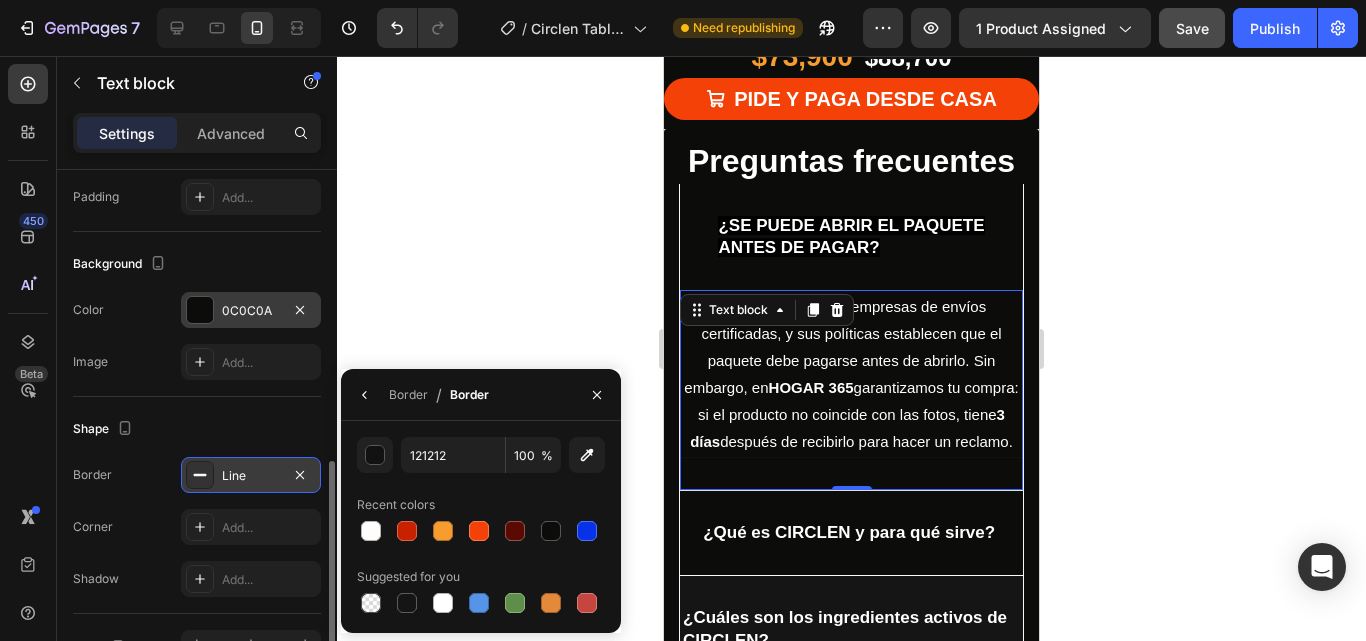 click 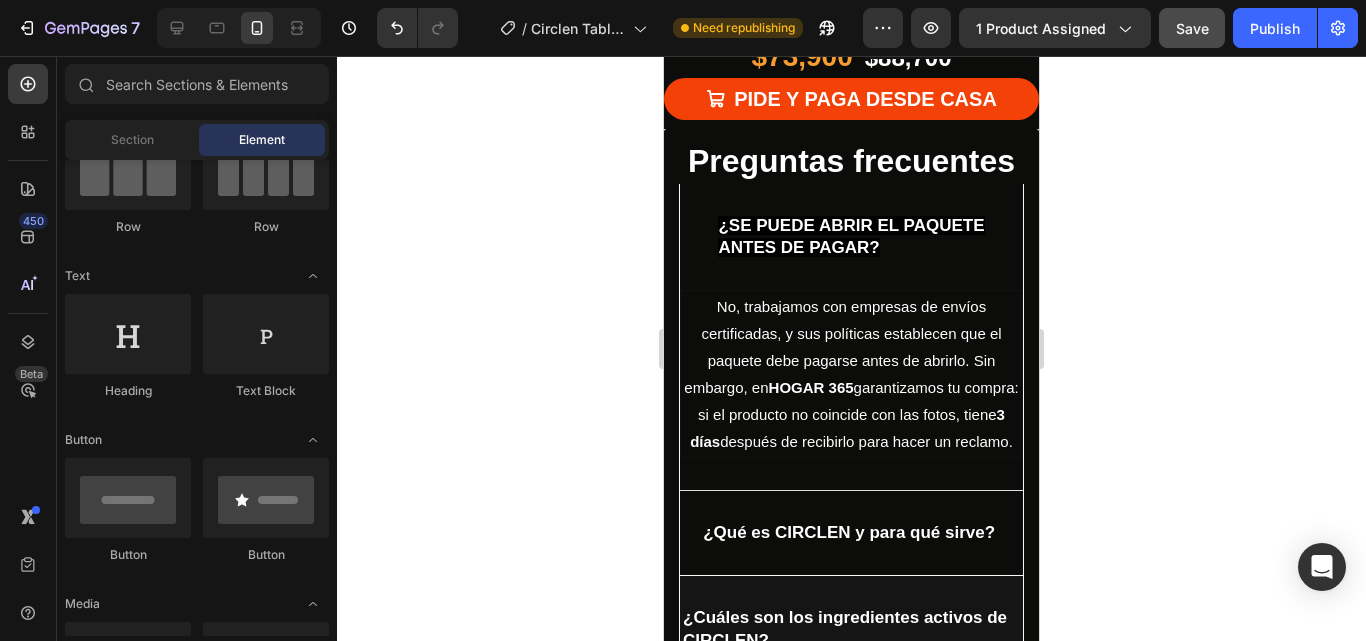click 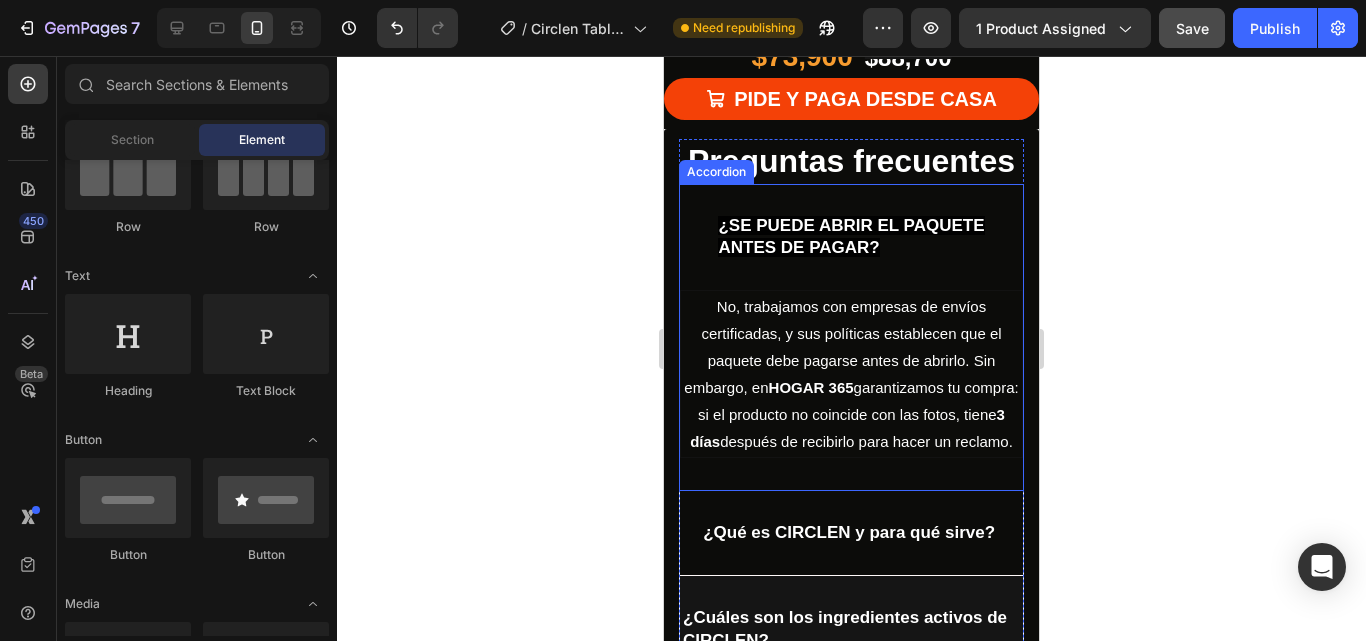 click on "¿SE PUEDE ABRIR EL PAQUETE               ANTES DE PAGAR?" at bounding box center [851, 237] 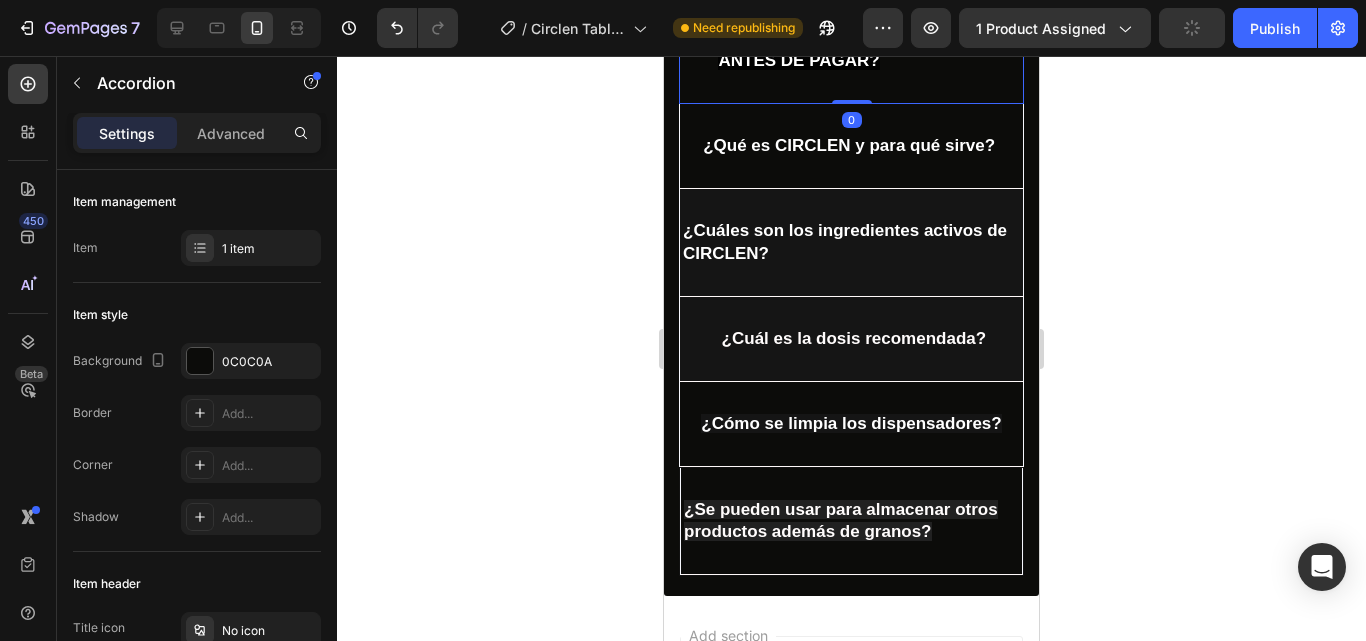 scroll, scrollTop: 5907, scrollLeft: 0, axis: vertical 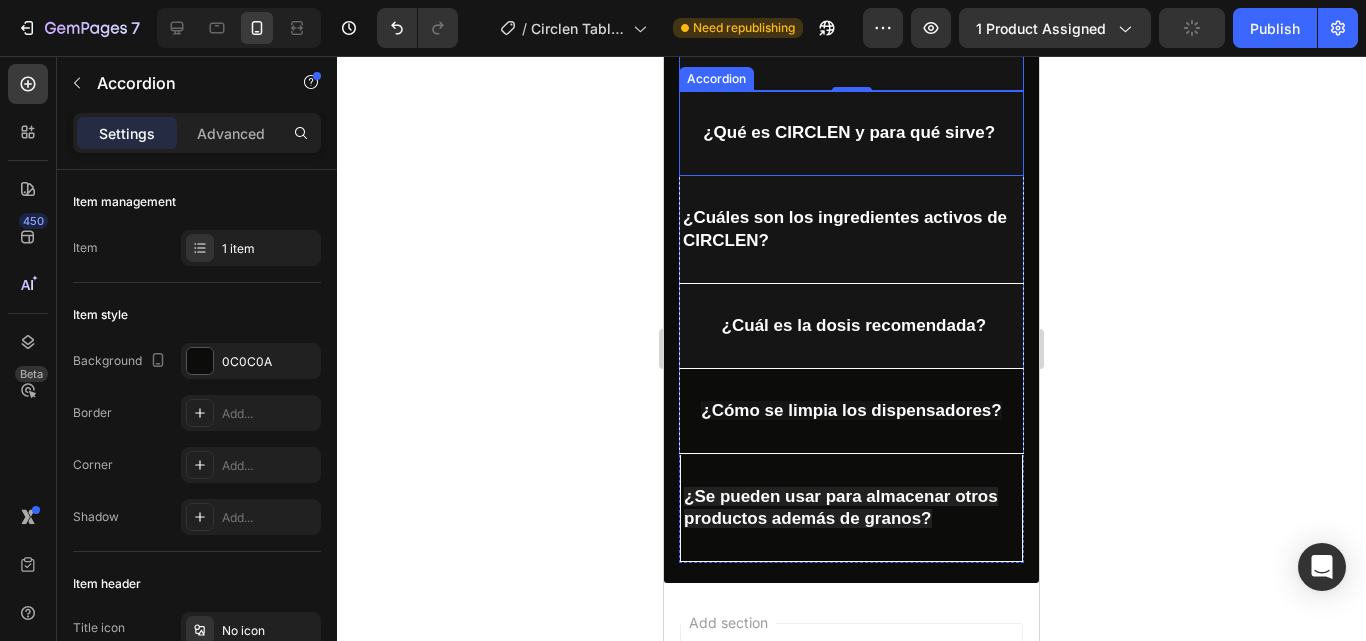 click on "¿Qué es CIRCLEN y para qué sirve?" at bounding box center [851, 133] 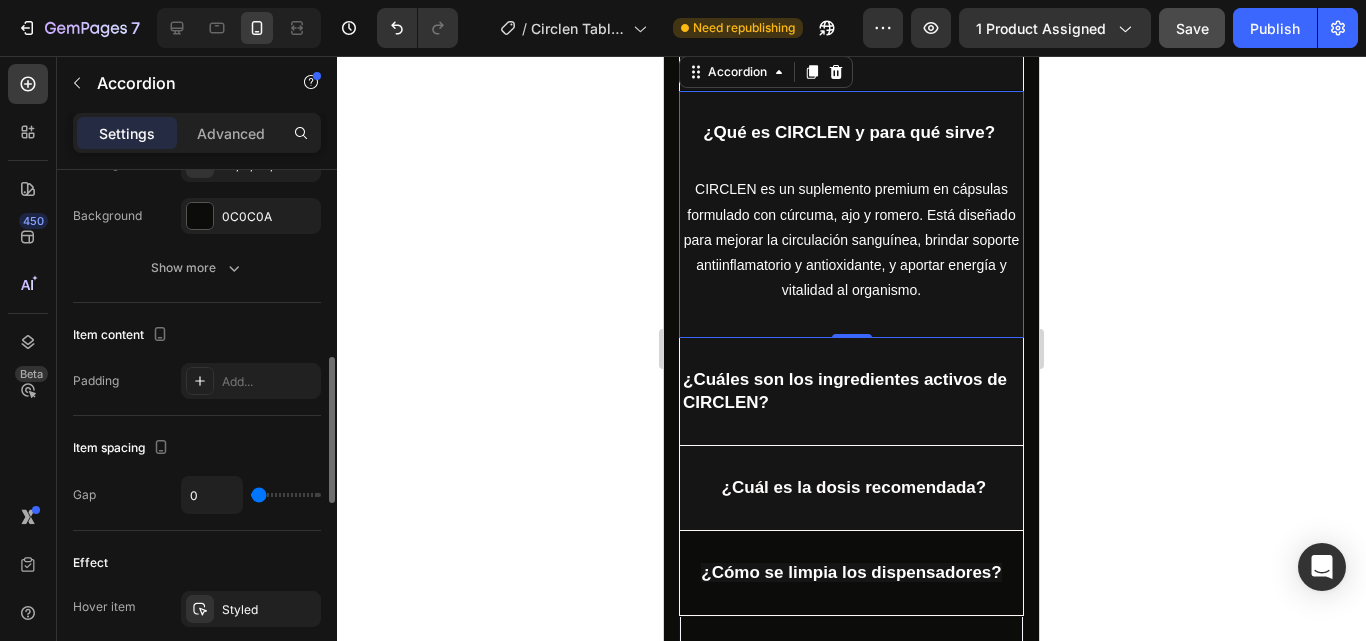 scroll, scrollTop: 576, scrollLeft: 0, axis: vertical 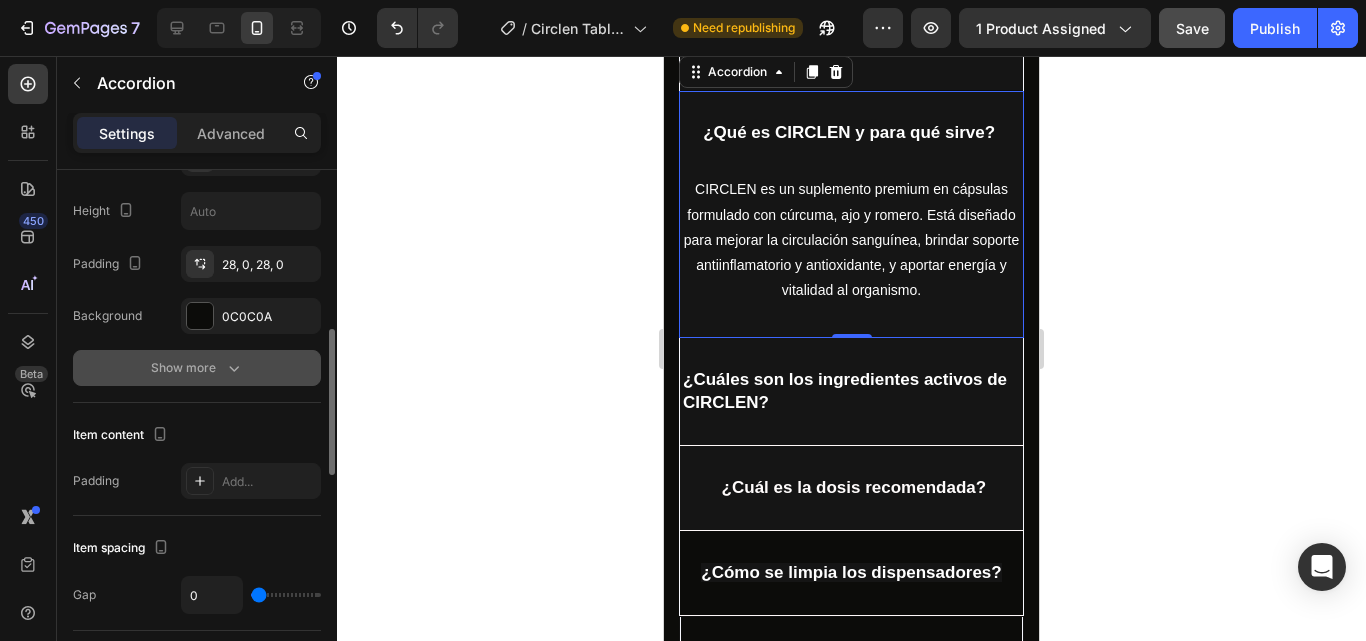 click on "Show more" at bounding box center [197, 368] 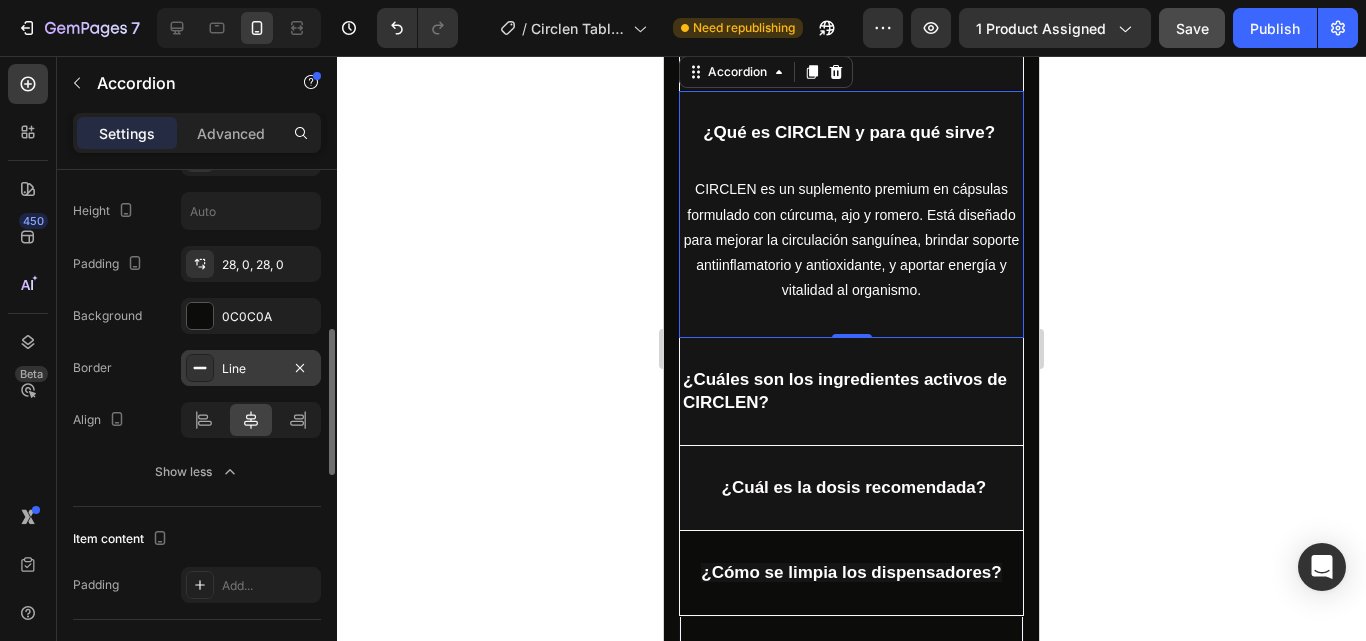 click on "Line" at bounding box center [251, 369] 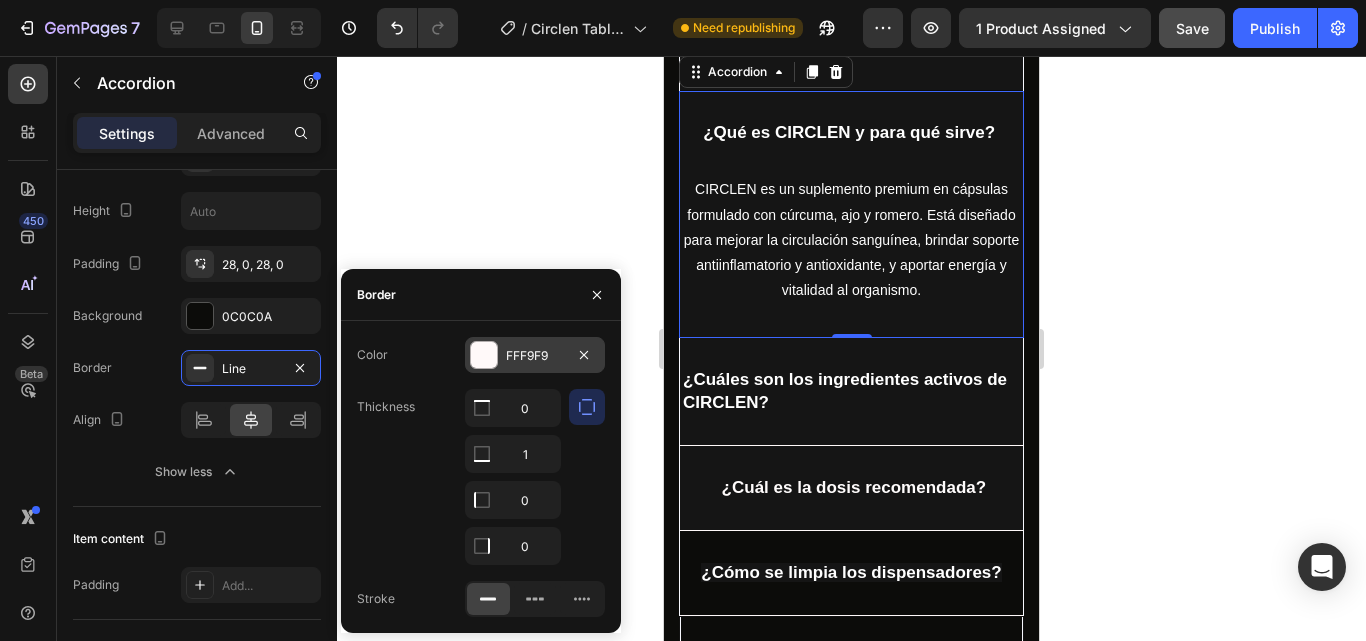 click at bounding box center [484, 355] 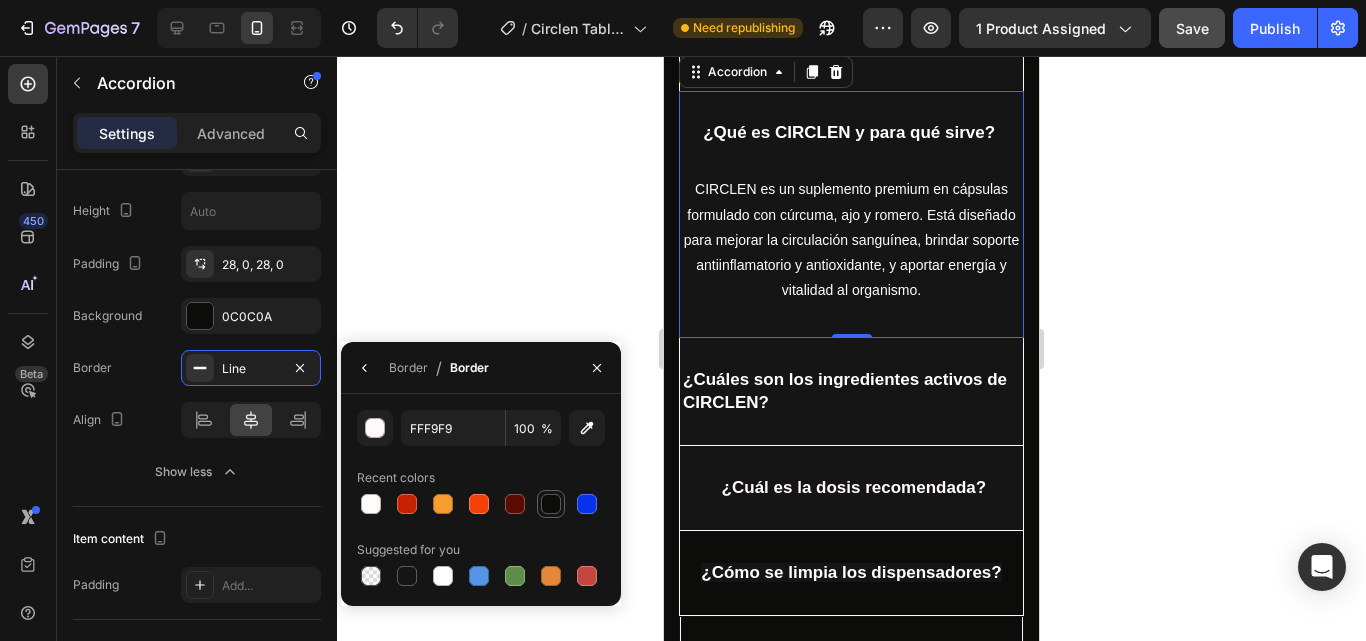 click at bounding box center (551, 504) 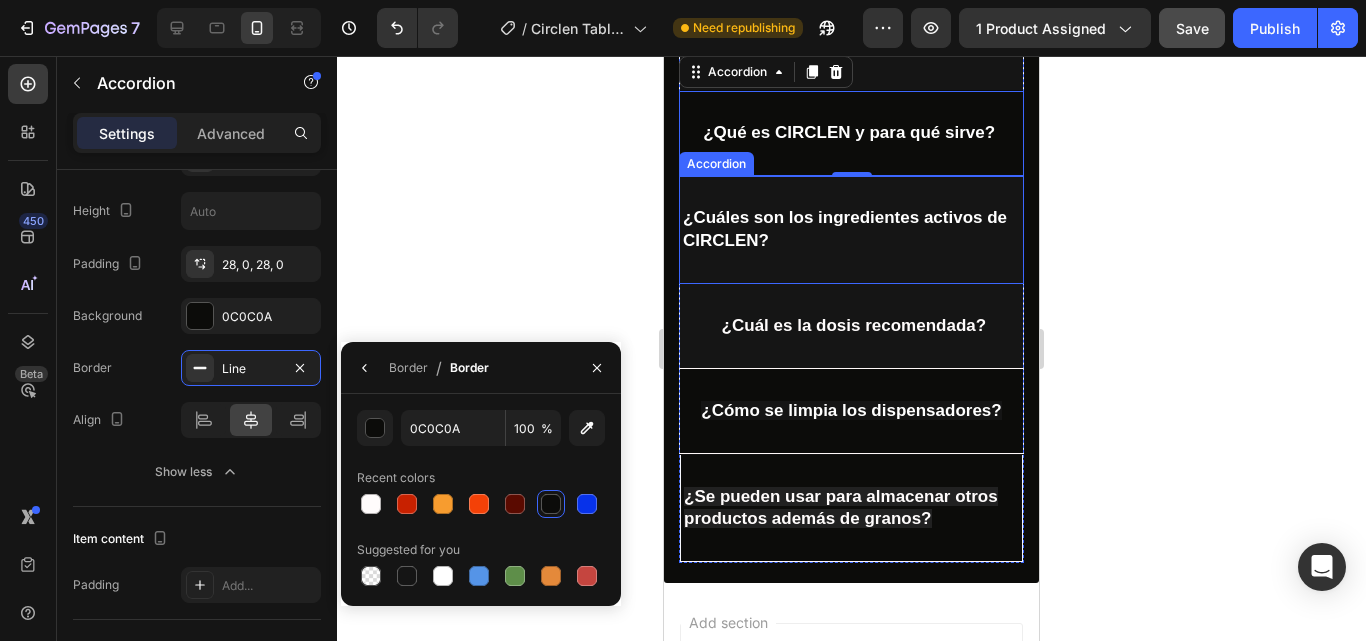 click on "¿Cuáles son los ingredientes activos de CIRCLEN?" at bounding box center (851, 229) 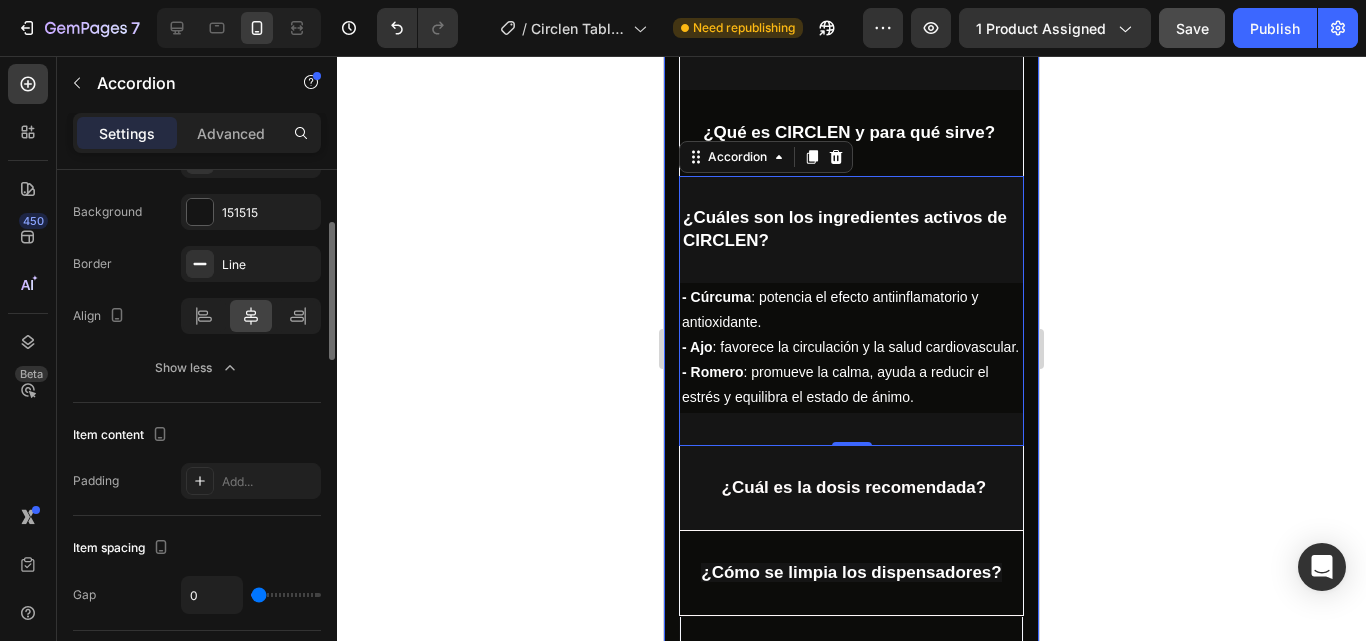 scroll, scrollTop: 580, scrollLeft: 0, axis: vertical 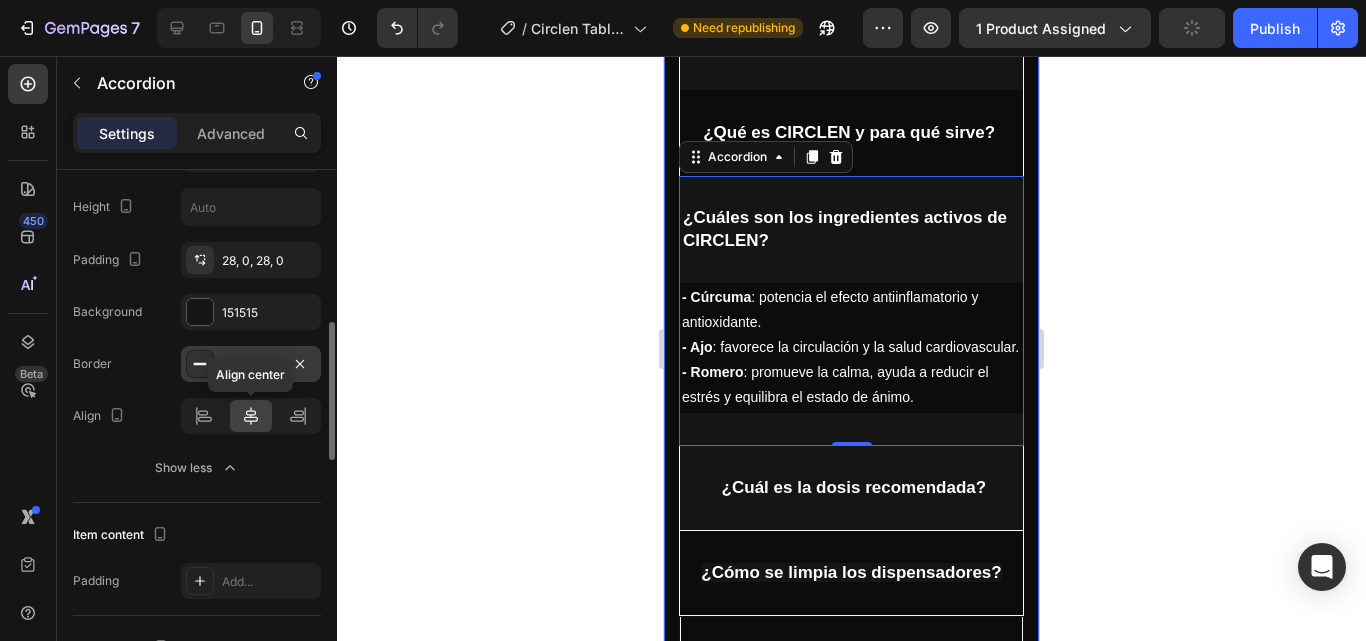 click on "Line" at bounding box center (251, 364) 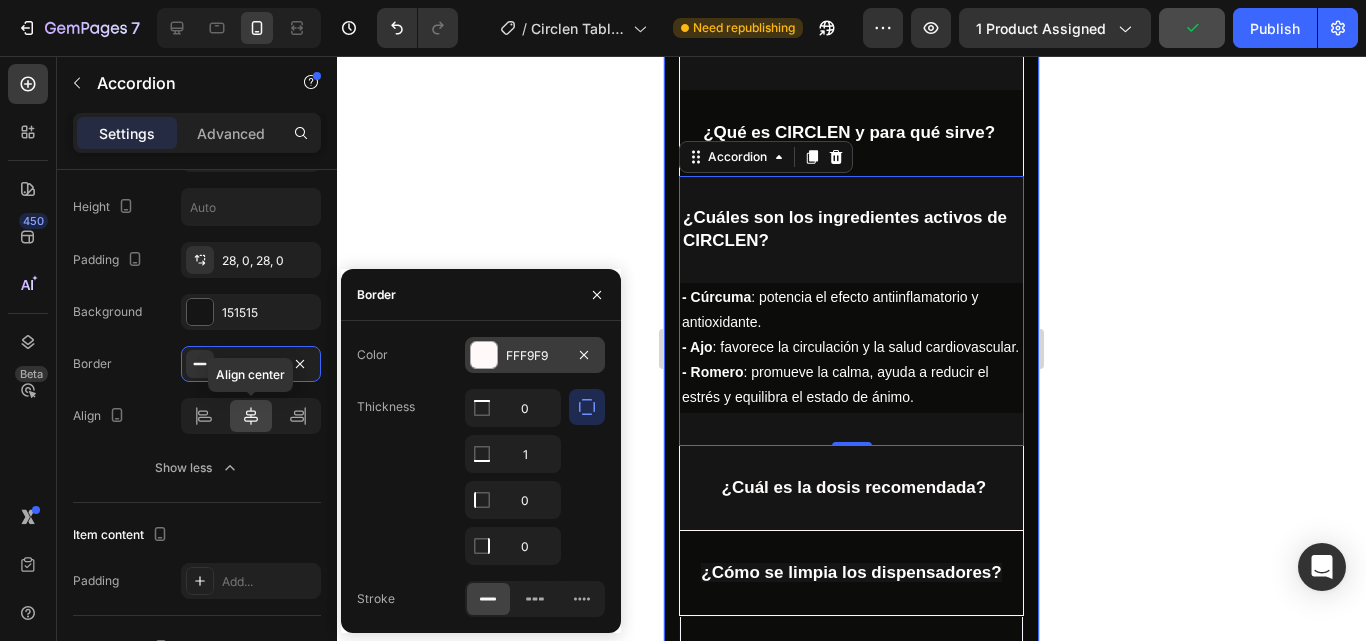 click at bounding box center [484, 355] 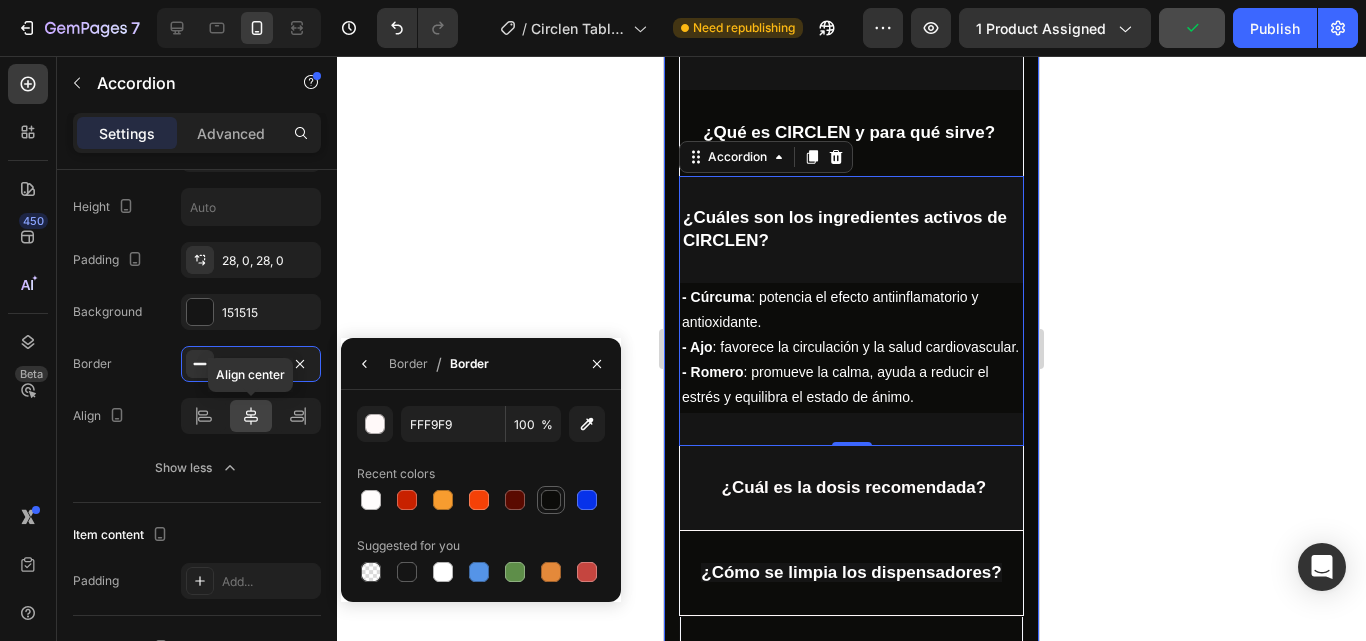 click at bounding box center (551, 500) 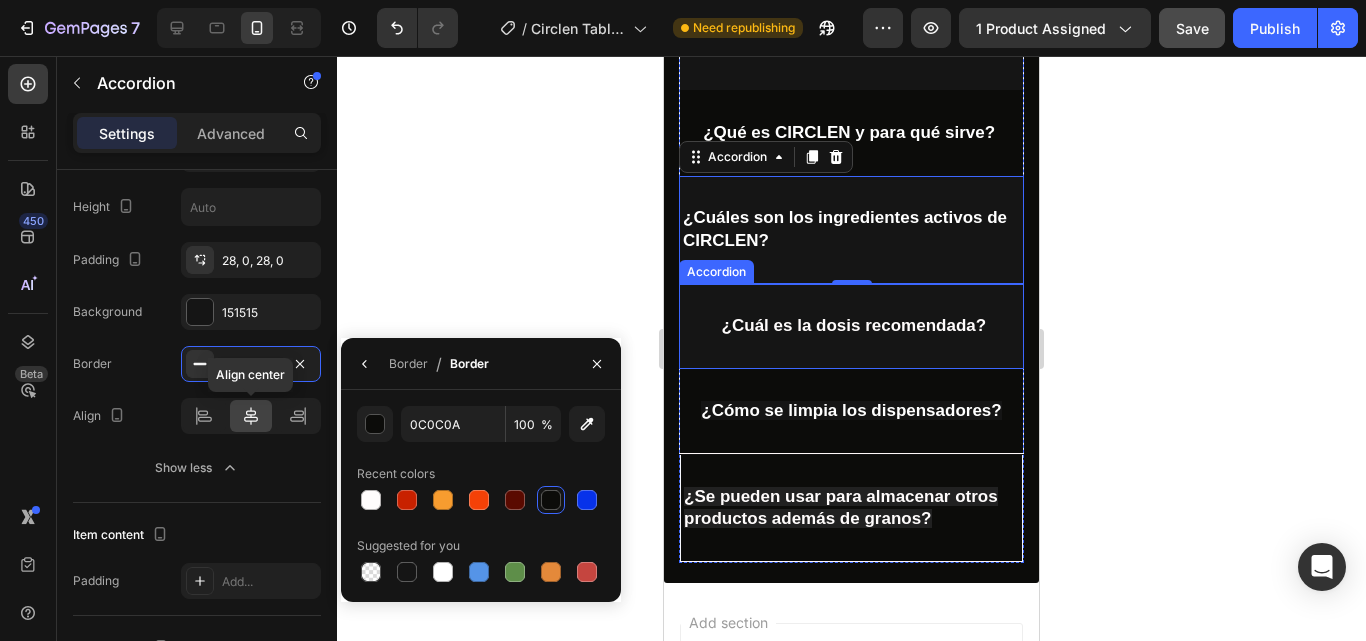 click on "¿Cuál es la dosis recomendada?" at bounding box center (851, 326) 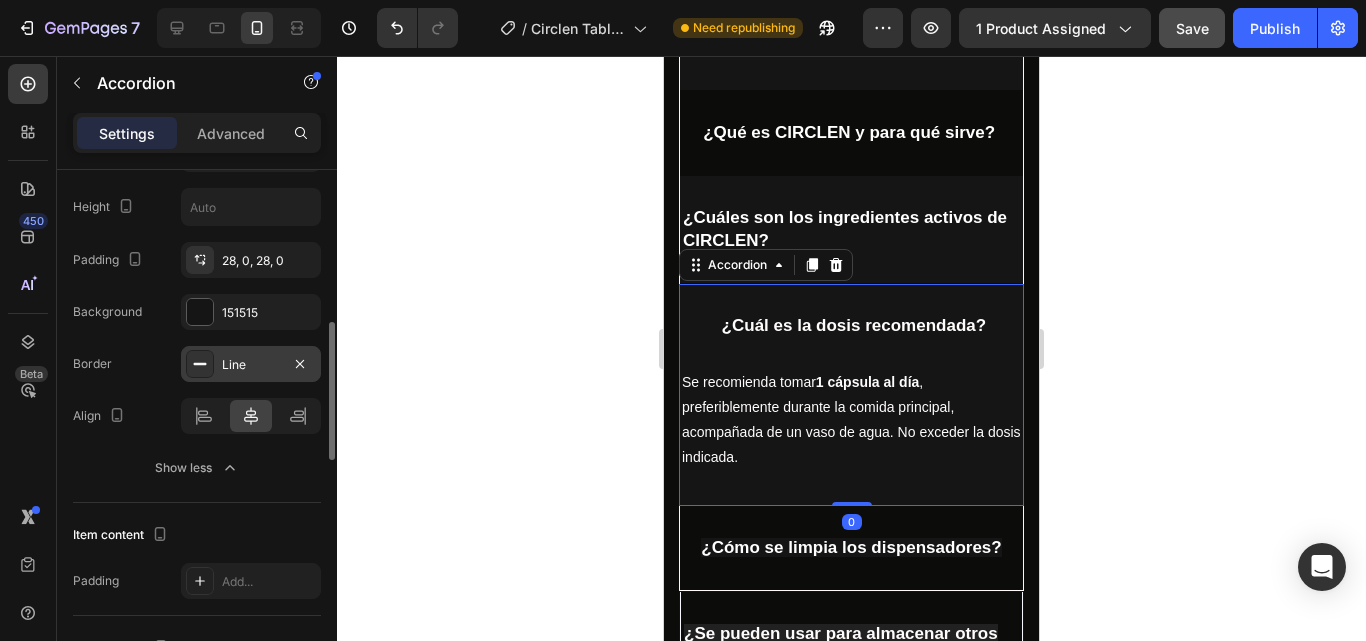 click at bounding box center (200, 364) 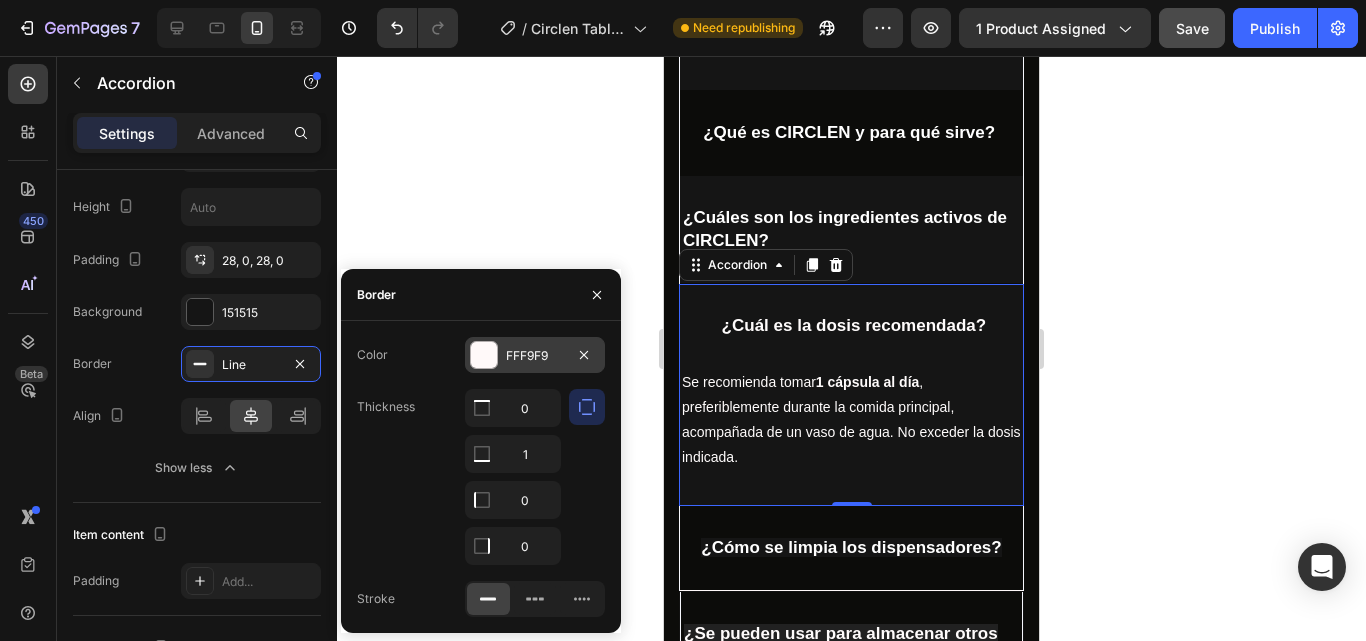 click at bounding box center [484, 355] 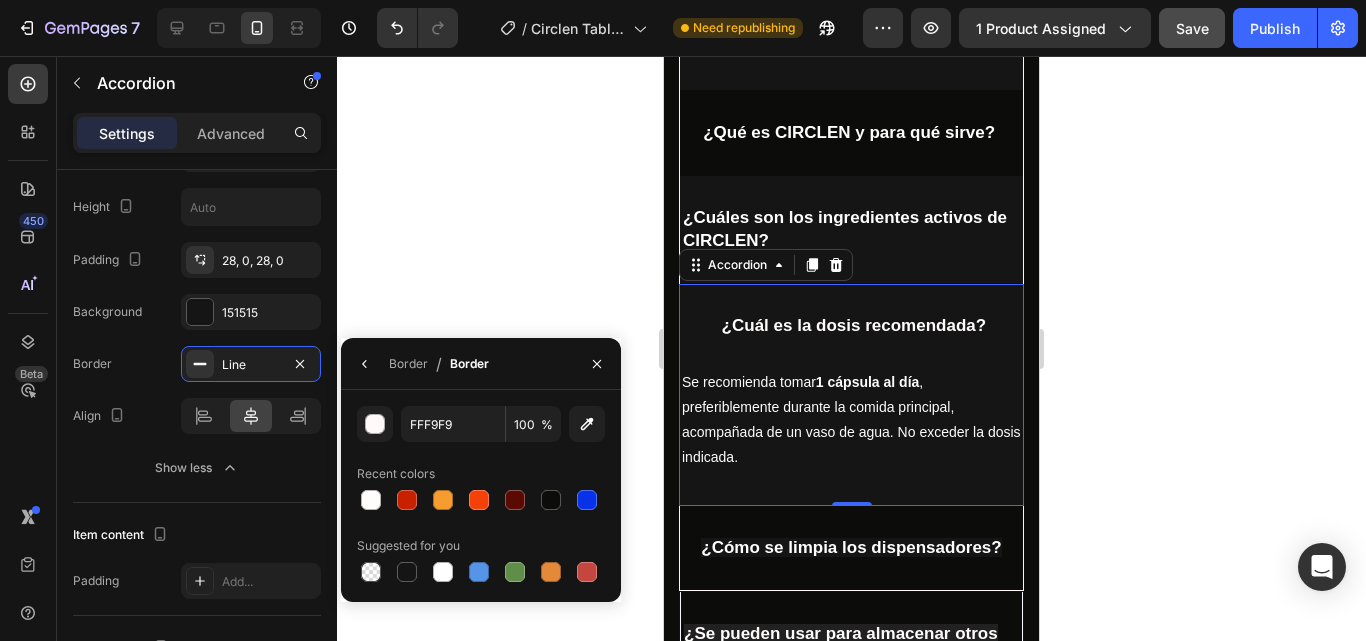 click on "FFF9F9 100 % Recent colors Suggested for you" at bounding box center (481, 496) 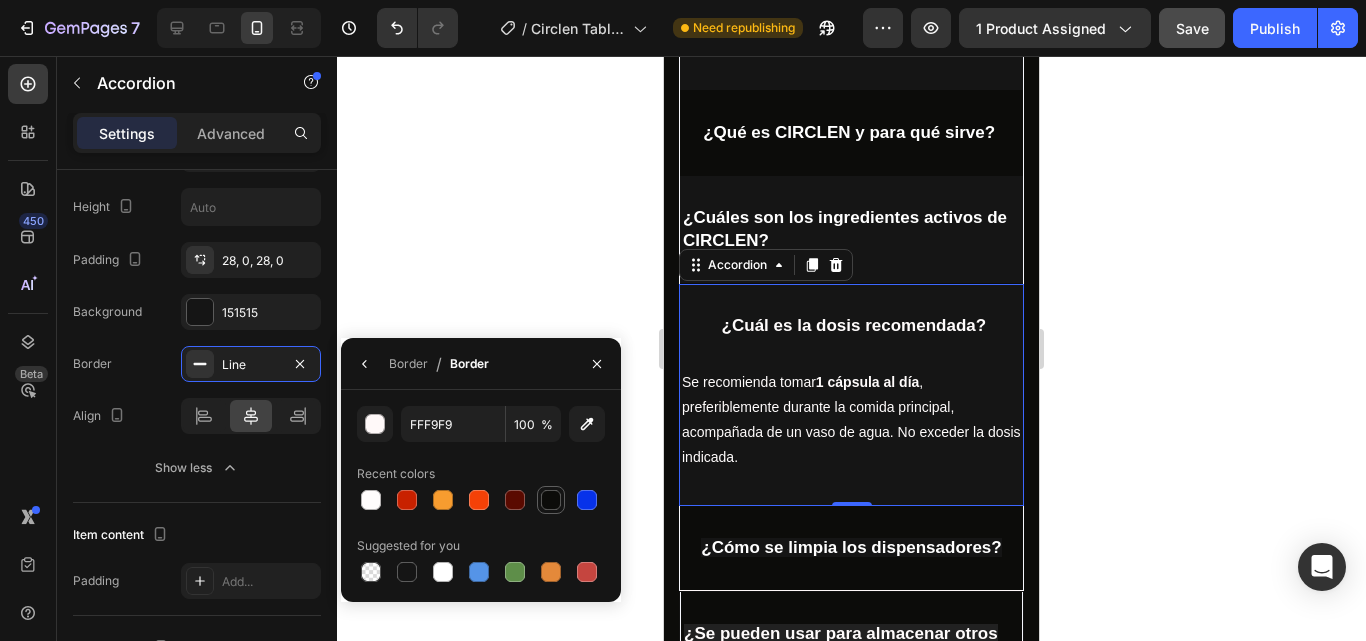 click at bounding box center [551, 500] 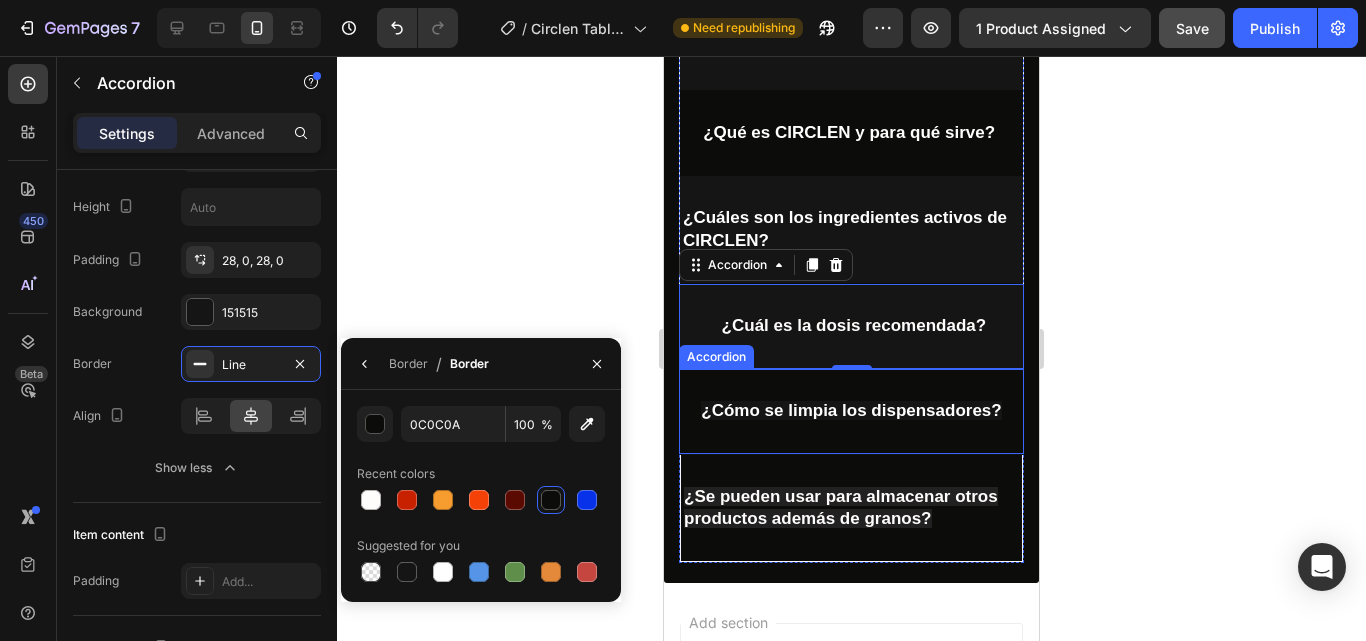 click on "¿Cómo se limpia los dispensadores?" at bounding box center [851, 411] 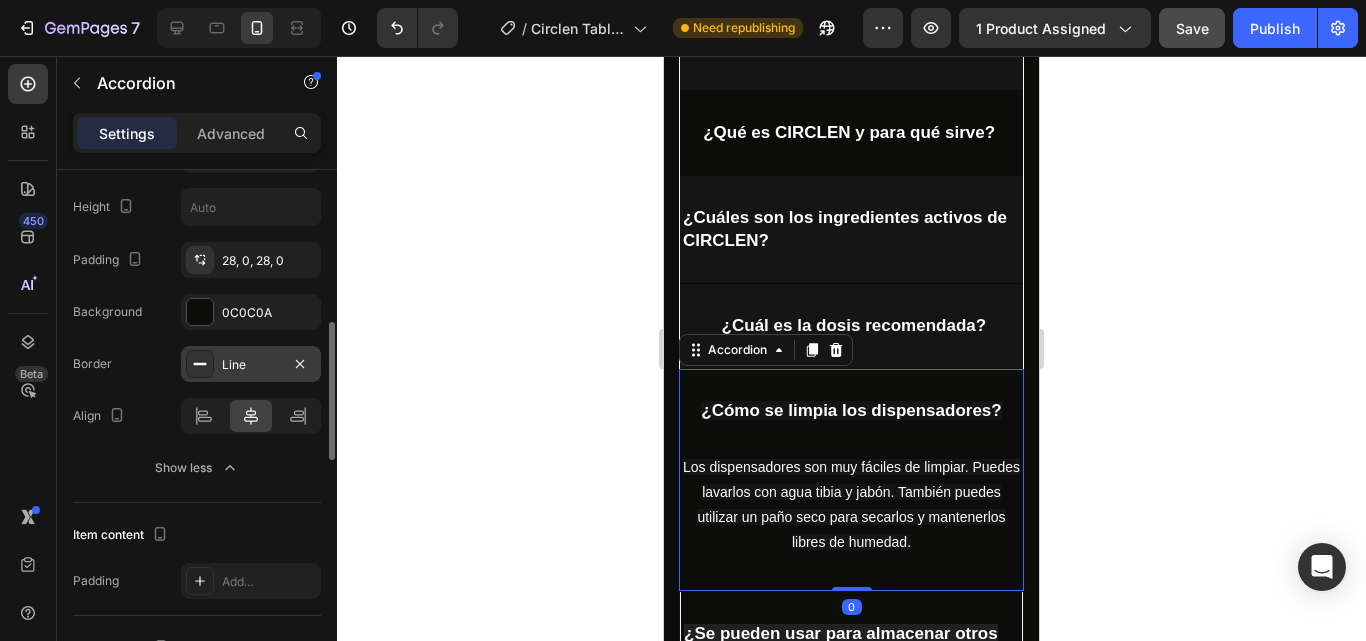 click at bounding box center [200, 364] 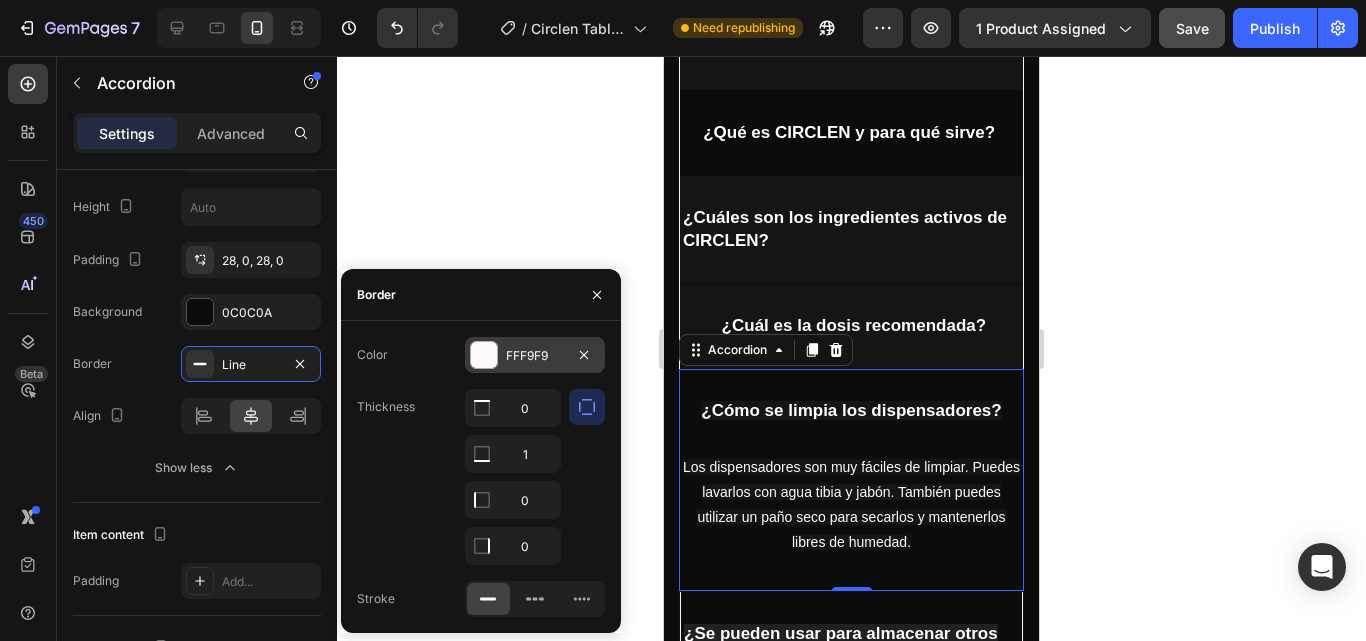click on "FFF9F9" at bounding box center (535, 356) 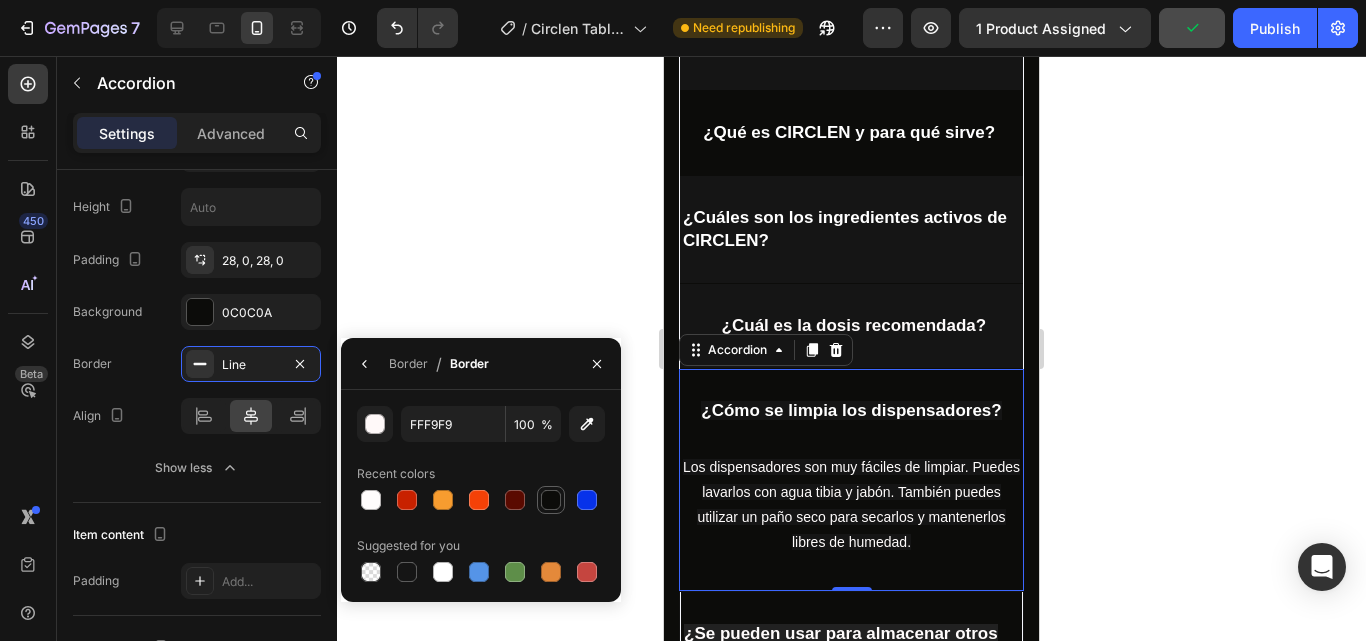 click at bounding box center [551, 500] 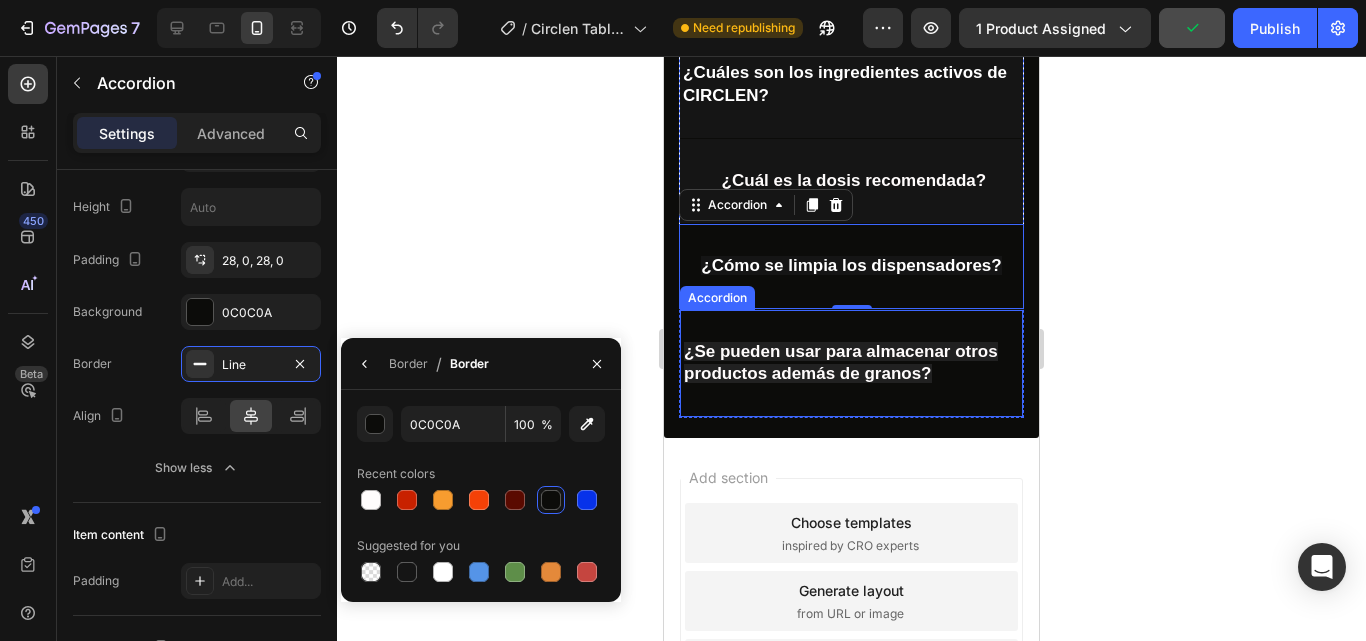scroll, scrollTop: 6107, scrollLeft: 0, axis: vertical 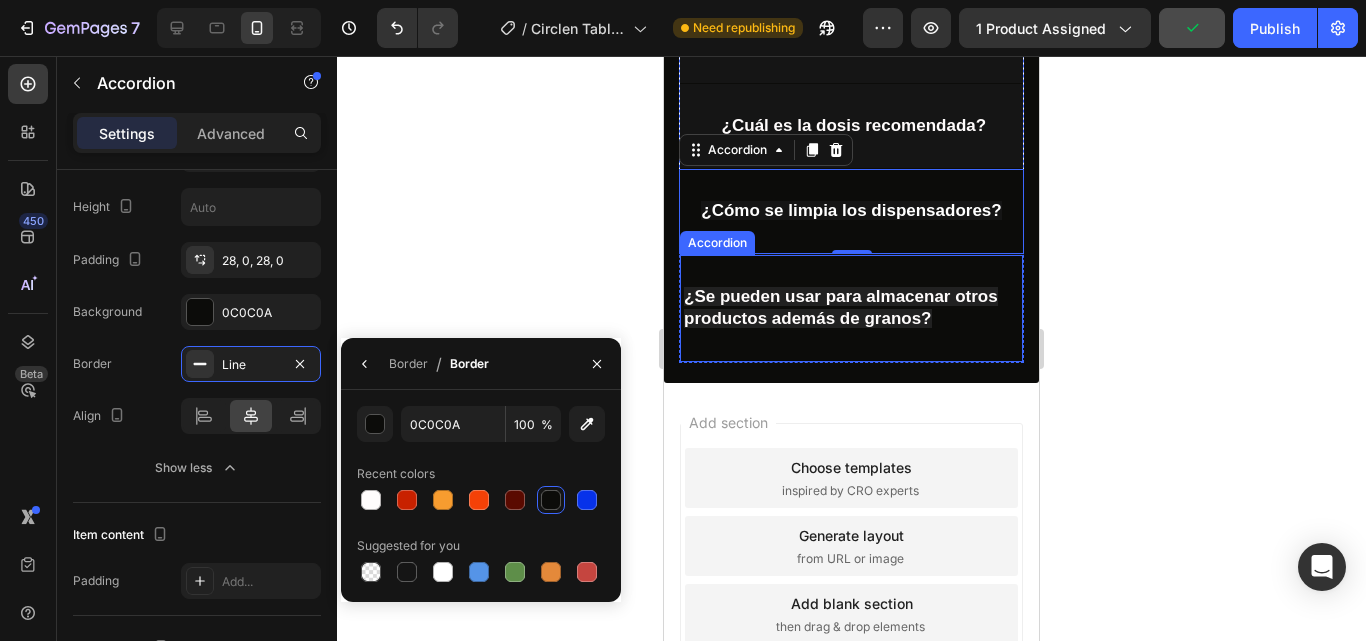 click on "¿Se pueden usar para almacenar otros productos además de granos?" at bounding box center (851, 308) 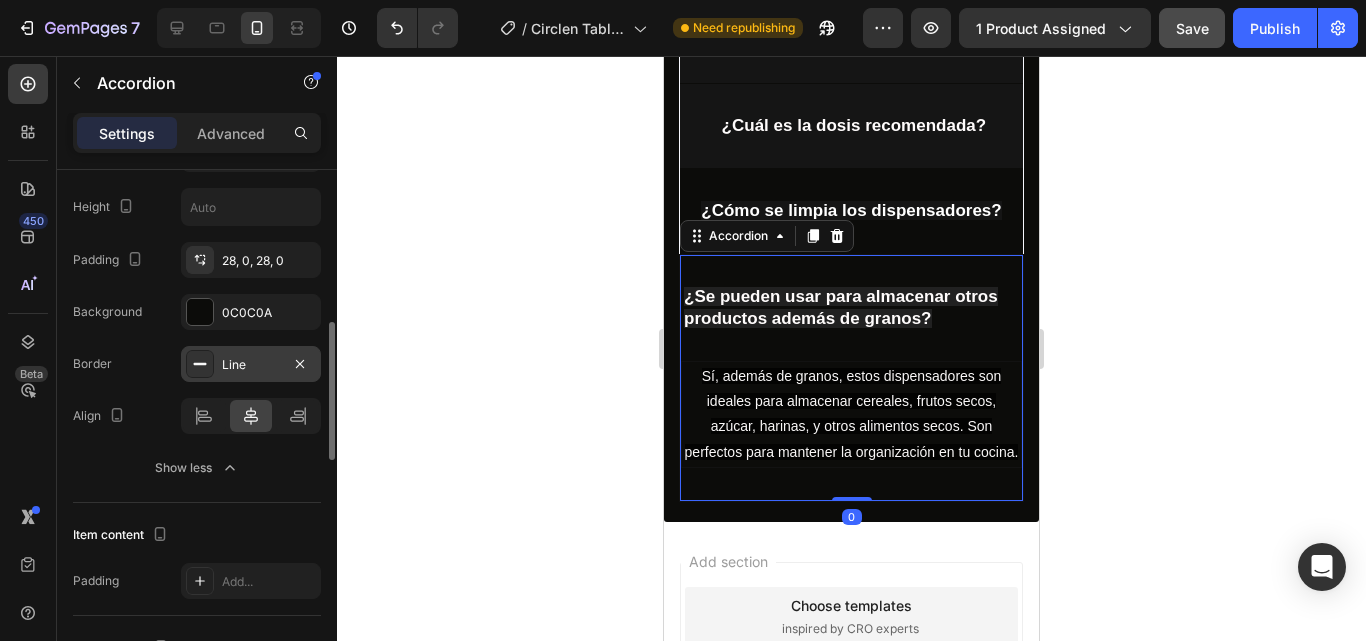 click on "Line" at bounding box center [251, 365] 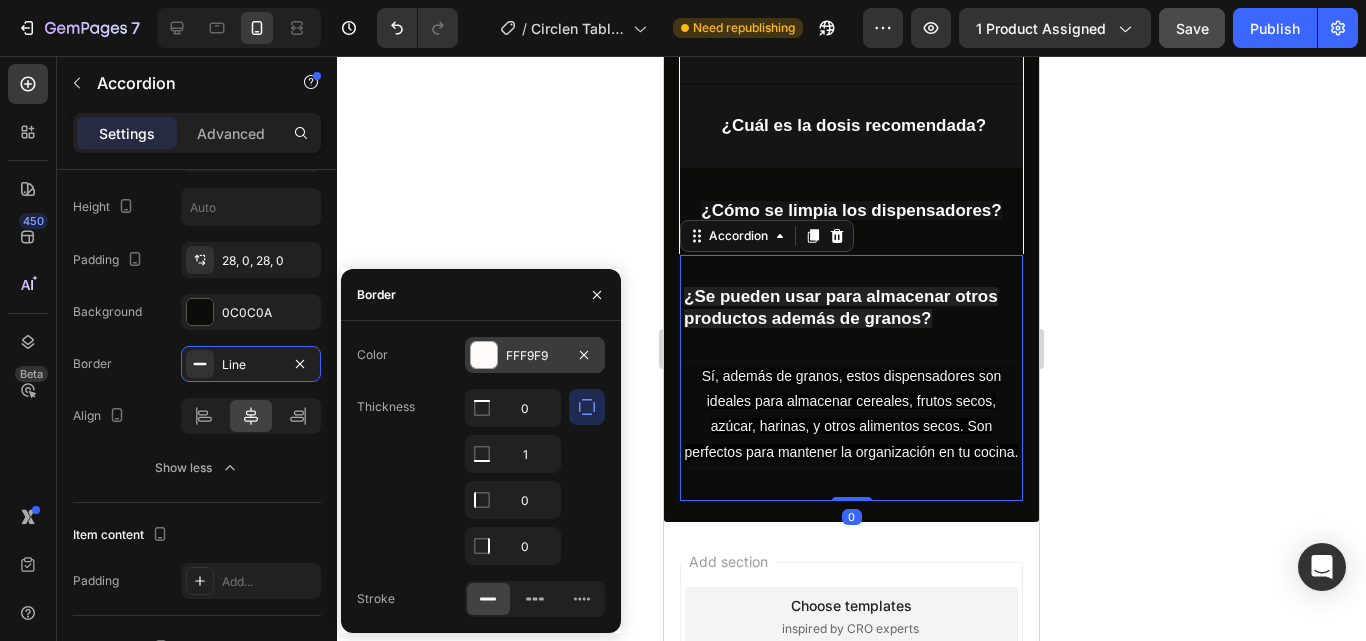 click at bounding box center (484, 355) 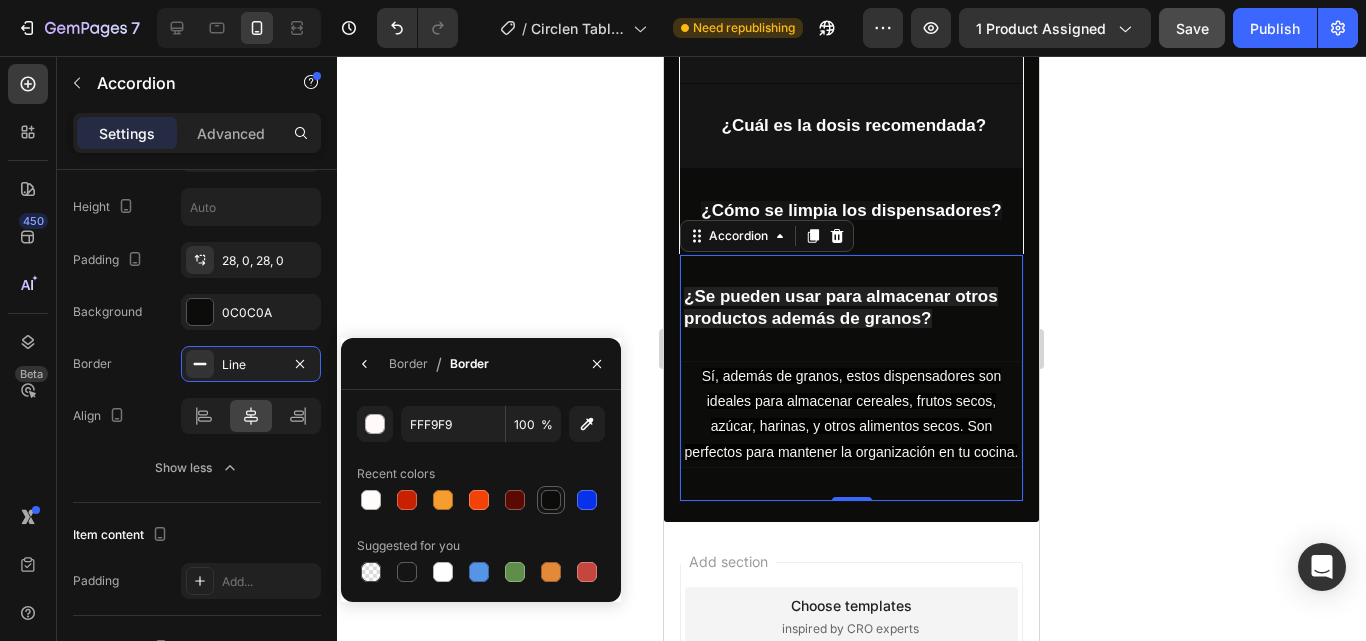 click at bounding box center (551, 500) 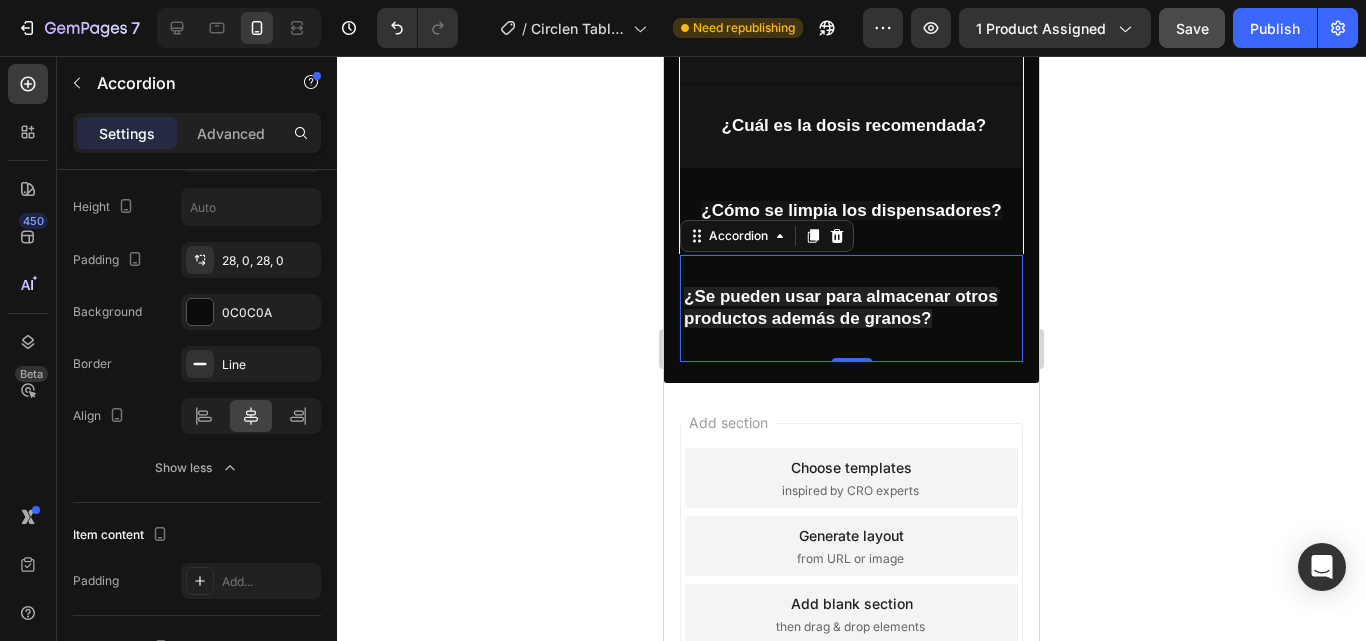click 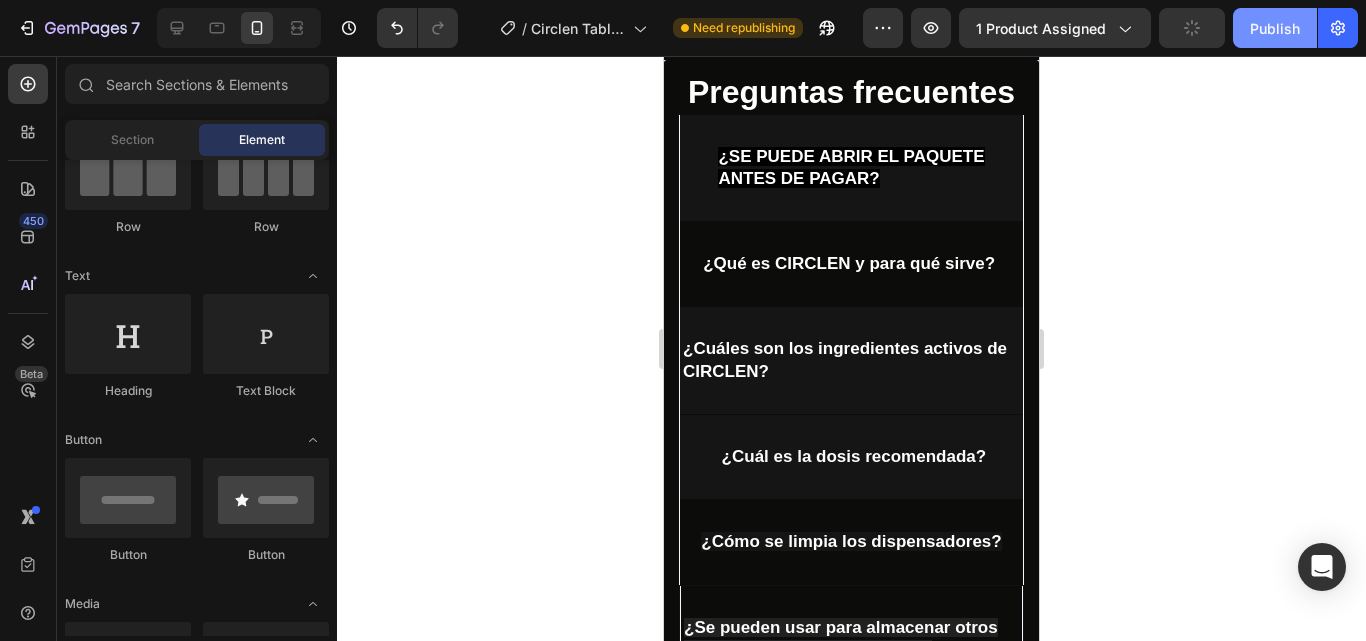 scroll, scrollTop: 5307, scrollLeft: 0, axis: vertical 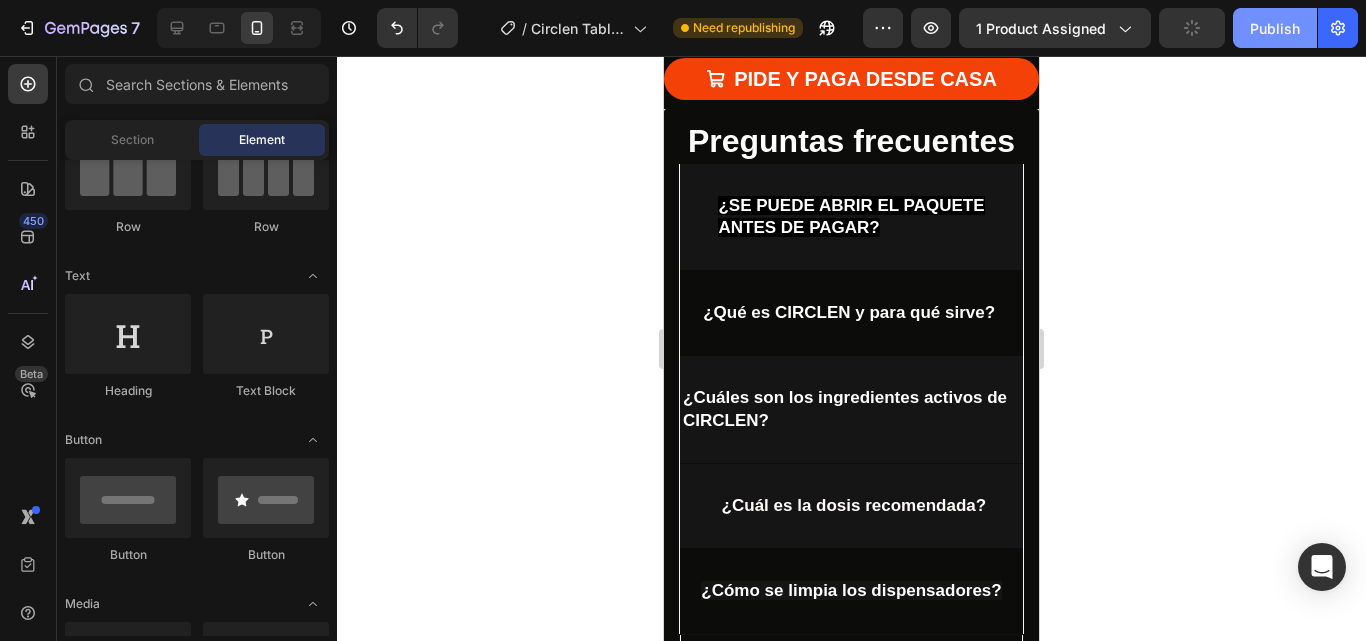 click on "Publish" at bounding box center (1275, 28) 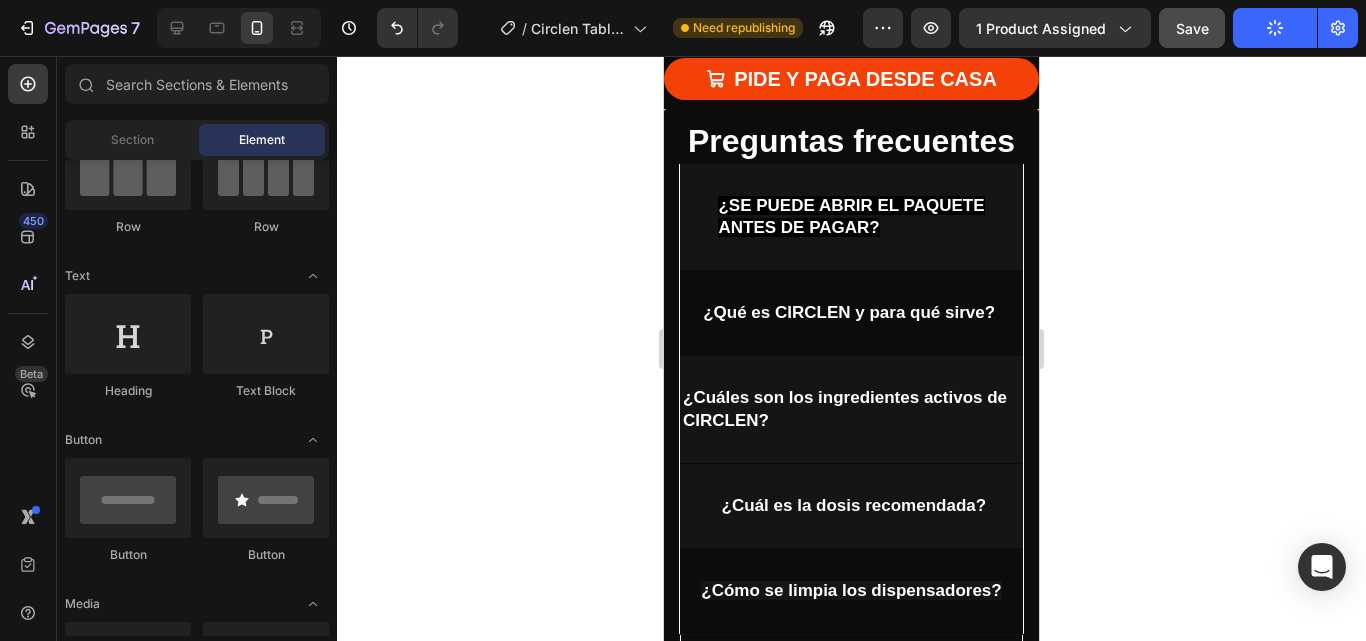 click 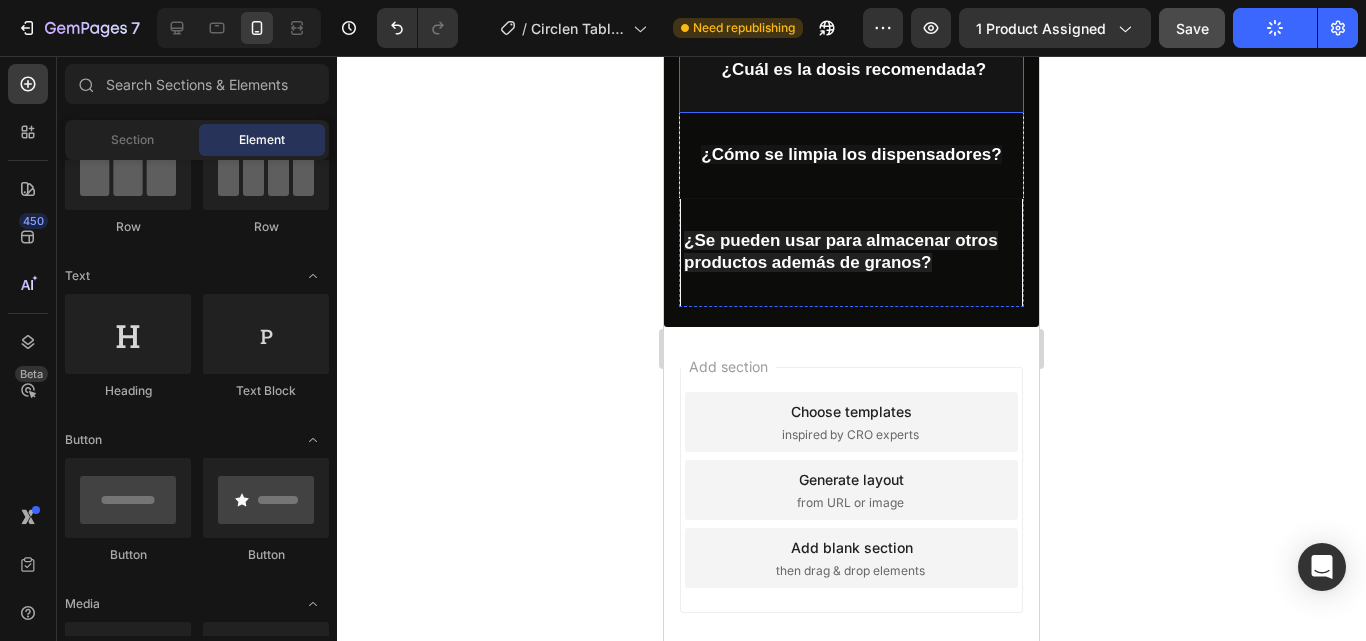 scroll, scrollTop: 5807, scrollLeft: 0, axis: vertical 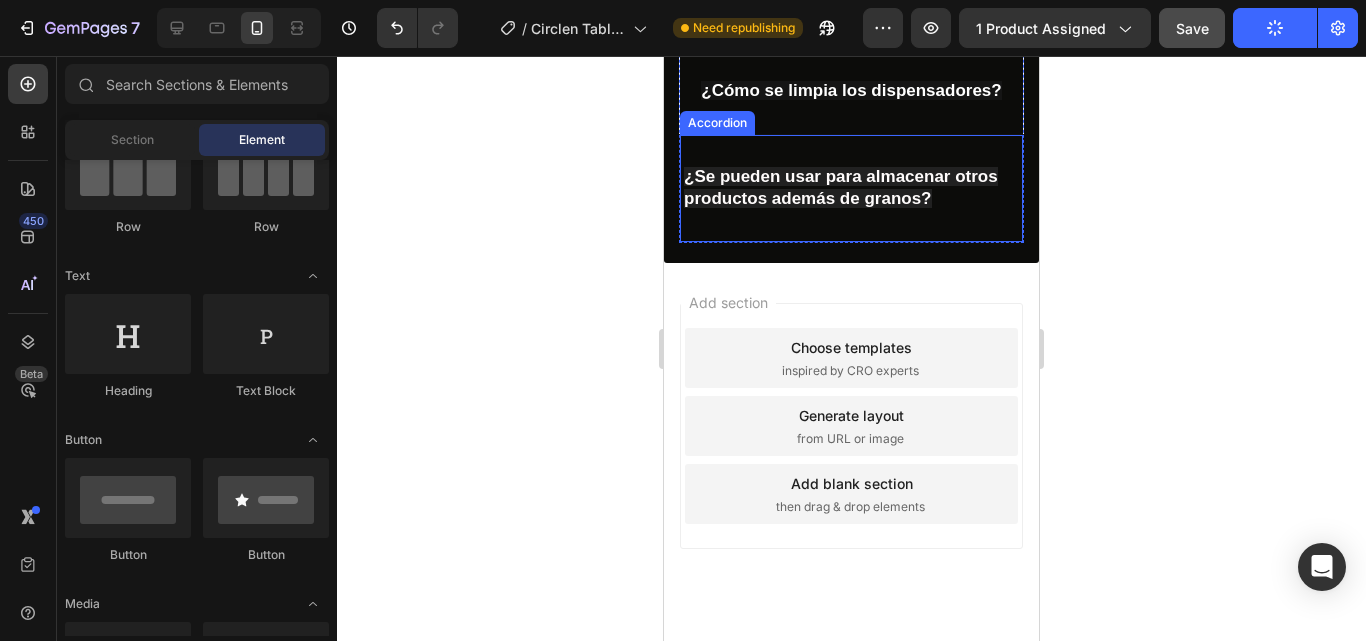 click on "¿Se pueden usar para almacenar otros productos además de granos?" at bounding box center [851, 188] 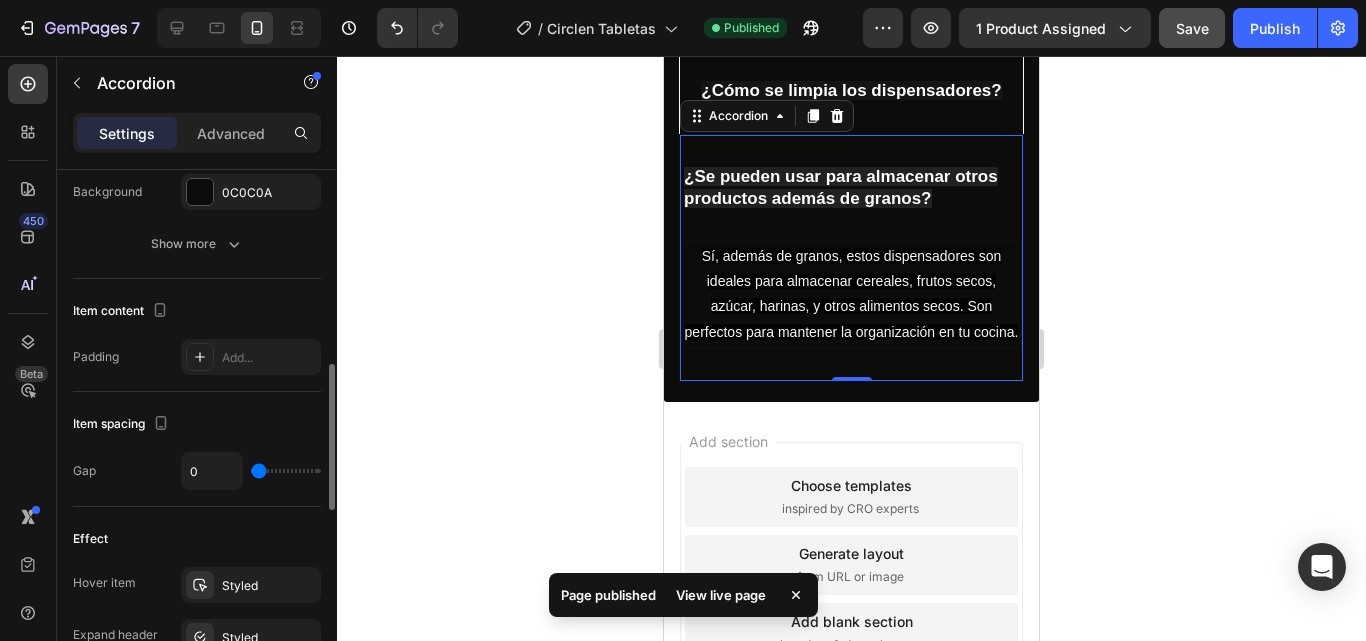 scroll, scrollTop: 900, scrollLeft: 0, axis: vertical 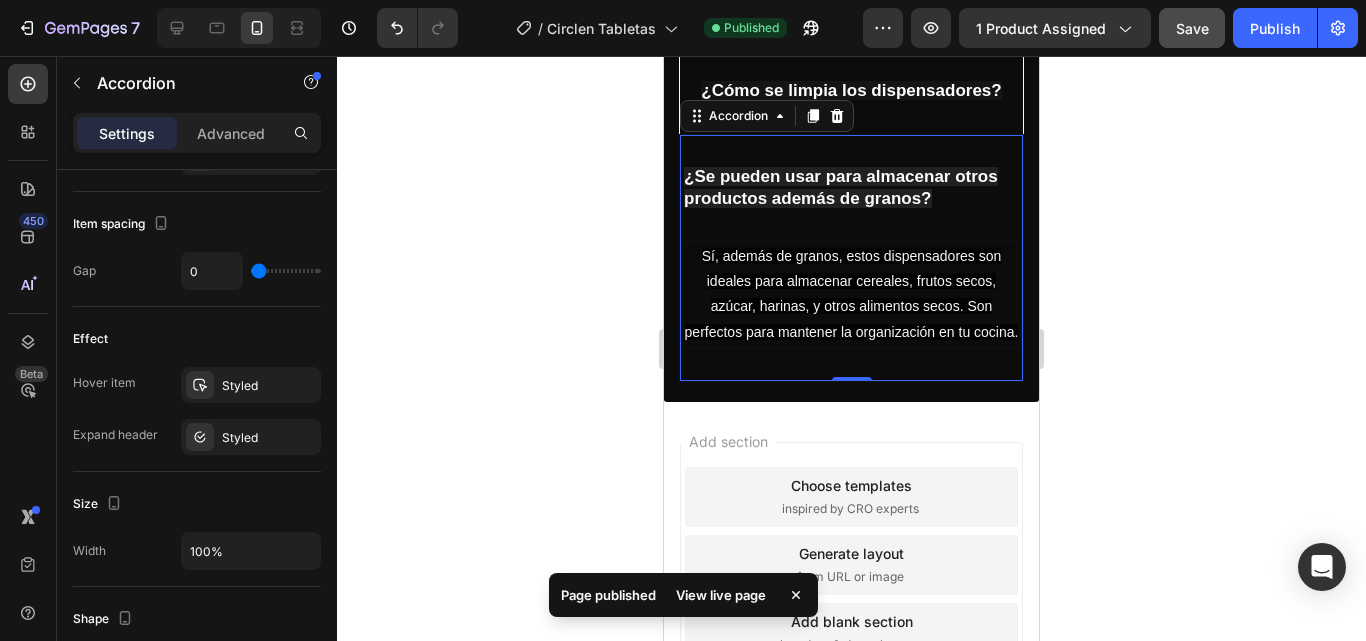 click 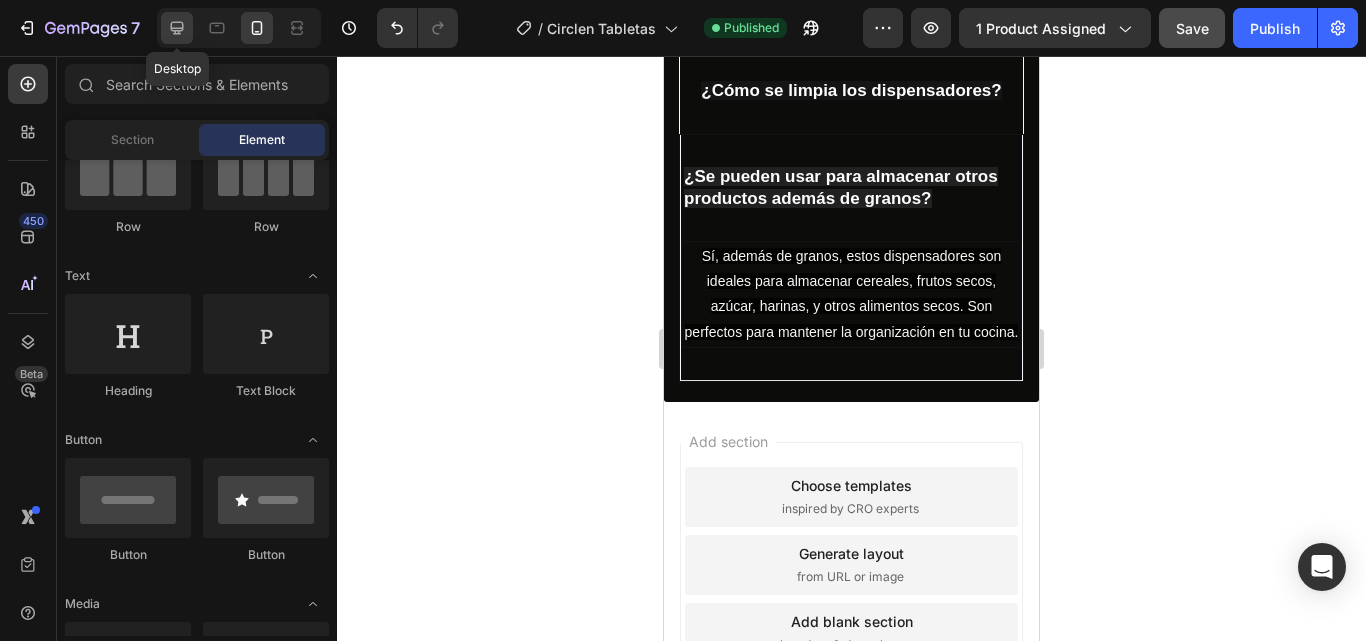 click 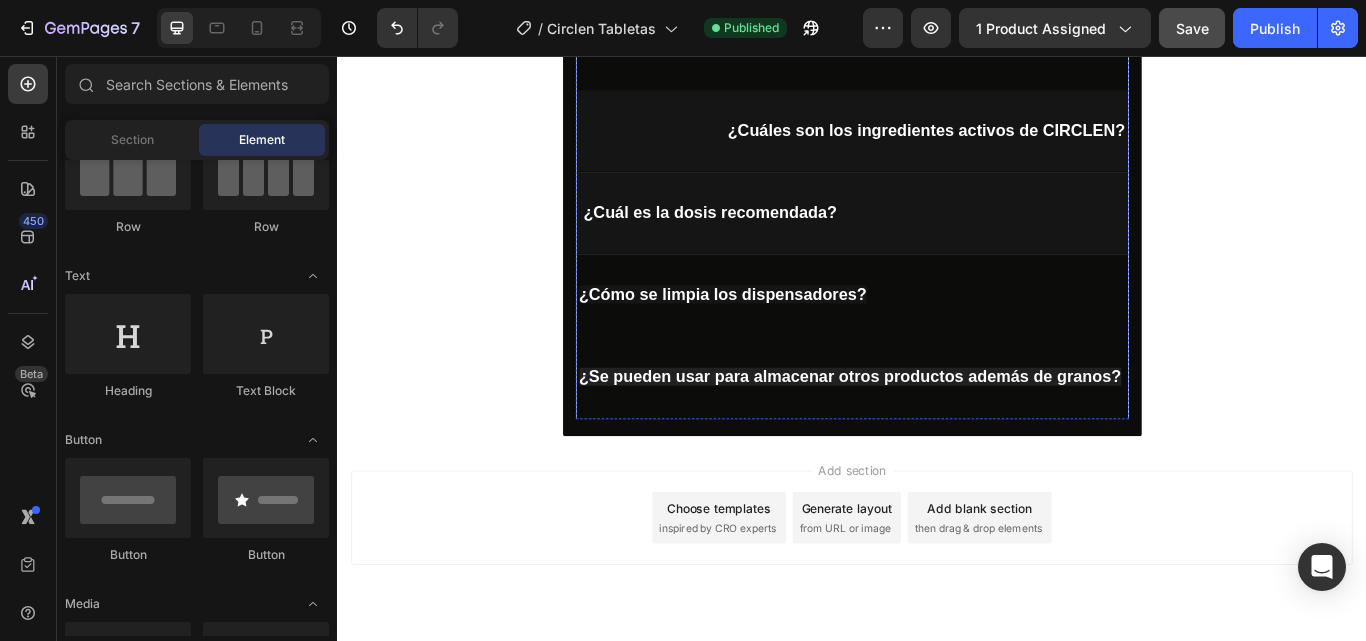 scroll, scrollTop: 6066, scrollLeft: 0, axis: vertical 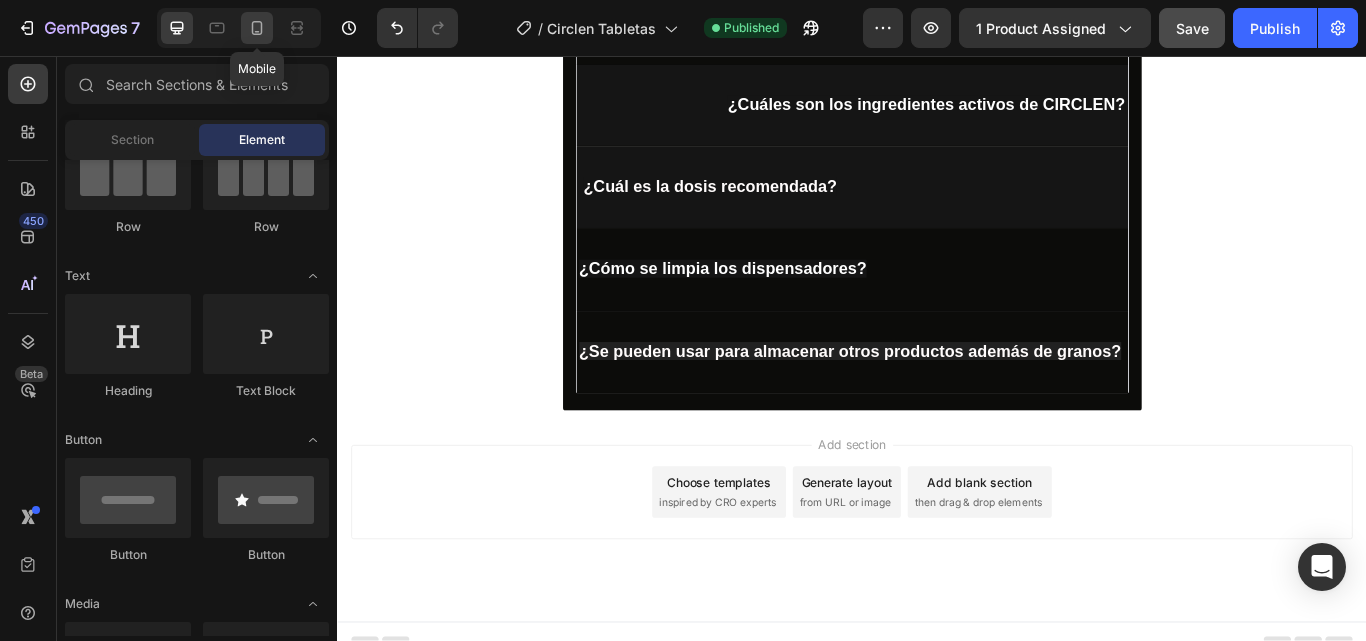 drag, startPoint x: 264, startPoint y: 30, endPoint x: 507, endPoint y: 220, distance: 308.4623 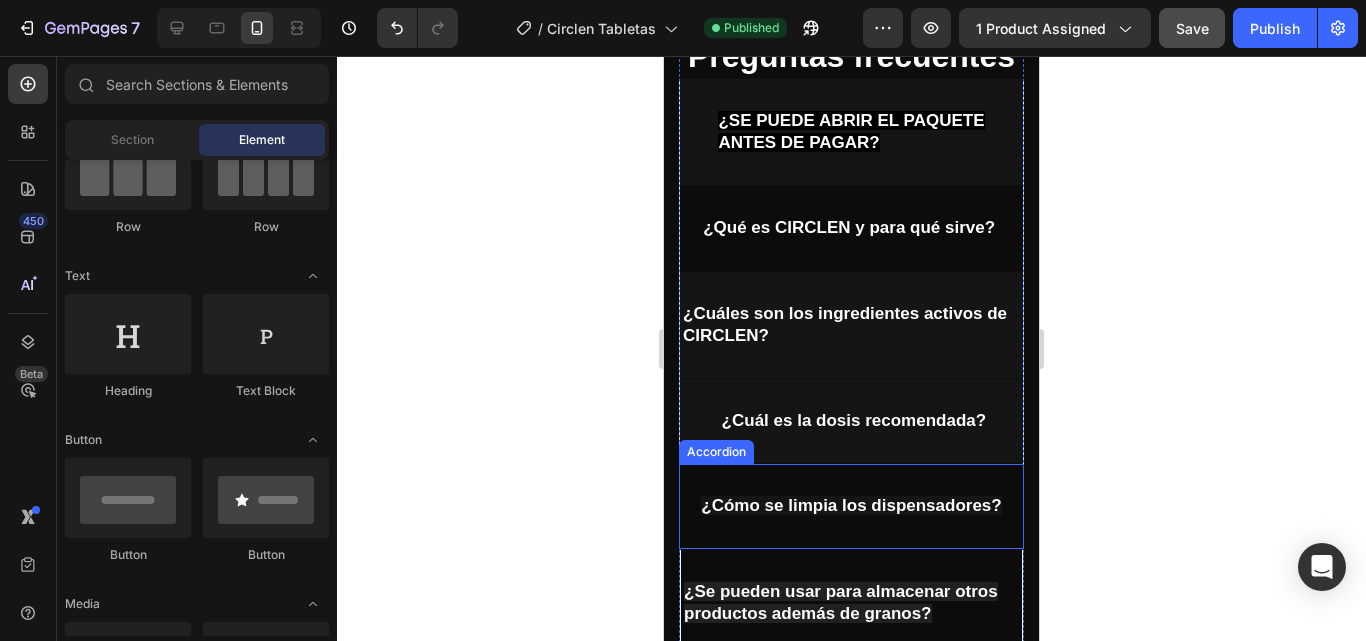 scroll, scrollTop: 5807, scrollLeft: 0, axis: vertical 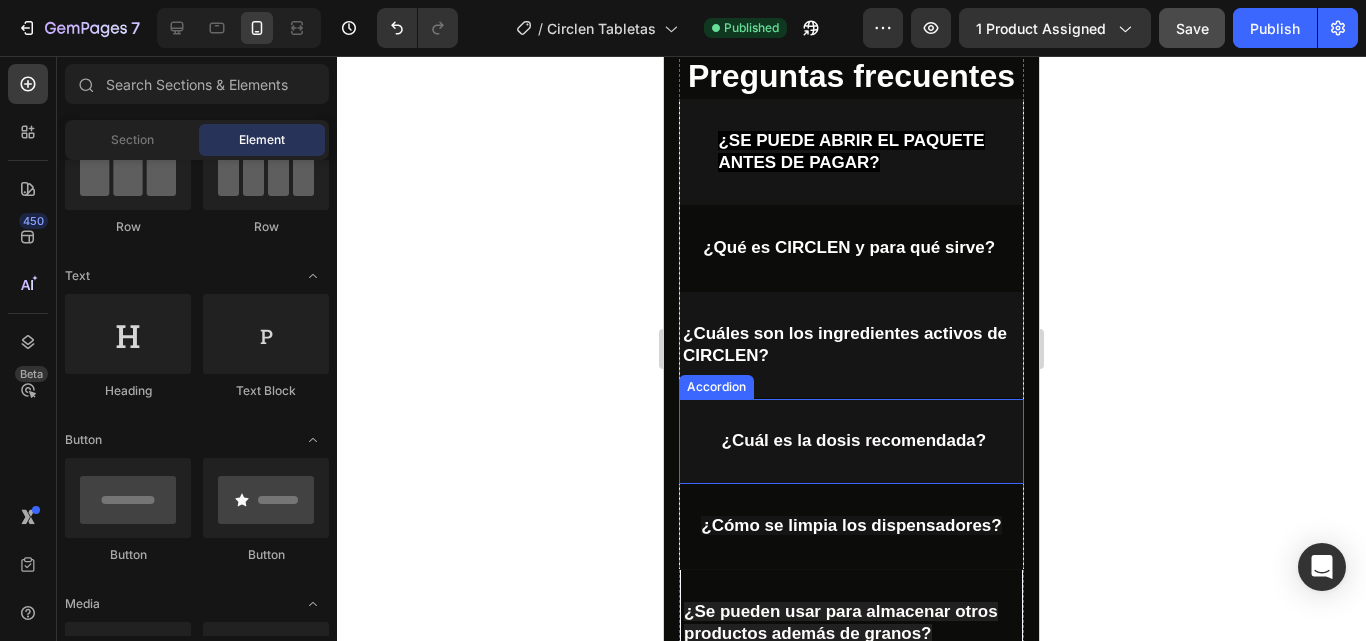click on "¿Cuál es la dosis recomendada?" at bounding box center [851, 441] 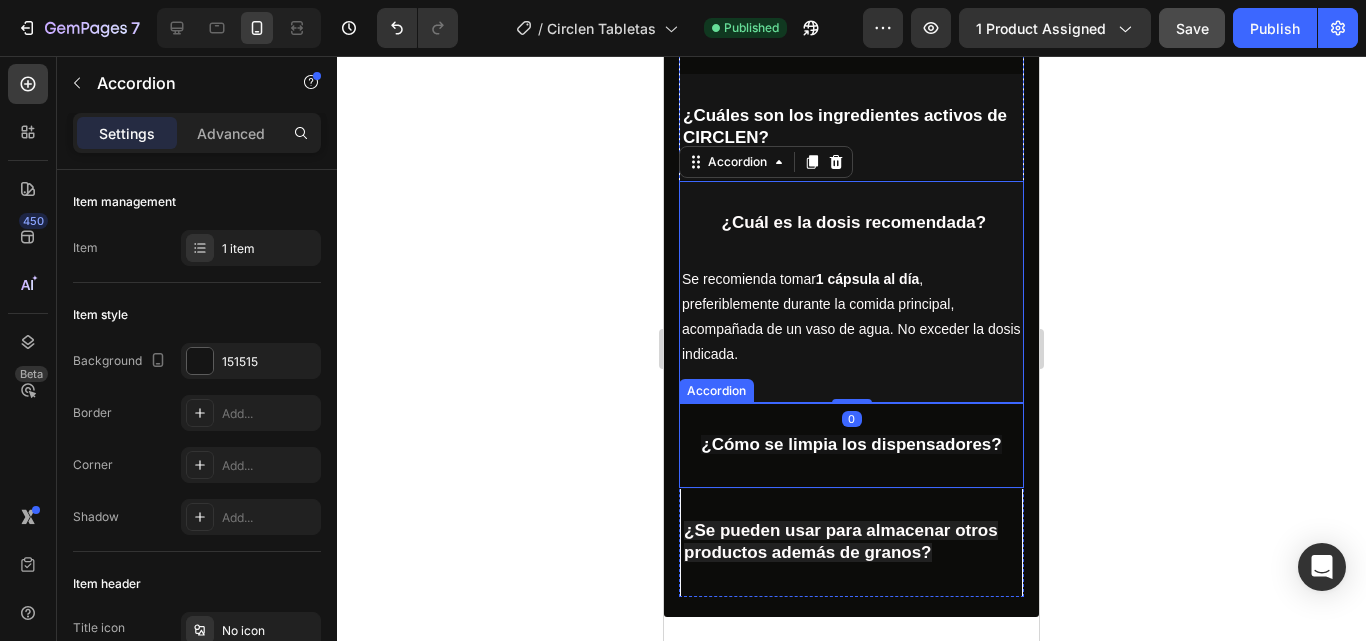 scroll, scrollTop: 6107, scrollLeft: 0, axis: vertical 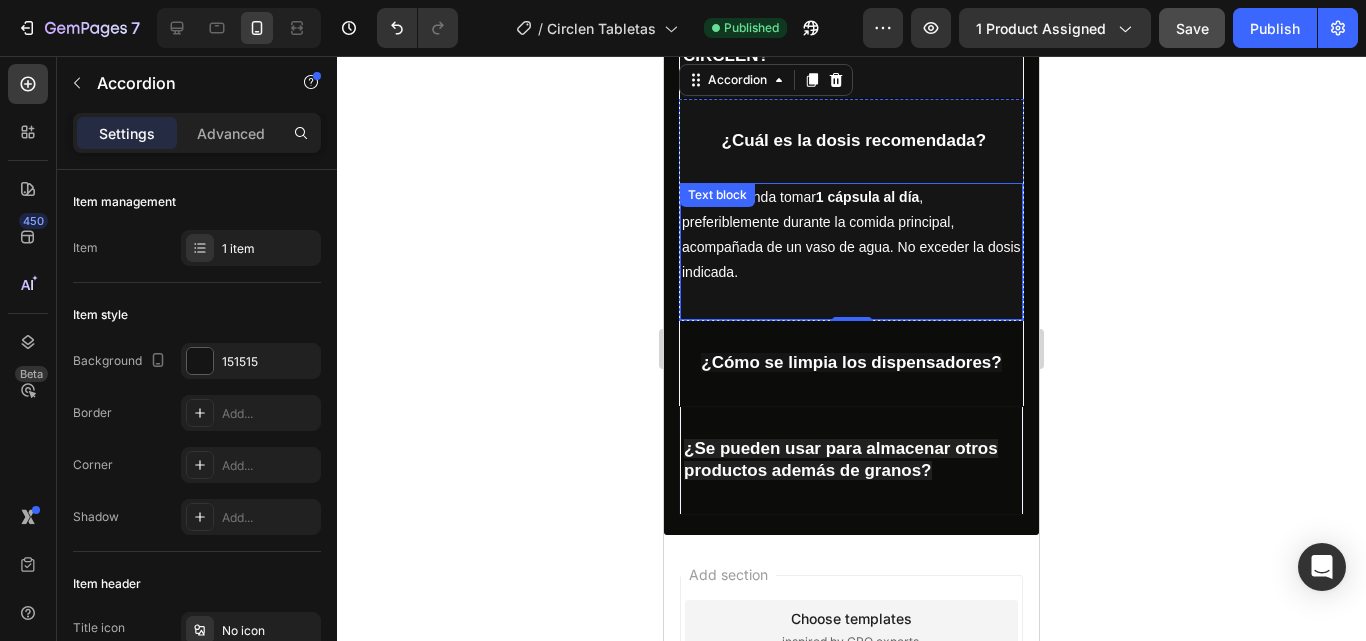 click on "Se recomienda tomar  1 cápsula al día , preferiblemente durante la comida principal, acompañada de un vaso de agua. No exceder la dosis indicada." at bounding box center (851, 235) 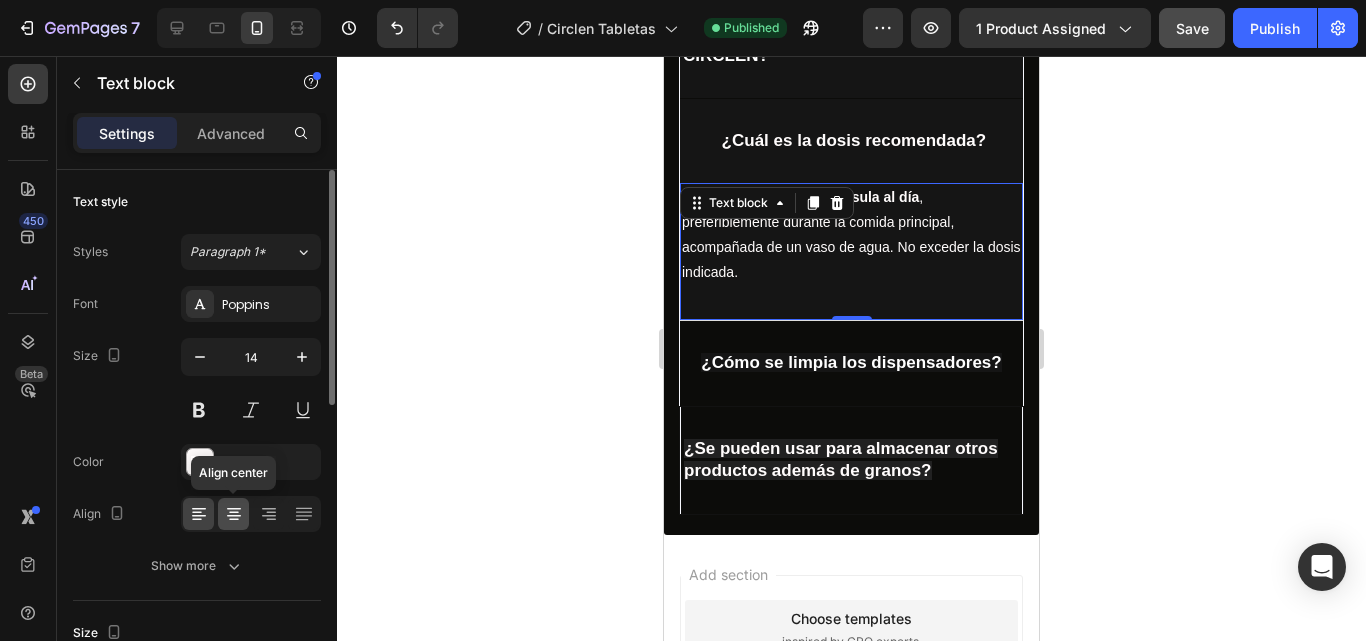 click 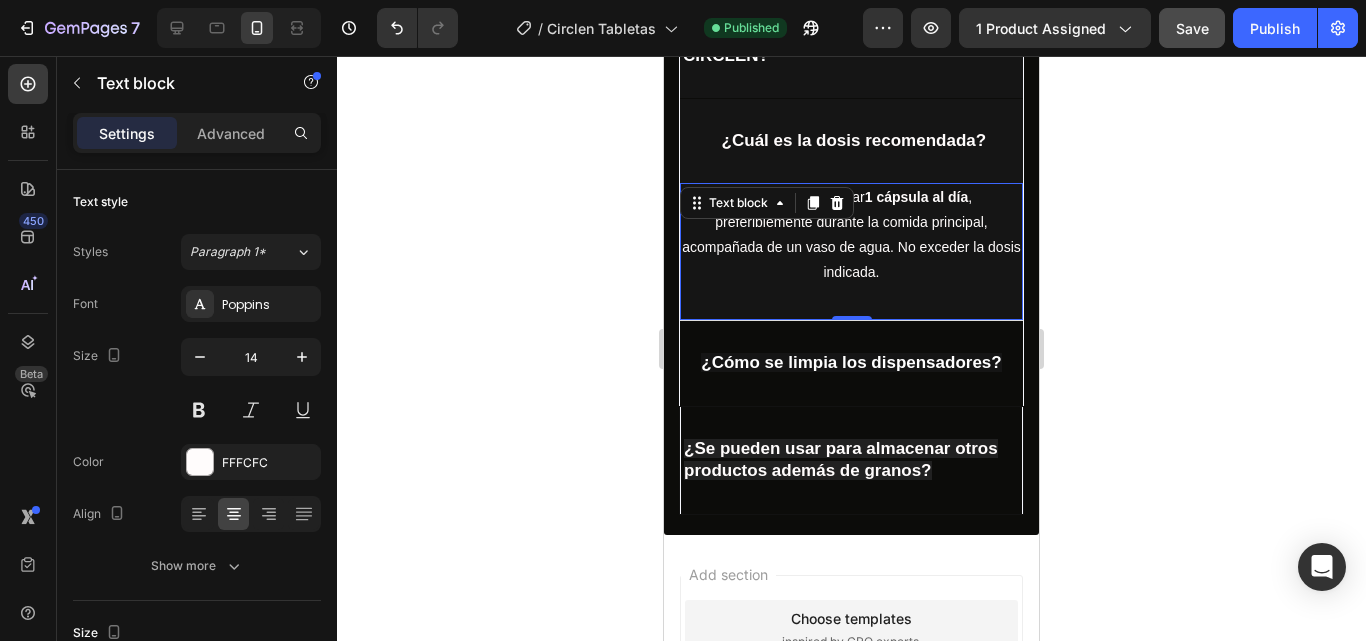 click 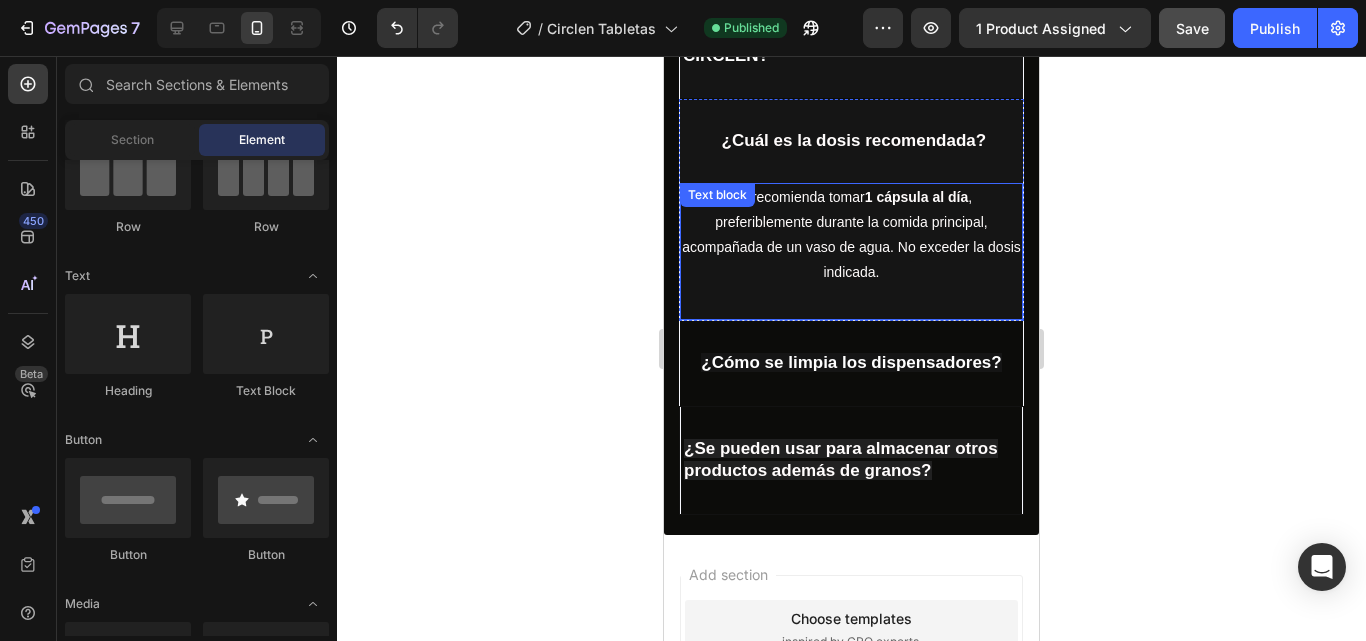 click on "1 cápsula al día" at bounding box center [917, 197] 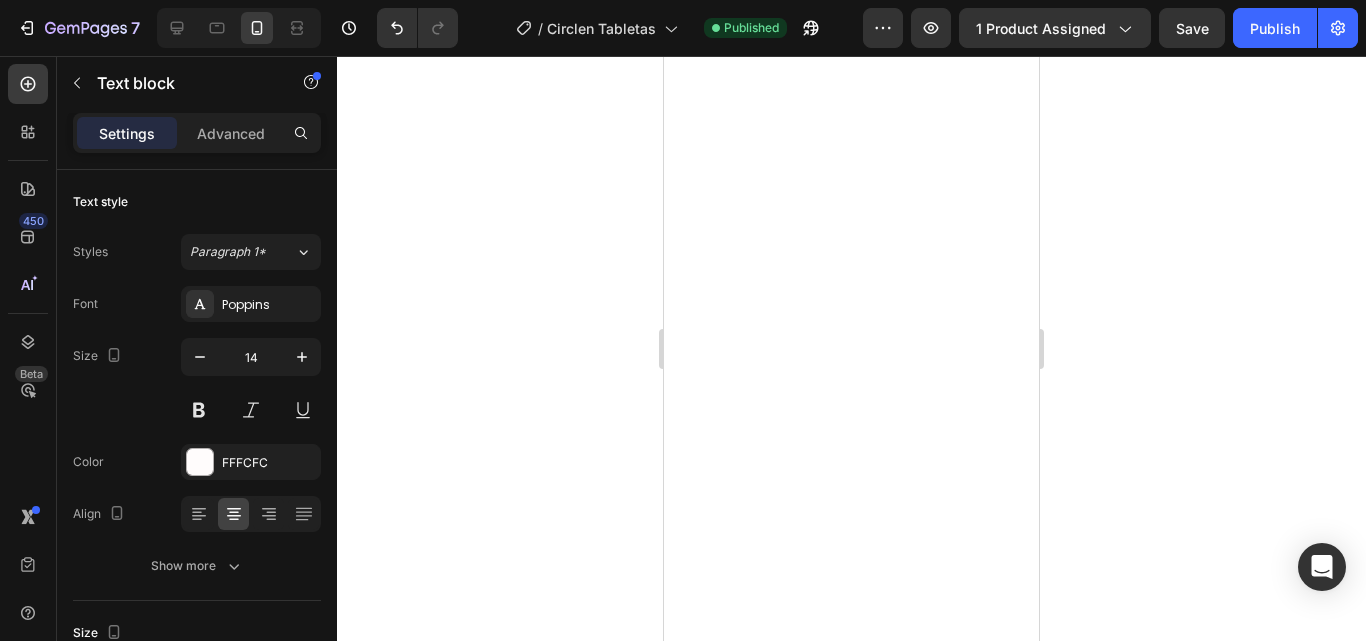 scroll, scrollTop: 0, scrollLeft: 0, axis: both 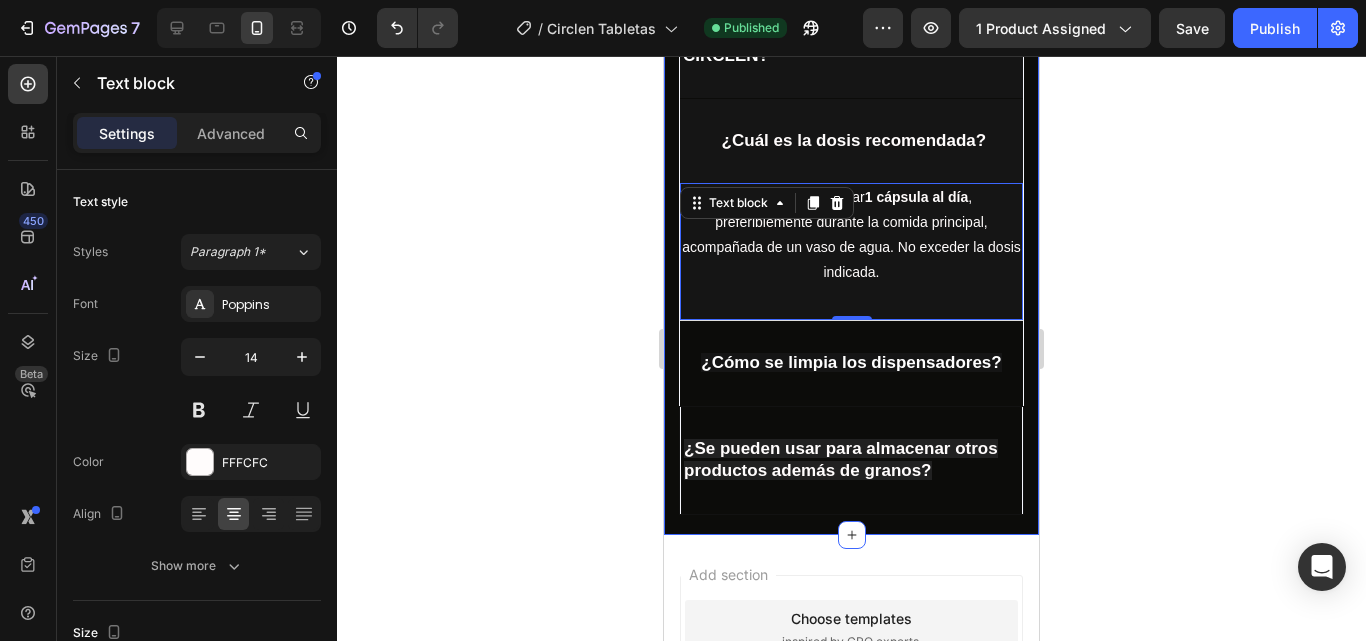 click 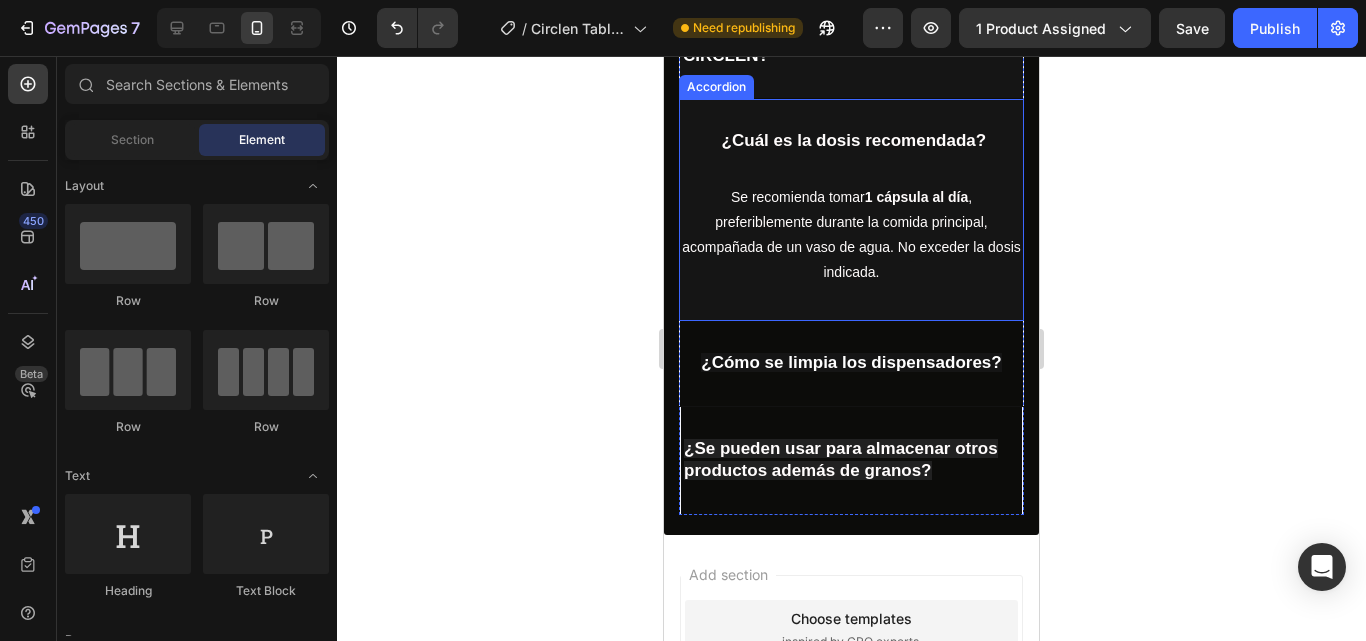 click on "¿Cuál es la dosis recomendada?" at bounding box center [851, 141] 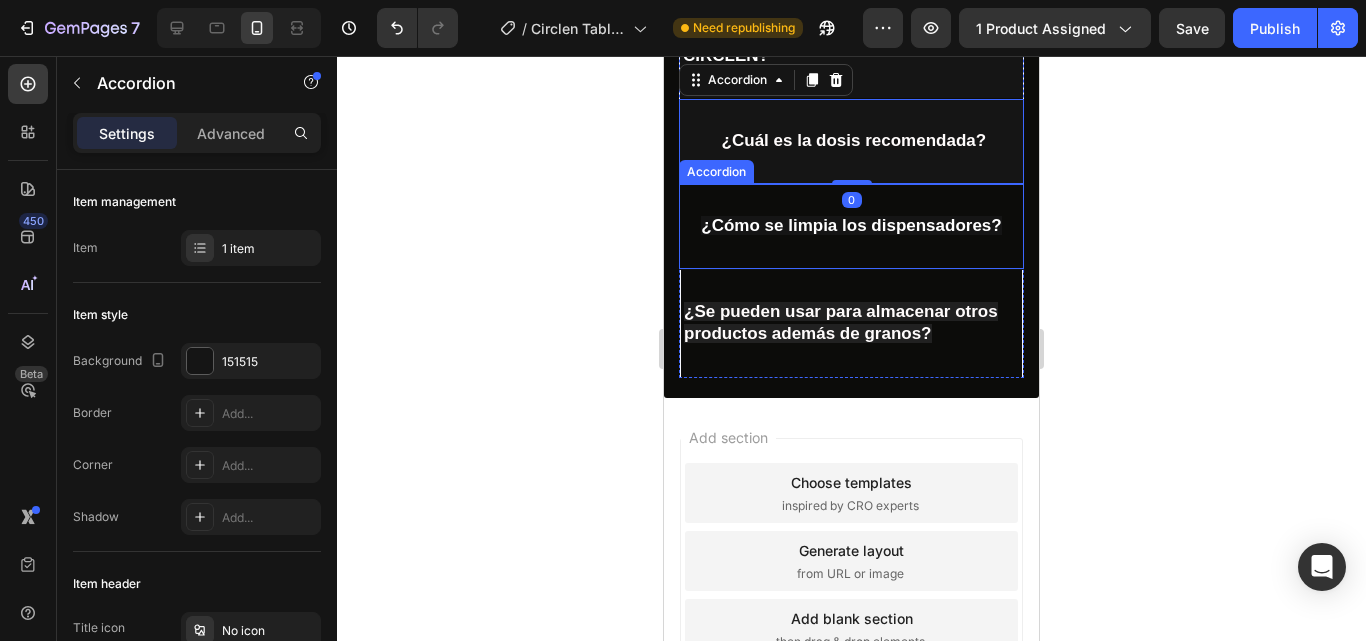 click on "¿Cómo se limpia los dispensadores?" at bounding box center [851, 225] 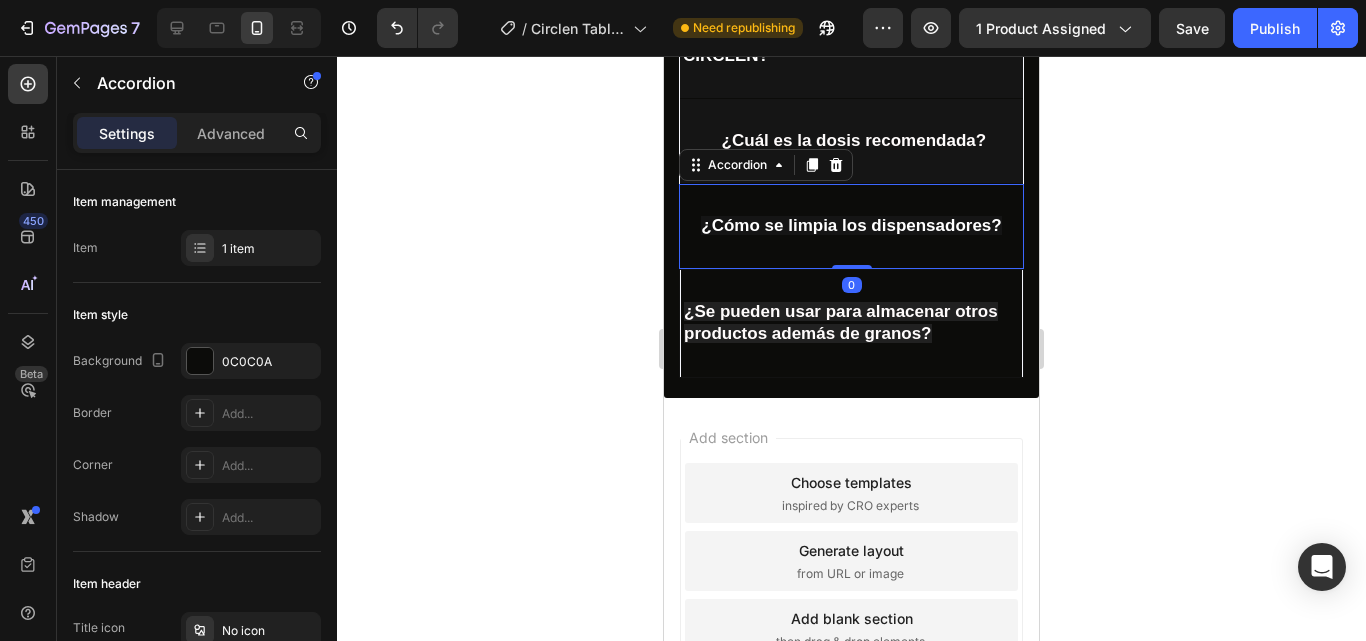 scroll, scrollTop: 900, scrollLeft: 0, axis: vertical 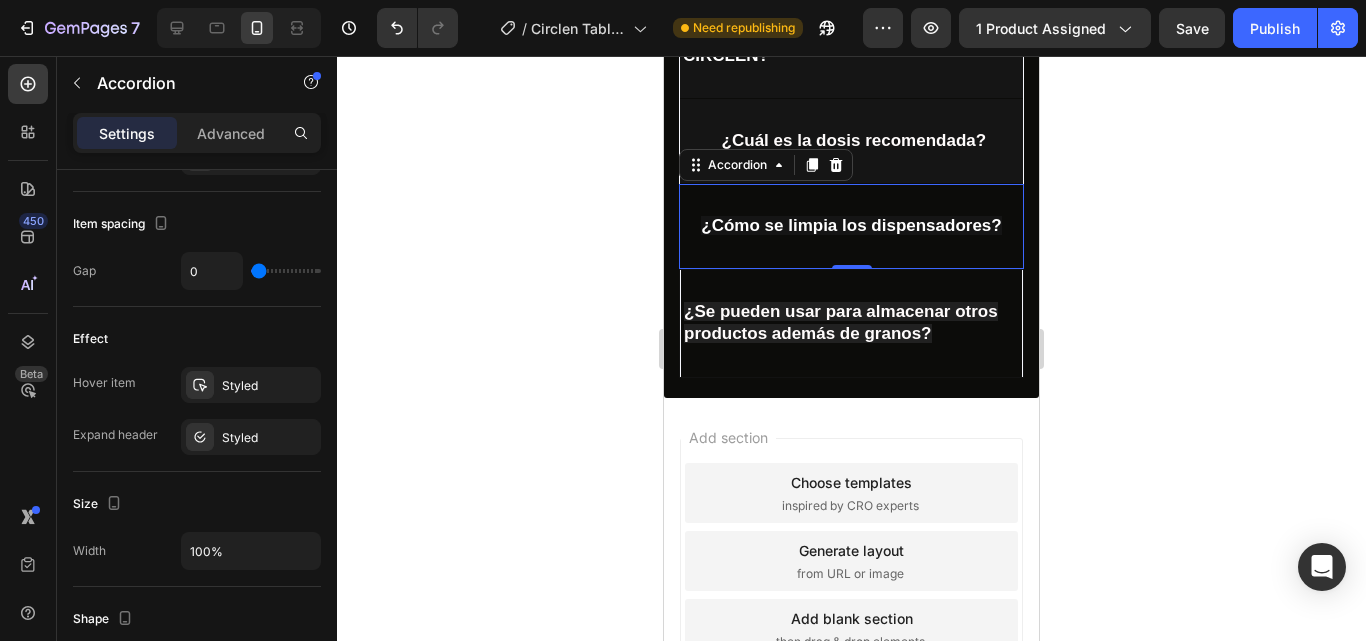 click on "¿Cómo se limpia los dispensadores?" at bounding box center (851, 225) 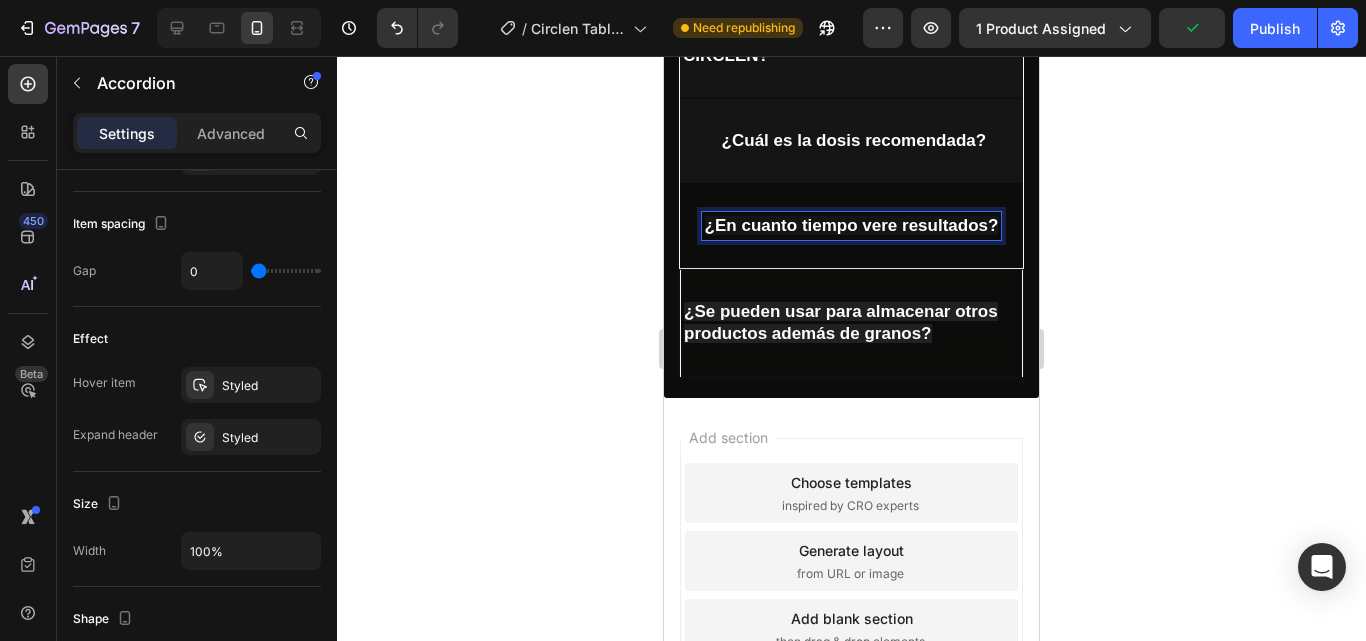 click on "¿En cuanto tiempo vere resultados?" at bounding box center [852, 225] 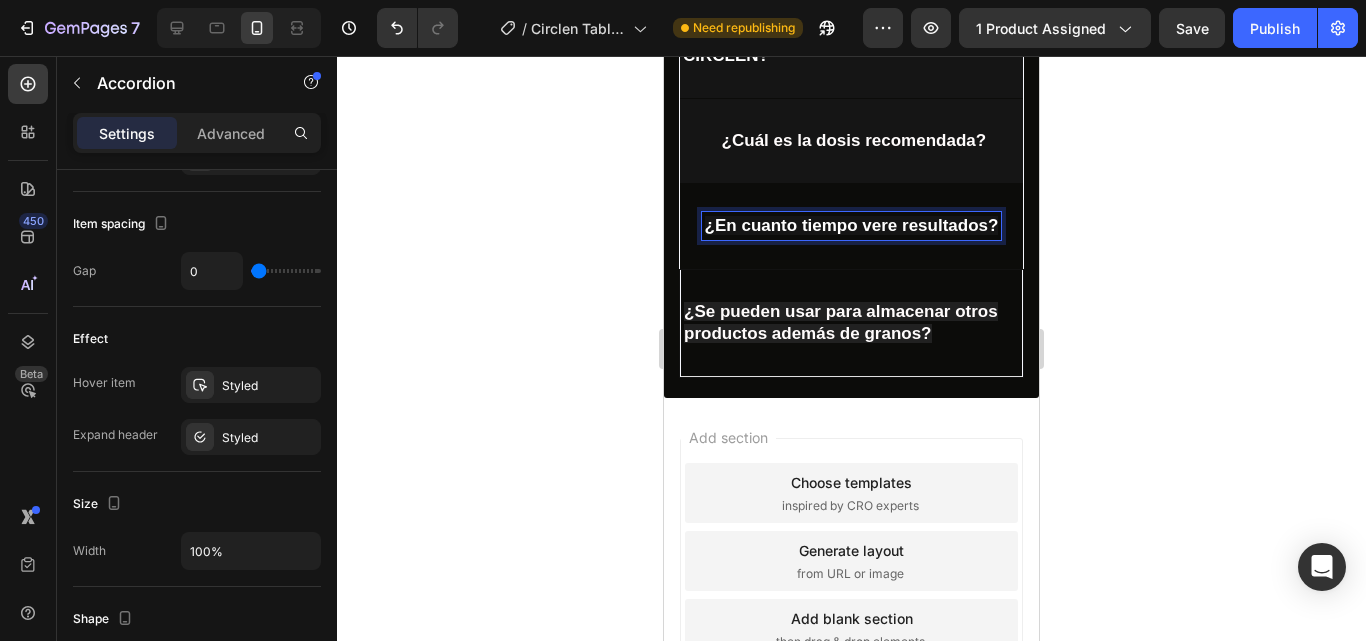 click on "á" 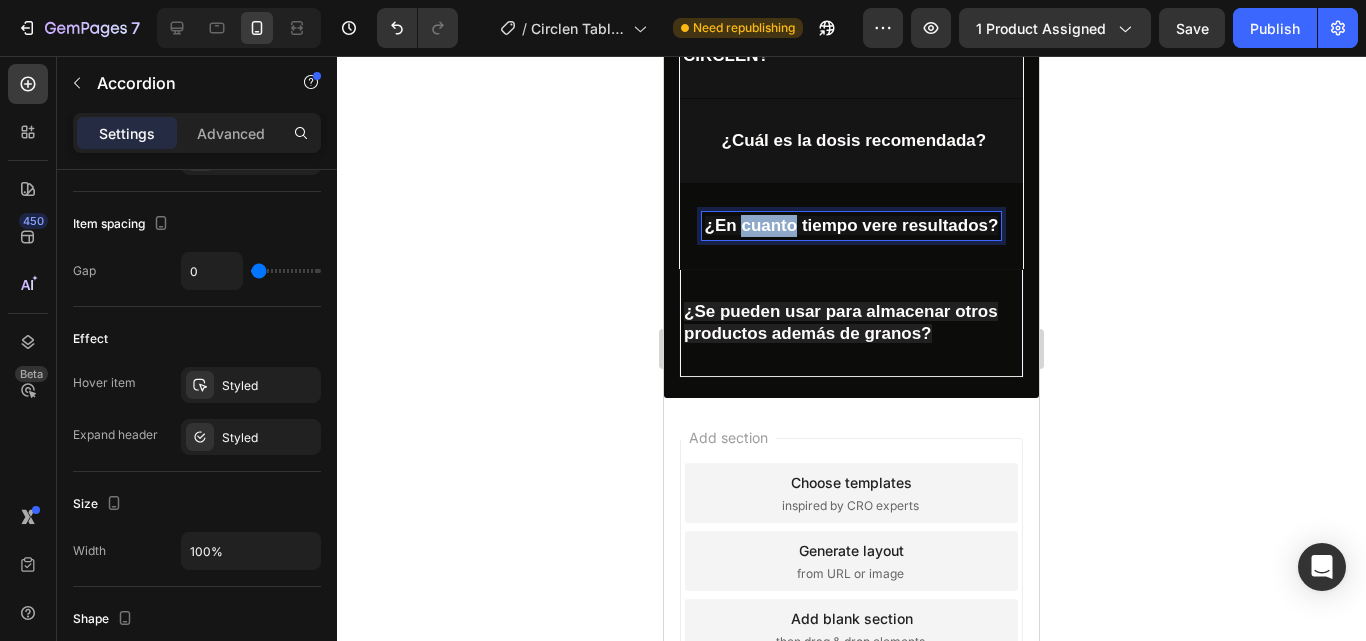 type 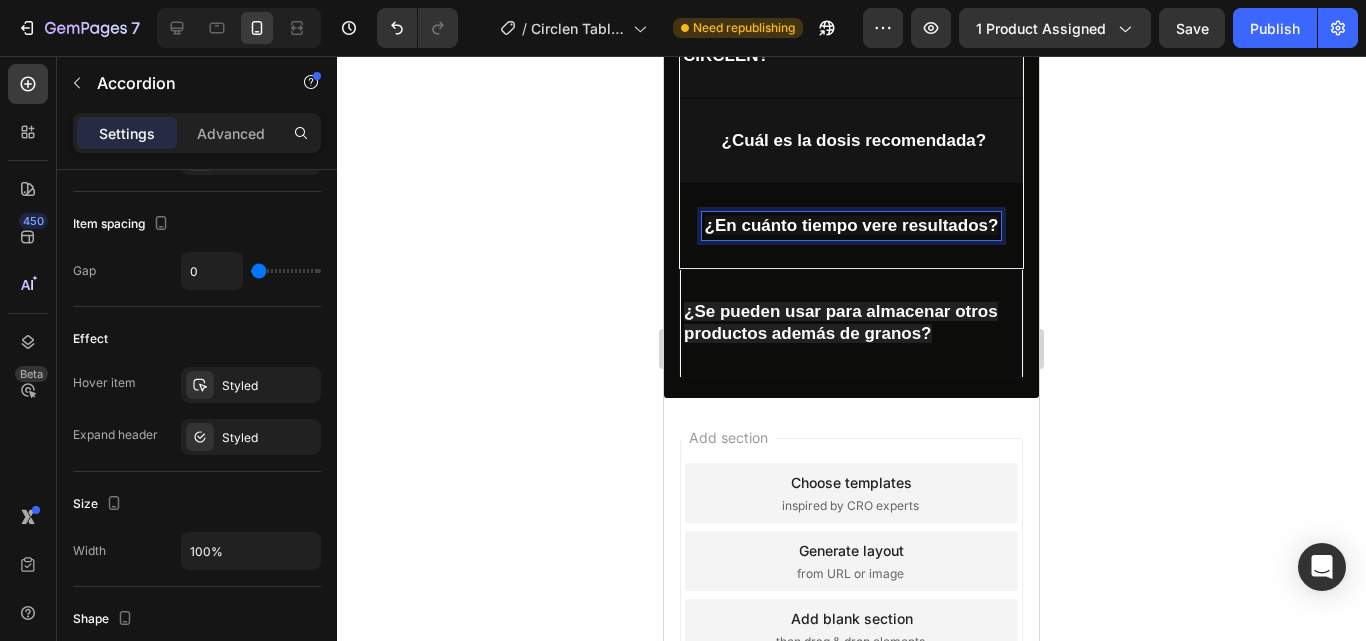 click on "¿En cuánto tiempo vere resultados?" at bounding box center [852, 225] 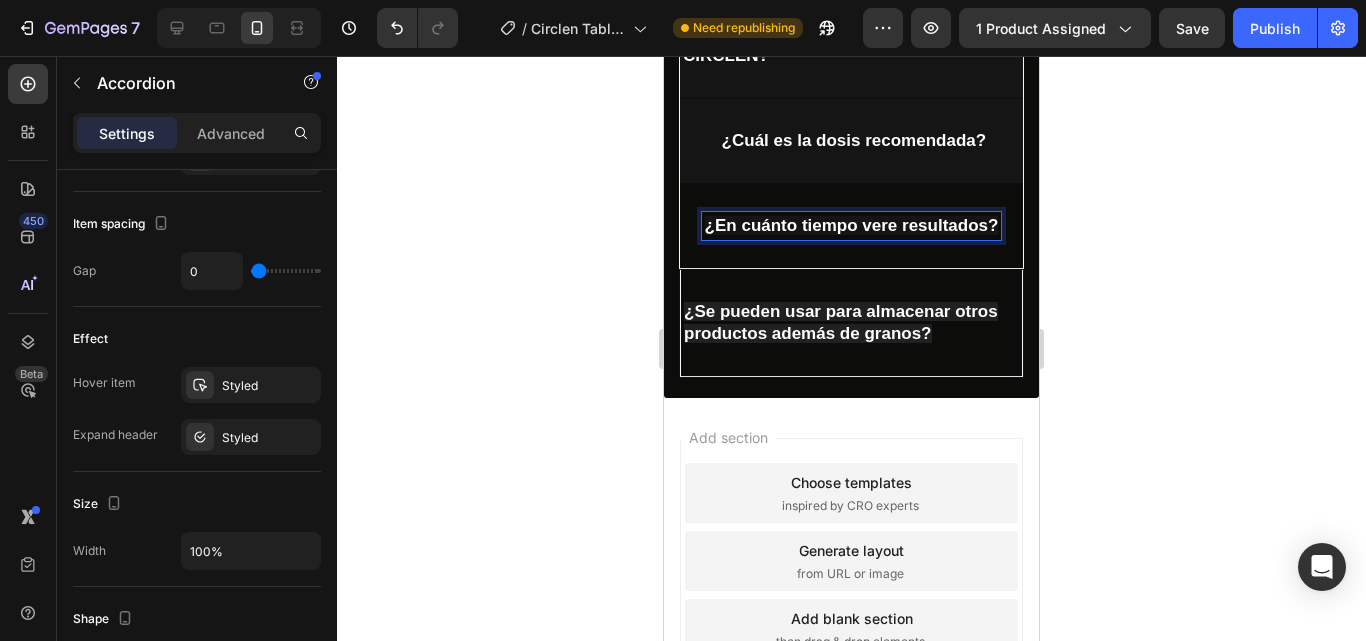 click on "veré" 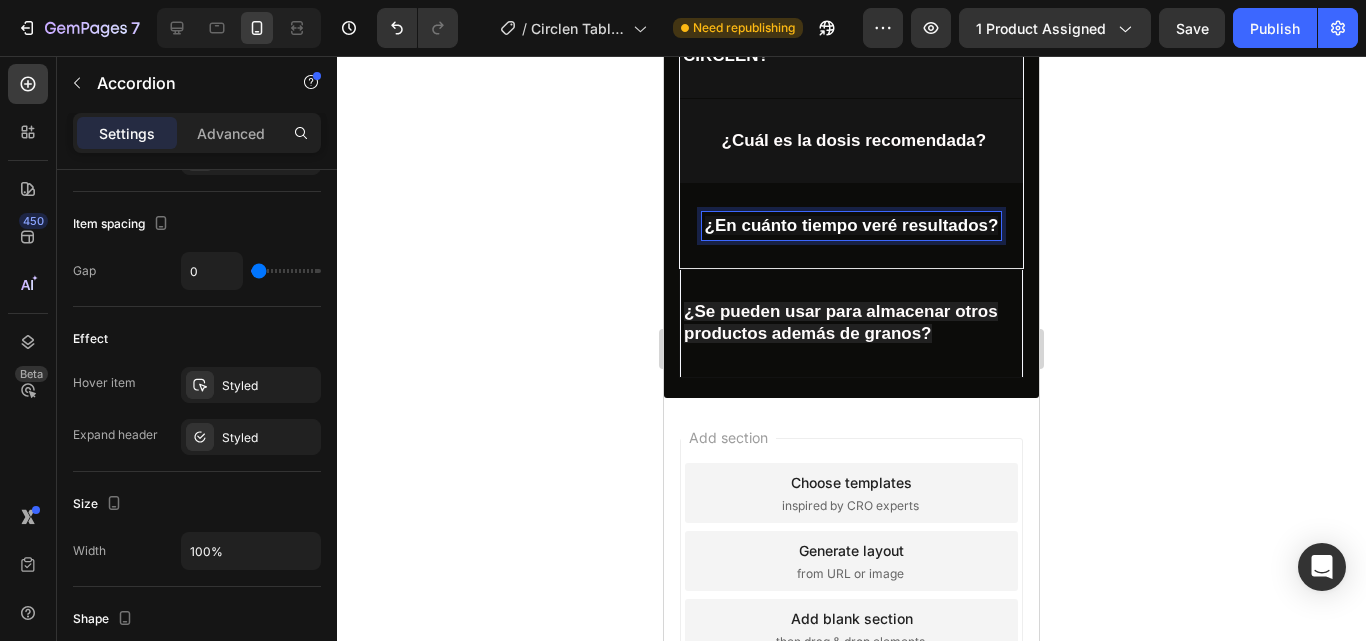 drag, startPoint x: 1108, startPoint y: 245, endPoint x: 318, endPoint y: 257, distance: 790.0911 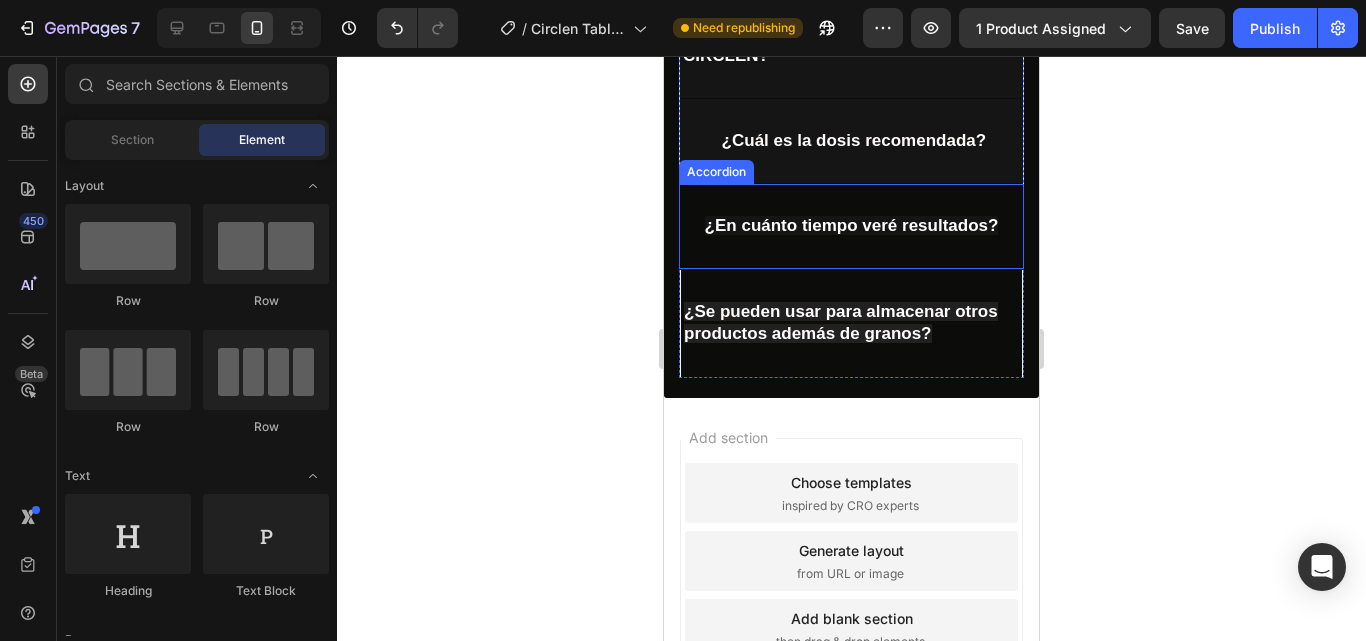 click on "¿En cuánto tiempo veré resultados?" at bounding box center (851, 226) 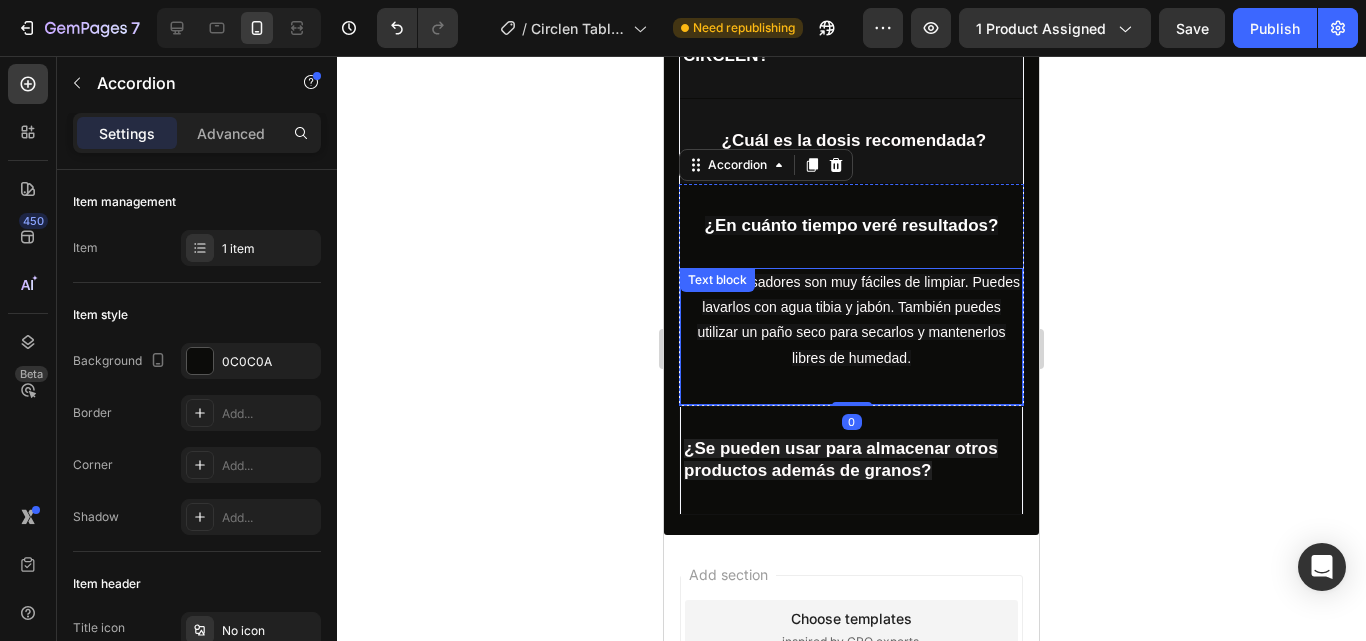 click on "Los dispensadores son muy fáciles de limpiar. Puedes lavarlos con agua tibia y jabón. También puedes utilizar un paño seco para secarlos y mantenerlos libres de humedad." at bounding box center (851, 320) 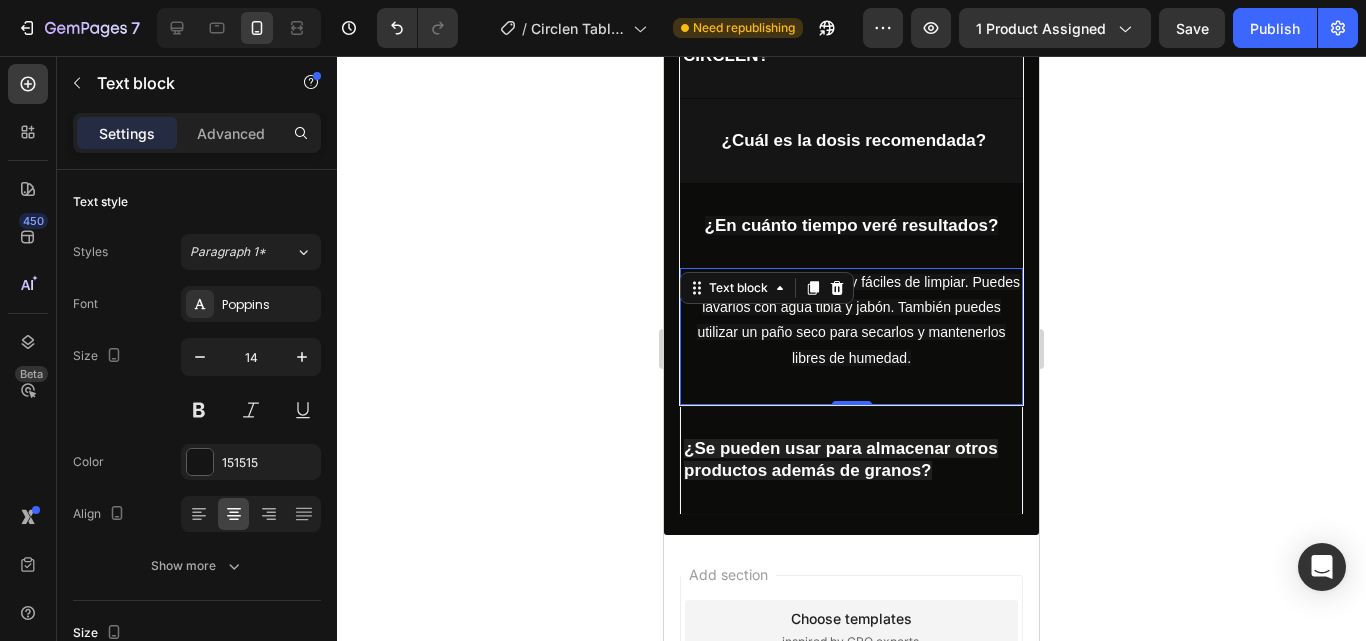 click on "Los dispensadores son muy fáciles de limpiar. Puedes lavarlos con agua tibia y jabón. También puedes utilizar un paño seco para secarlos y mantenerlos libres de humedad." at bounding box center (851, 320) 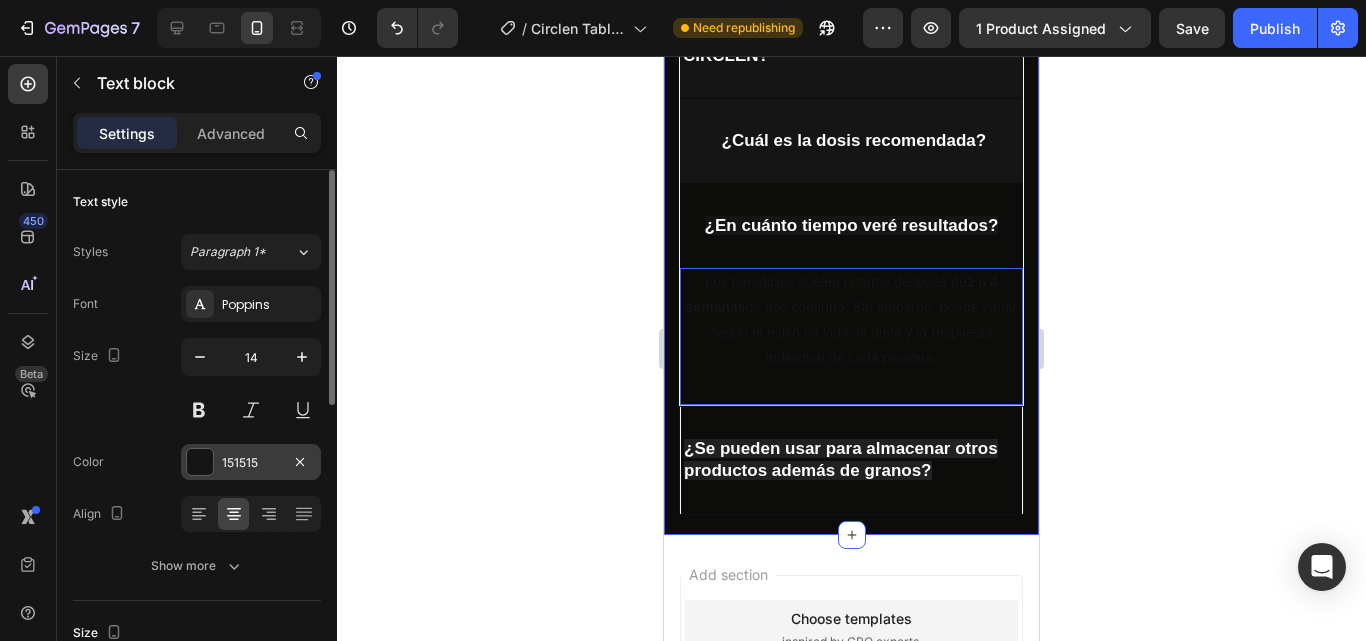 click at bounding box center [200, 462] 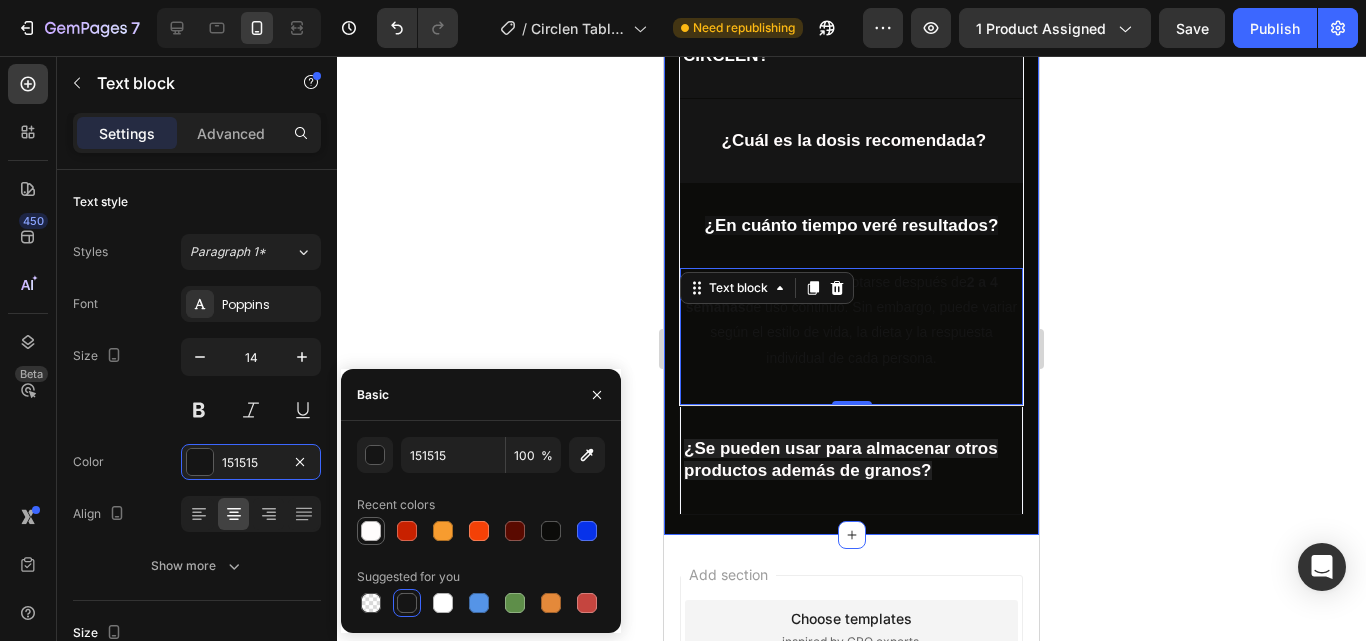 click at bounding box center (371, 531) 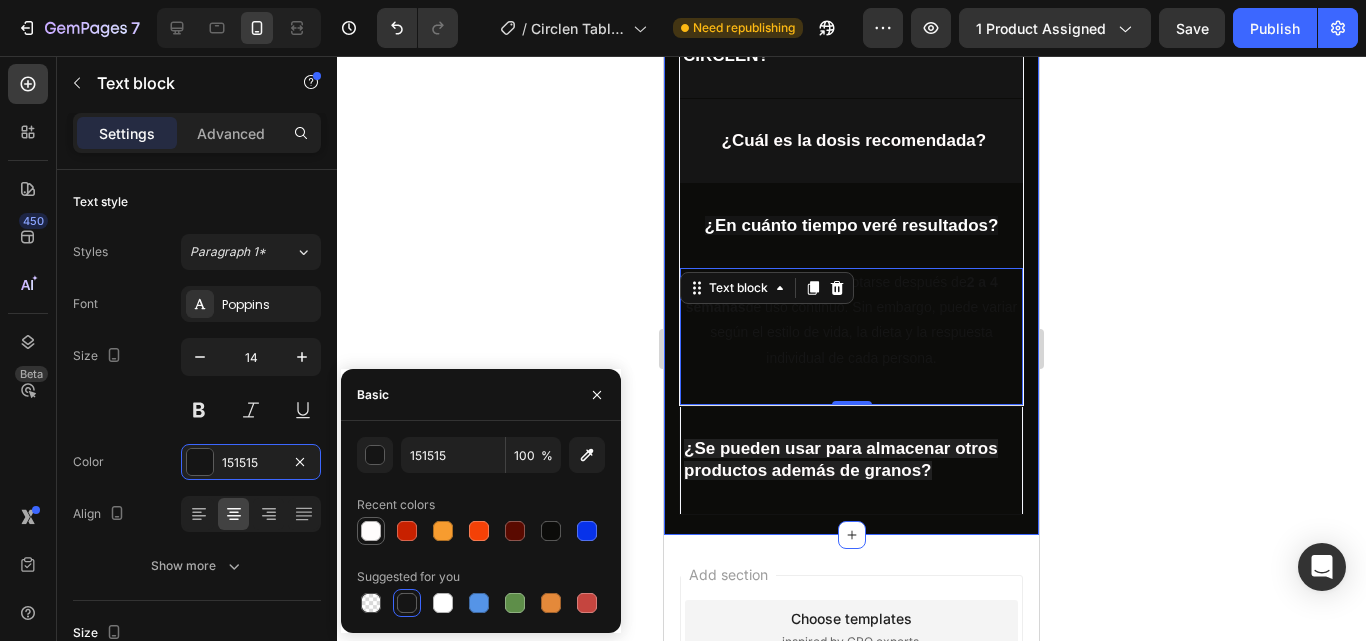 type on "FFFCFC" 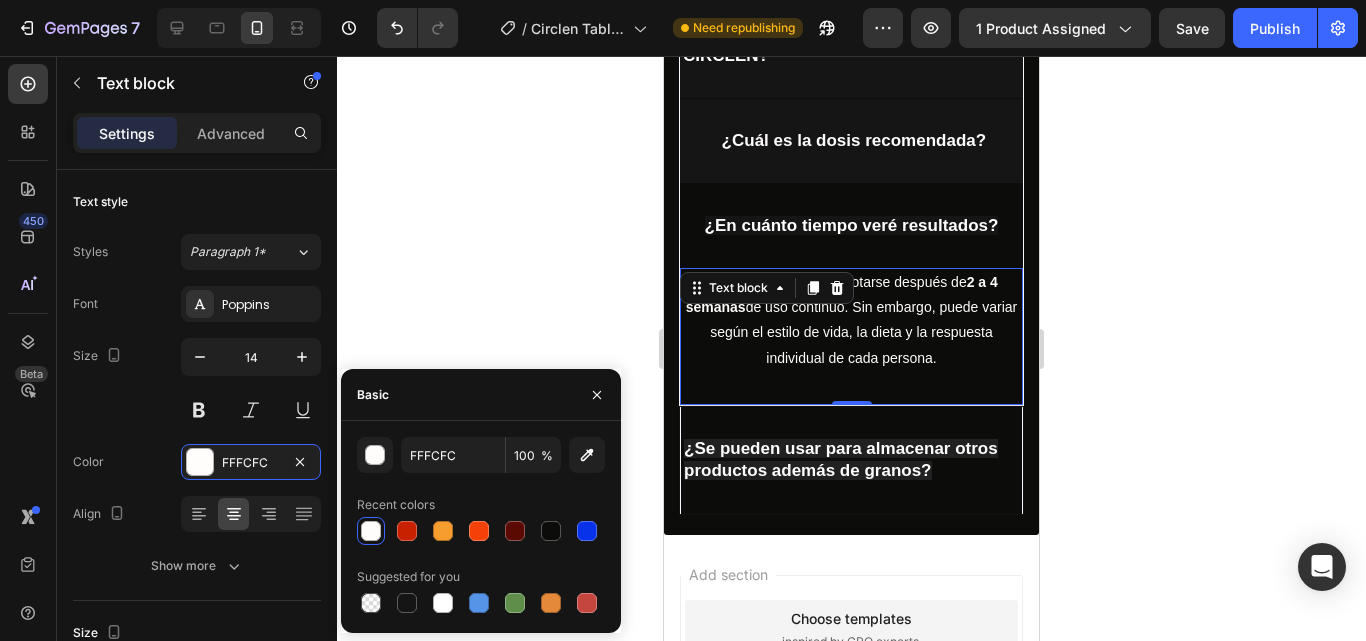 click 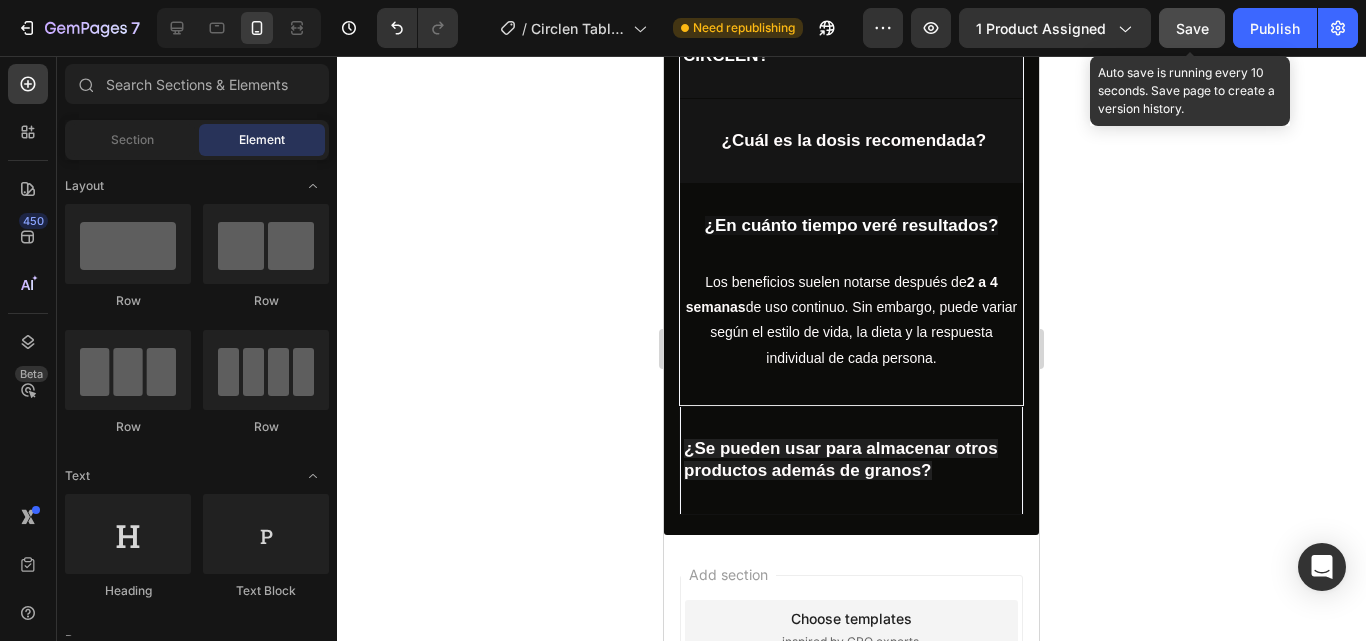 click on "Save" 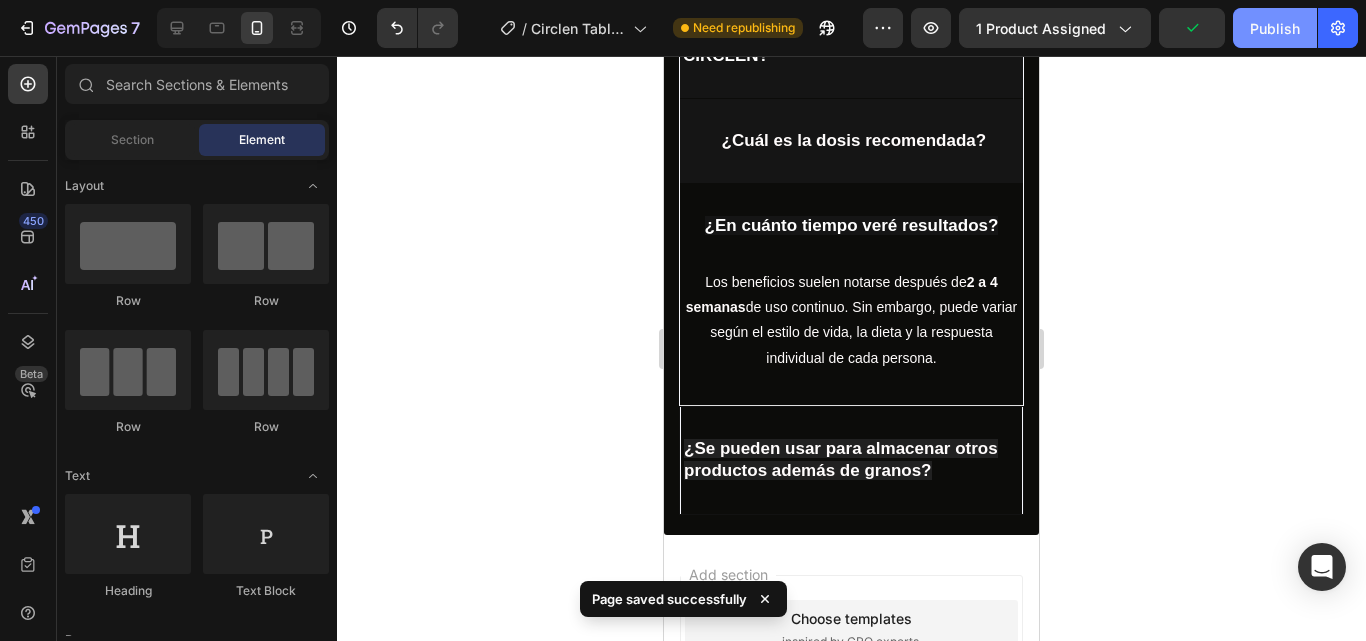 click on "Publish" 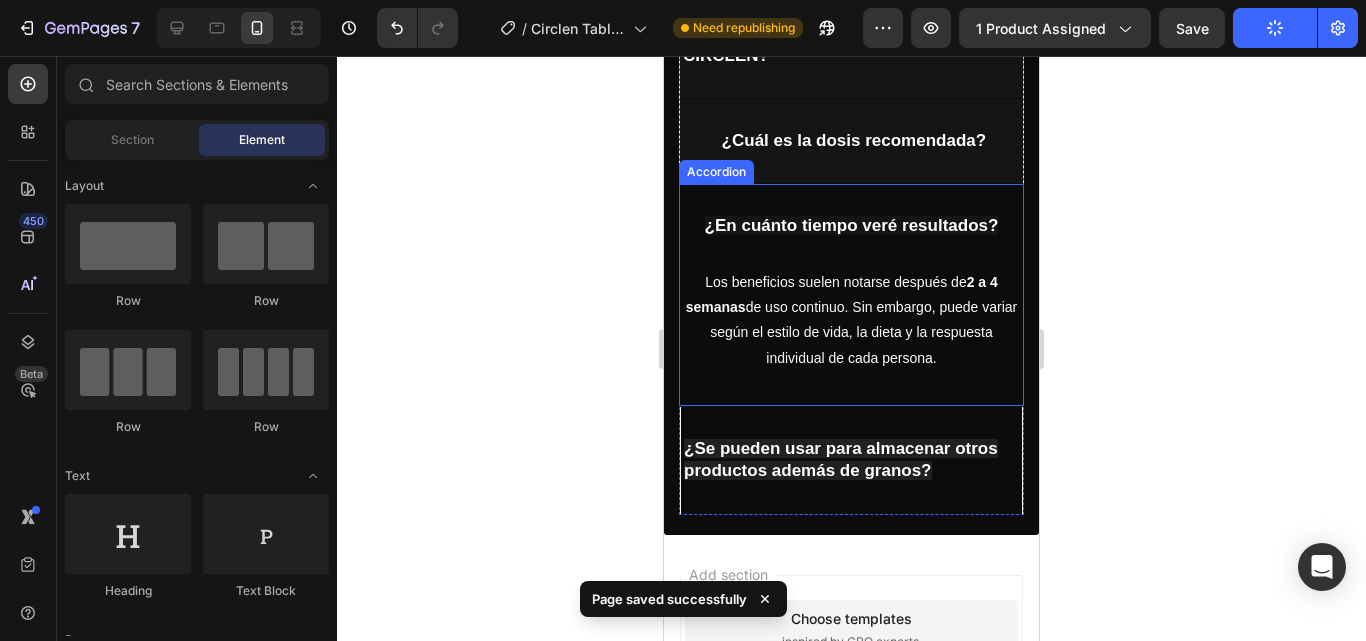 click on "¿En cuánto tiempo veré resultados?" at bounding box center [851, 226] 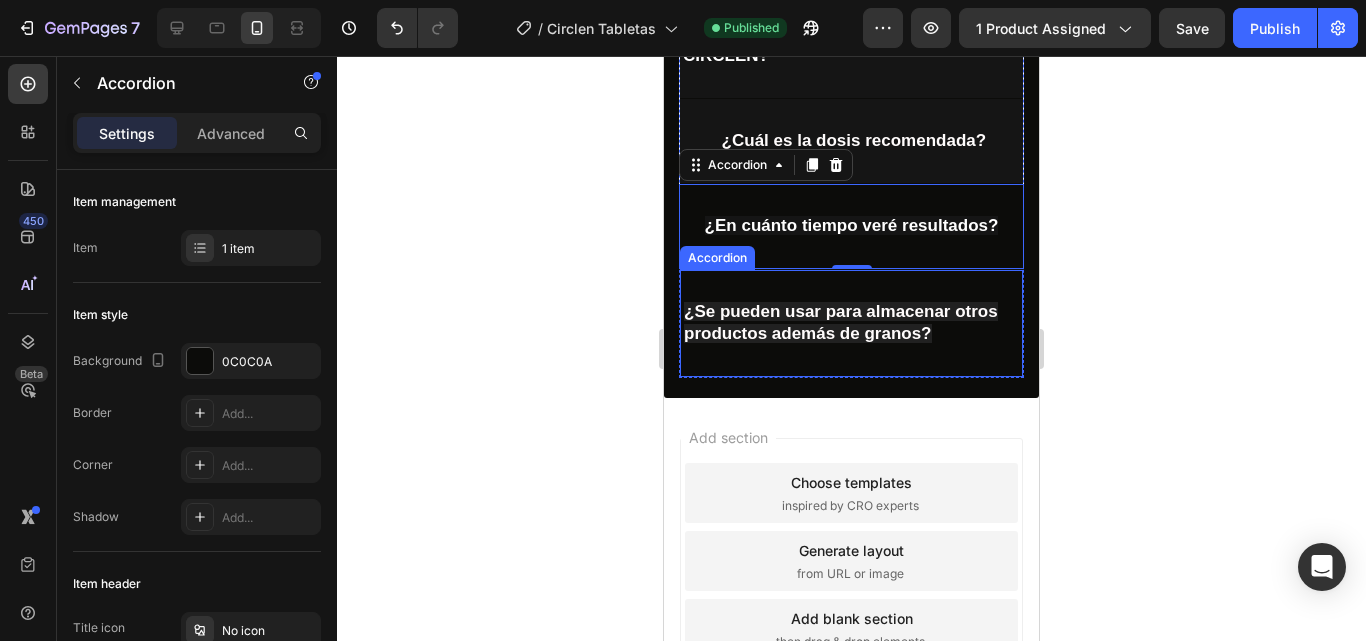 click on "¿Se pueden usar para almacenar otros productos además de granos?" at bounding box center (851, 323) 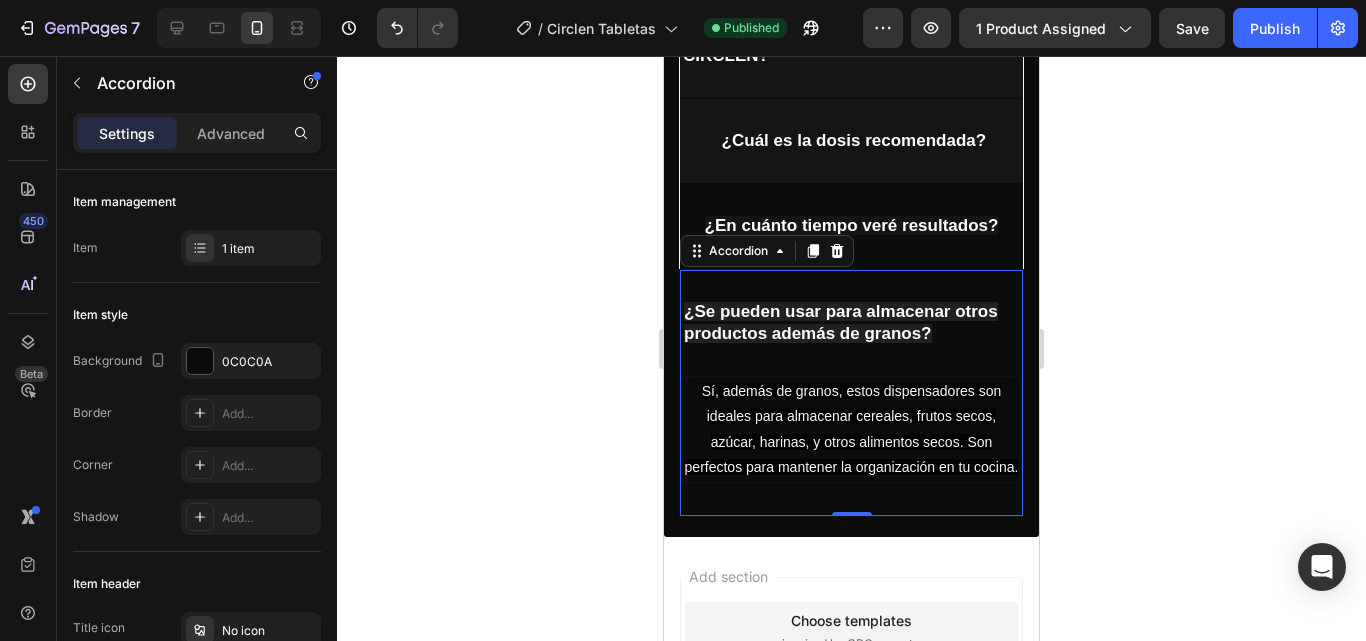 scroll, scrollTop: 900, scrollLeft: 0, axis: vertical 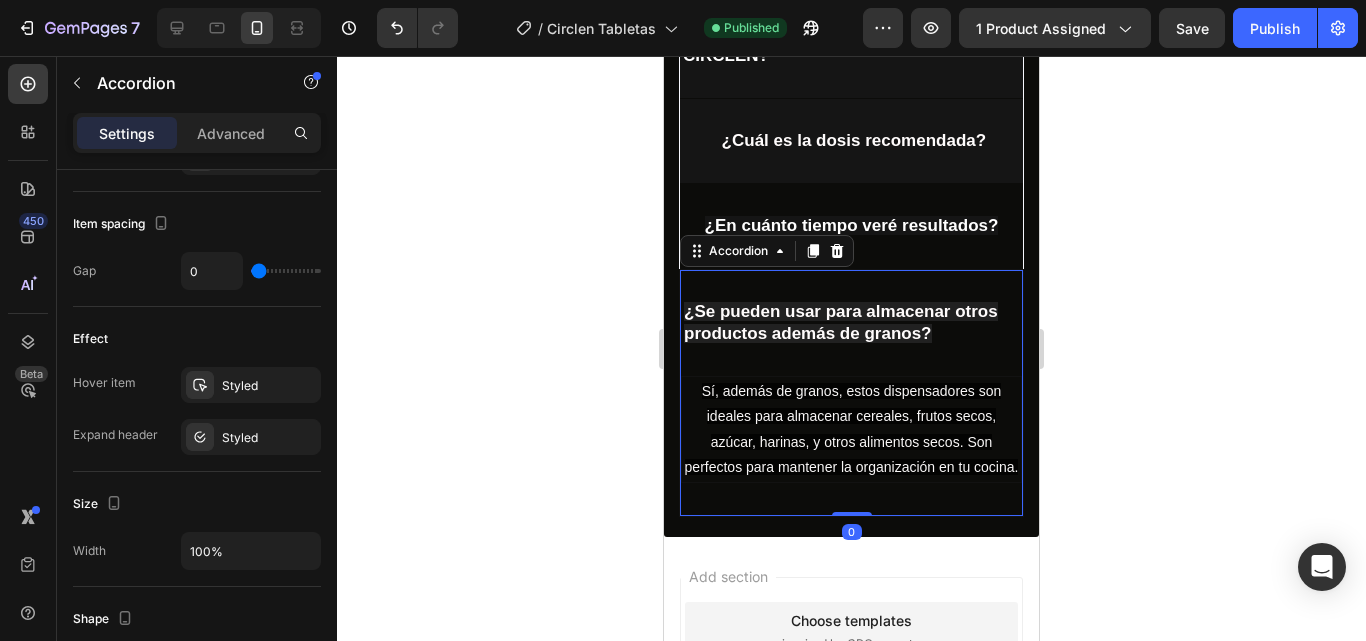 click on "¿Se pueden usar para almacenar otros productos además de granos?" at bounding box center (841, 322) 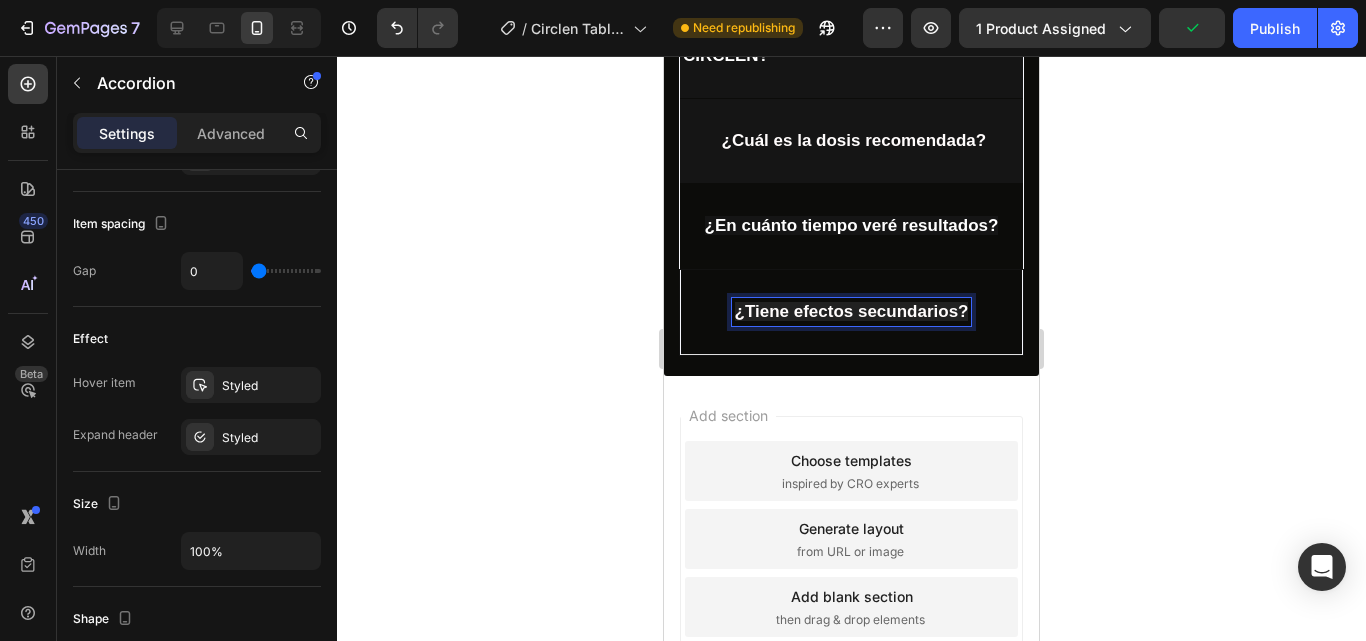 click 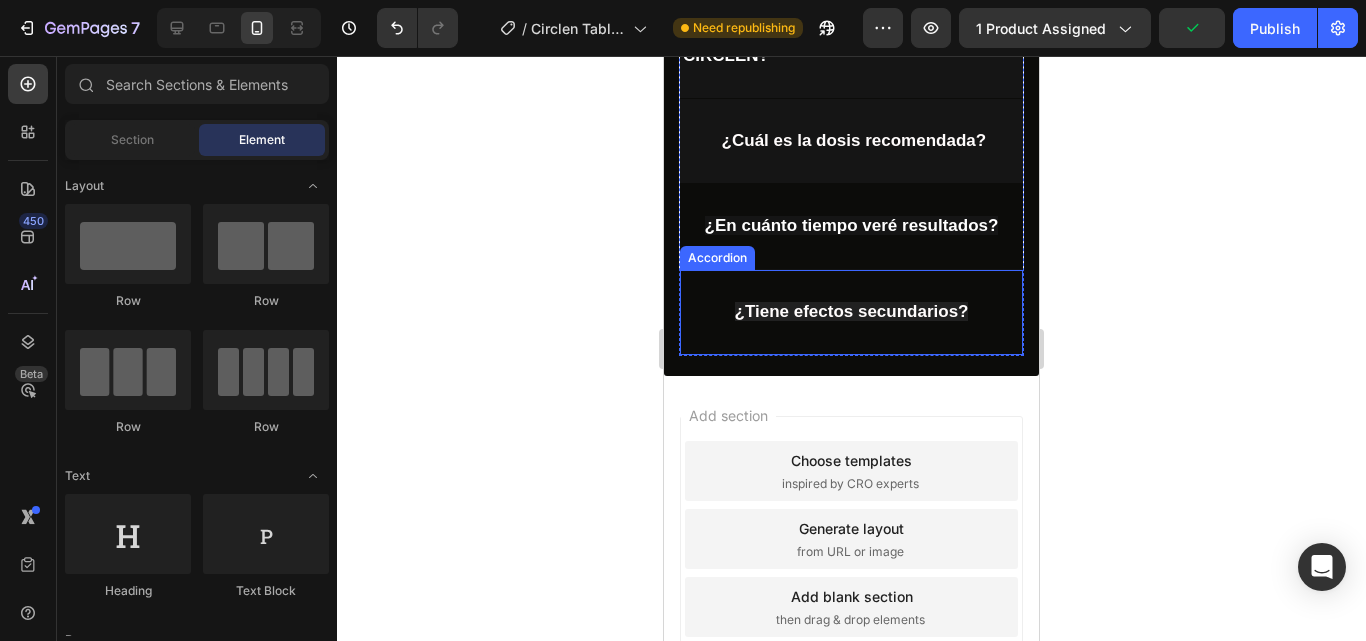click on "¿Tiene efectos secundarios?" at bounding box center (851, 312) 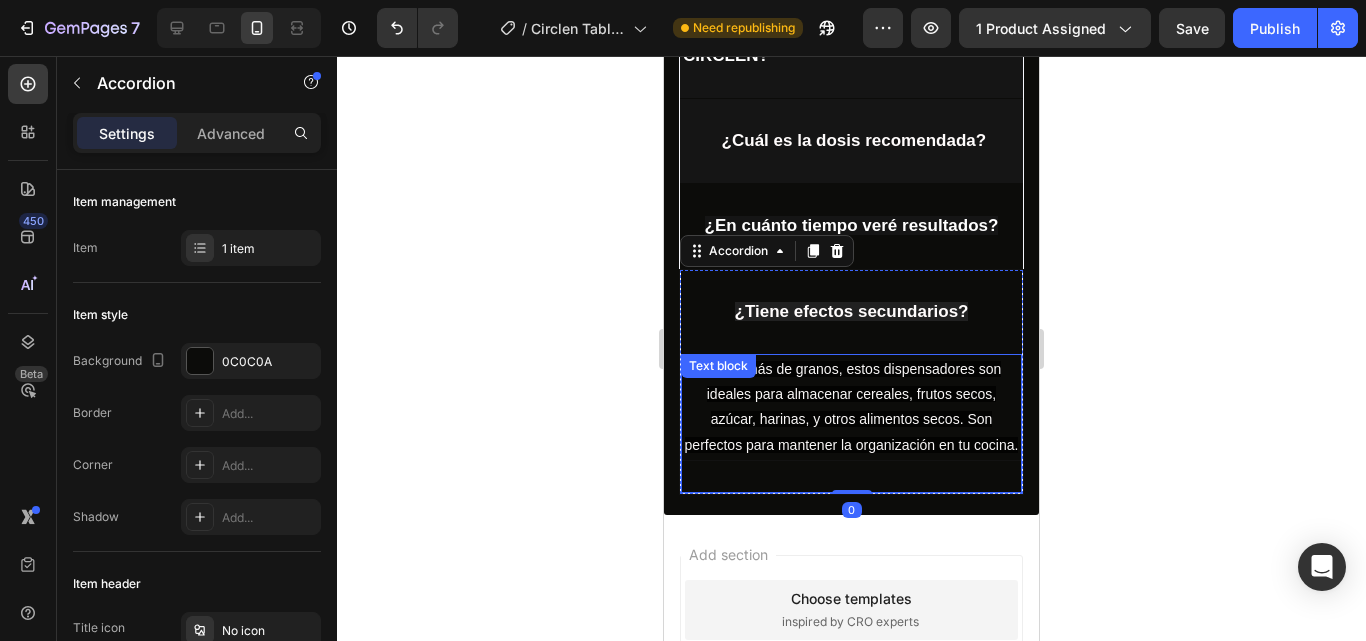 click on "Sí, además de granos, estos dispensadores son ideales para almacenar cereales, frutos secos, azúcar, harinas, y otros alimentos secos. Son perfectos para mantener la organización en tu cocina." at bounding box center [852, 407] 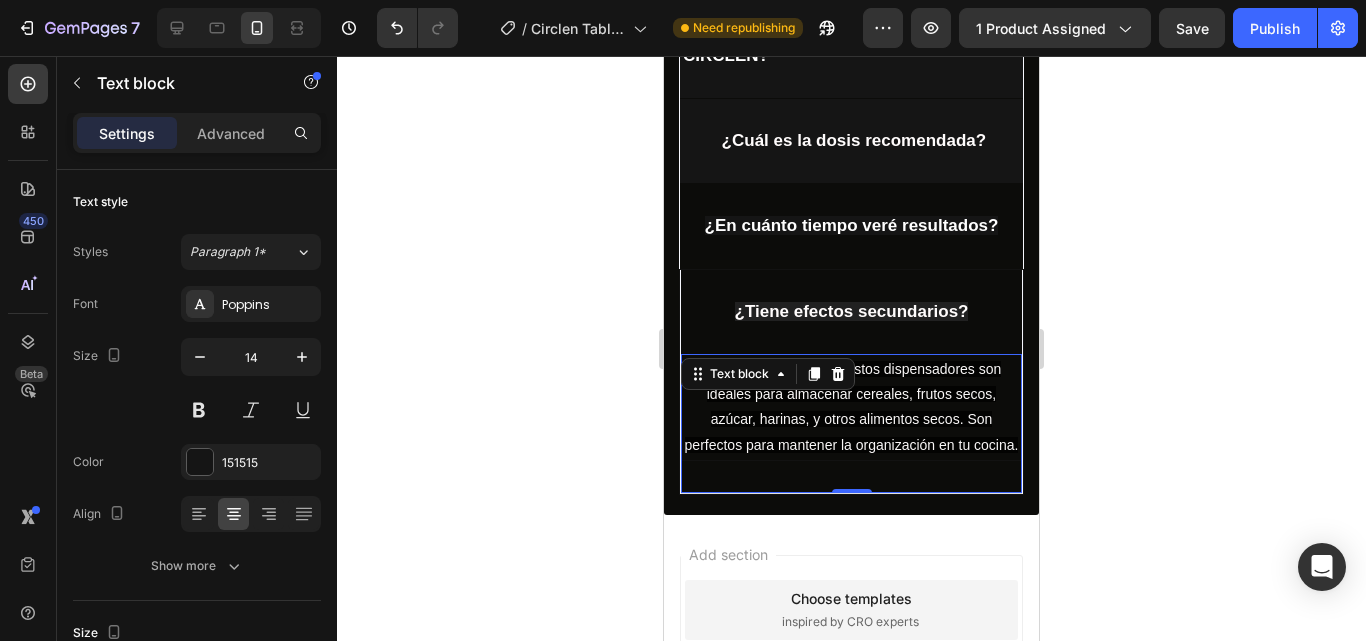 click on "Sí, además de granos, estos dispensadores son ideales para almacenar cereales, frutos secos, azúcar, harinas, y otros alimentos secos. Son perfectos para mantener la organización en tu cocina." at bounding box center [851, 407] 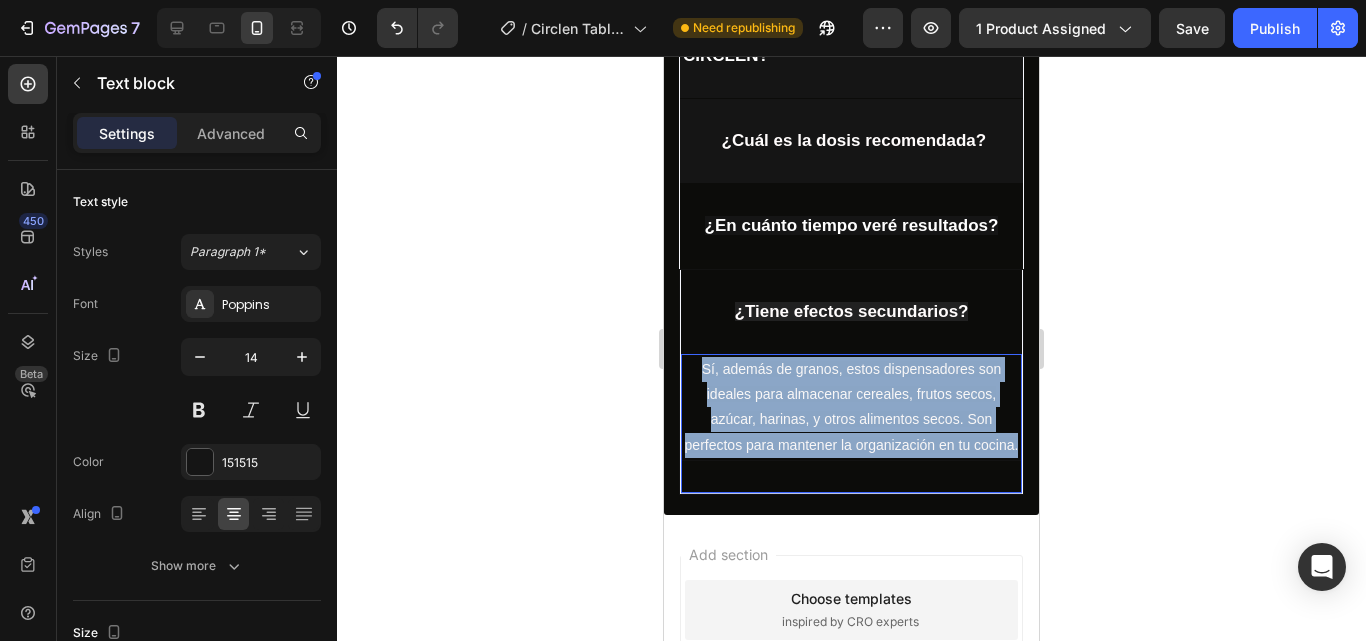 drag, startPoint x: 947, startPoint y: 515, endPoint x: 693, endPoint y: 410, distance: 274.84723 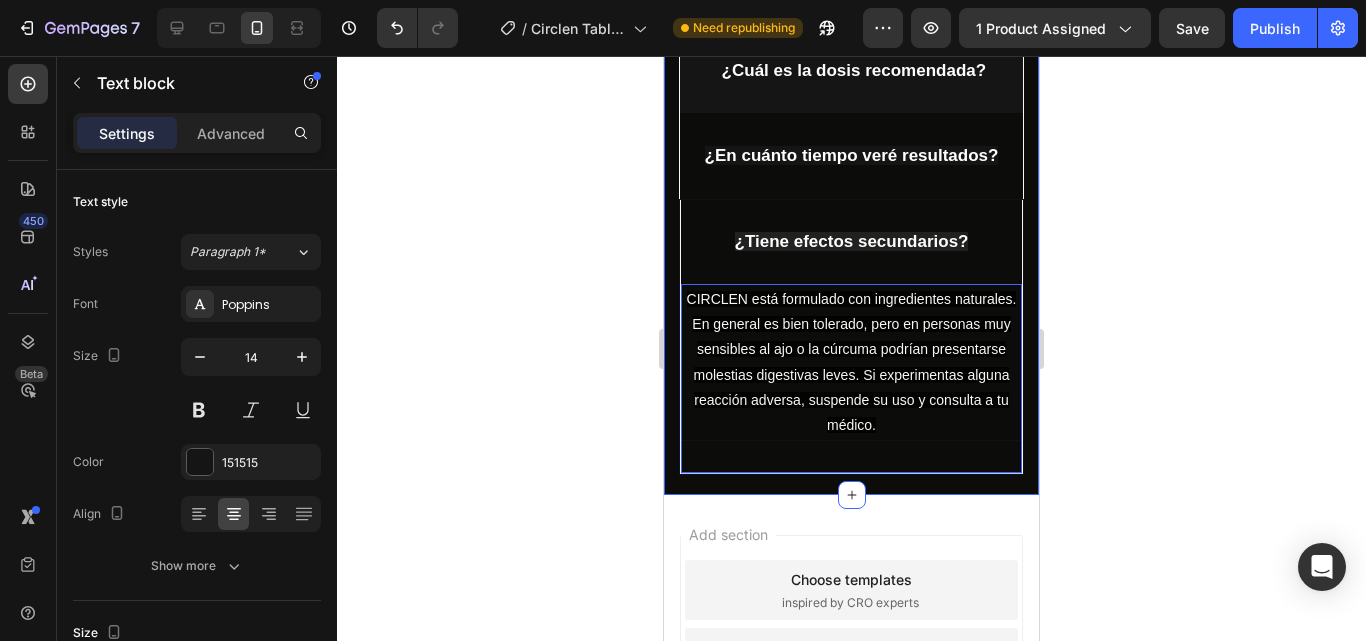 scroll, scrollTop: 6307, scrollLeft: 0, axis: vertical 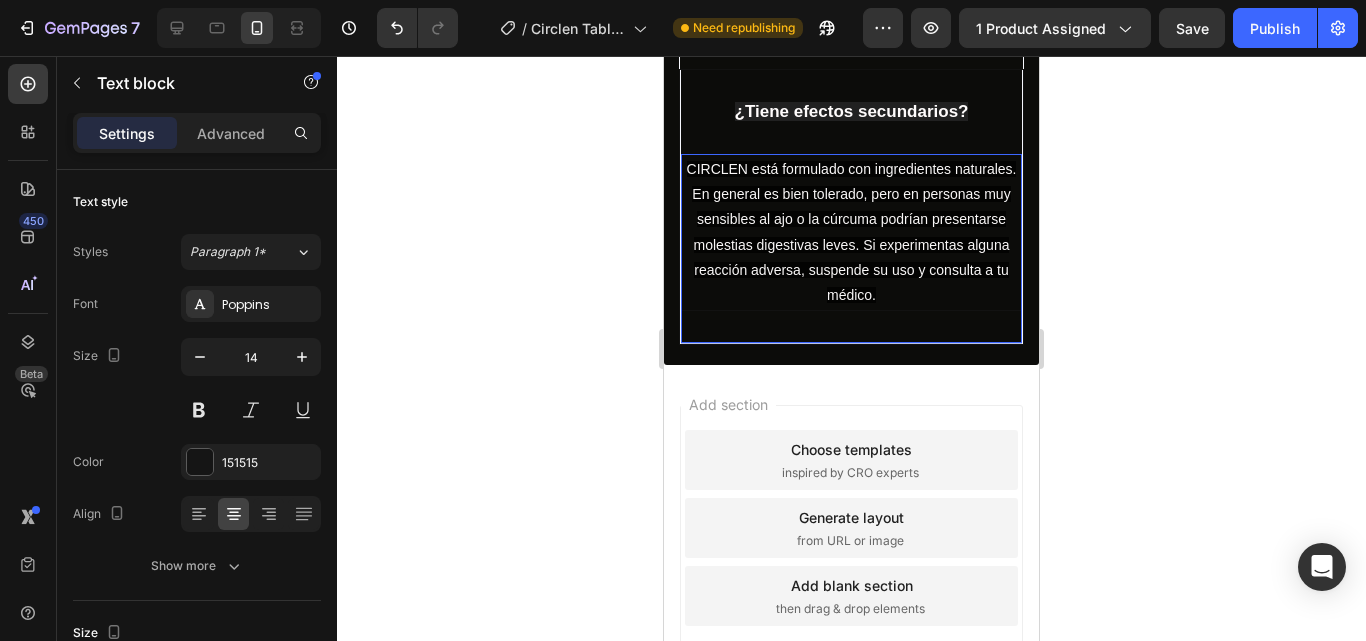 click 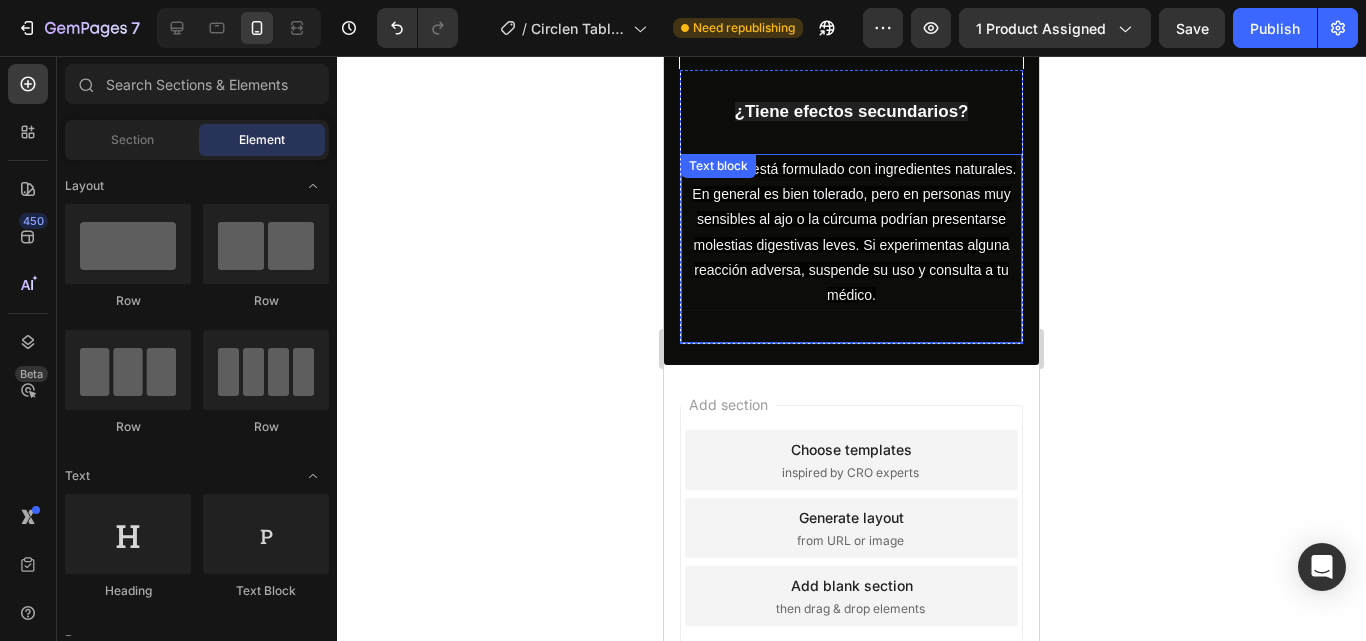 click on "CIRCLEN está formulado con ingredientes naturales. En general es bien tolerado, pero en personas muy sensibles al ajo o la cúrcuma podrían presentarse molestias digestivas leves. Si experimentas alguna reacción adversa, suspende su uso y consulta a tu médico." at bounding box center (851, 232) 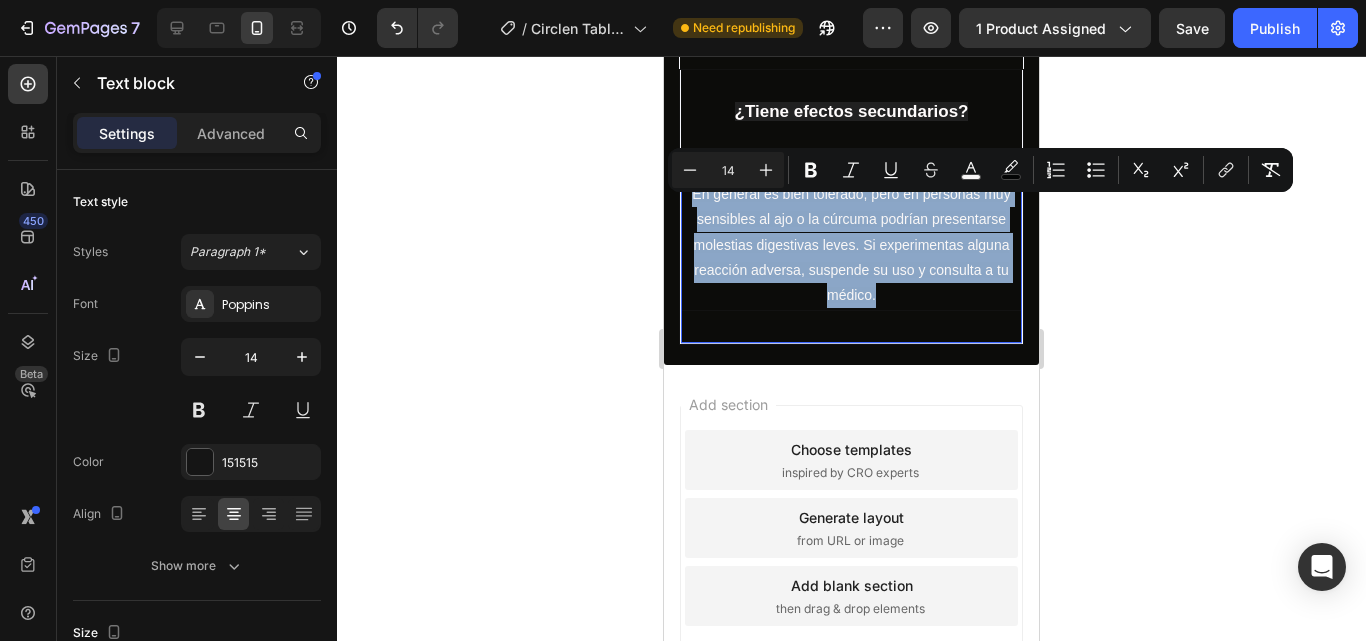 drag, startPoint x: 939, startPoint y: 369, endPoint x: 688, endPoint y: 214, distance: 295.0017 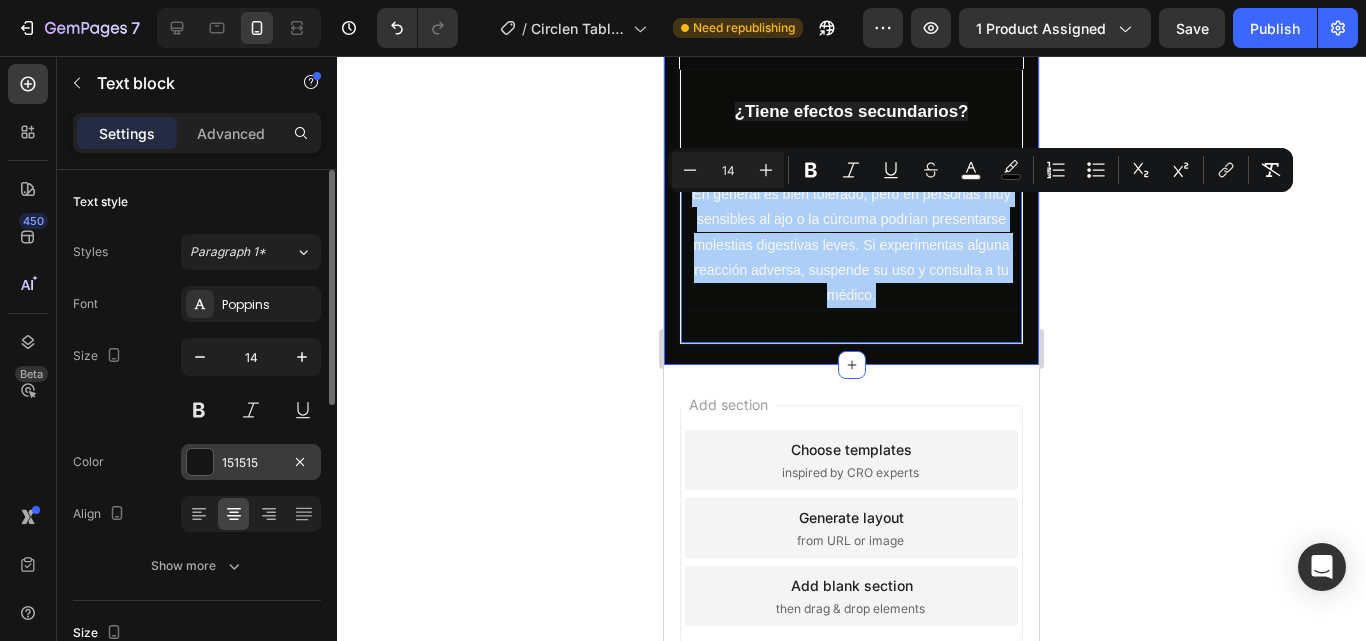 click at bounding box center (200, 462) 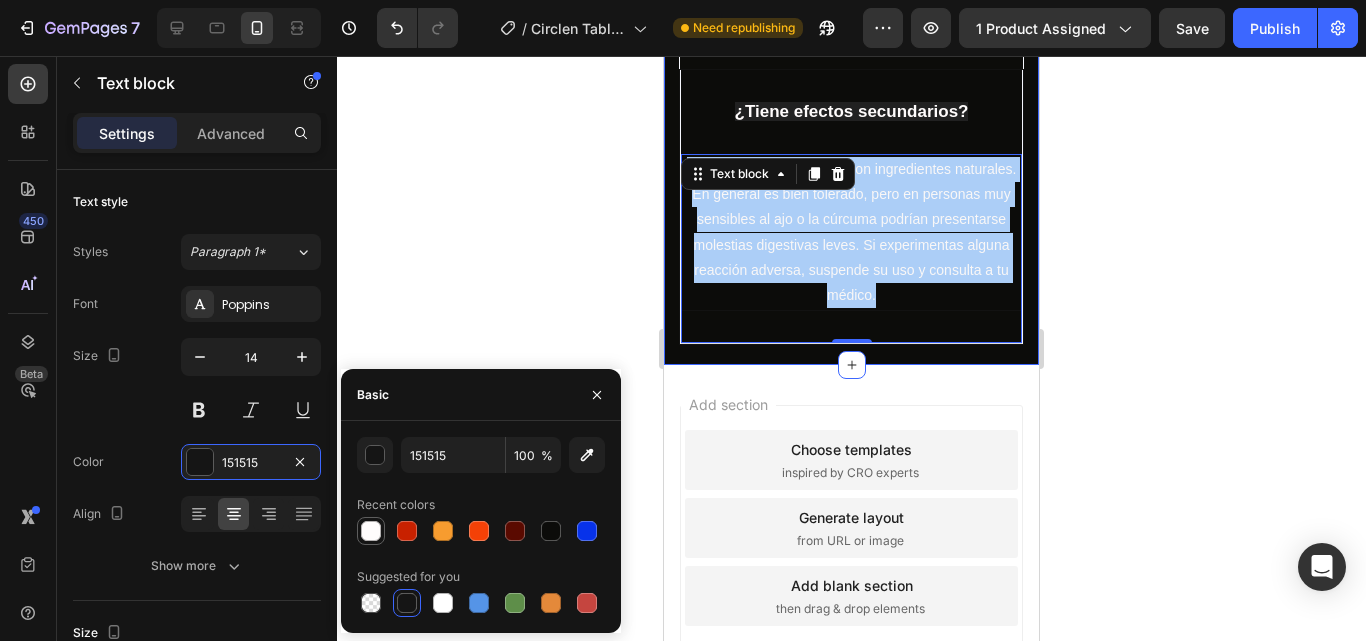 click at bounding box center [371, 531] 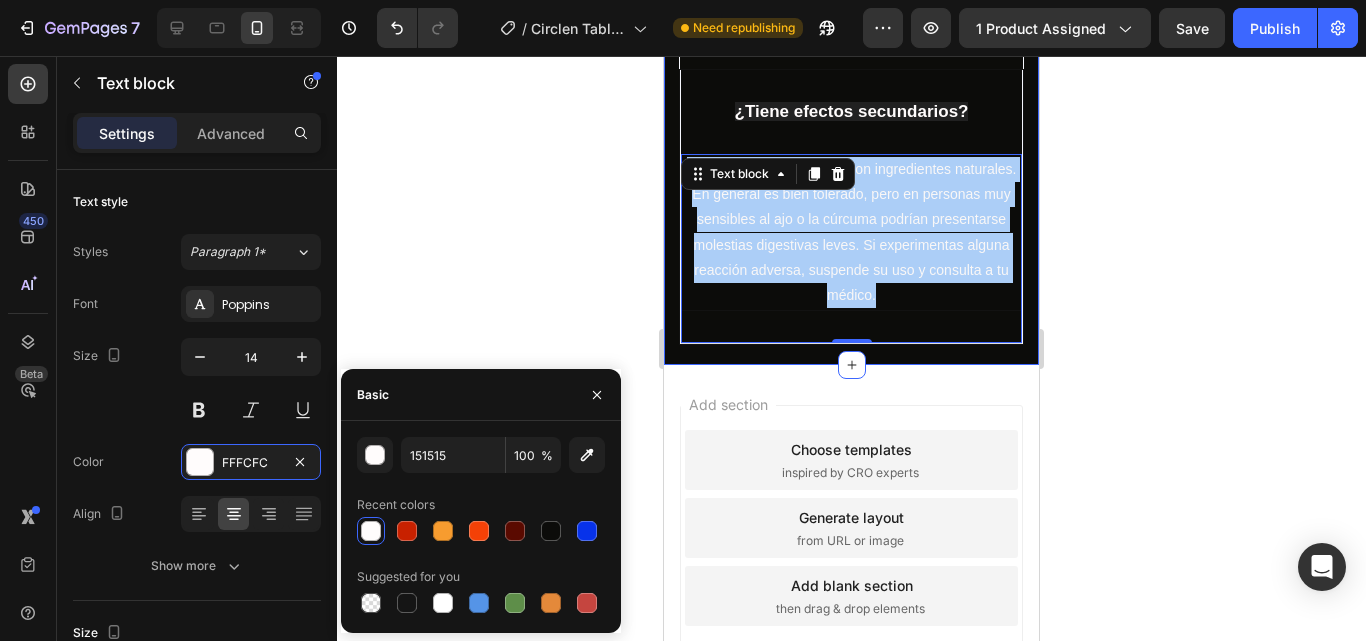 type on "FFFCFC" 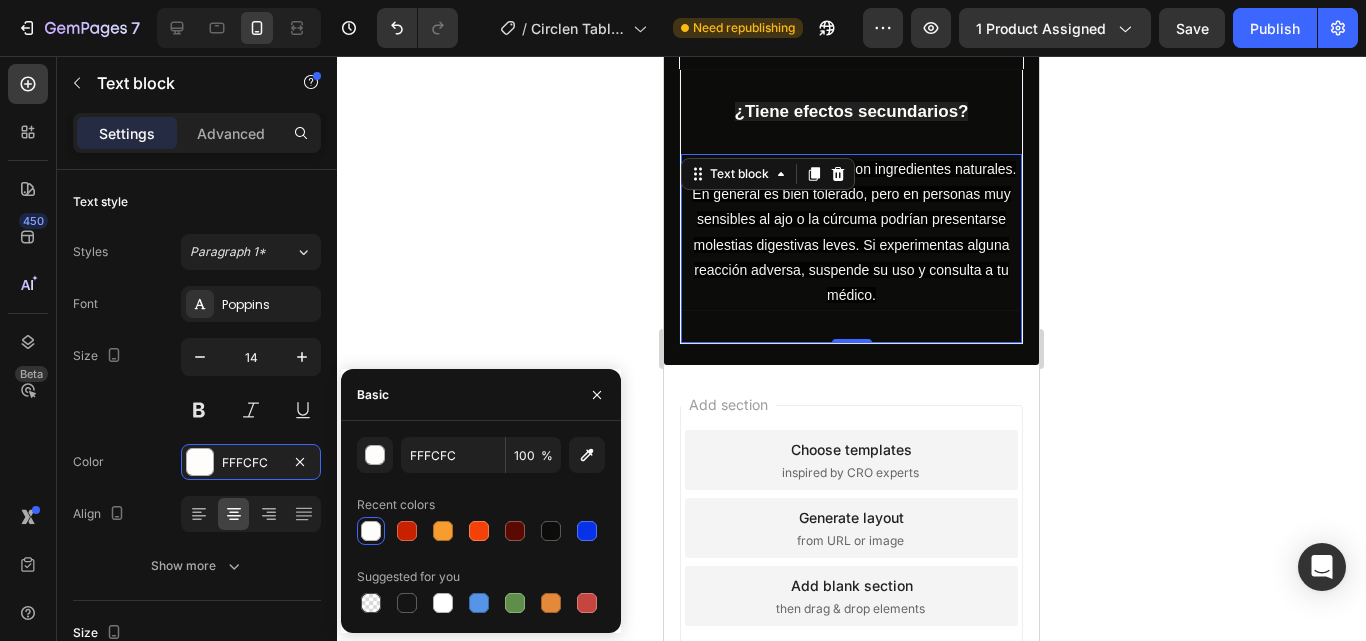click 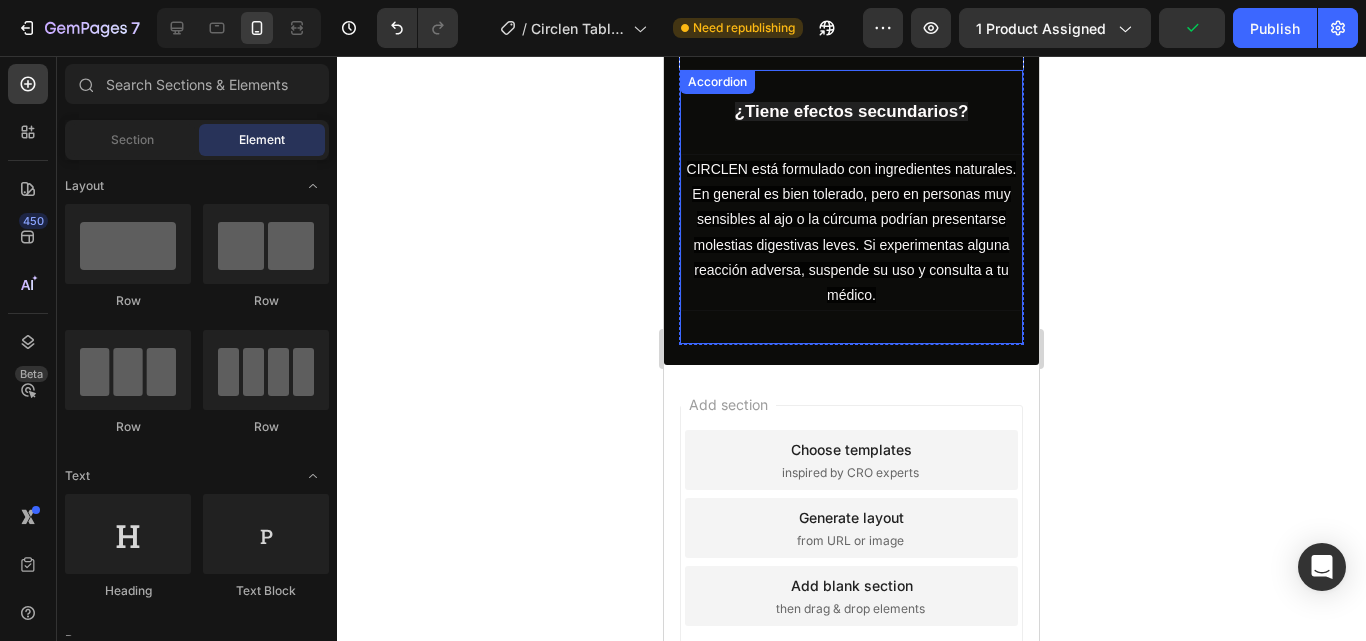 click on "¿Tiene efectos secundarios?" at bounding box center (852, 111) 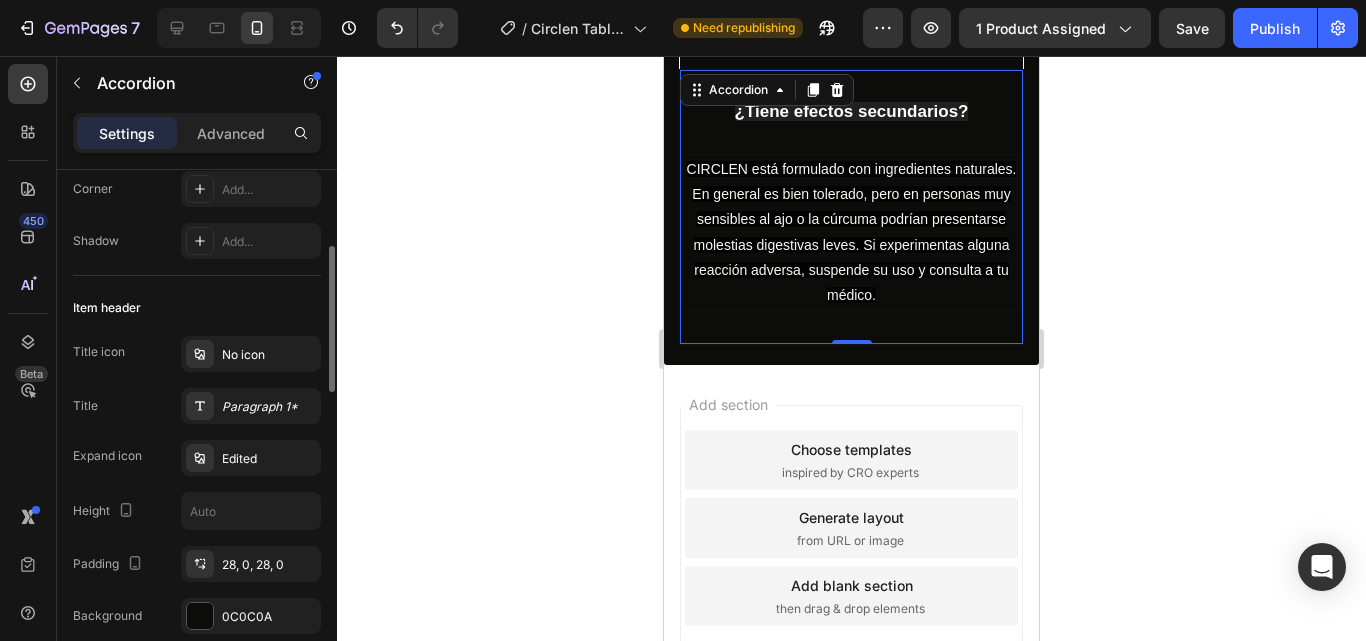 scroll, scrollTop: 0, scrollLeft: 0, axis: both 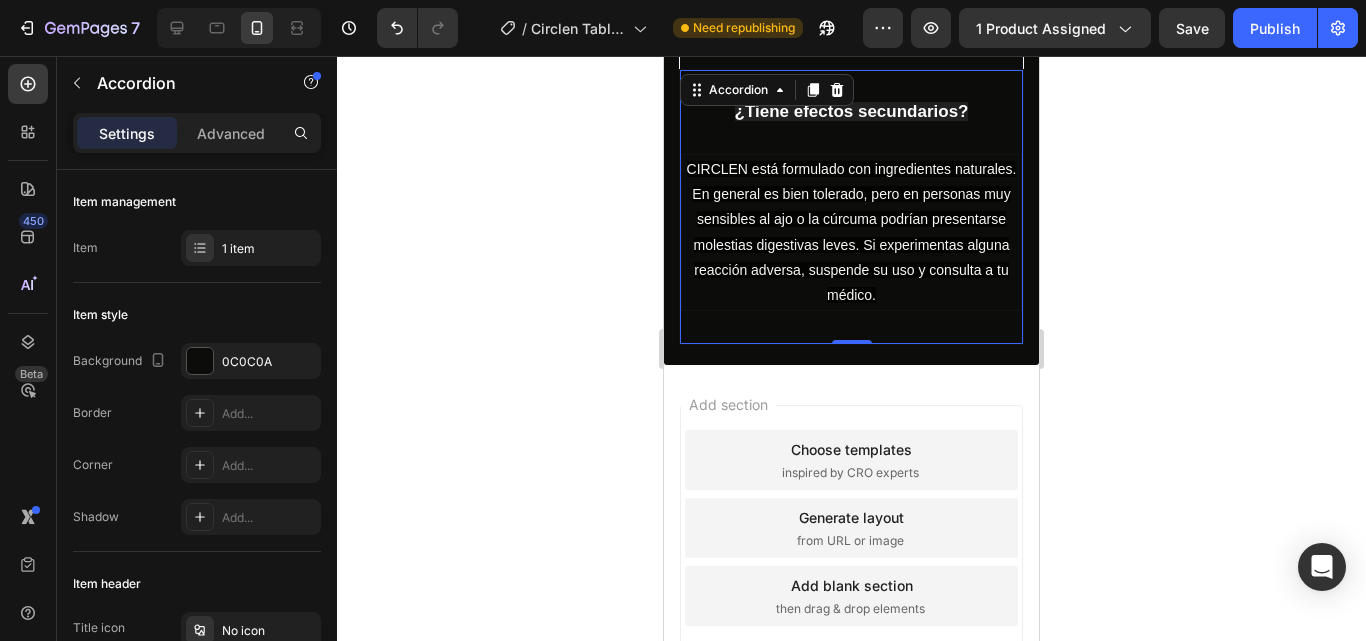 click 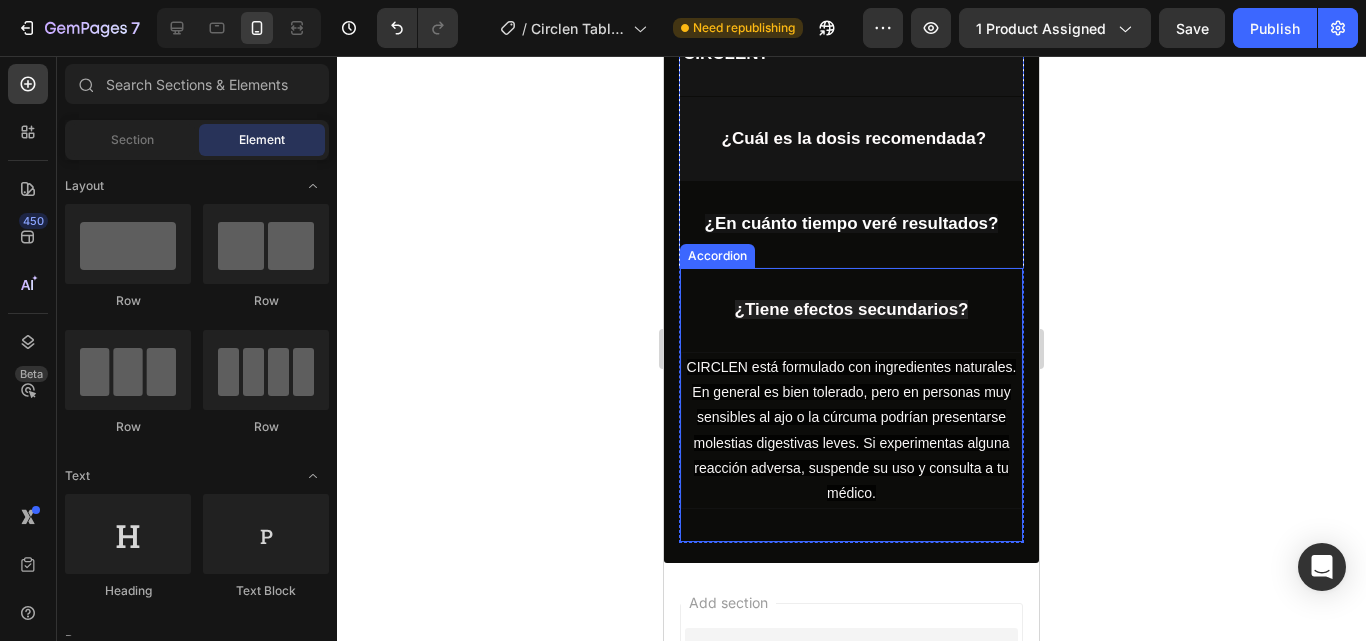 scroll, scrollTop: 6107, scrollLeft: 0, axis: vertical 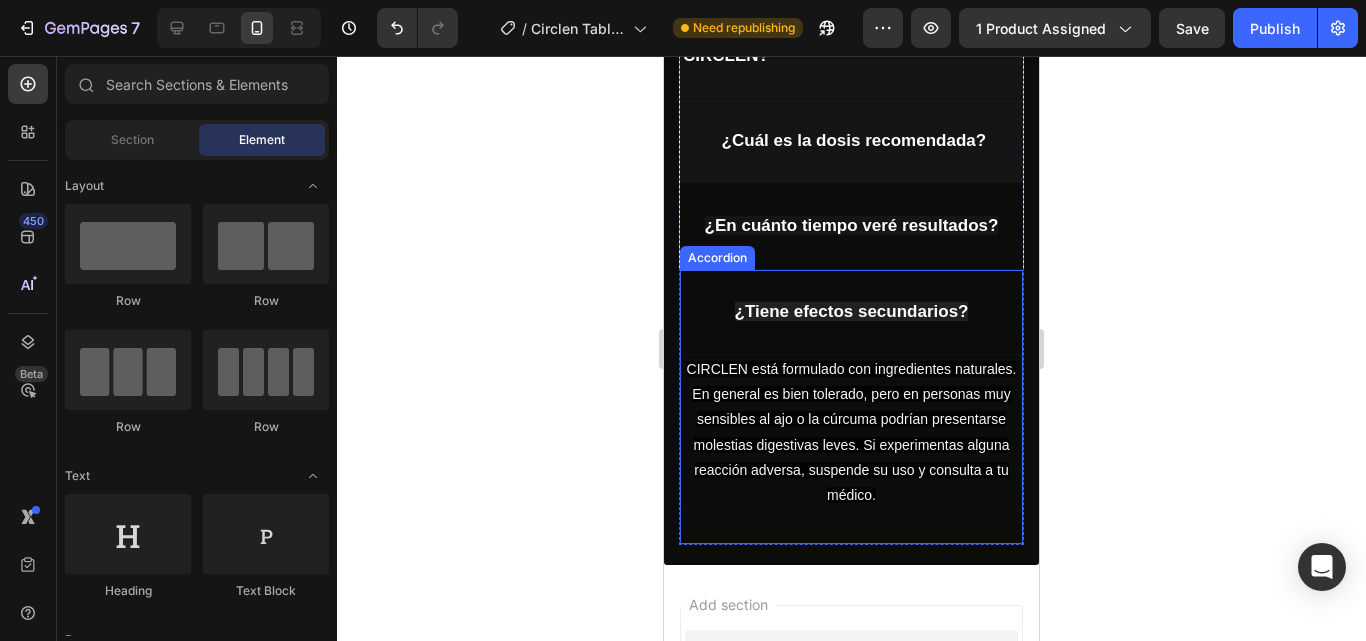 click on "¿Tiene efectos secundarios?" at bounding box center (851, 312) 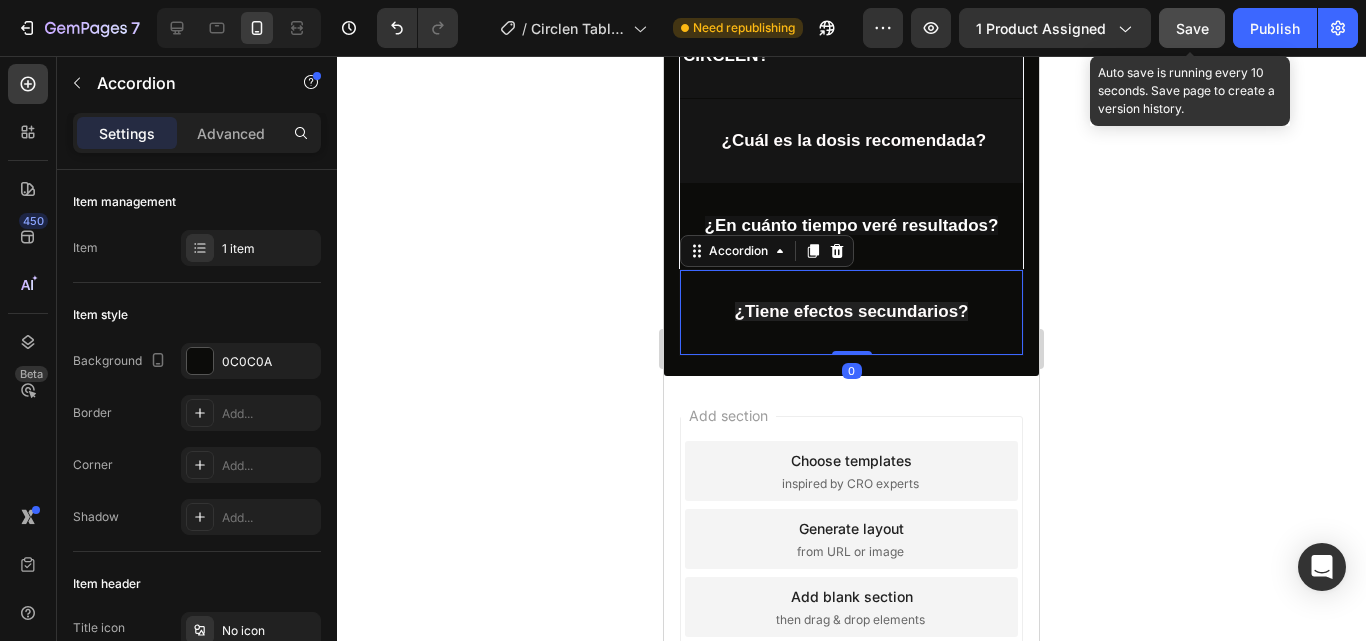 click on "Save" 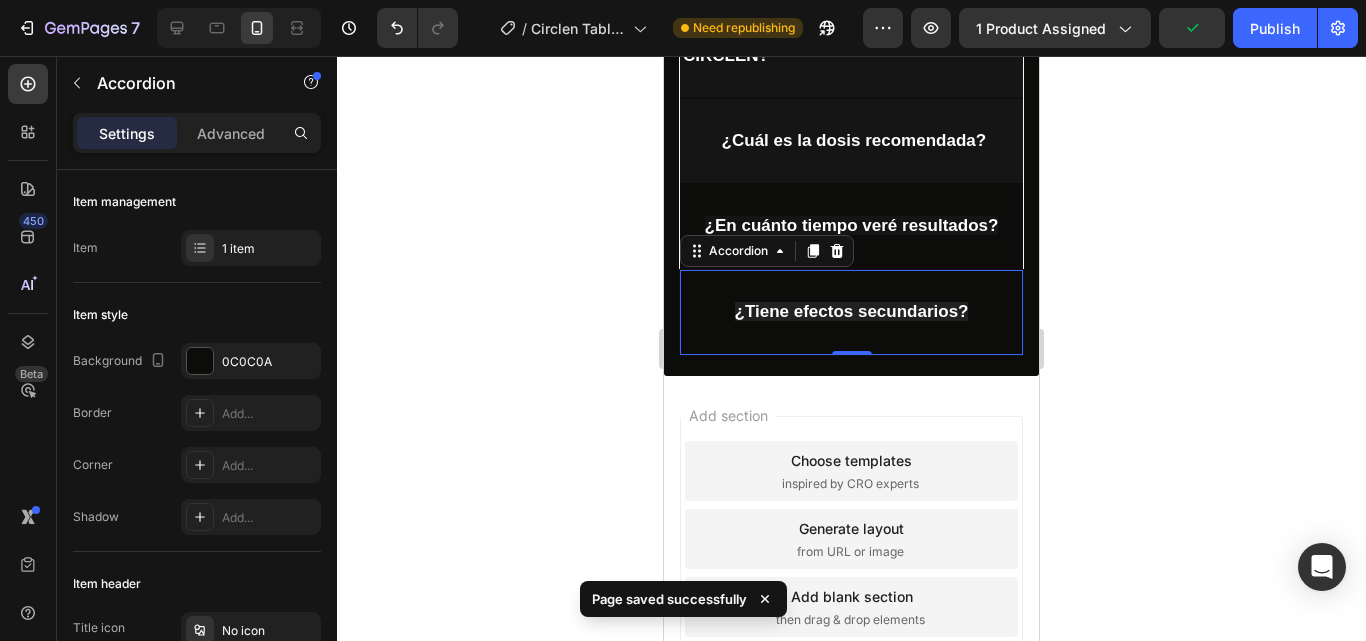 click on "Publish" at bounding box center (1275, 28) 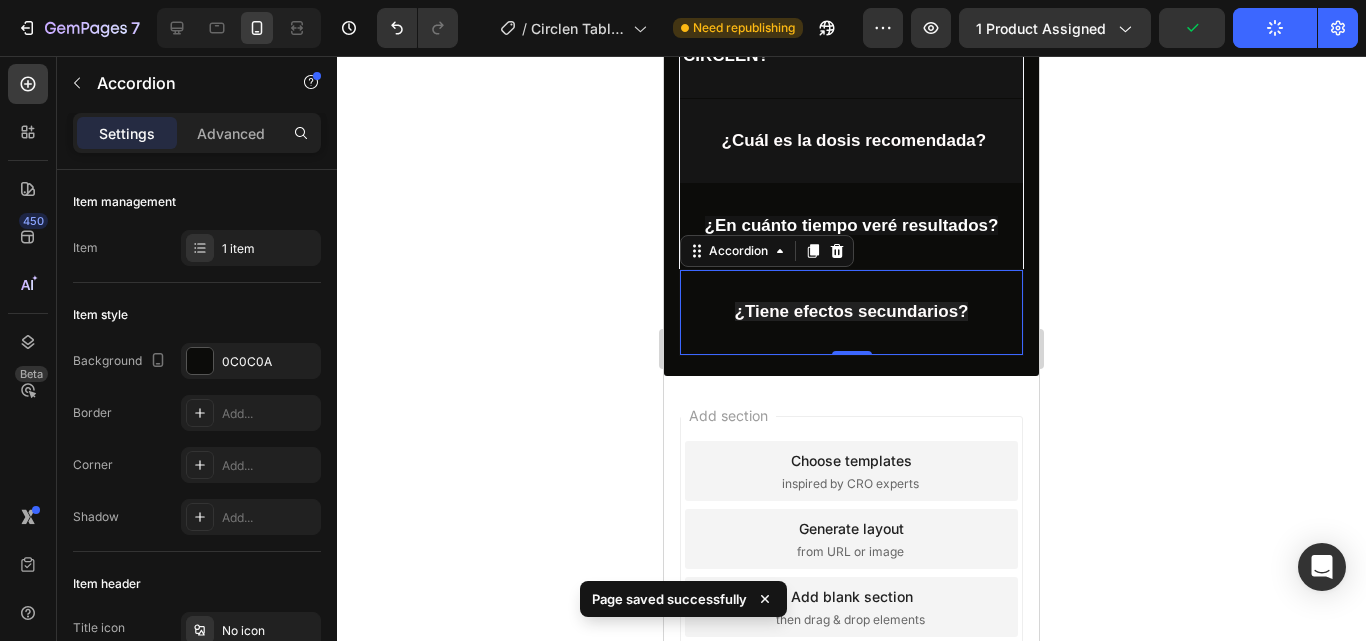 type 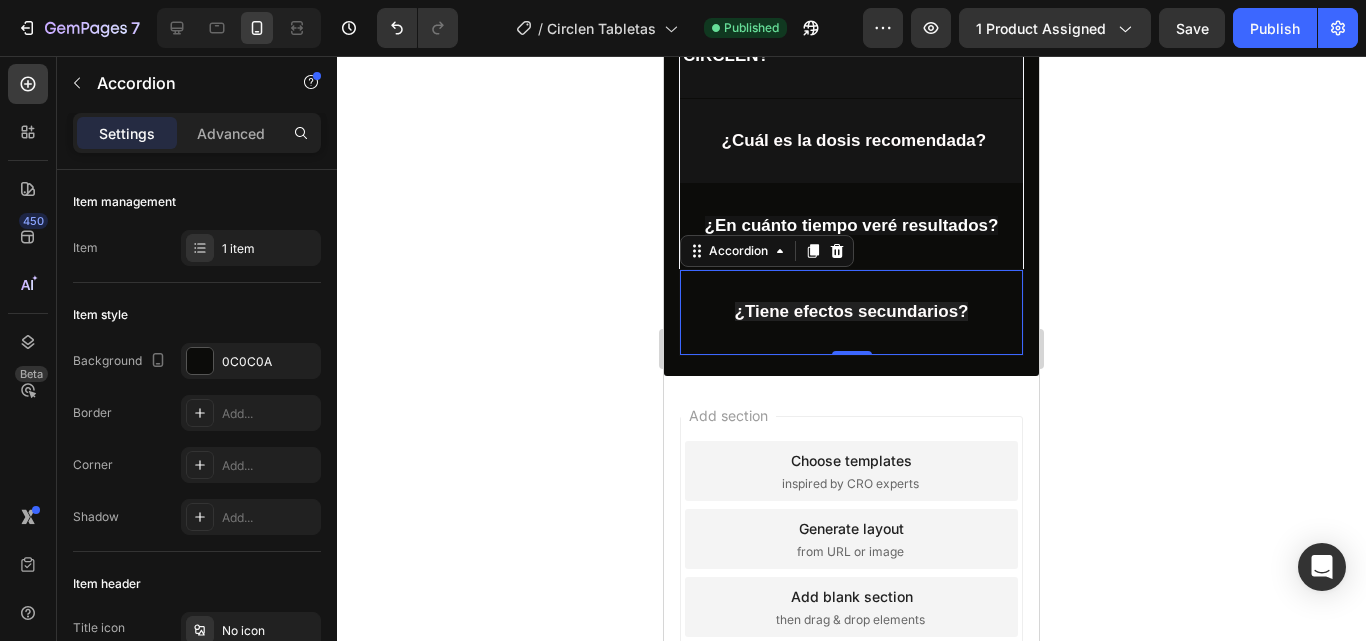 click on "¿Tiene efectos secundarios?" at bounding box center (851, 312) 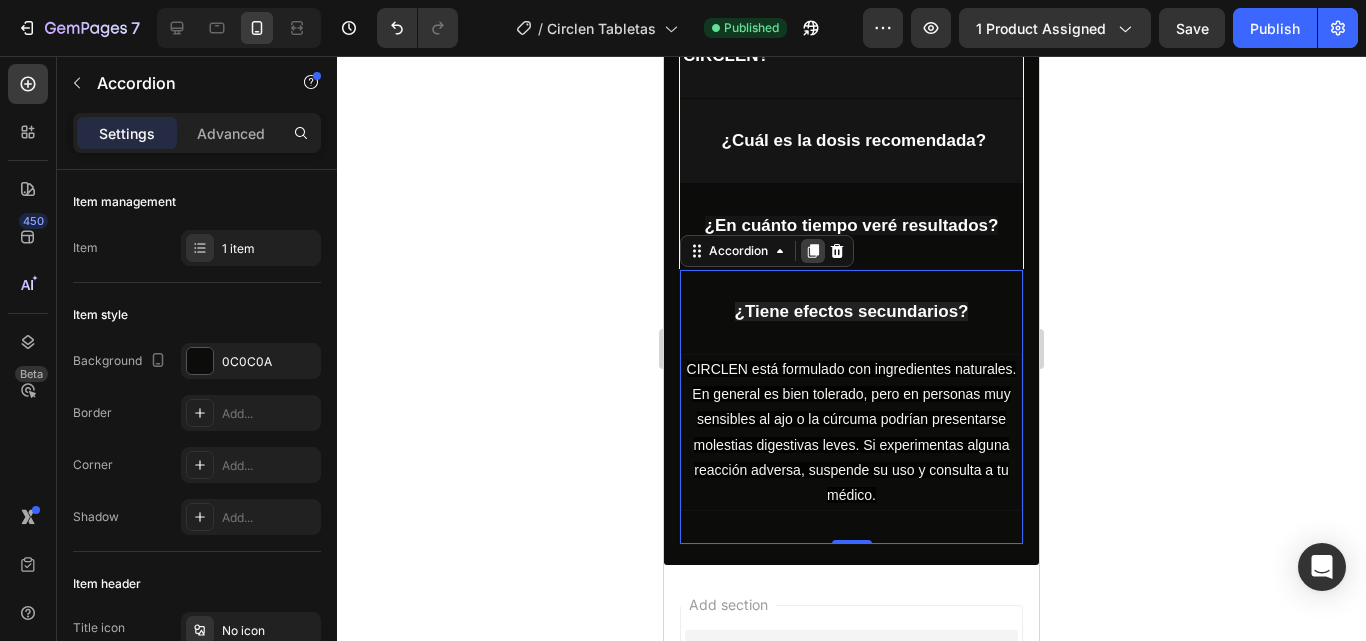 click 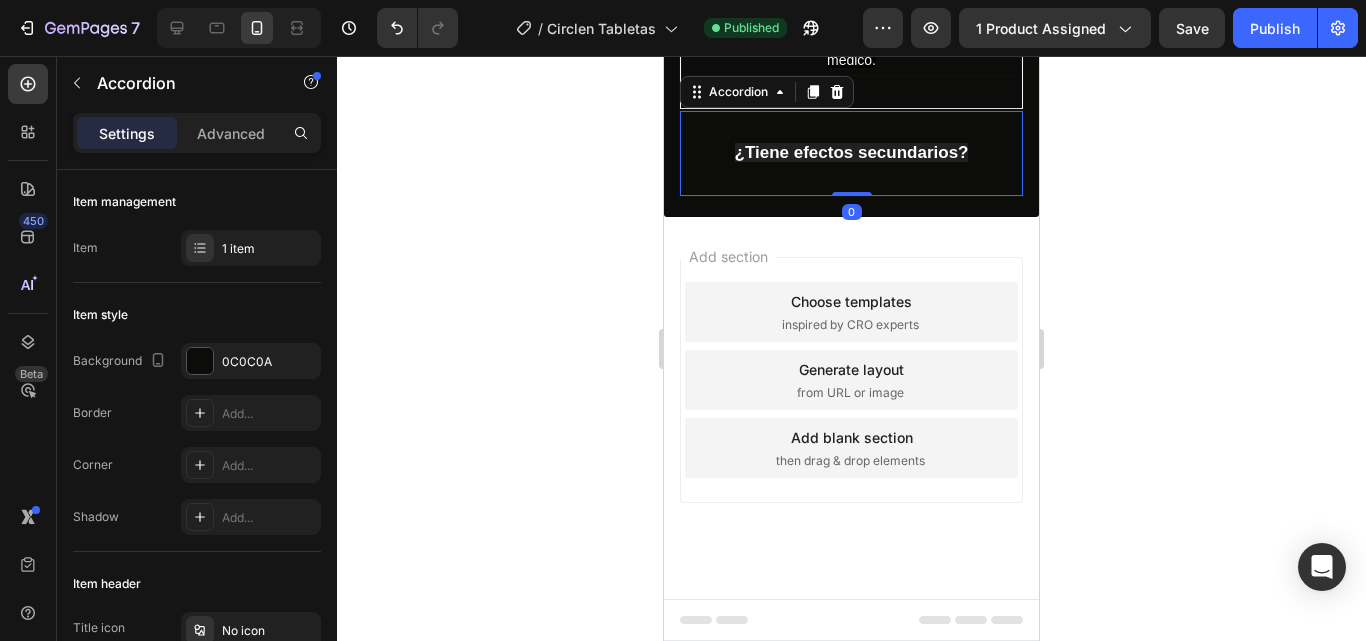 scroll, scrollTop: 6593, scrollLeft: 0, axis: vertical 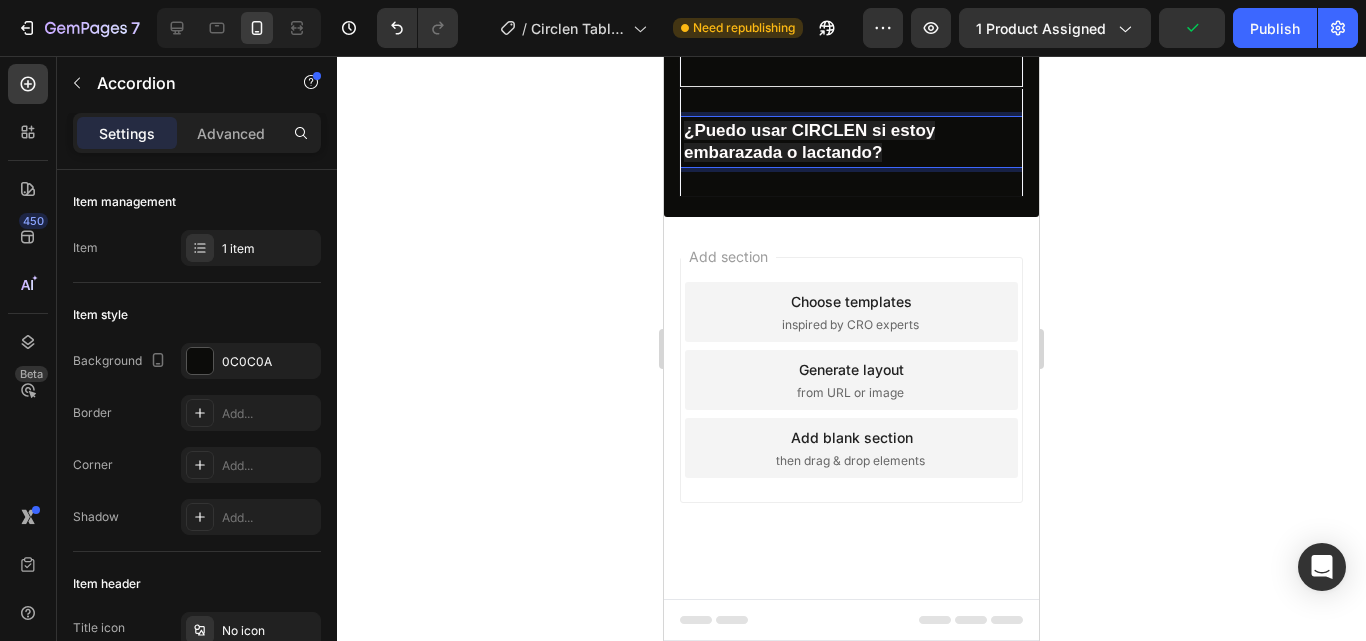 click 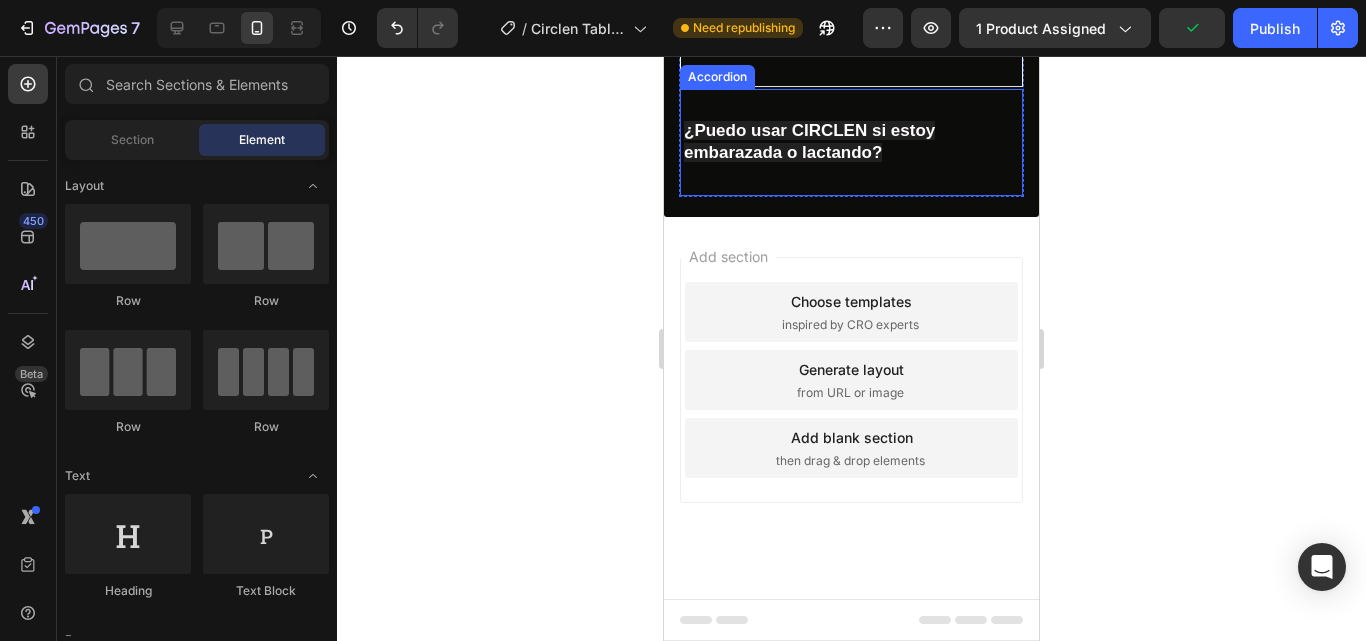 click on "¿Puedo usar CIRCLEN si estoy embarazada o lactando?" at bounding box center [851, 142] 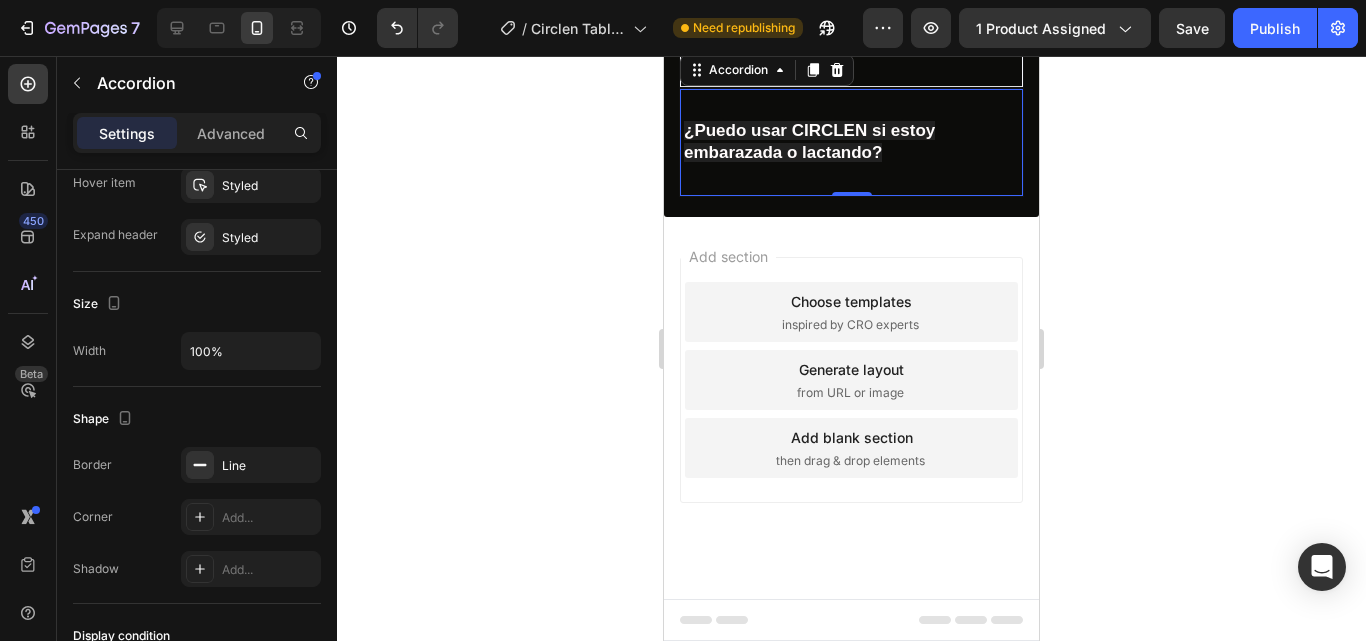 scroll, scrollTop: 1376, scrollLeft: 0, axis: vertical 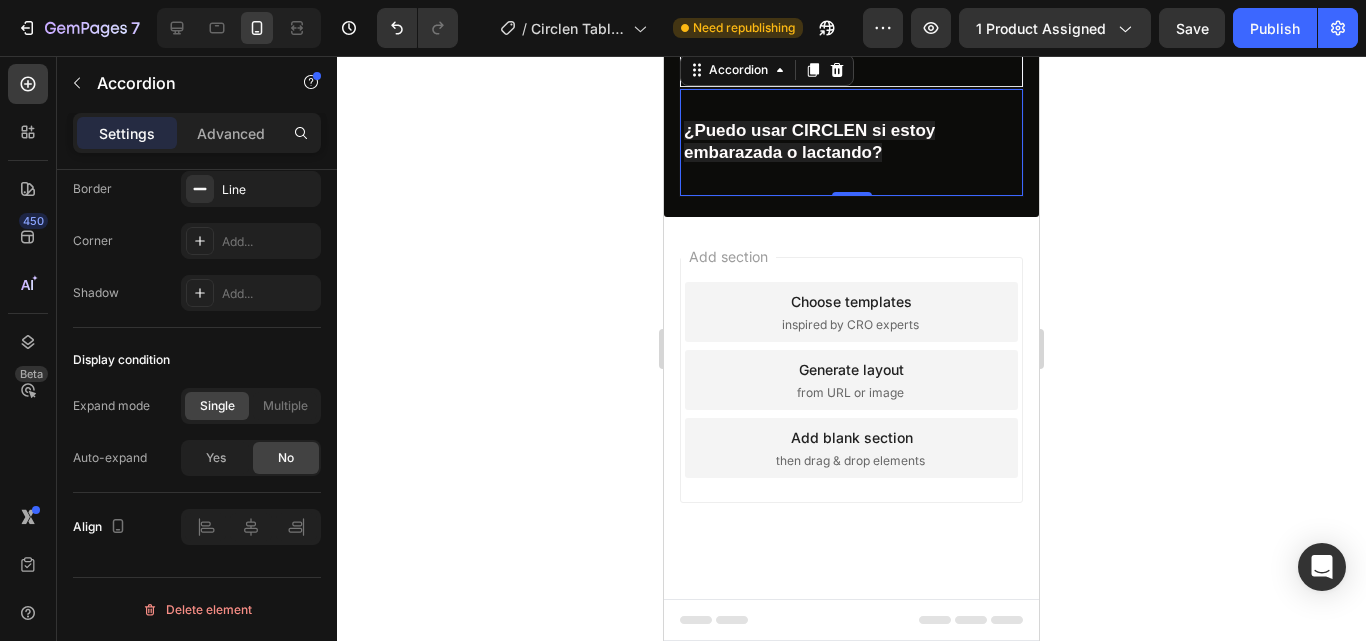 click on "¿Puedo usar CIRCLEN si estoy embarazada o lactando?" at bounding box center (851, 142) 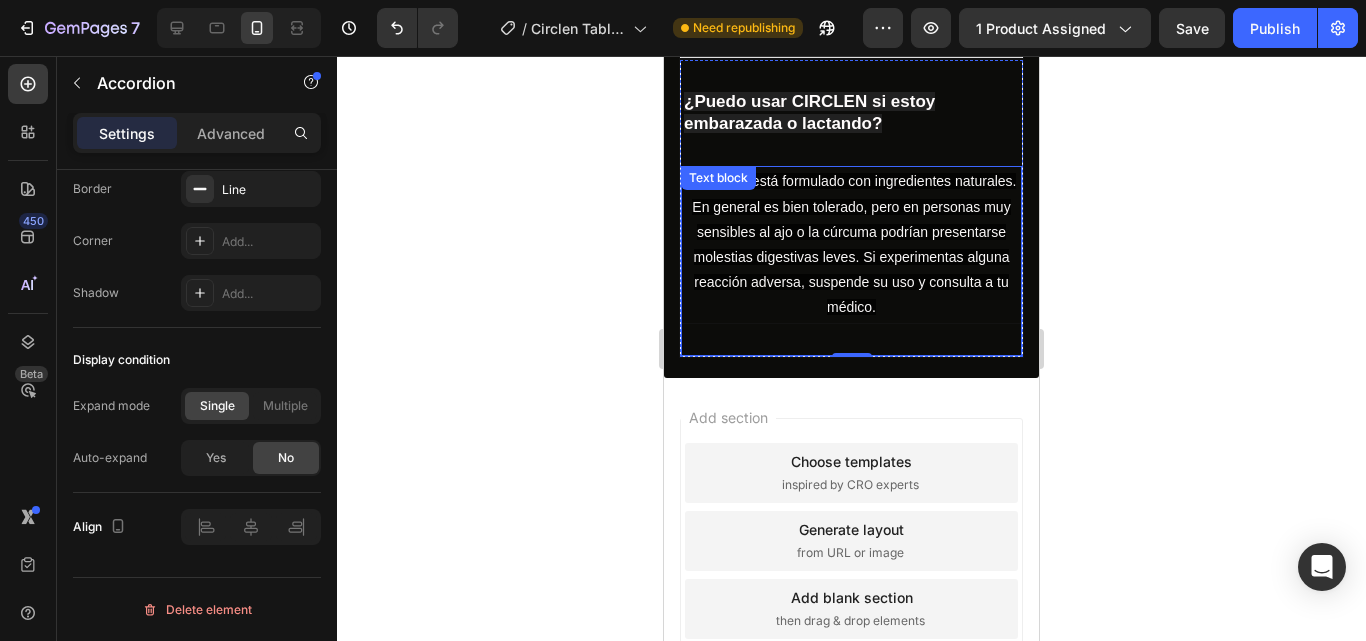 click on "CIRCLEN está formulado con ingredientes naturales. En general es bien tolerado, pero en personas muy sensibles al ajo o la cúrcuma podrían presentarse molestias digestivas leves. Si experimentas alguna reacción adversa, suspende su uso y consulta a tu médico." at bounding box center [851, 244] 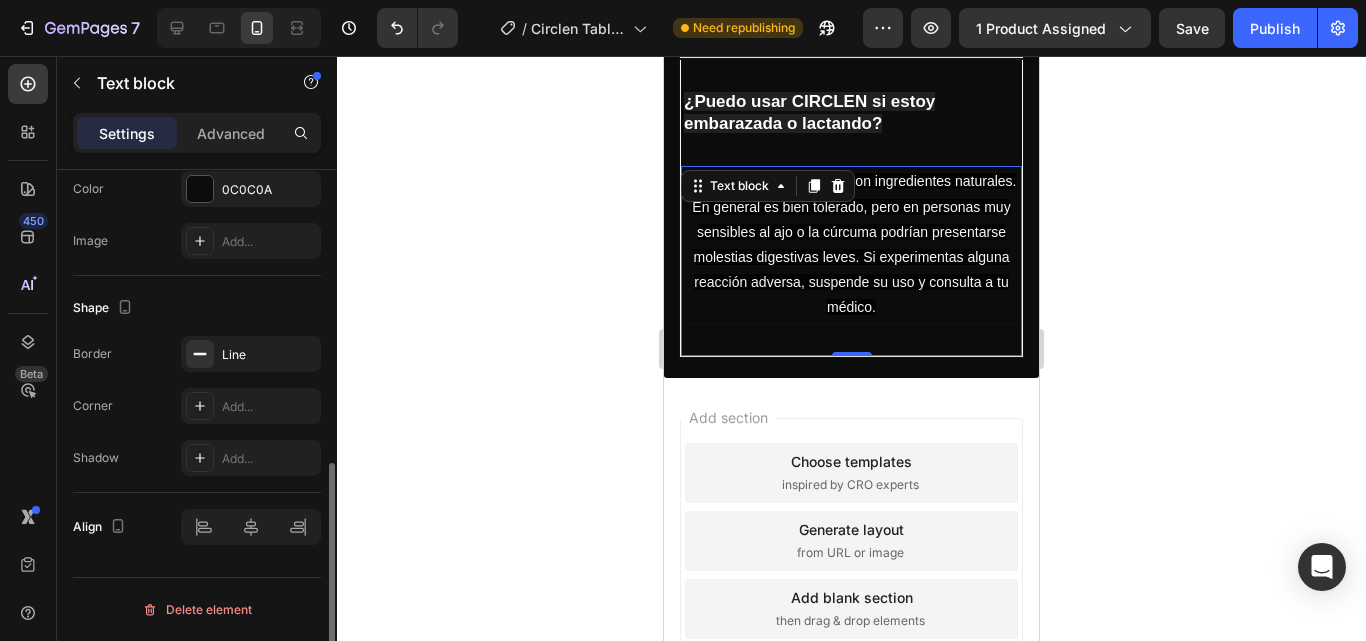 scroll, scrollTop: 0, scrollLeft: 0, axis: both 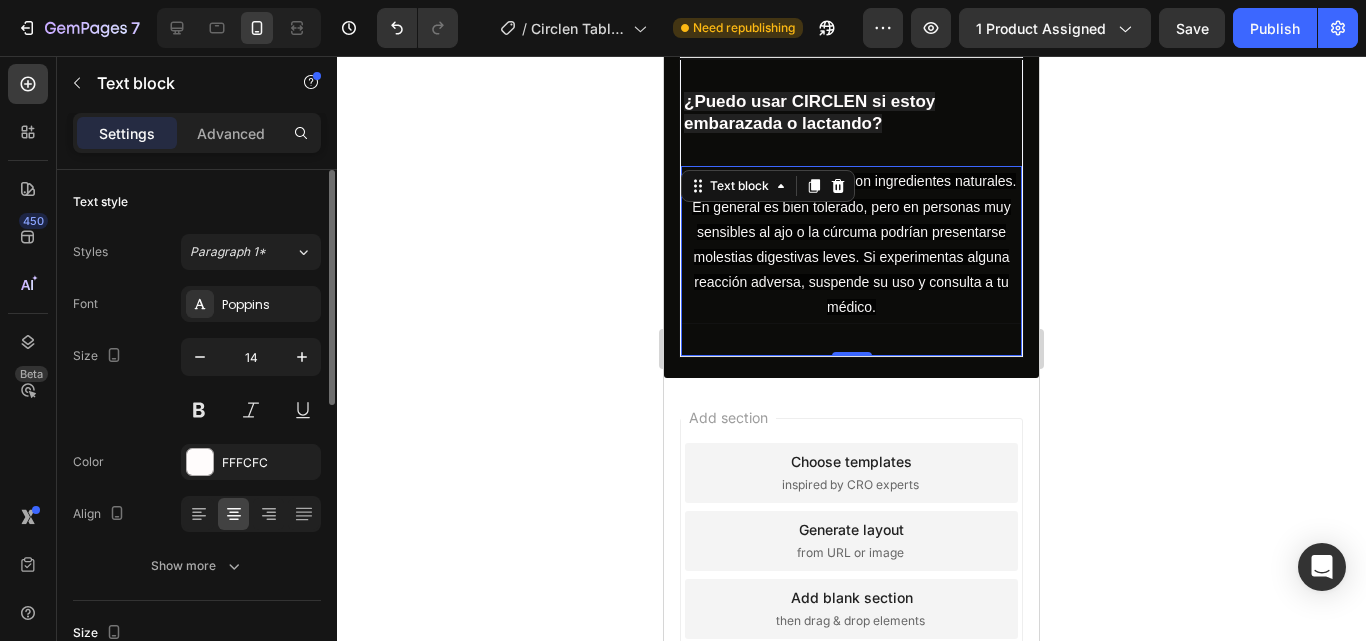 click on "CIRCLEN está formulado con ingredientes naturales. En general es bien tolerado, pero en personas muy sensibles al ajo o la cúrcuma podrían presentarse molestias digestivas leves. Si experimentas alguna reacción adversa, suspende su uso y consulta a tu médico." at bounding box center (851, 244) 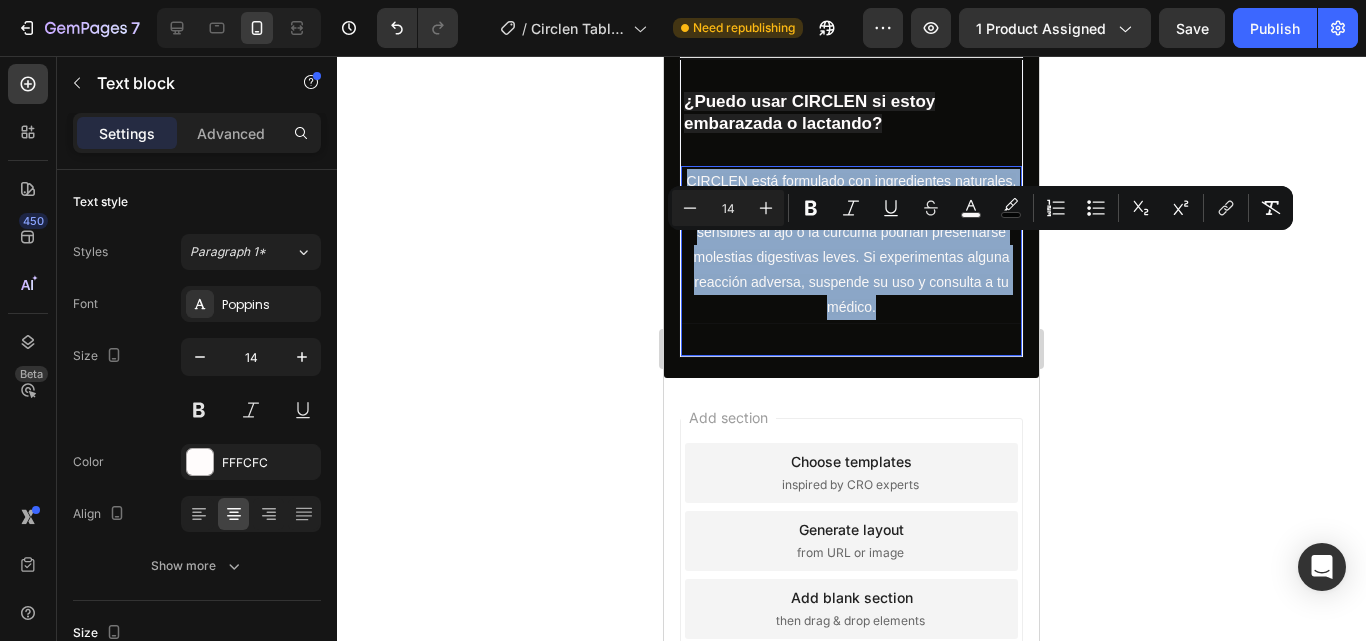 drag, startPoint x: 938, startPoint y: 405, endPoint x: 696, endPoint y: 256, distance: 284.19183 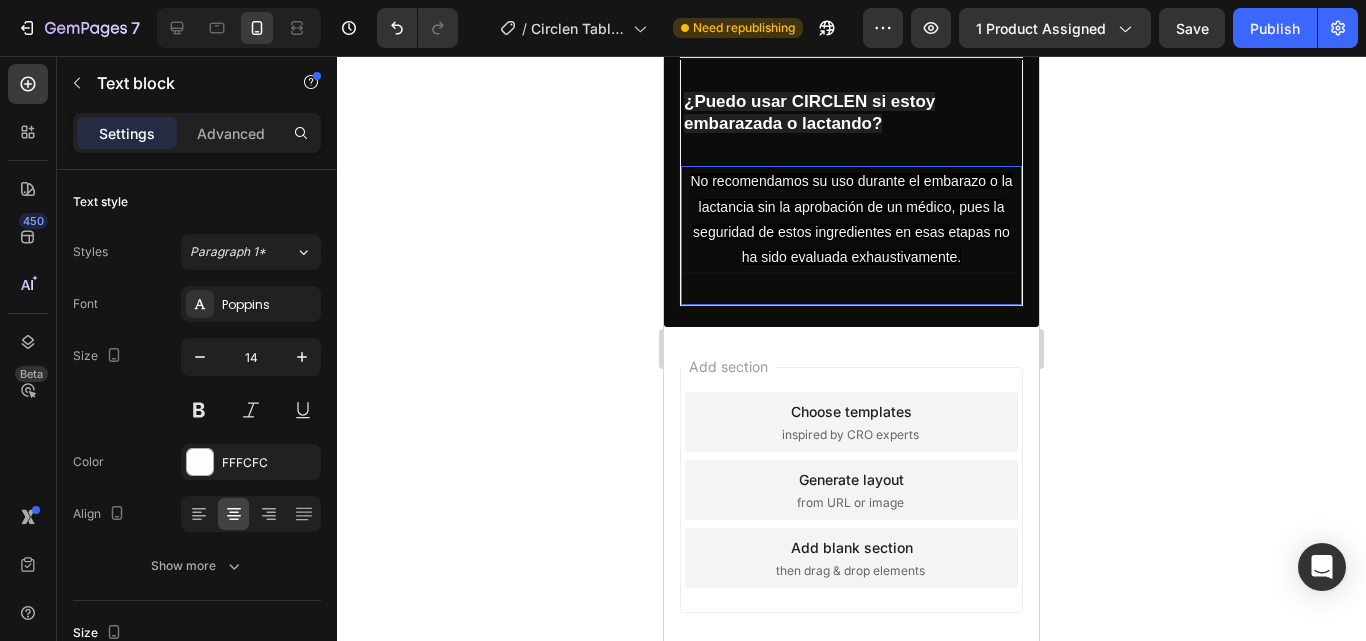 click 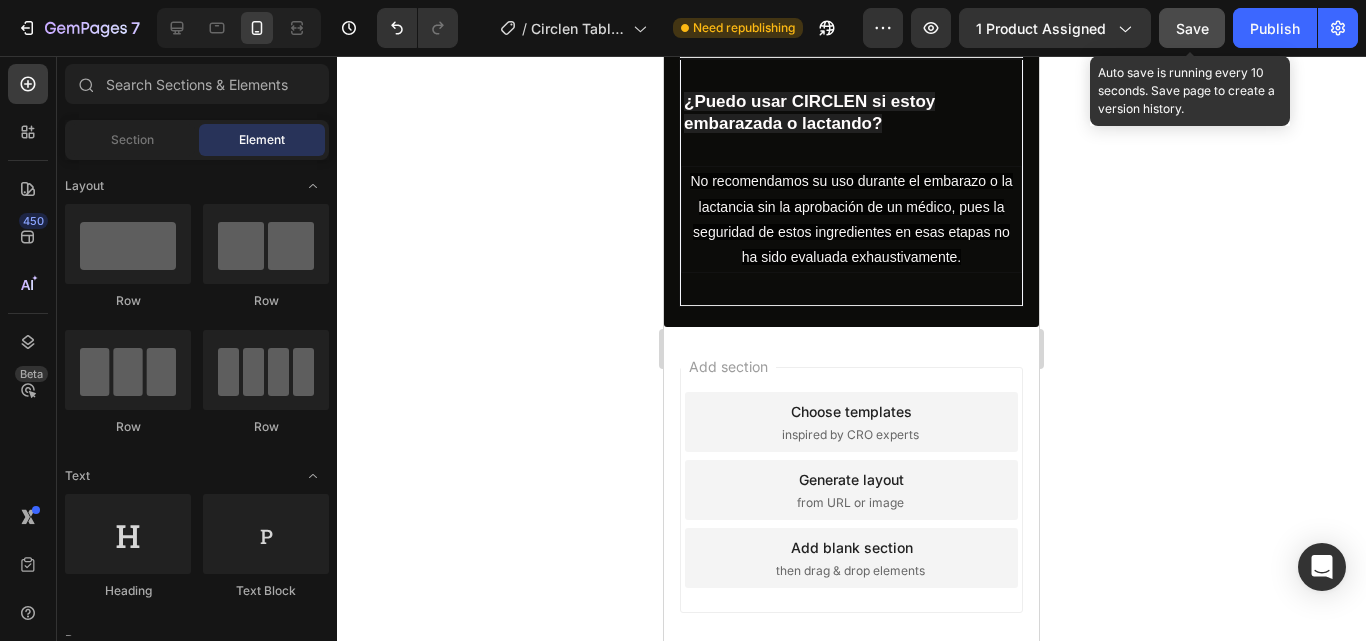 click on "Save" at bounding box center (1192, 28) 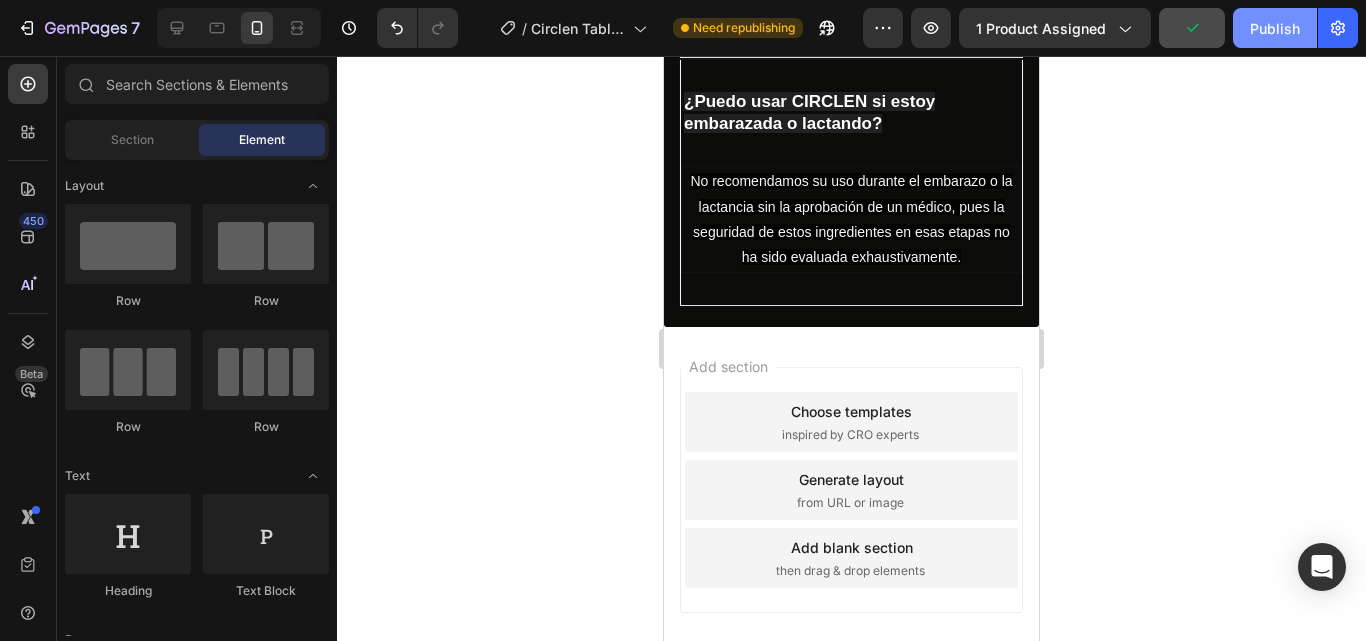 click on "Publish" at bounding box center [1275, 28] 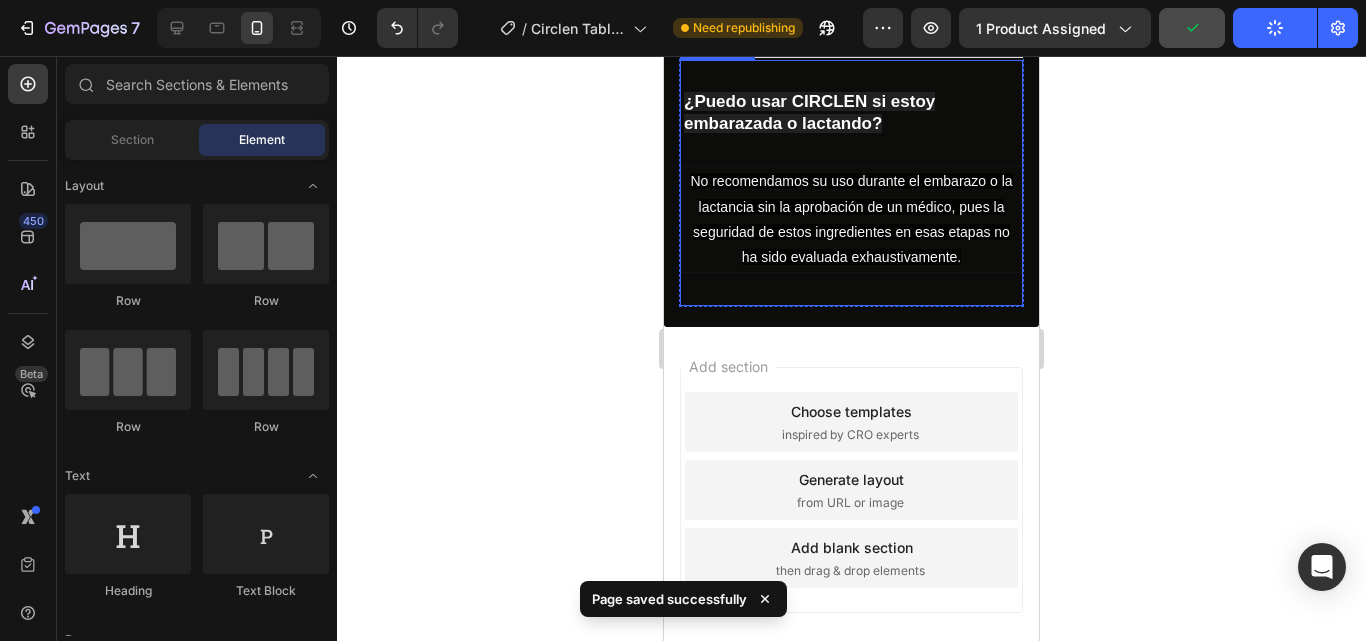 click on "¿Puedo usar CIRCLEN si estoy embarazada o lactando?" at bounding box center (809, 112) 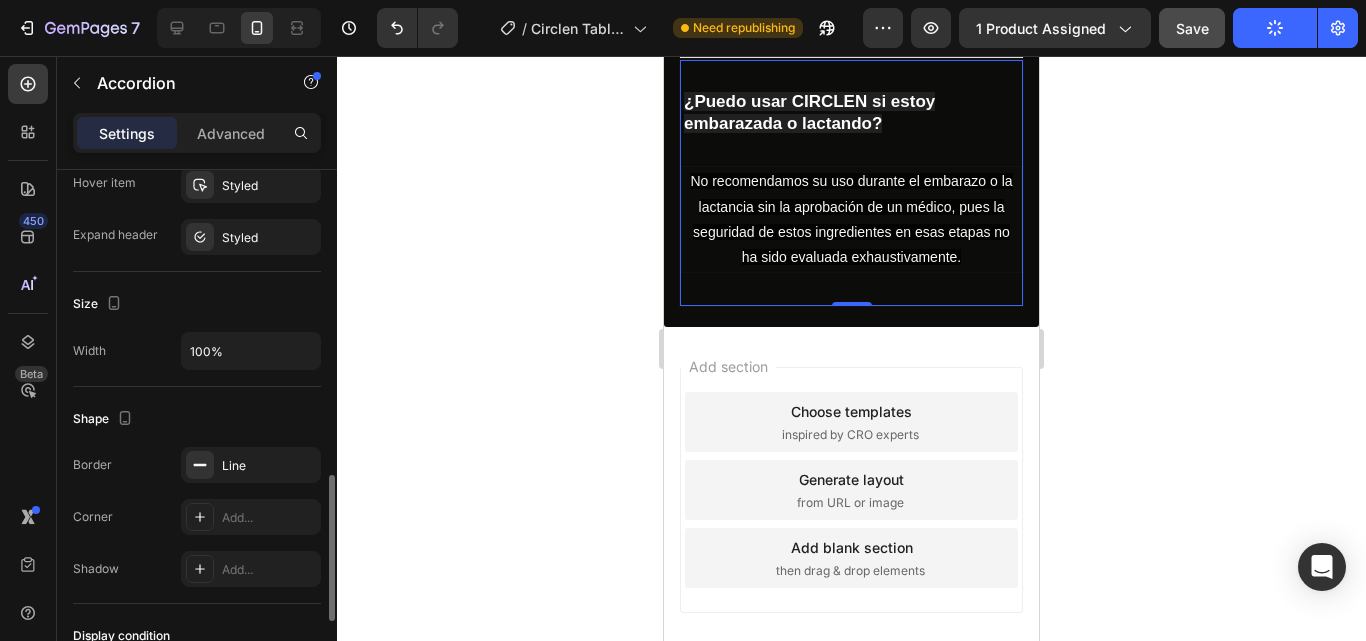 scroll, scrollTop: 1300, scrollLeft: 0, axis: vertical 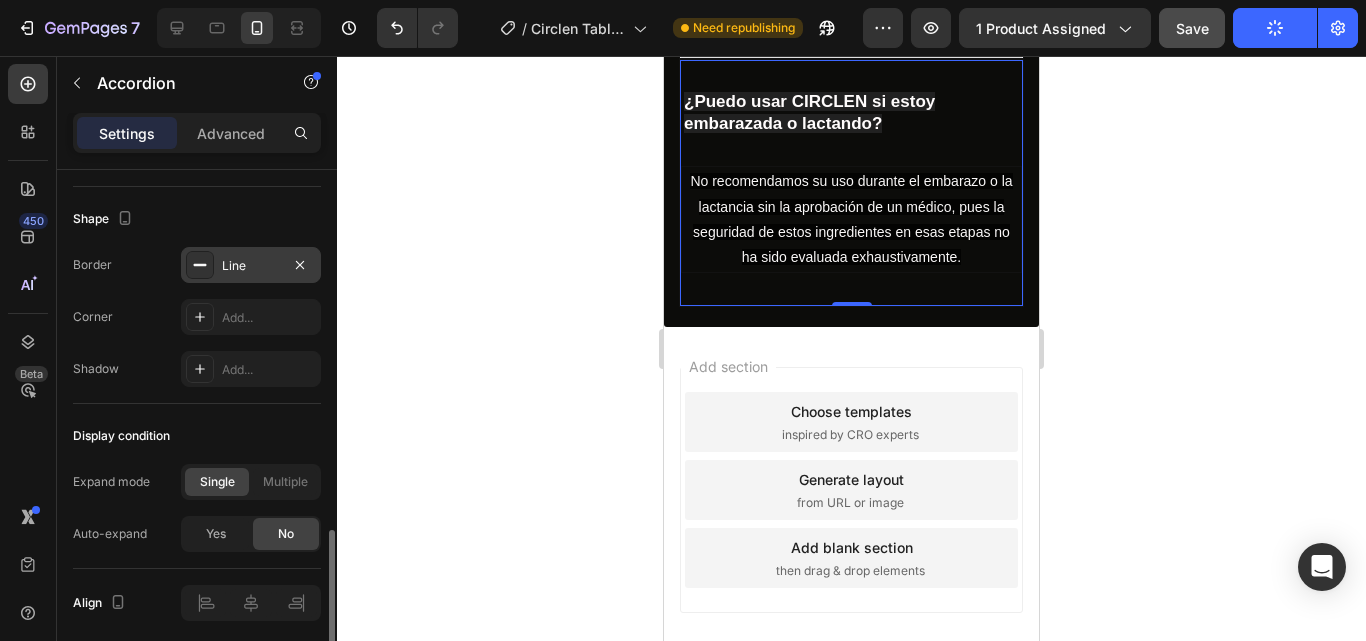 click at bounding box center (200, 265) 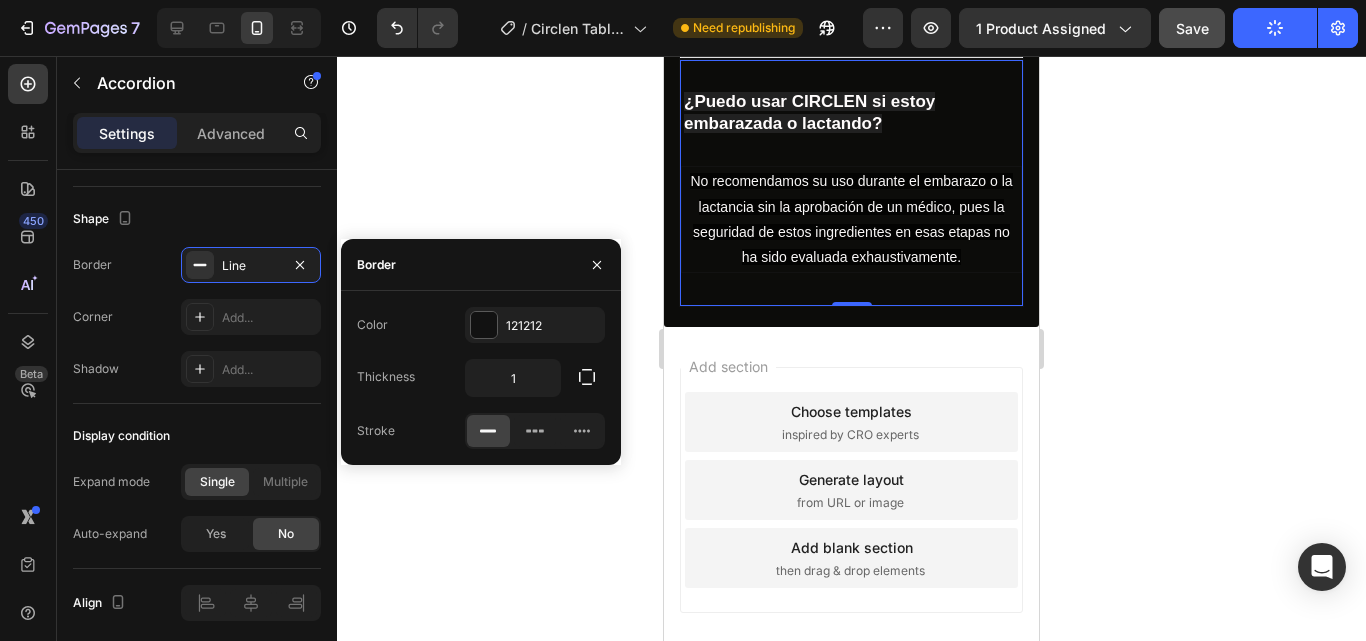 click 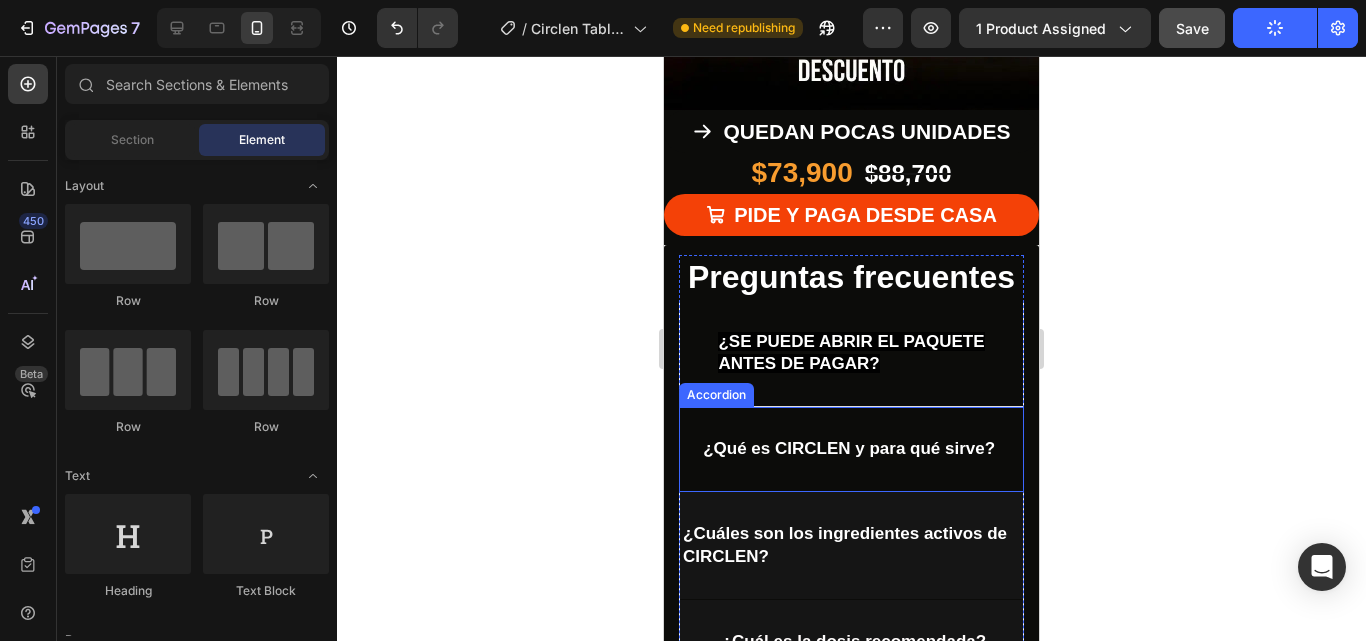 scroll, scrollTop: 5093, scrollLeft: 0, axis: vertical 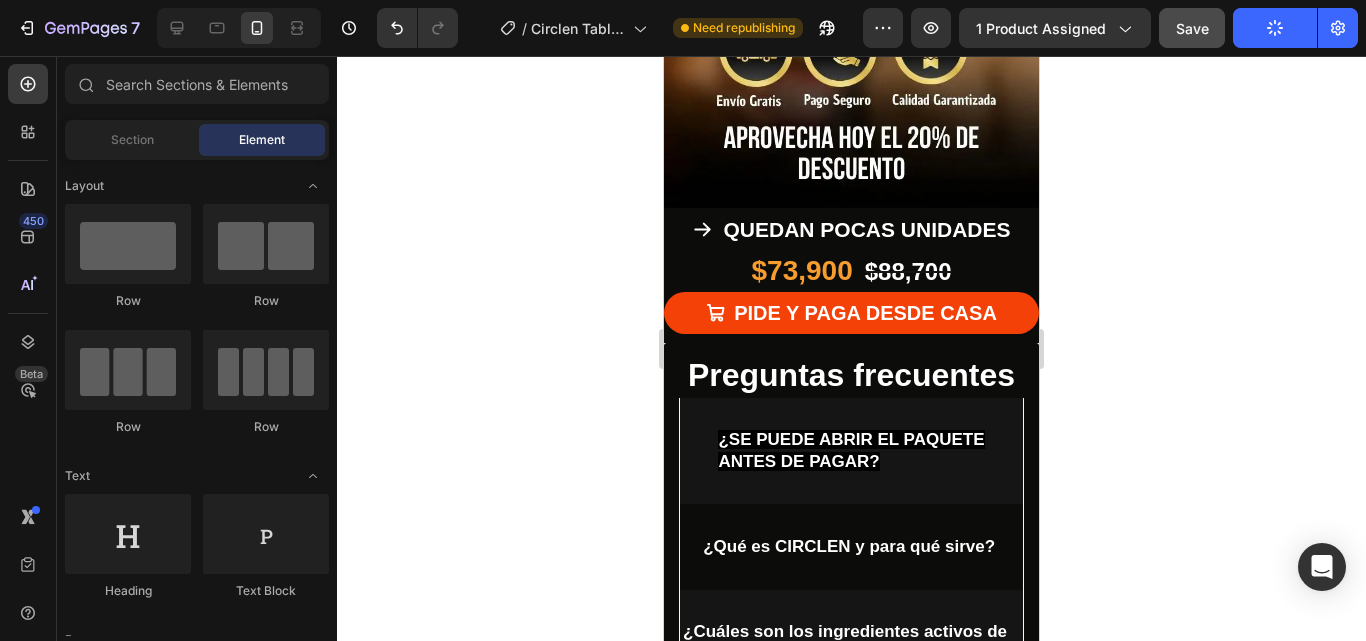 click 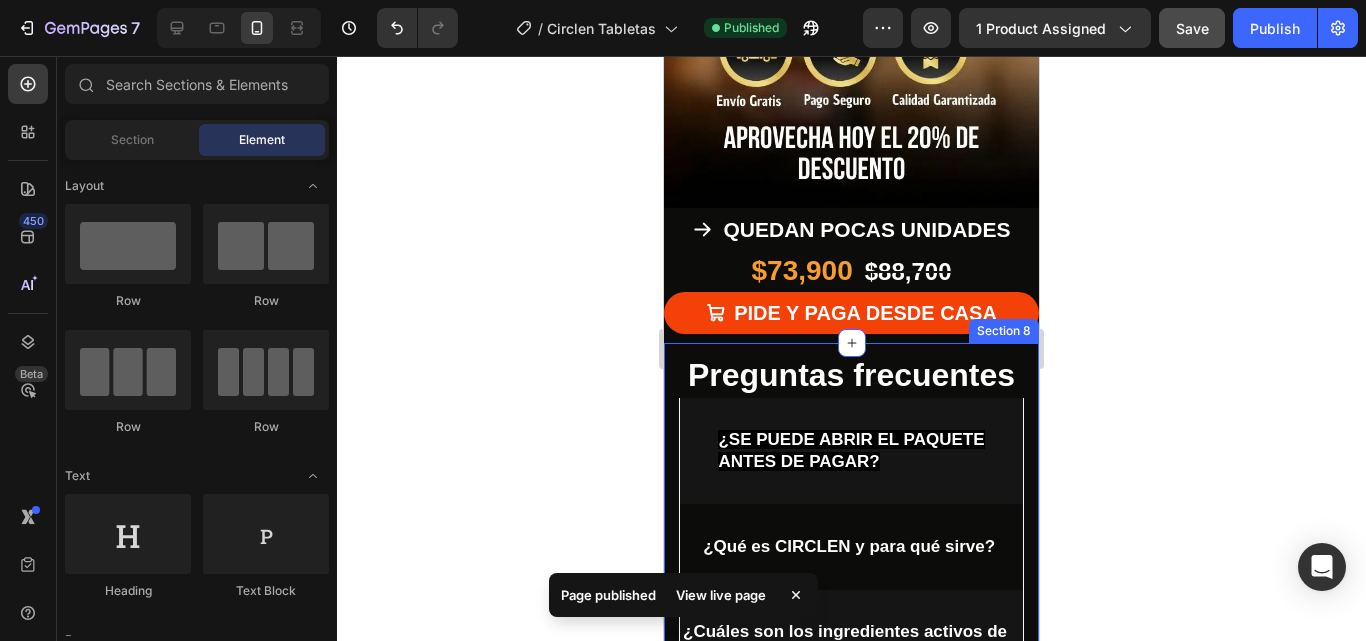 click on "PIDE Y PAGA DESDE CASA Button" at bounding box center [851, 317] 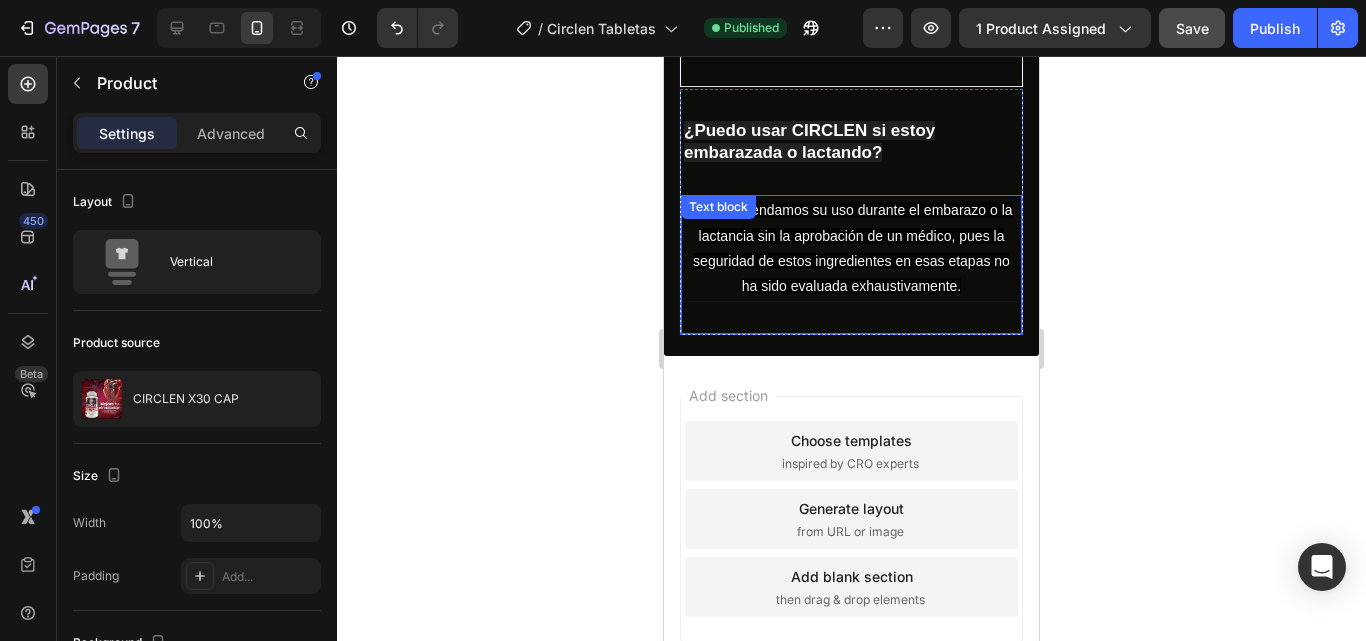 scroll, scrollTop: 6193, scrollLeft: 0, axis: vertical 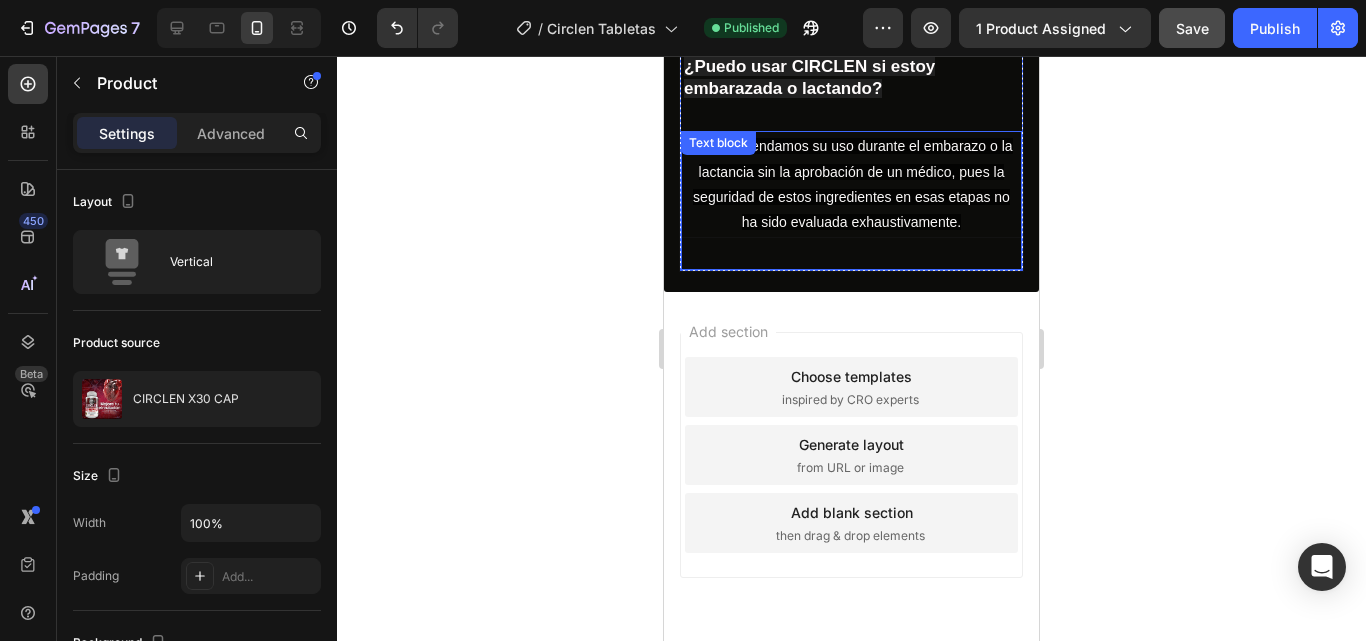 click on "No recomendamos su uso durante el embarazo o la lactancia sin la aprobación de un médico, pues la seguridad de estos ingredientes en esas etapas no ha sido evaluada exhaustivamente. Text block" at bounding box center (851, 201) 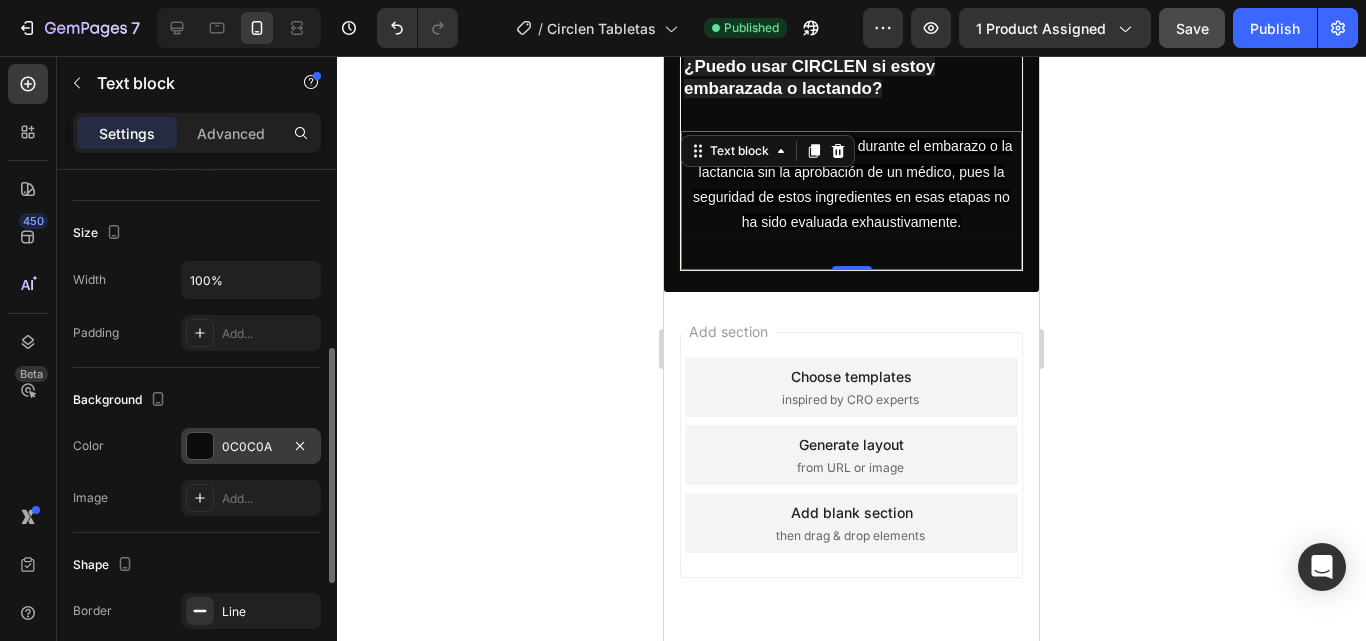 scroll, scrollTop: 657, scrollLeft: 0, axis: vertical 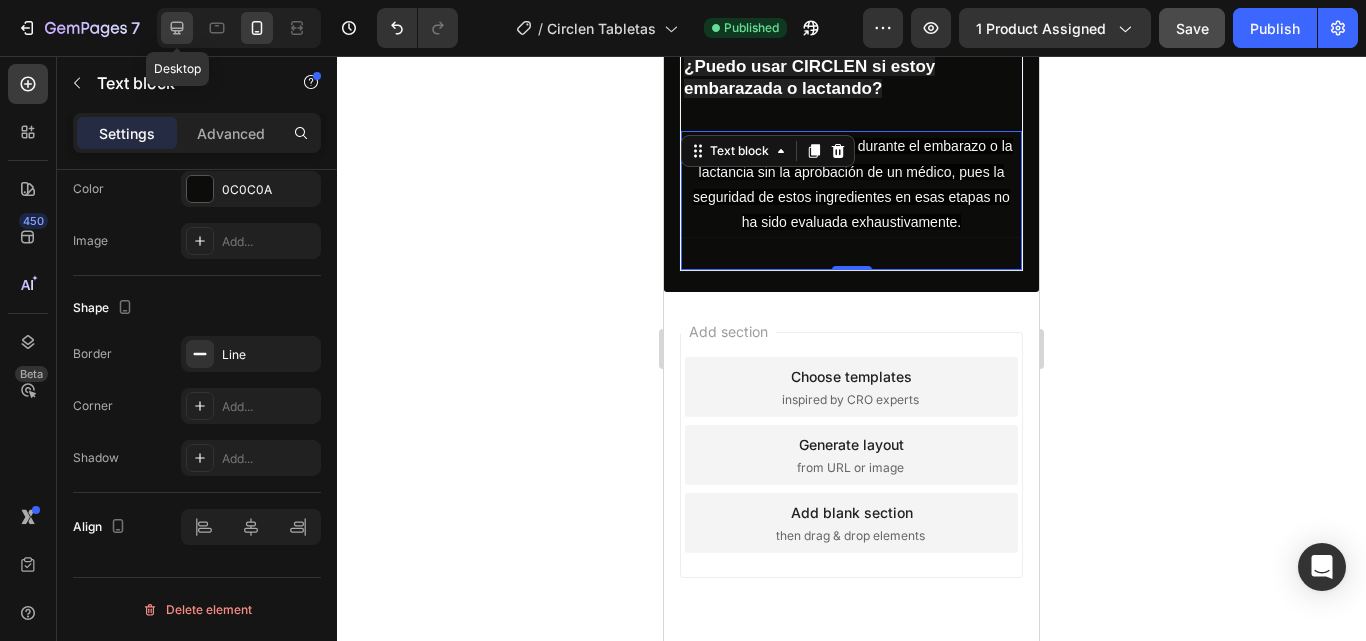 click 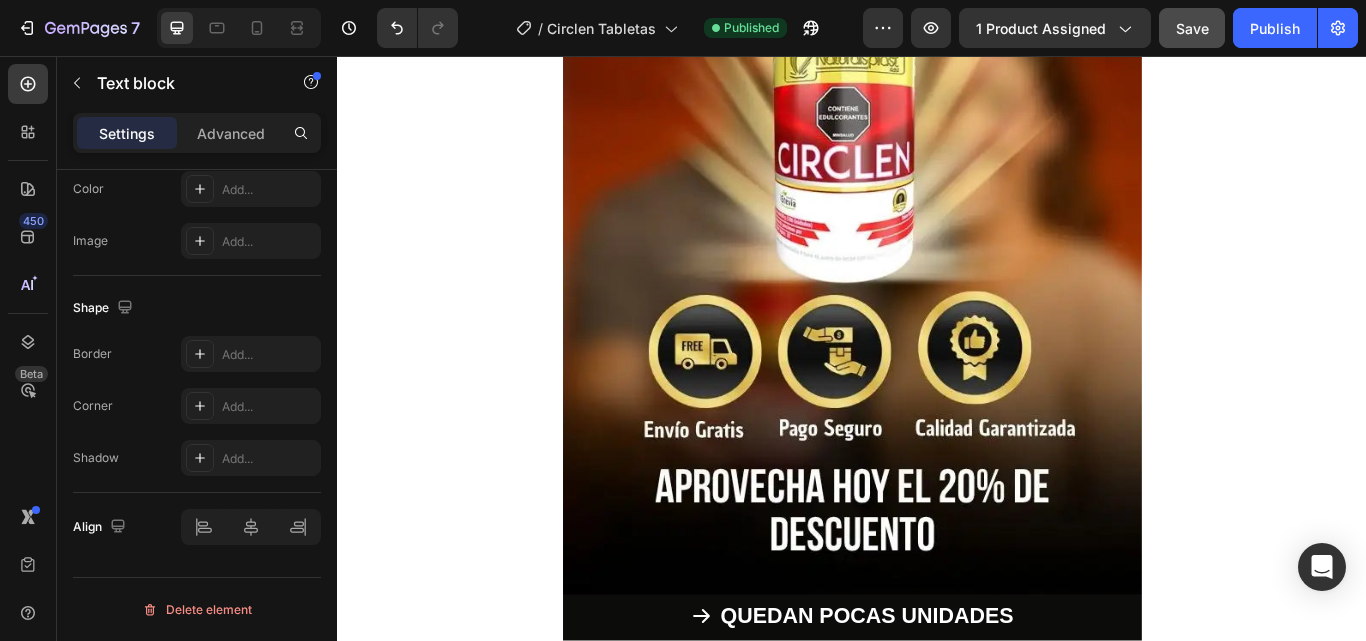 scroll, scrollTop: 5969, scrollLeft: 0, axis: vertical 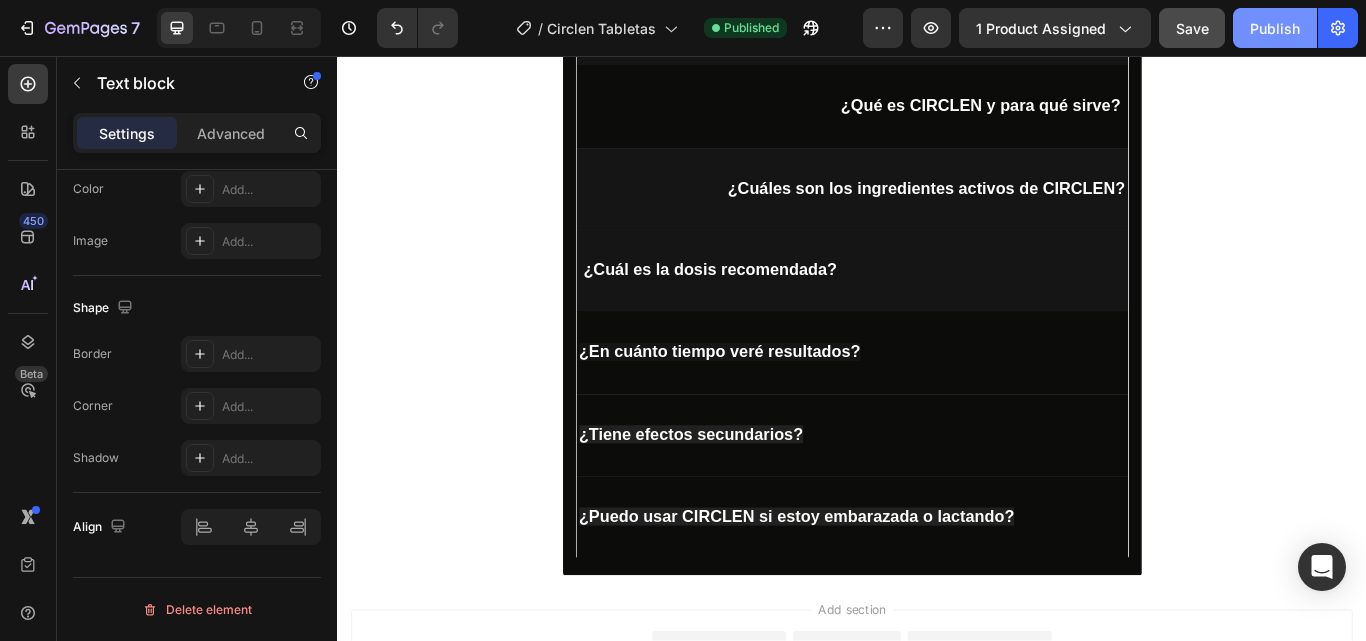 click on "Publish" at bounding box center [1275, 28] 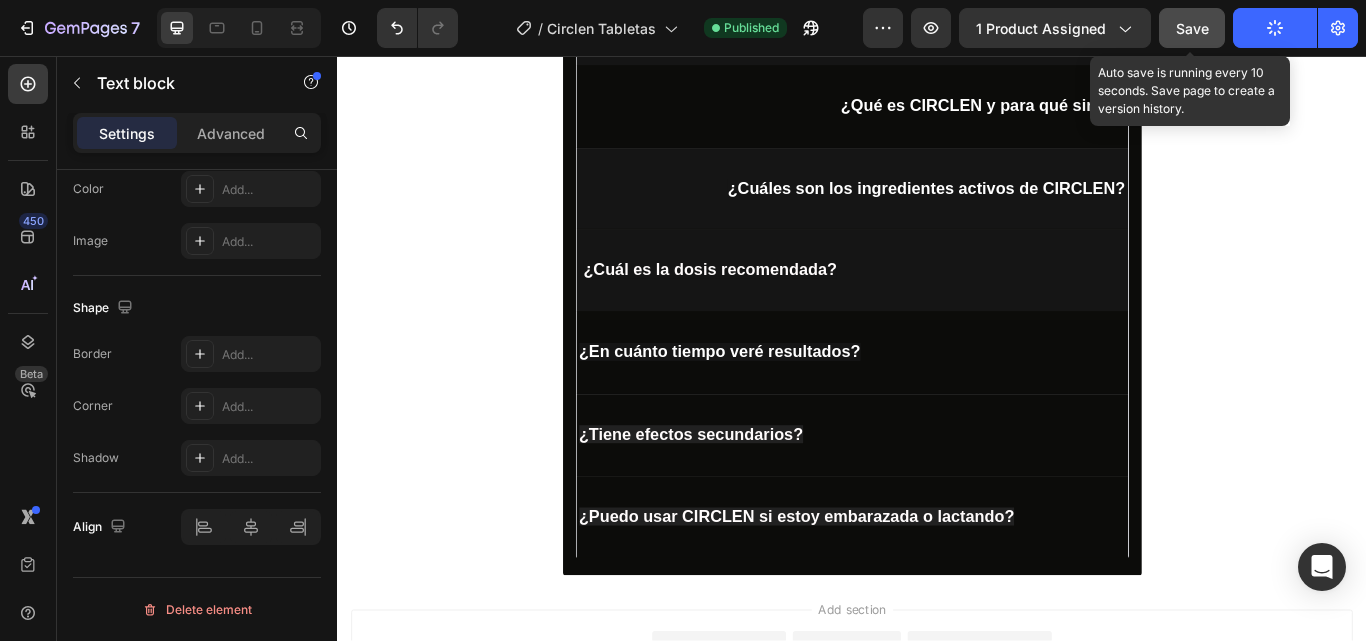 click on "Save" at bounding box center (1192, 28) 